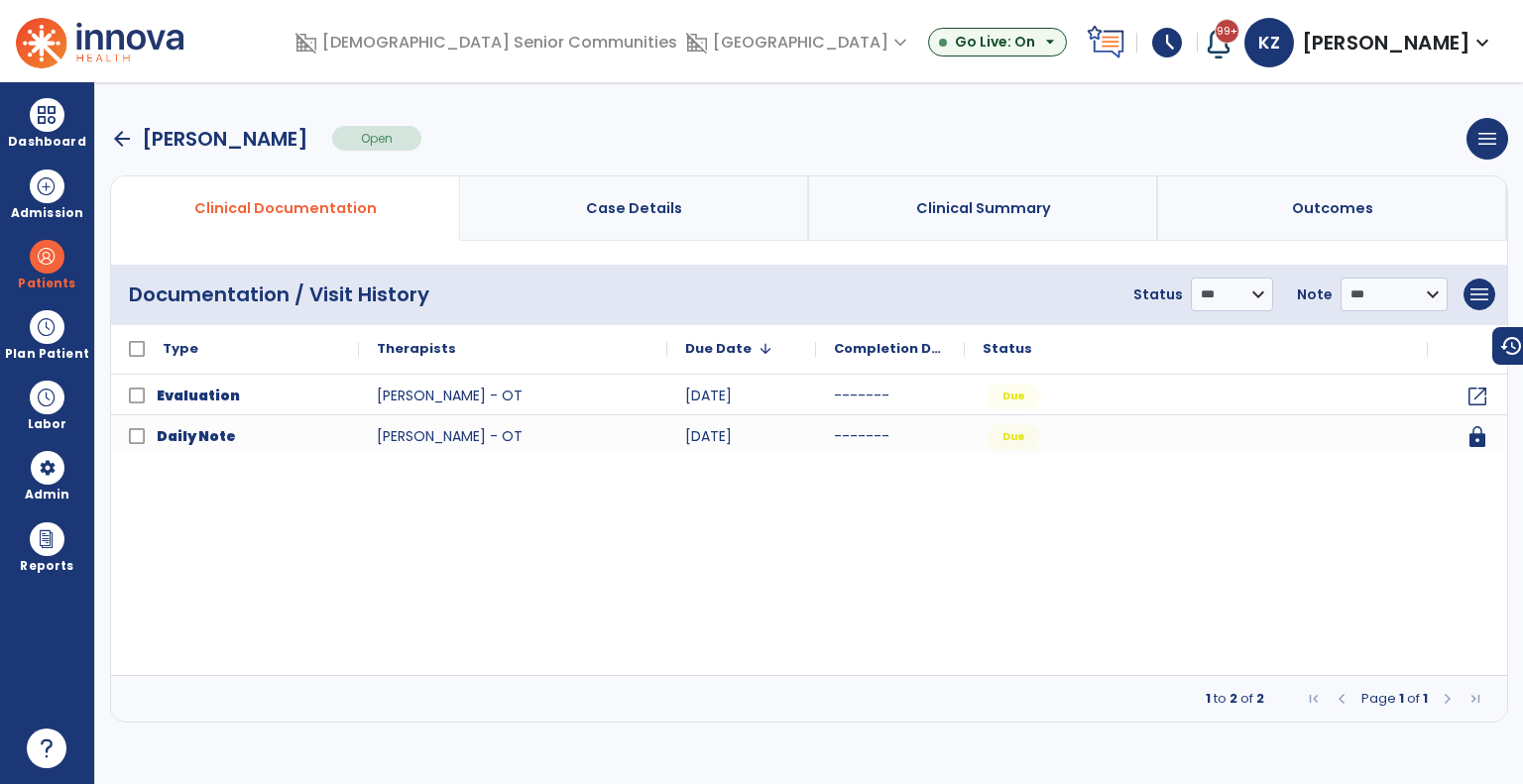 scroll, scrollTop: 0, scrollLeft: 0, axis: both 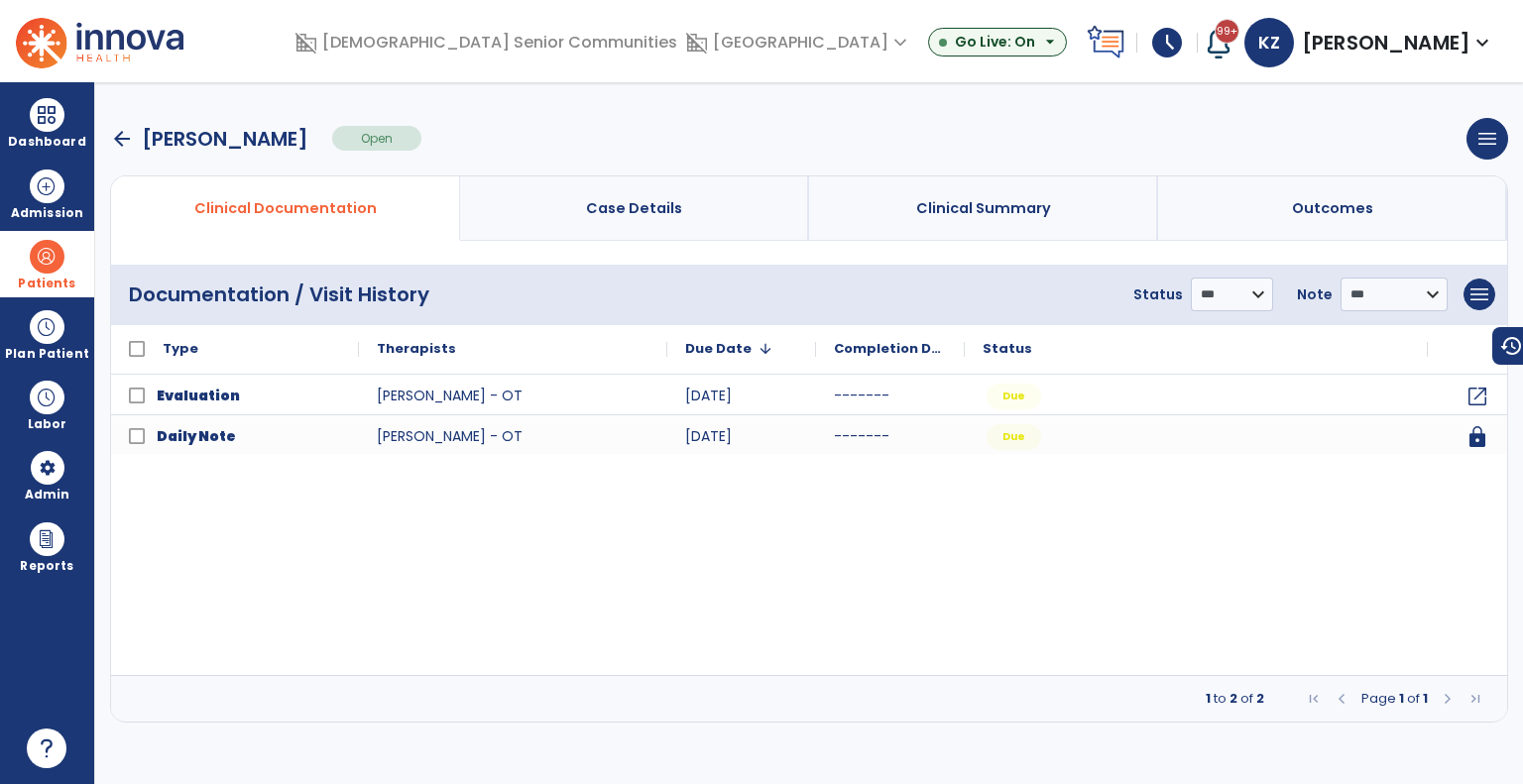 click on "Patients" at bounding box center (47, 264) 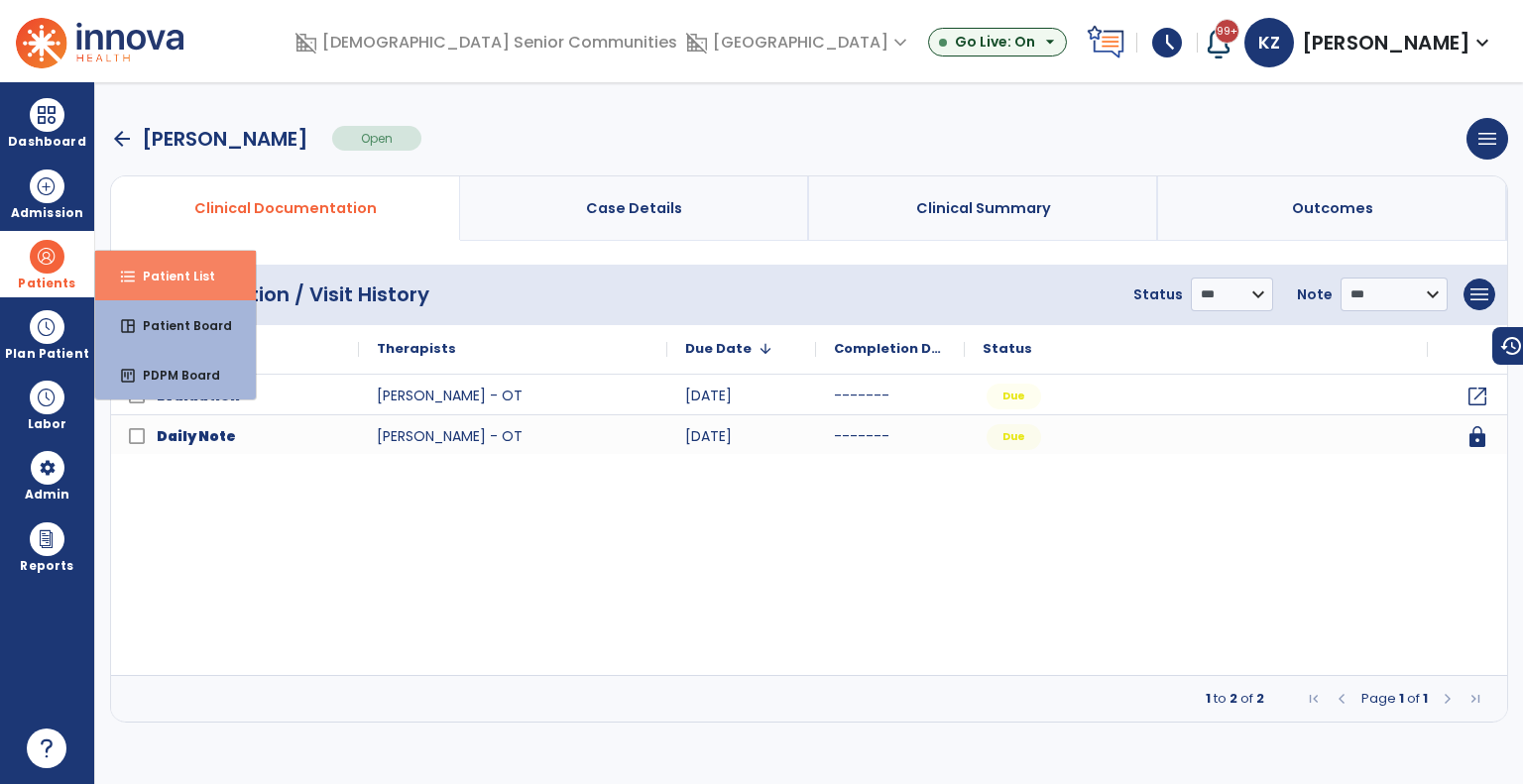 click on "Patient List" at bounding box center [171, 276] 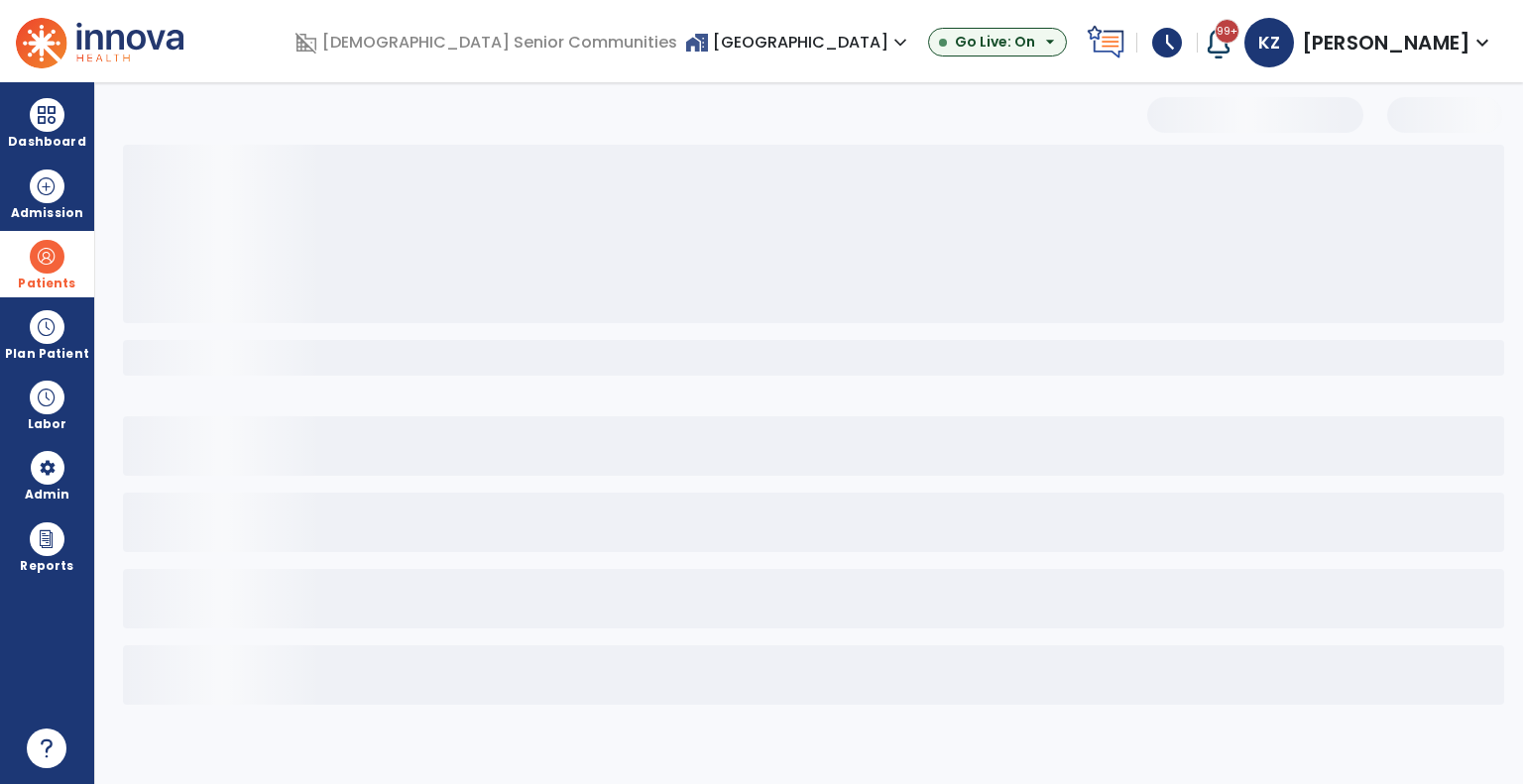 select on "***" 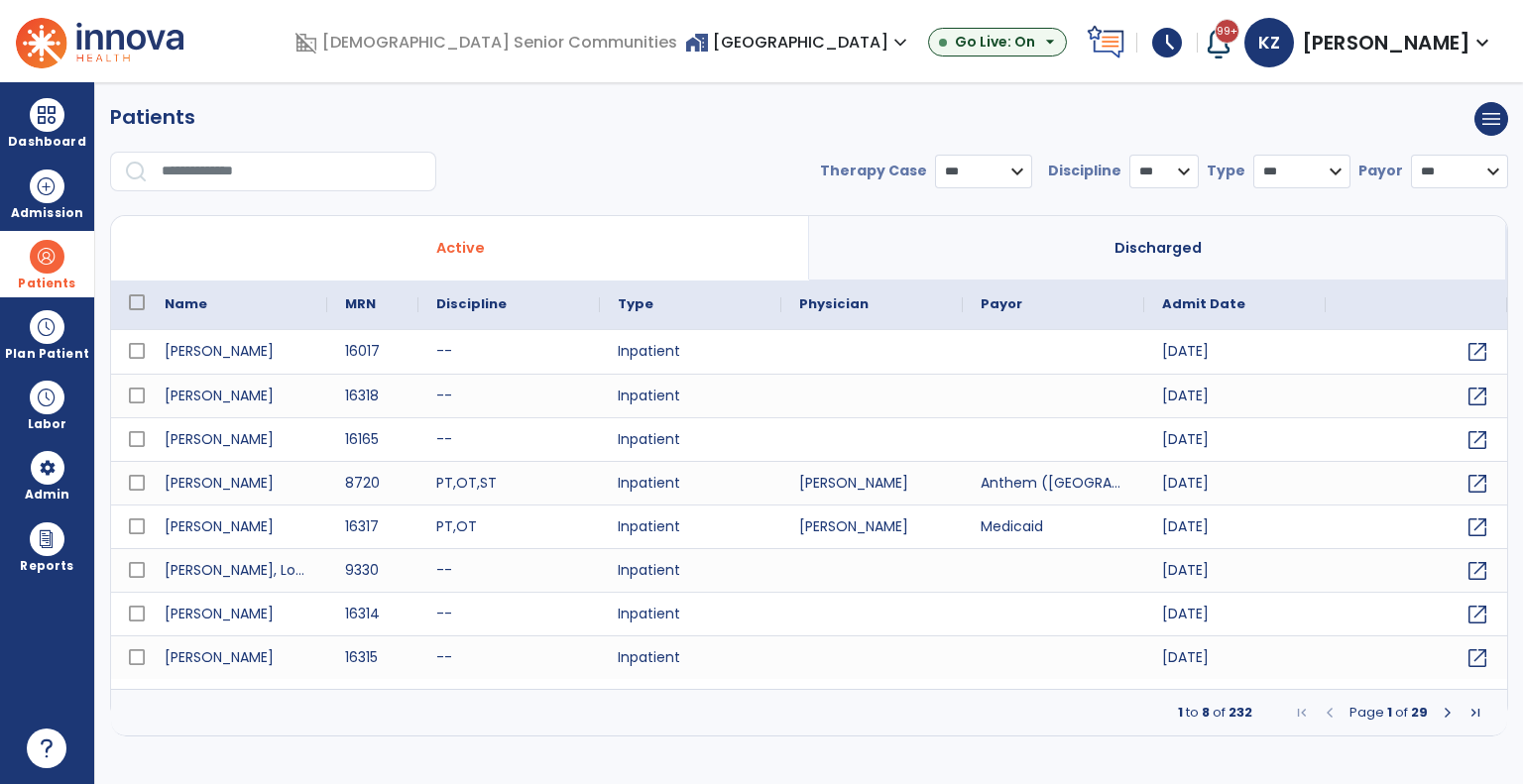 click on "home_work   [GEOGRAPHIC_DATA]   expand_more" at bounding box center (798, 42) 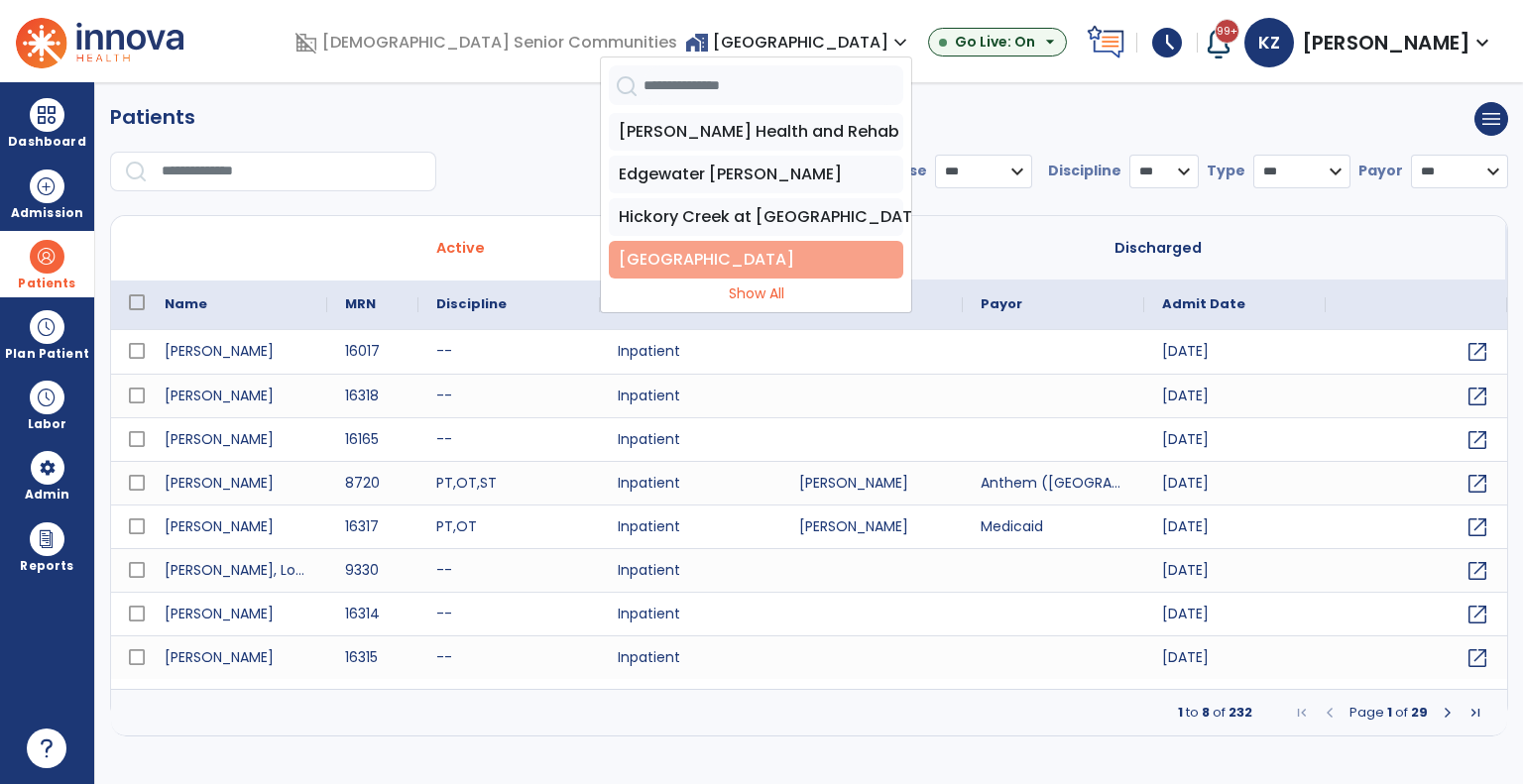 click on "[GEOGRAPHIC_DATA]" at bounding box center (756, 260) 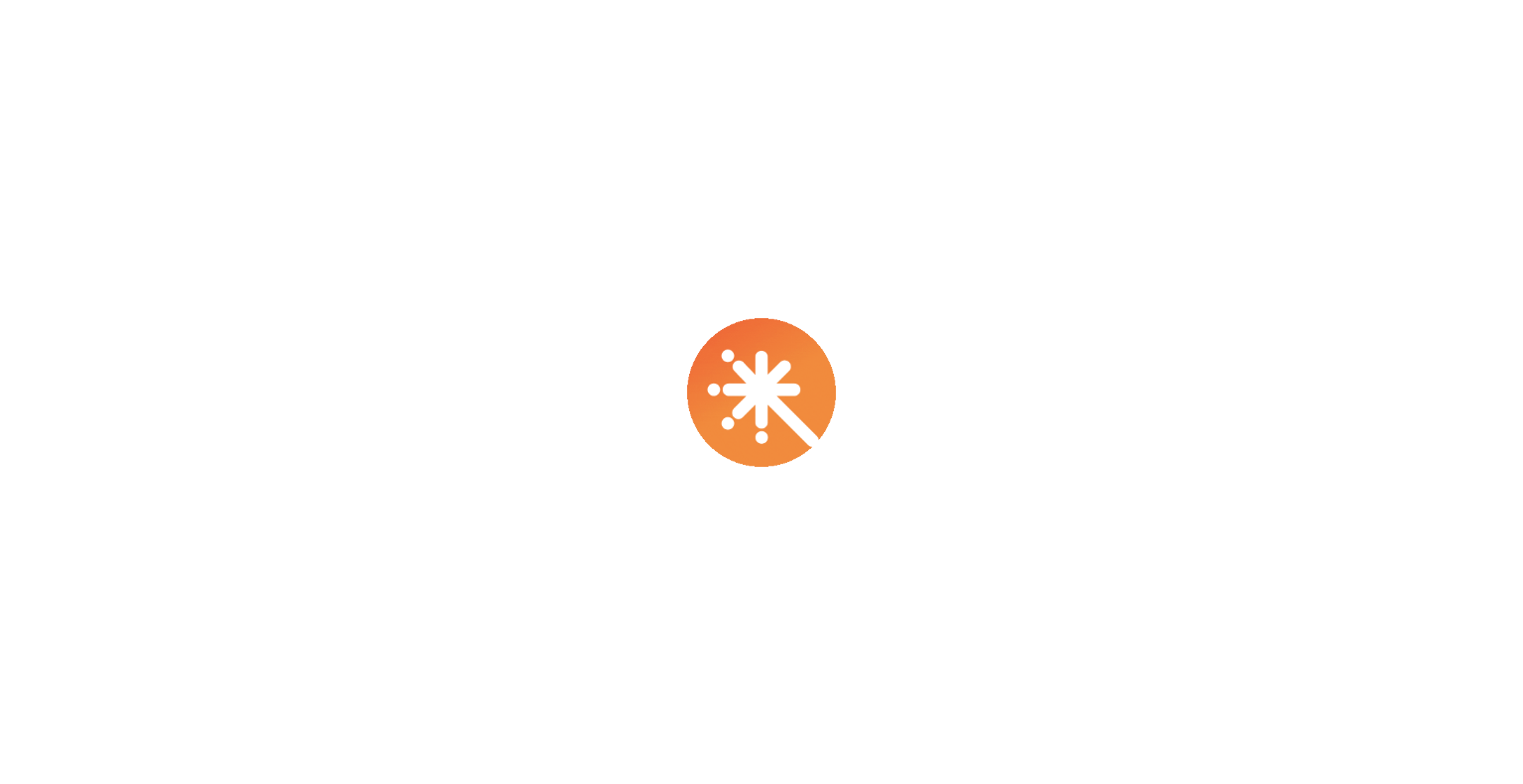 scroll, scrollTop: 0, scrollLeft: 0, axis: both 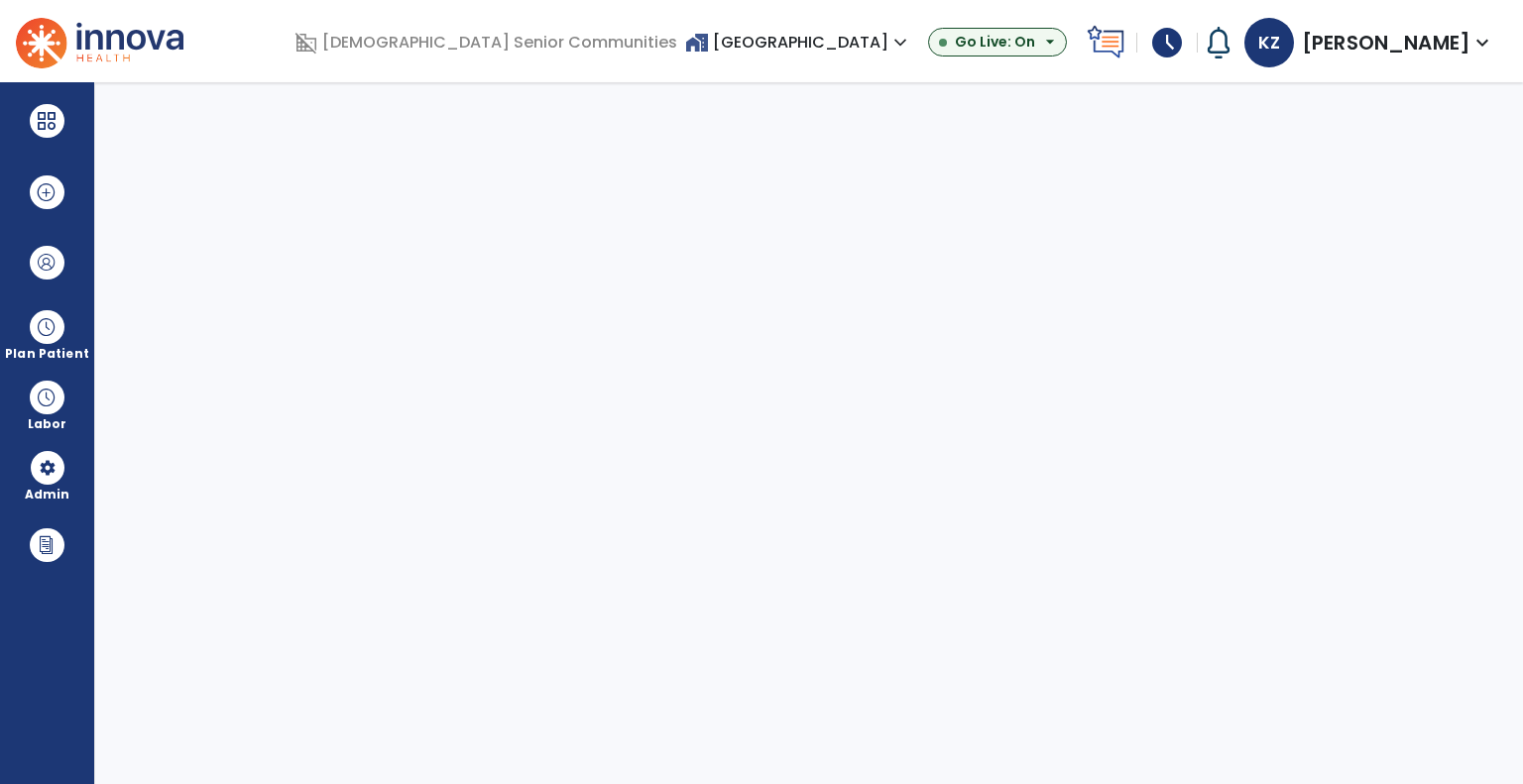 select on "***" 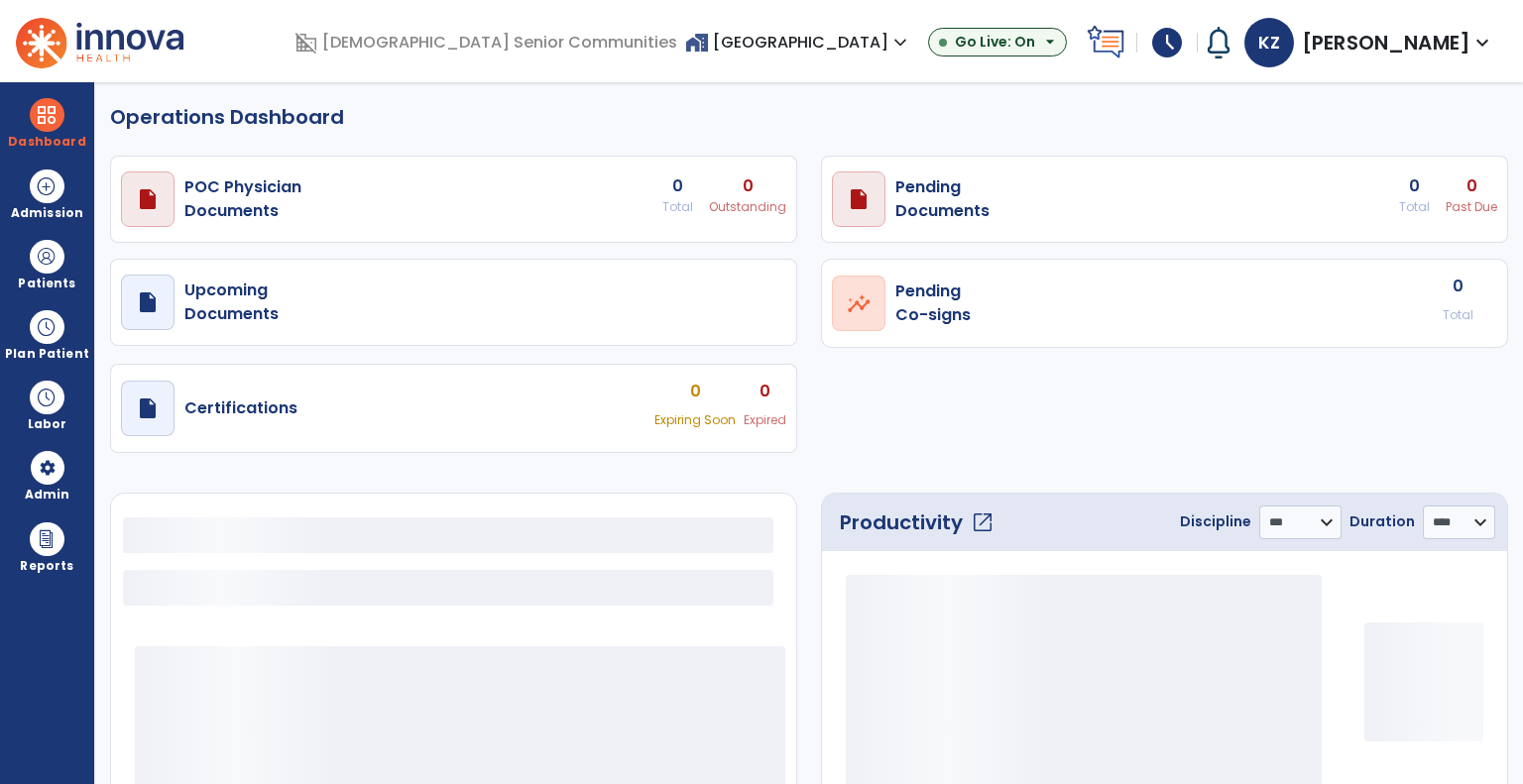 select on "***" 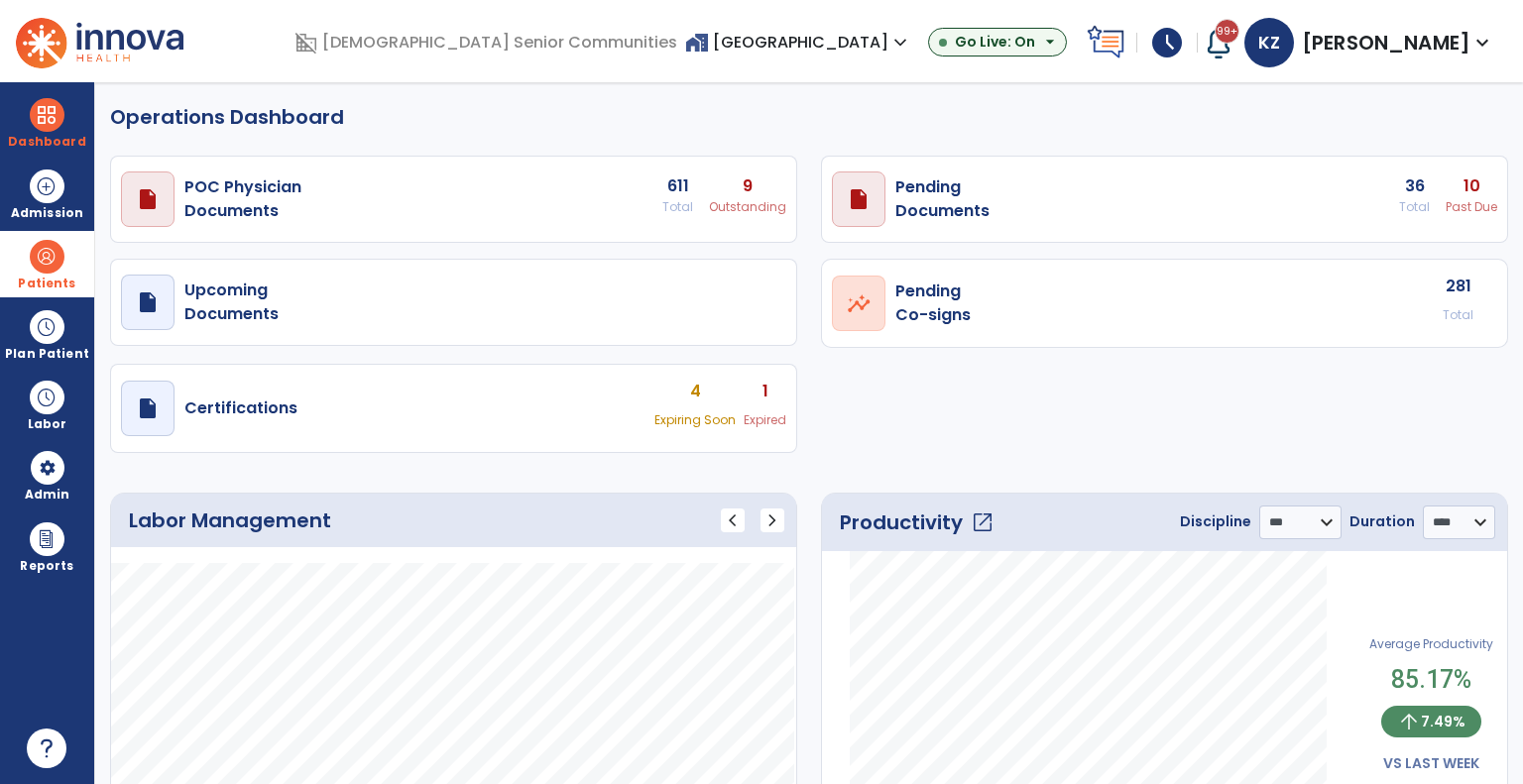 click on "Patients" at bounding box center (47, 264) 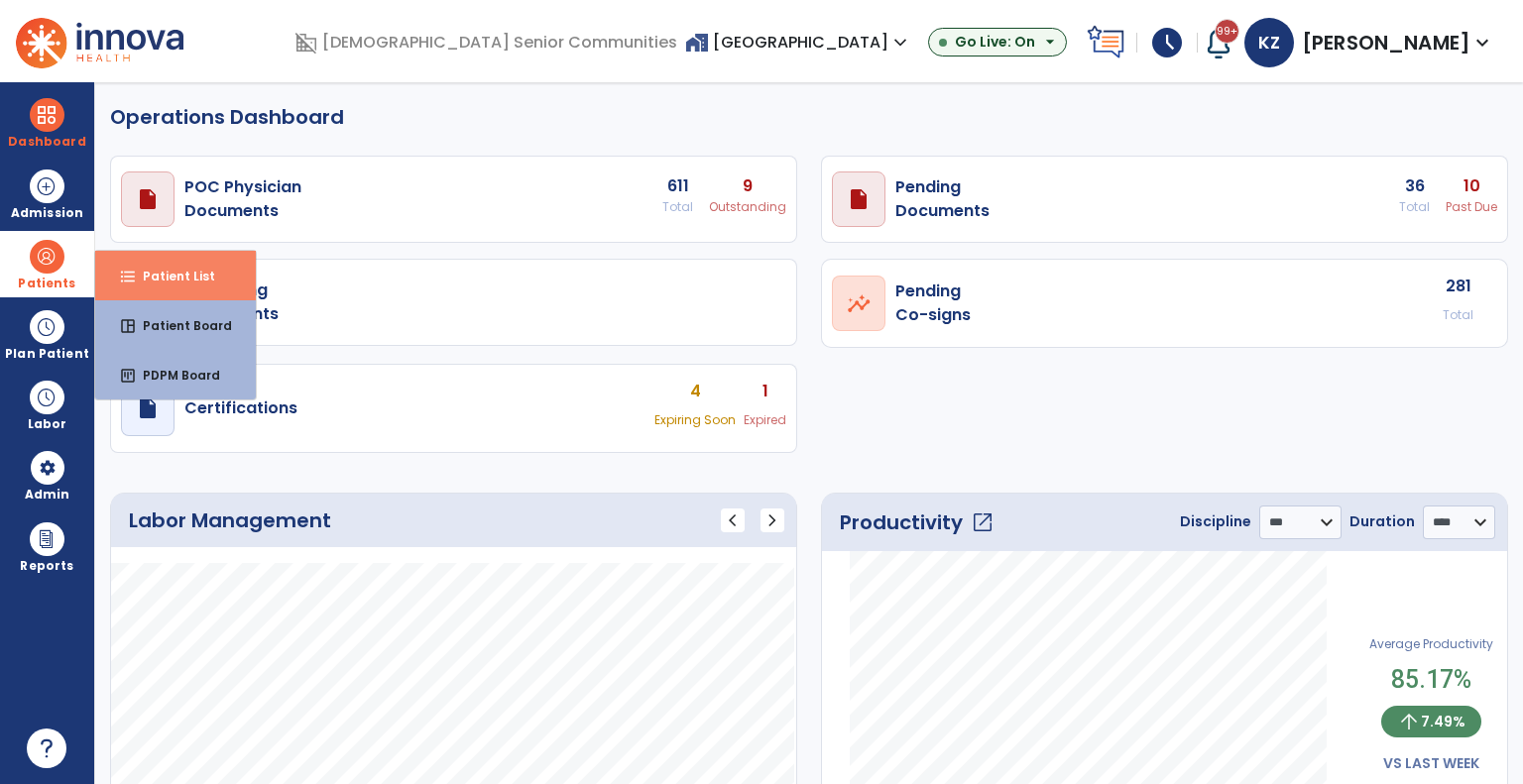 click on "Patient List" at bounding box center (171, 276) 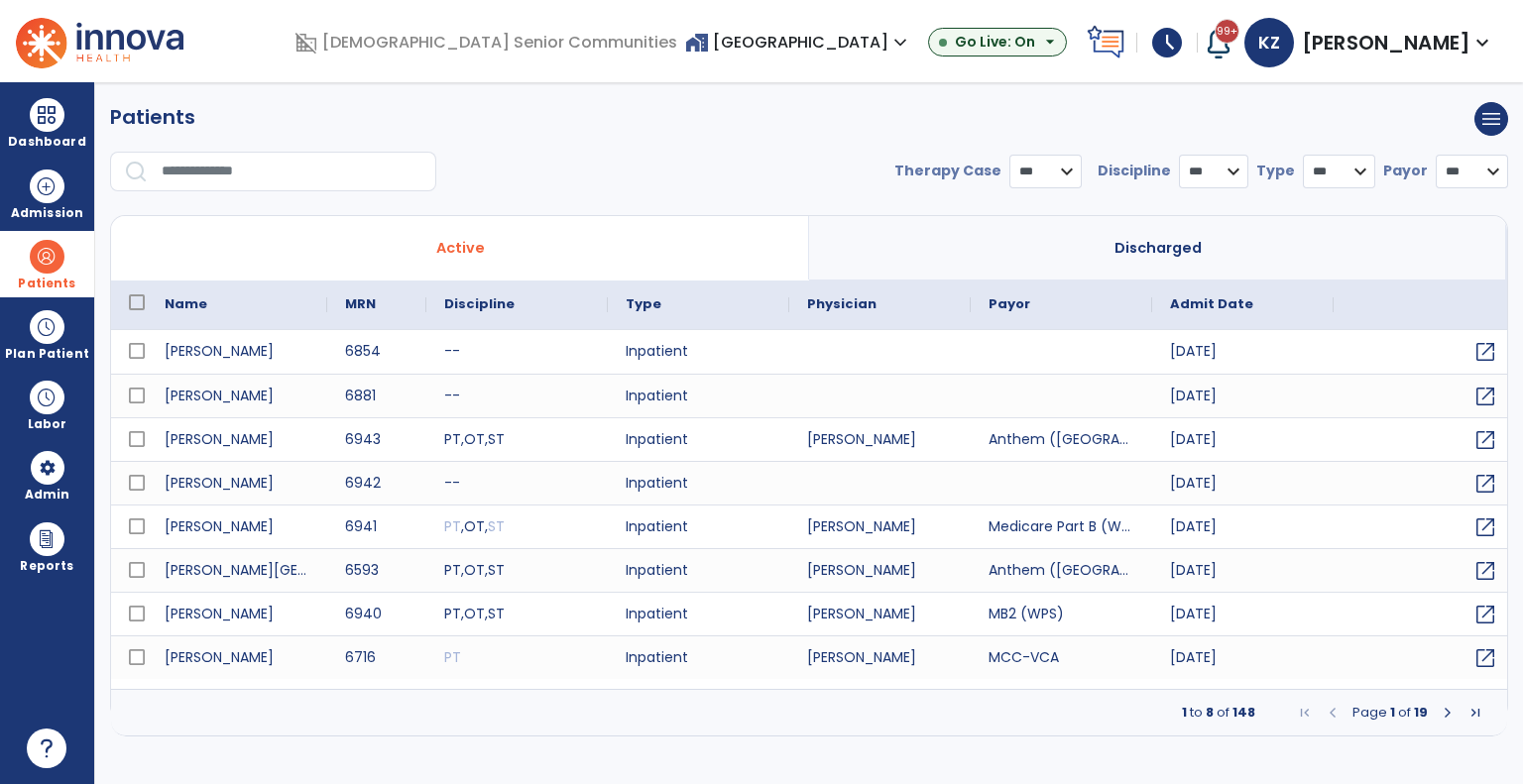 select on "***" 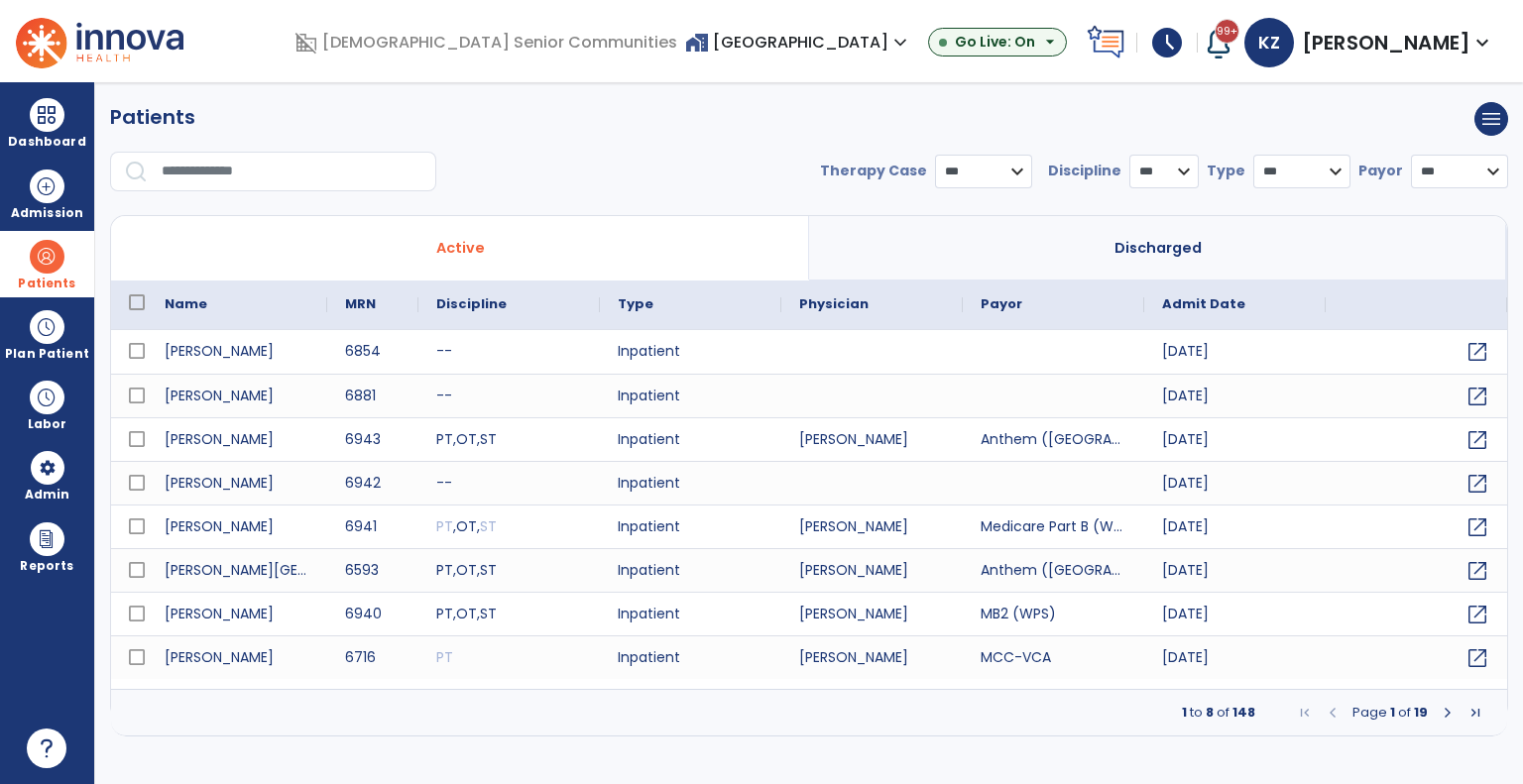 click on "*** **** ******" at bounding box center [984, 171] 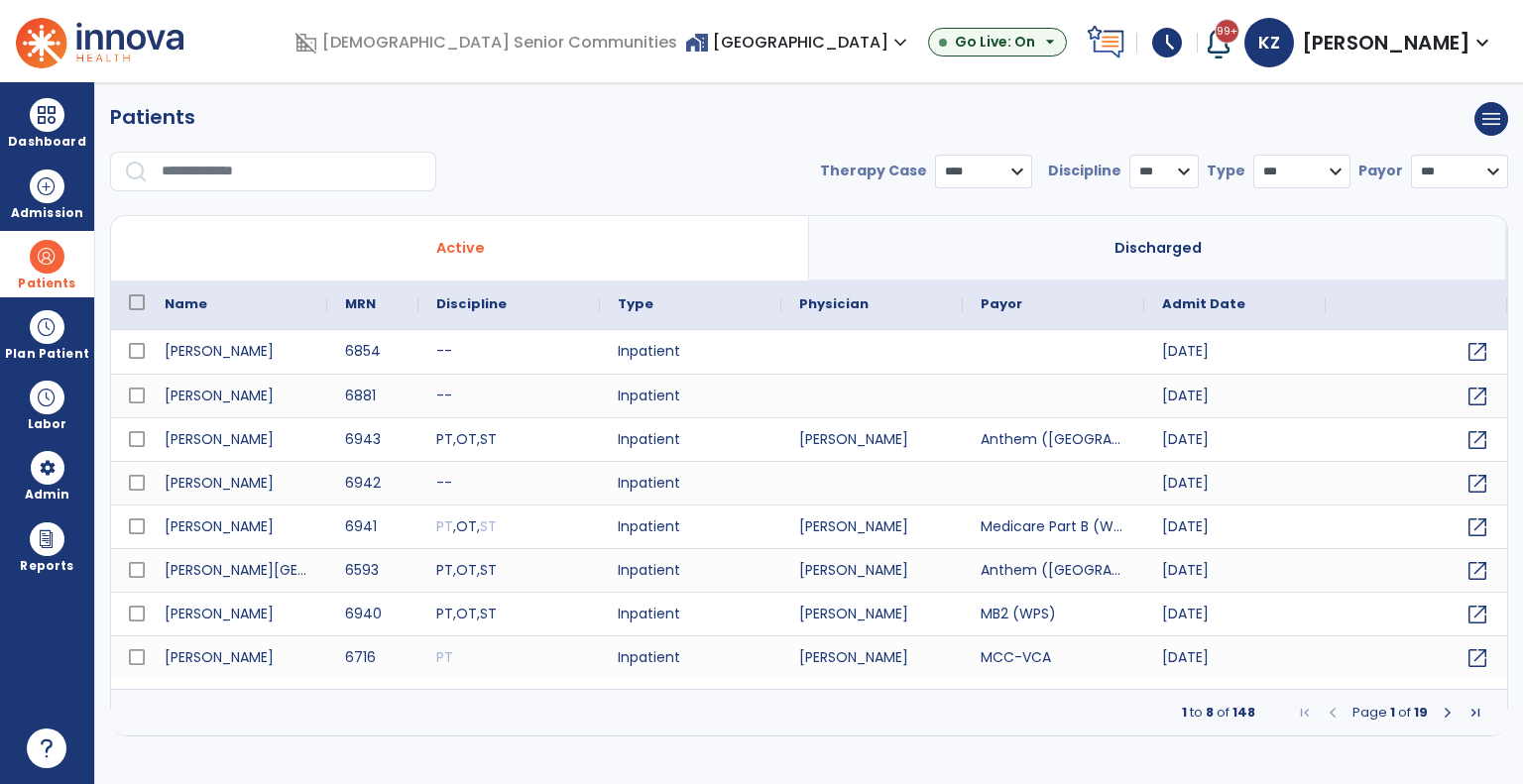 click on "*** **** ******" at bounding box center (984, 171) 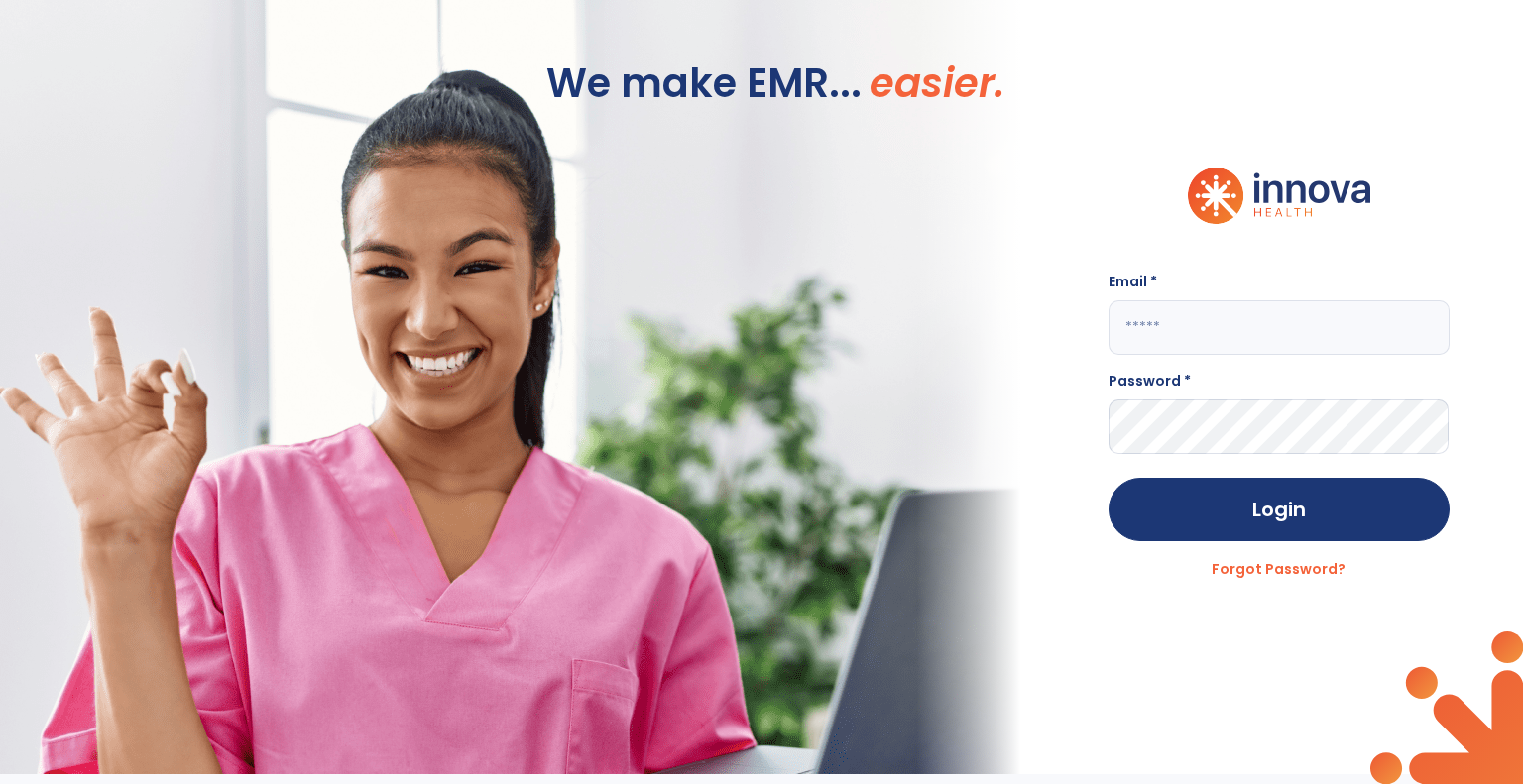 type on "**********" 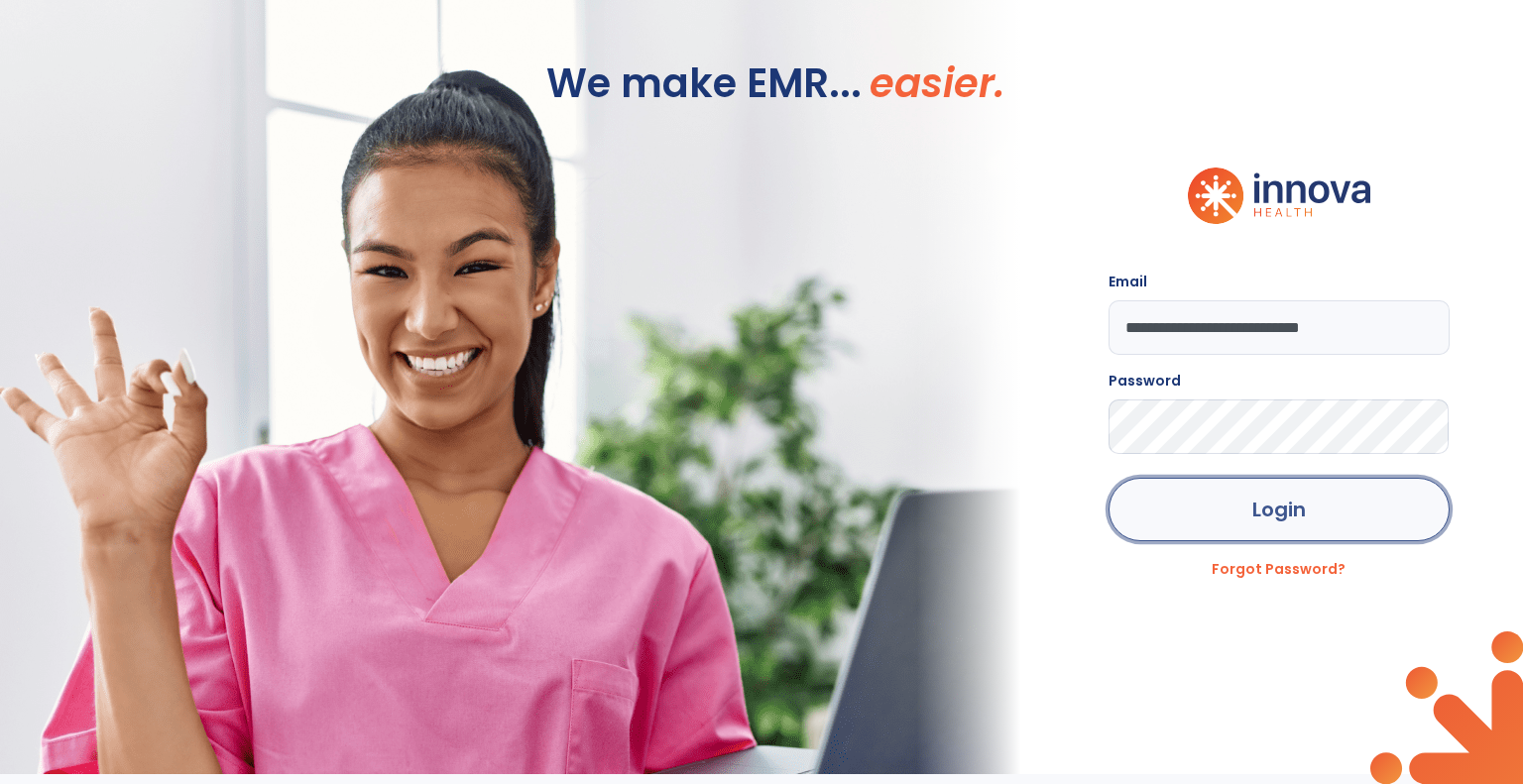 click on "Login" 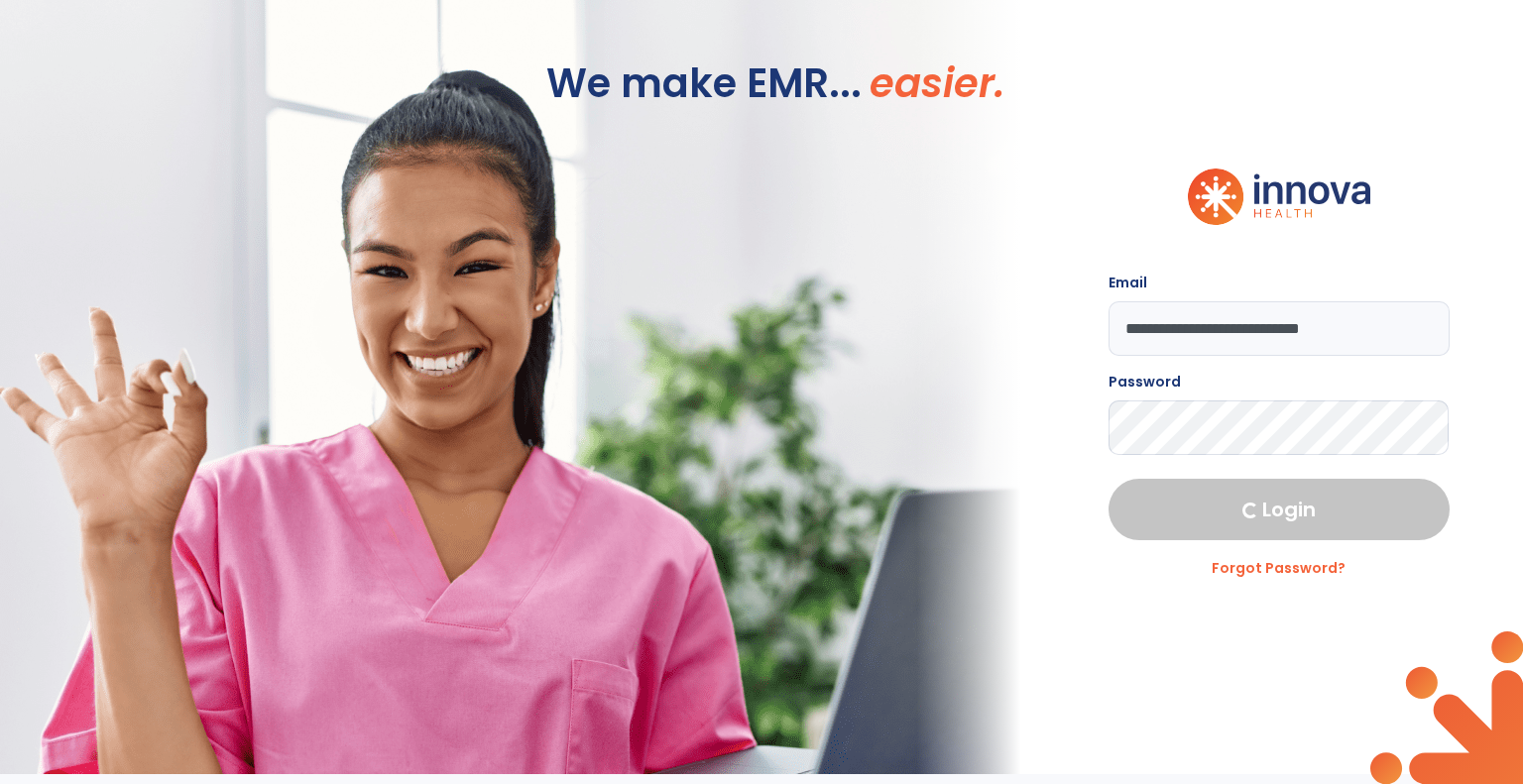 select on "***" 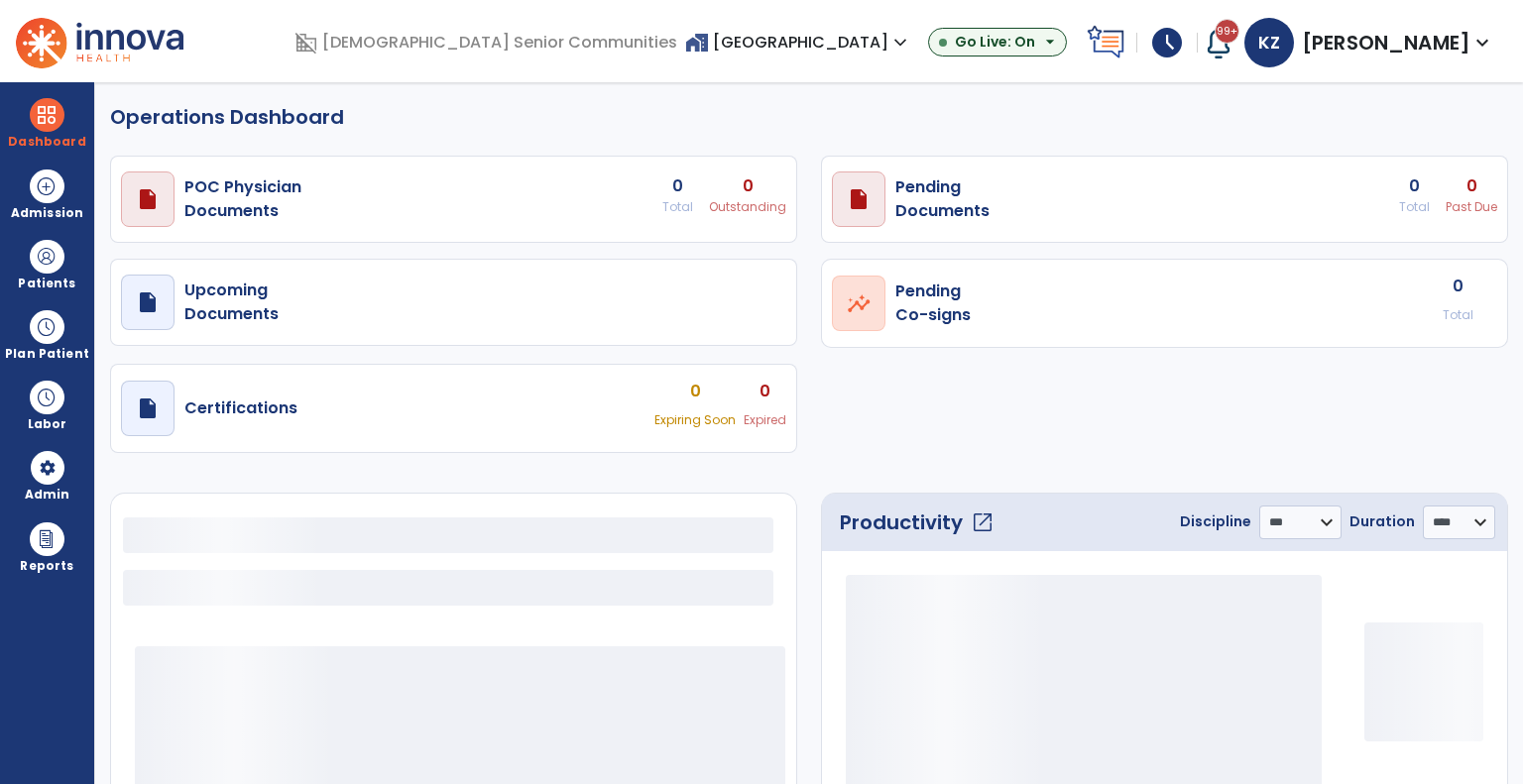 select on "***" 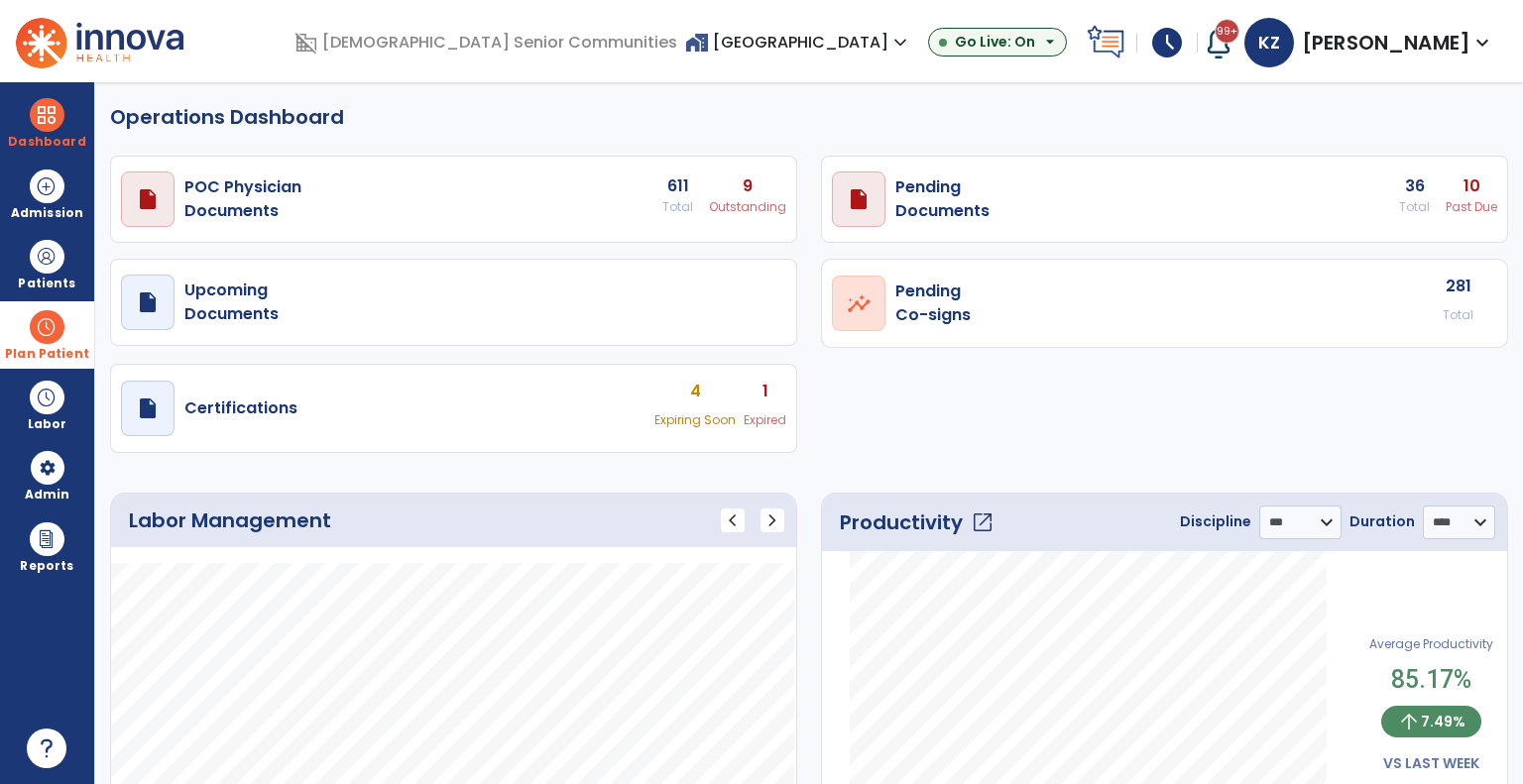 click at bounding box center [47, 327] 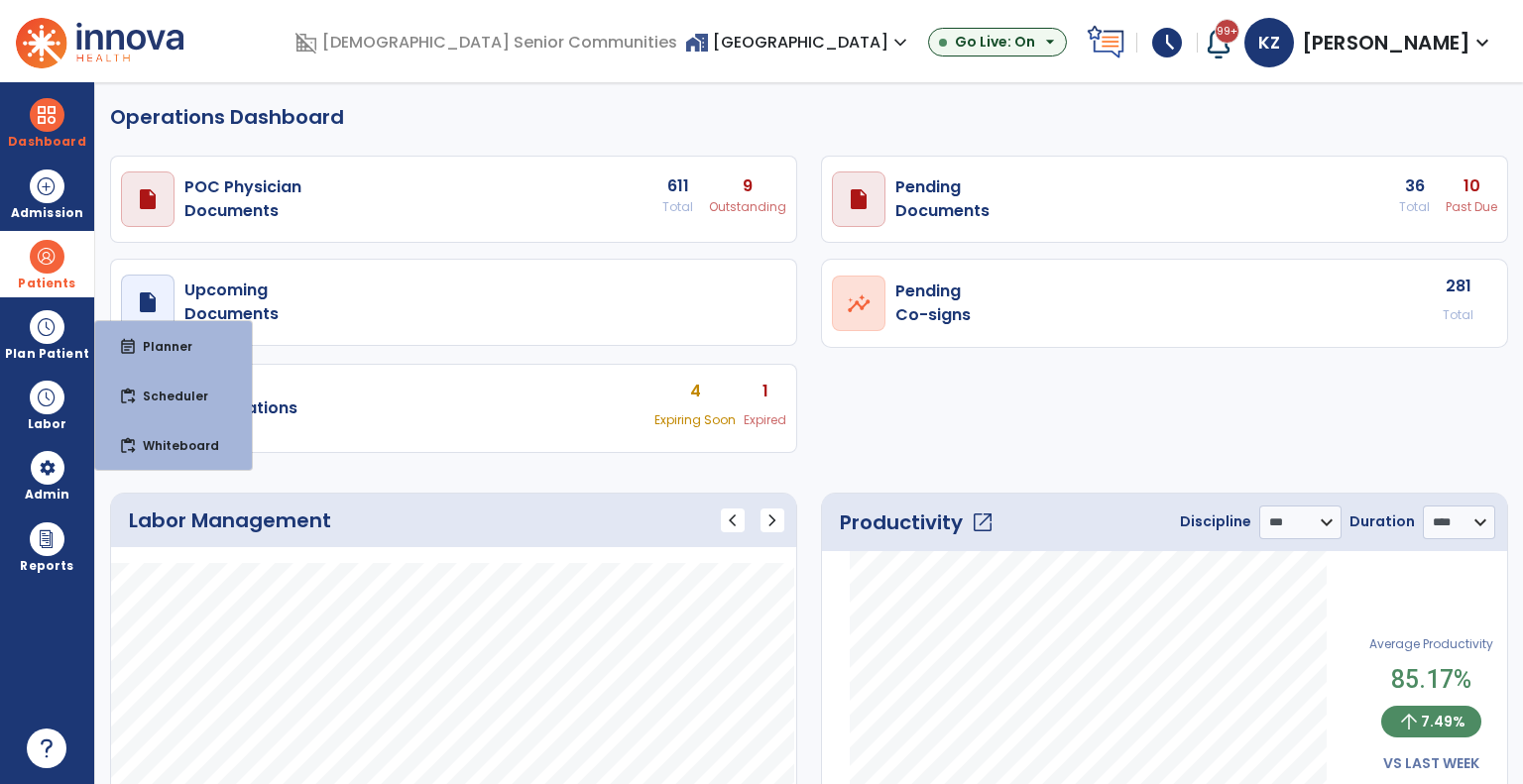 click on "Patients" at bounding box center (47, 264) 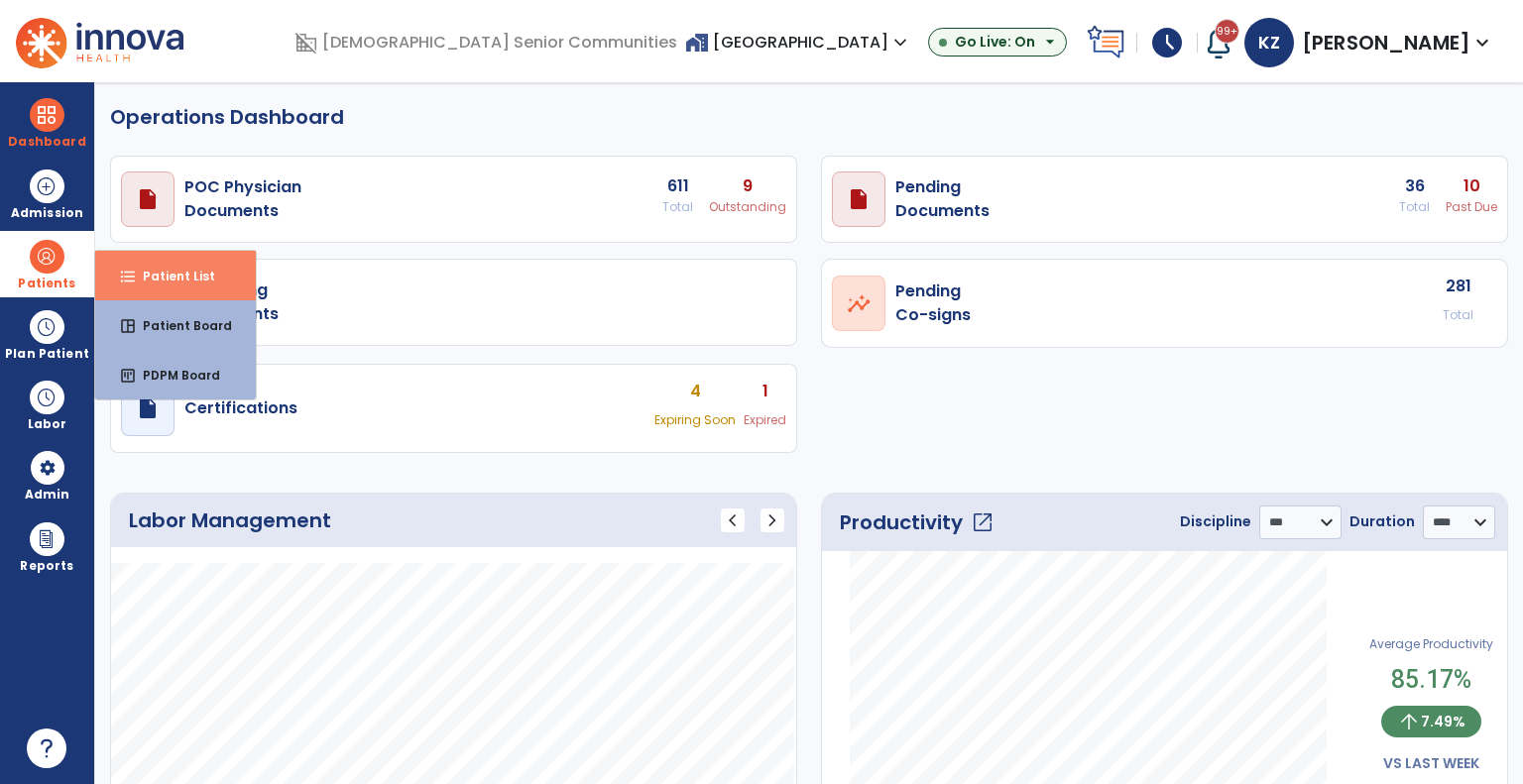 click on "Patient List" at bounding box center (171, 276) 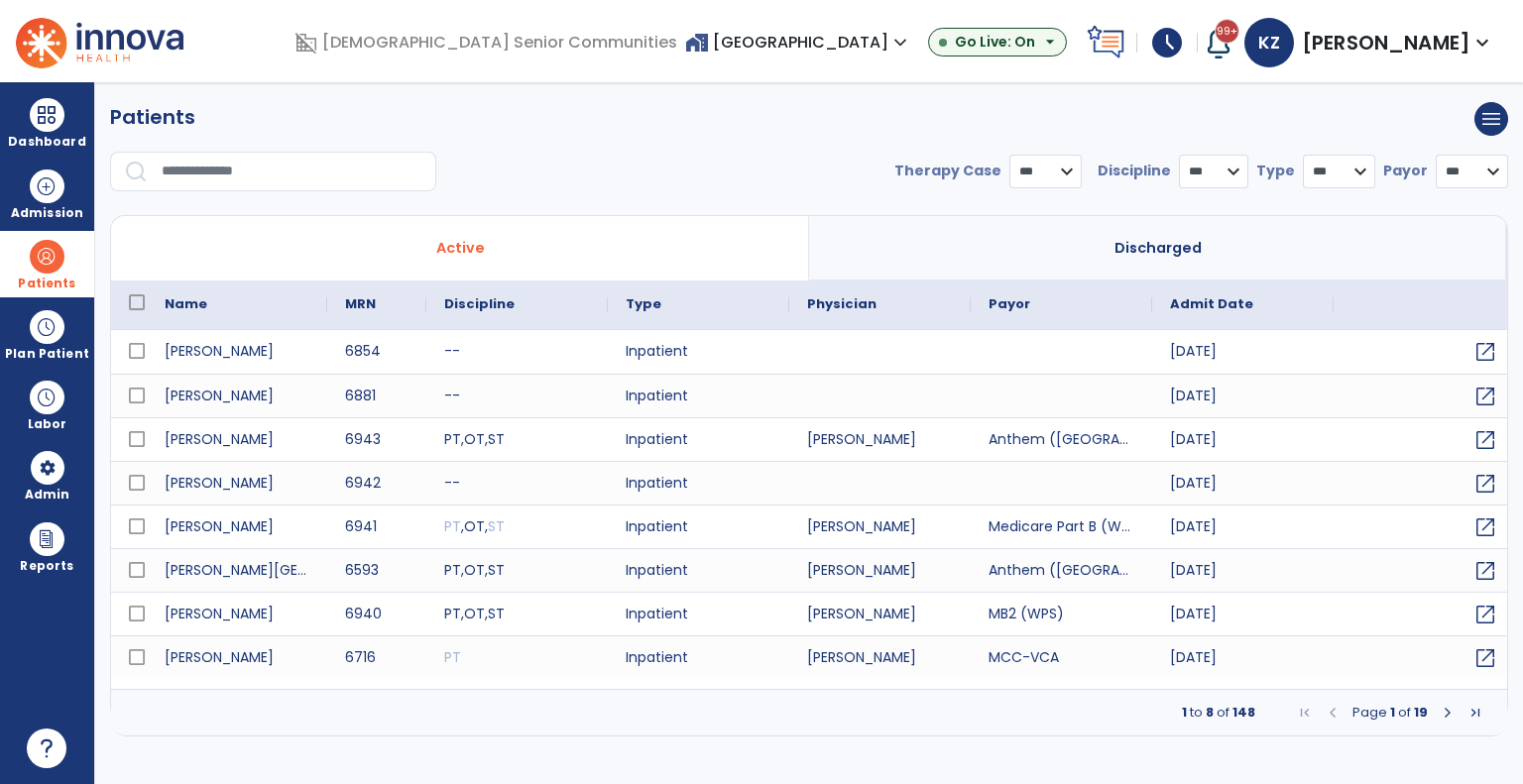 select on "***" 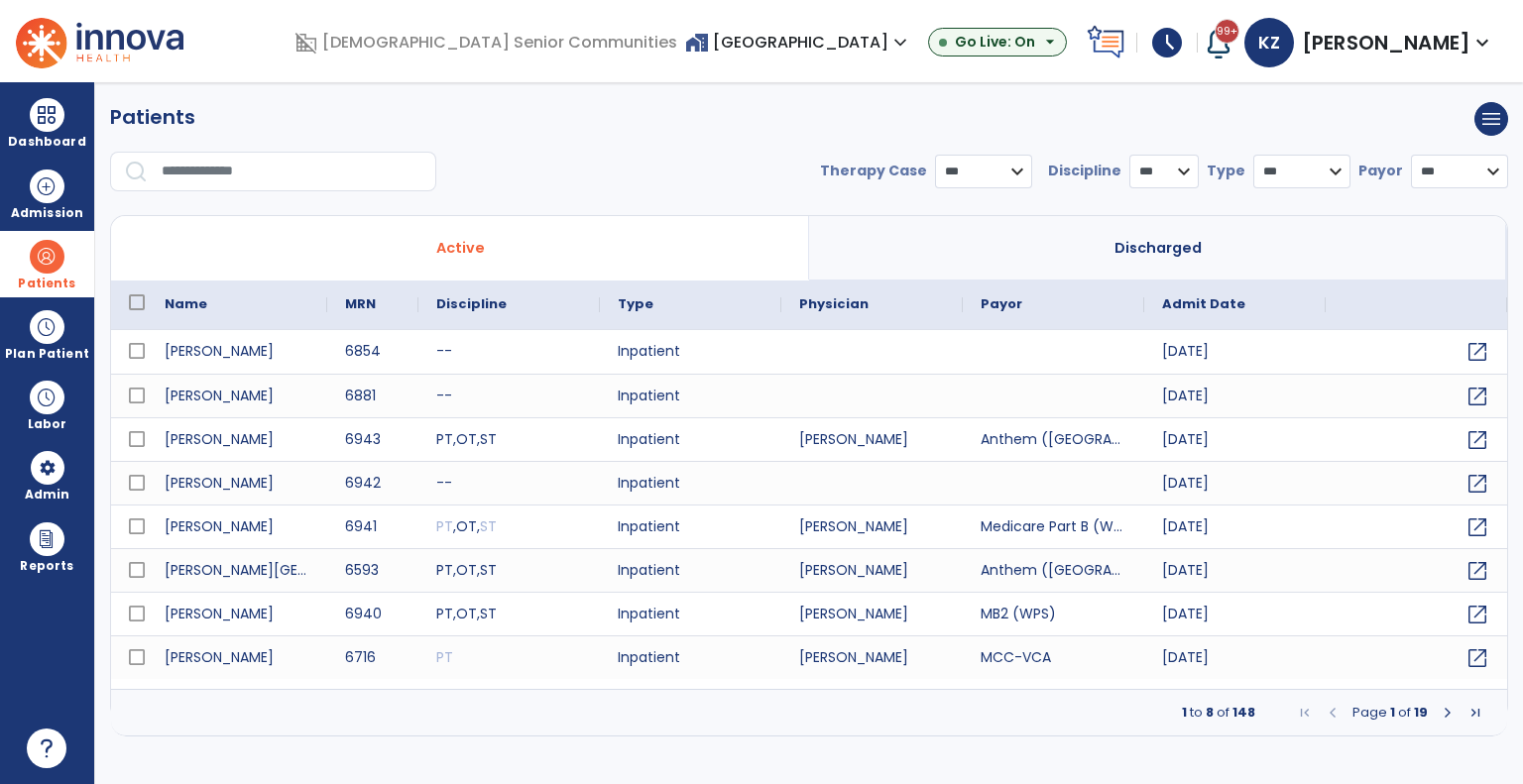 click at bounding box center (292, 171) 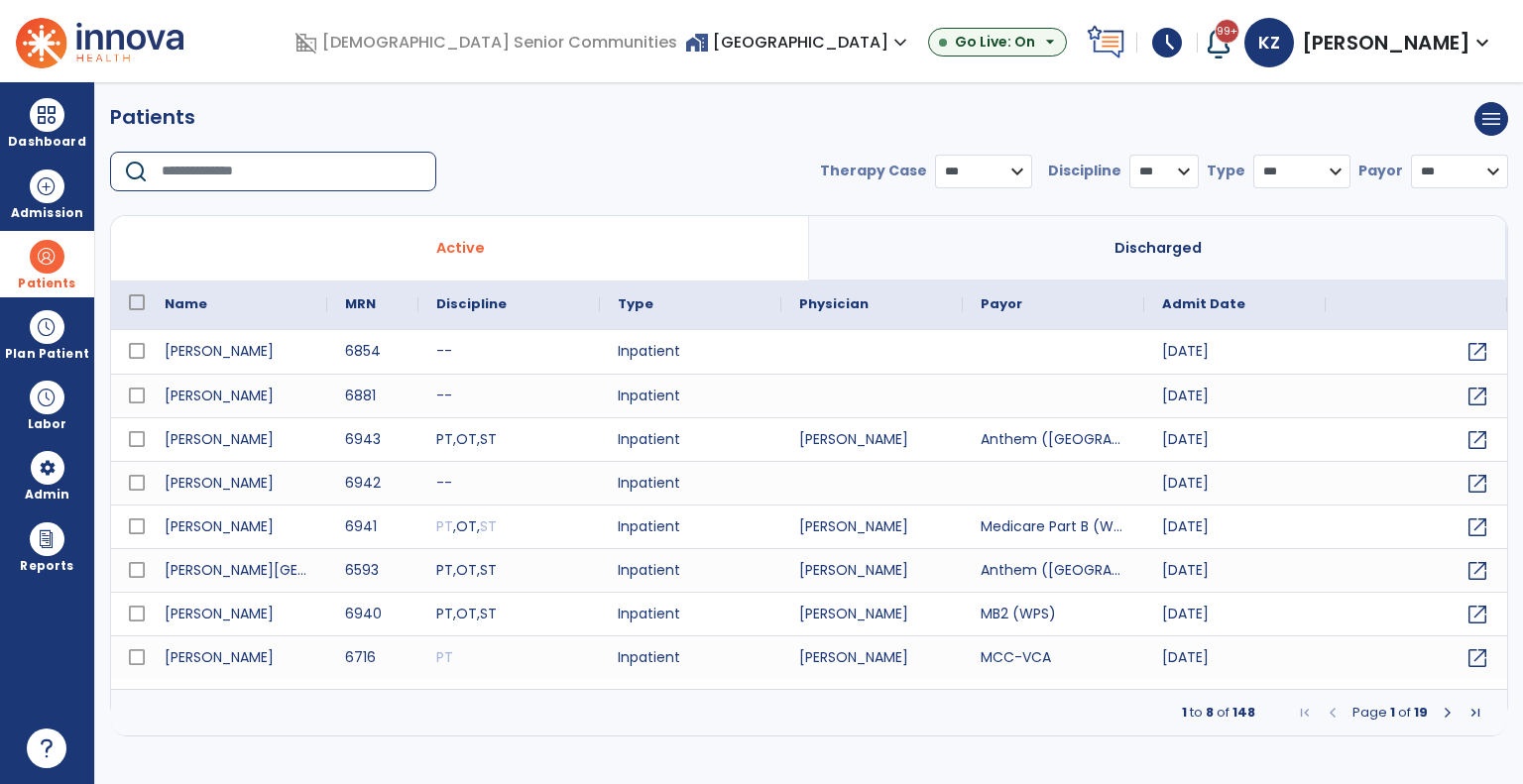 type on "*" 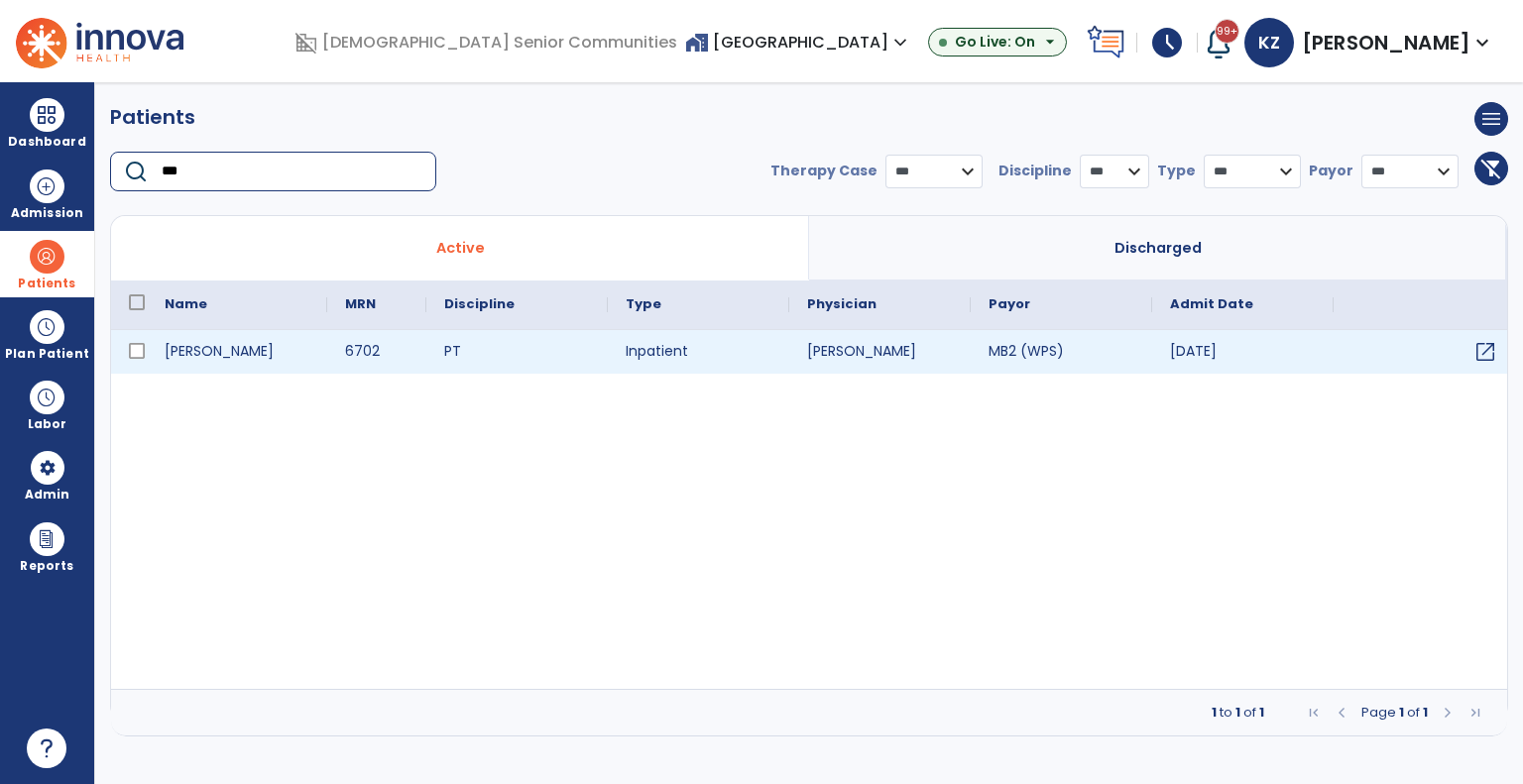 type on "***" 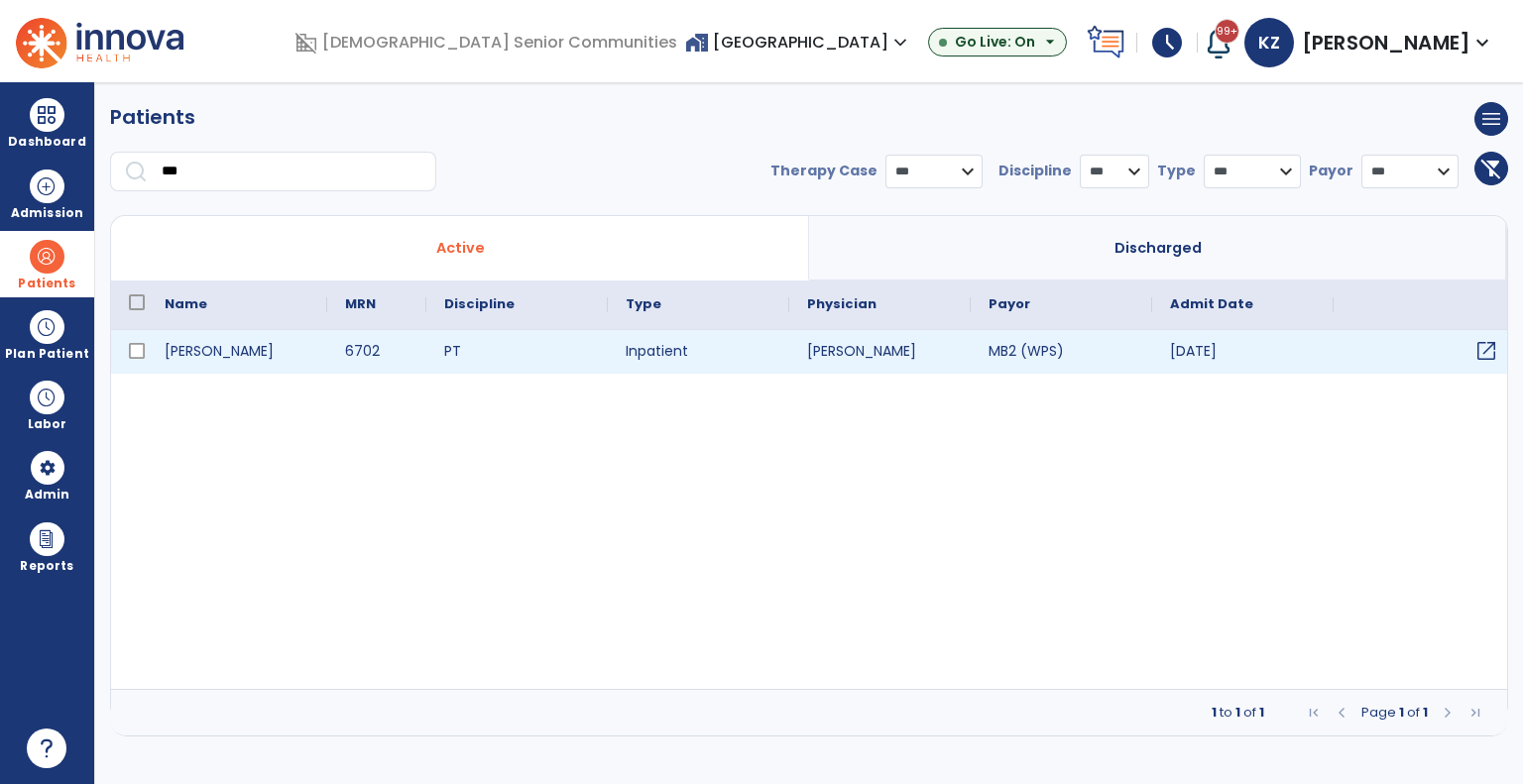click on "open_in_new" at bounding box center (1486, 351) 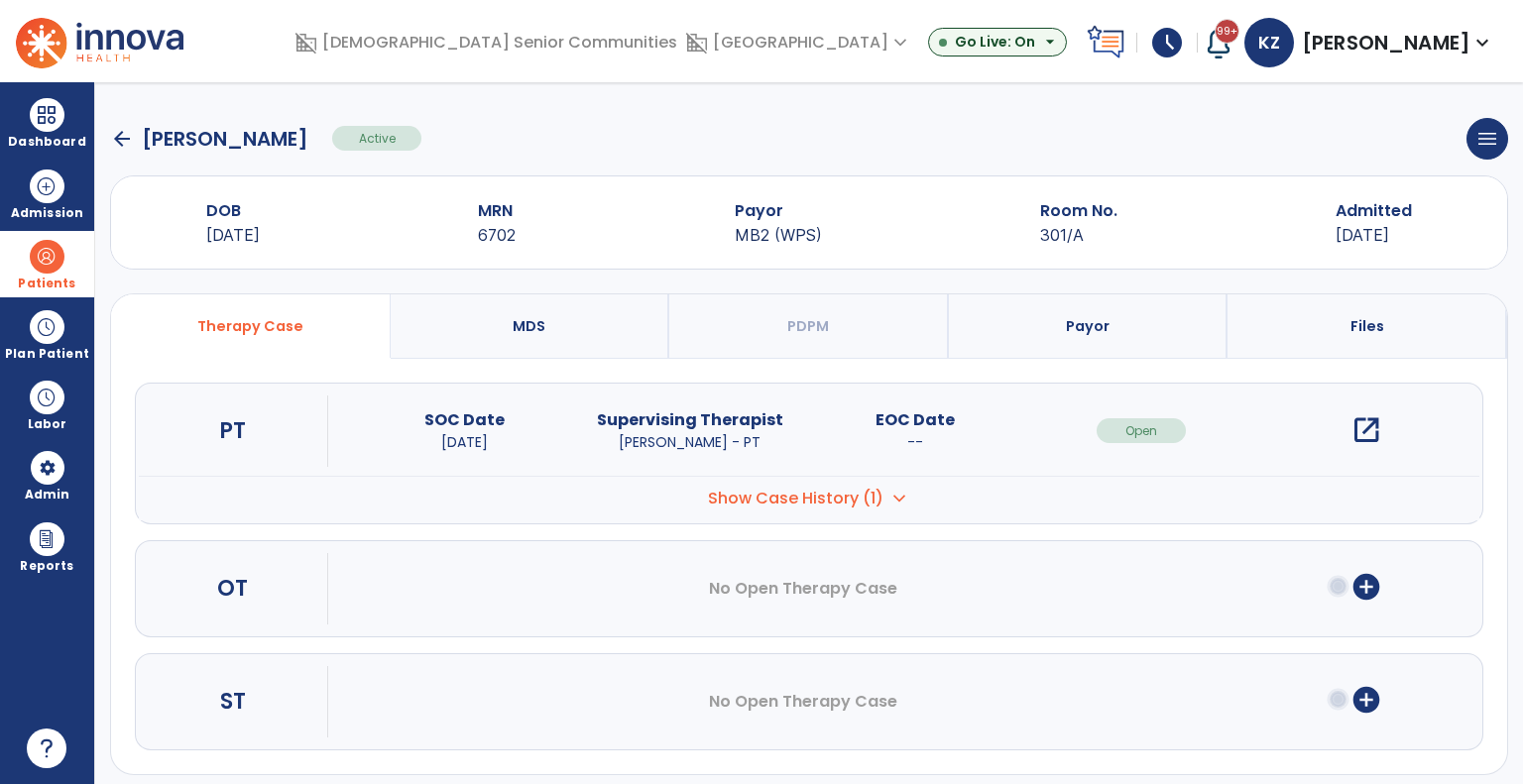 click on "Patients" at bounding box center [47, 264] 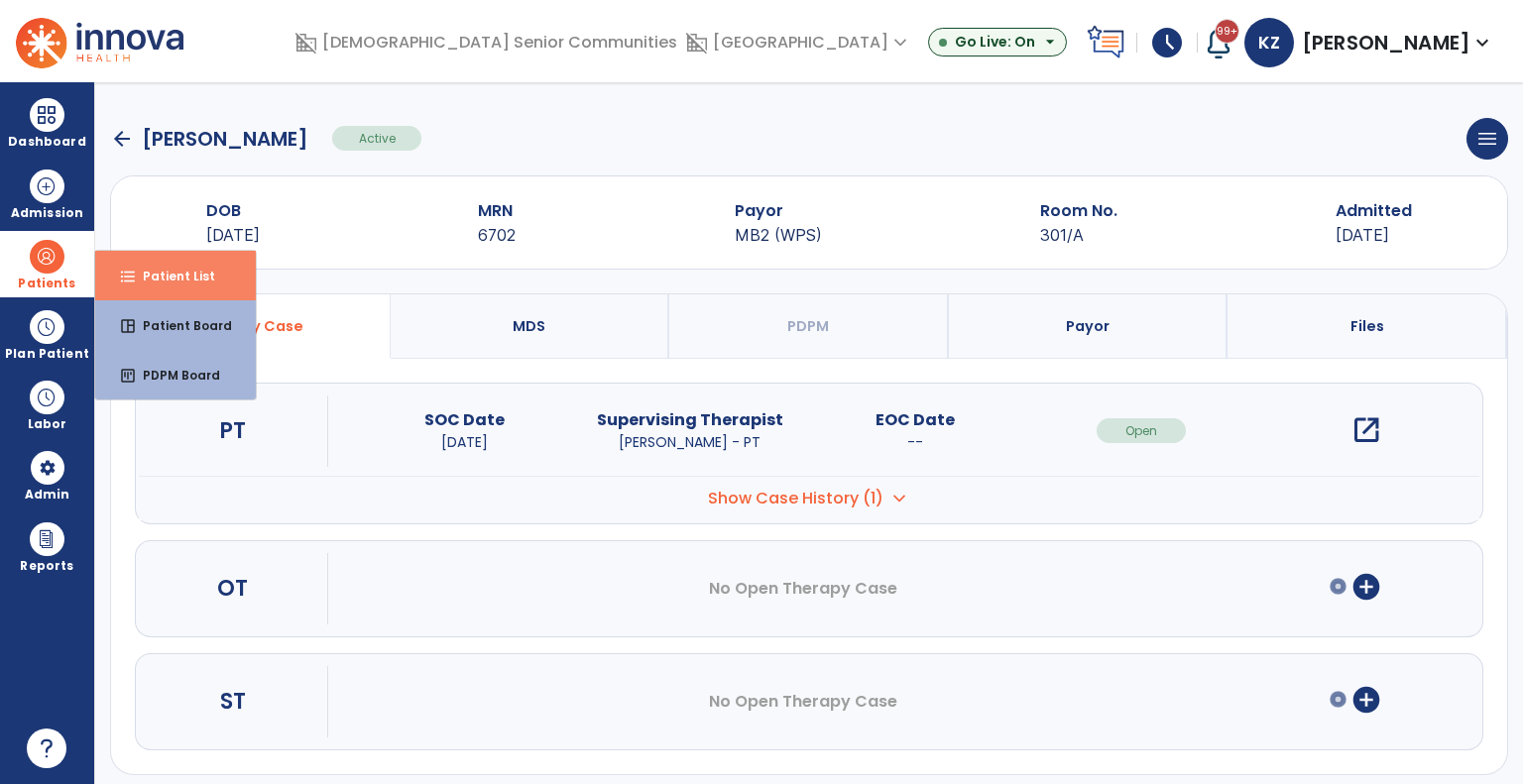 click on "Patient List" at bounding box center [171, 276] 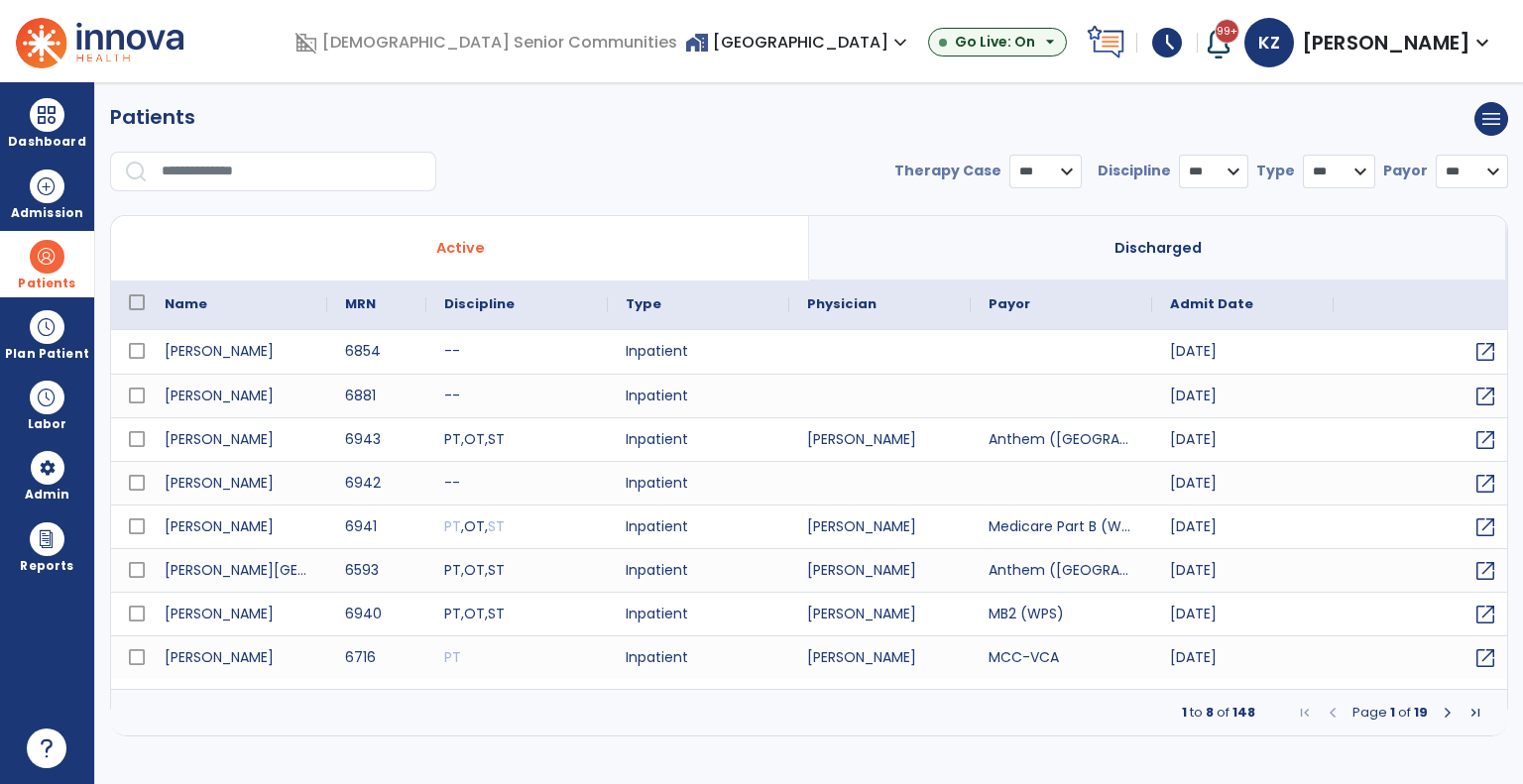 select on "***" 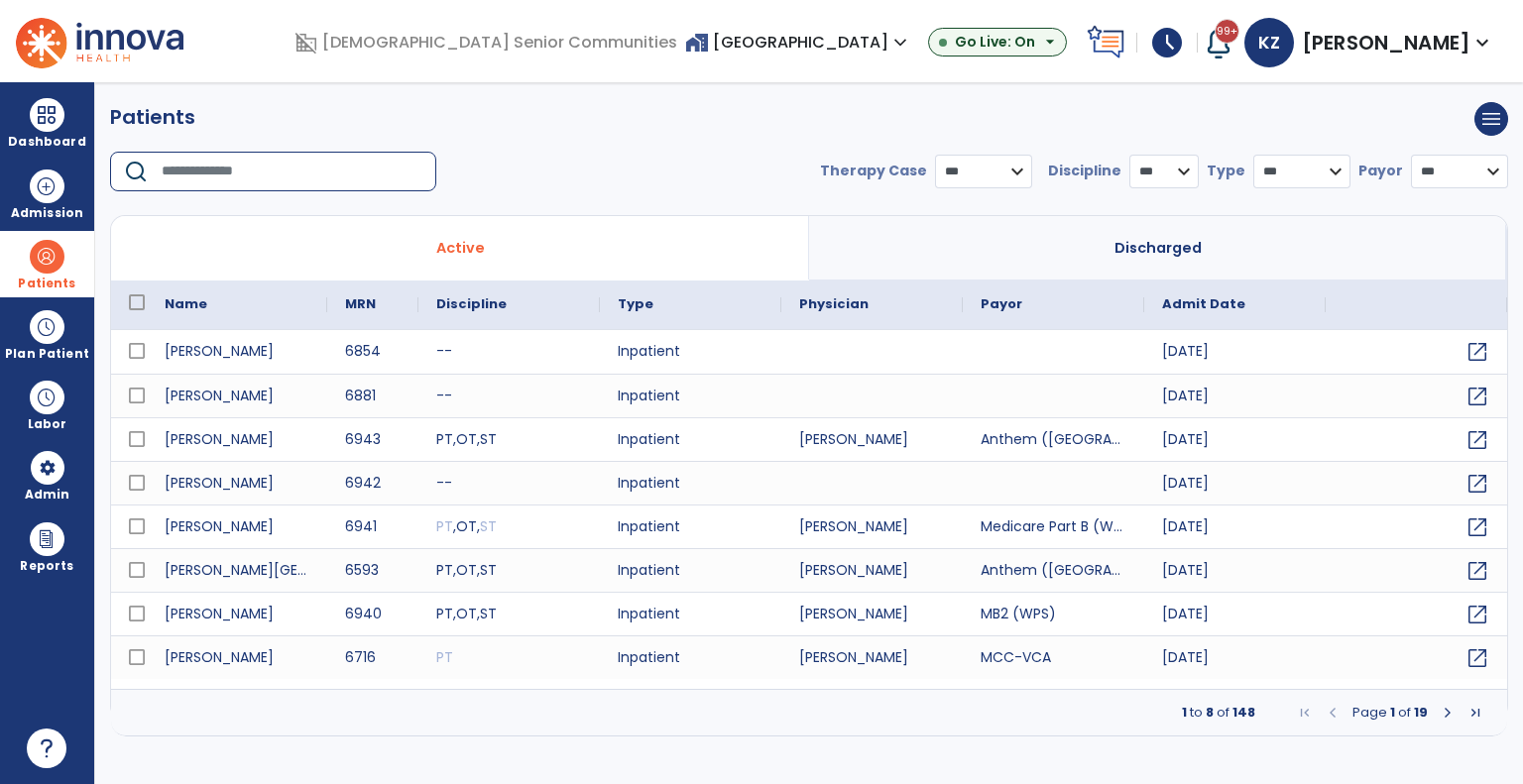 click at bounding box center (292, 171) 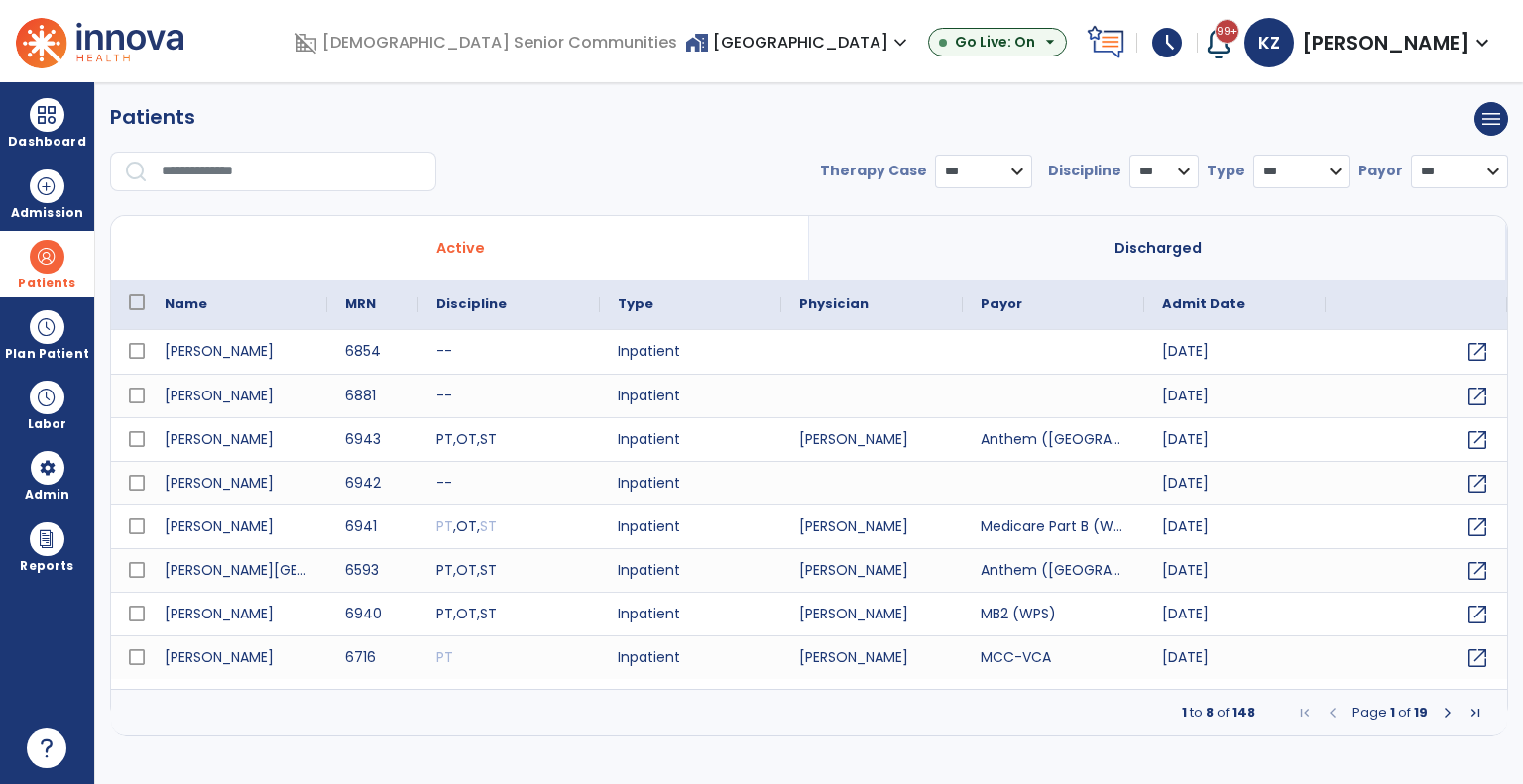 click at bounding box center [47, 257] 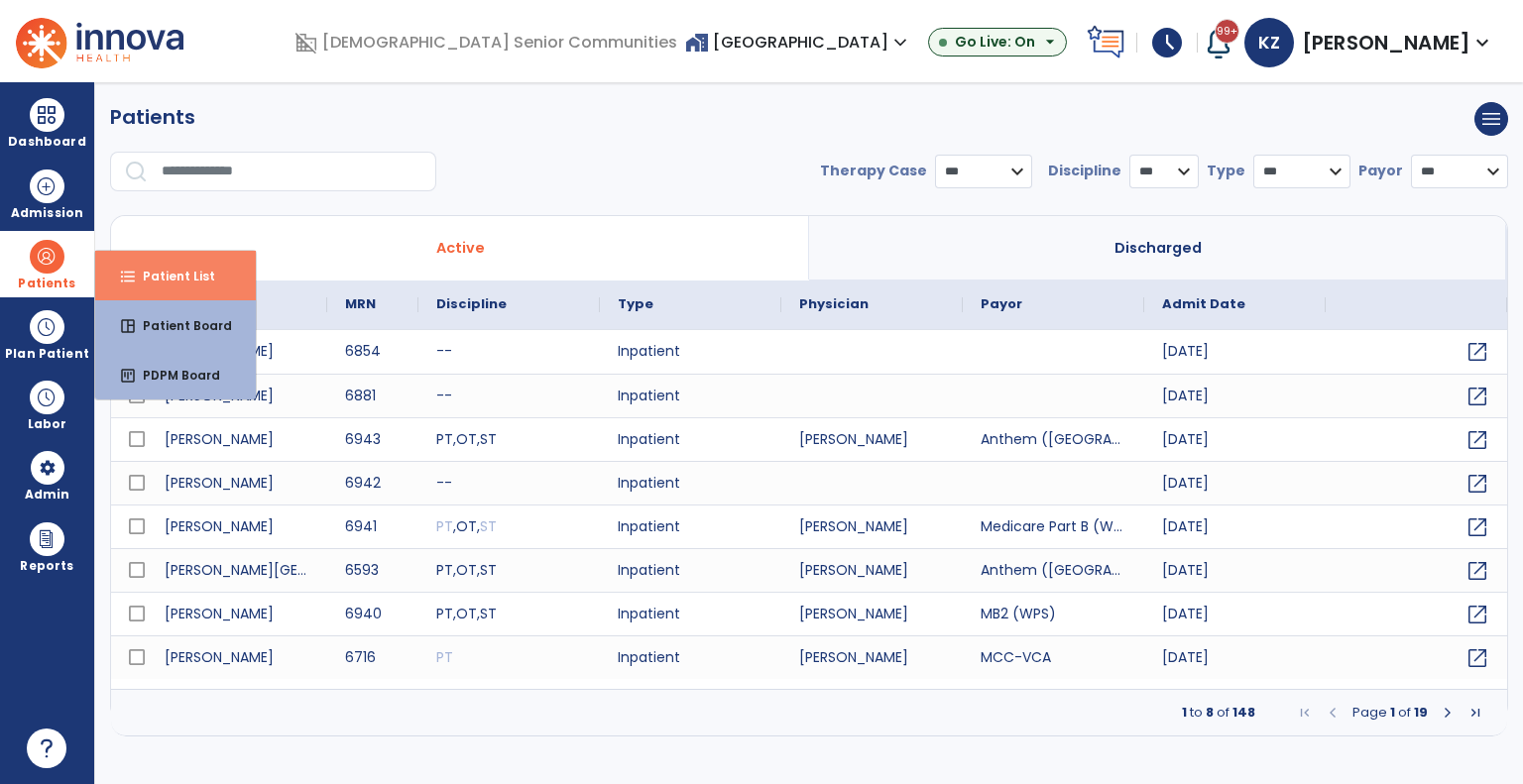 click on "Patient List" at bounding box center (171, 276) 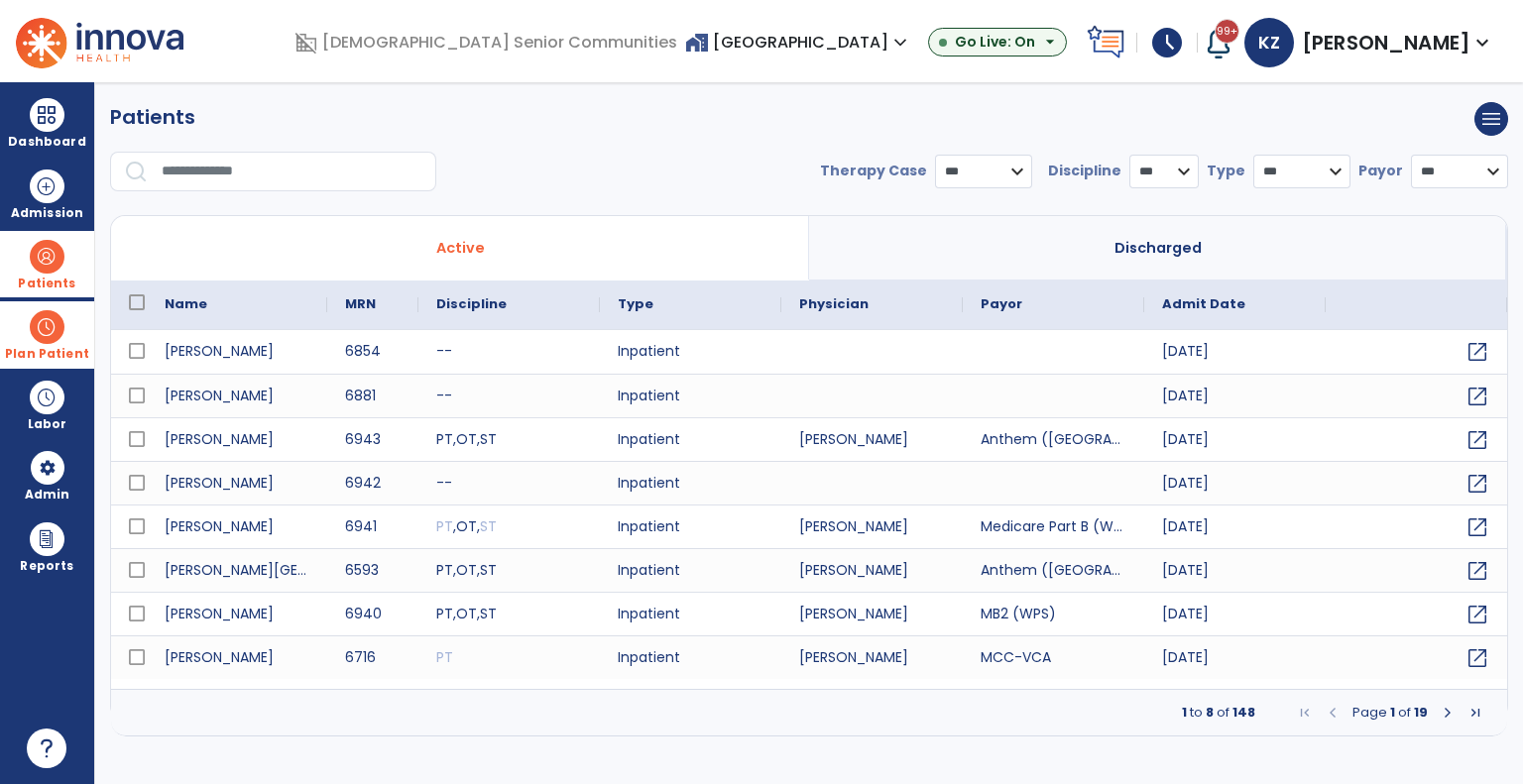 click at bounding box center (47, 327) 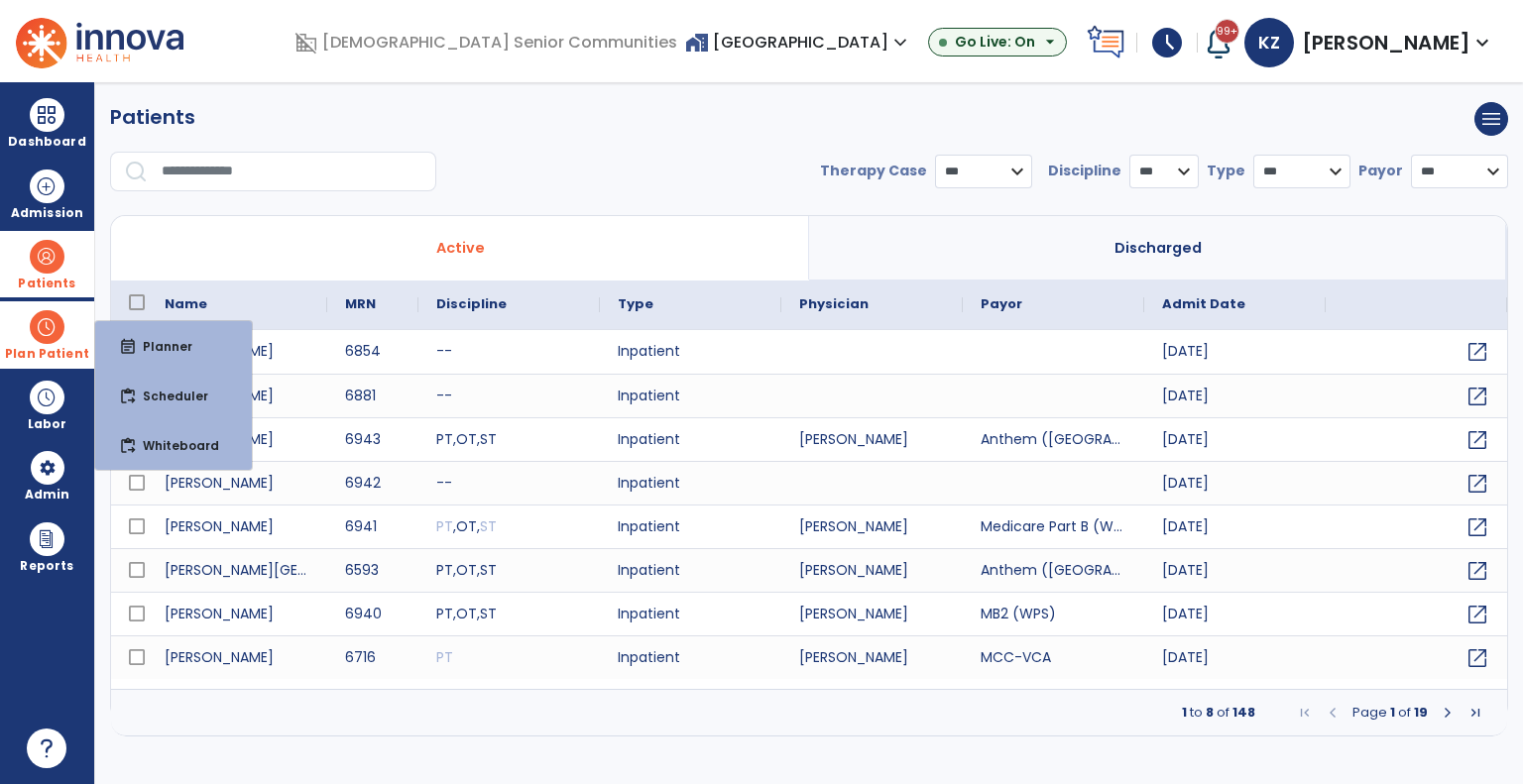 click on "Plan Patient" at bounding box center [47, 334] 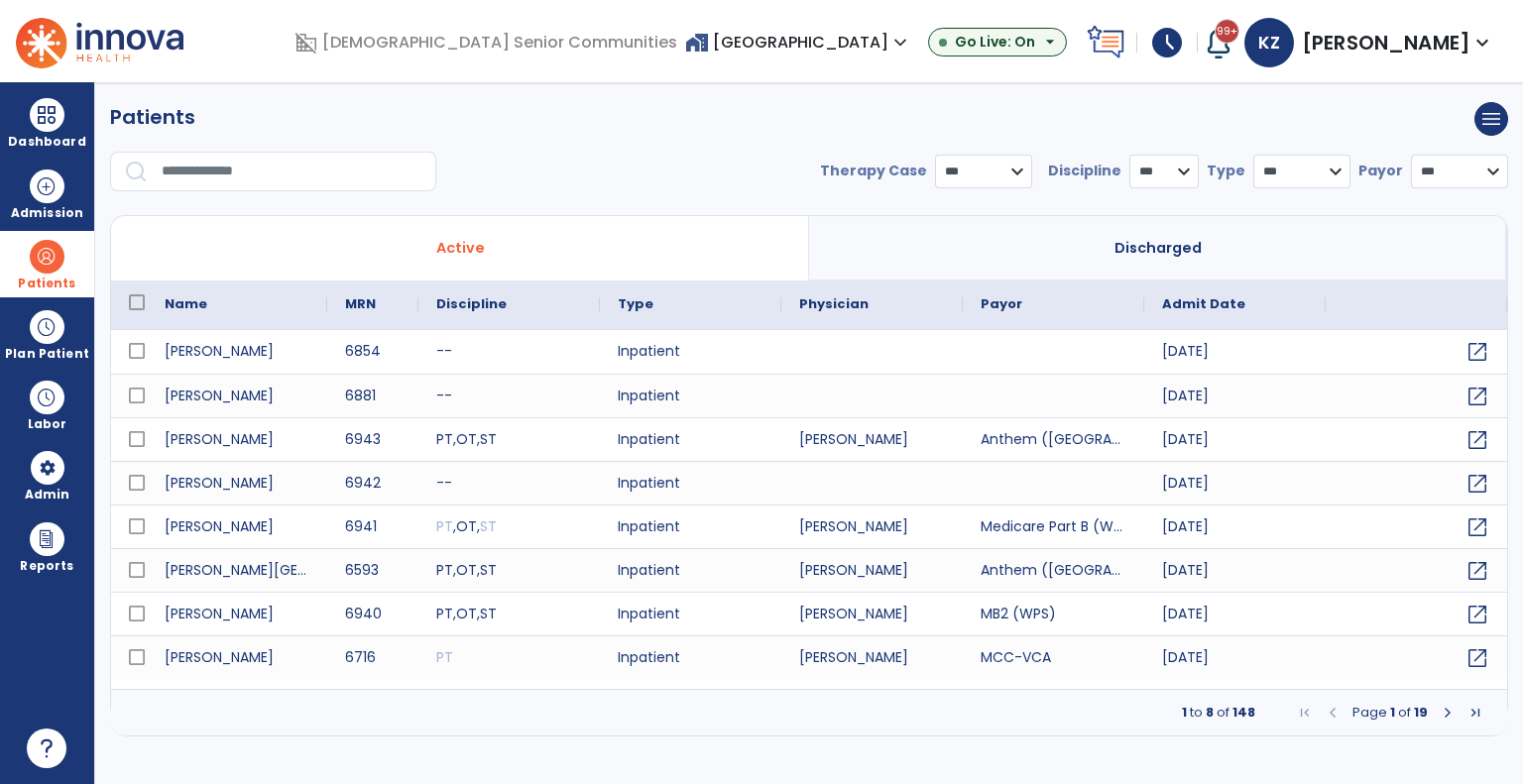 click at bounding box center [47, 257] 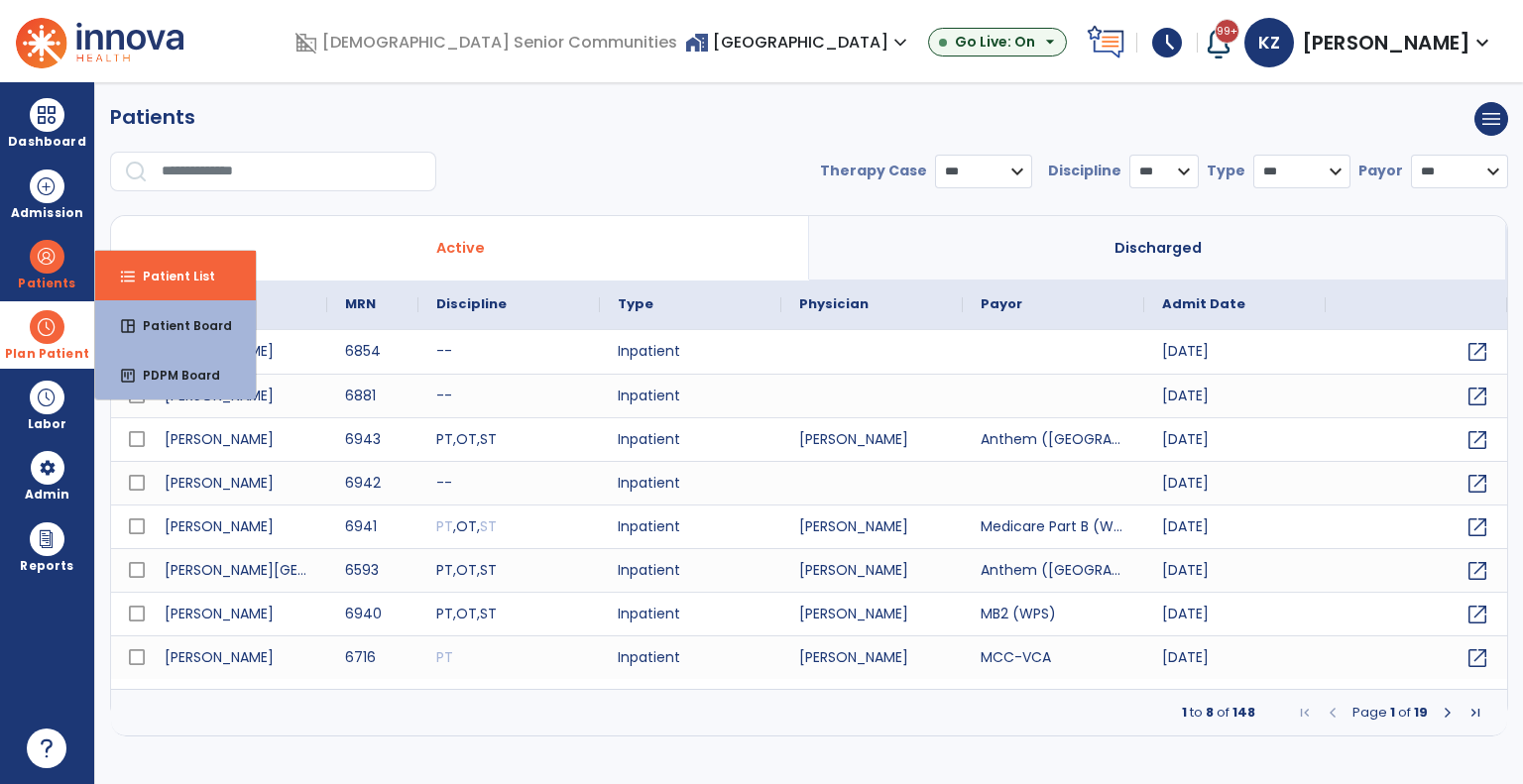 click on "Plan Patient" at bounding box center (47, 264) 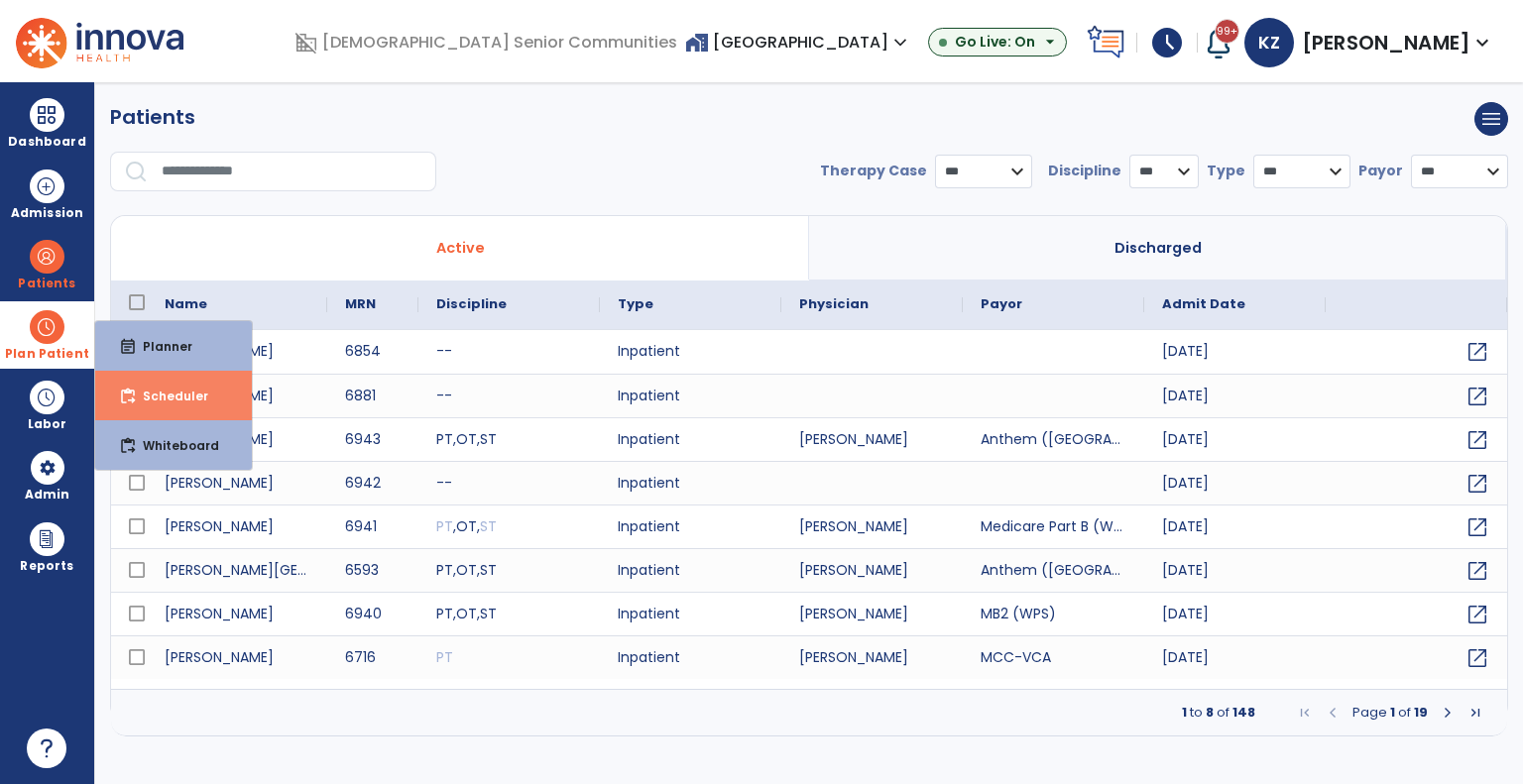 click on "Scheduler" at bounding box center (168, 395) 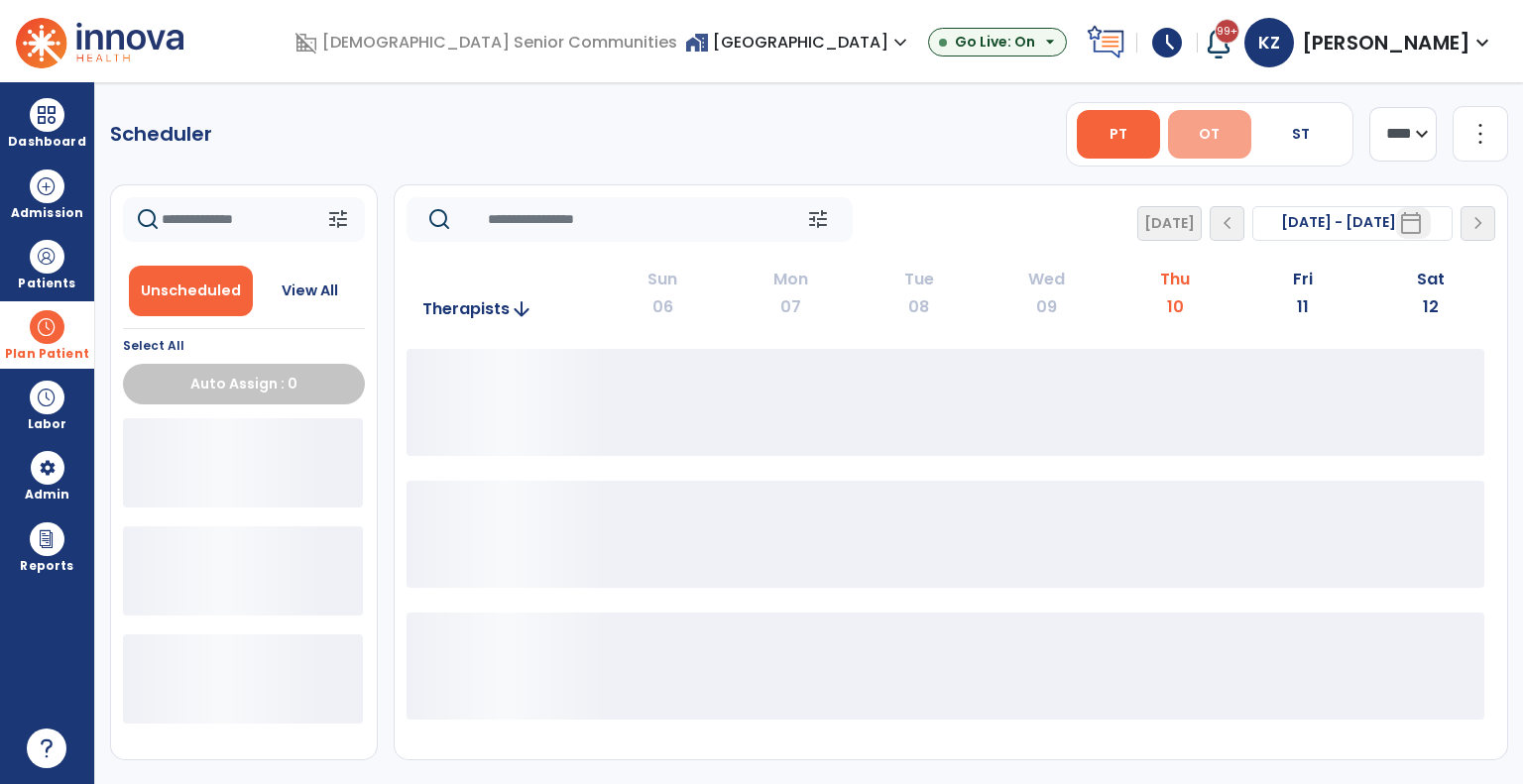click on "OT" at bounding box center [1210, 134] 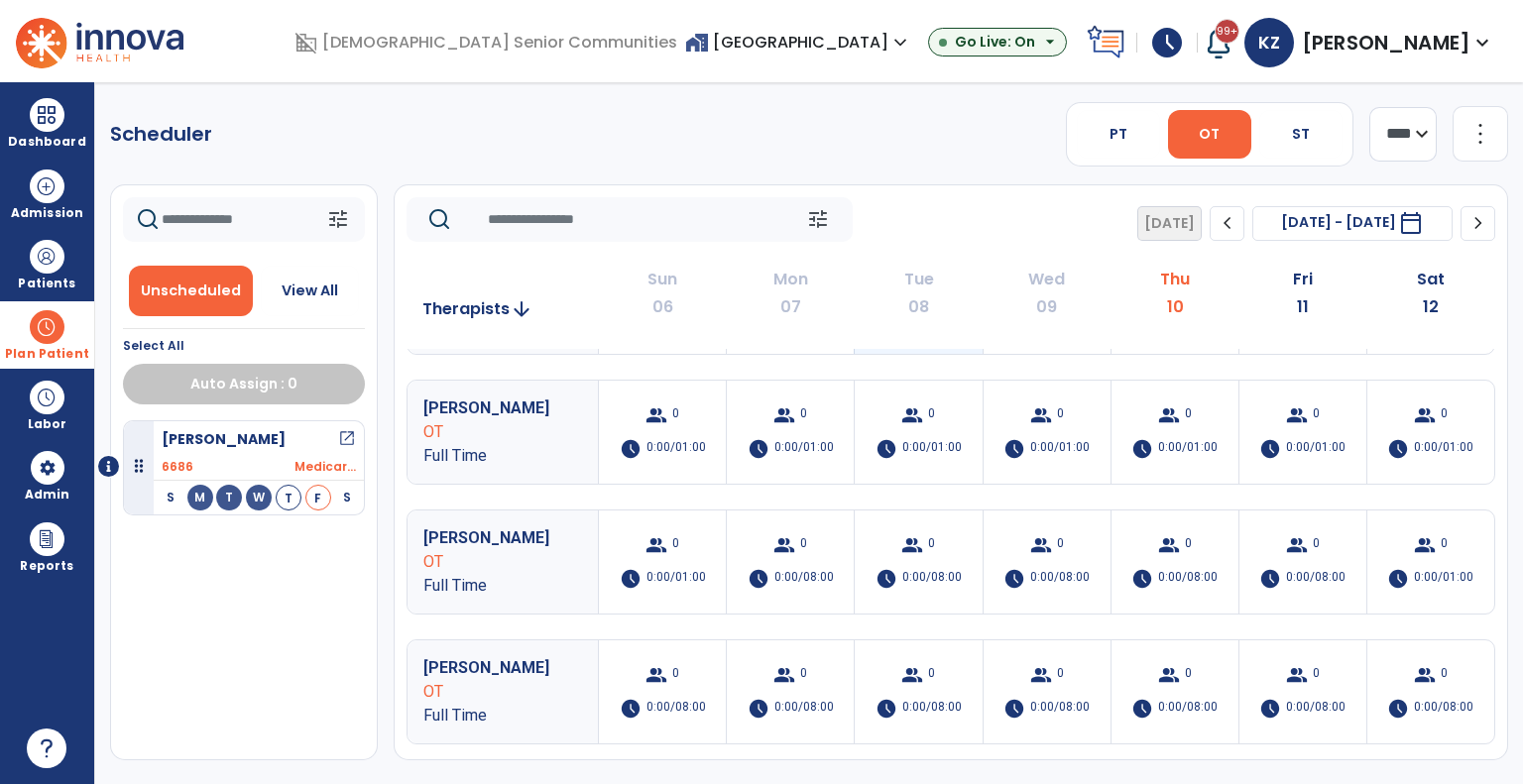 scroll, scrollTop: 793, scrollLeft: 0, axis: vertical 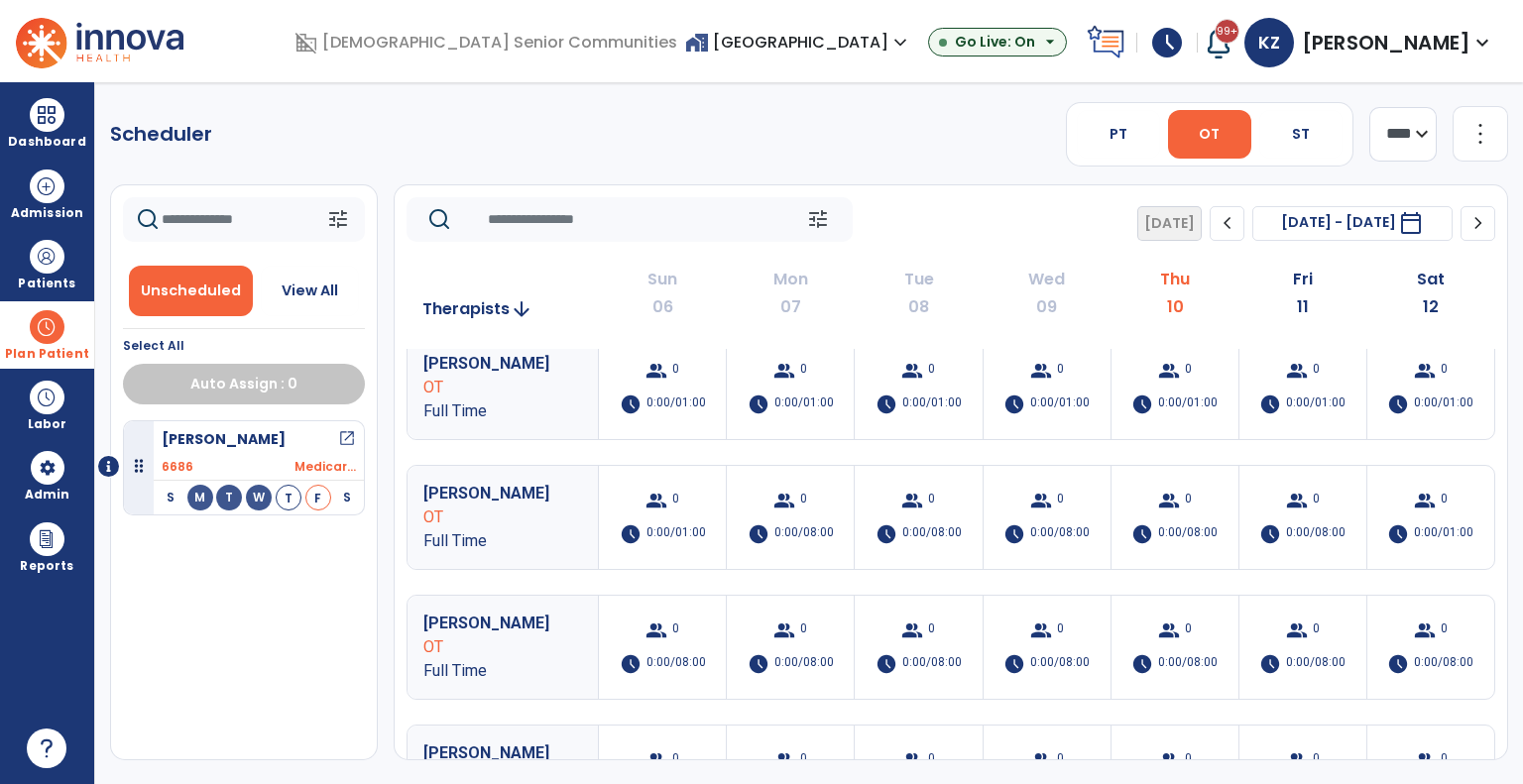 click at bounding box center [47, 327] 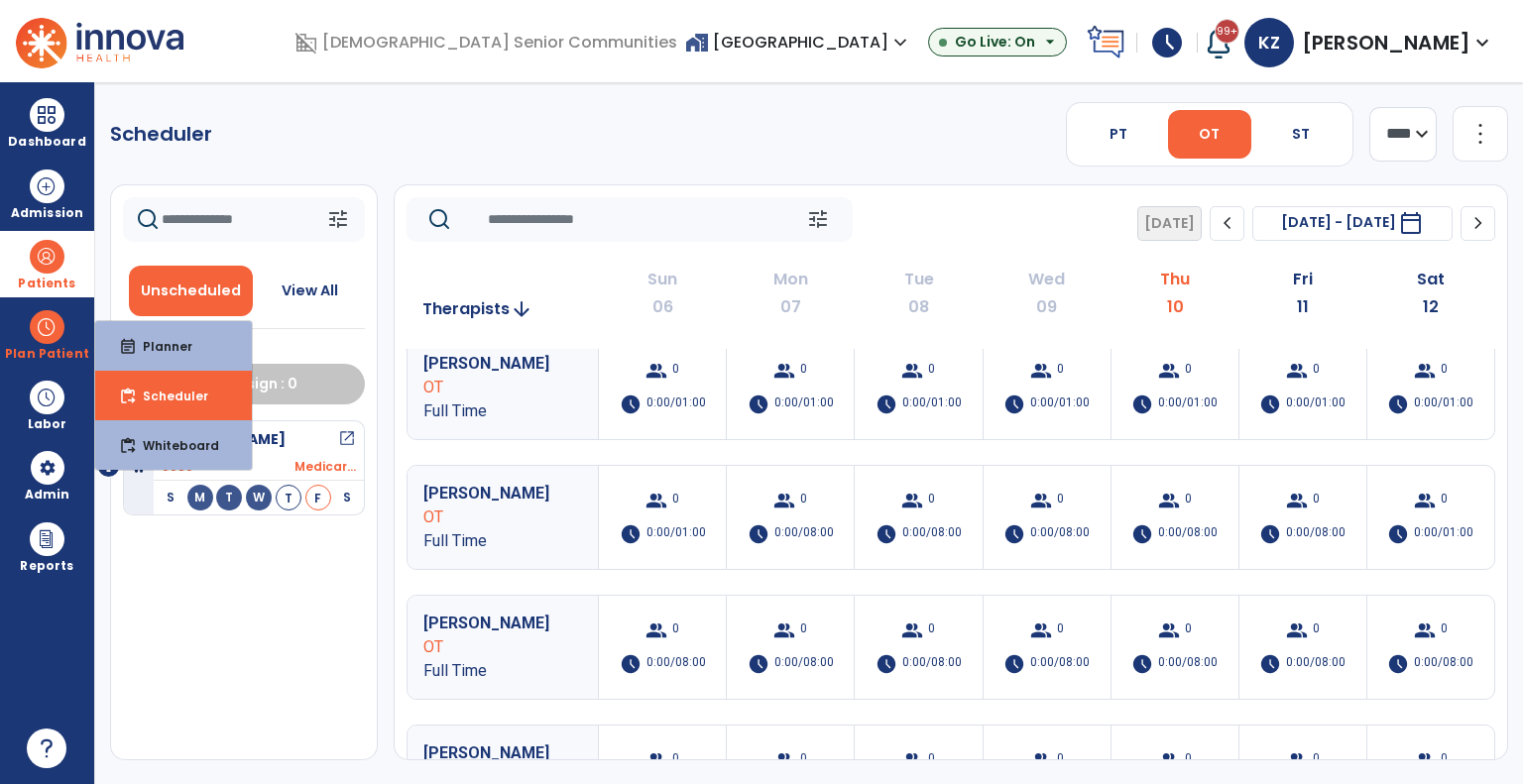 click on "Patients" at bounding box center (47, 283) 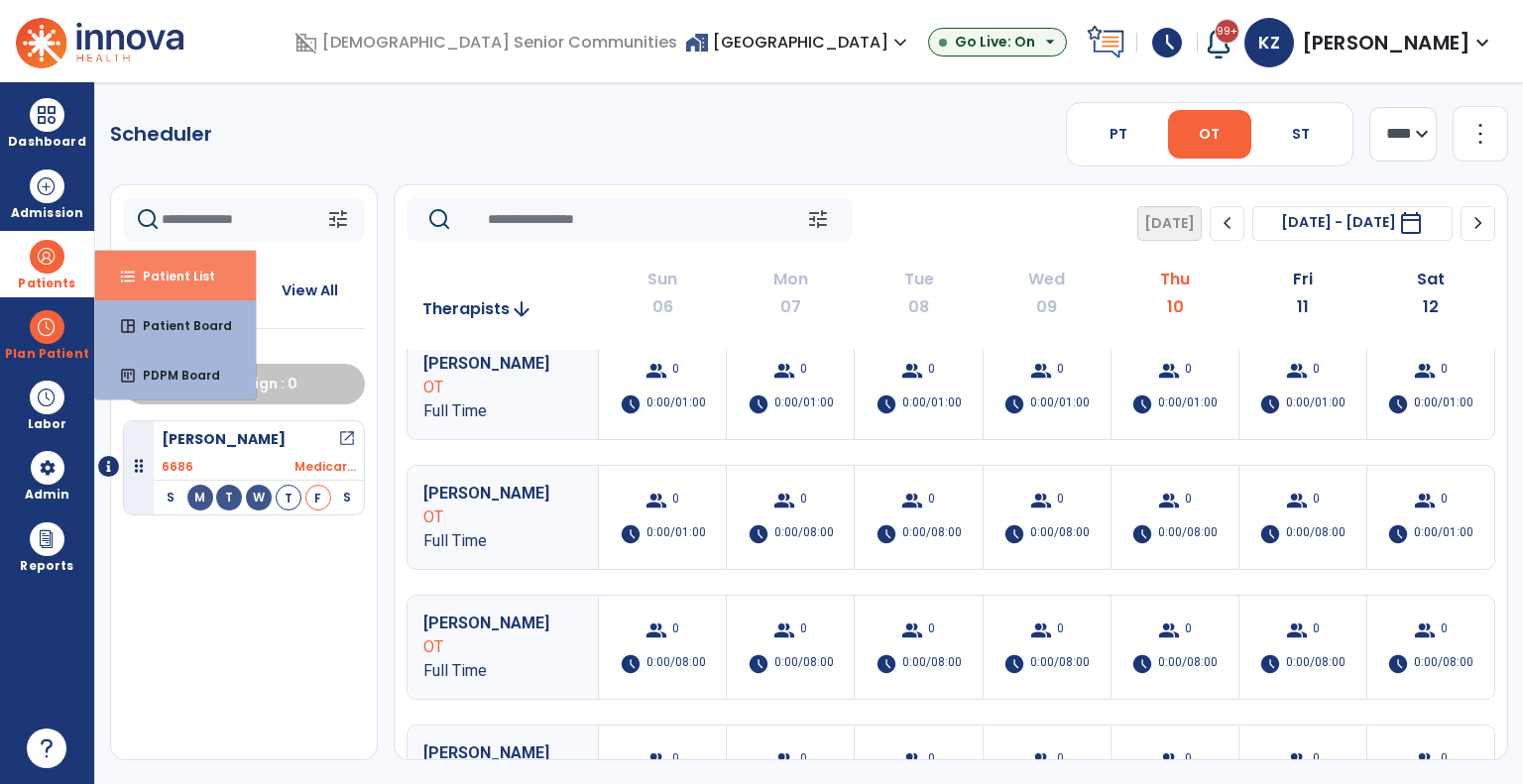 click on "Patient List" at bounding box center [171, 276] 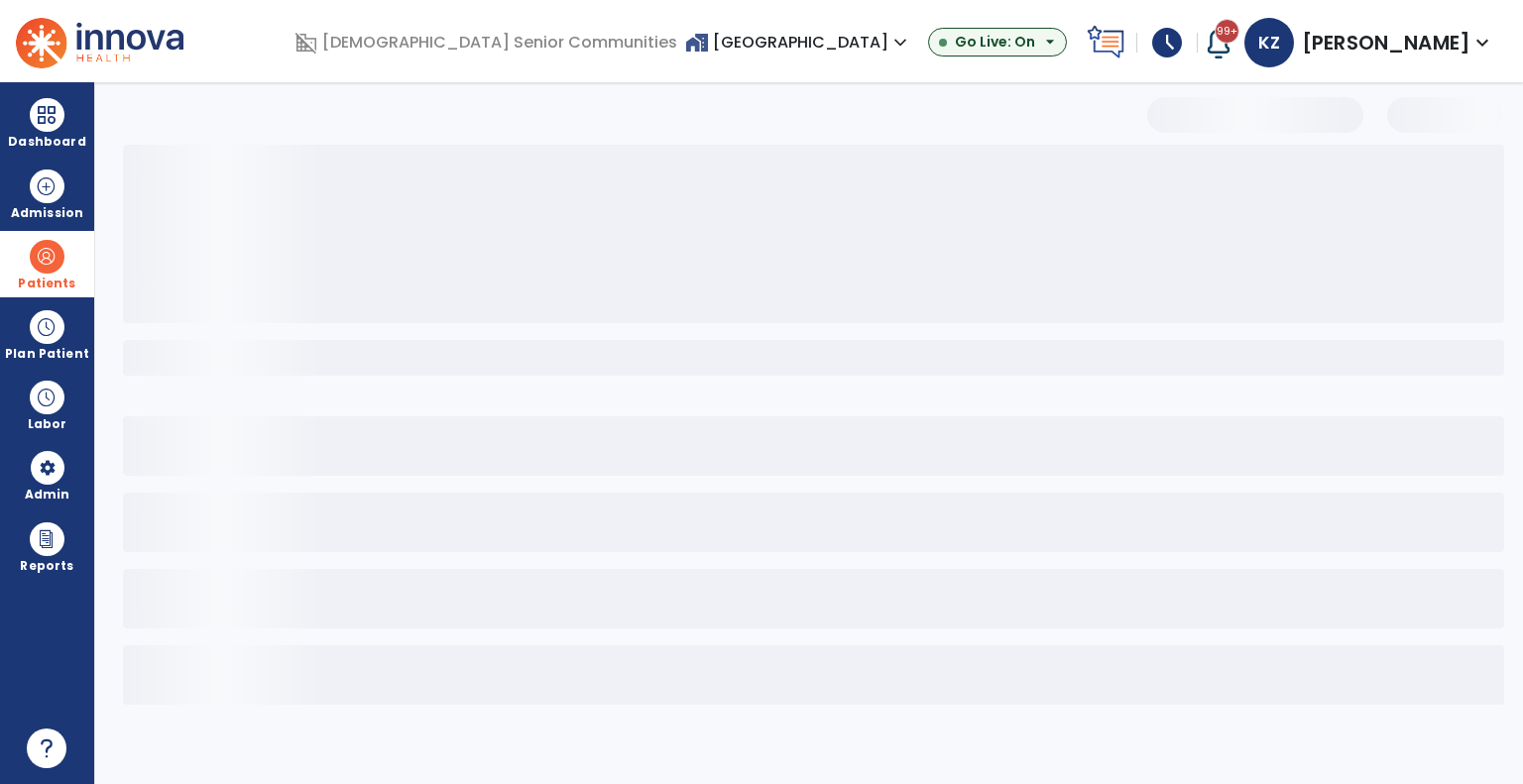 select on "***" 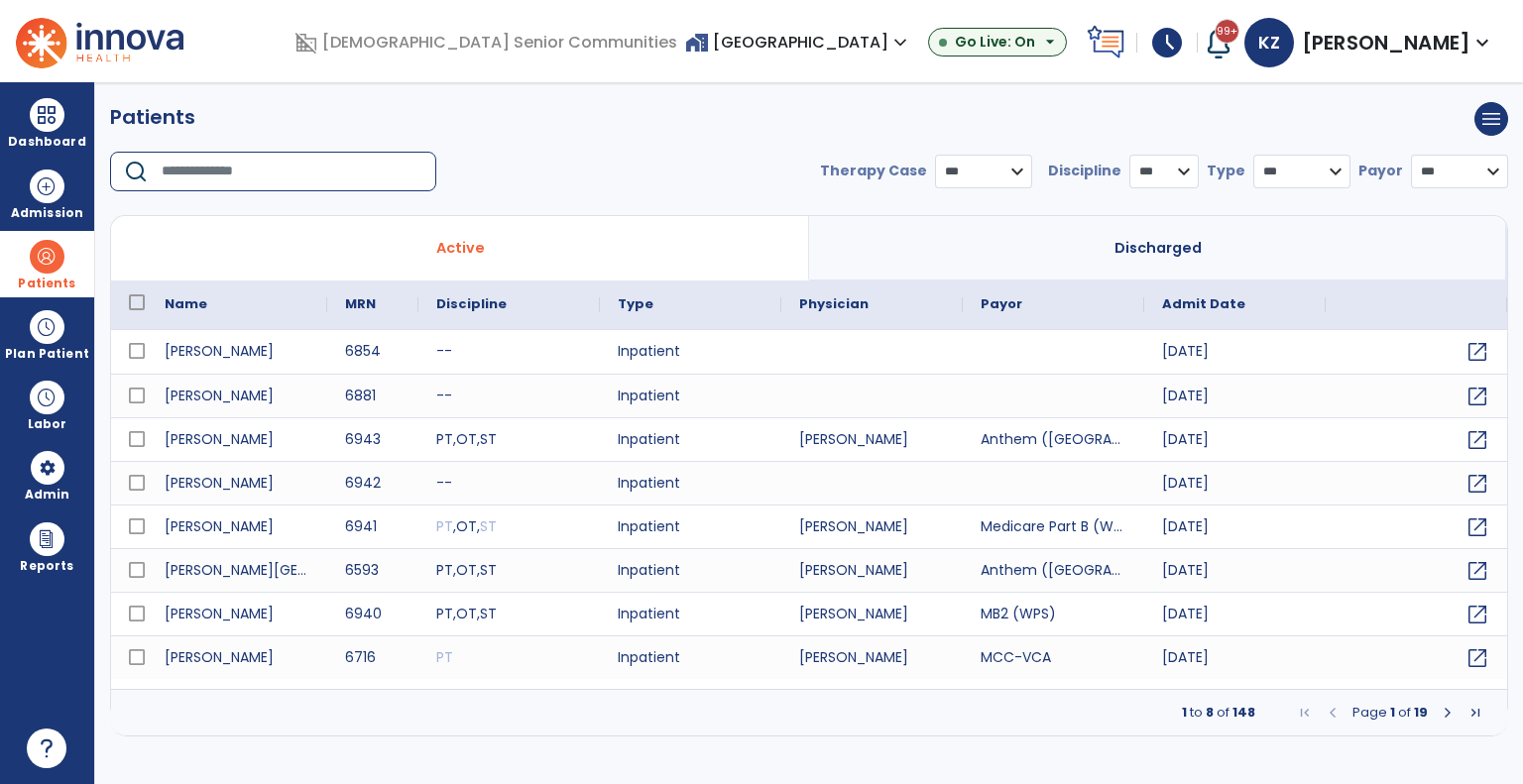 drag, startPoint x: 190, startPoint y: 174, endPoint x: 252, endPoint y: 383, distance: 218.00229 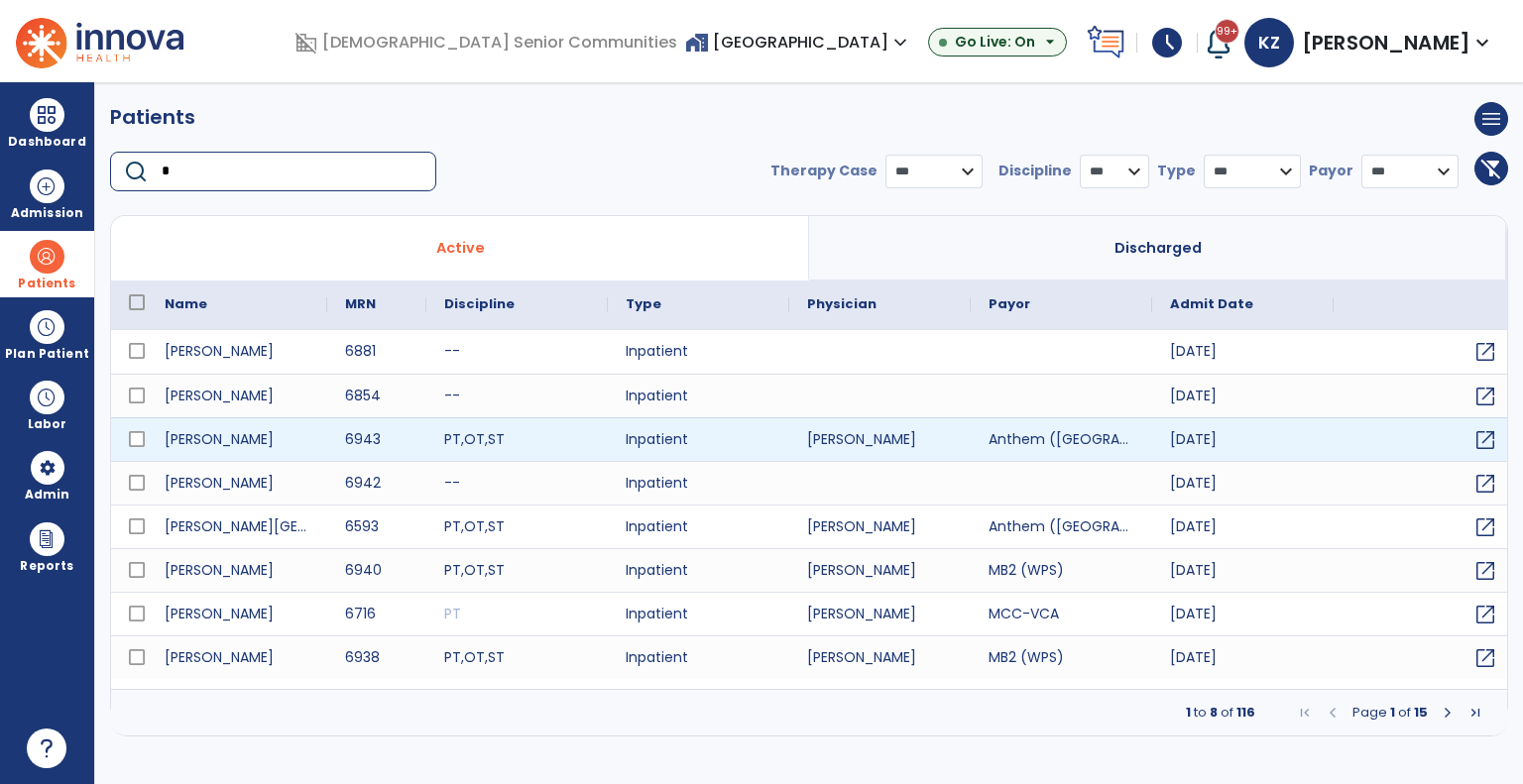 type on "*" 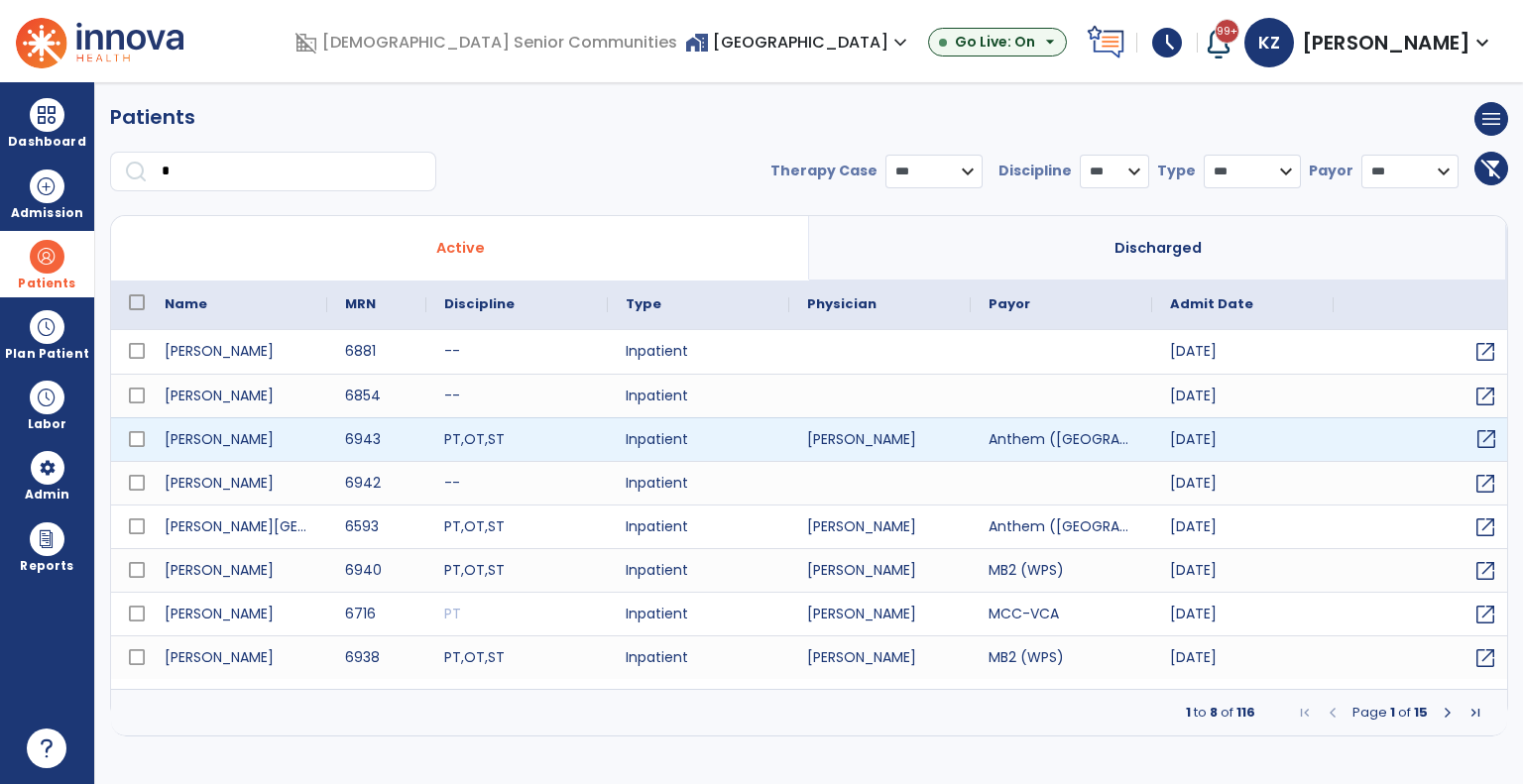 click on "open_in_new" at bounding box center (1486, 439) 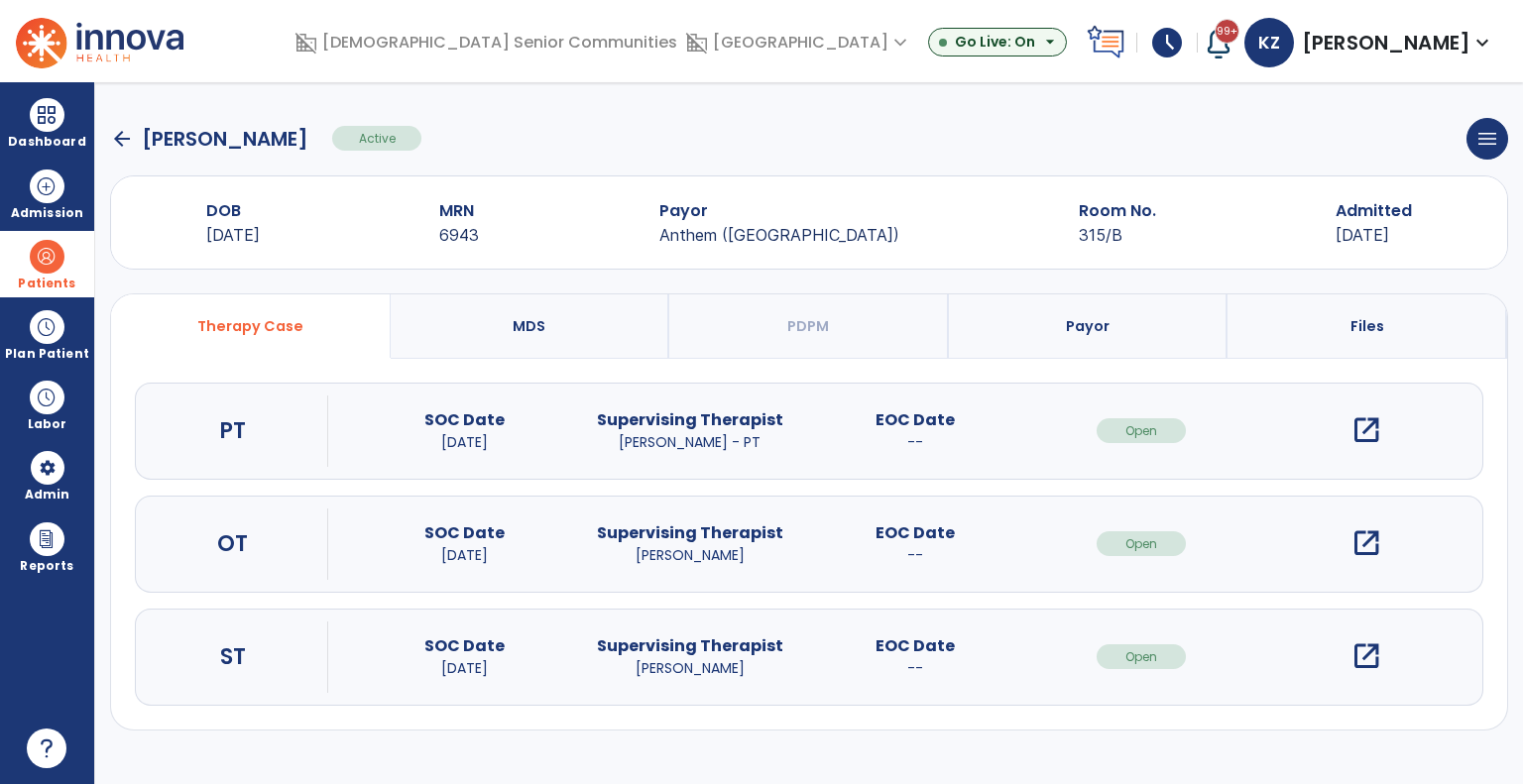 click on "open_in_new" at bounding box center [1366, 543] 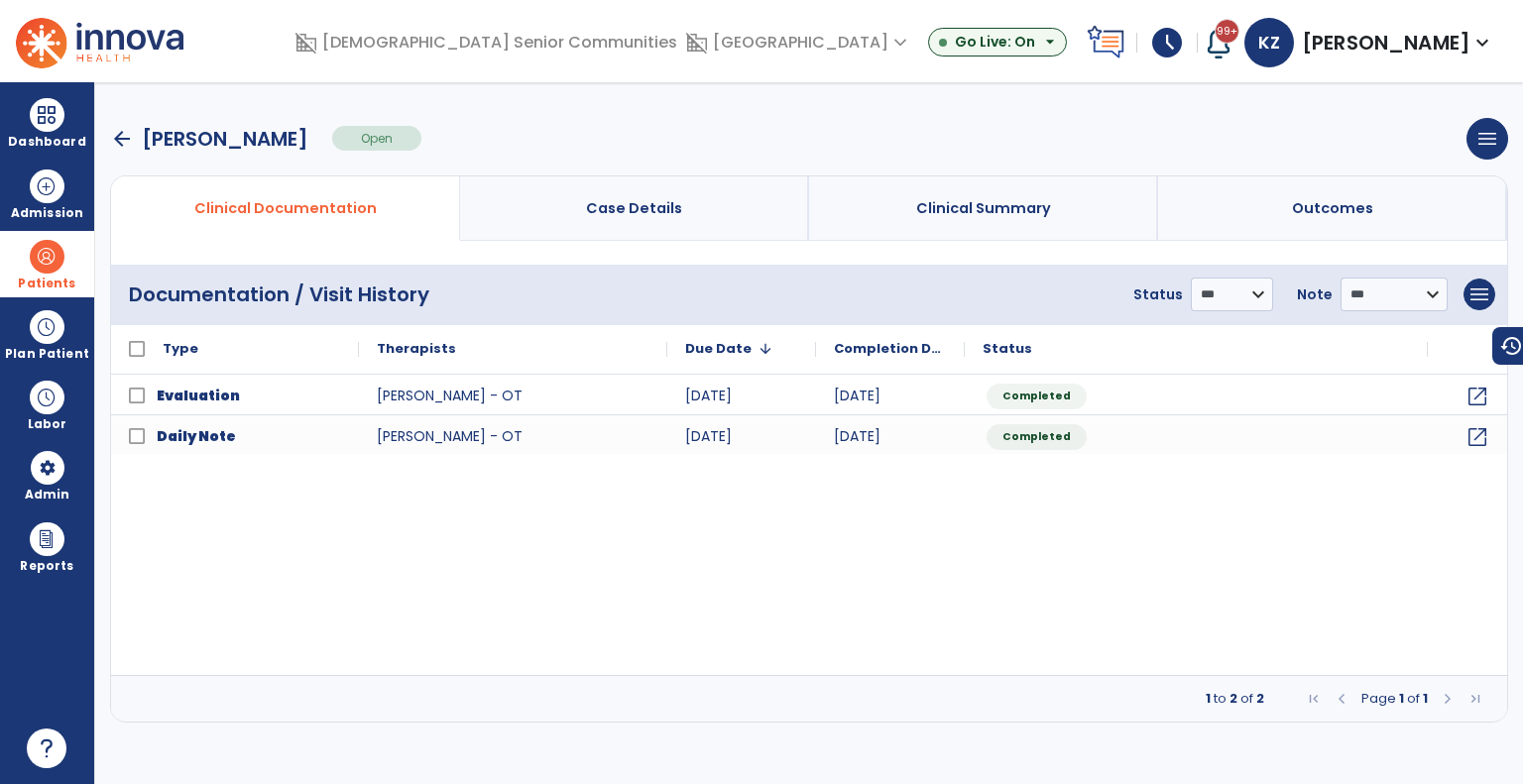 click at bounding box center (47, 257) 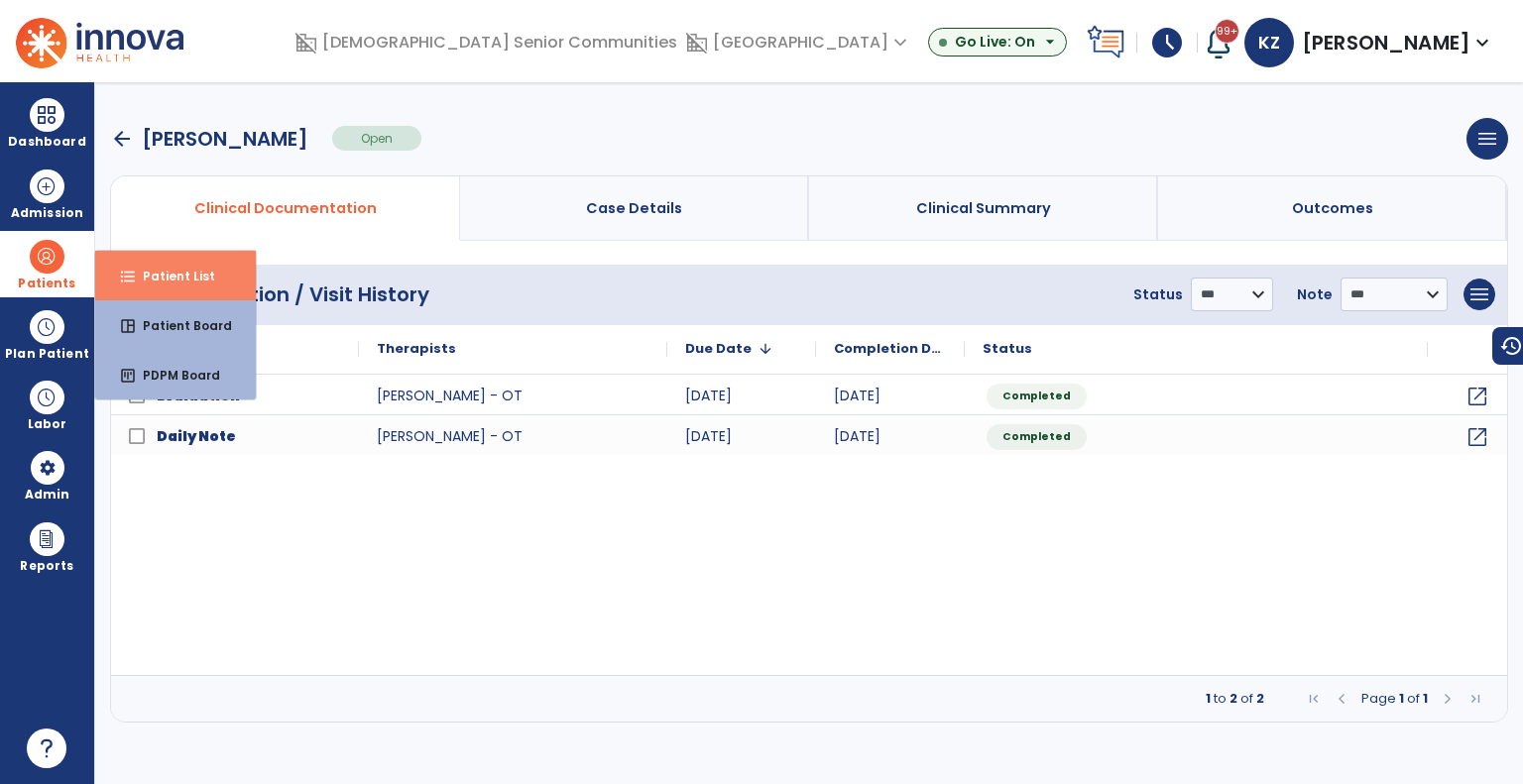 click on "Patient List" at bounding box center (171, 276) 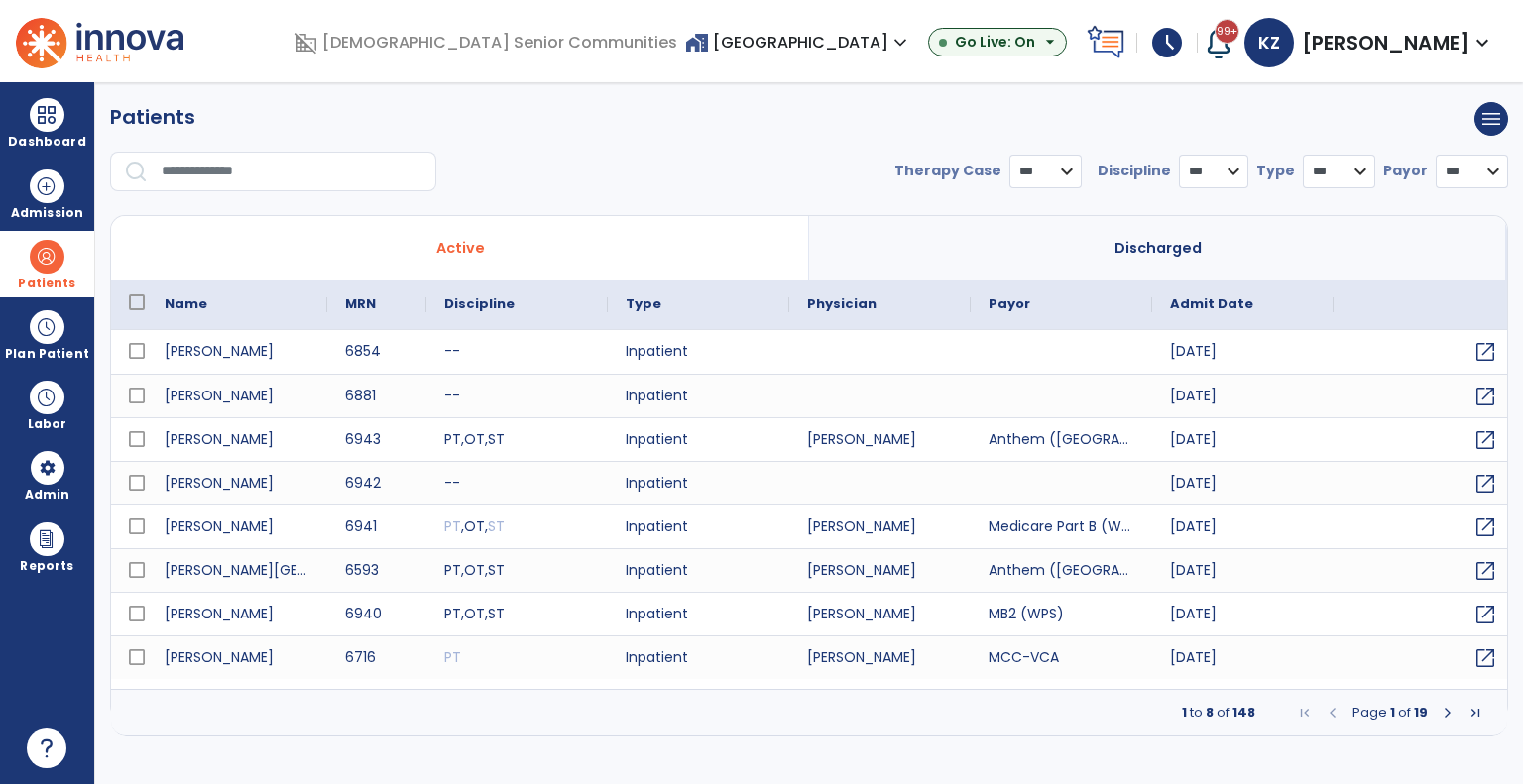select on "***" 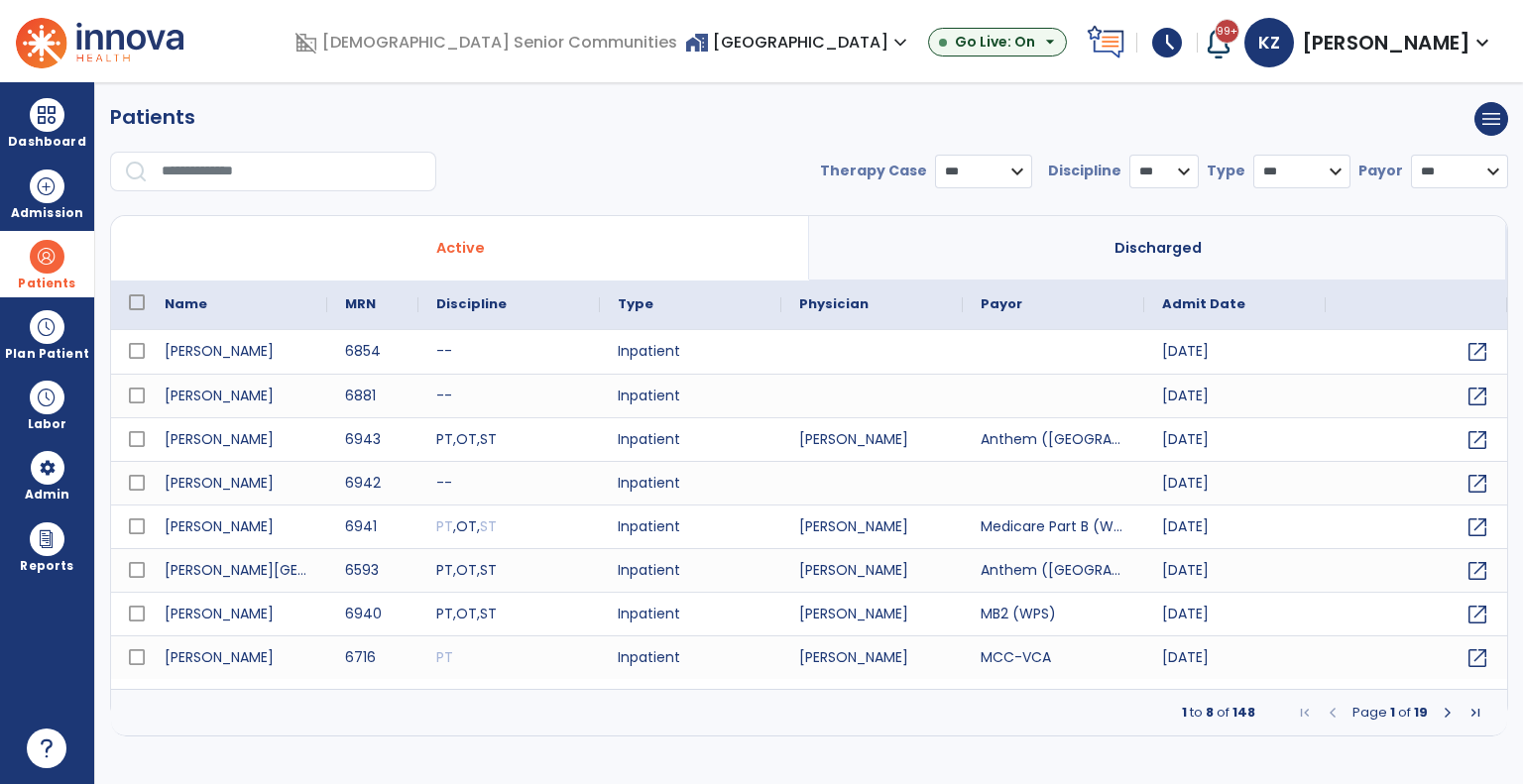 click on "*** **** ******" at bounding box center (984, 171) 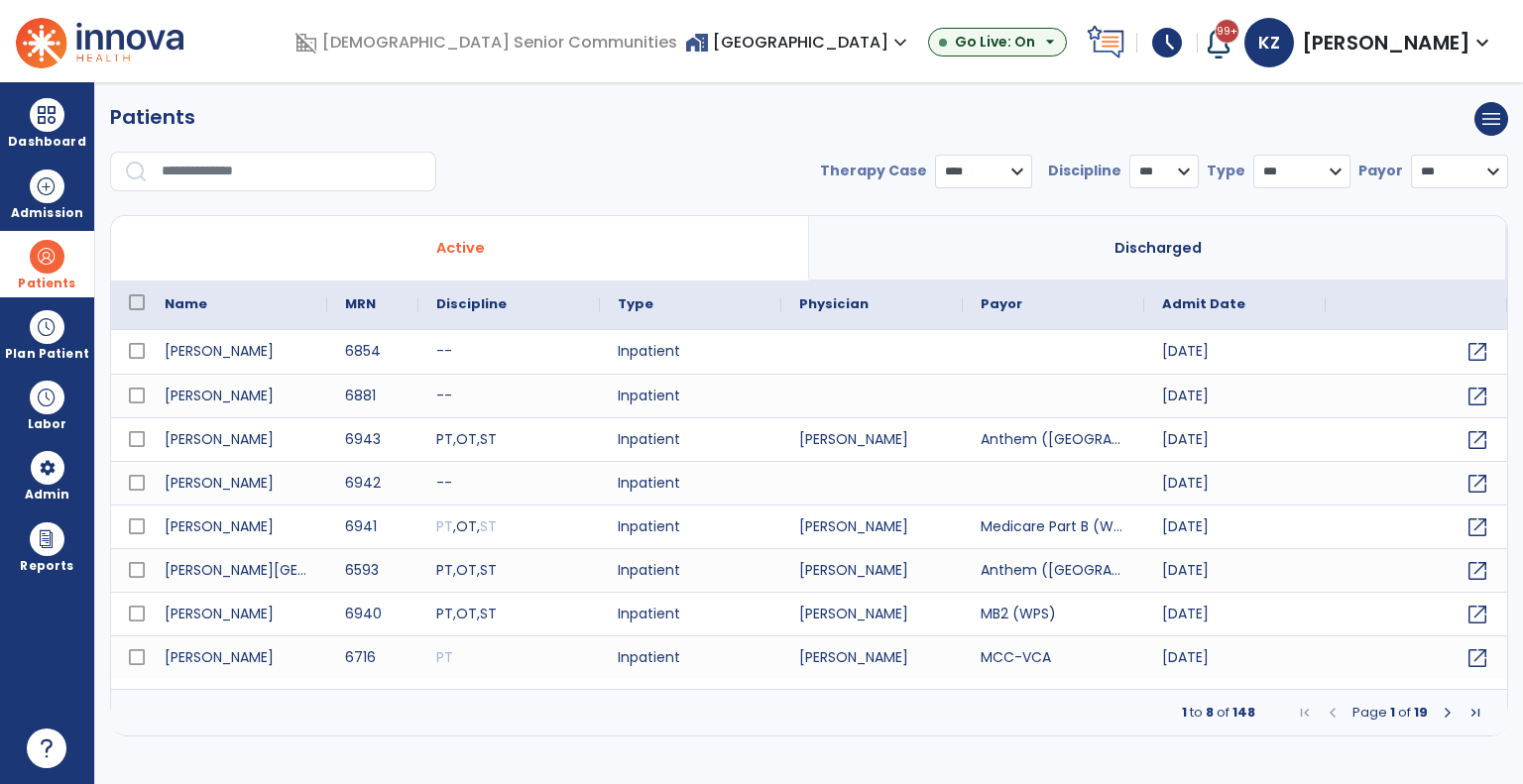 click on "*** **** ******" at bounding box center [984, 171] 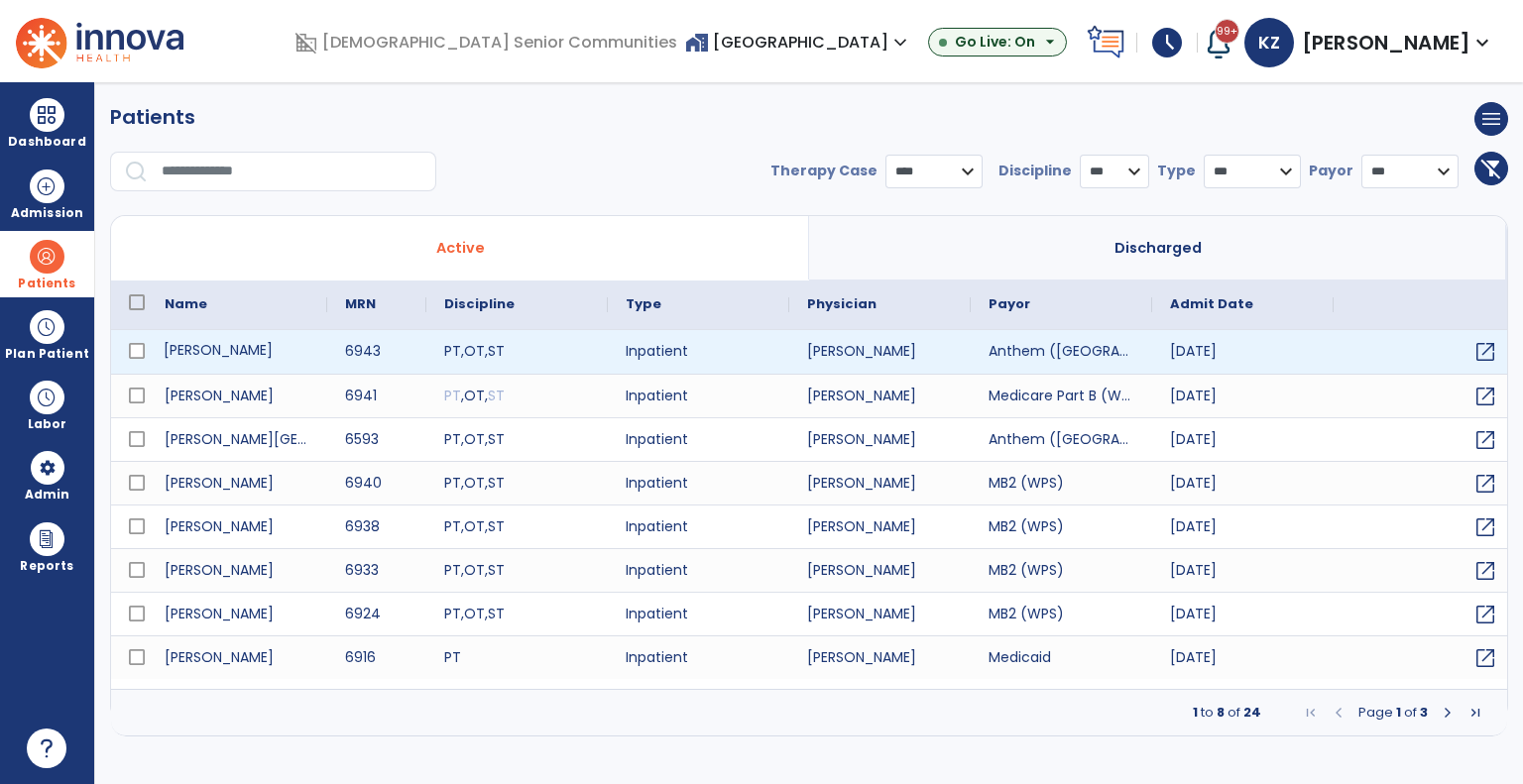 click on "Abtey, William" at bounding box center (237, 352) 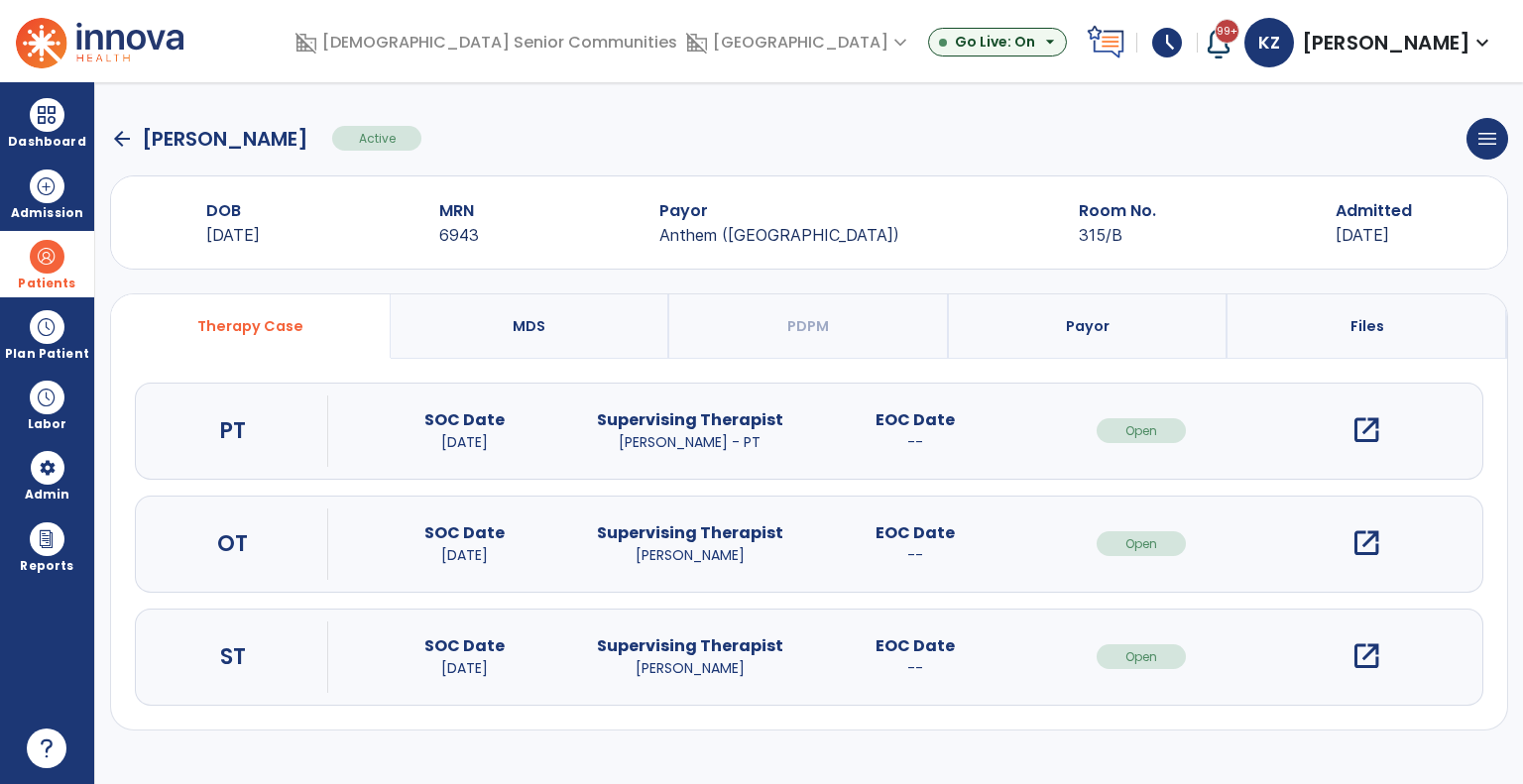 click on "open_in_new" at bounding box center [1366, 543] 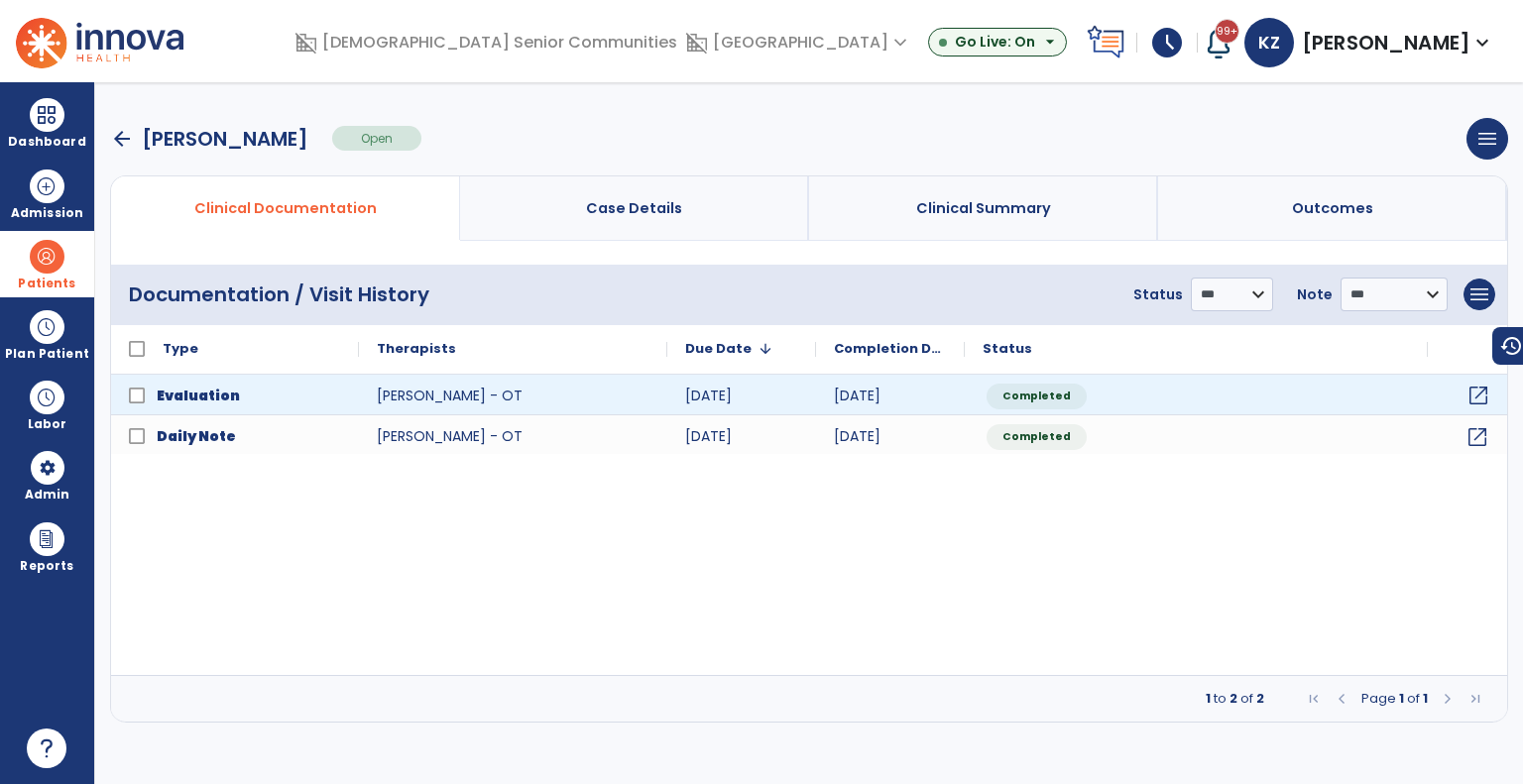 click on "open_in_new" 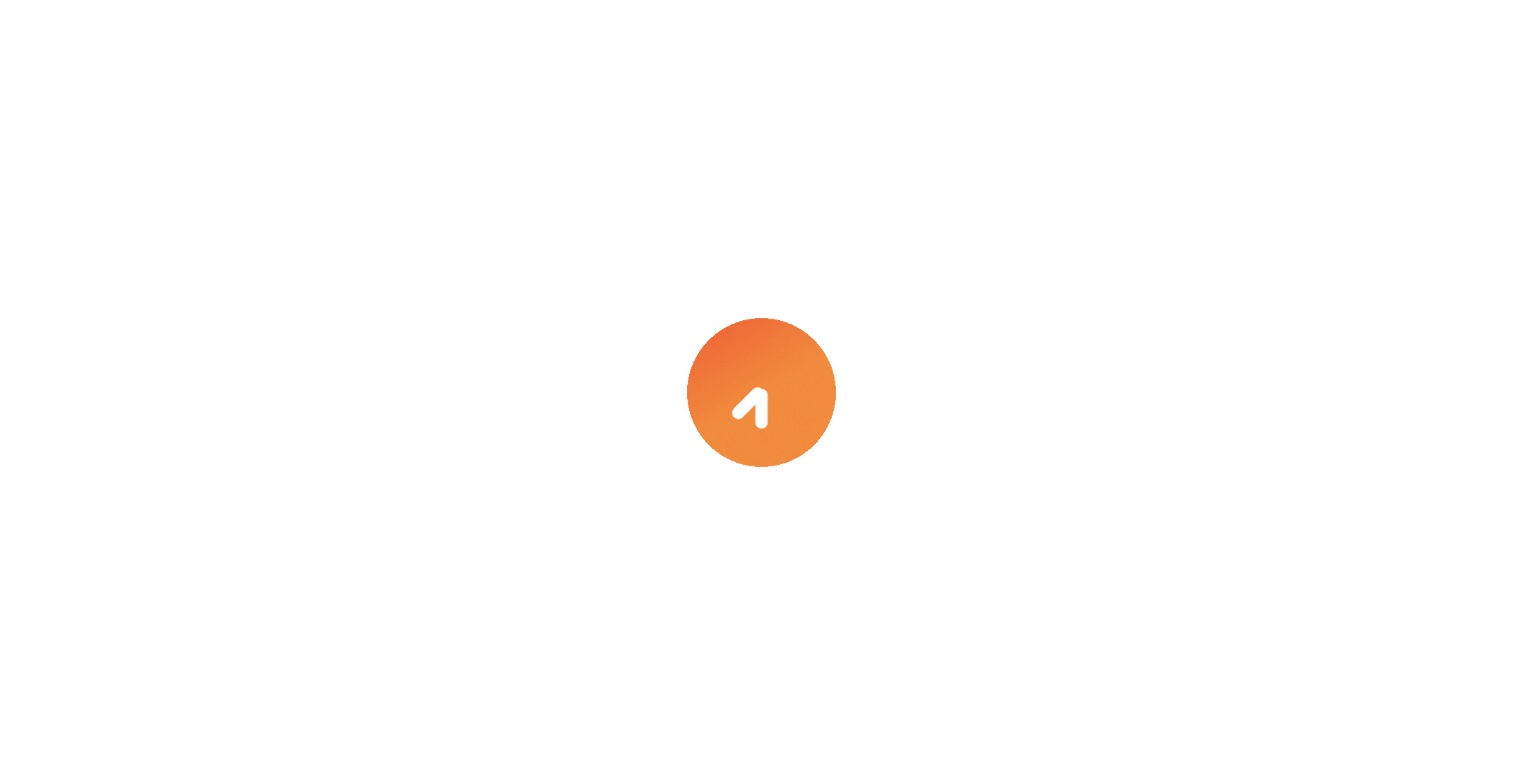 scroll, scrollTop: 0, scrollLeft: 0, axis: both 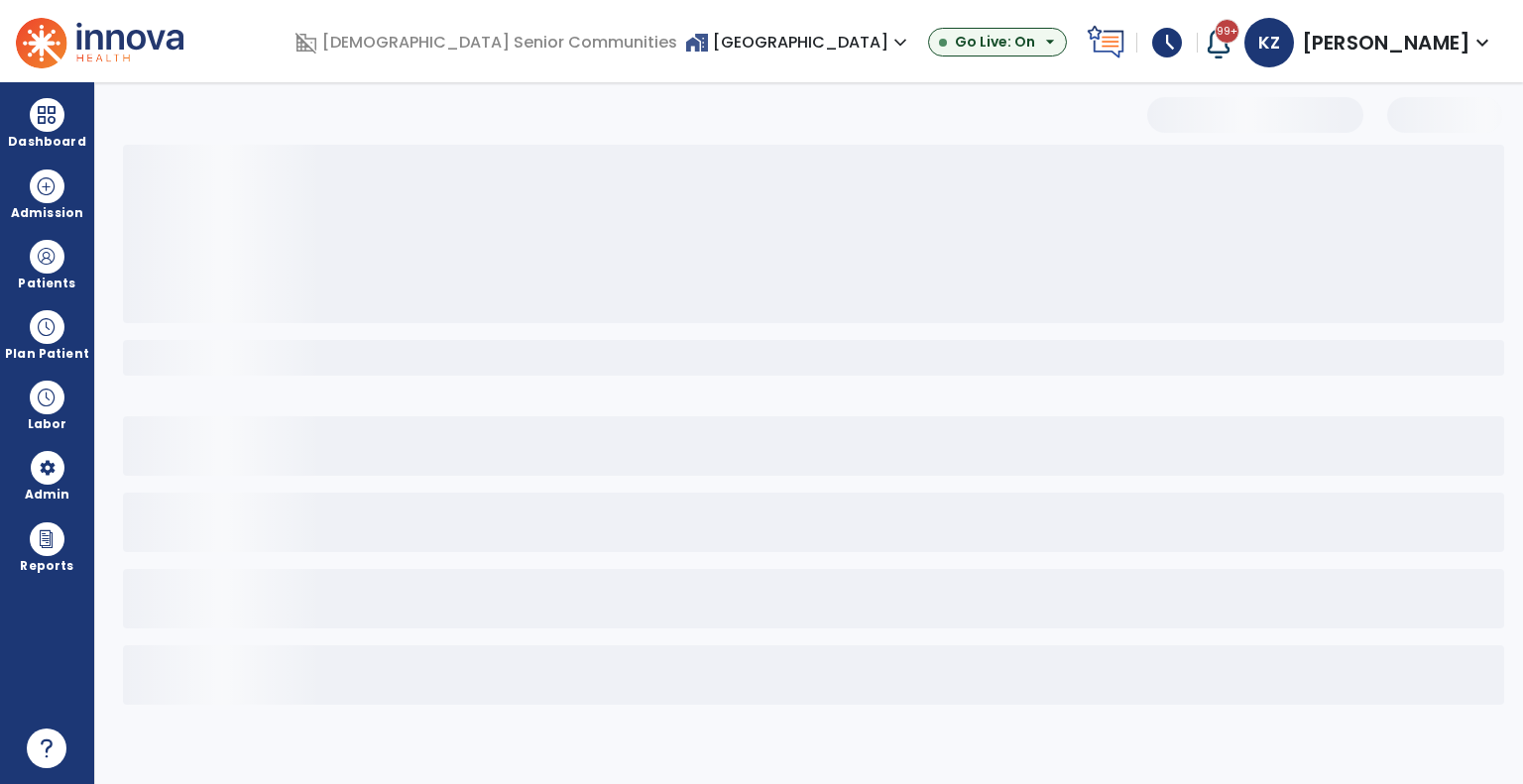 click on "home_work   Maple Park Village   expand_more" at bounding box center [798, 42] 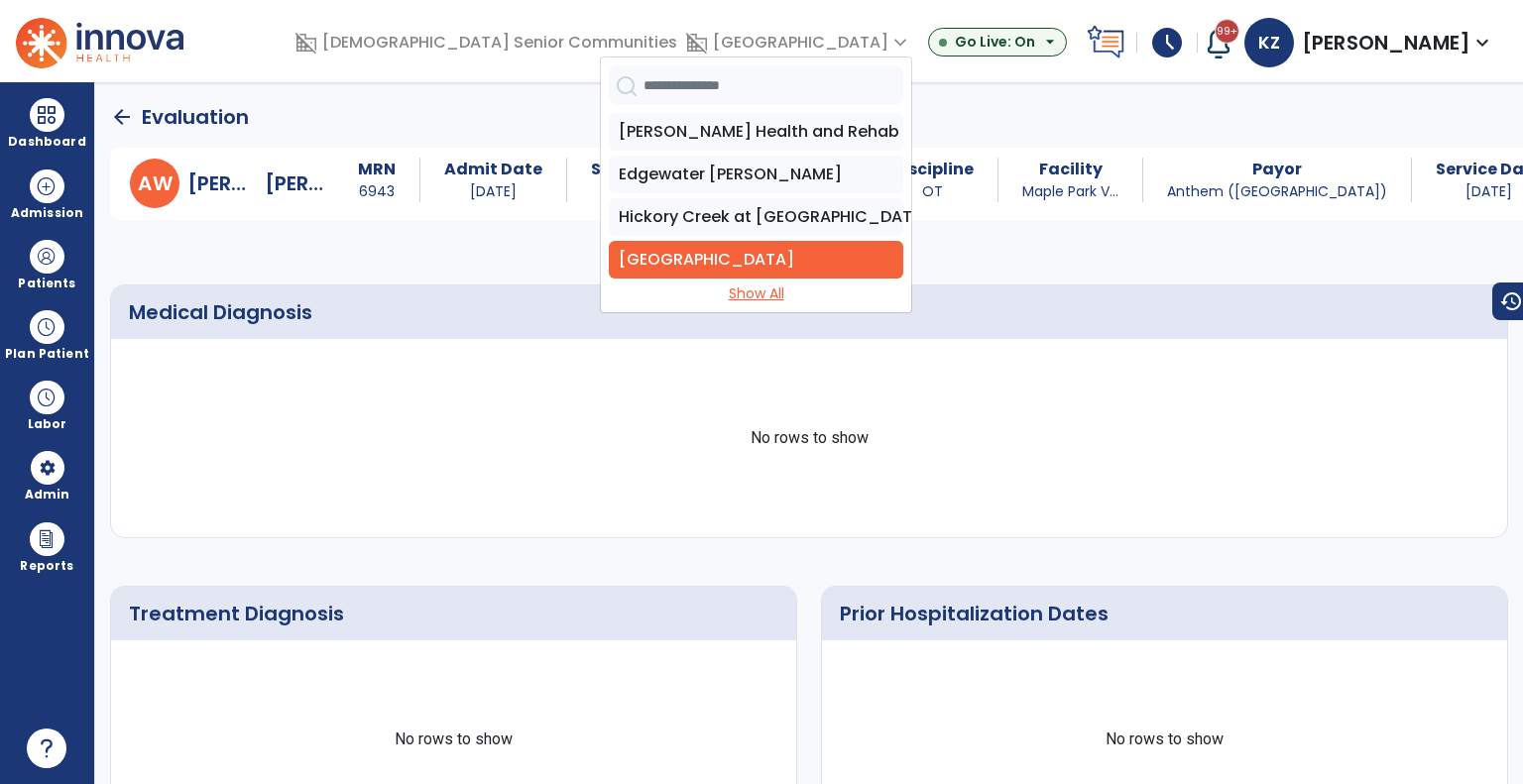 click on "Show All" at bounding box center (756, 293) 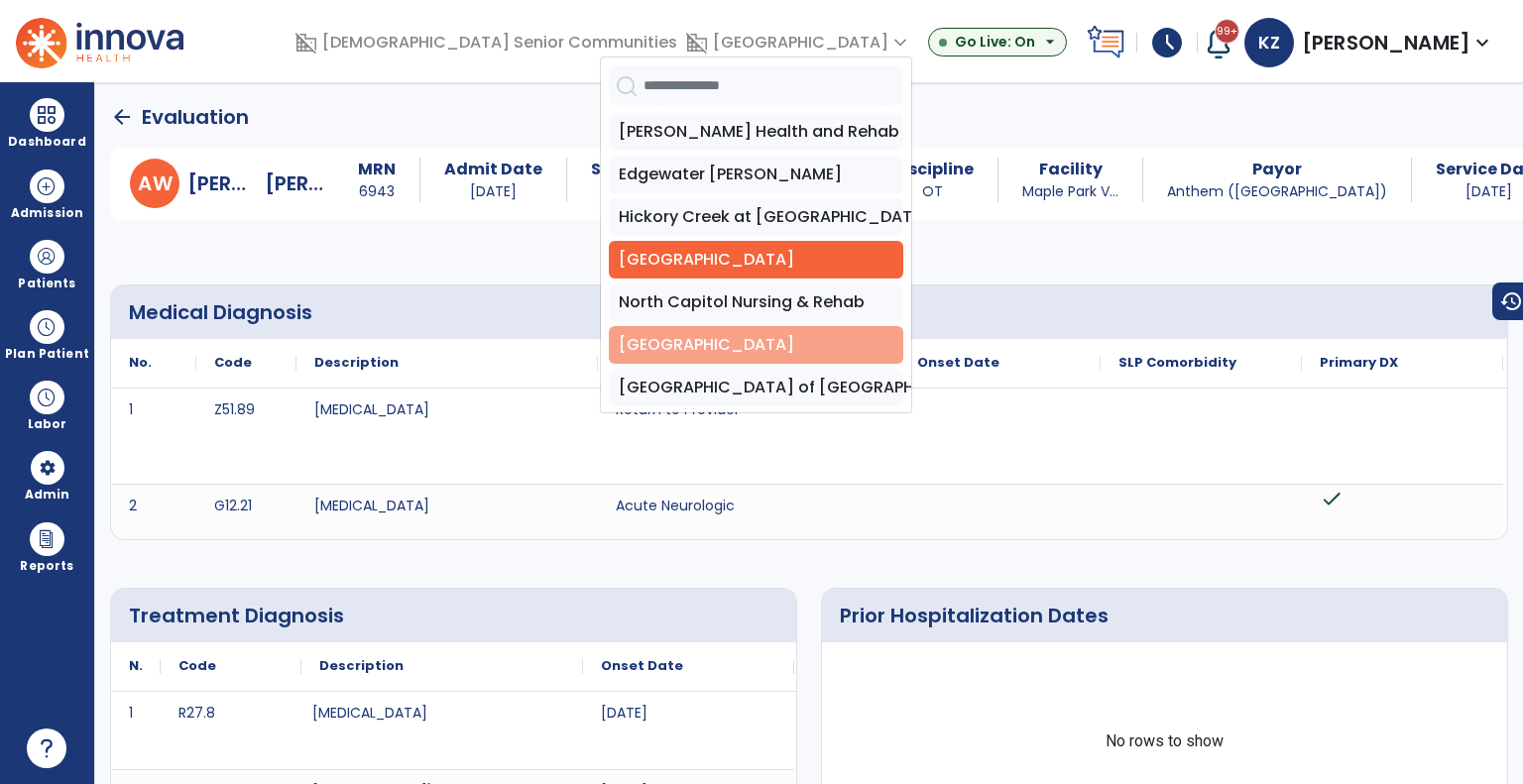 click on "[GEOGRAPHIC_DATA]" at bounding box center [756, 345] 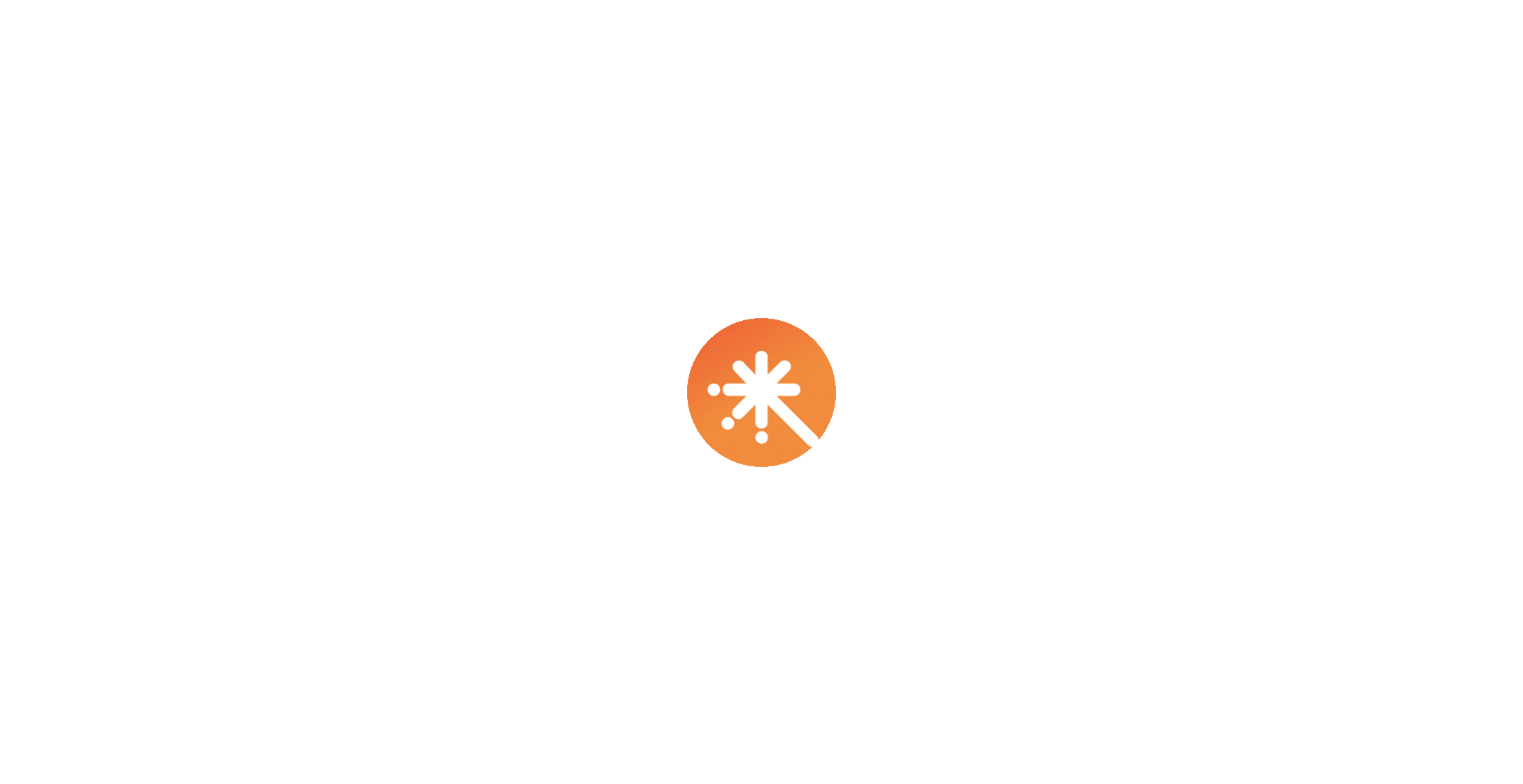 scroll, scrollTop: 0, scrollLeft: 0, axis: both 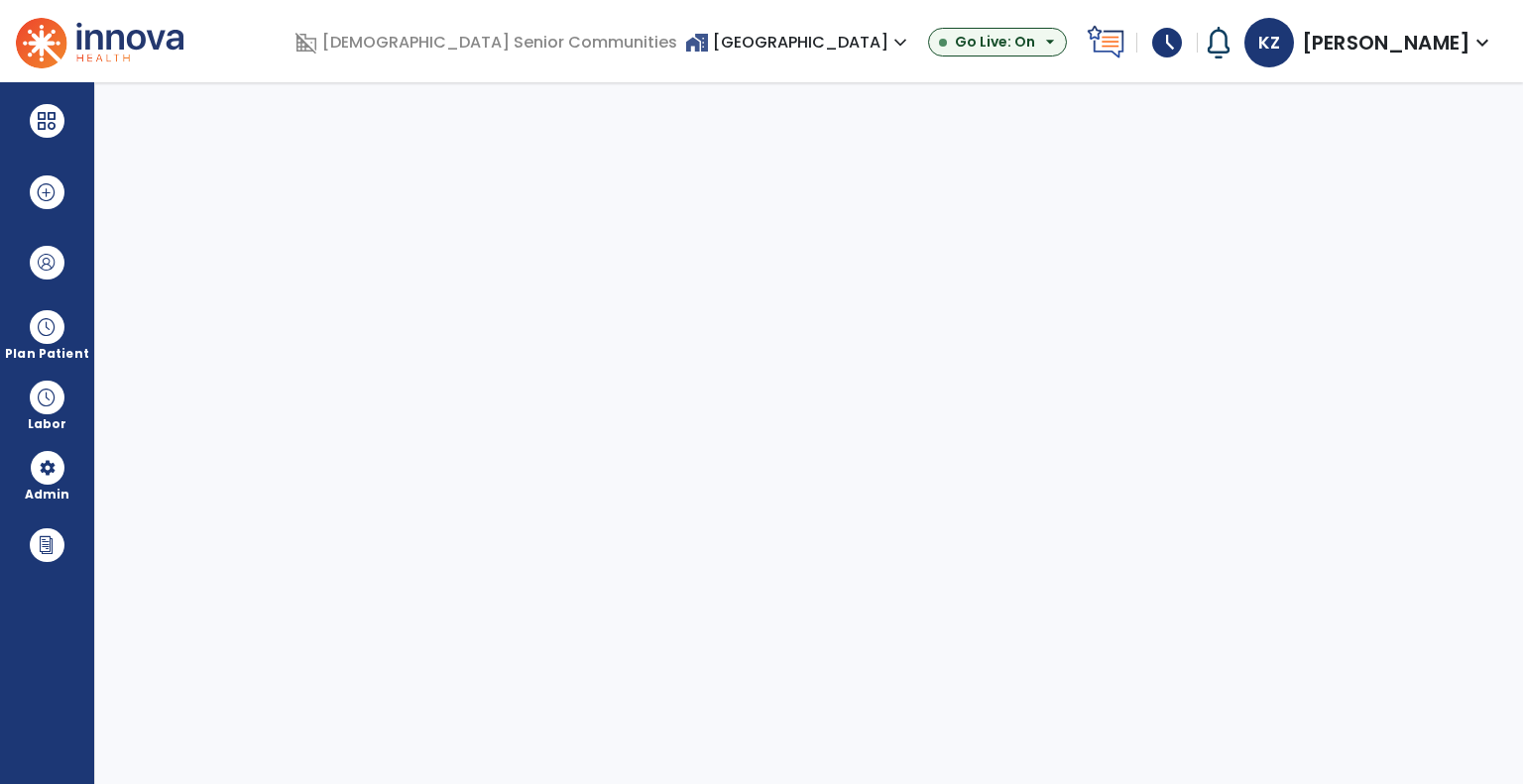 select on "***" 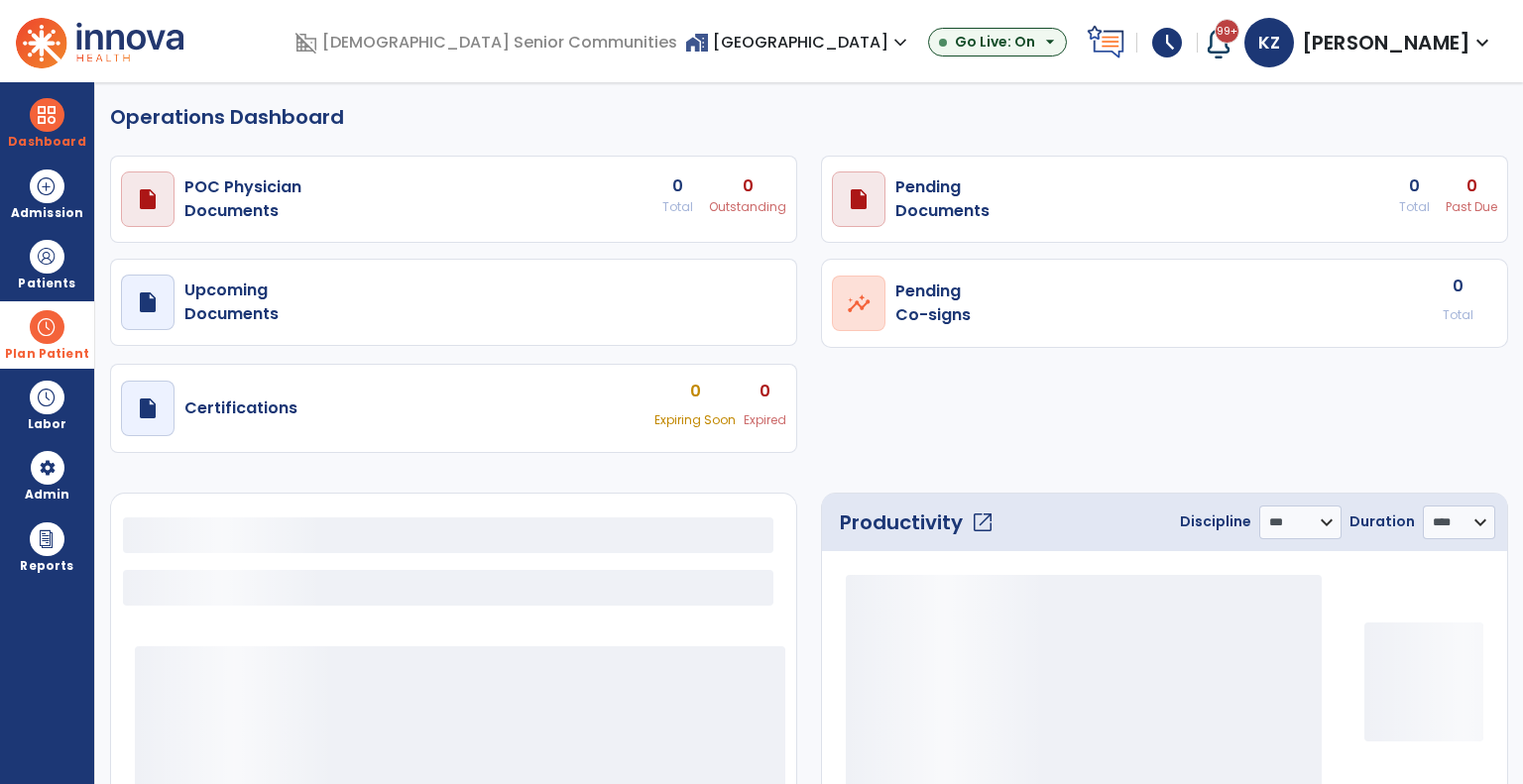 select on "***" 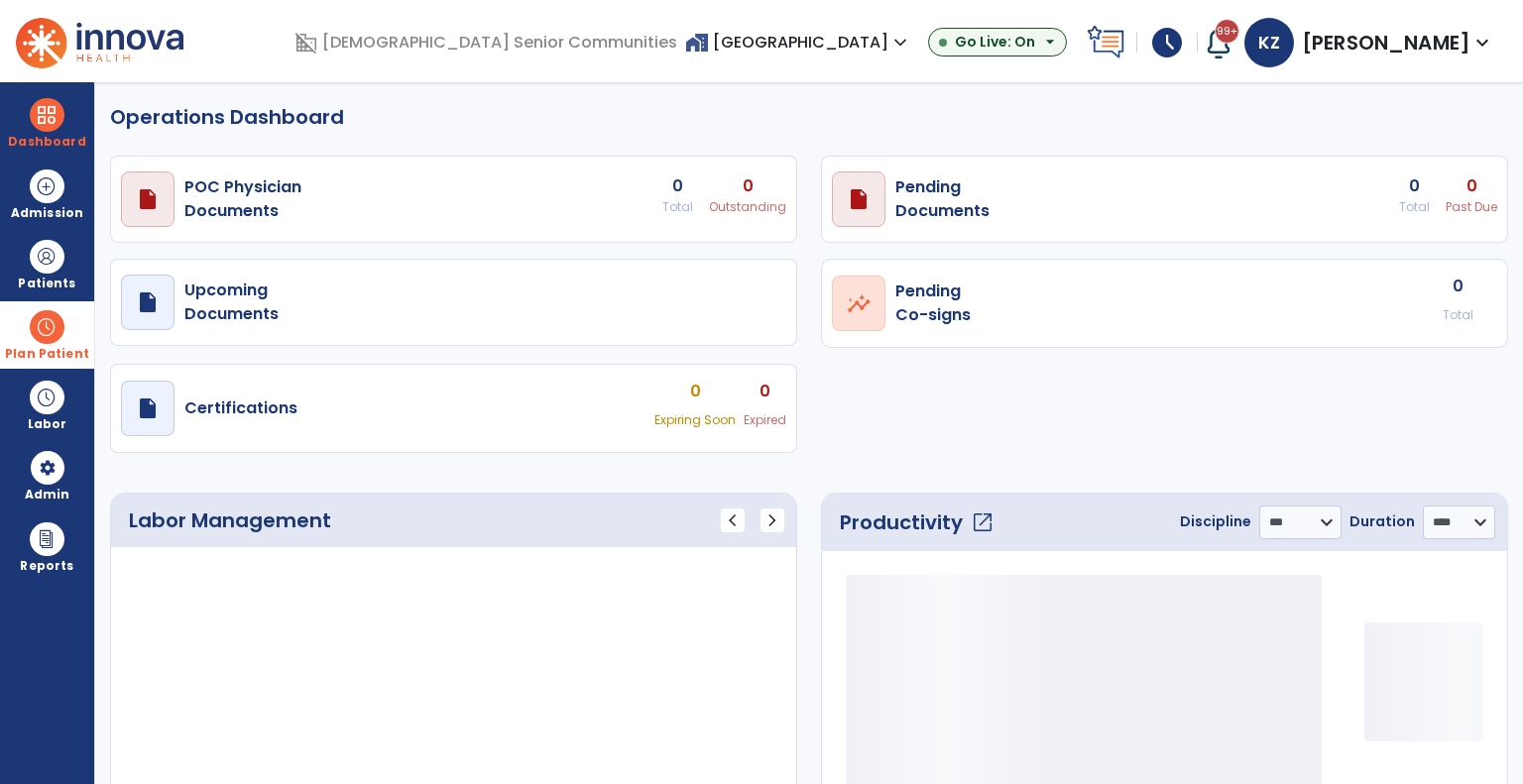 click at bounding box center (47, 327) 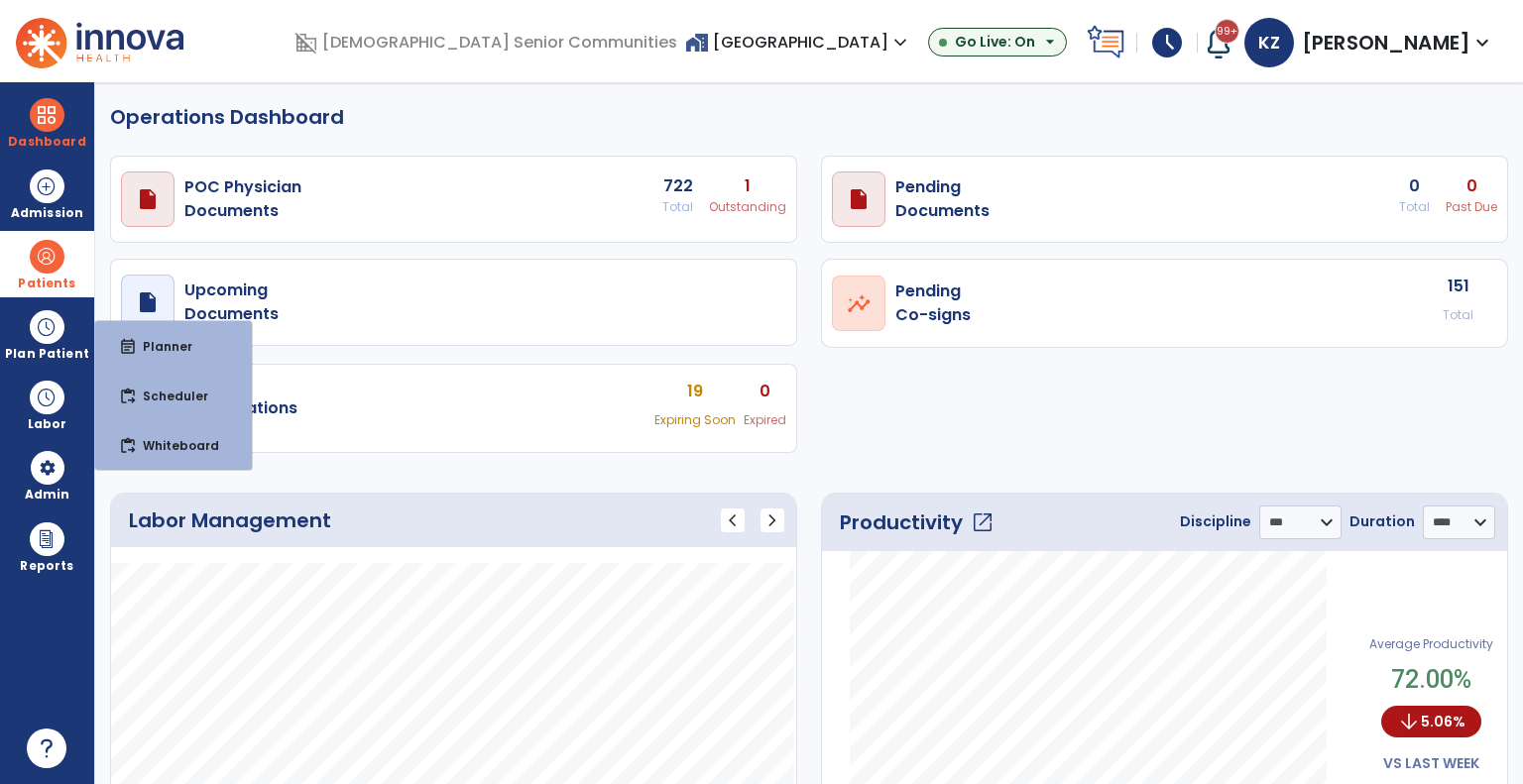 click at bounding box center (47, 257) 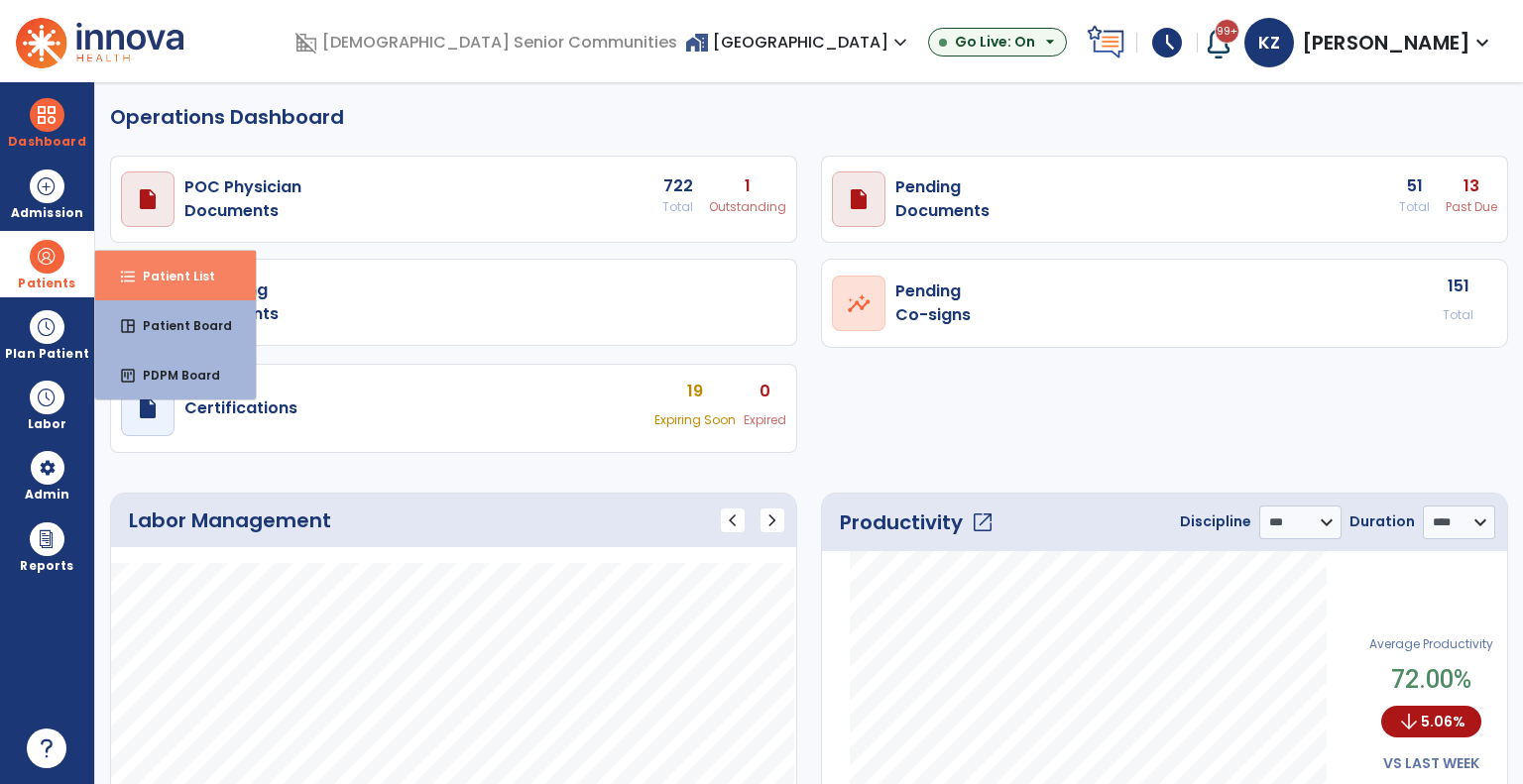 click on "format_list_bulleted" at bounding box center [128, 277] 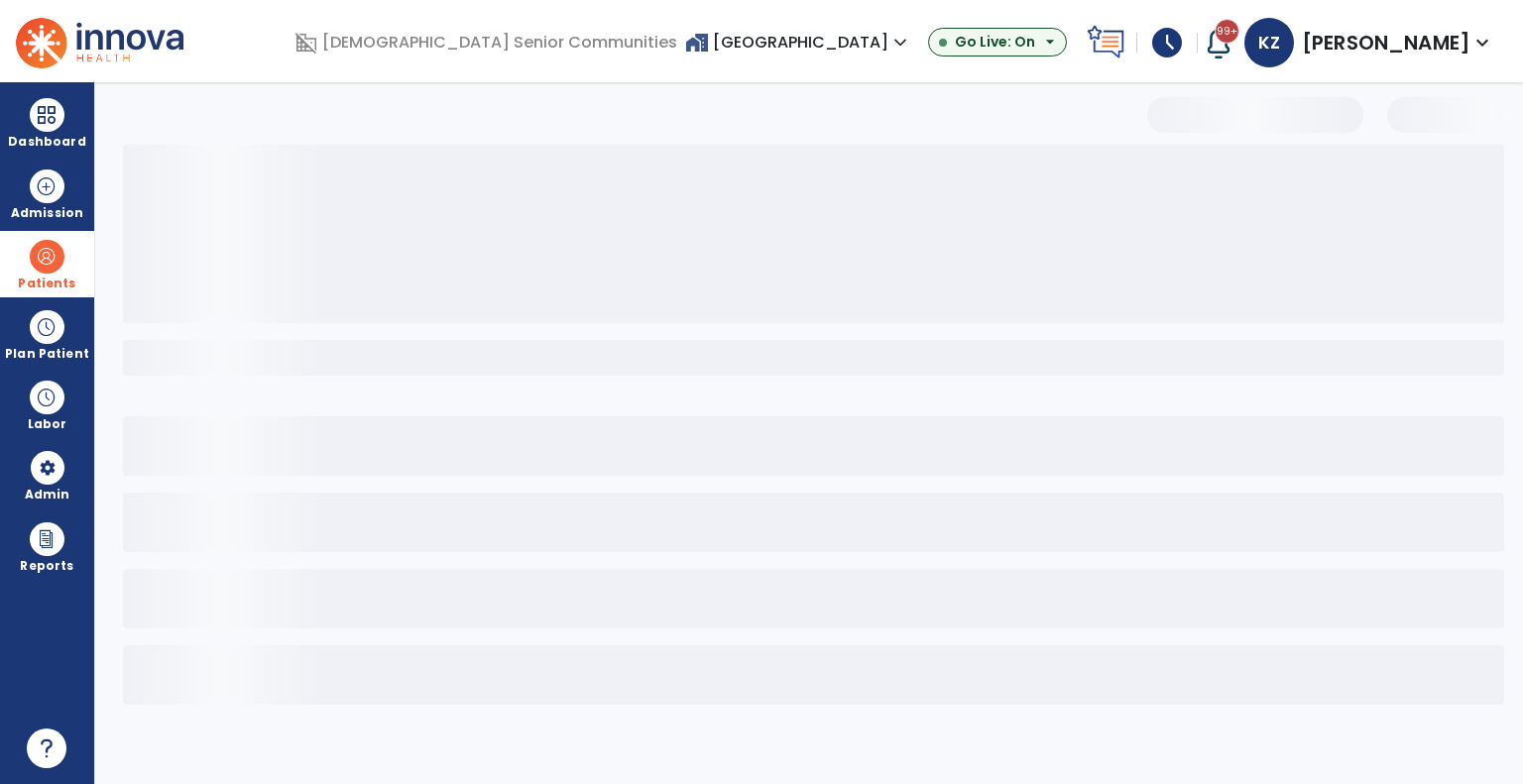 select on "***" 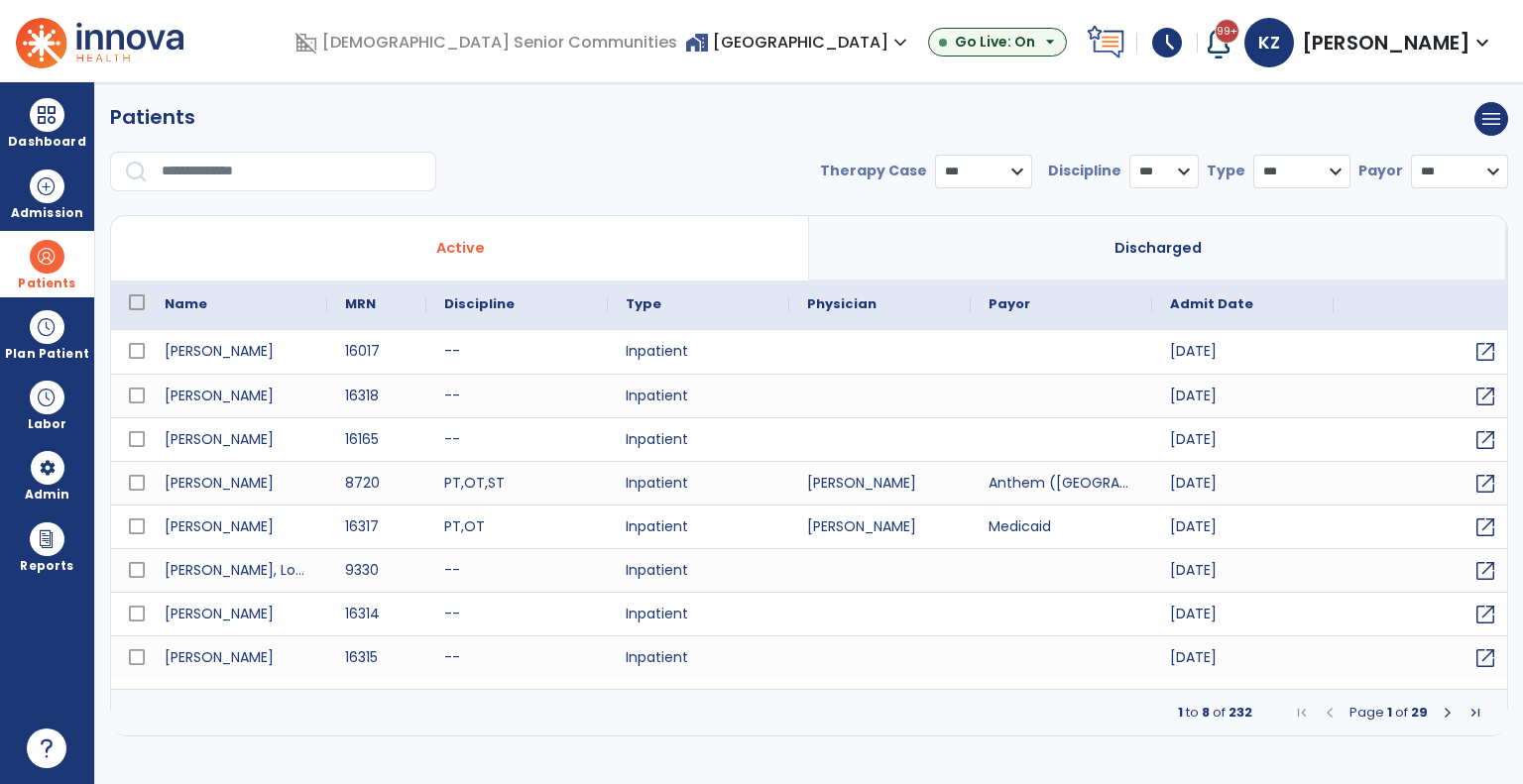 click at bounding box center (292, 171) 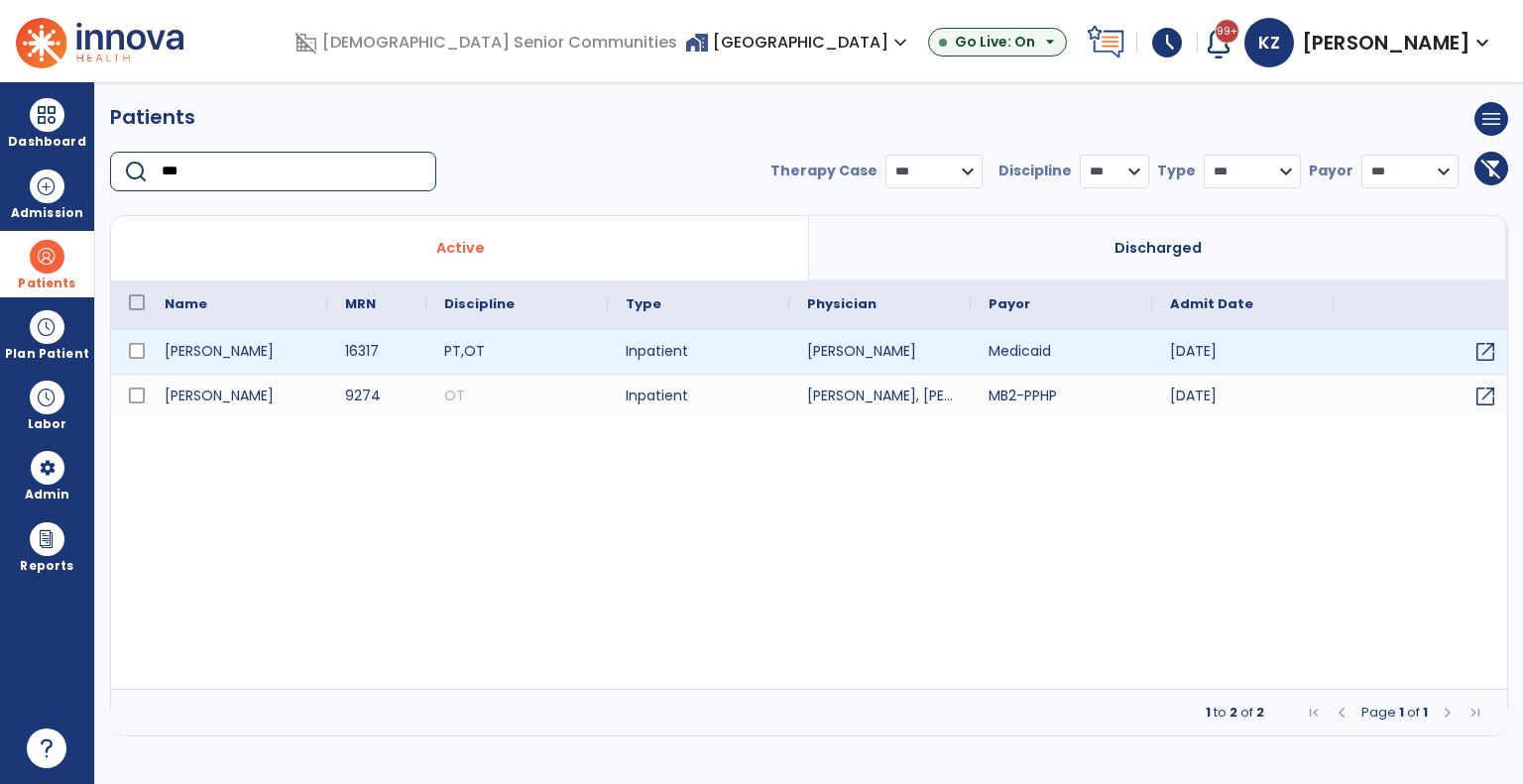 type on "***" 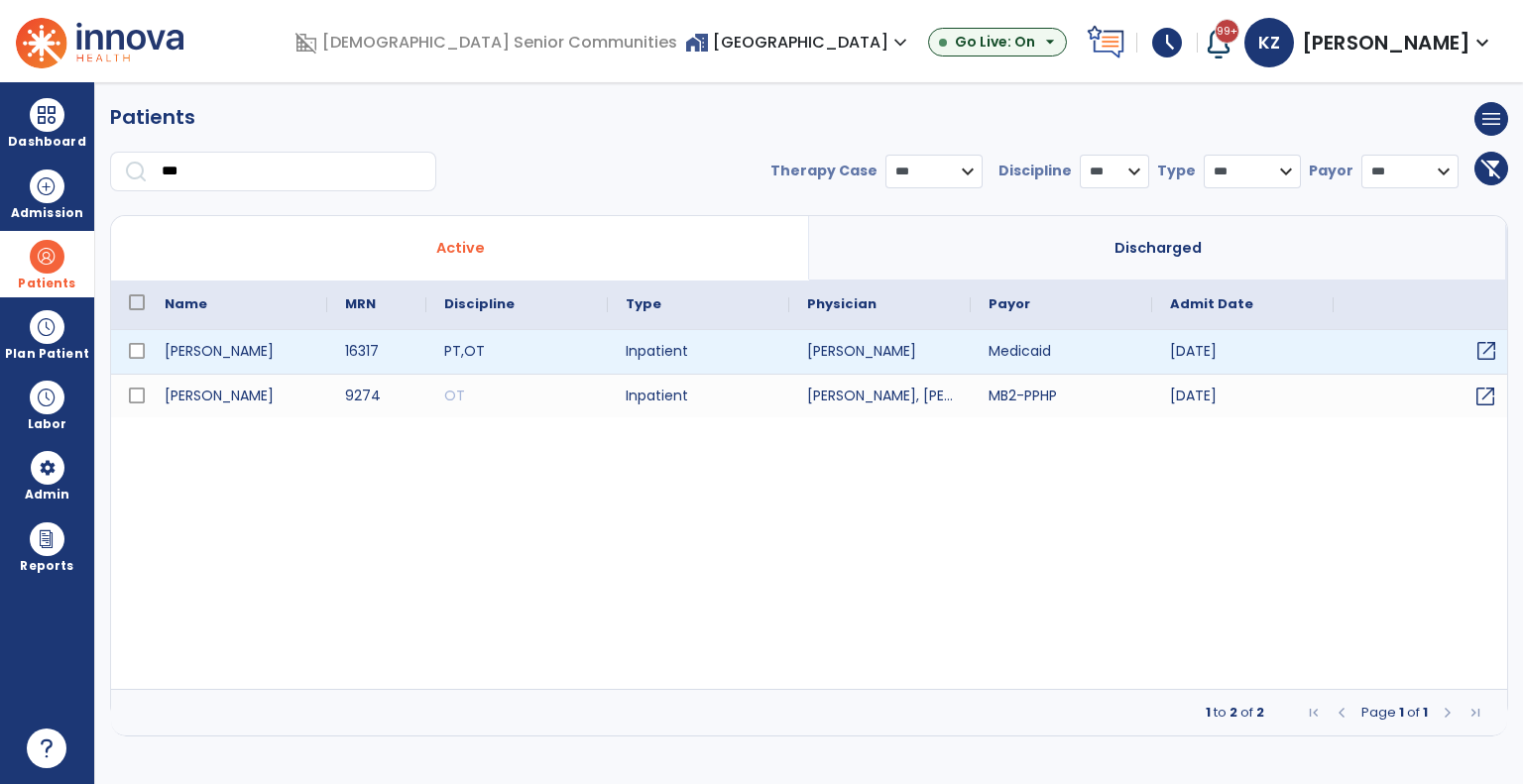 click on "open_in_new" at bounding box center (1486, 351) 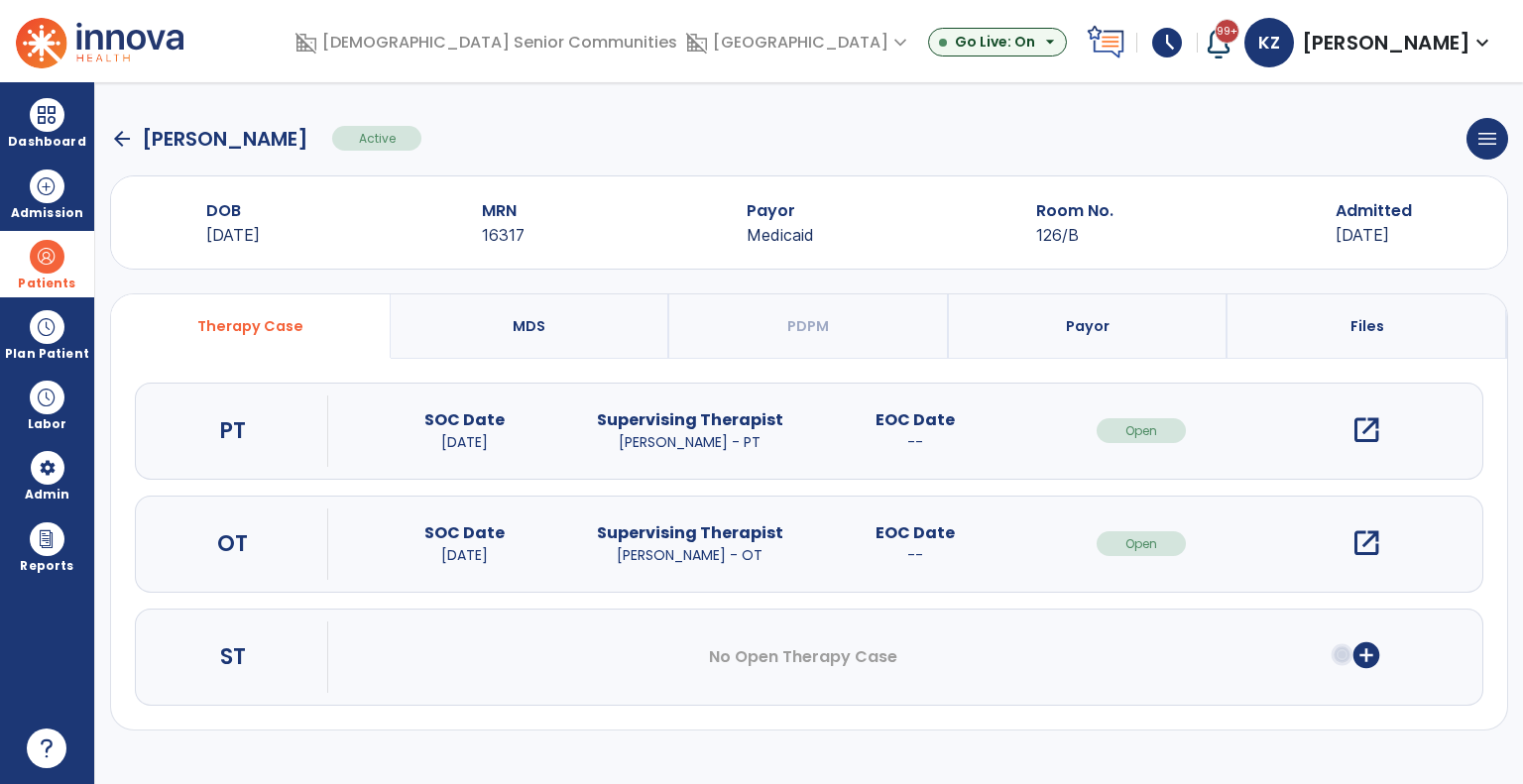 click on "open_in_new" at bounding box center (1366, 543) 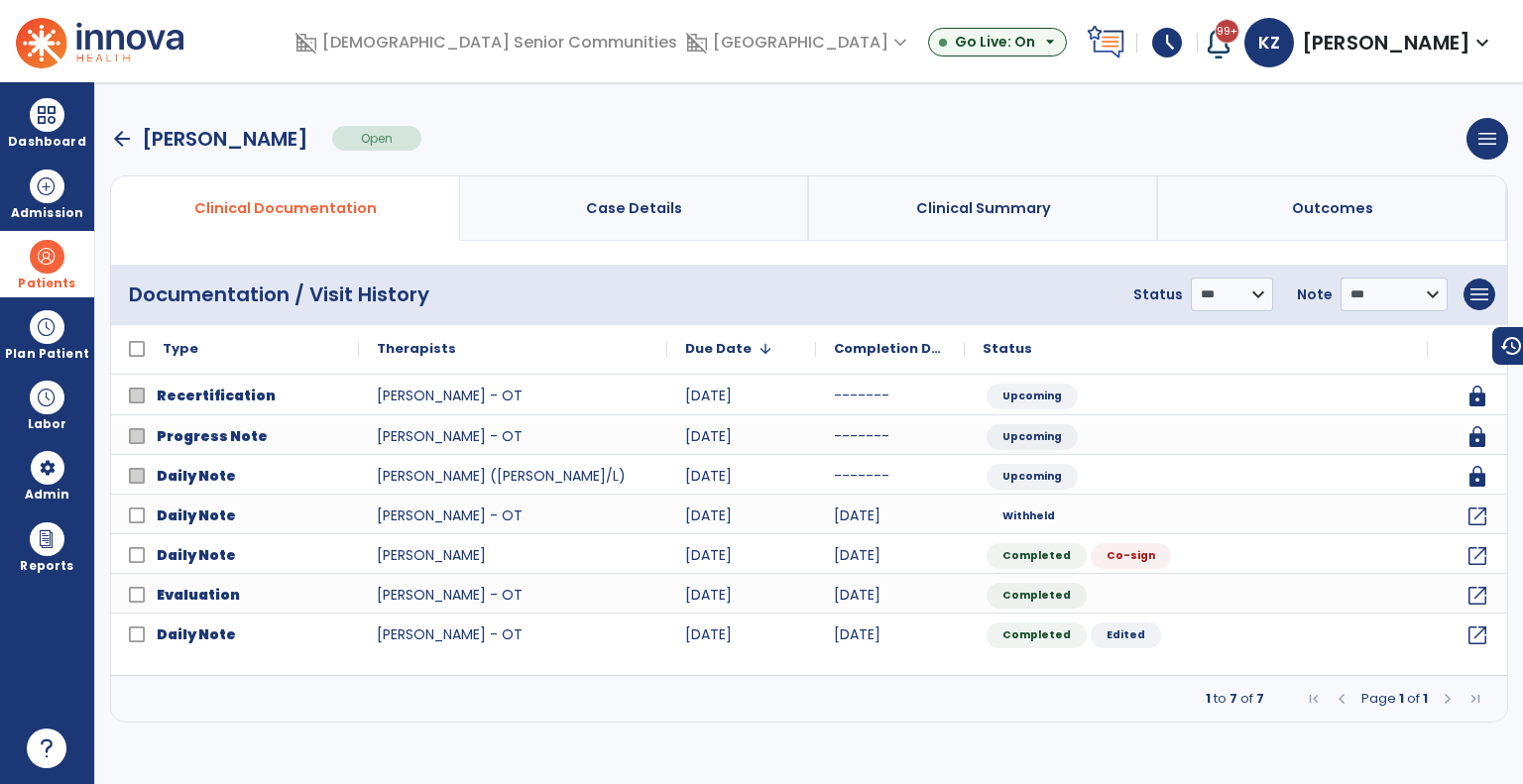 click on "arrow_back" at bounding box center [122, 139] 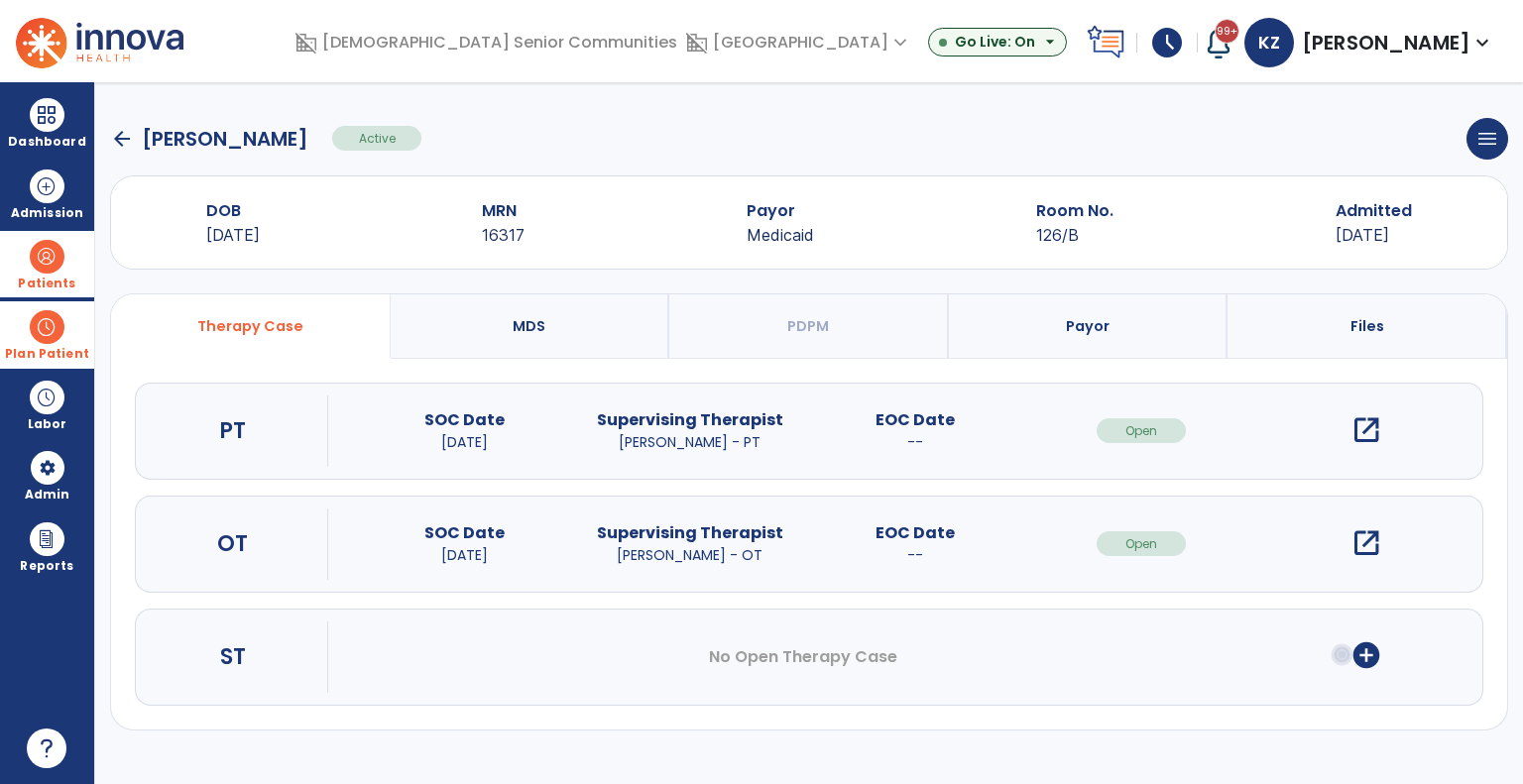 click on "Plan Patient" at bounding box center (47, 283) 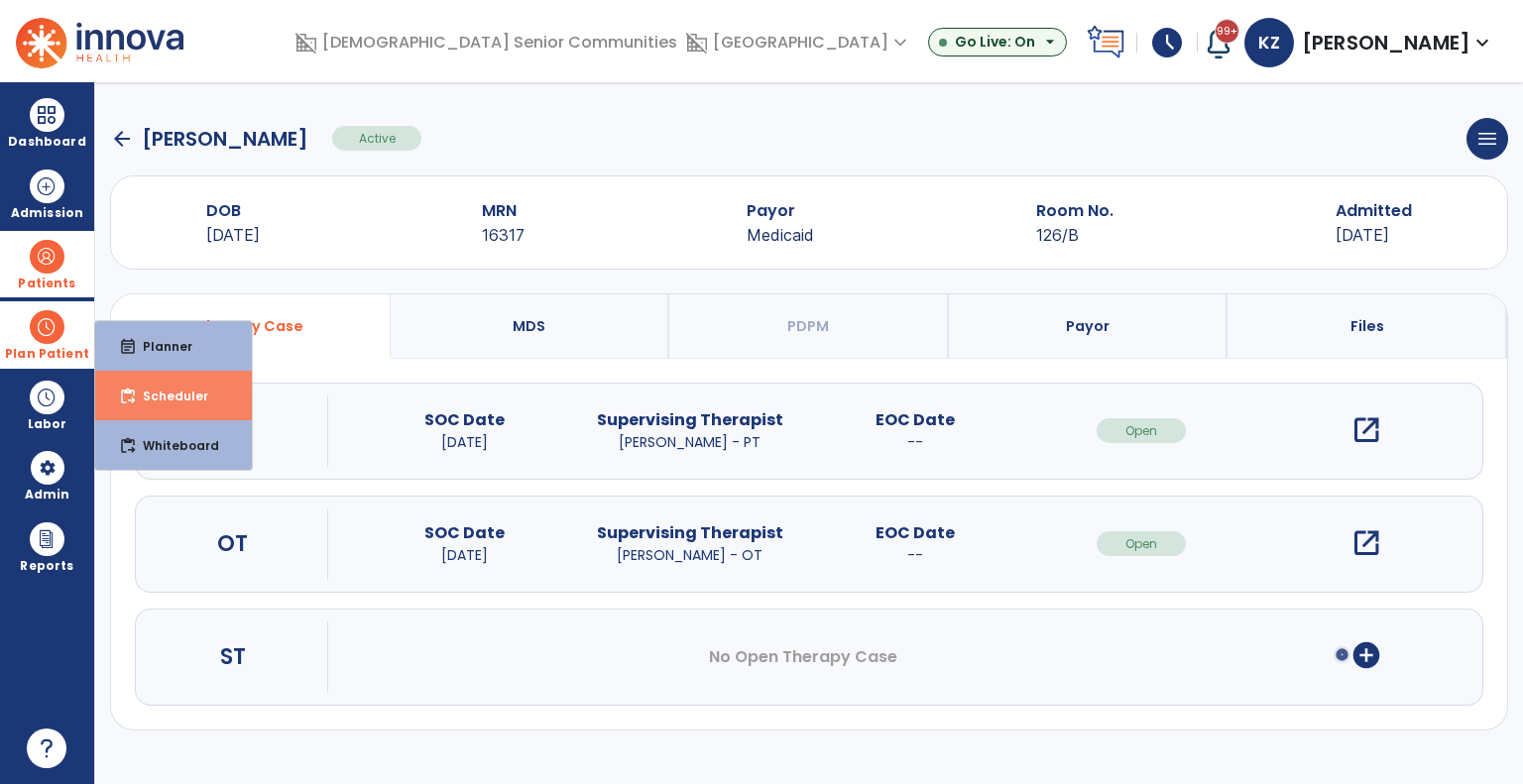 click on "content_paste_go" at bounding box center [128, 396] 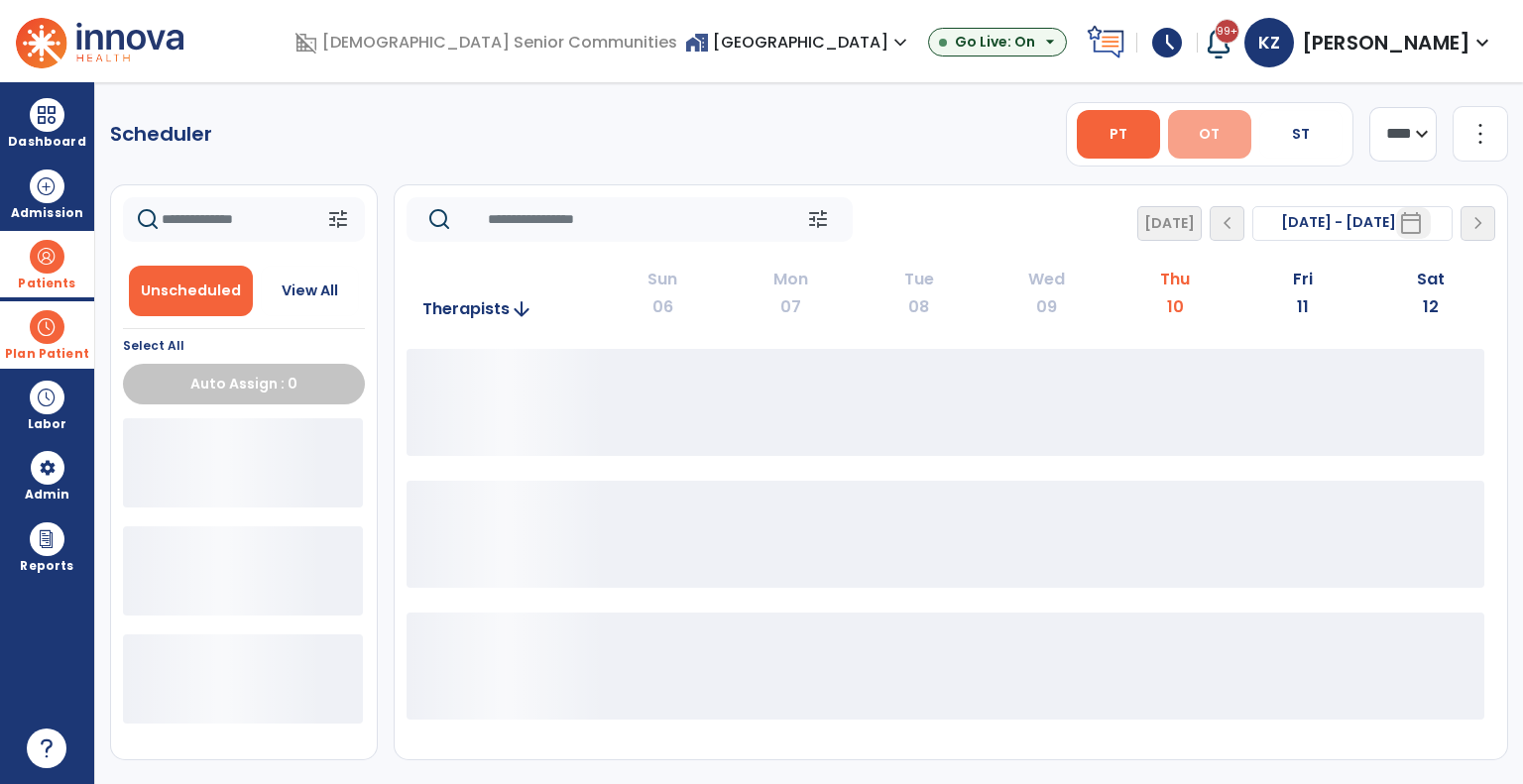 click on "OT" at bounding box center [1210, 134] 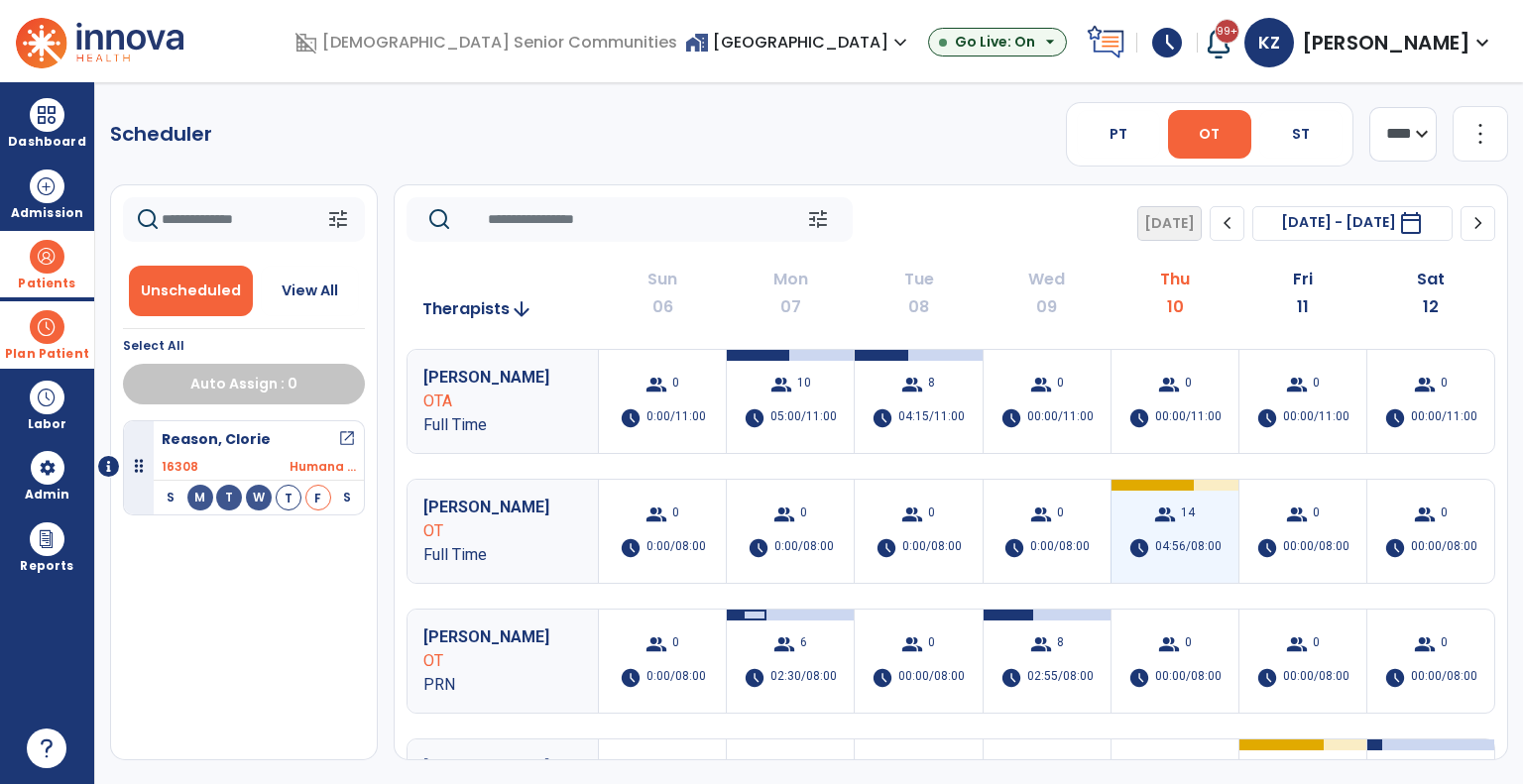 click on "group  14  schedule  04:56/08:00" at bounding box center [1175, 531] 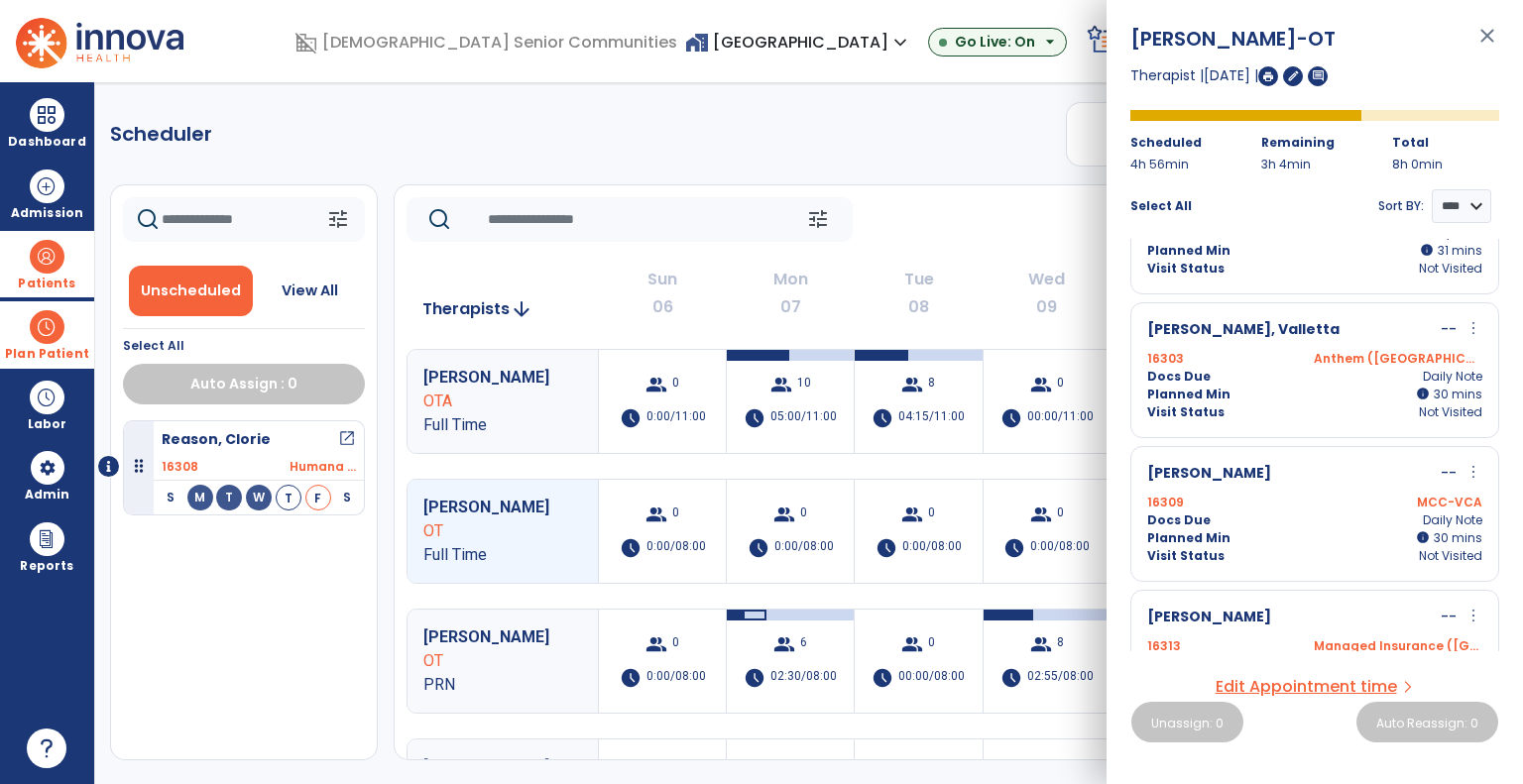 scroll, scrollTop: 198, scrollLeft: 0, axis: vertical 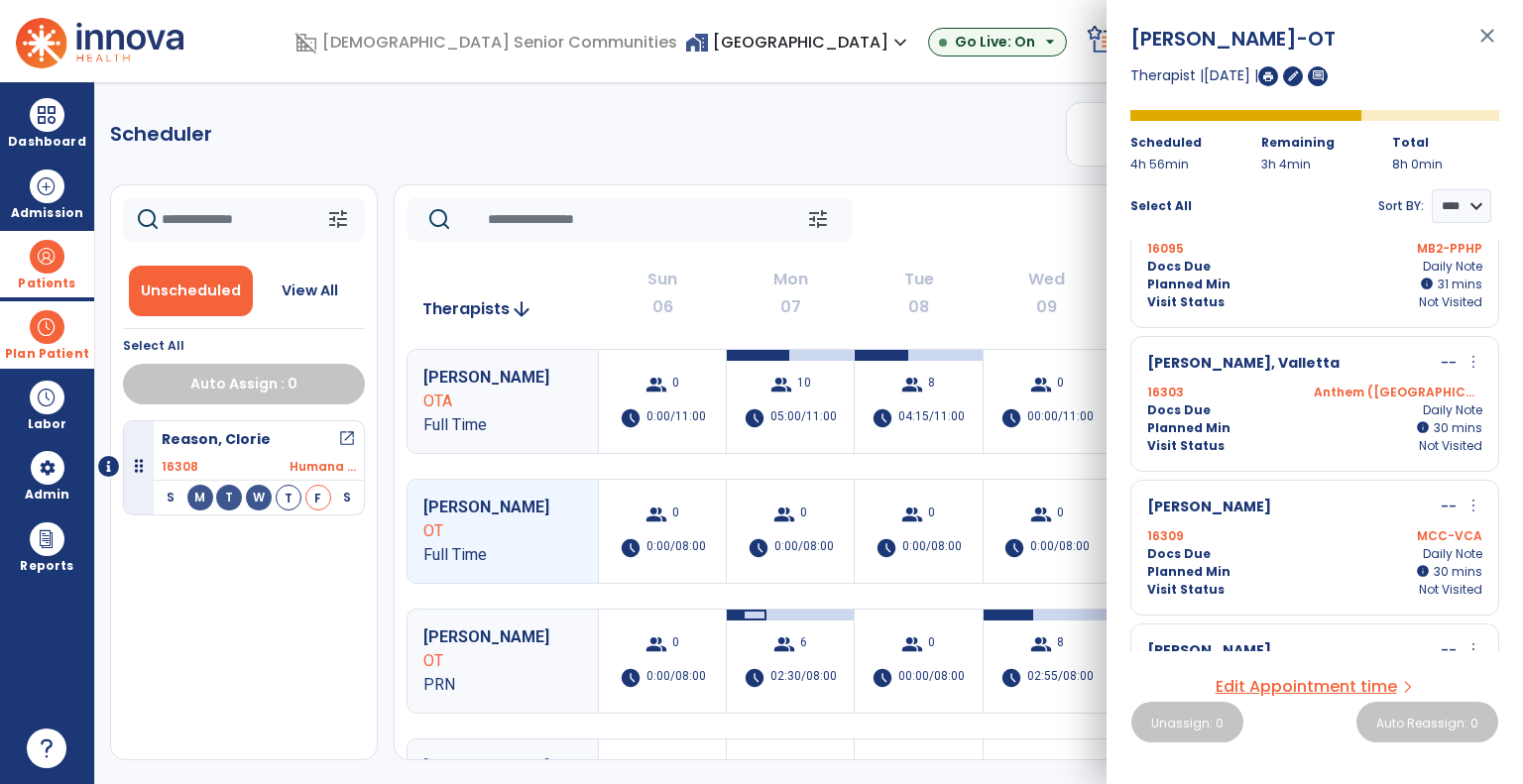 click at bounding box center (47, 257) 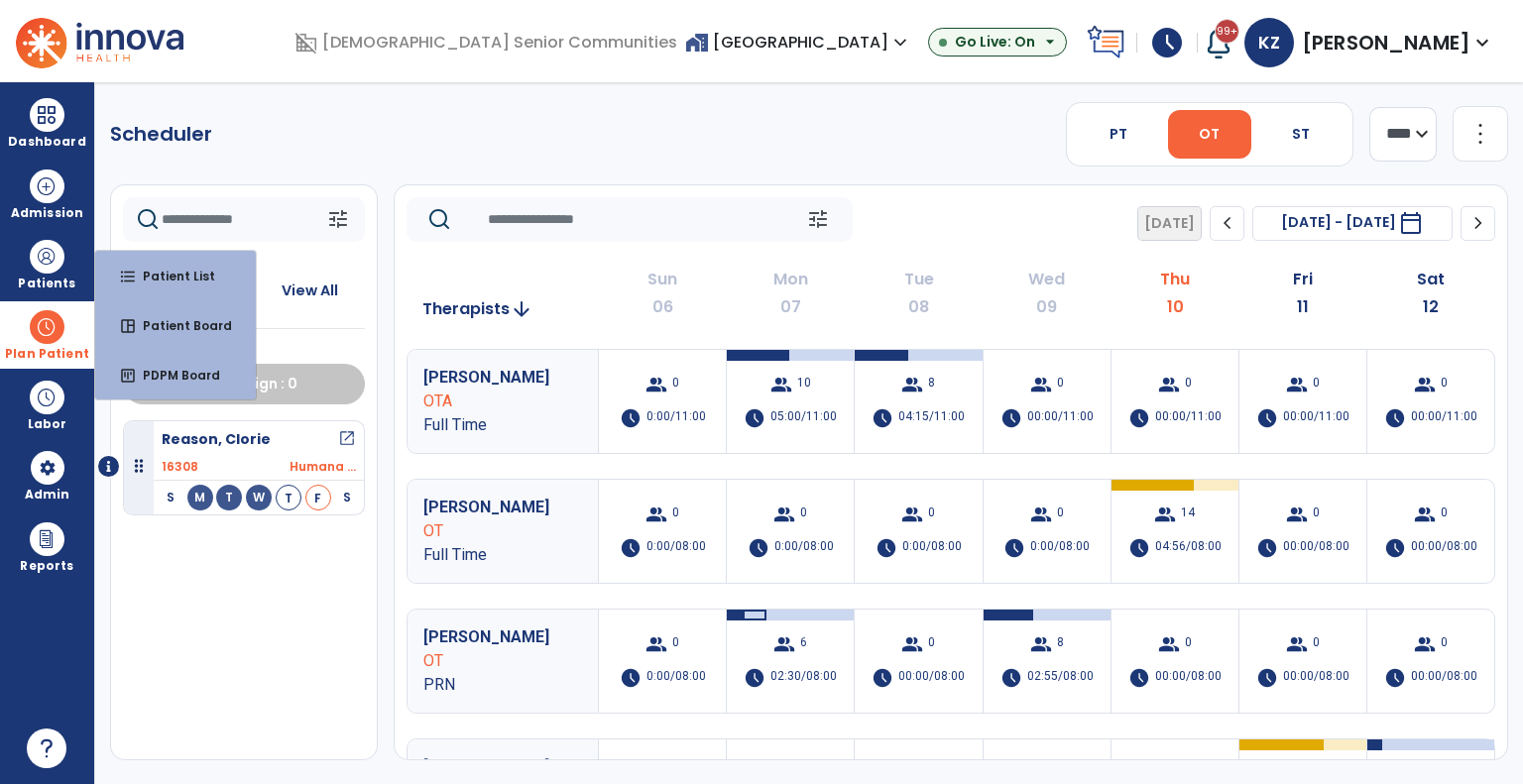 click on "Plan Patient" at bounding box center (47, 334) 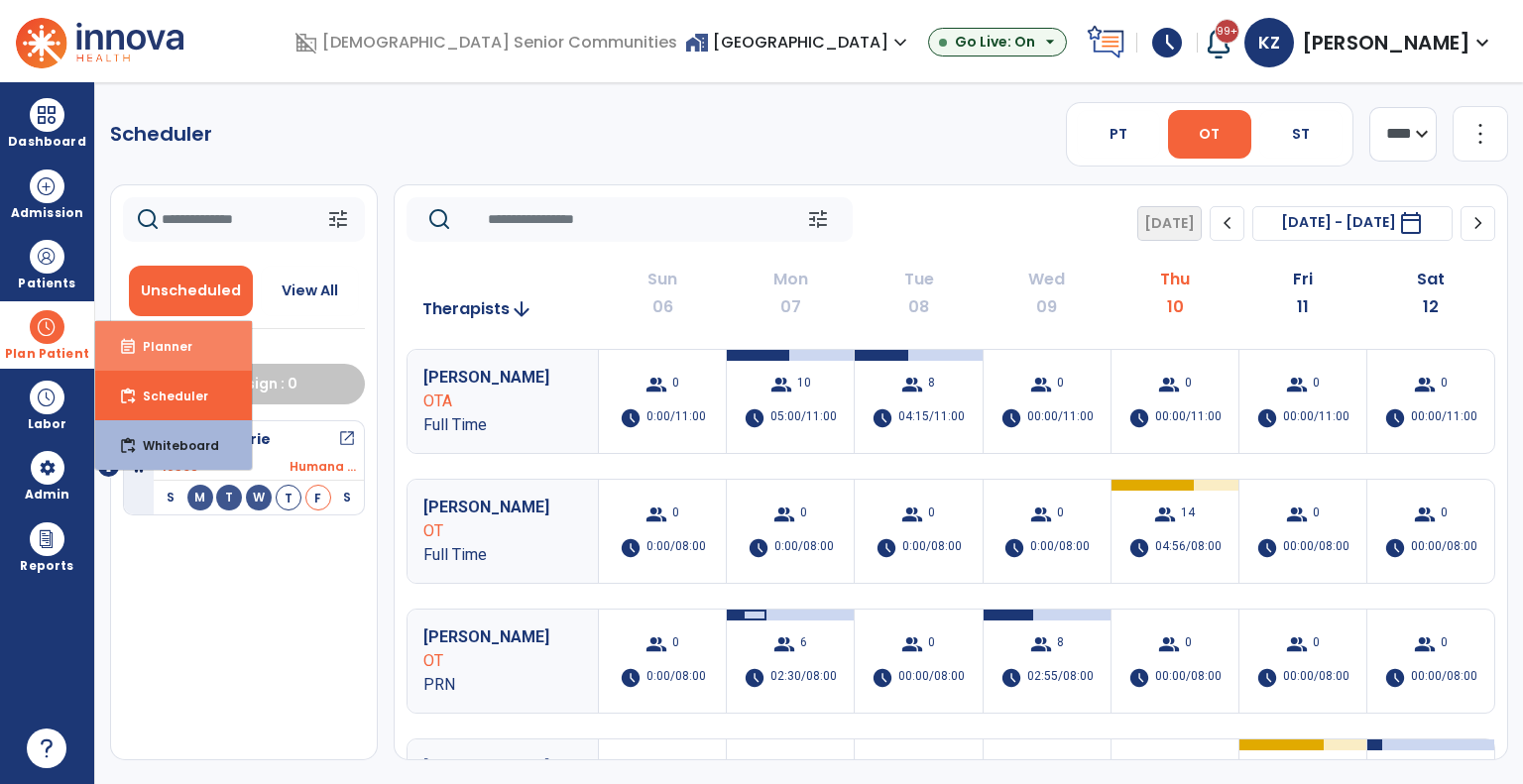 click on "event_note" at bounding box center (128, 347) 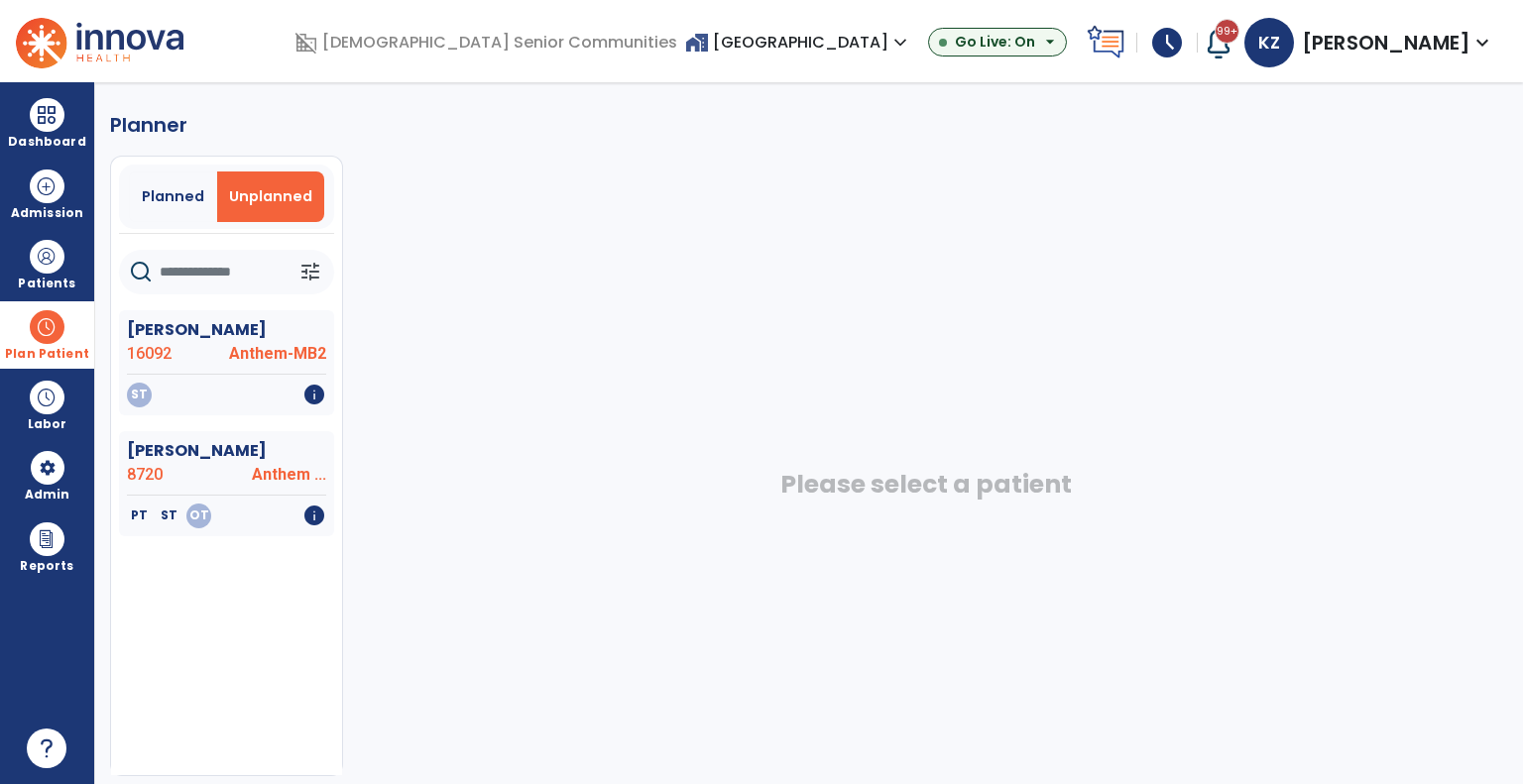 click 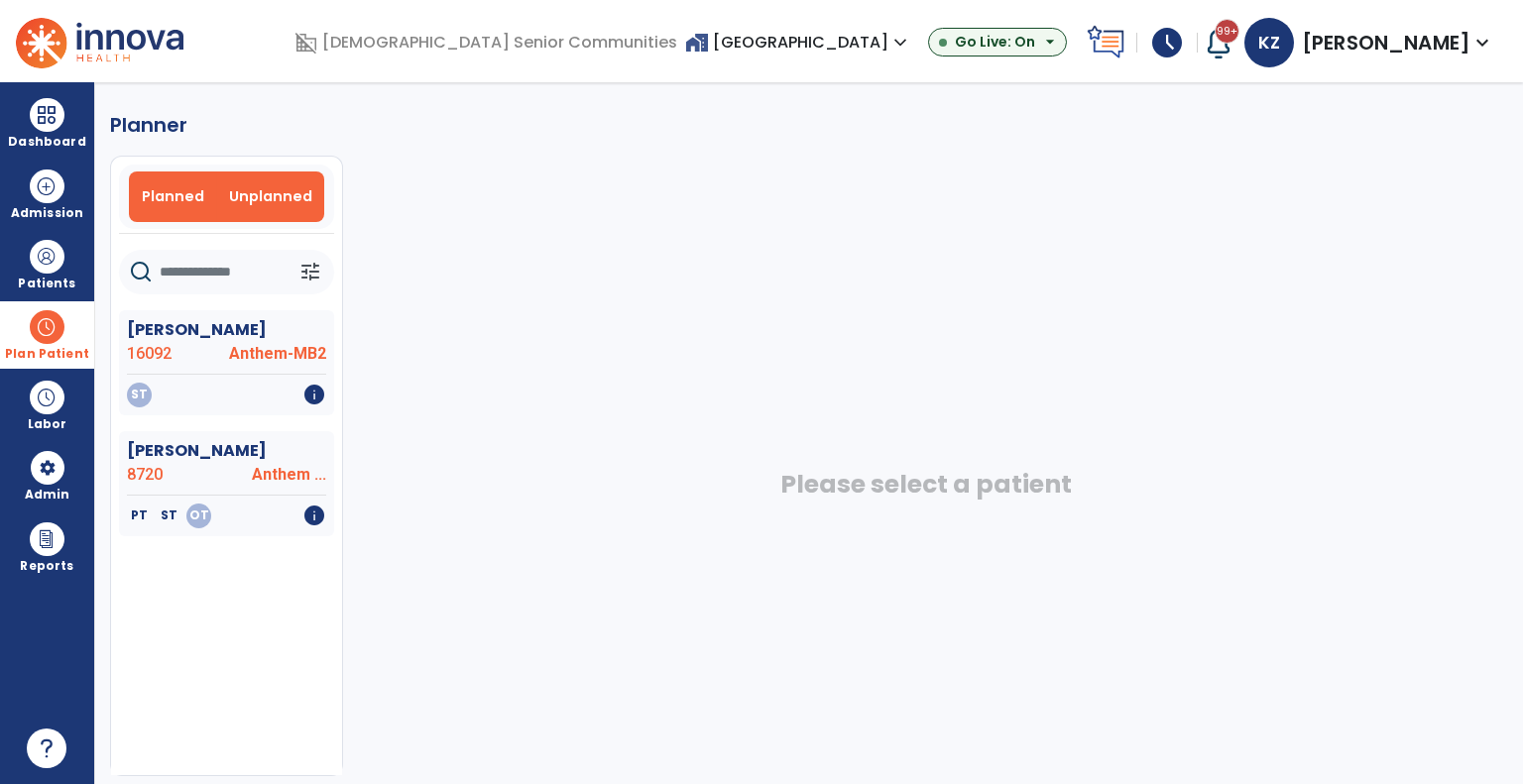 click on "Planned" at bounding box center [174, 196] 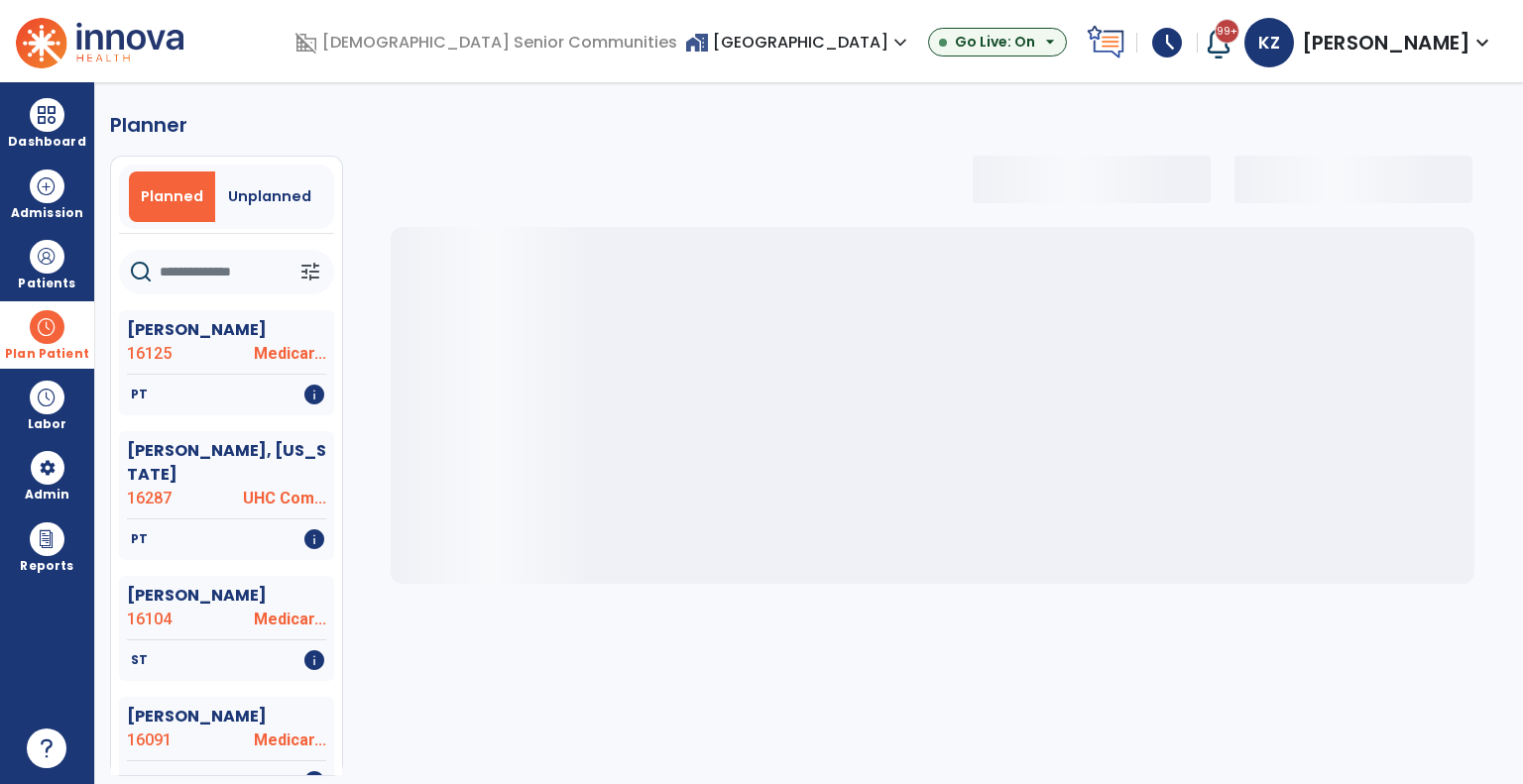 click 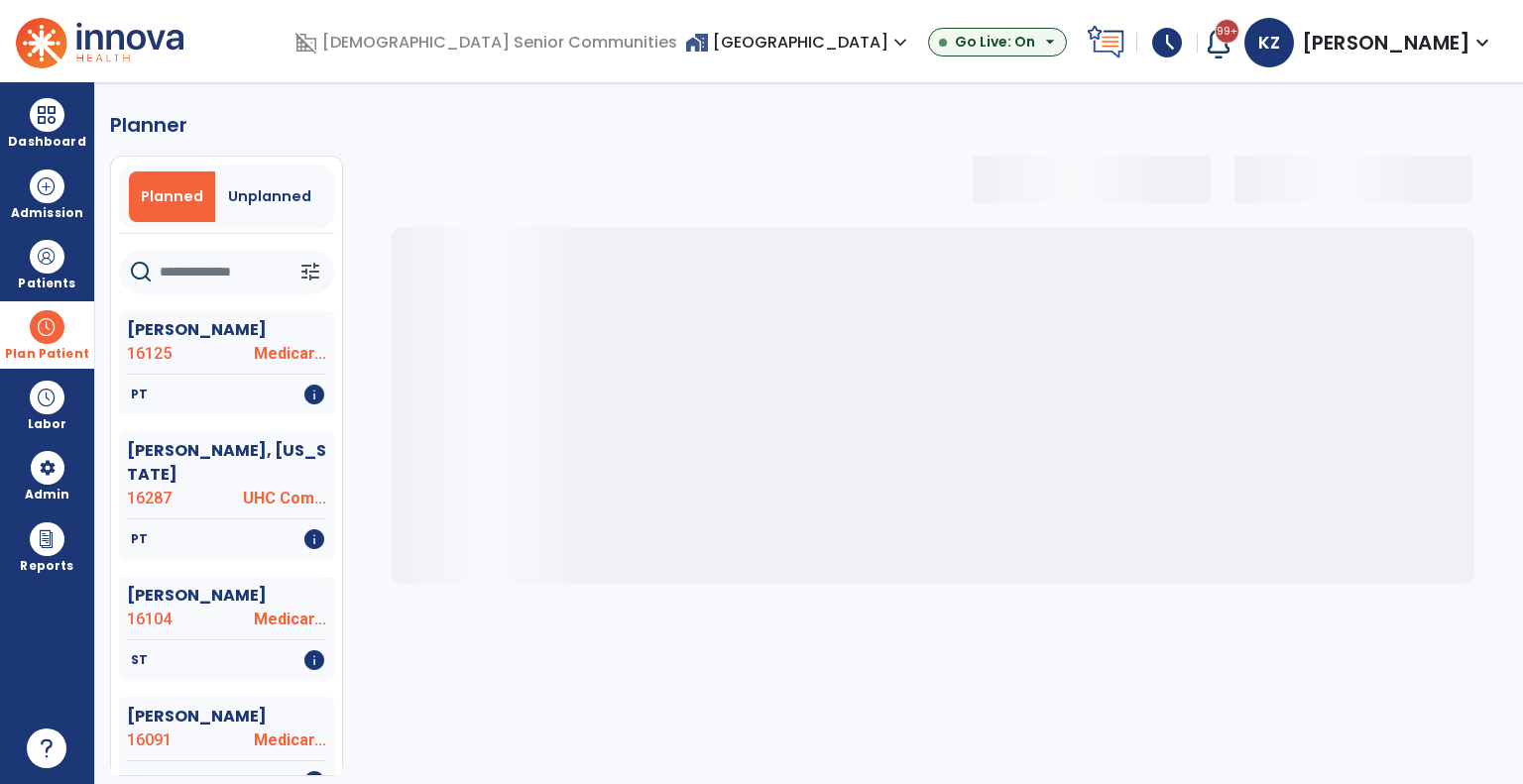 type on "*" 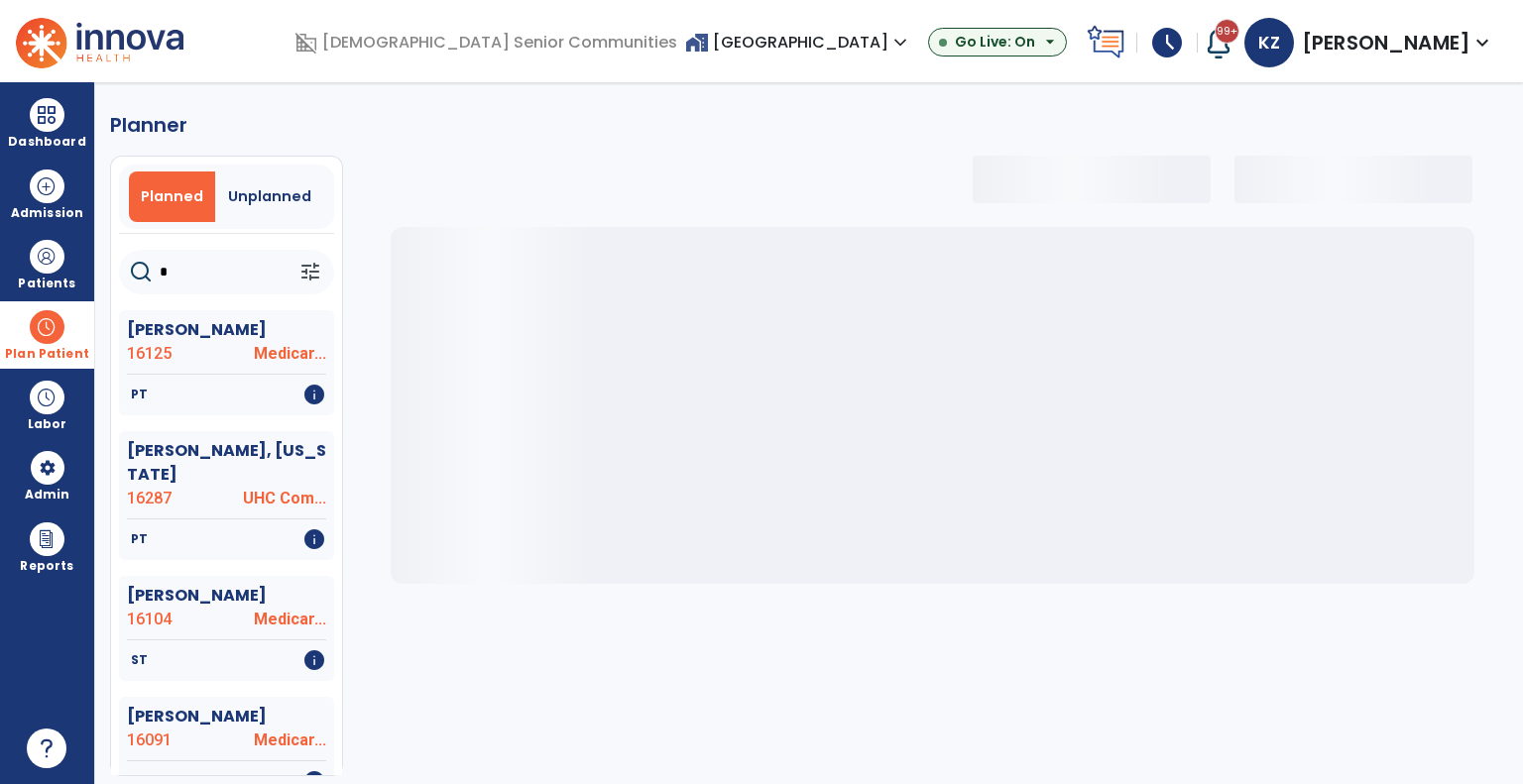 select on "***" 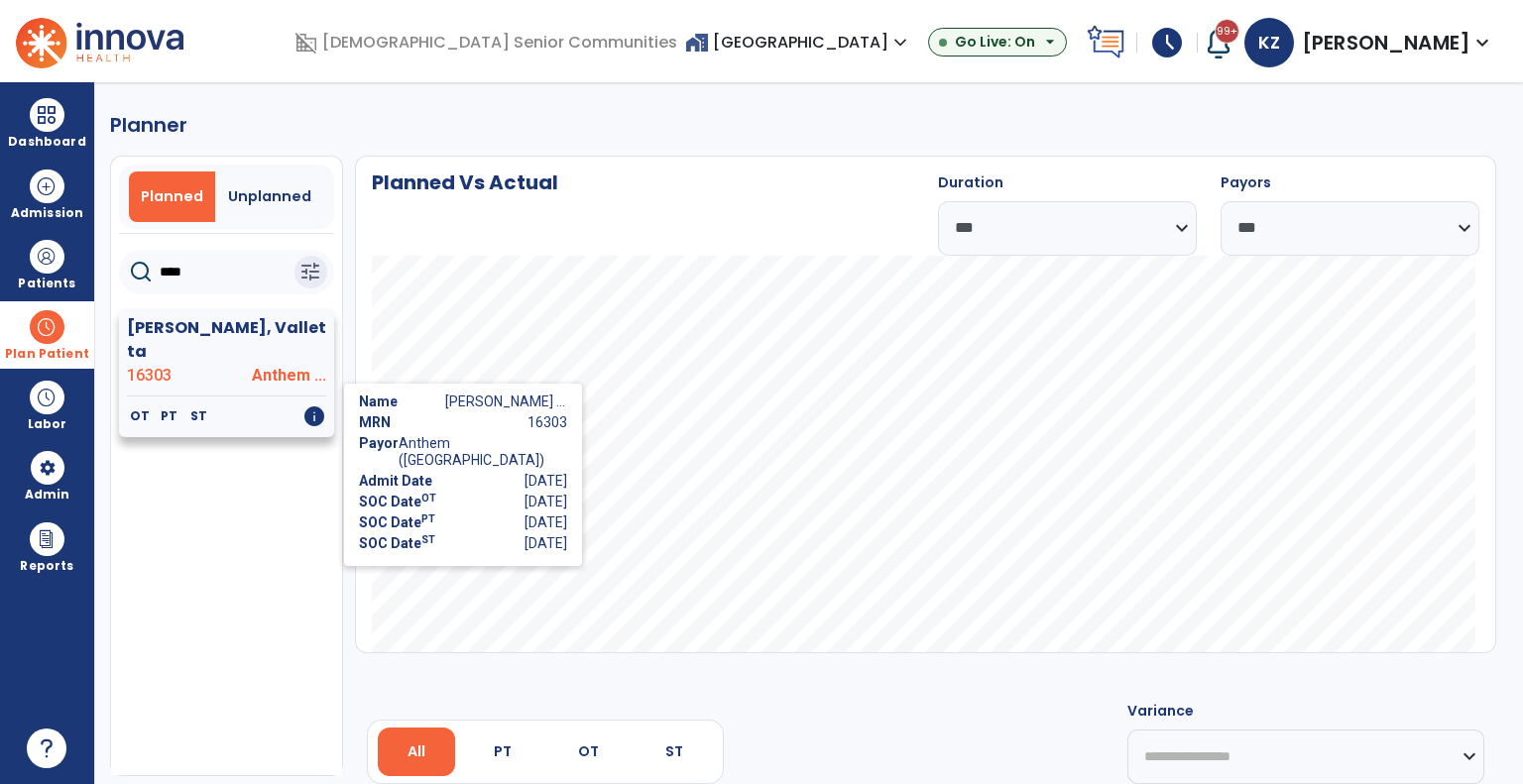 type on "****" 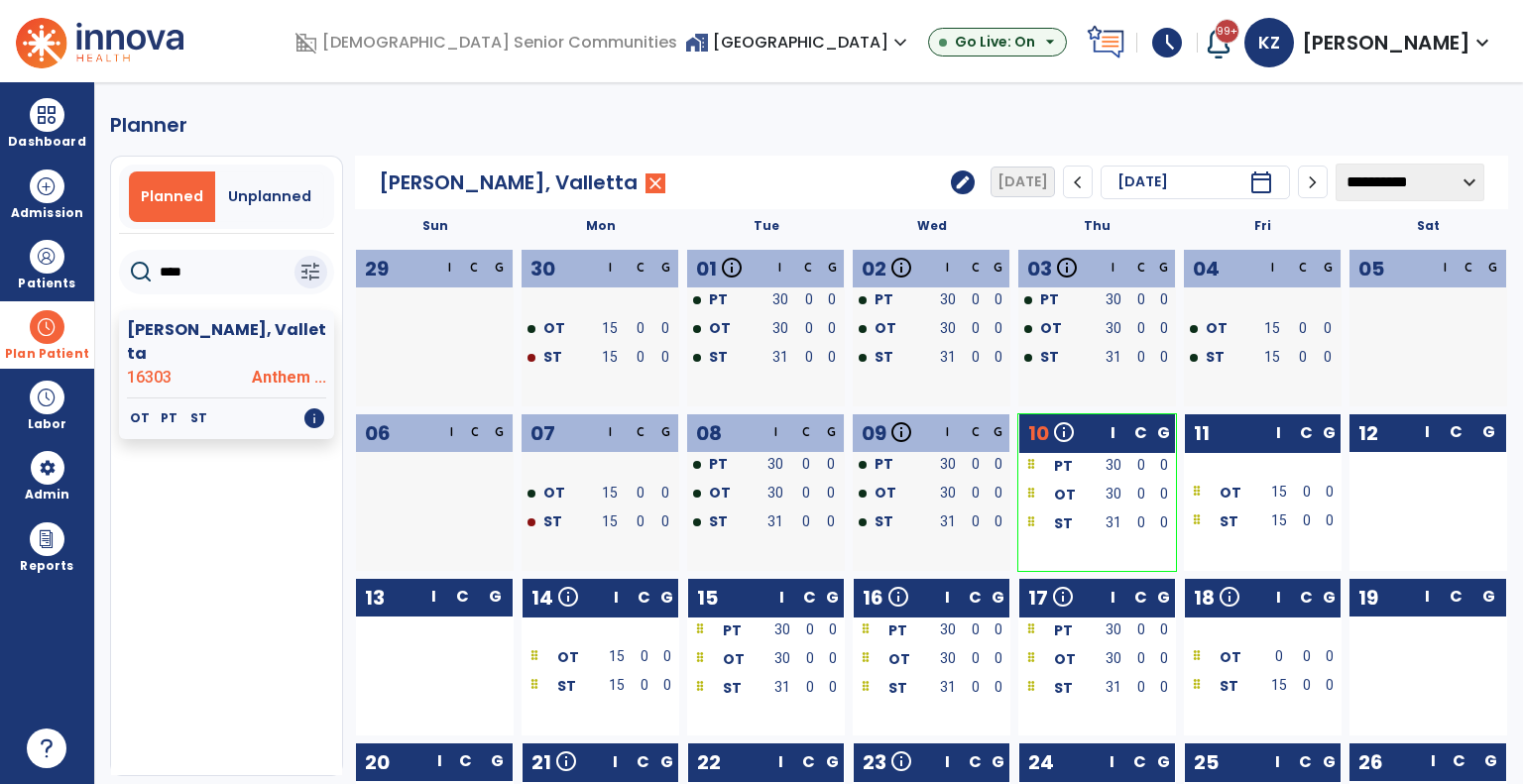 click on "edit" 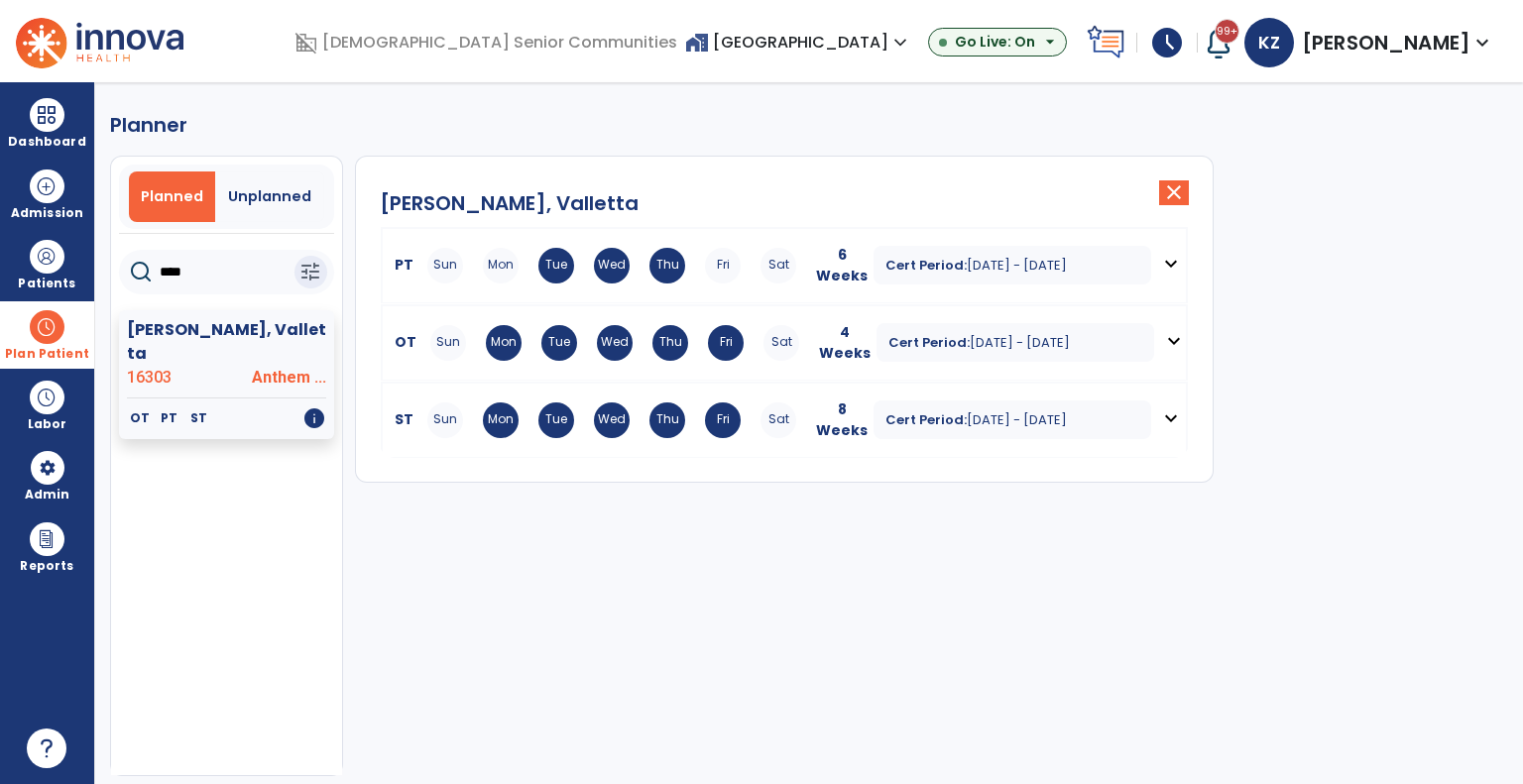 click on "PT" at bounding box center (400, 265) 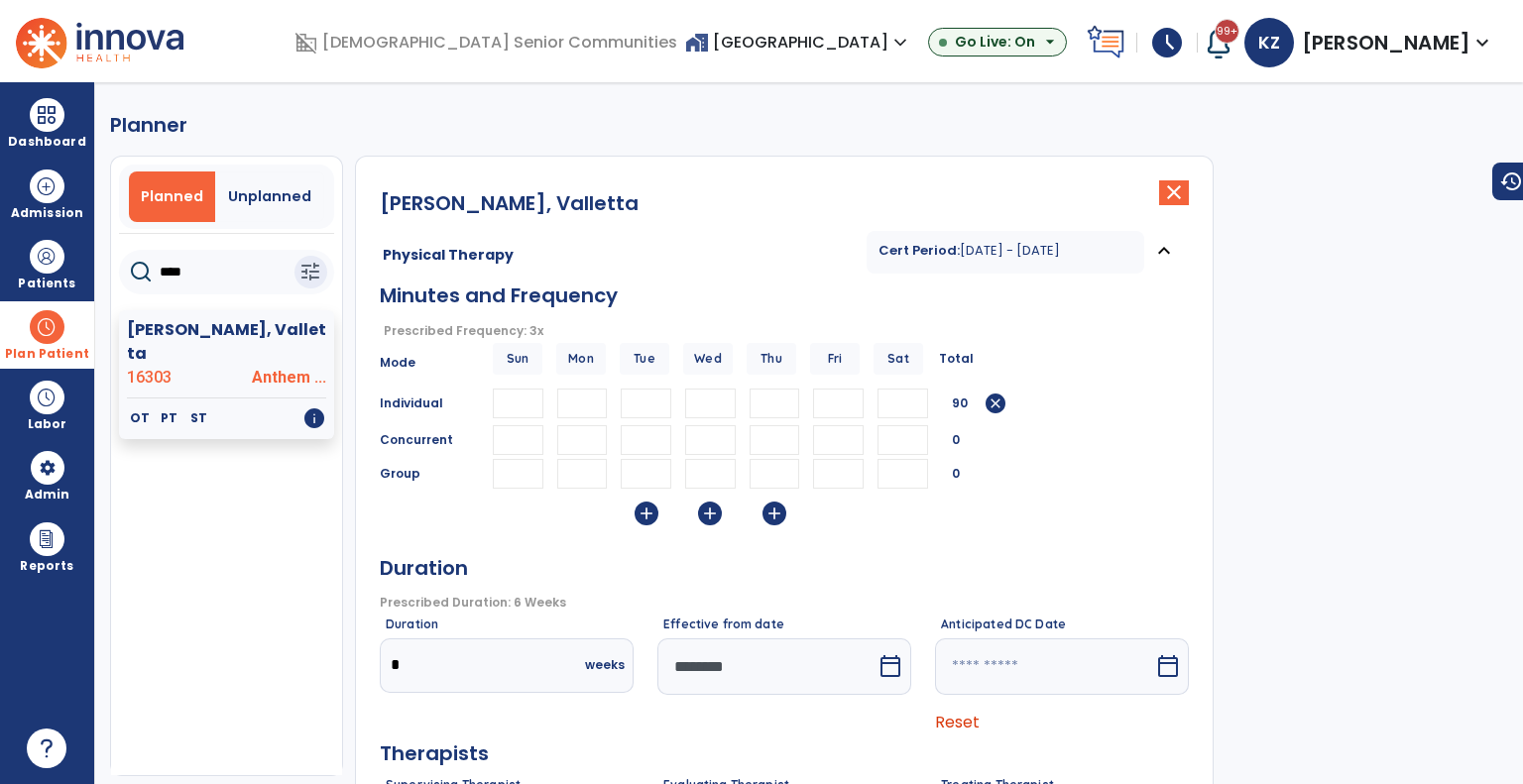 click on "calendar_today" at bounding box center [890, 666] 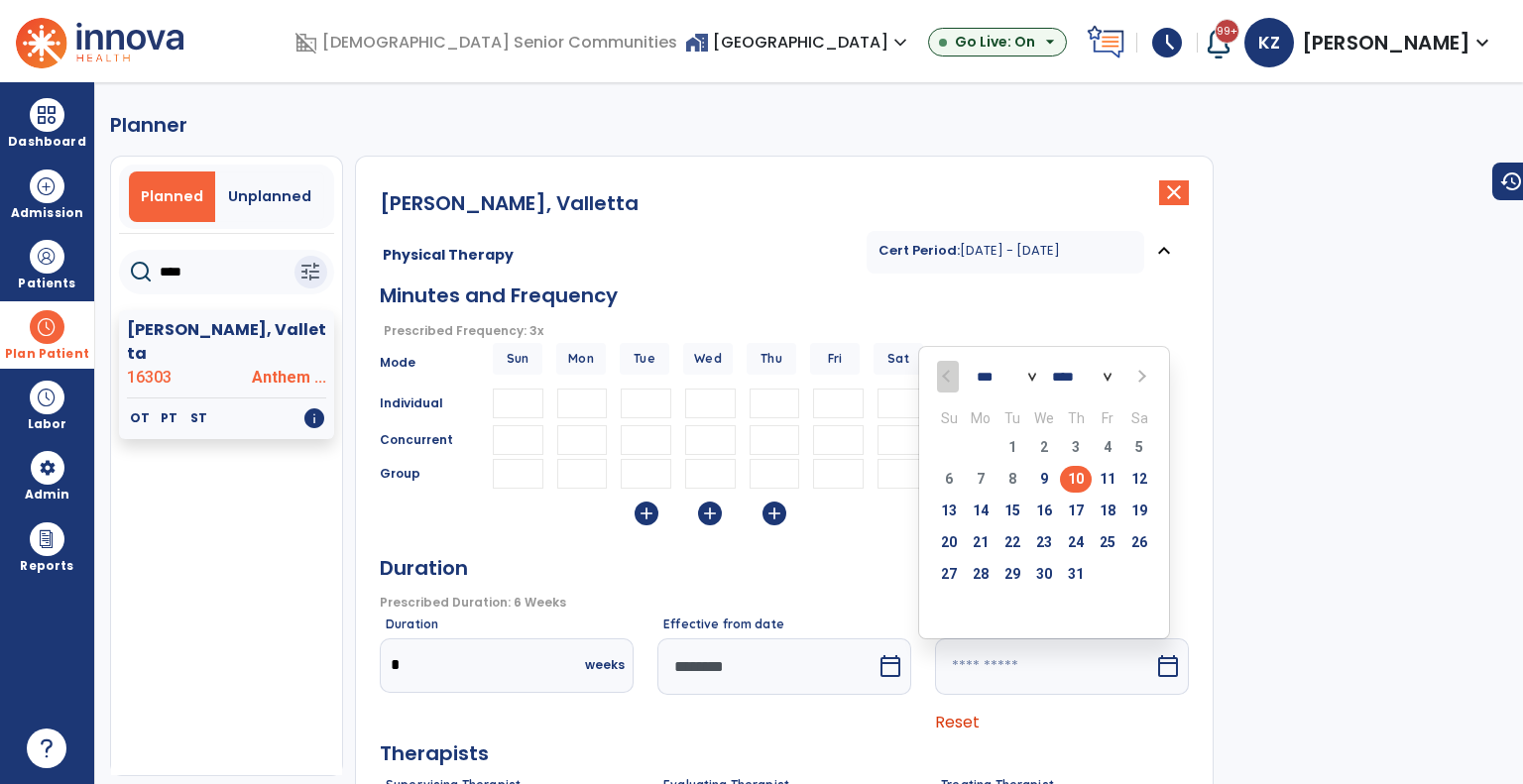 click on "10" at bounding box center [1076, 479] 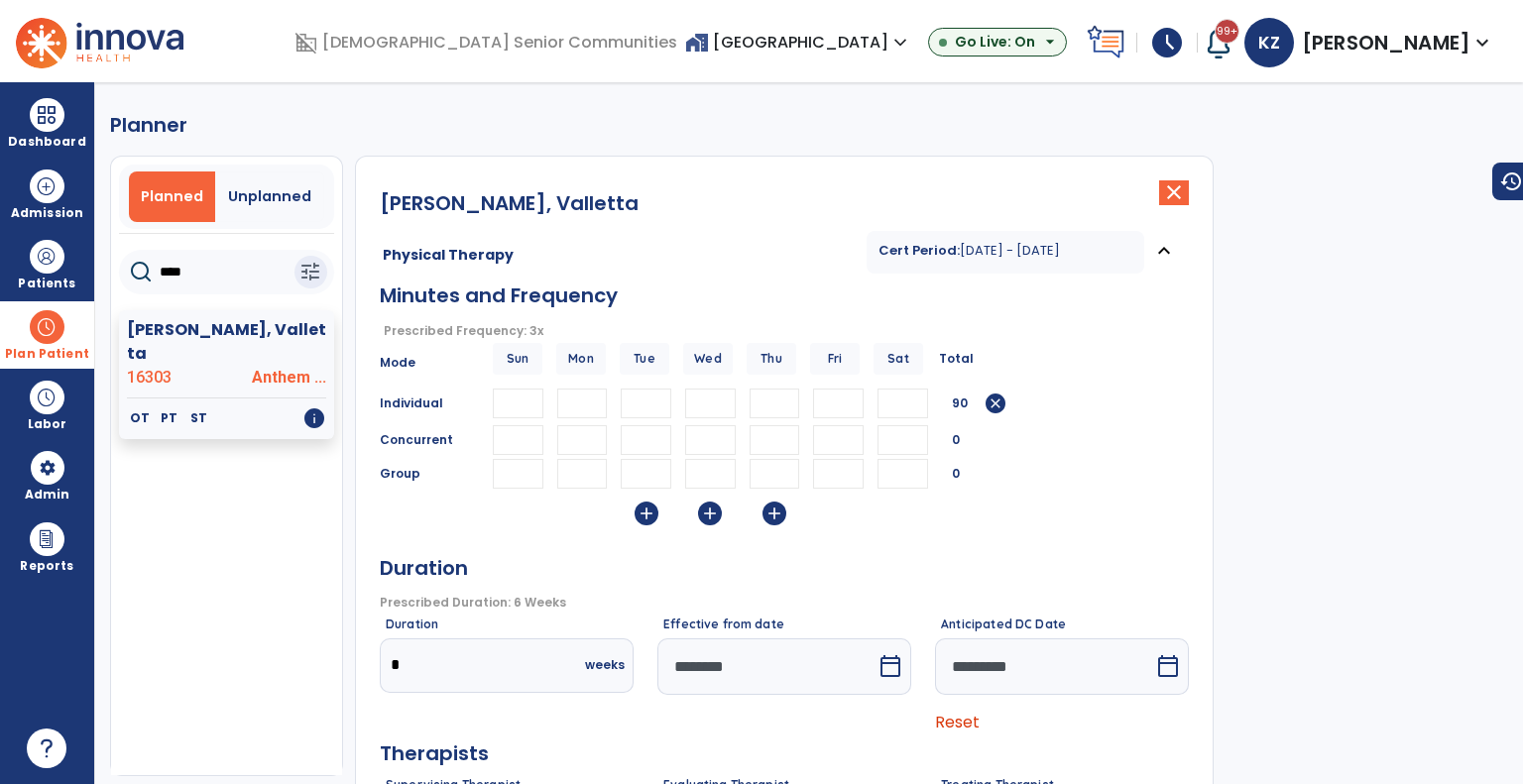 click on "calendar_today" at bounding box center (890, 666) 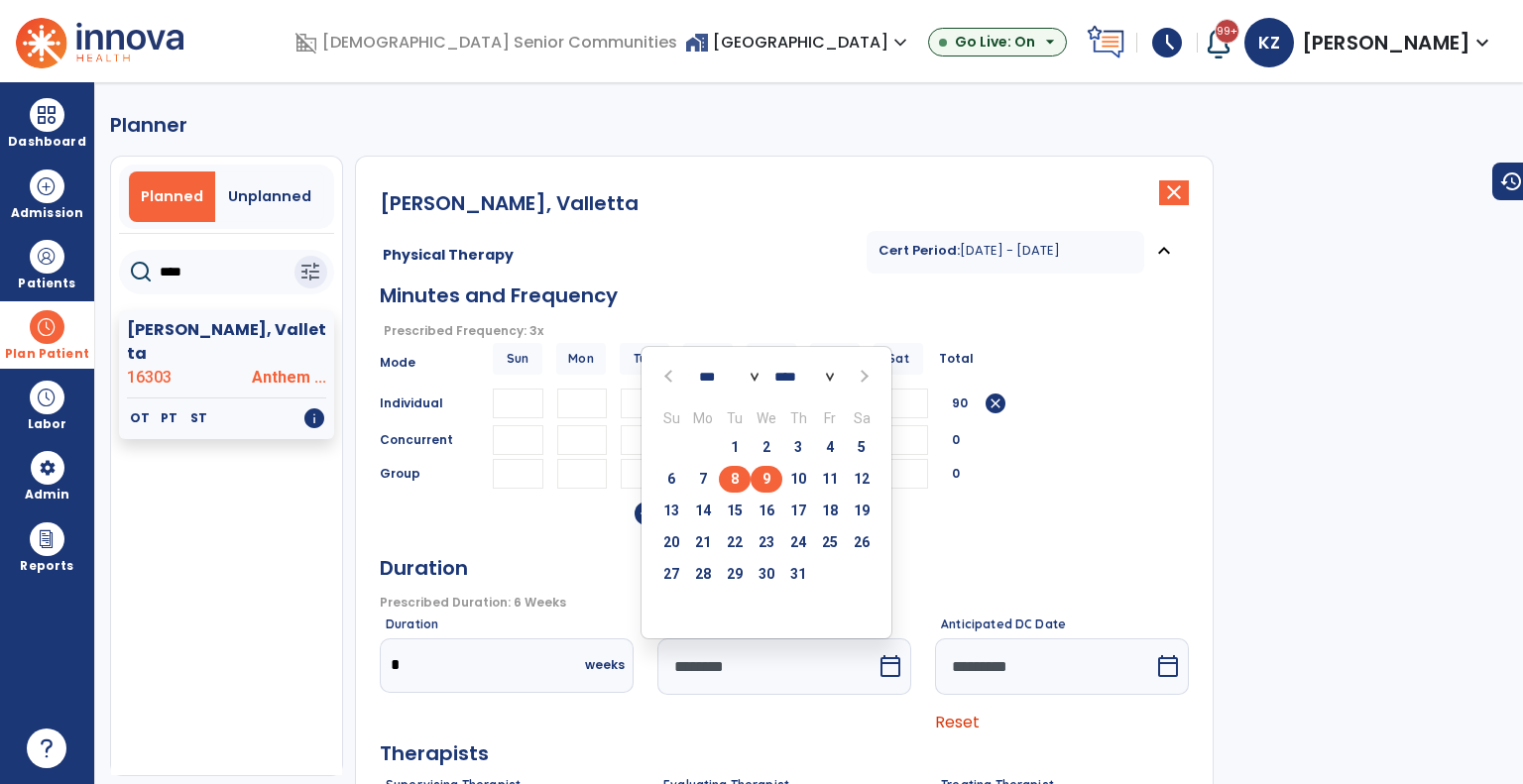 click on "9" at bounding box center (766, 479) 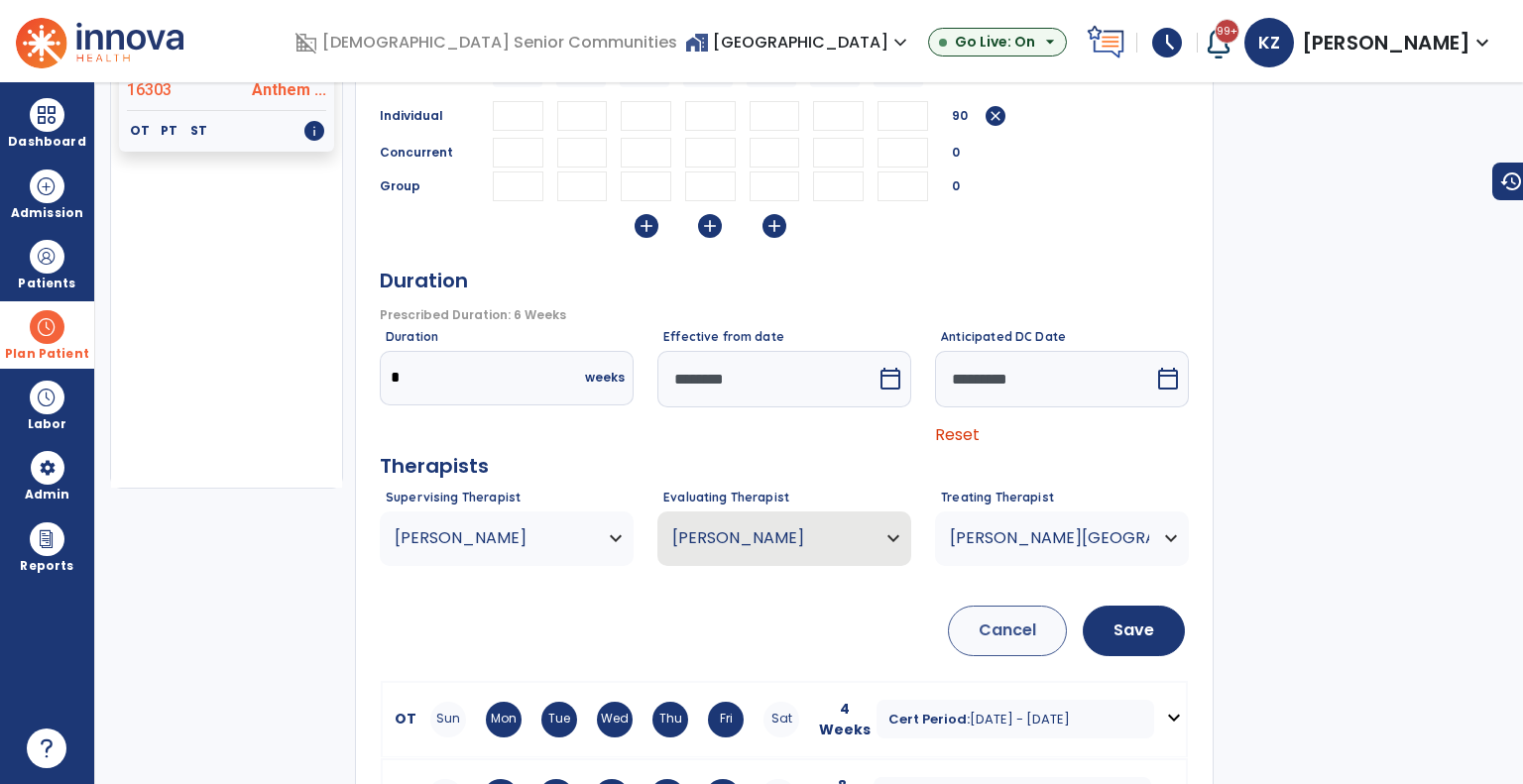 scroll, scrollTop: 297, scrollLeft: 0, axis: vertical 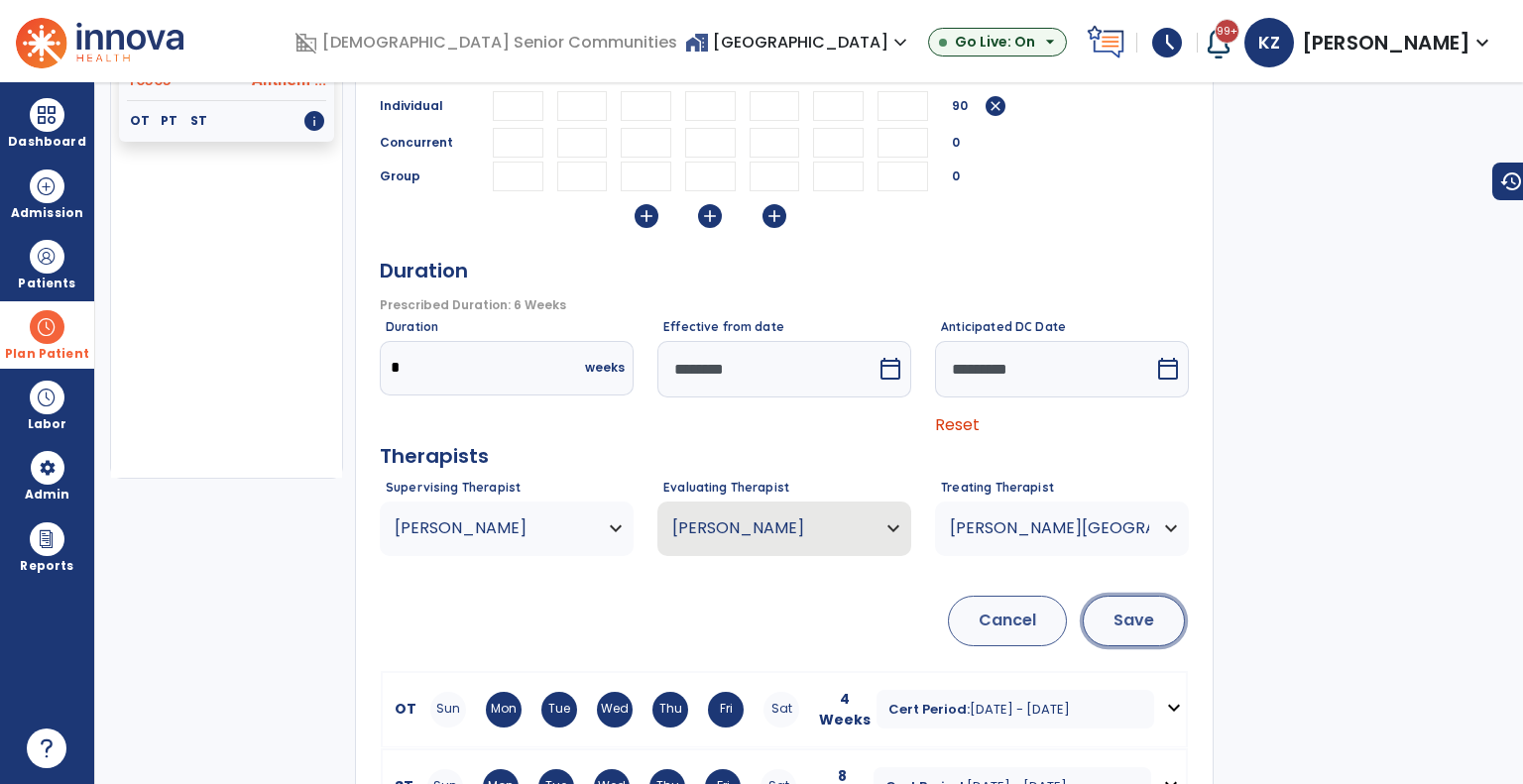 click on "Save" at bounding box center (1133, 620) 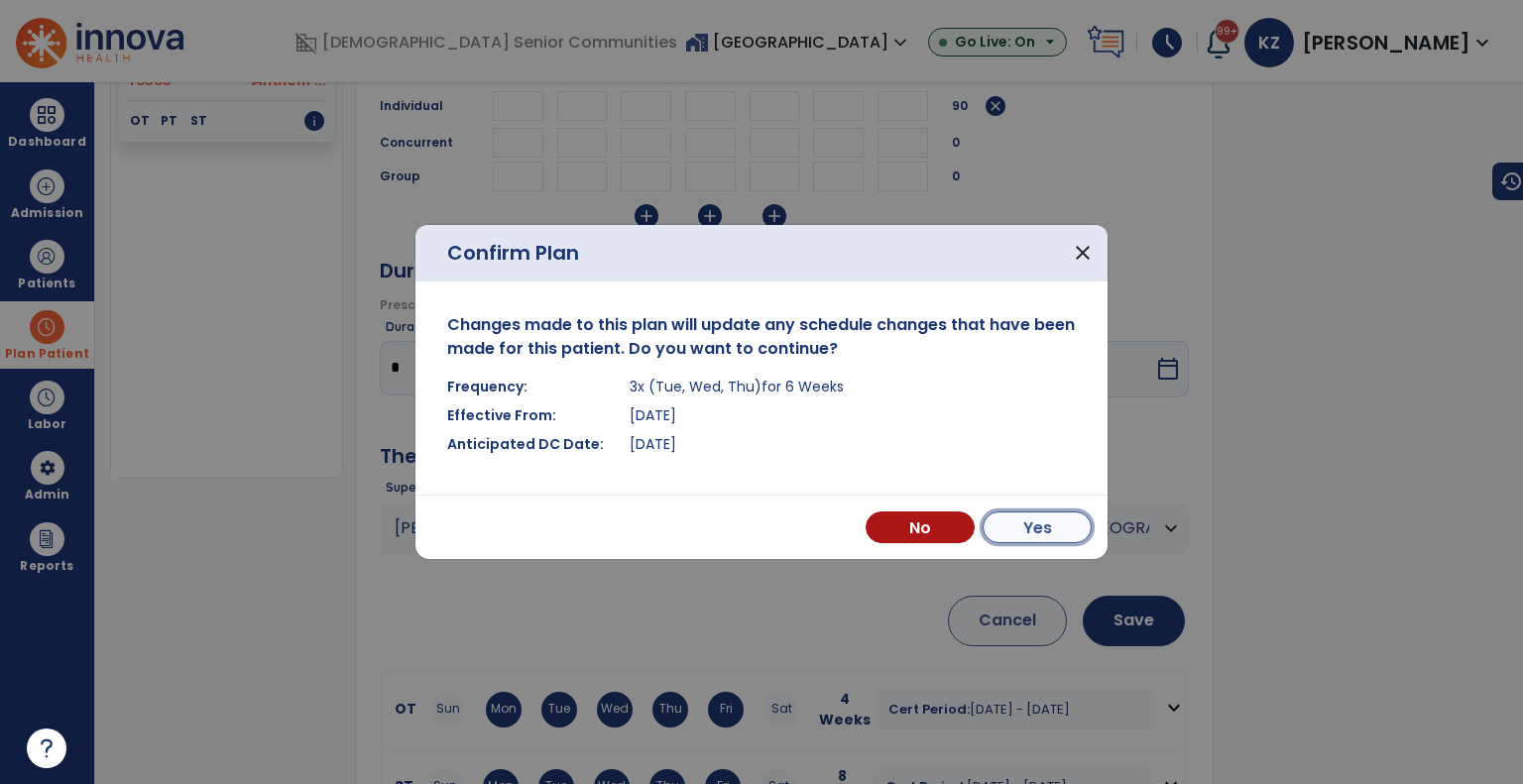 click on "Yes" at bounding box center (1037, 527) 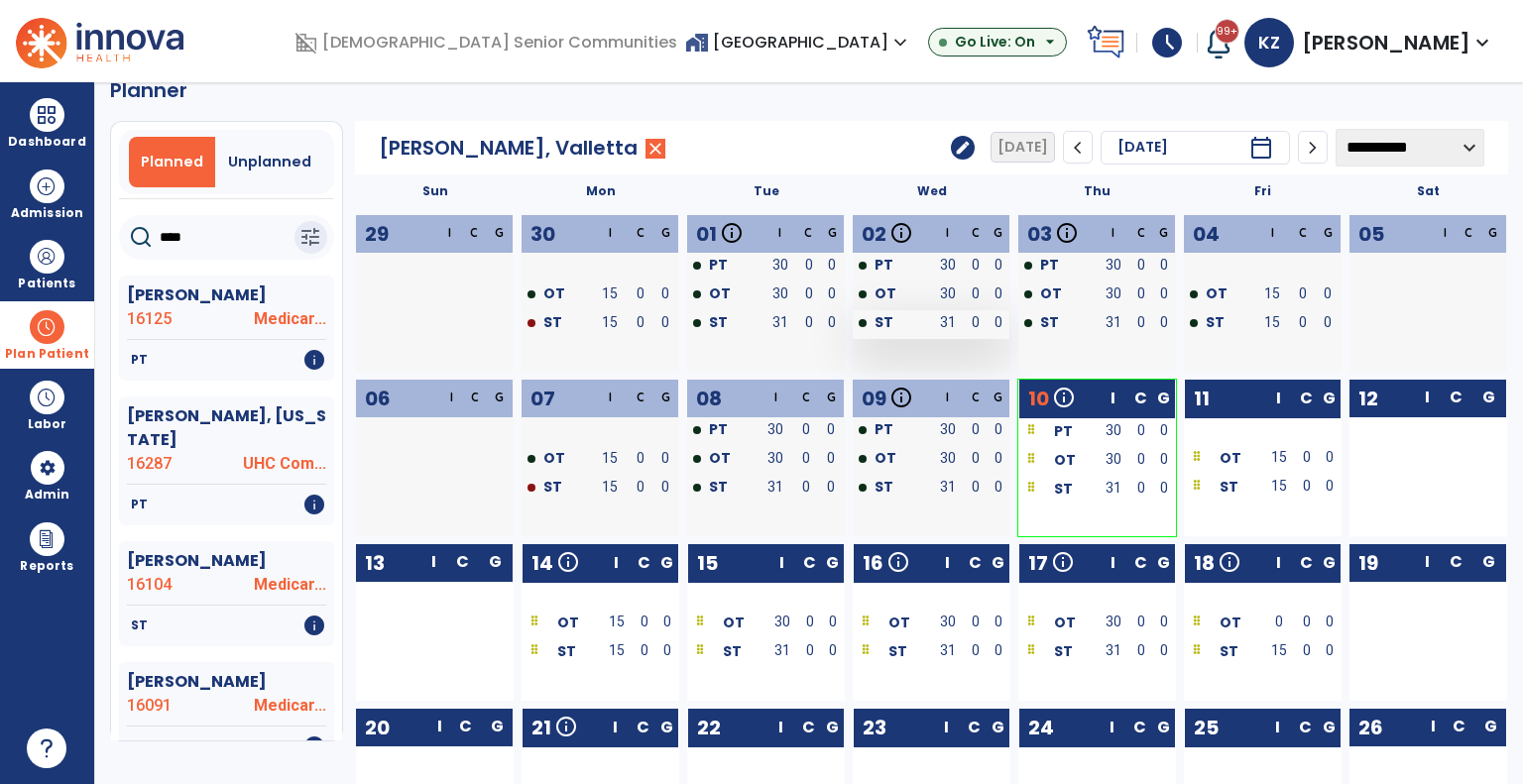 scroll, scrollTop: 0, scrollLeft: 0, axis: both 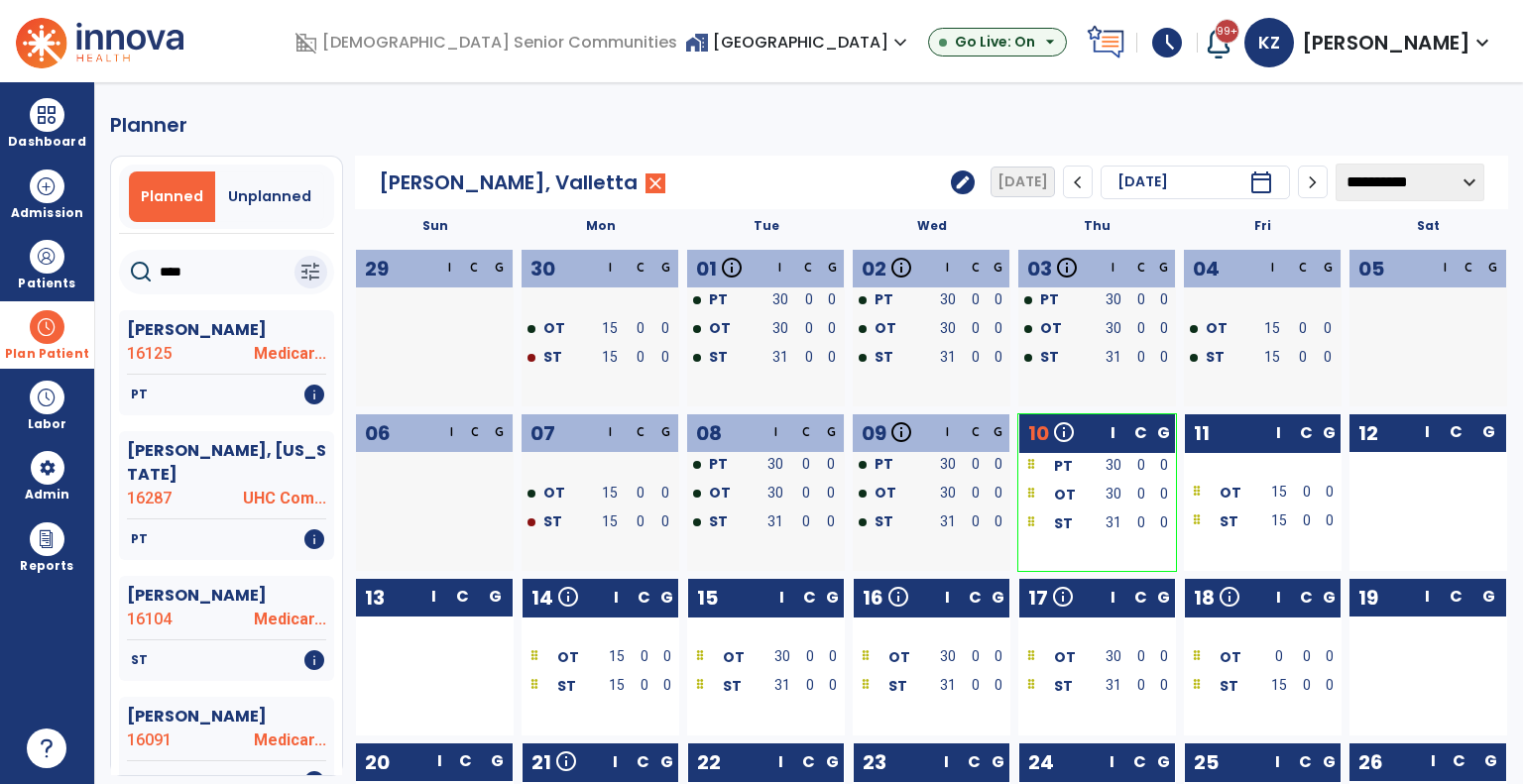 click on "edit" 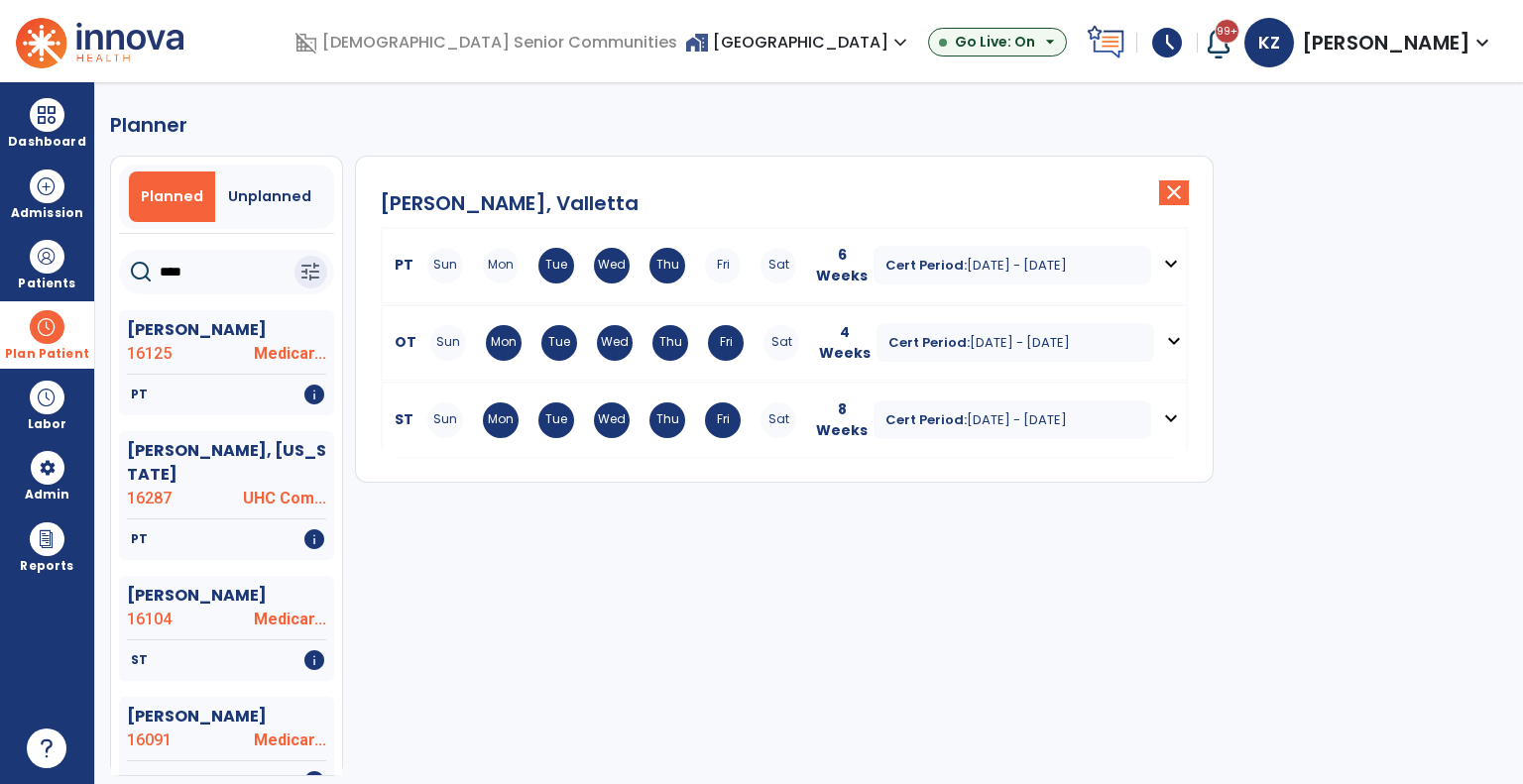 click on "OT" at bounding box center (402, 342) 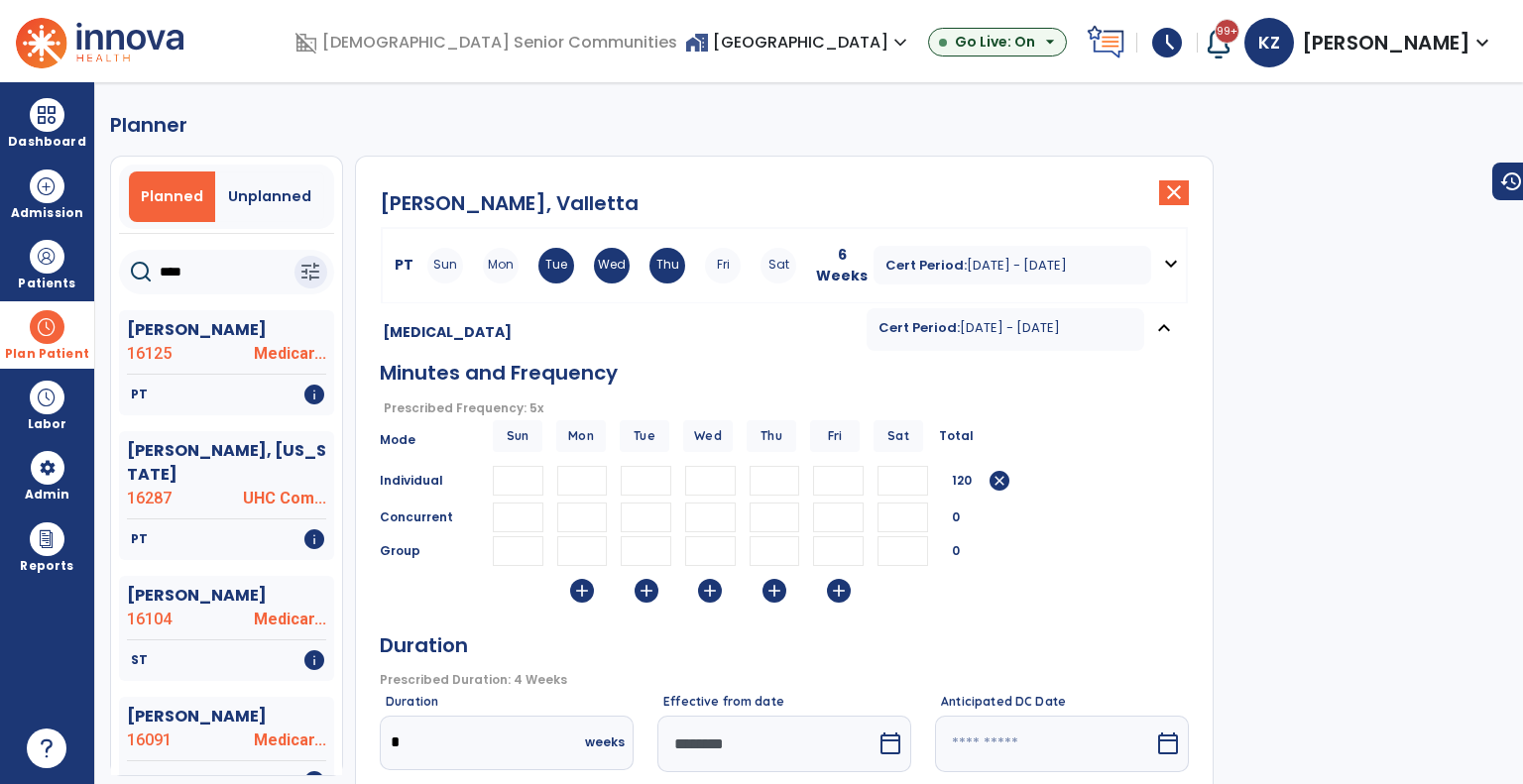 click on "calendar_today" at bounding box center (890, 743) 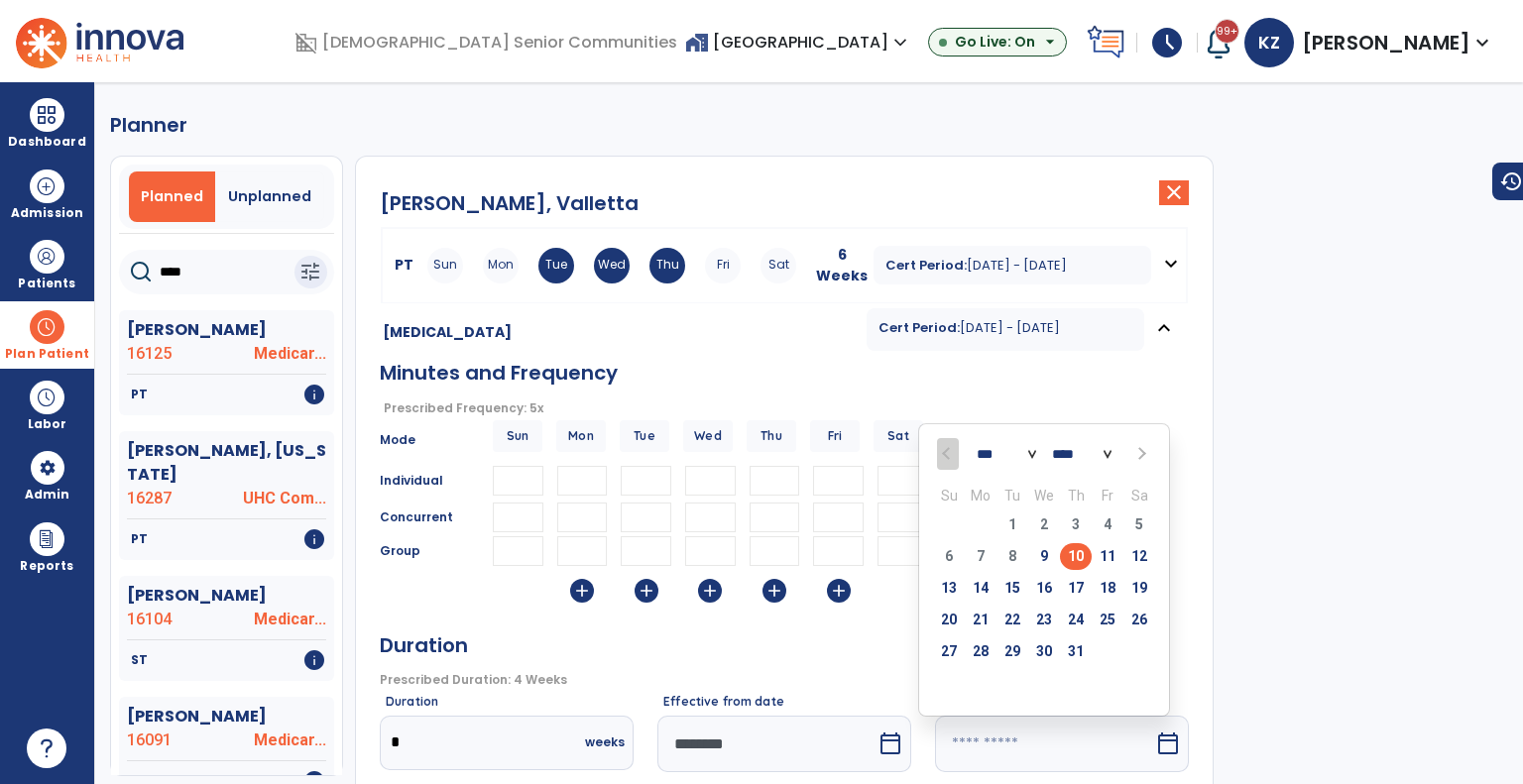click on "10" at bounding box center (1076, 556) 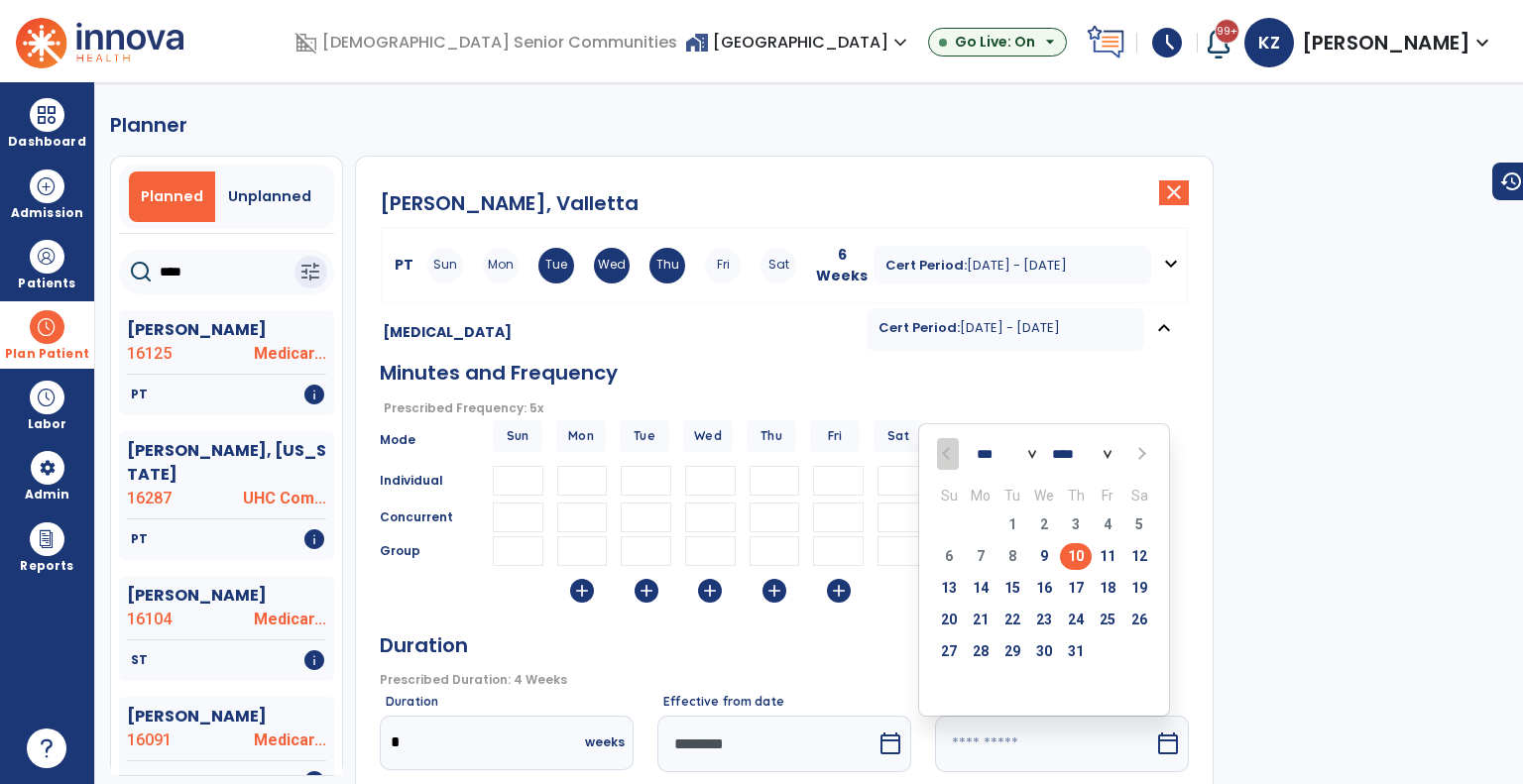 type on "*********" 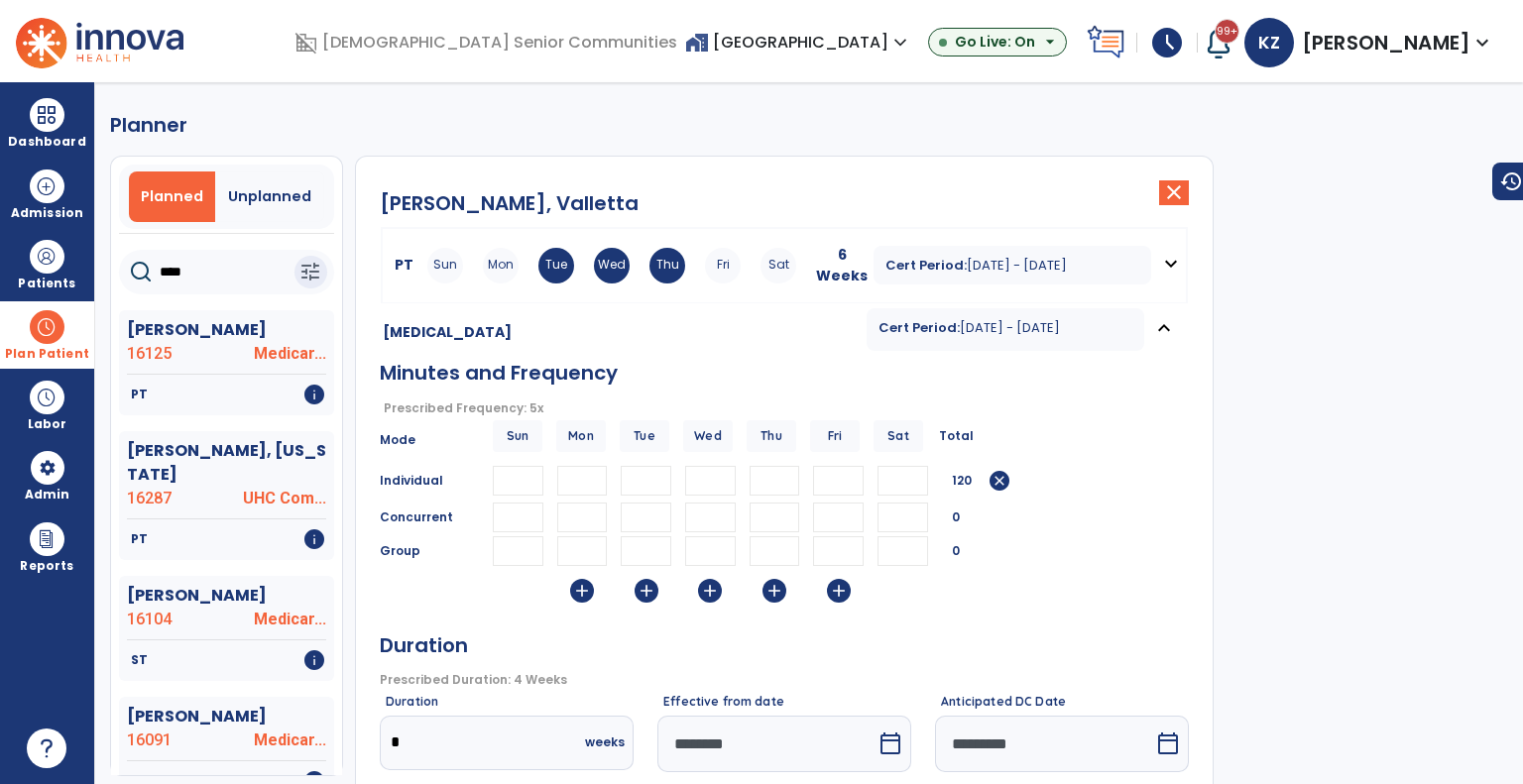 click on "calendar_today" at bounding box center [890, 743] 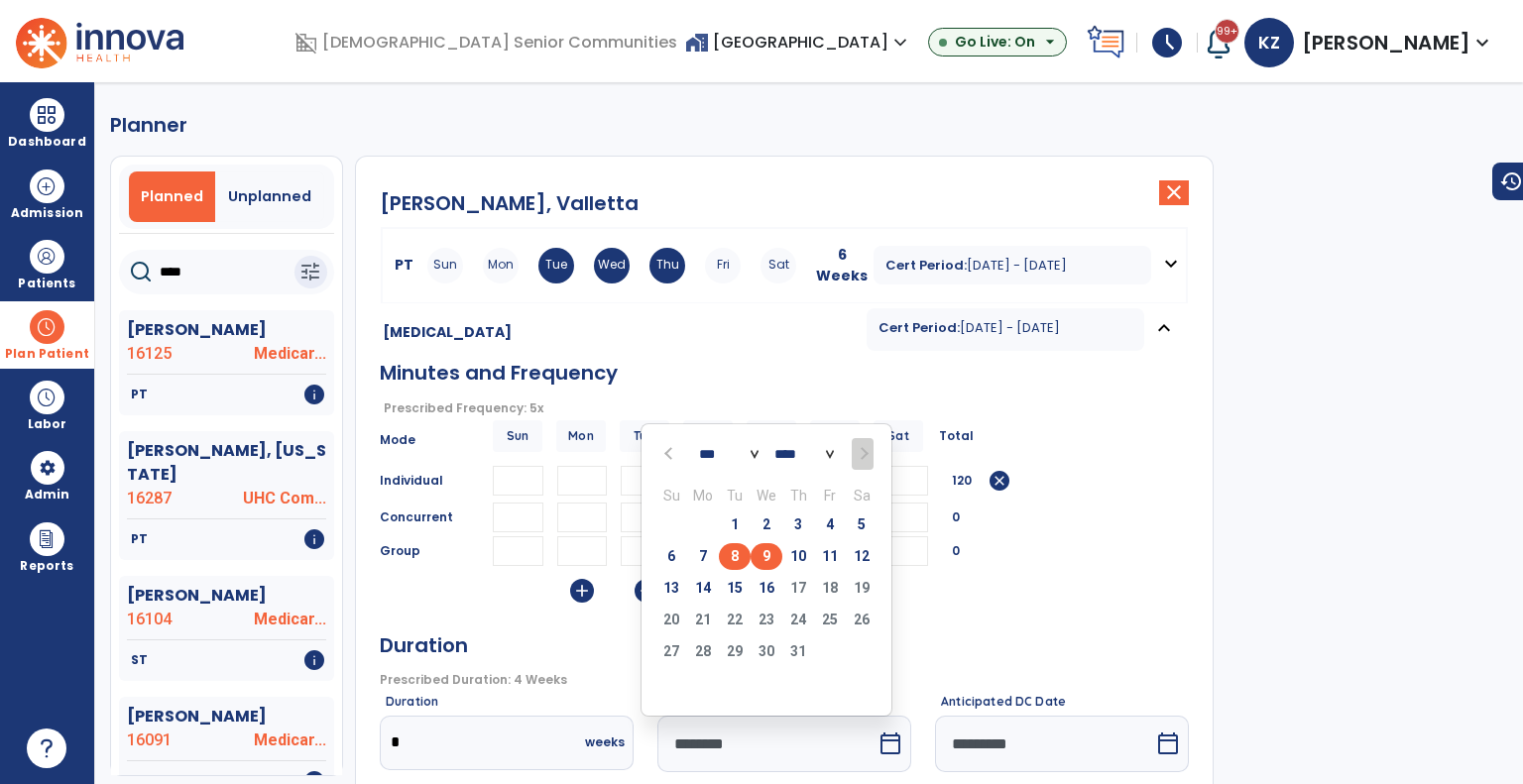 click on "9" at bounding box center (766, 556) 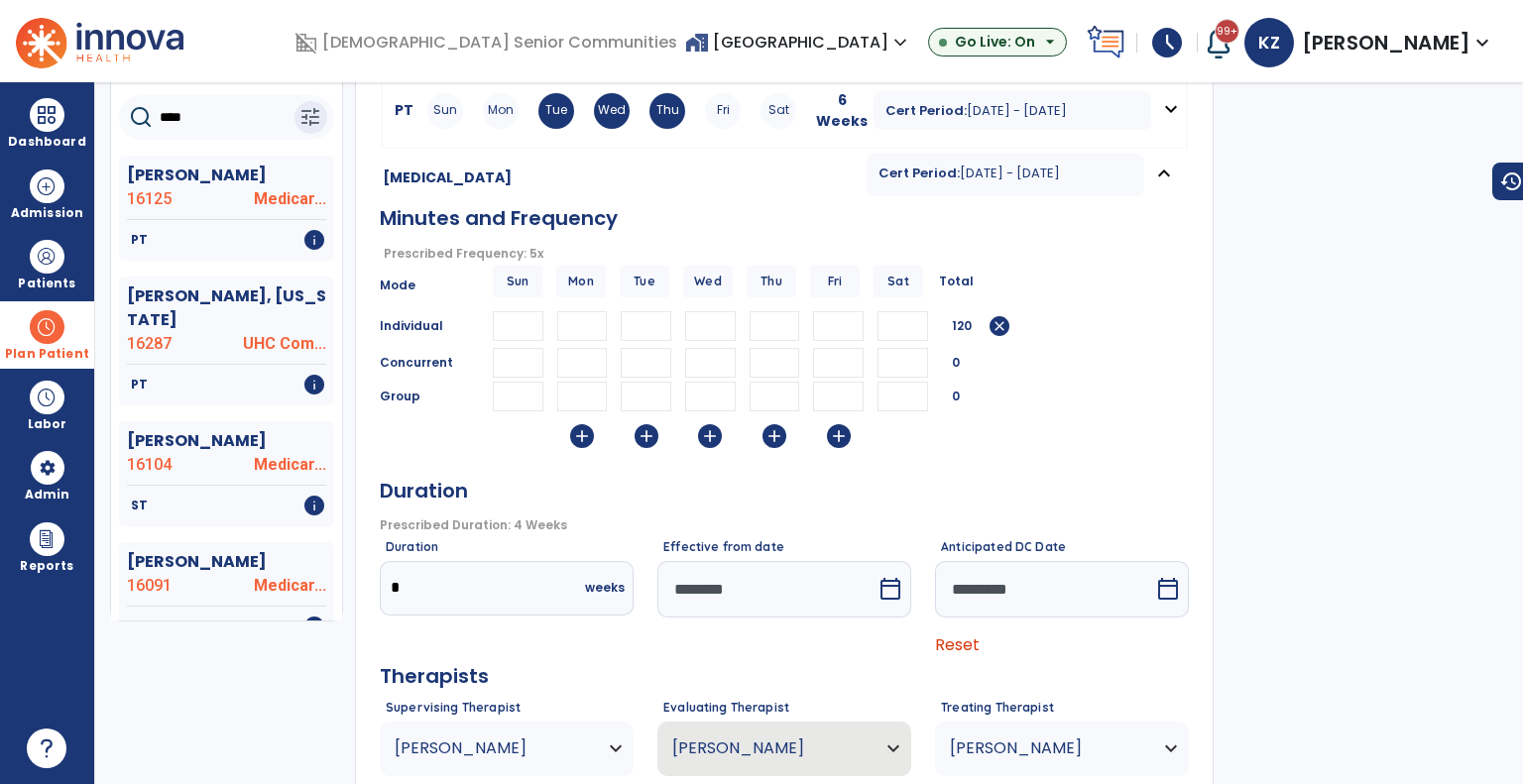 scroll, scrollTop: 297, scrollLeft: 0, axis: vertical 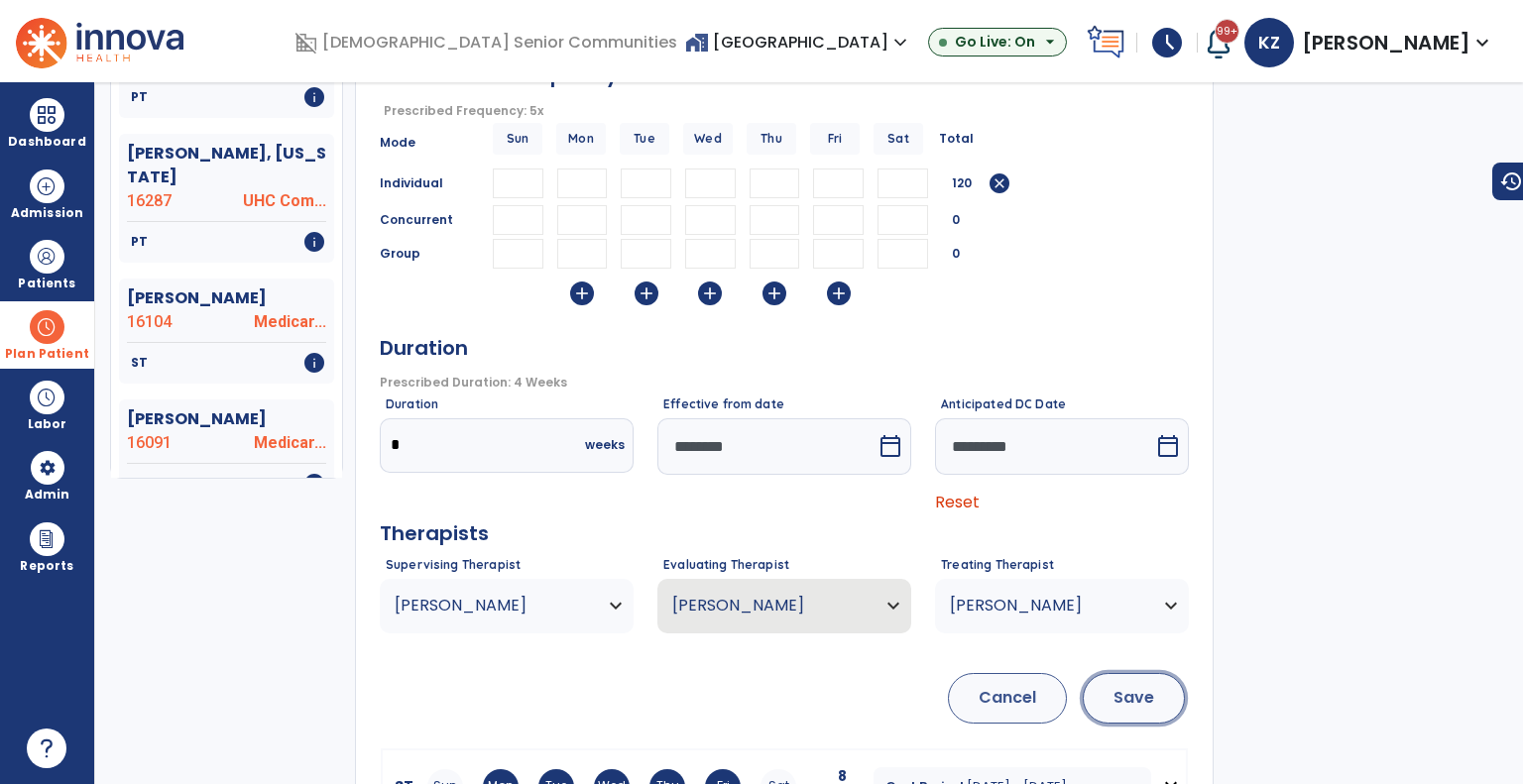 click on "Save" at bounding box center [1133, 698] 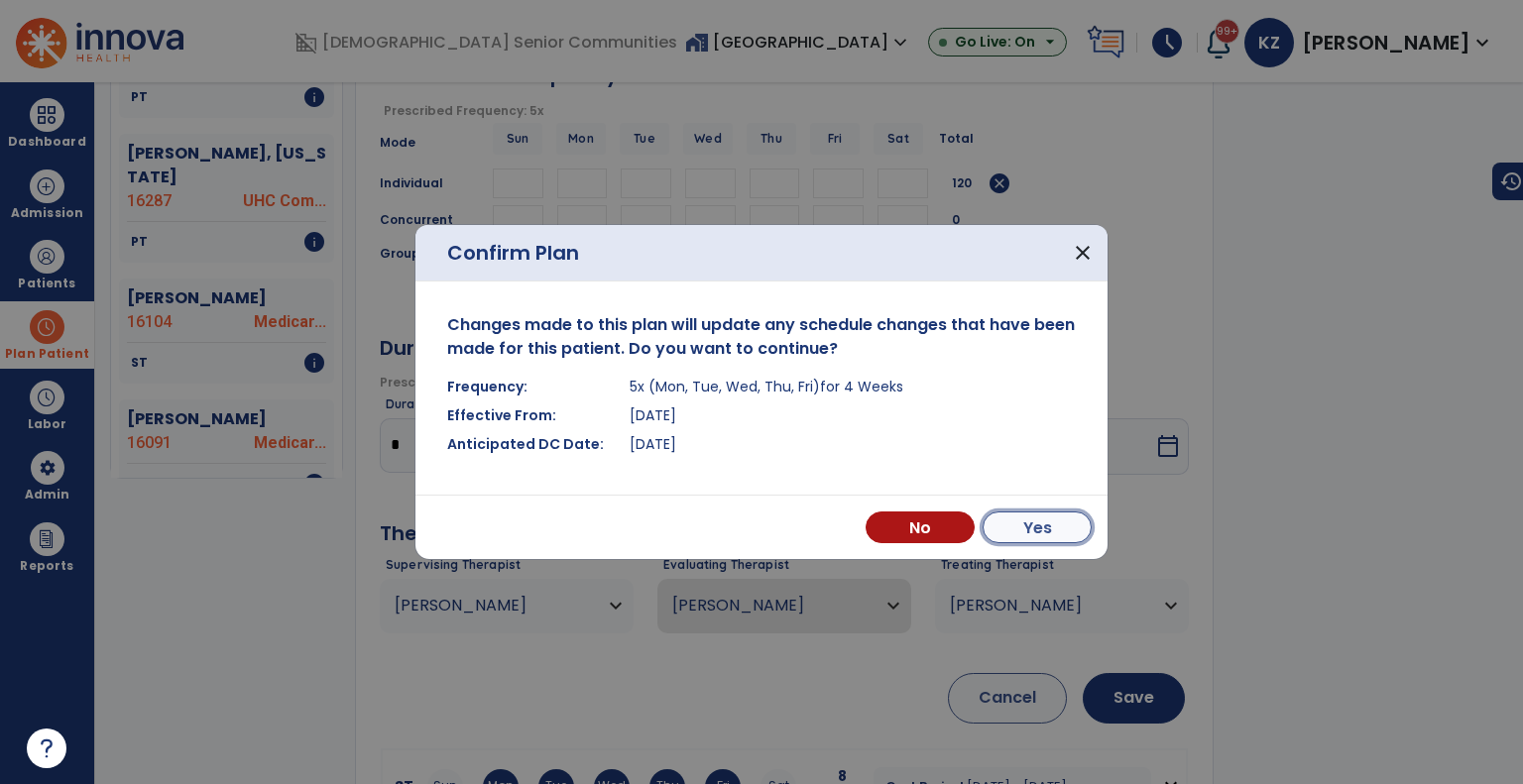 click on "Yes" at bounding box center [1037, 527] 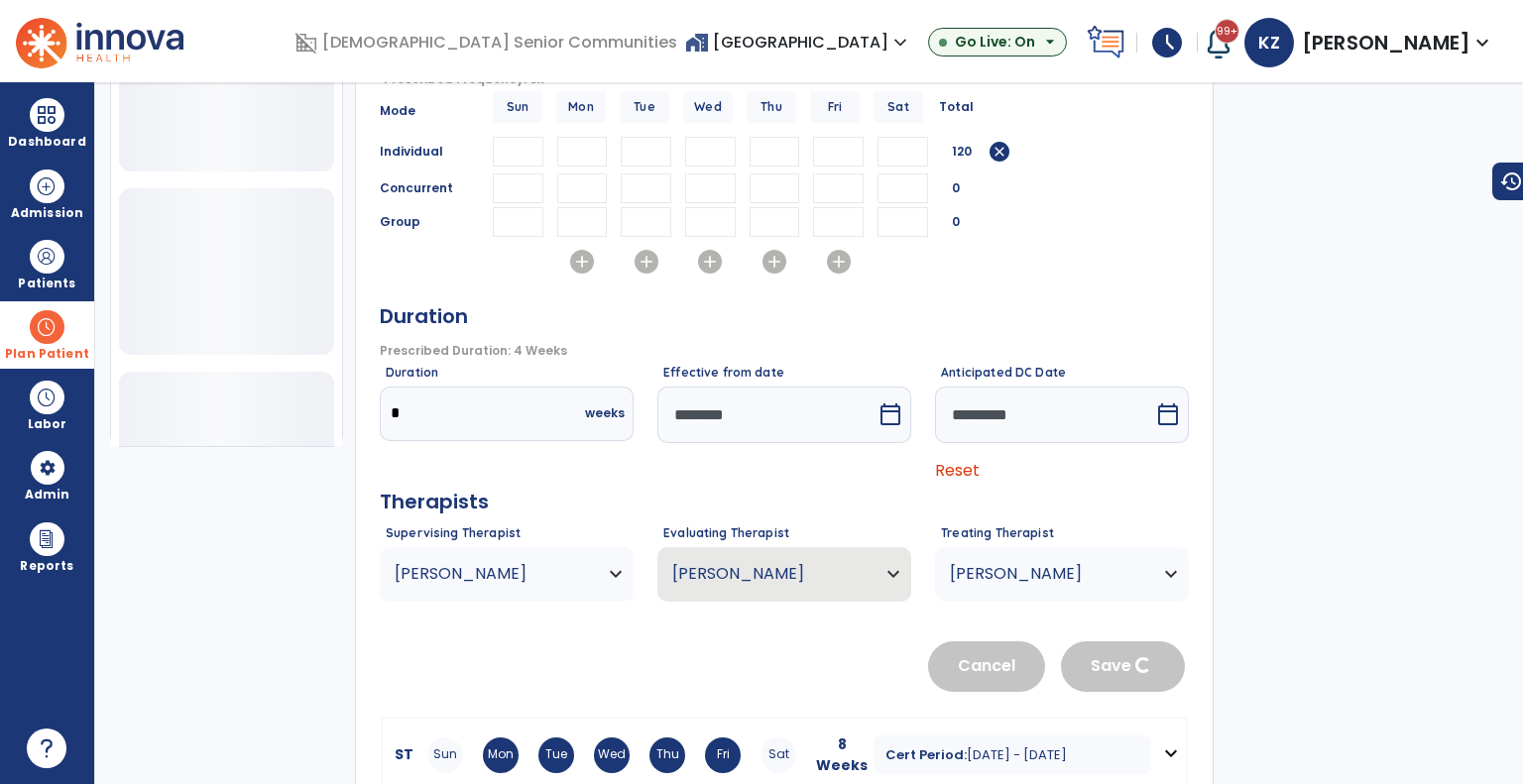 scroll, scrollTop: 358, scrollLeft: 0, axis: vertical 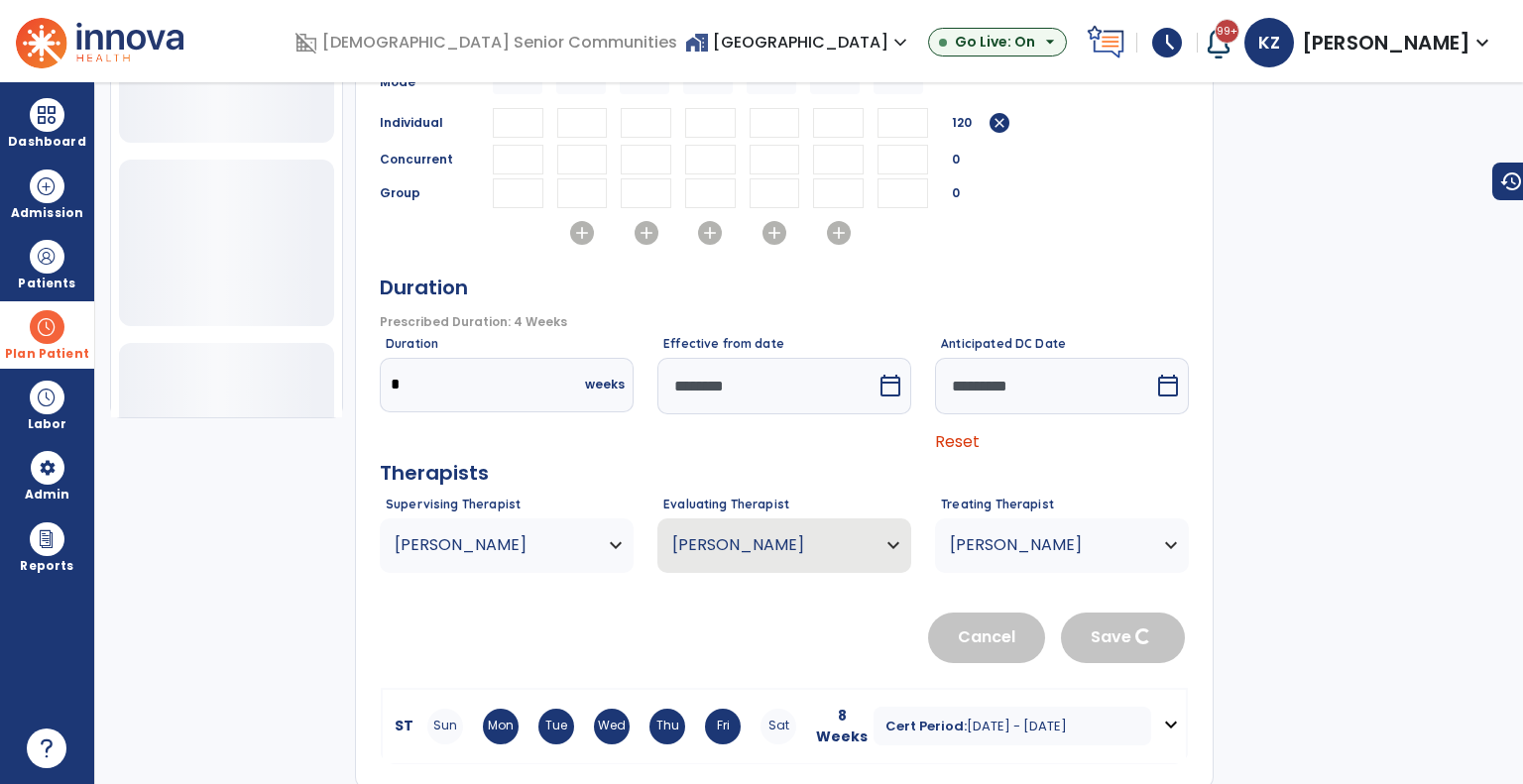 click on "ST" at bounding box center [400, 726] 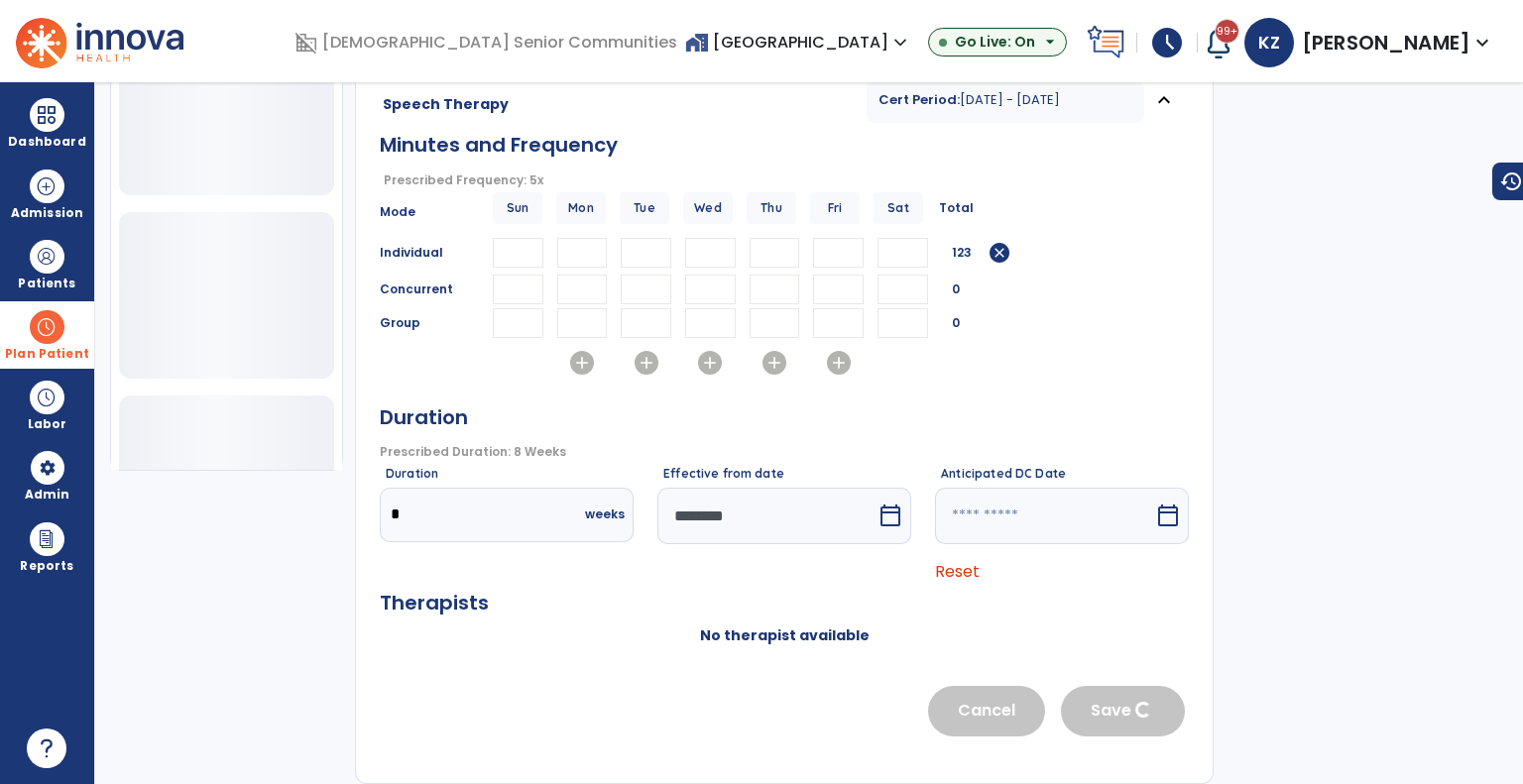 scroll, scrollTop: 302, scrollLeft: 0, axis: vertical 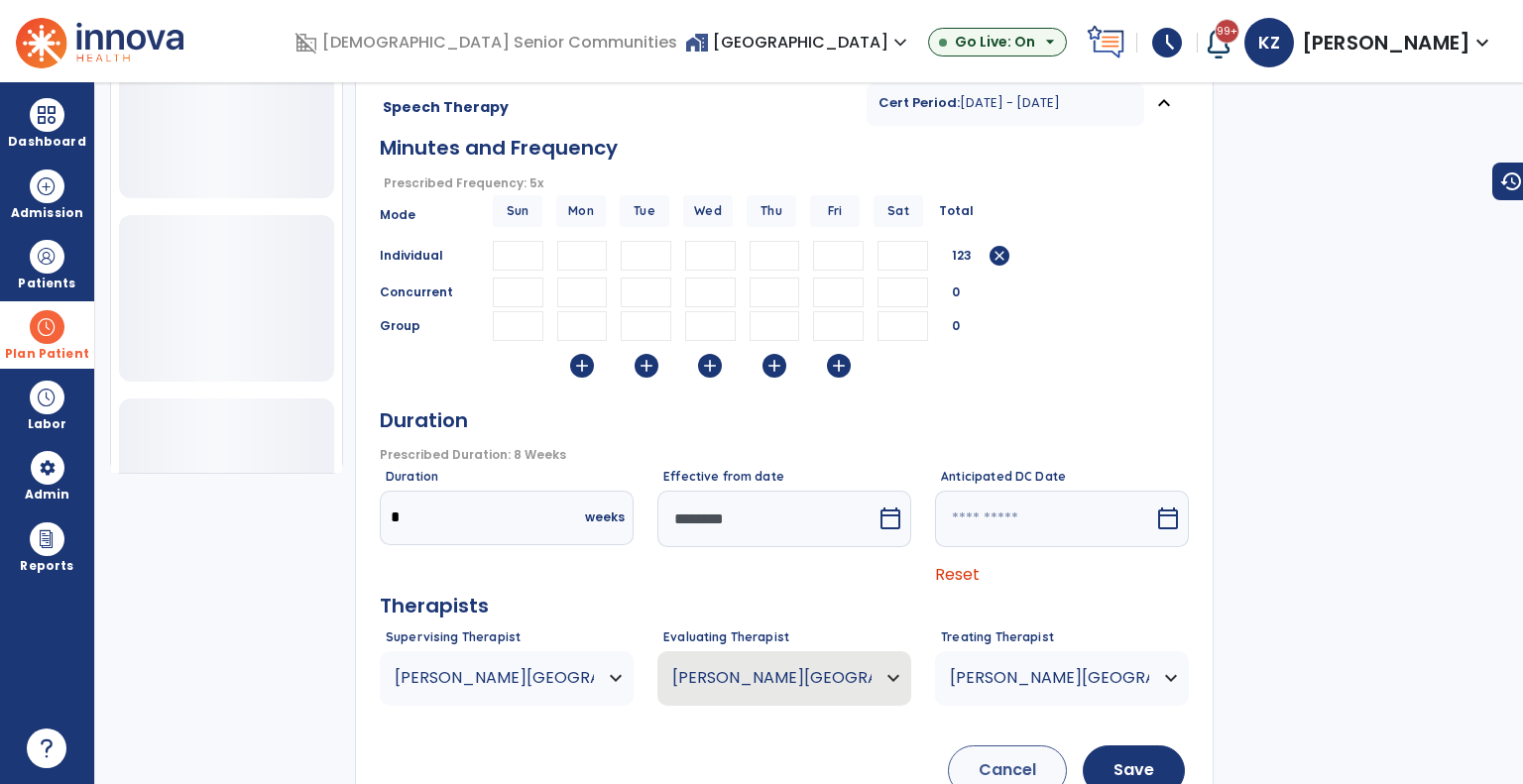 click on "calendar_today" at bounding box center [890, 518] 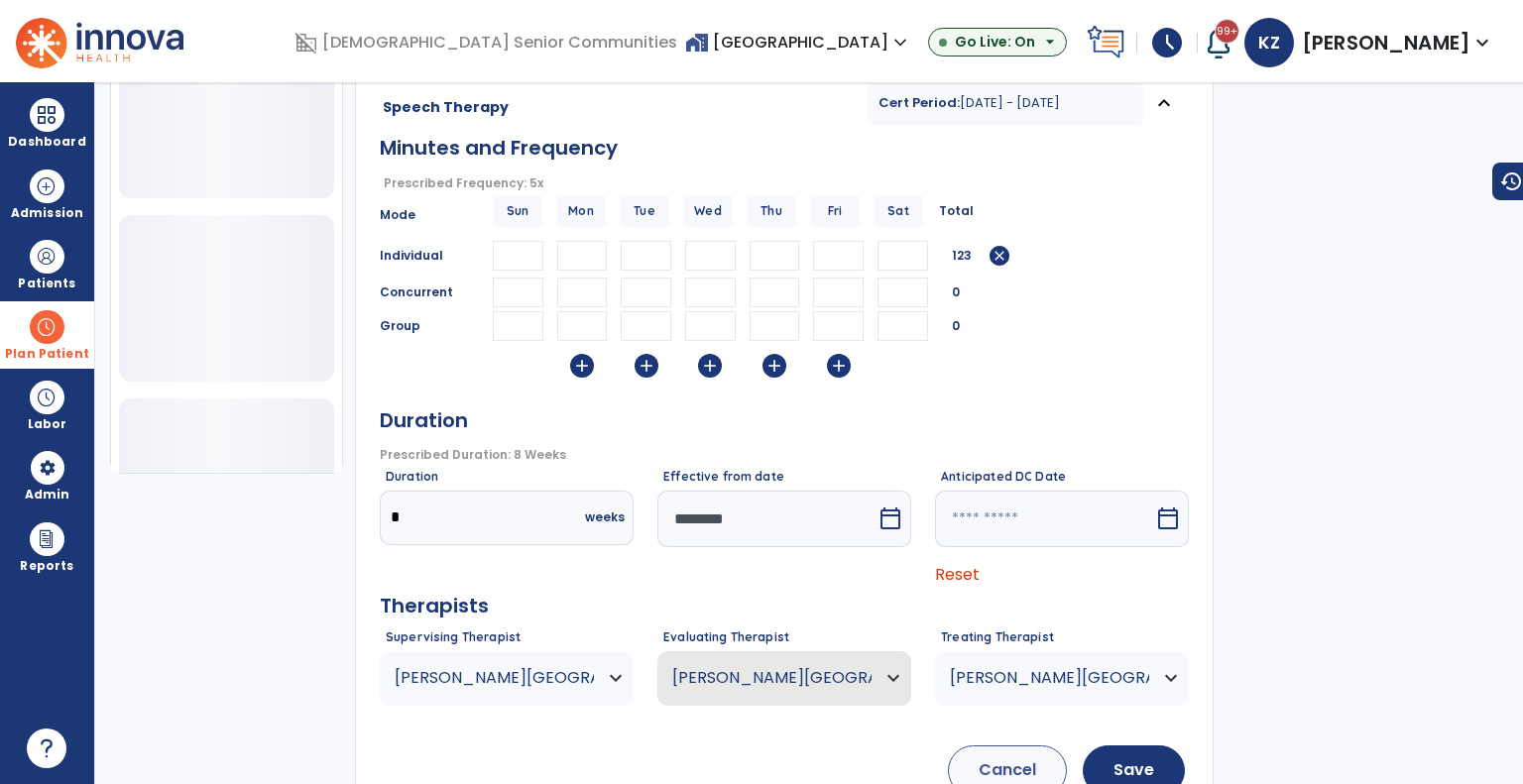 select on "*" 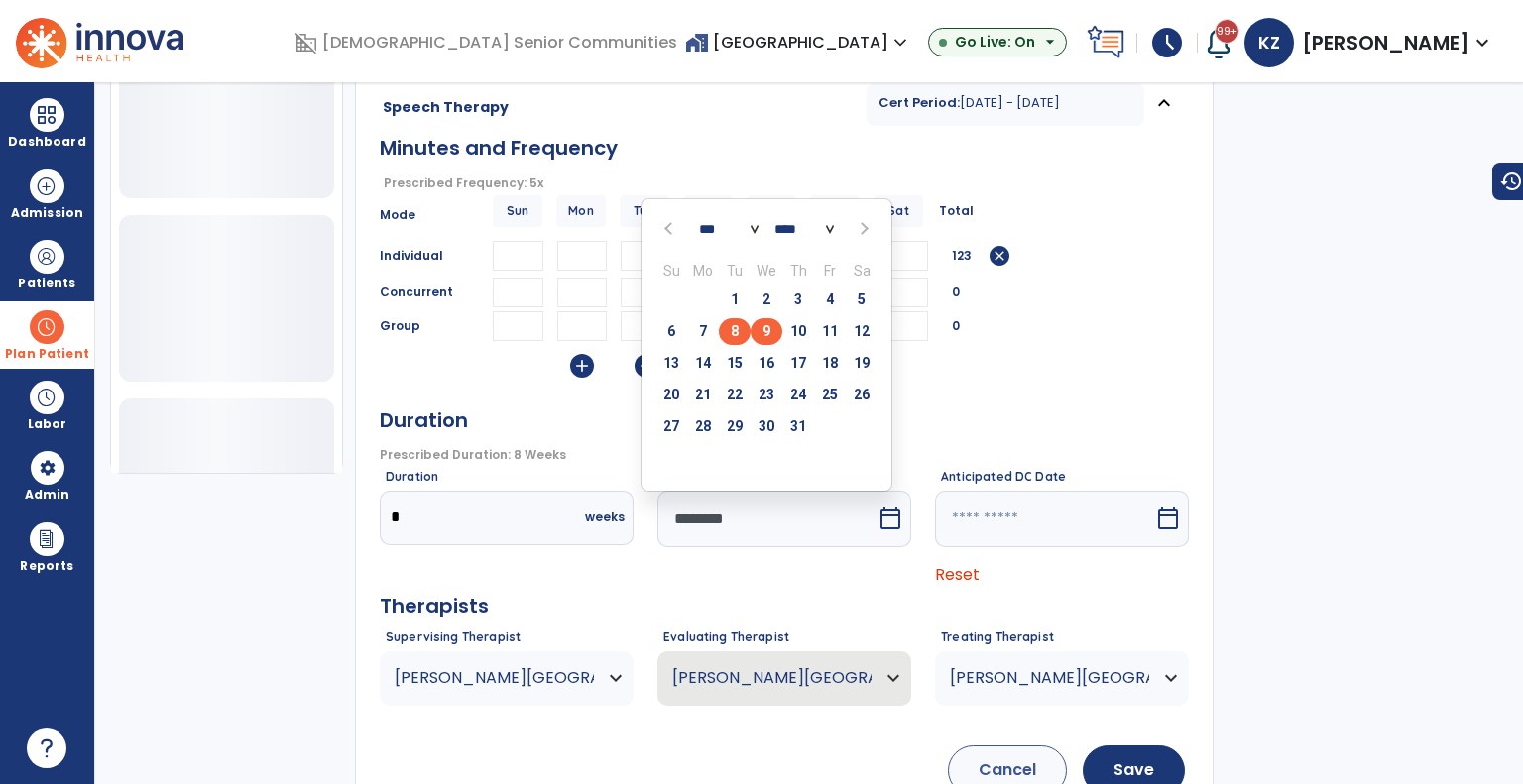 click on "9" at bounding box center [766, 331] 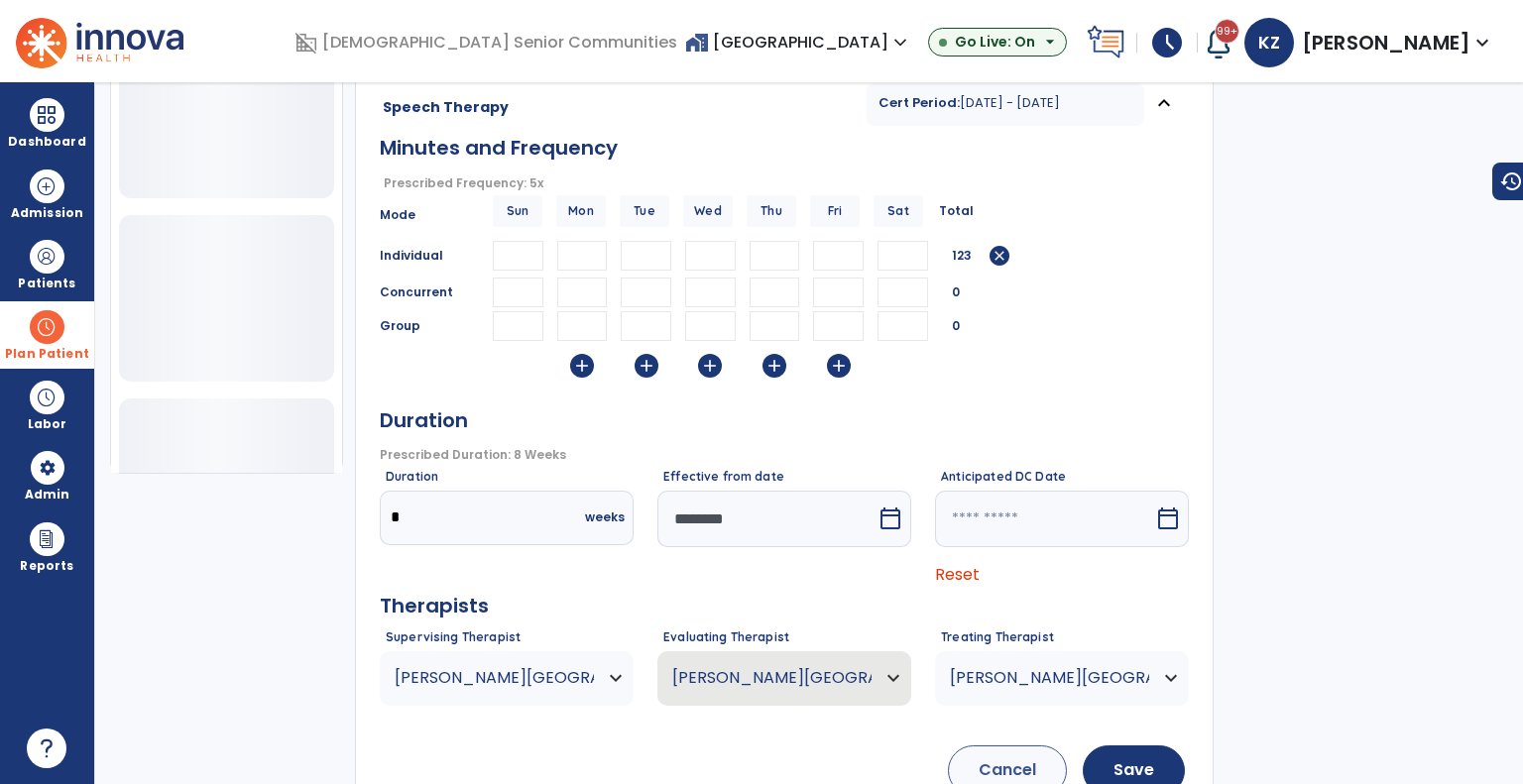 click on "calendar_today" at bounding box center (1168, 518) 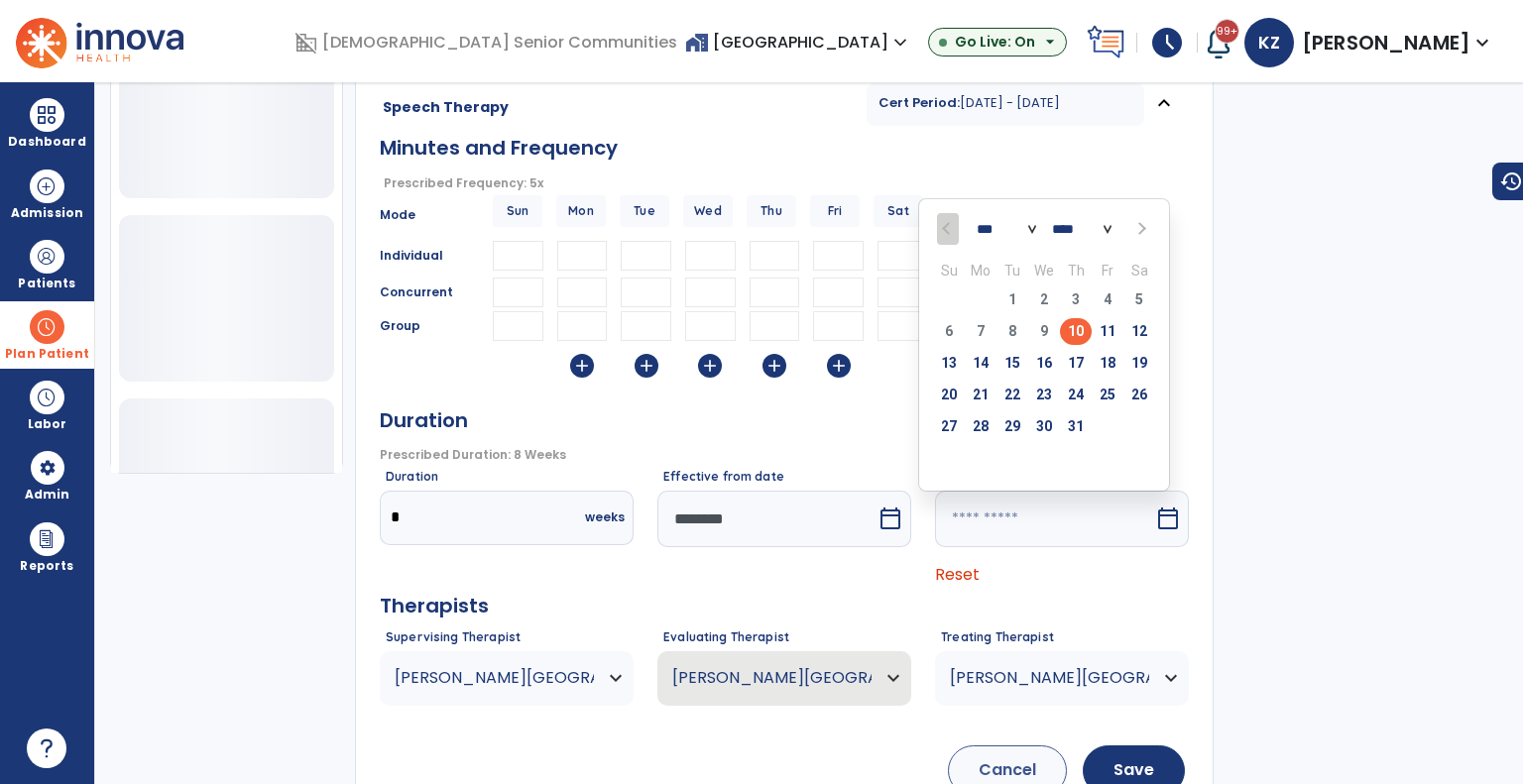 click on "10" at bounding box center [1076, 331] 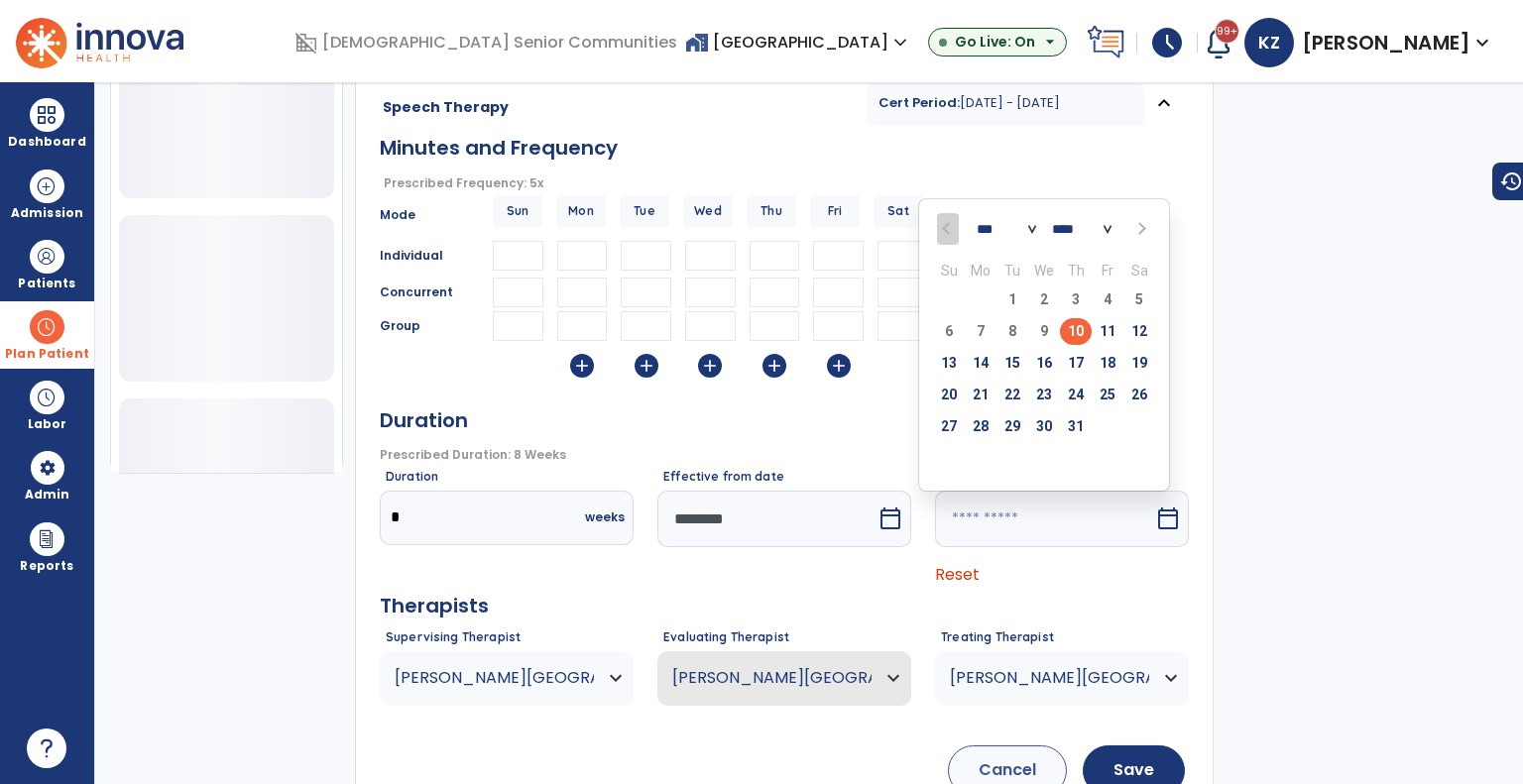 type on "*********" 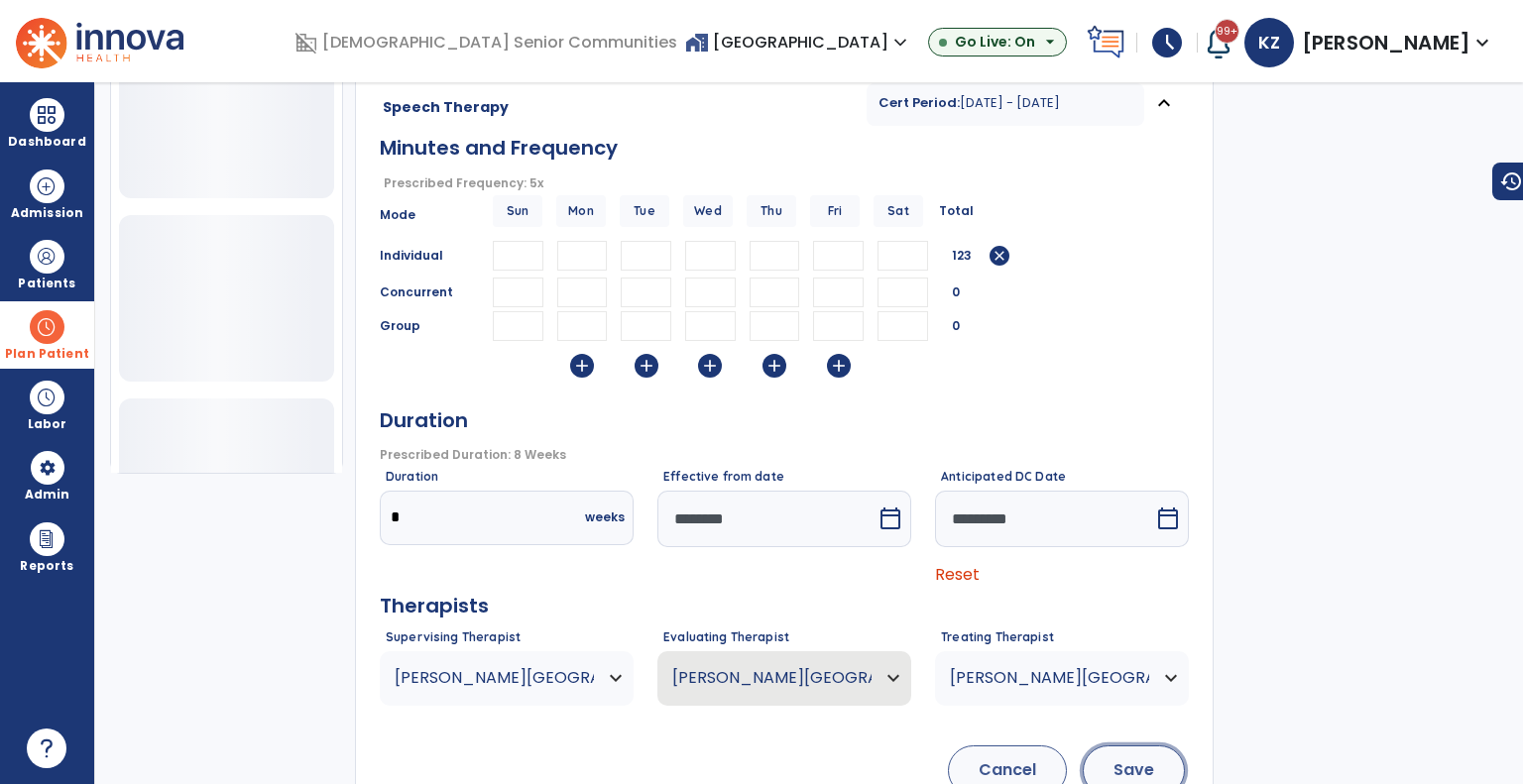 click on "Save" at bounding box center [1133, 770] 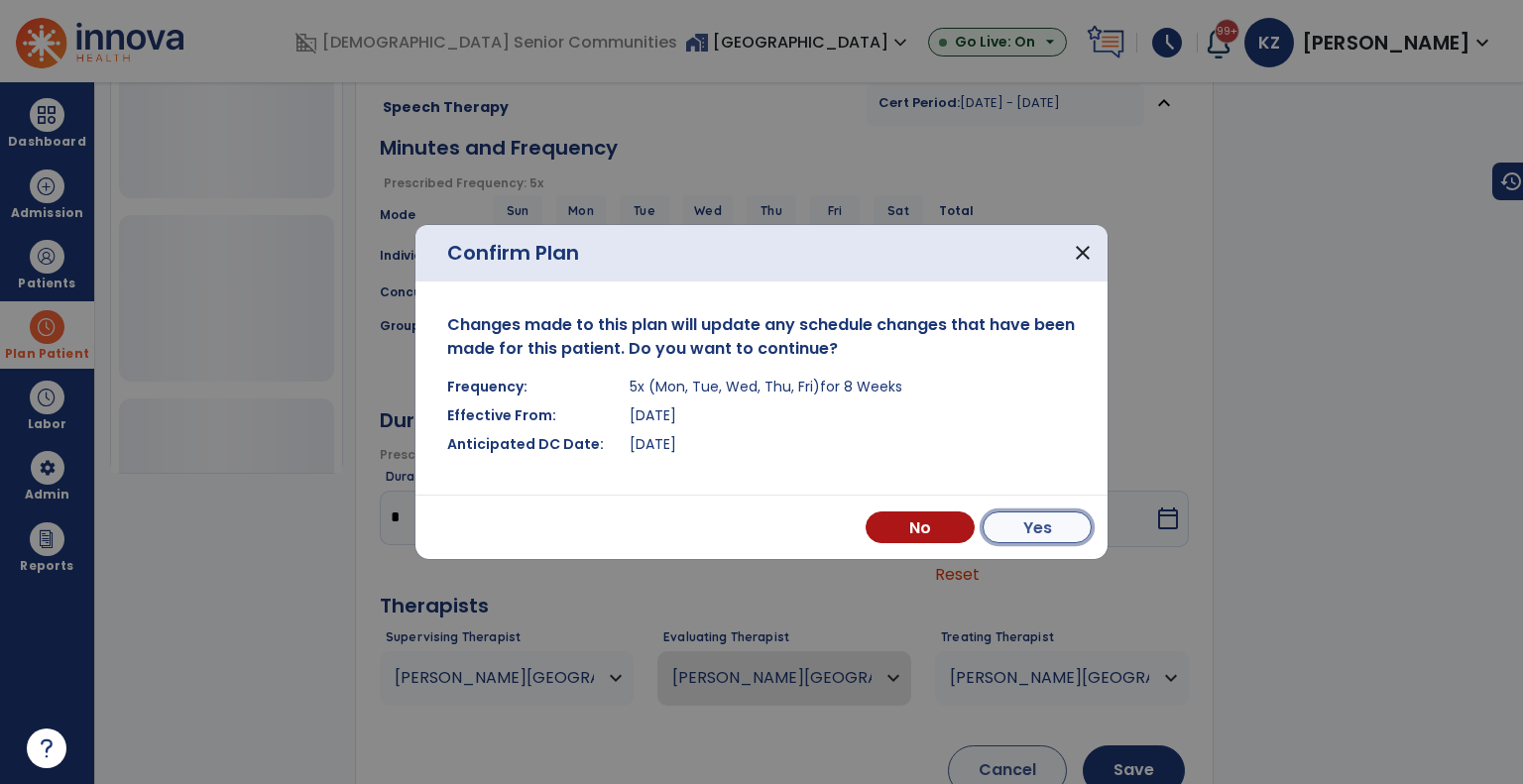 click on "Yes" at bounding box center [1037, 527] 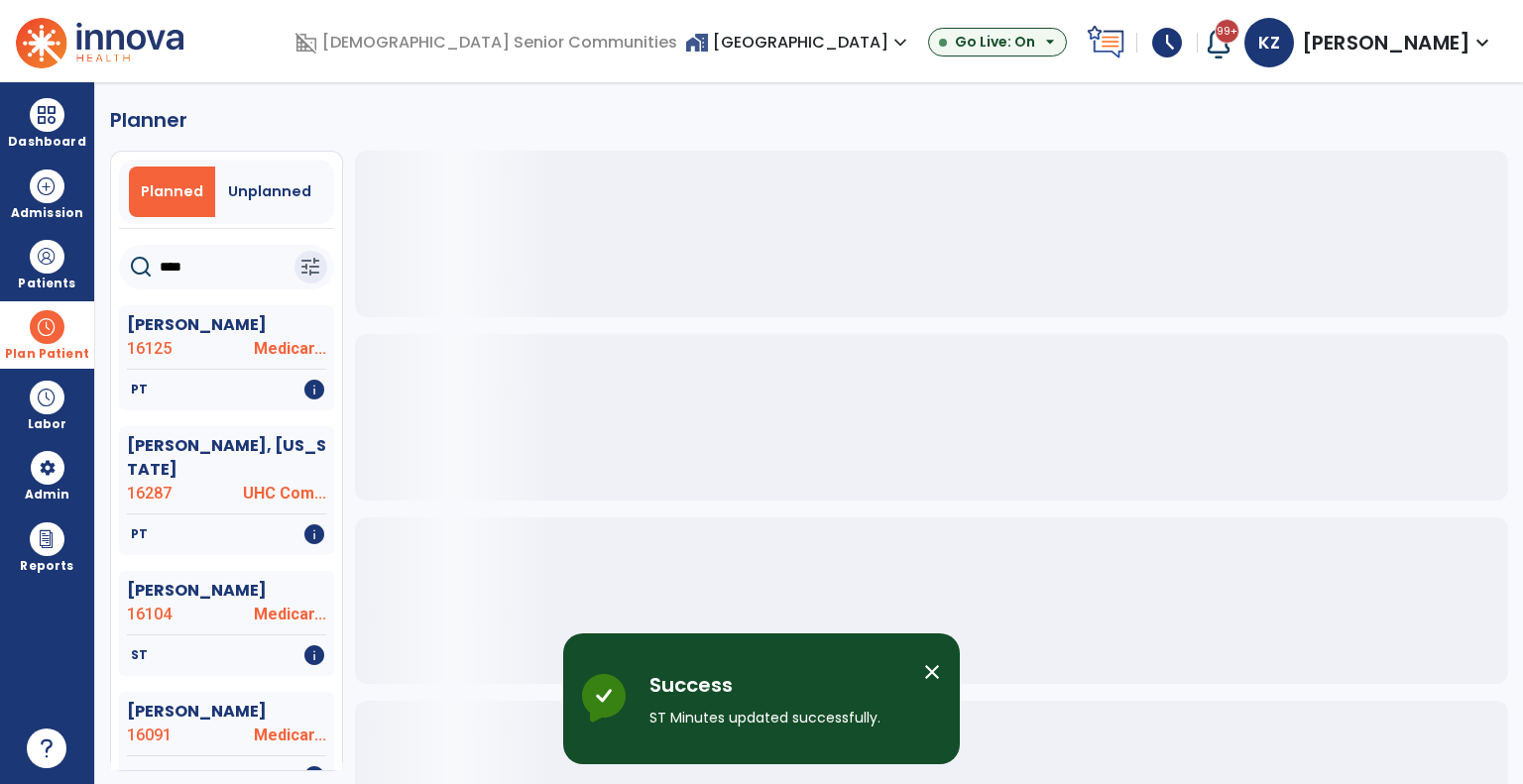 scroll, scrollTop: 0, scrollLeft: 0, axis: both 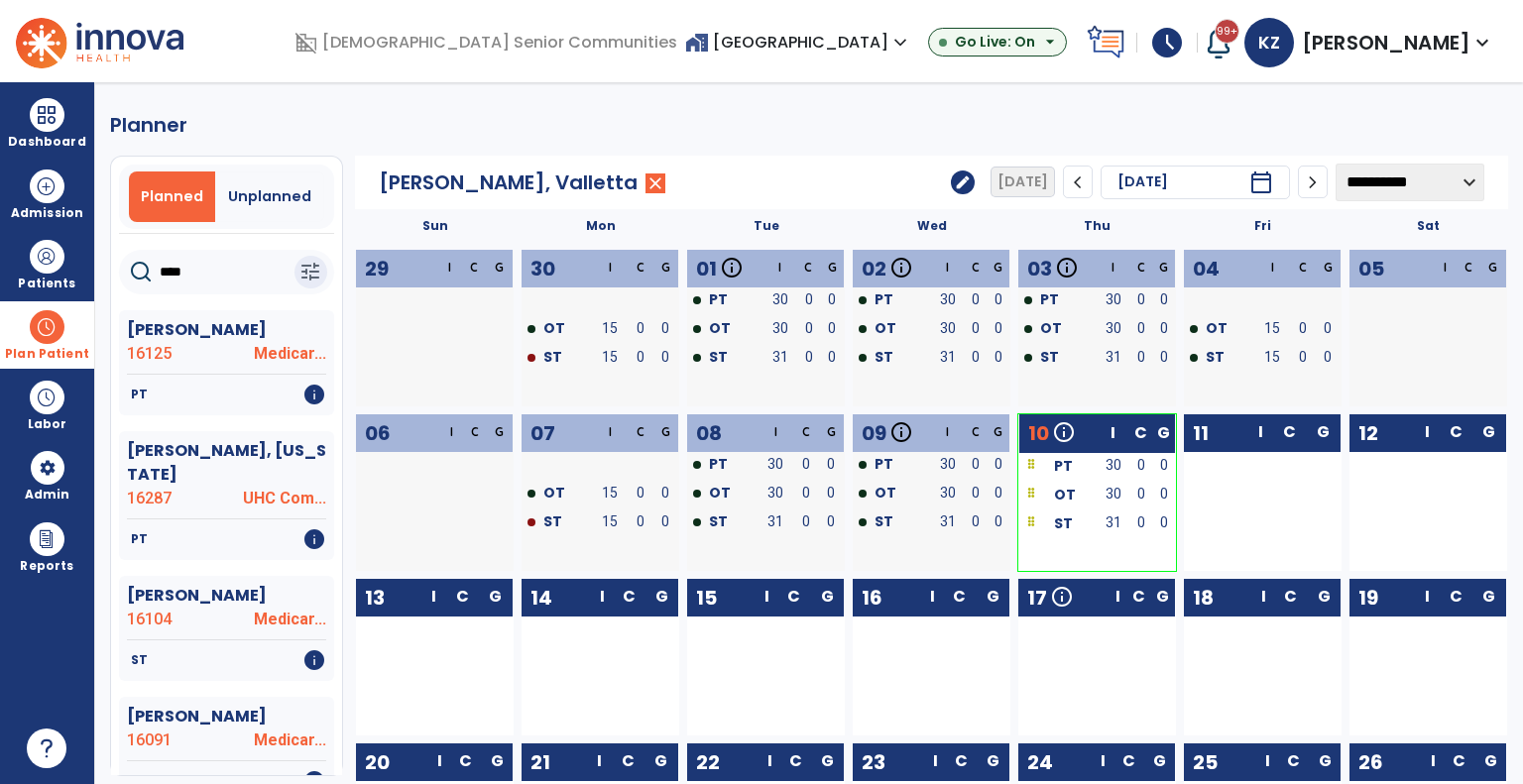 click on "Plan Patient" at bounding box center (47, 334) 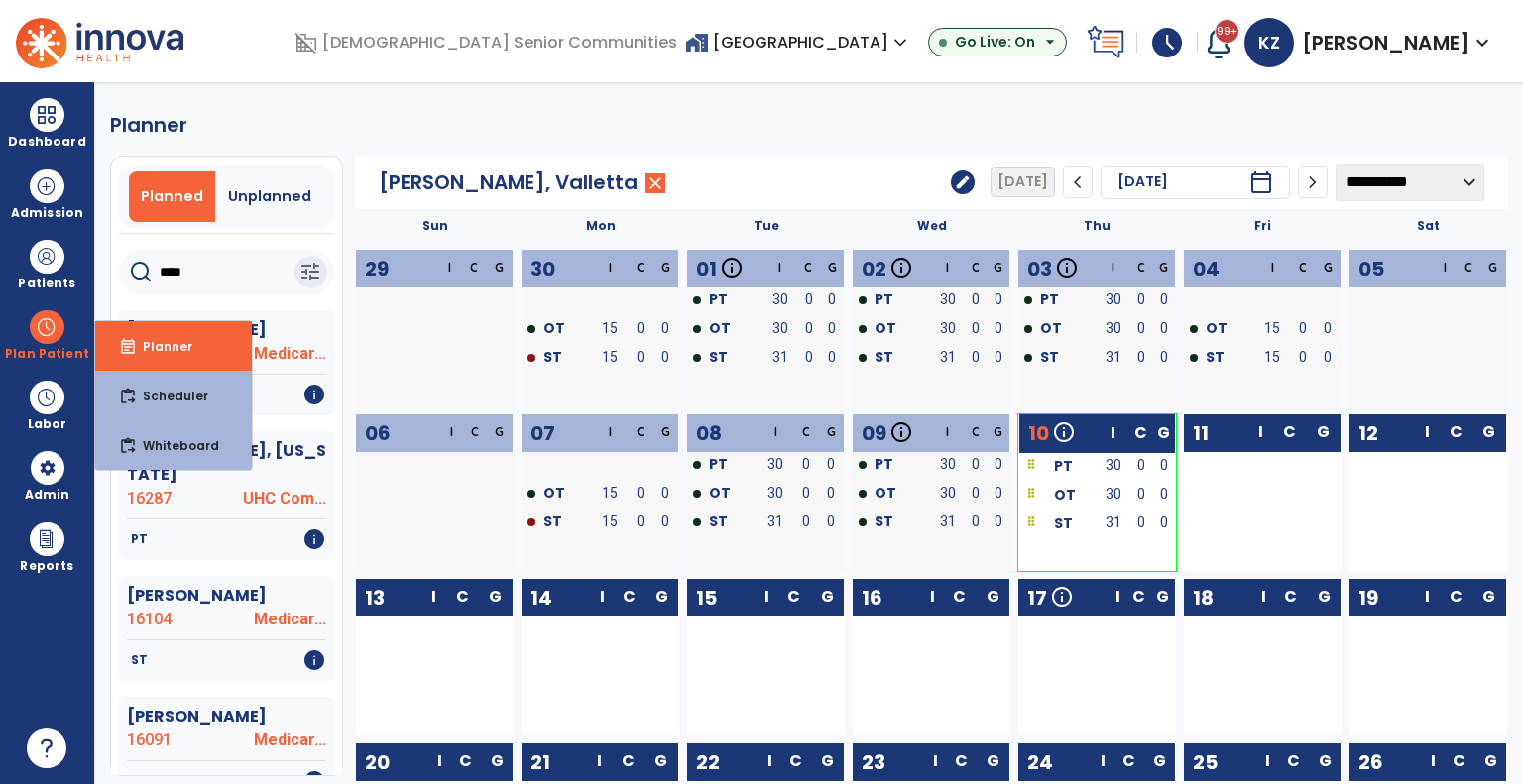click on "****" 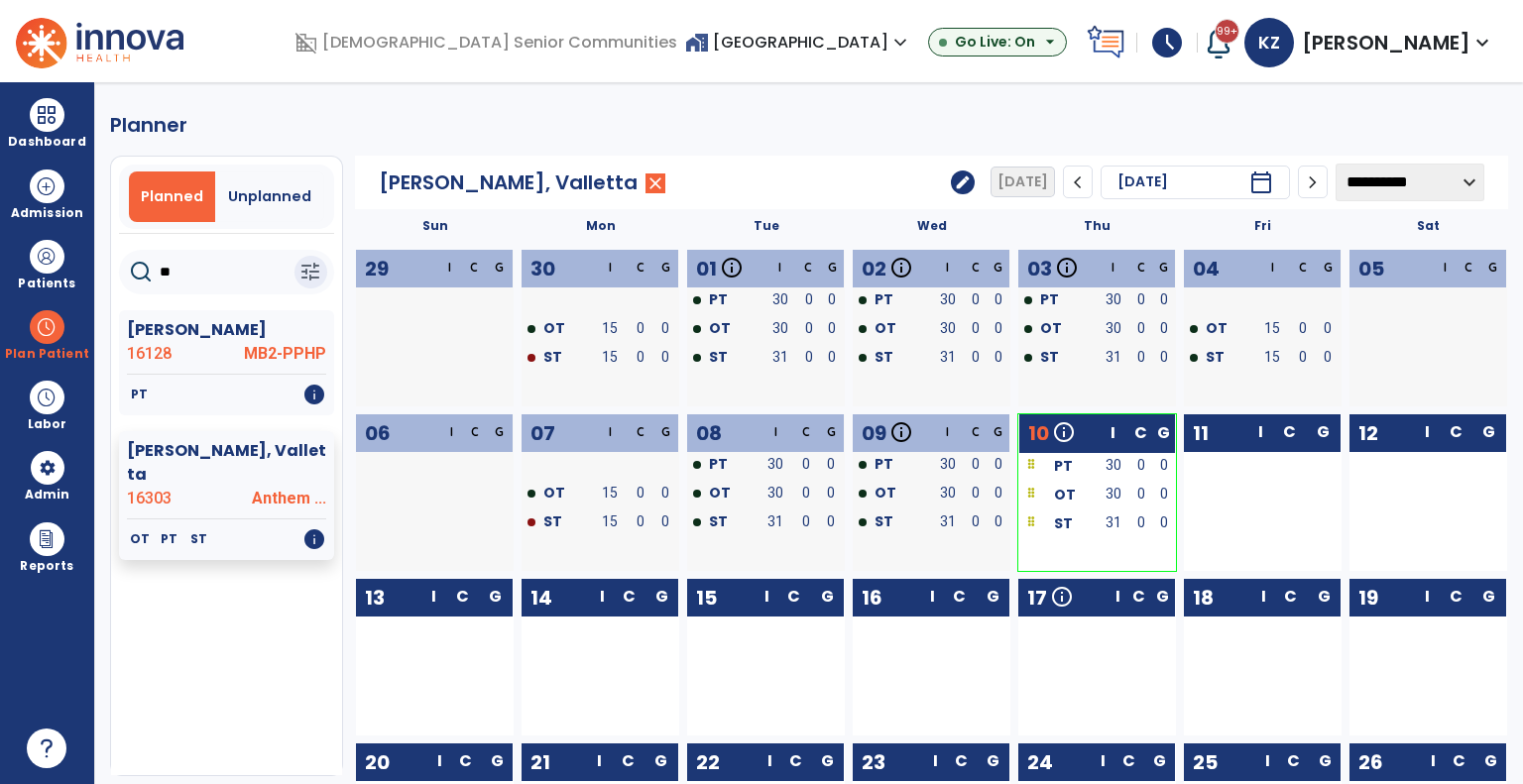 type on "*" 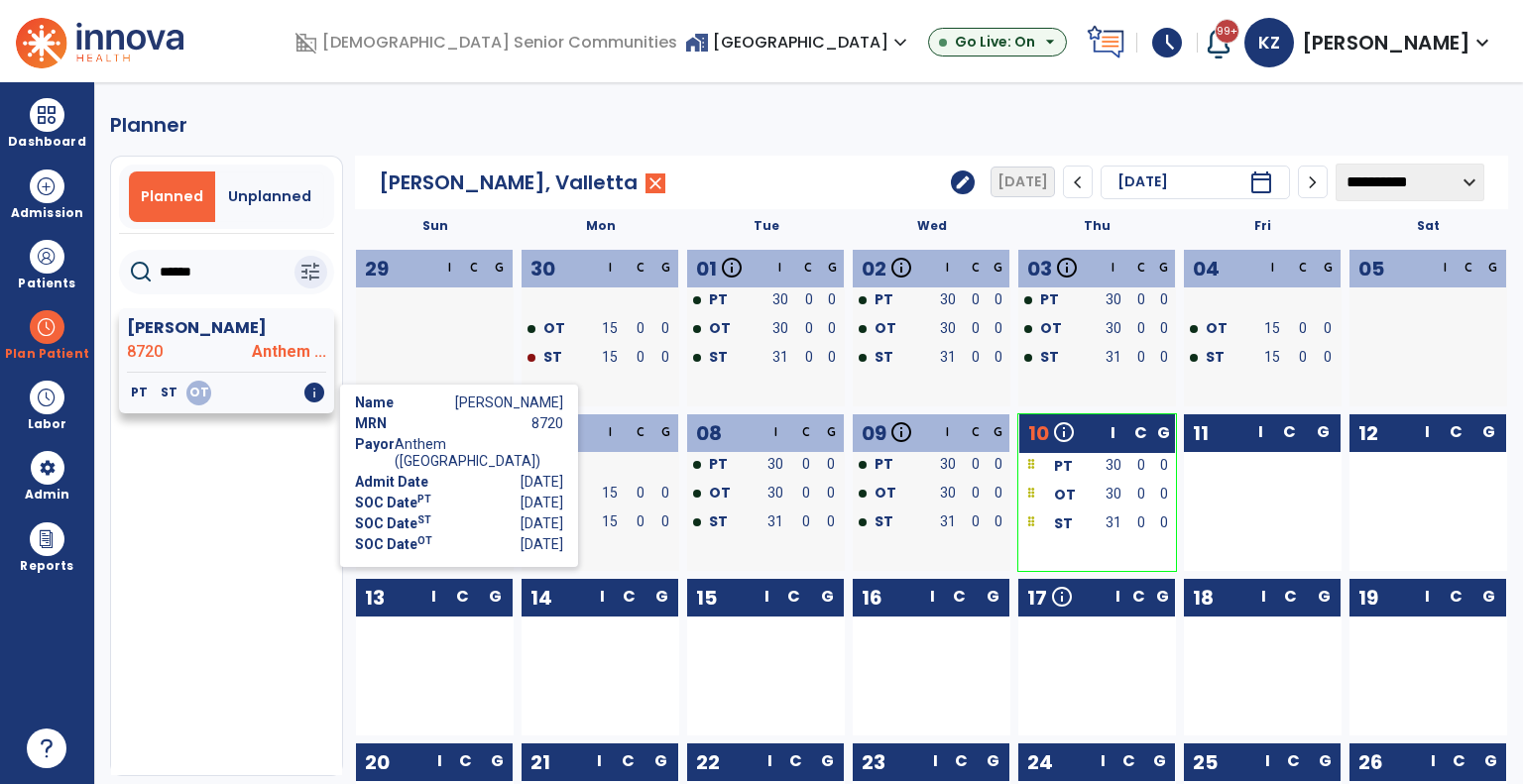 type on "******" 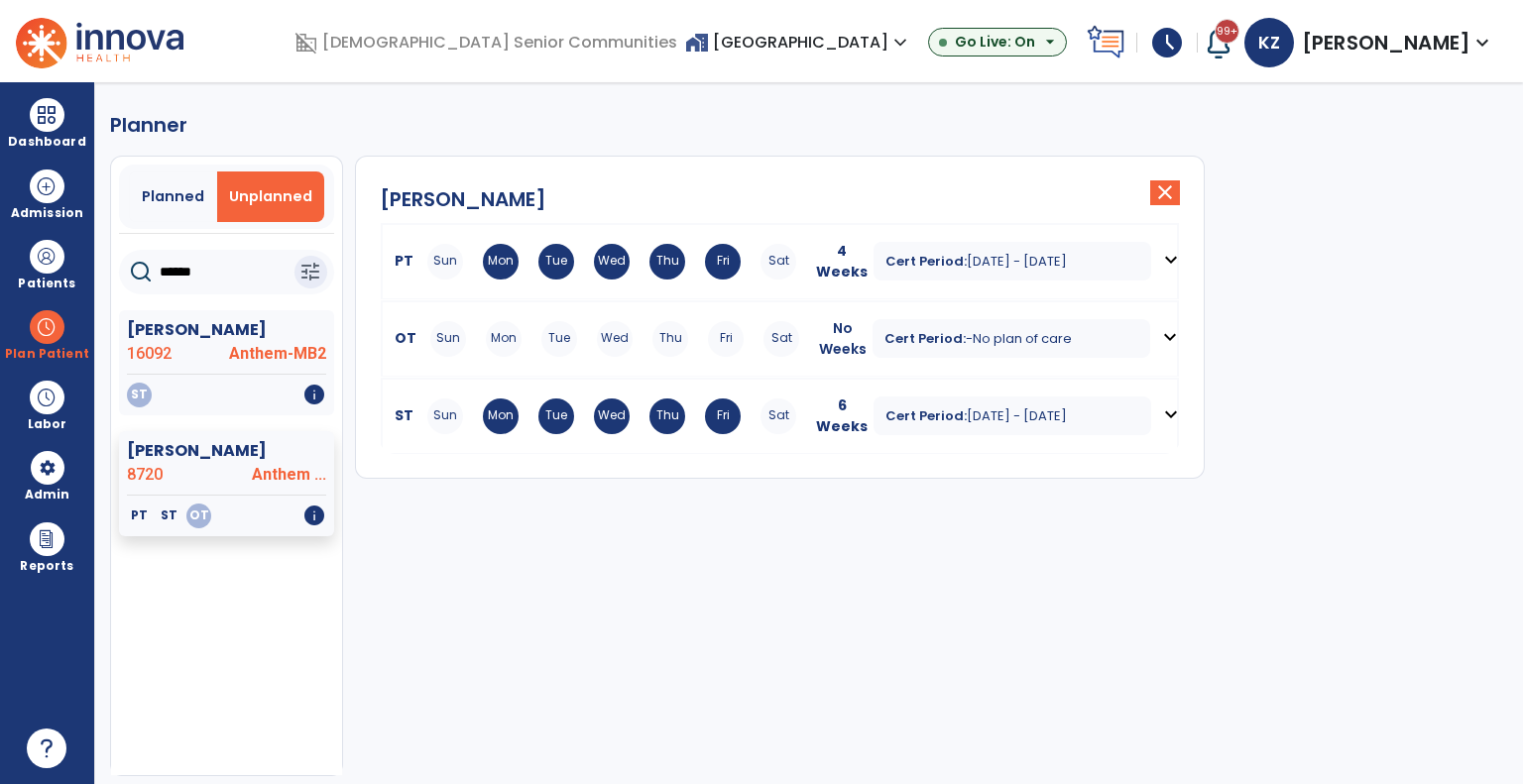 click on "PT" at bounding box center [400, 261] 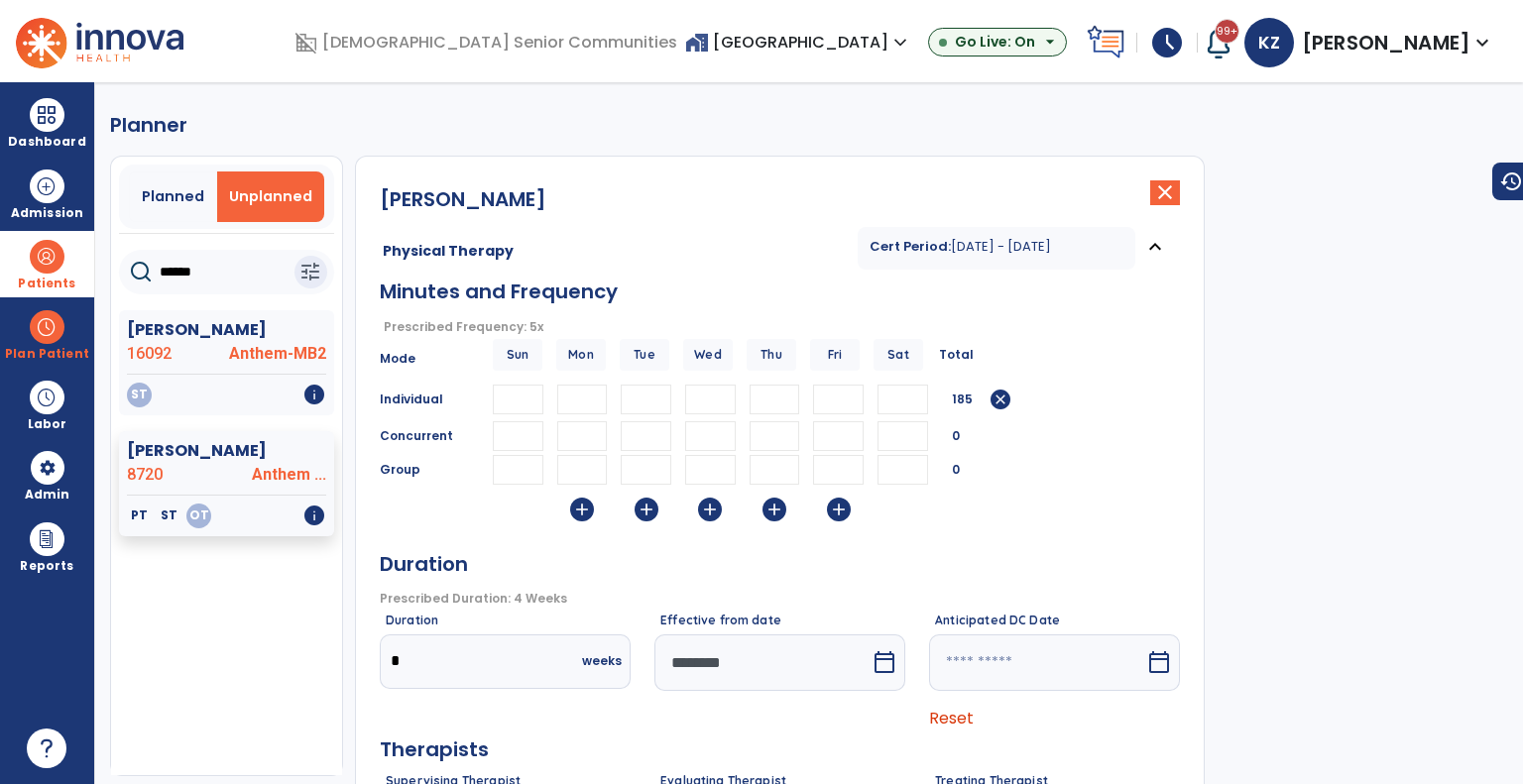 click at bounding box center (47, 257) 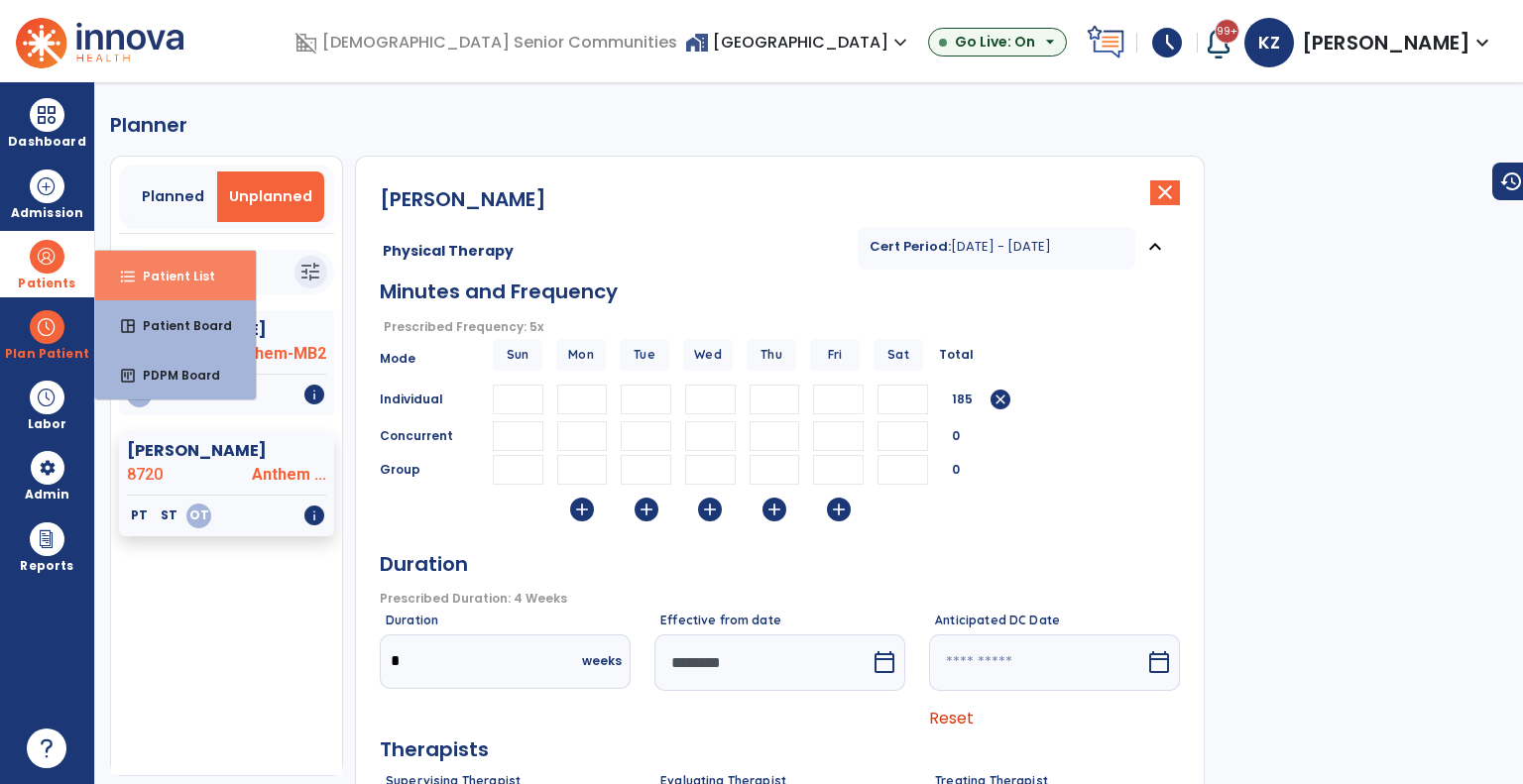 click on "Patient List" at bounding box center (171, 276) 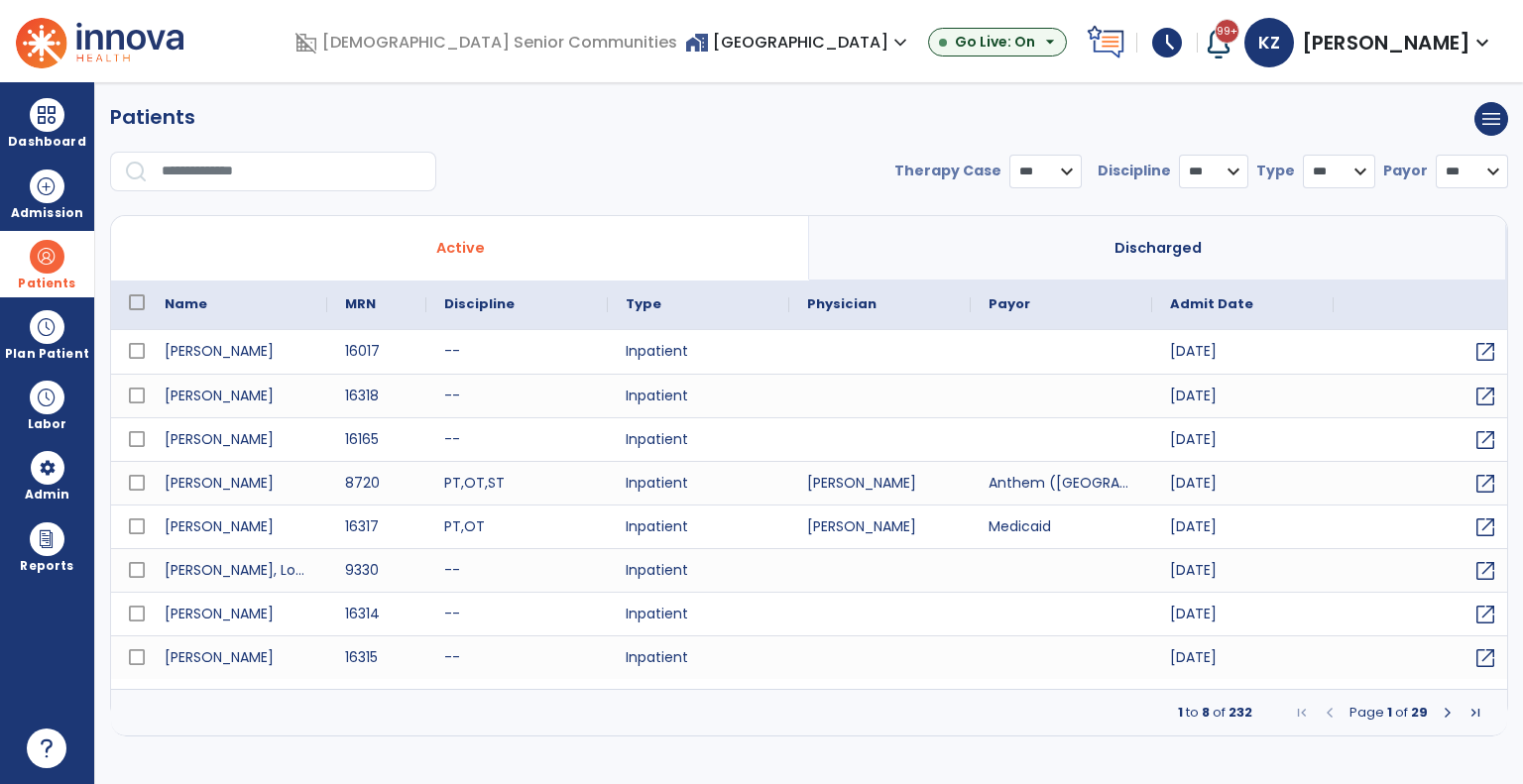 select on "***" 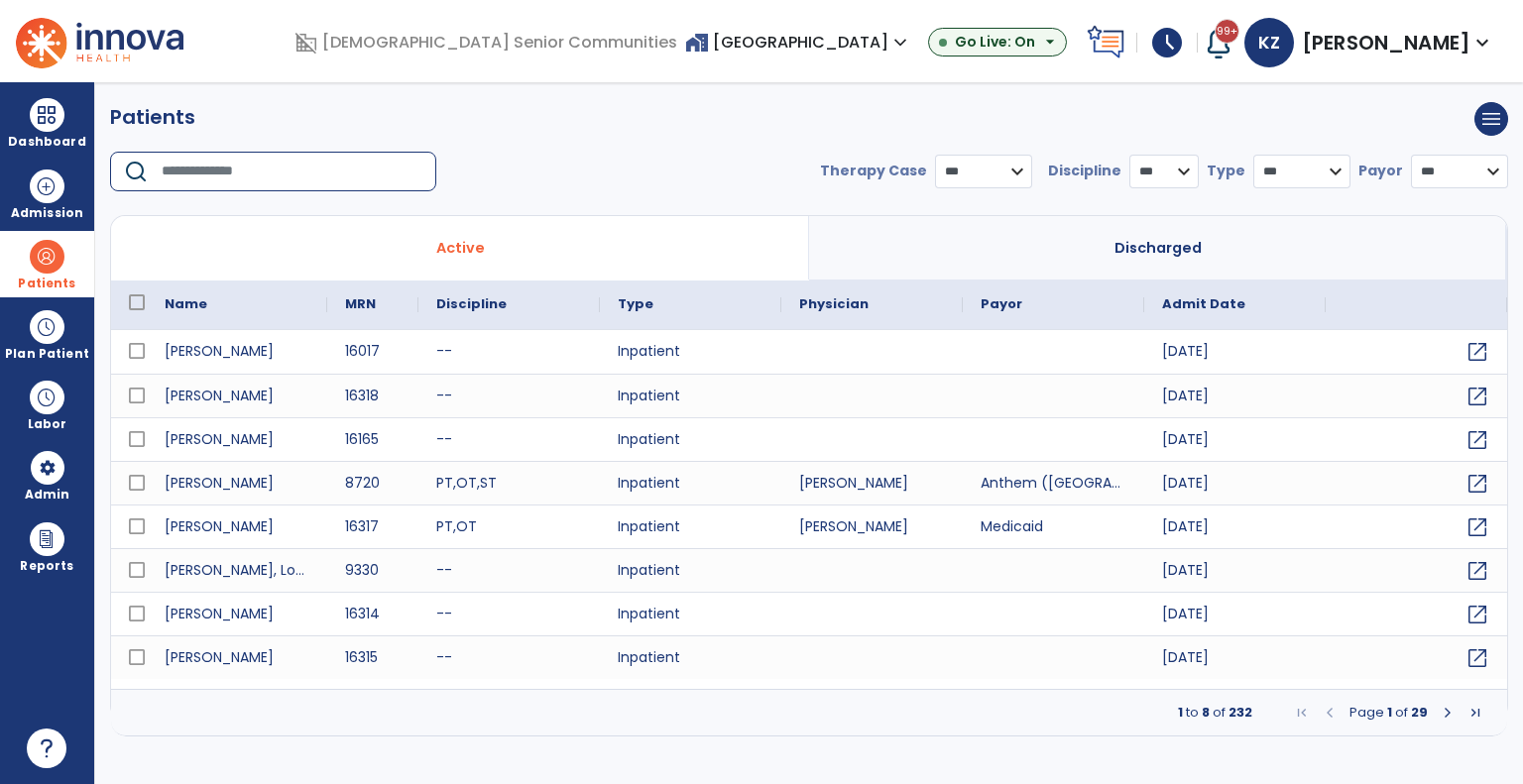 click at bounding box center [292, 171] 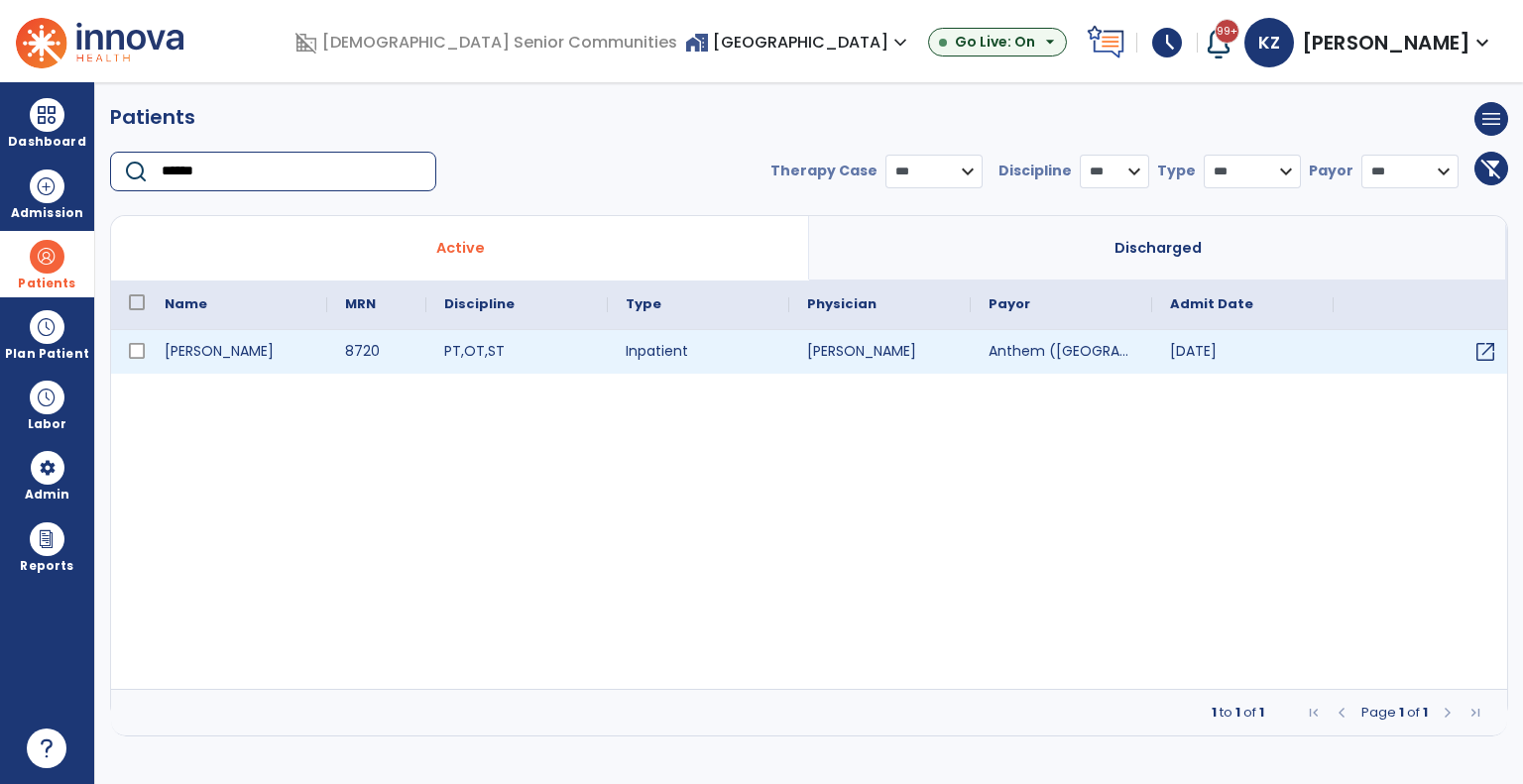 type on "******" 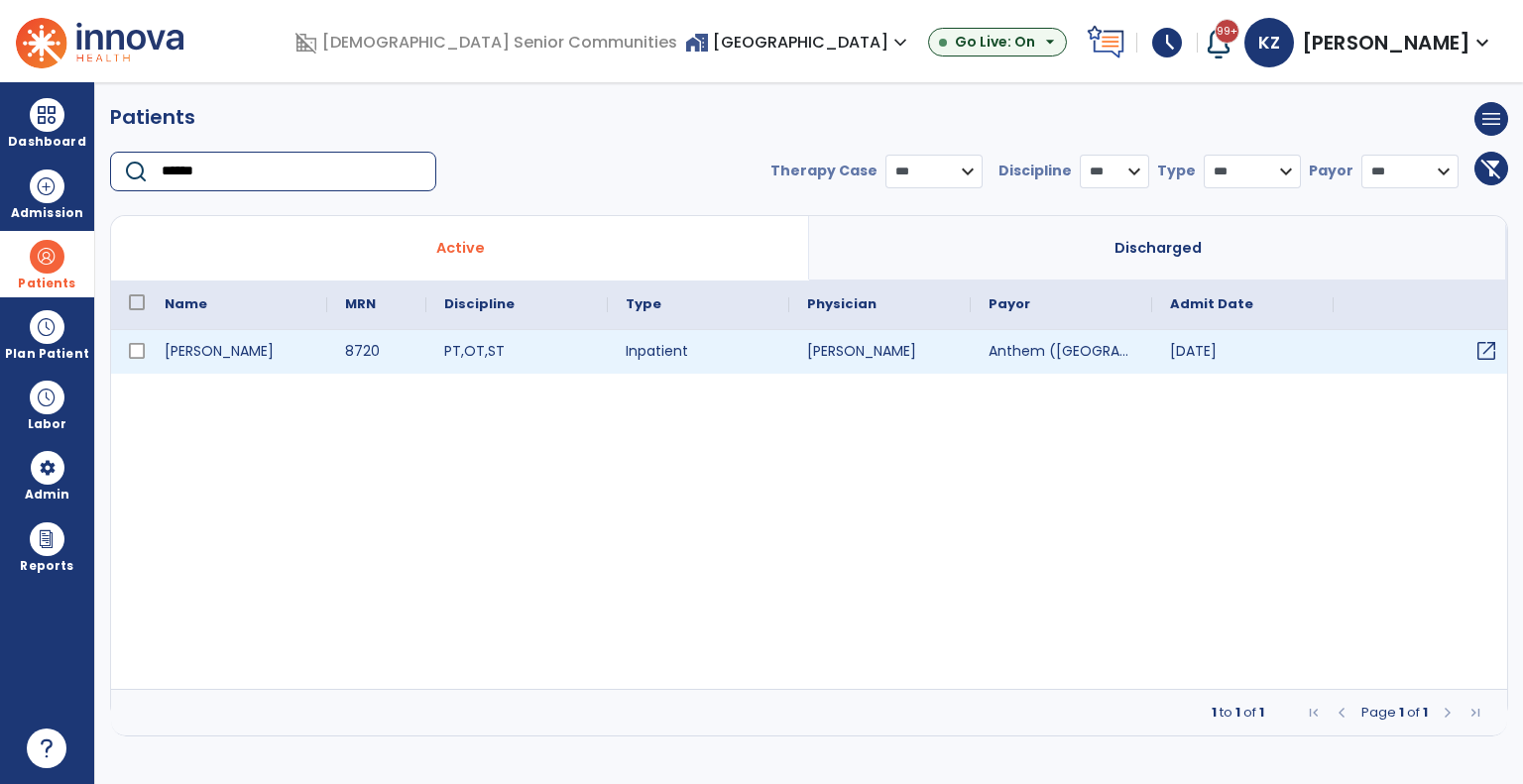 click on "open_in_new" at bounding box center (1486, 351) 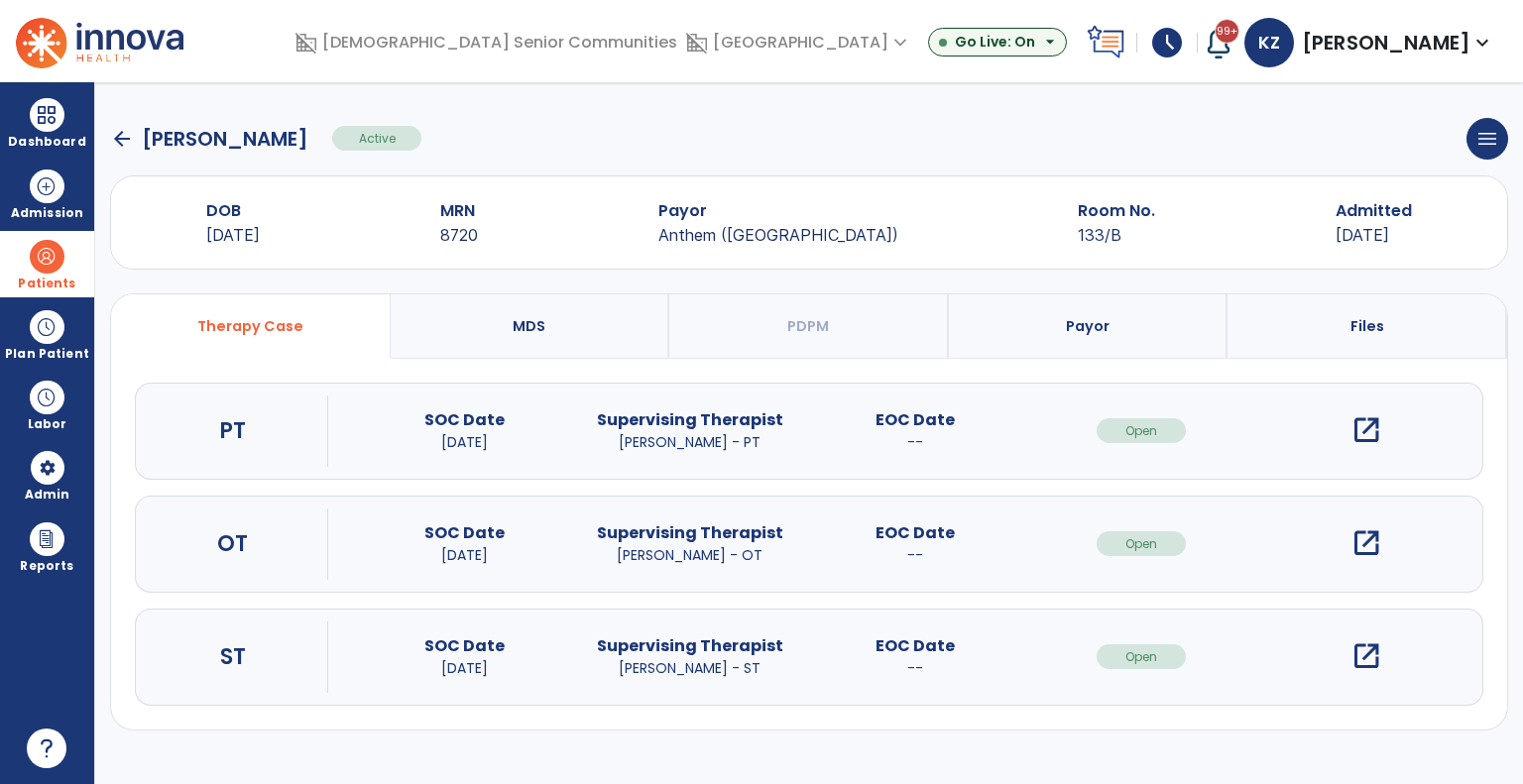 click on "open_in_new" at bounding box center [1366, 430] 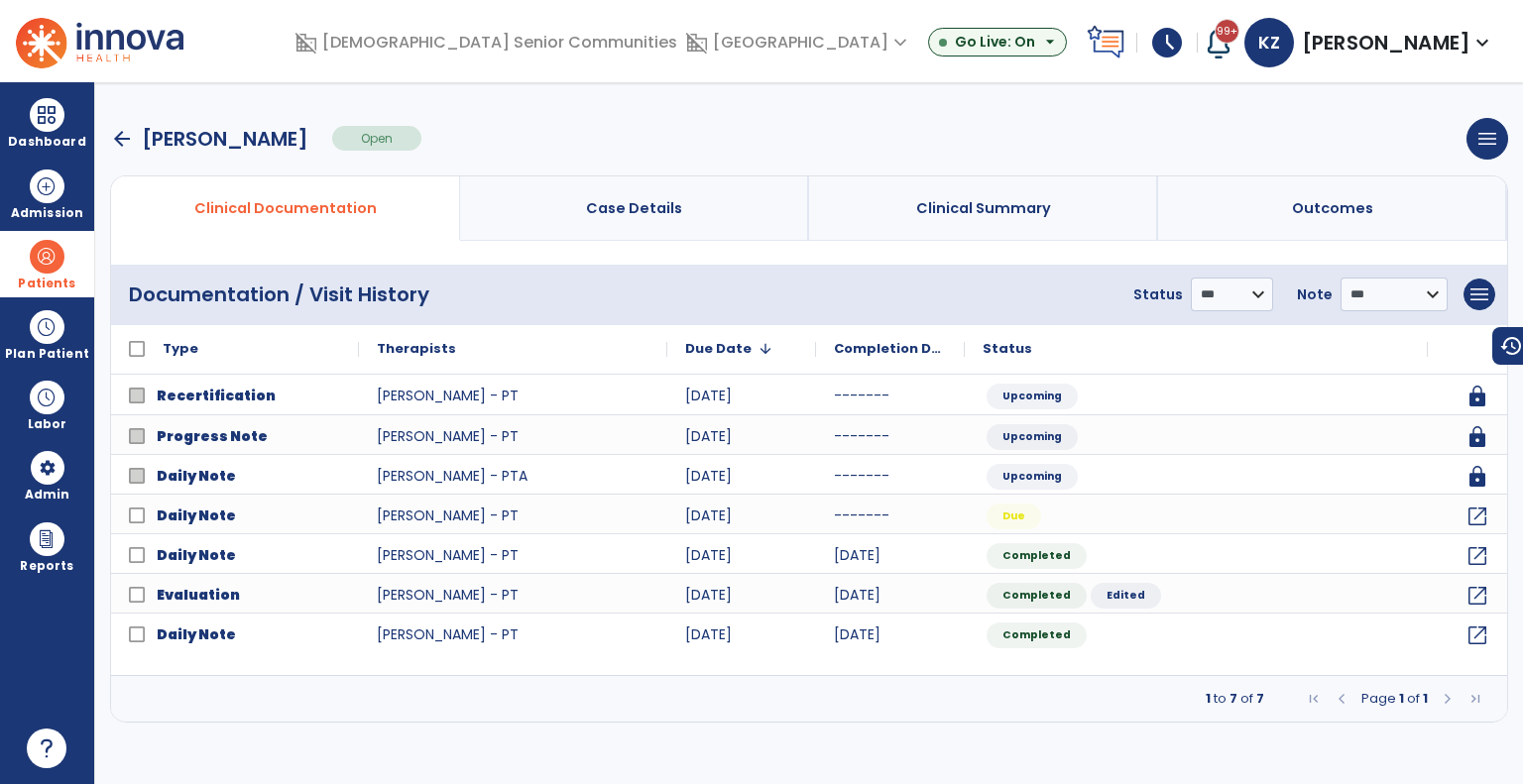 click at bounding box center [47, 257] 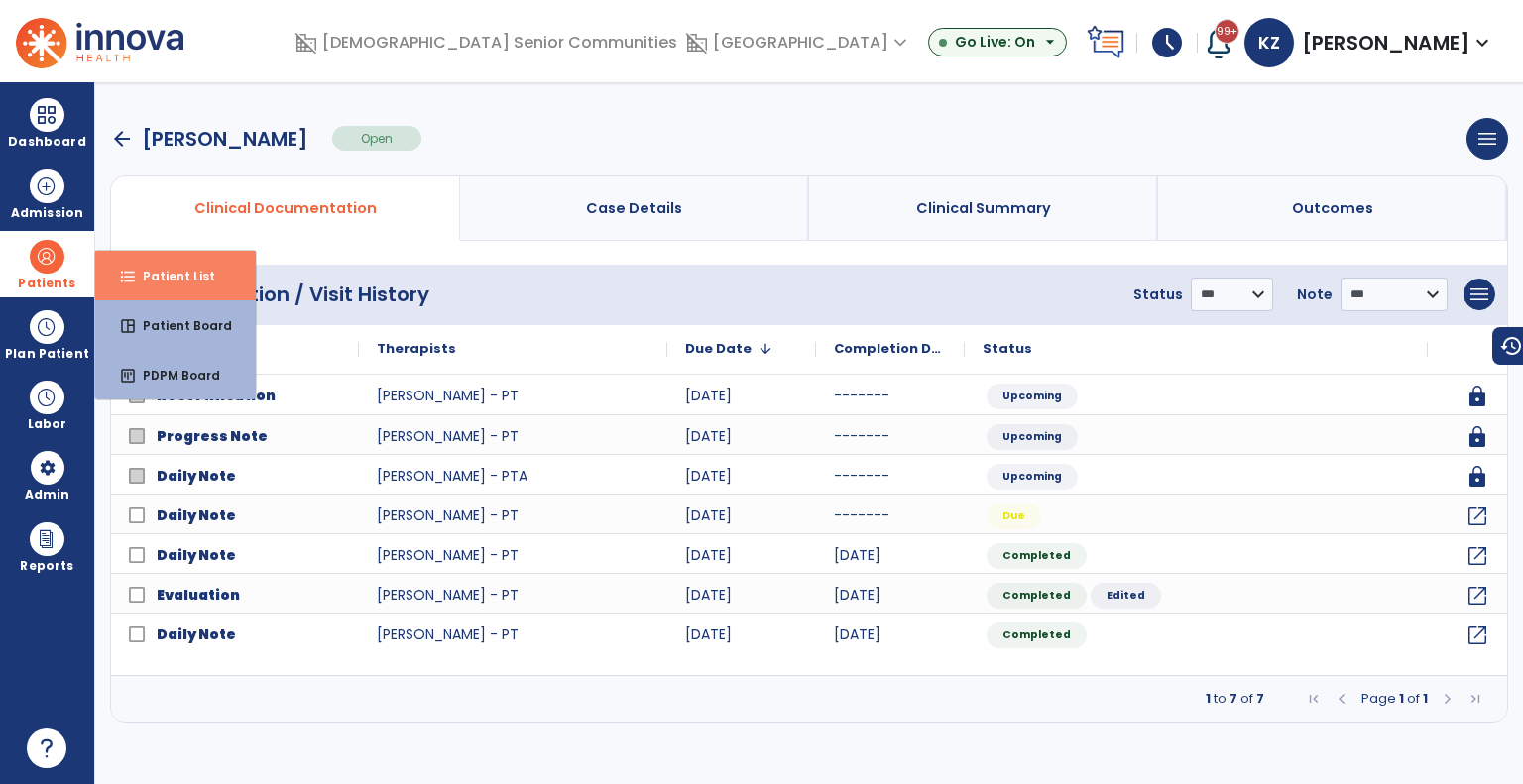 click on "format_list_bulleted  Patient List" at bounding box center [176, 276] 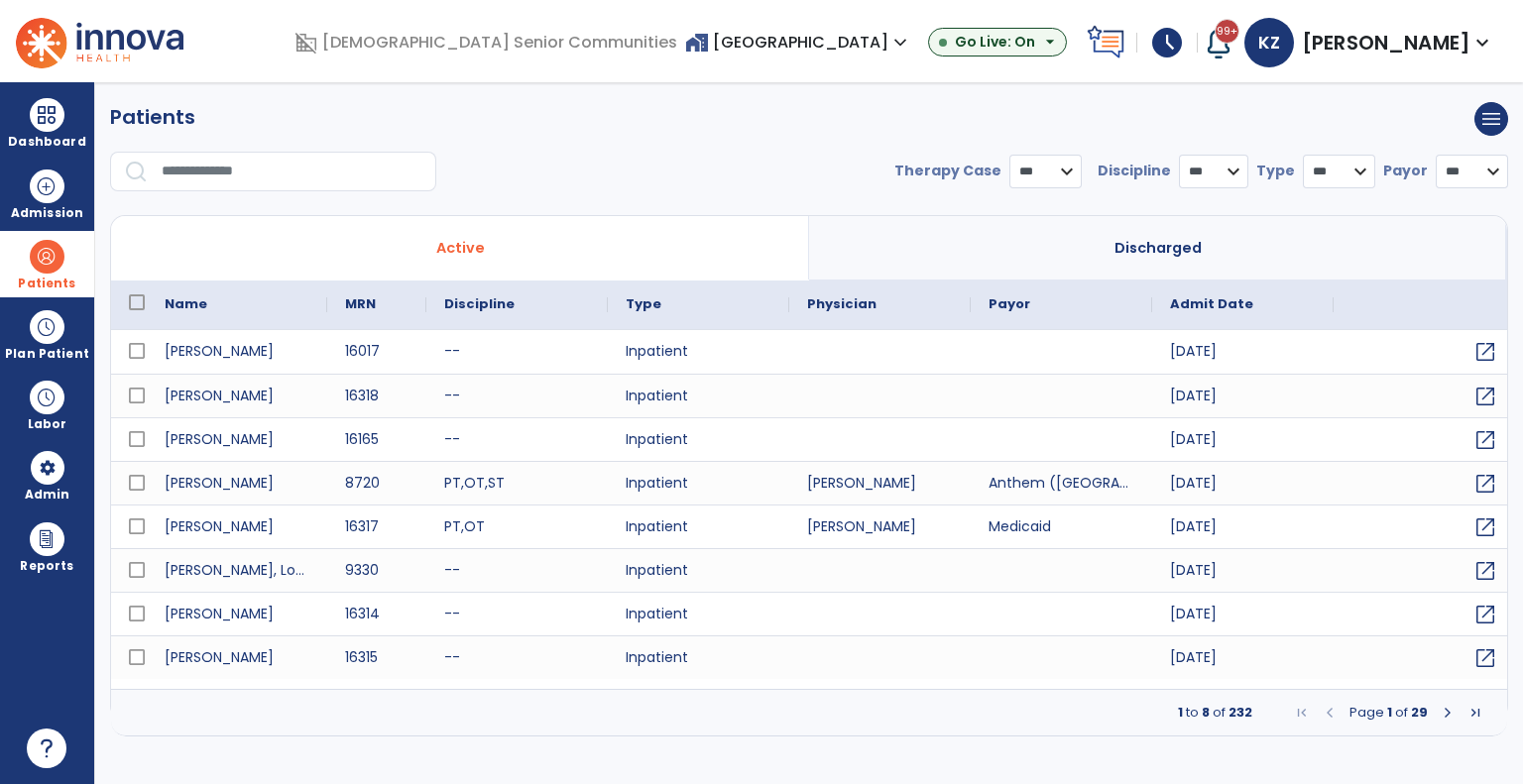 select on "***" 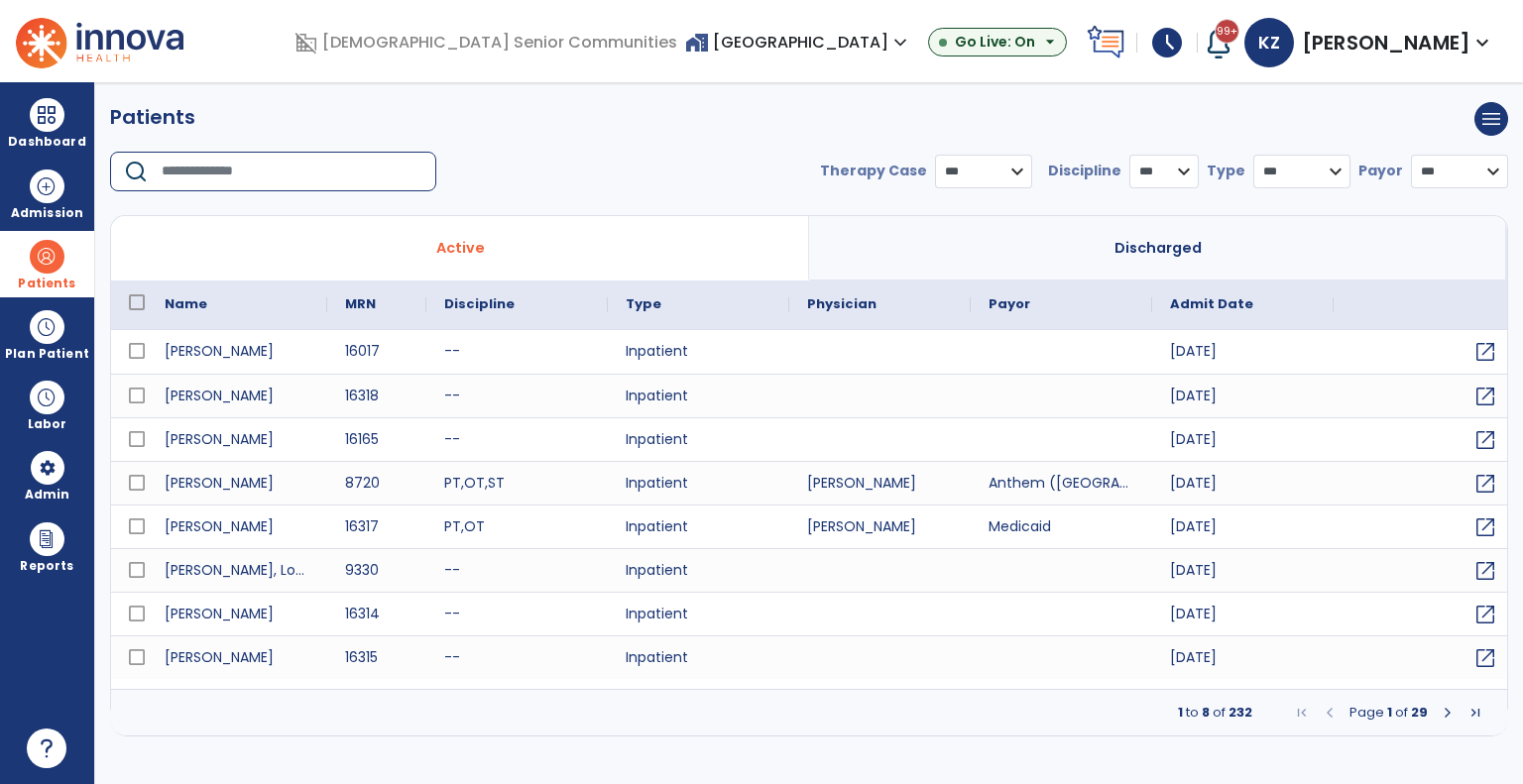 click at bounding box center (292, 171) 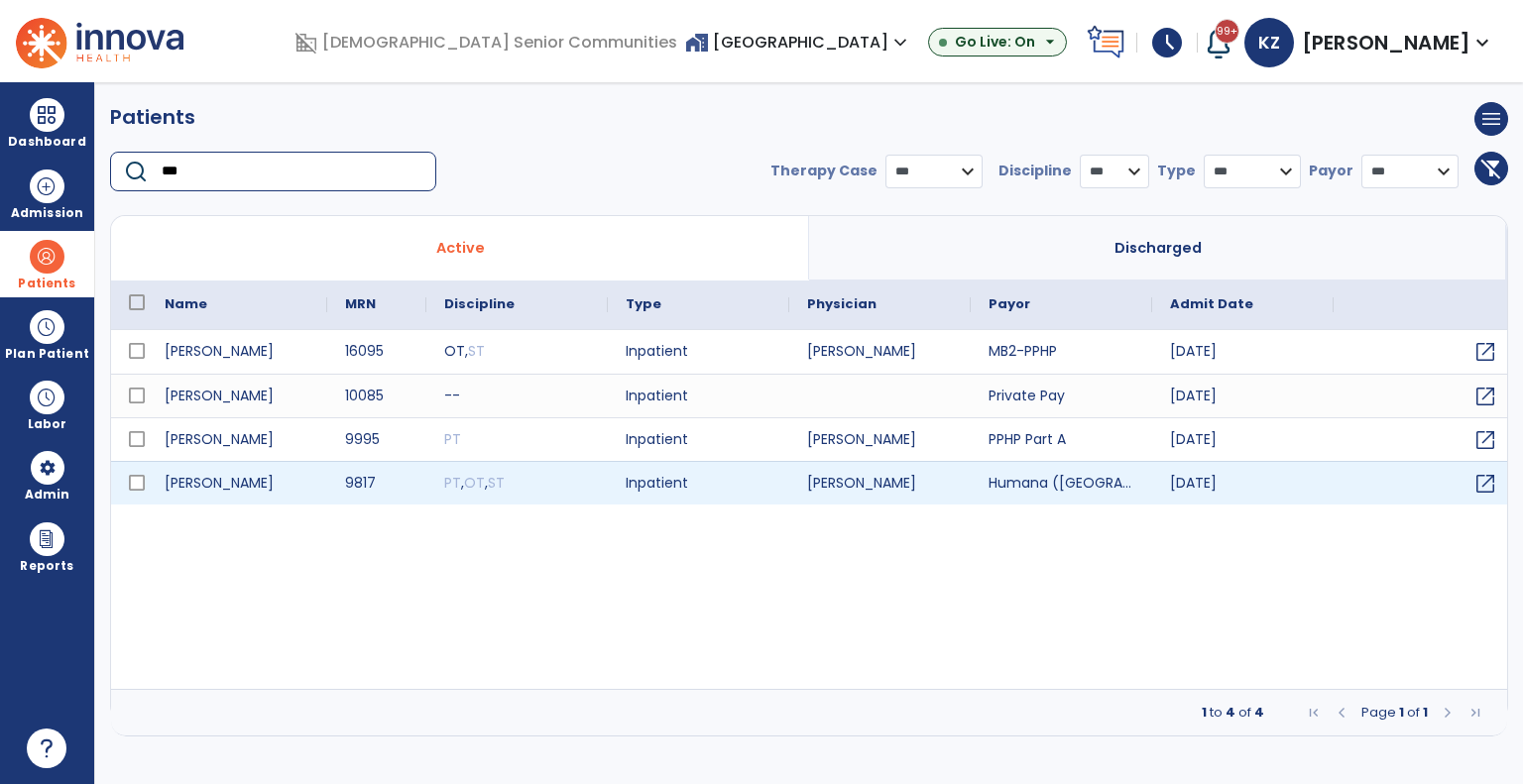 type on "***" 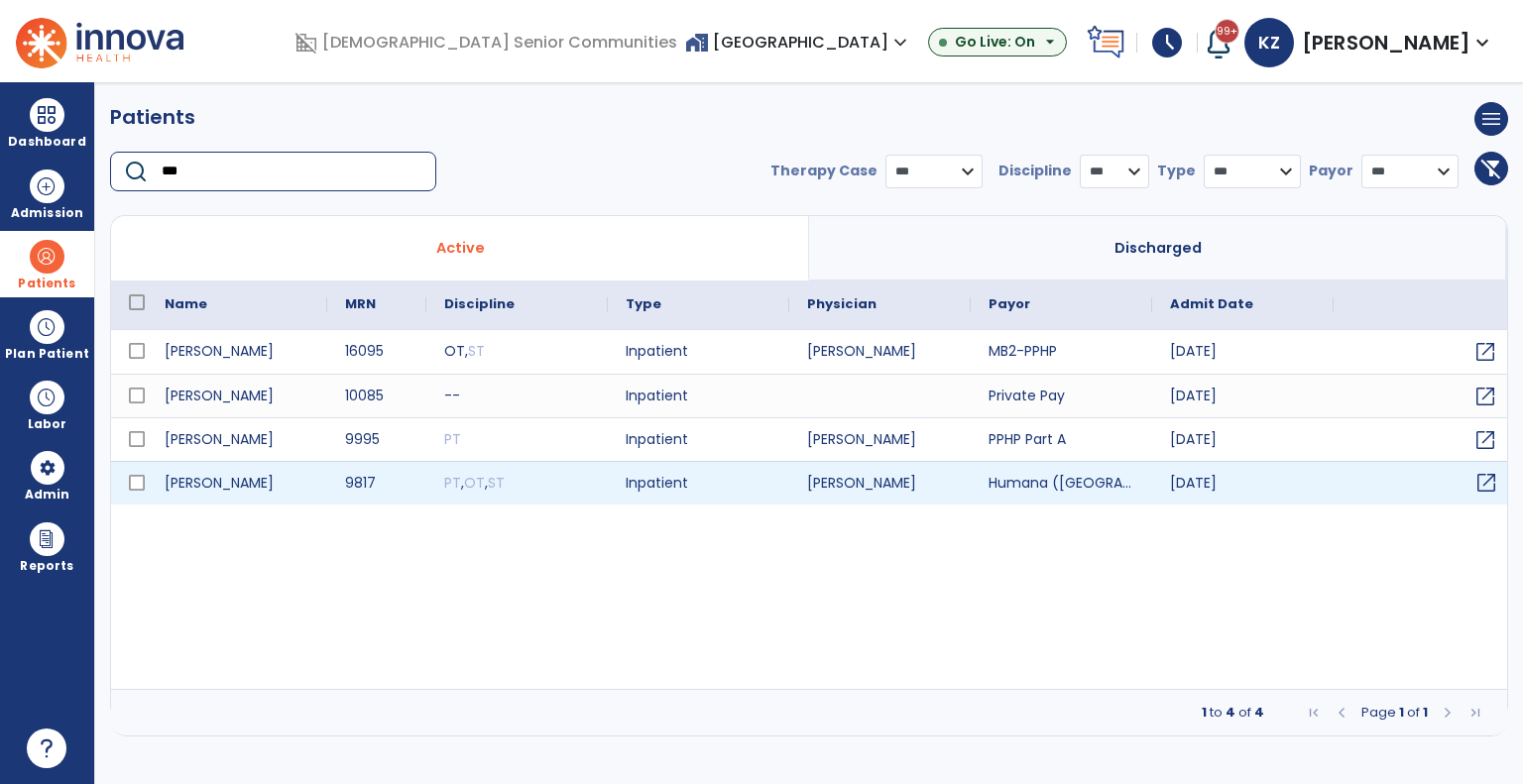 click on "open_in_new" at bounding box center (1486, 483) 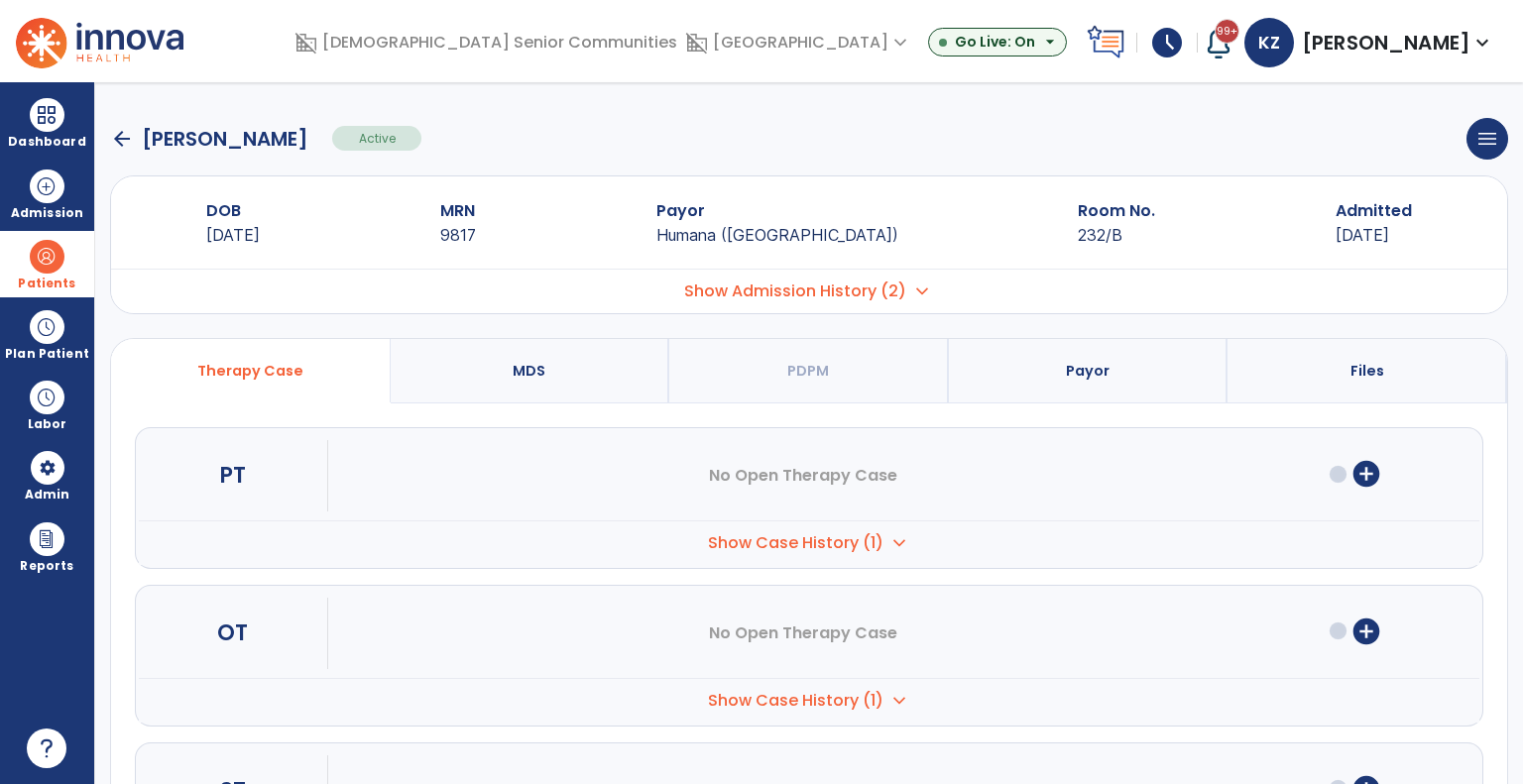 click on "add_circle" at bounding box center (1366, 474) 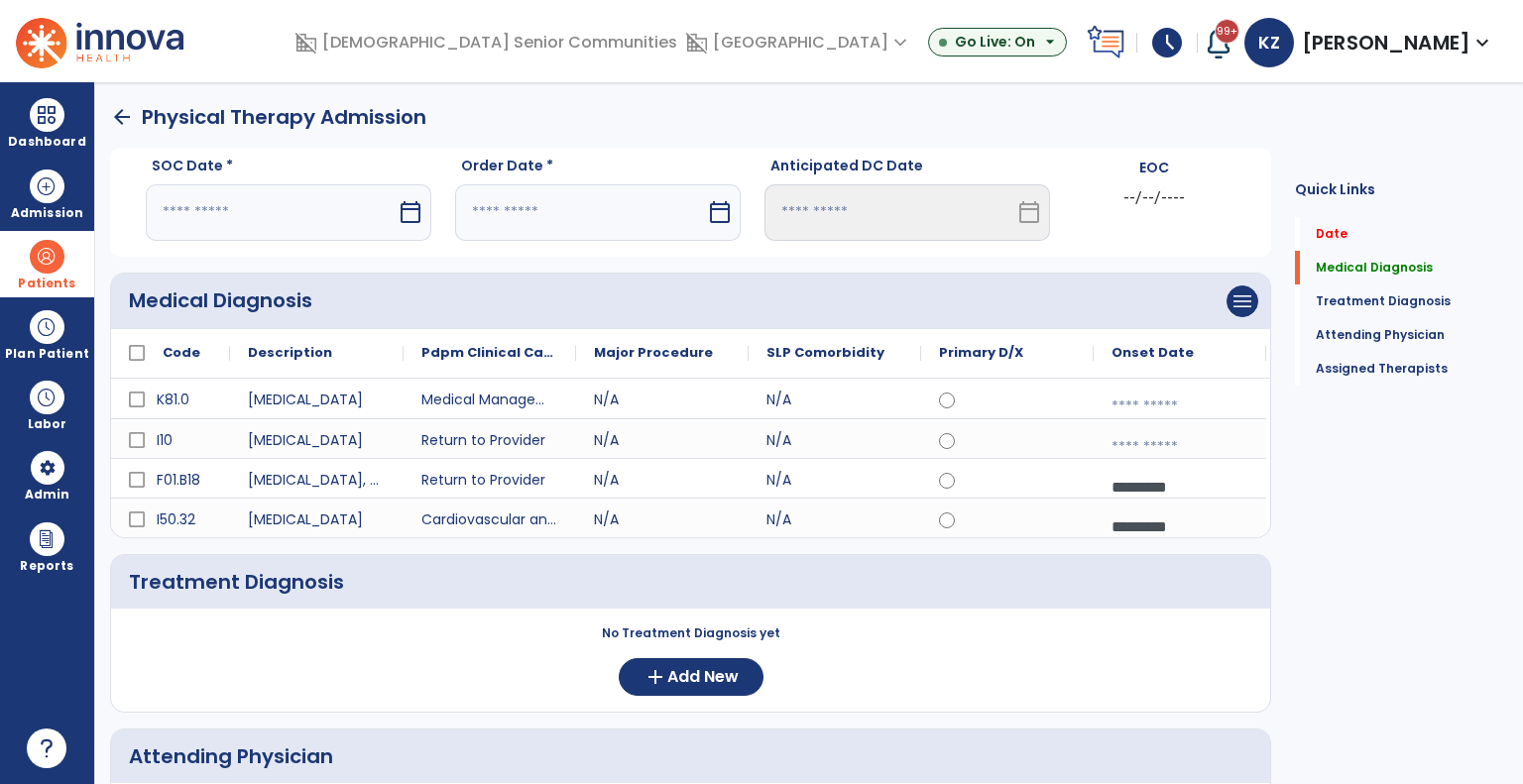click on "calendar_today" at bounding box center (410, 212) 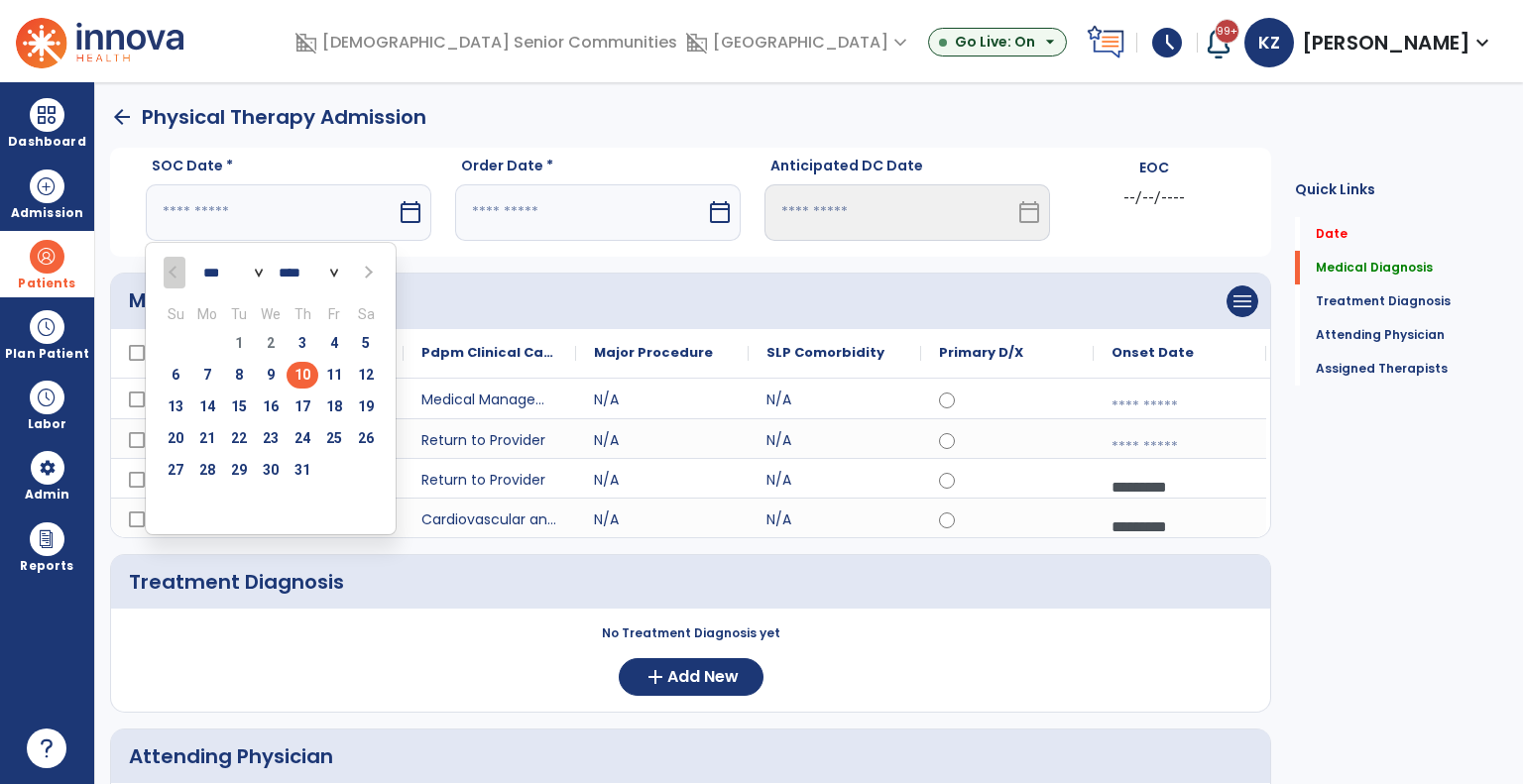 click on "10" at bounding box center [302, 375] 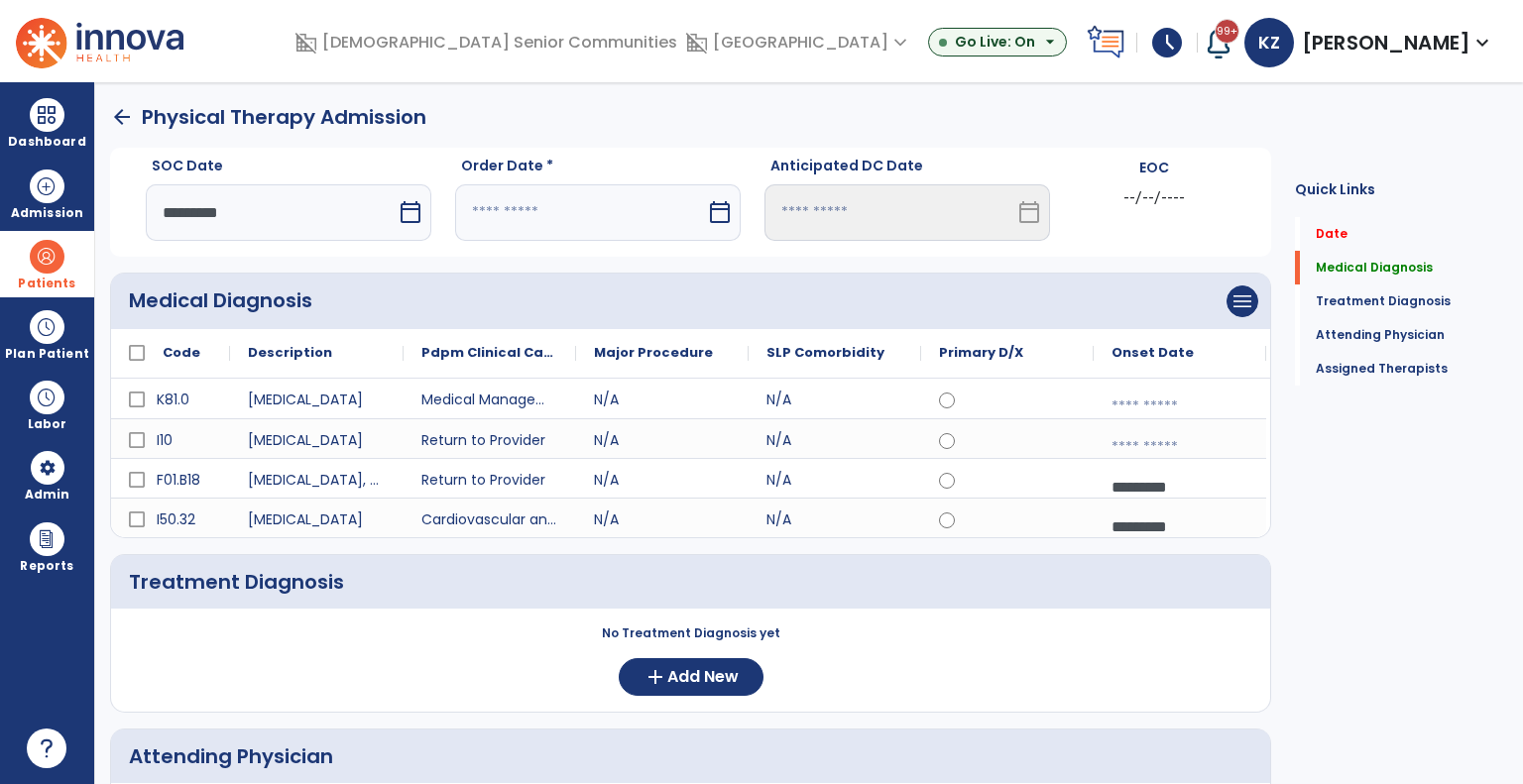 click on "calendar_today" at bounding box center (720, 212) 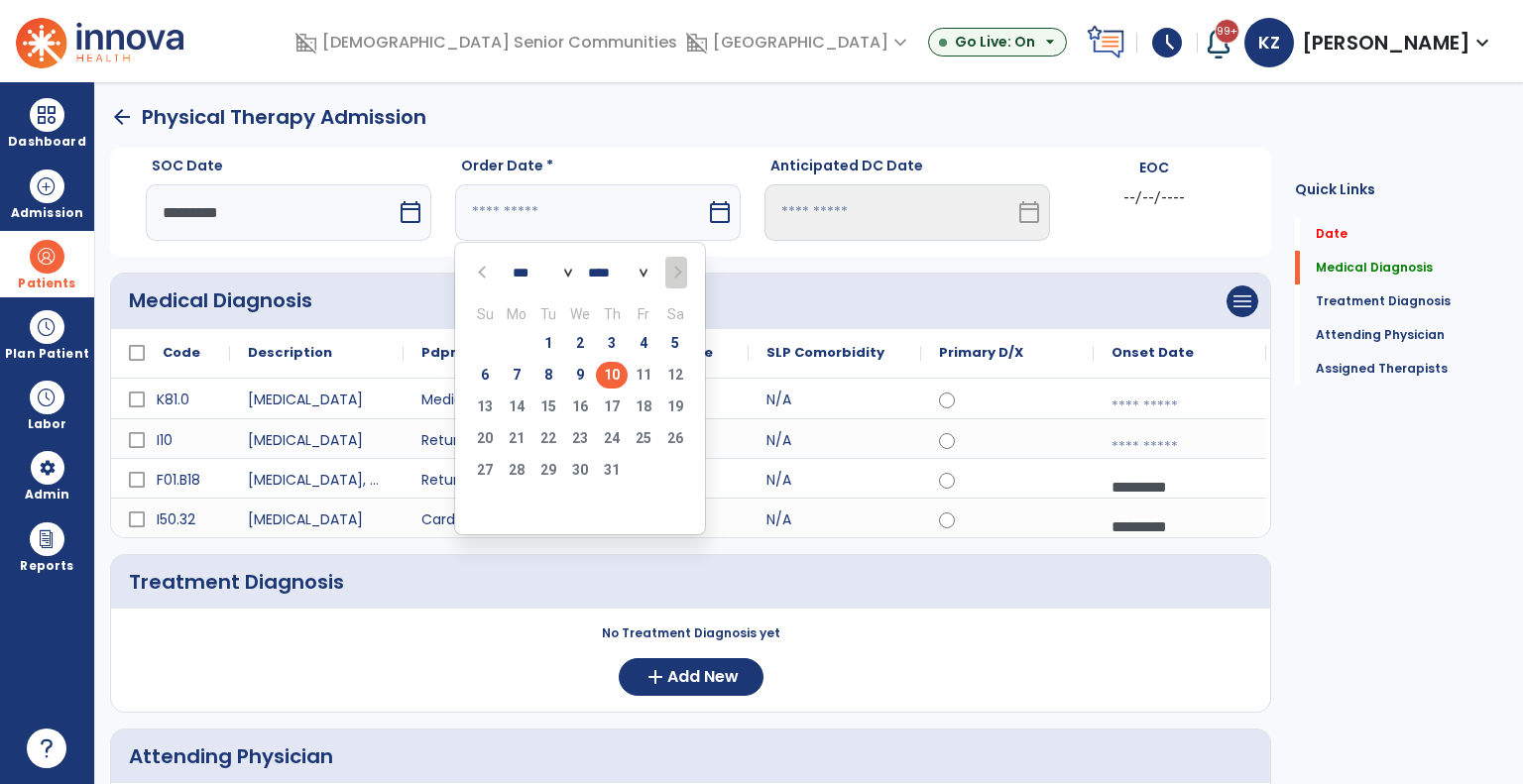 click on "10" at bounding box center [612, 375] 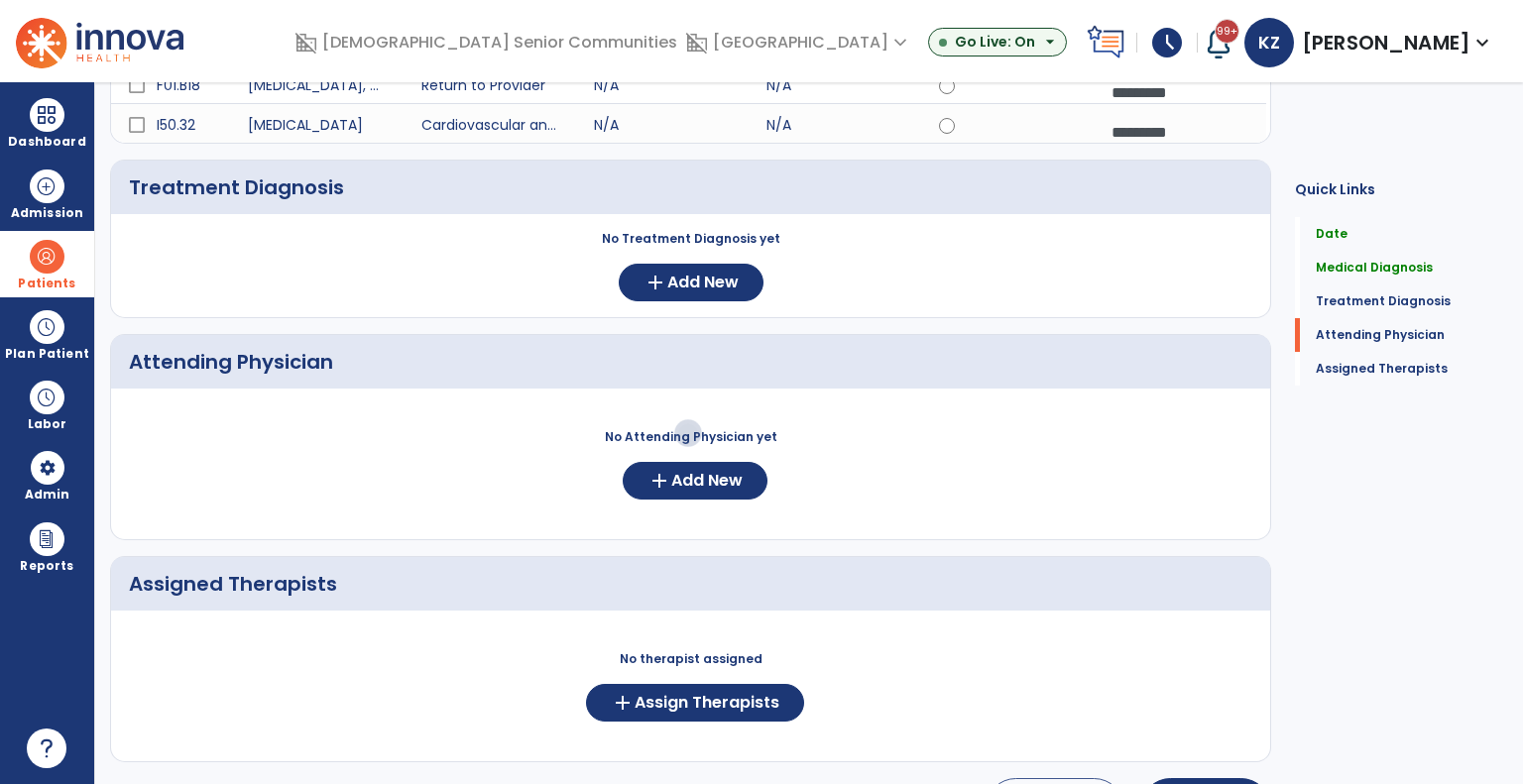 scroll, scrollTop: 396, scrollLeft: 0, axis: vertical 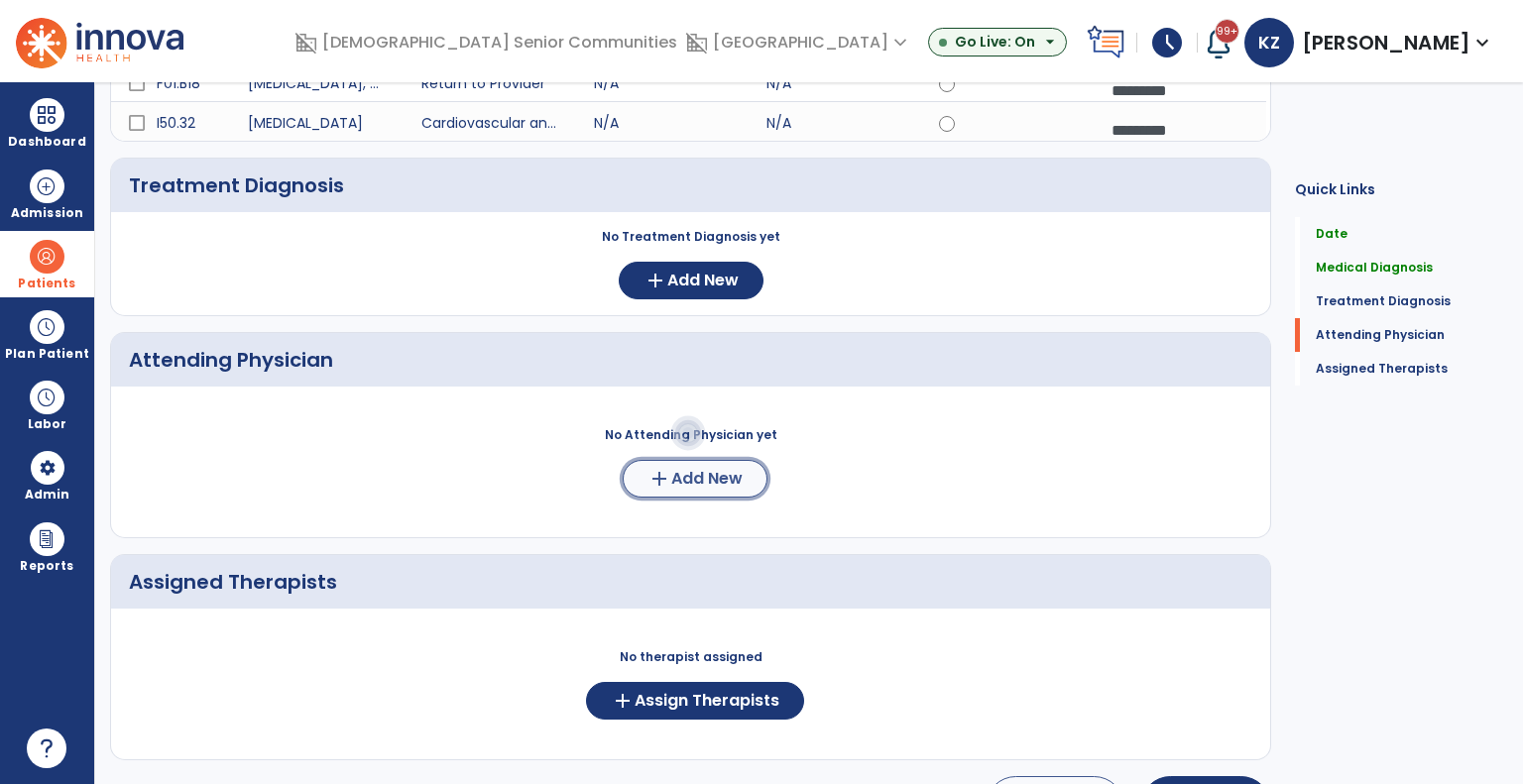 click on "Add New" 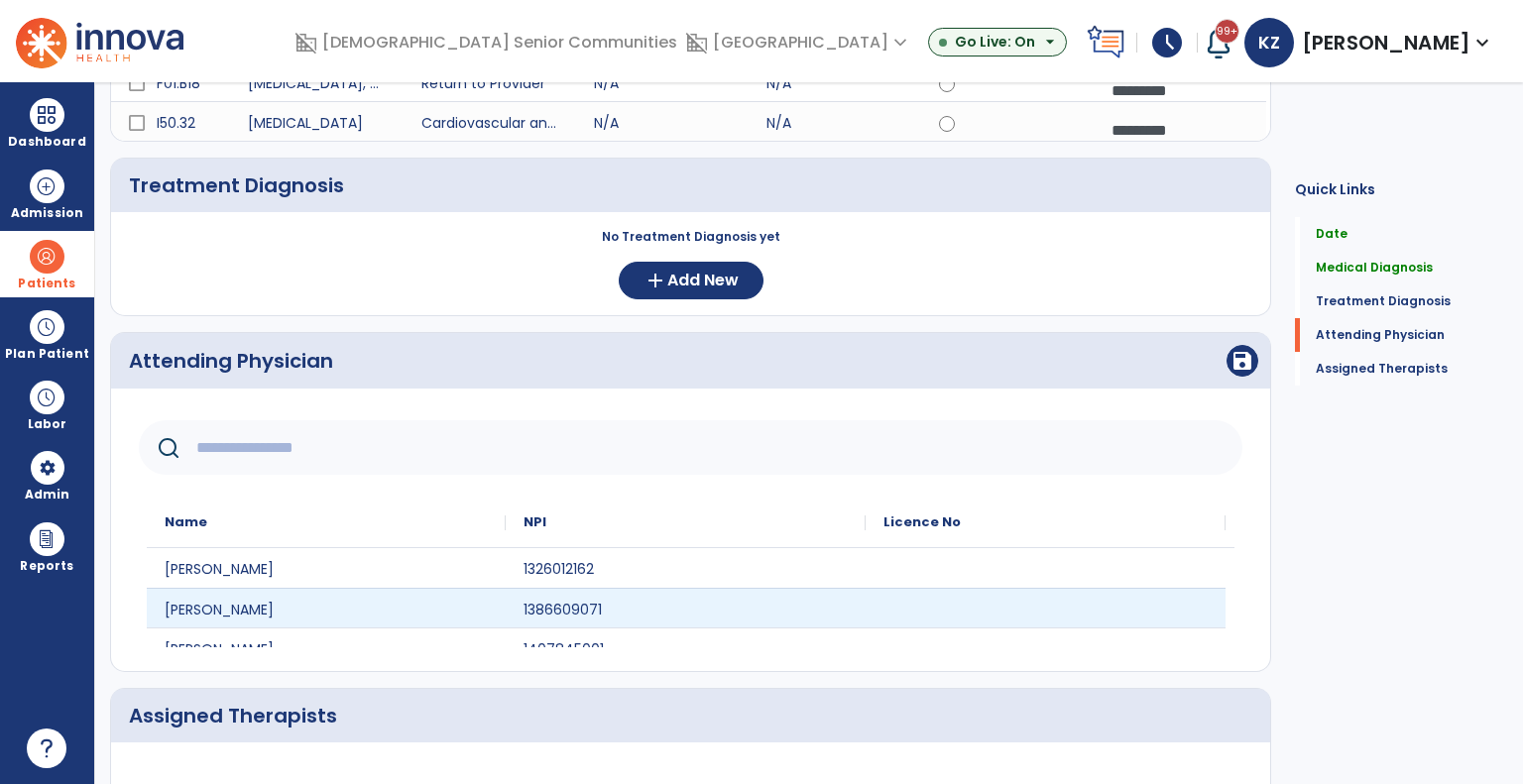 scroll, scrollTop: 99, scrollLeft: 0, axis: vertical 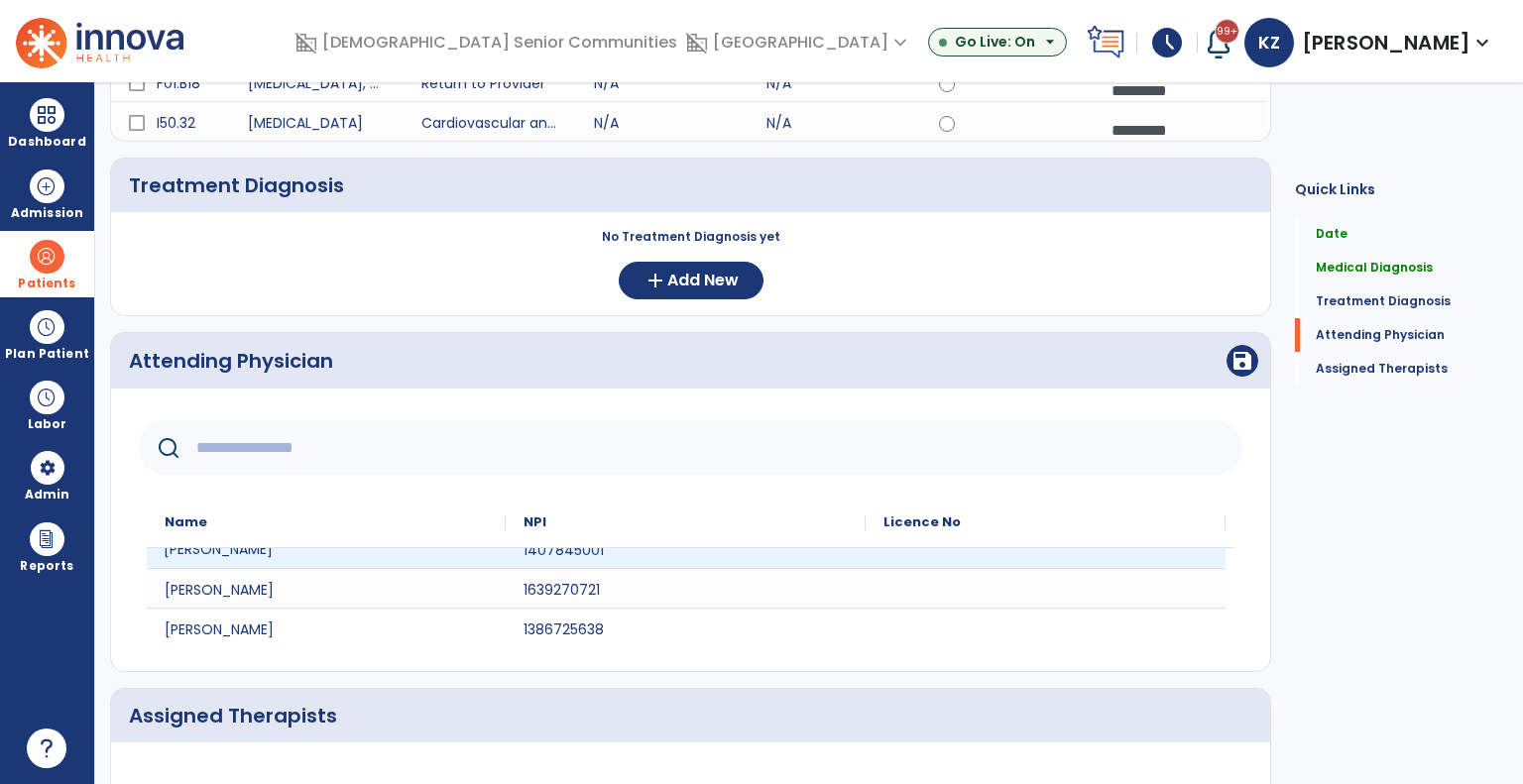 click on "Steven Delee" 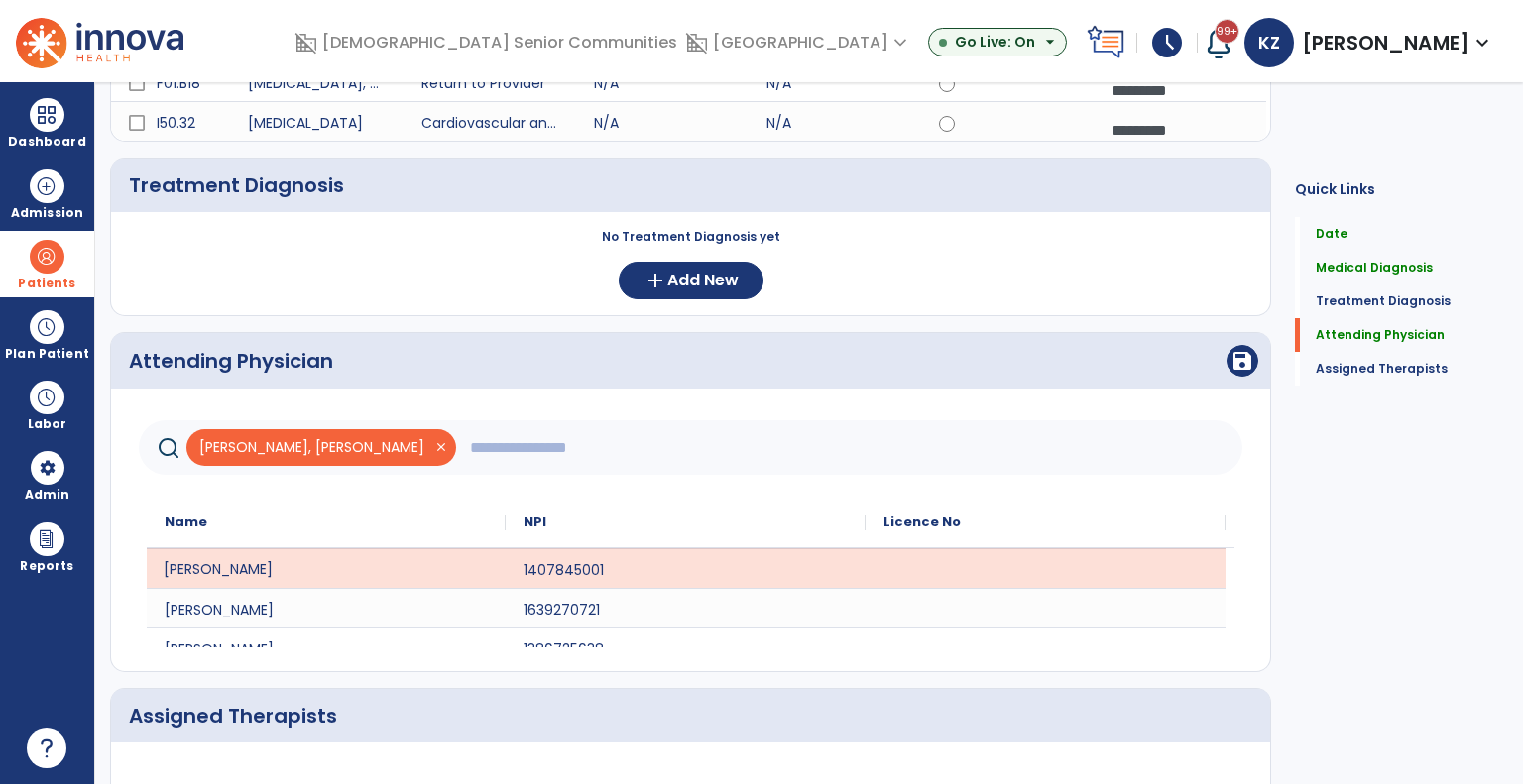 scroll, scrollTop: 79, scrollLeft: 0, axis: vertical 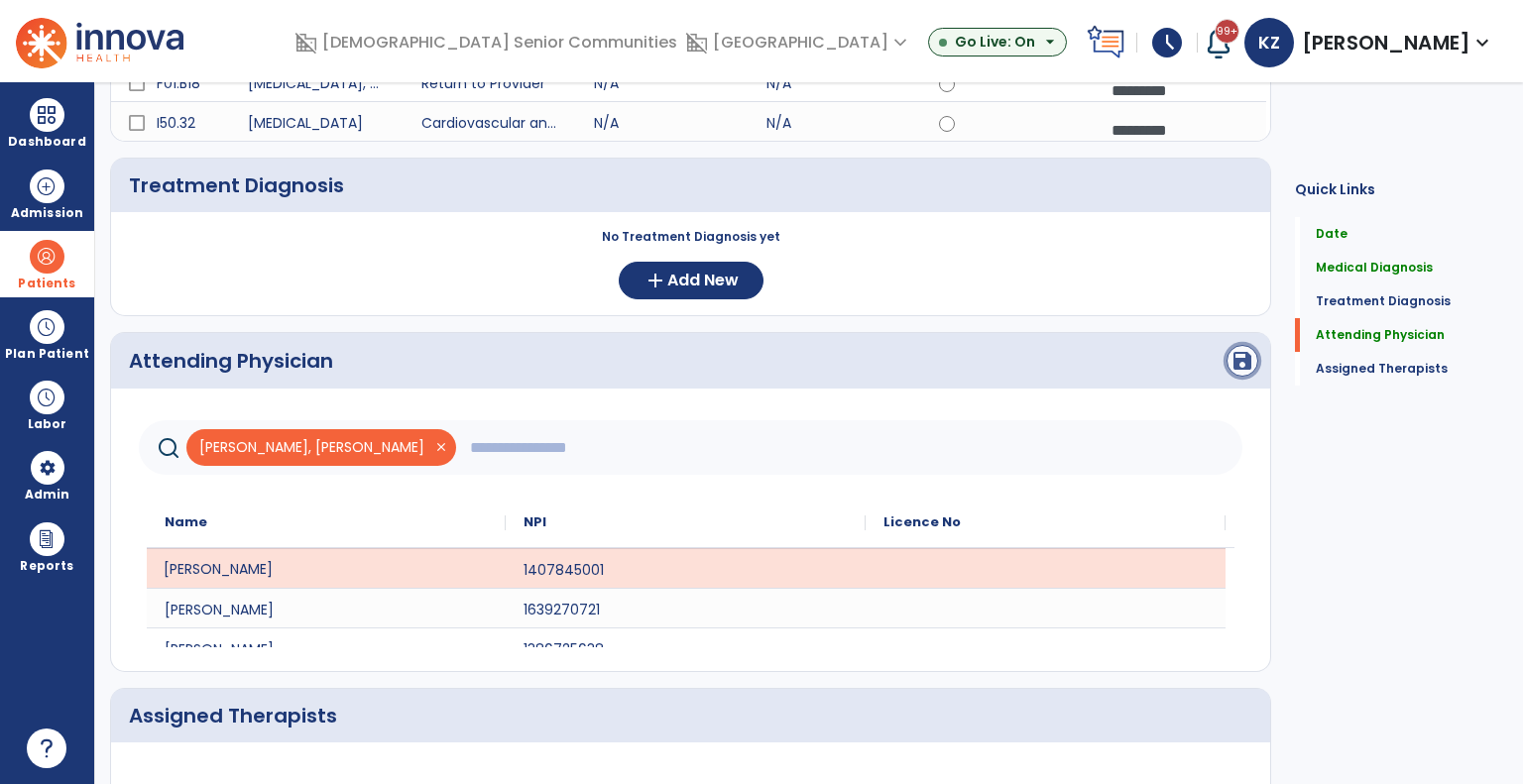 click on "save" 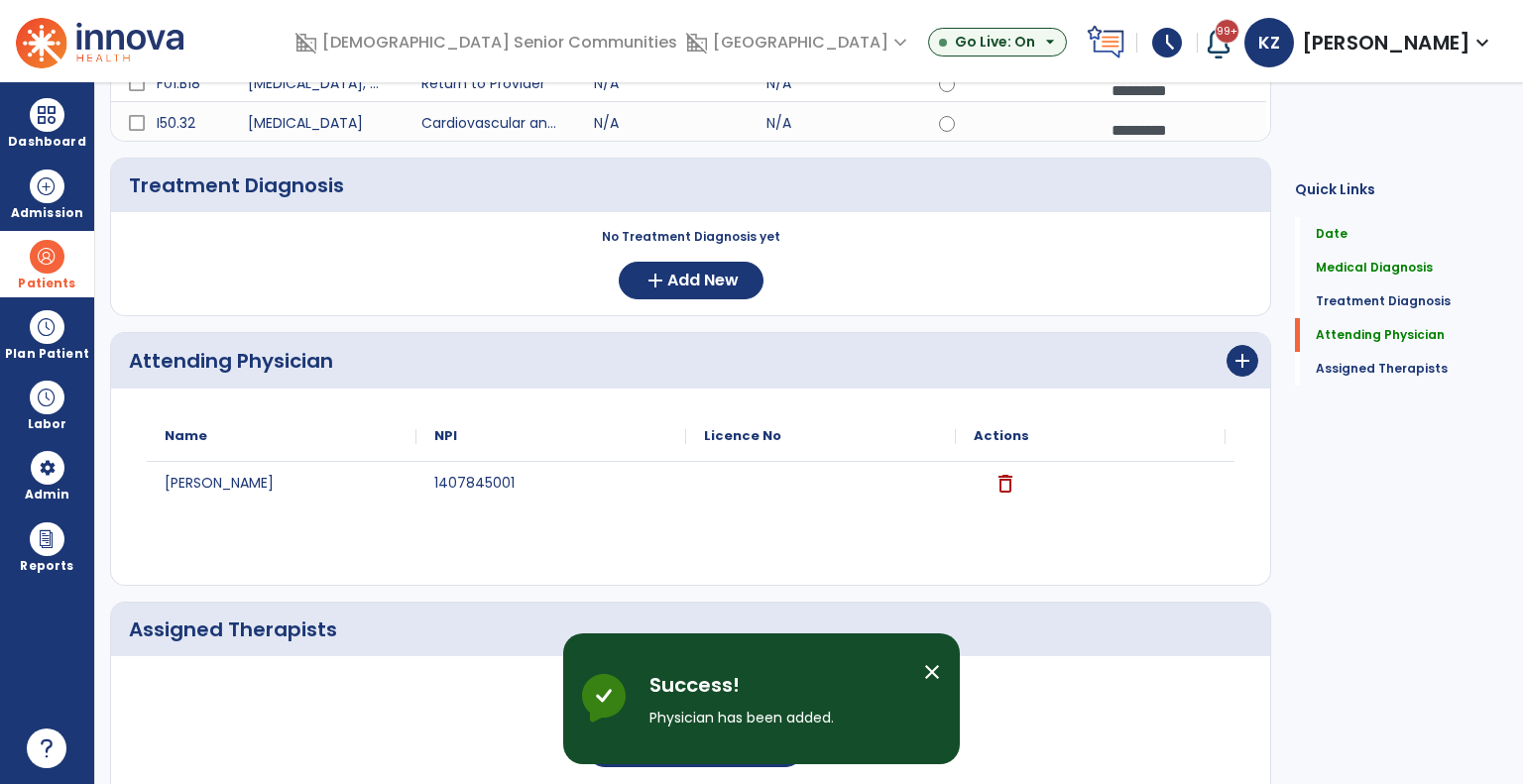scroll, scrollTop: 0, scrollLeft: 0, axis: both 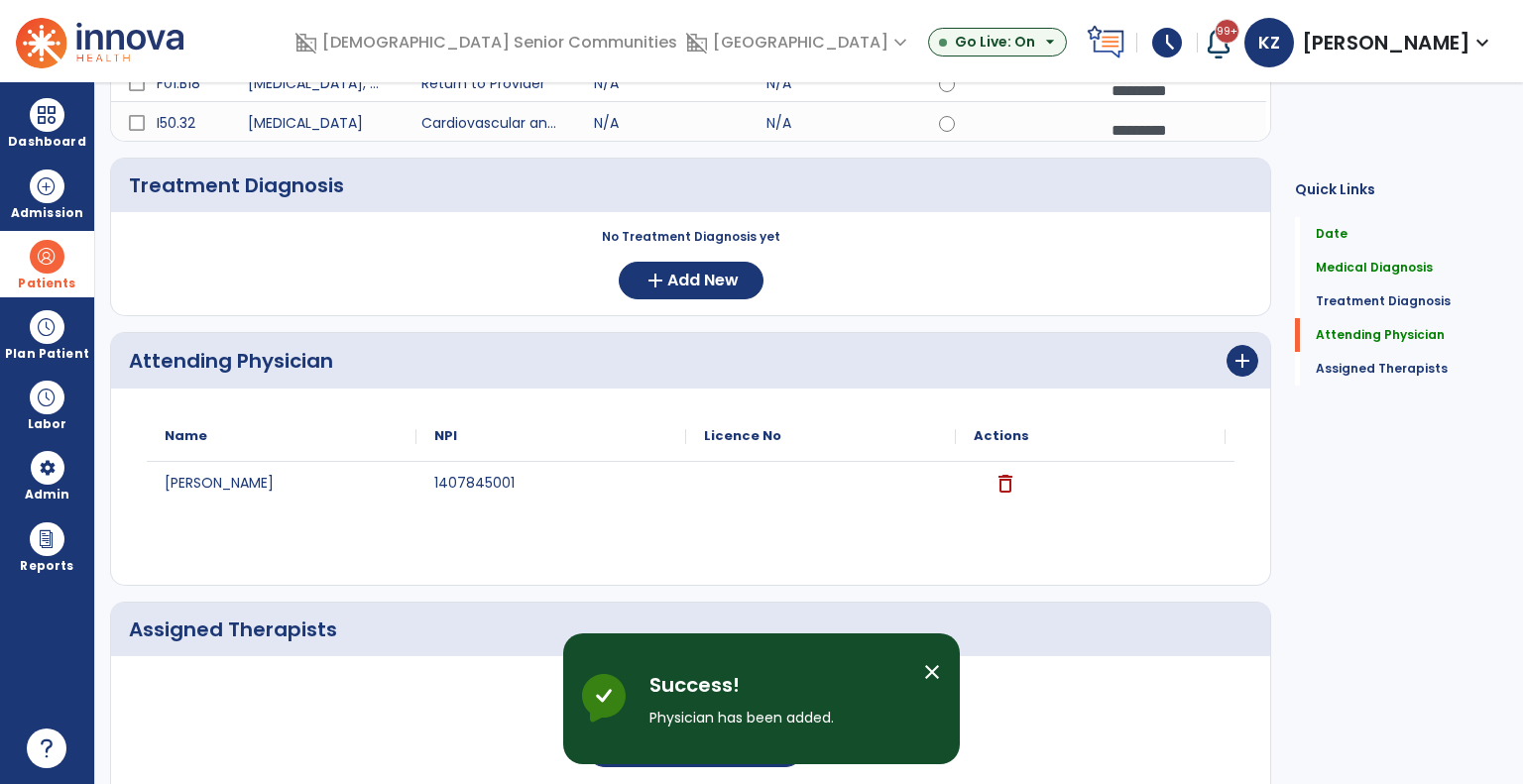 click on "close" at bounding box center (932, 672) 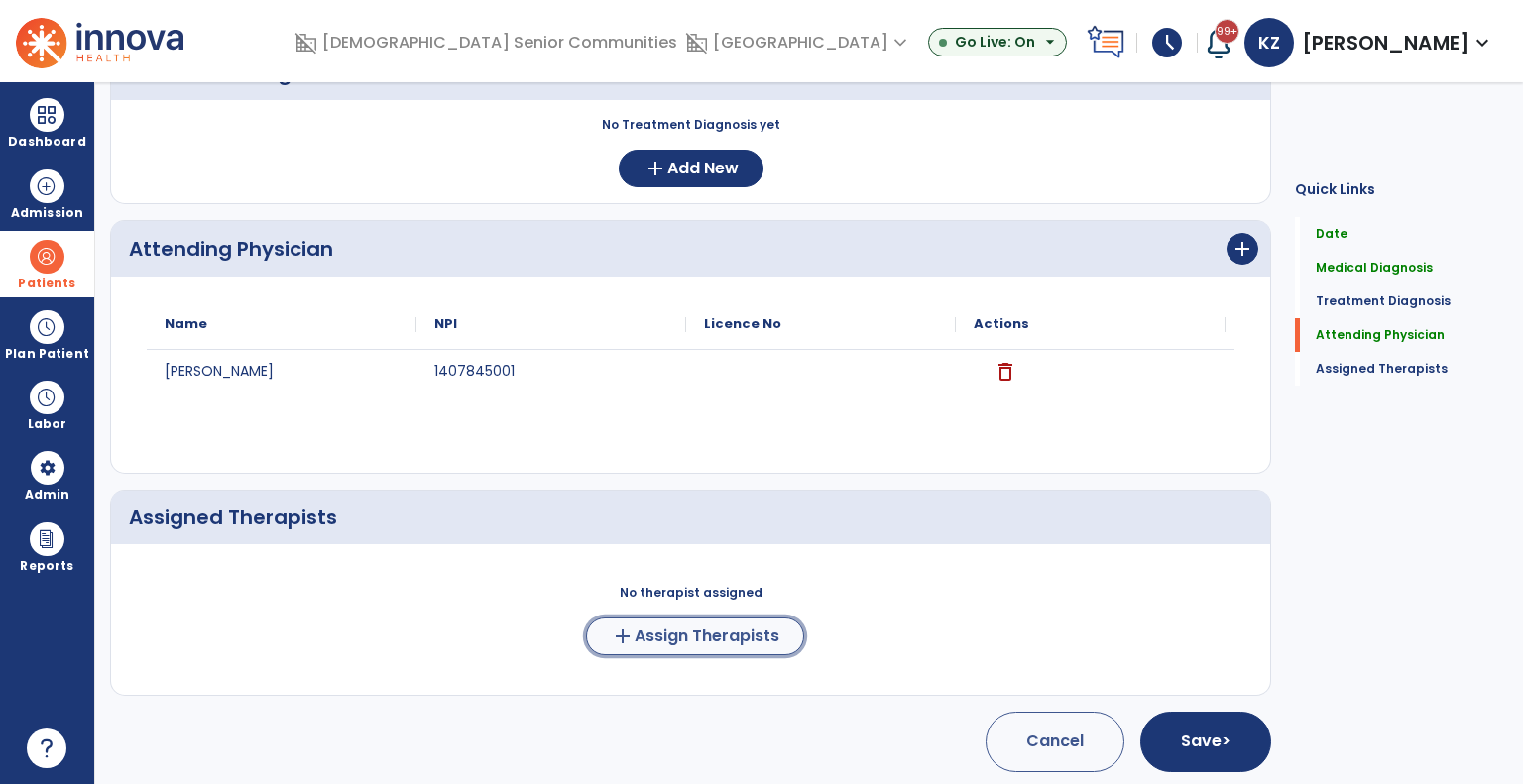 click on "Assign Therapists" 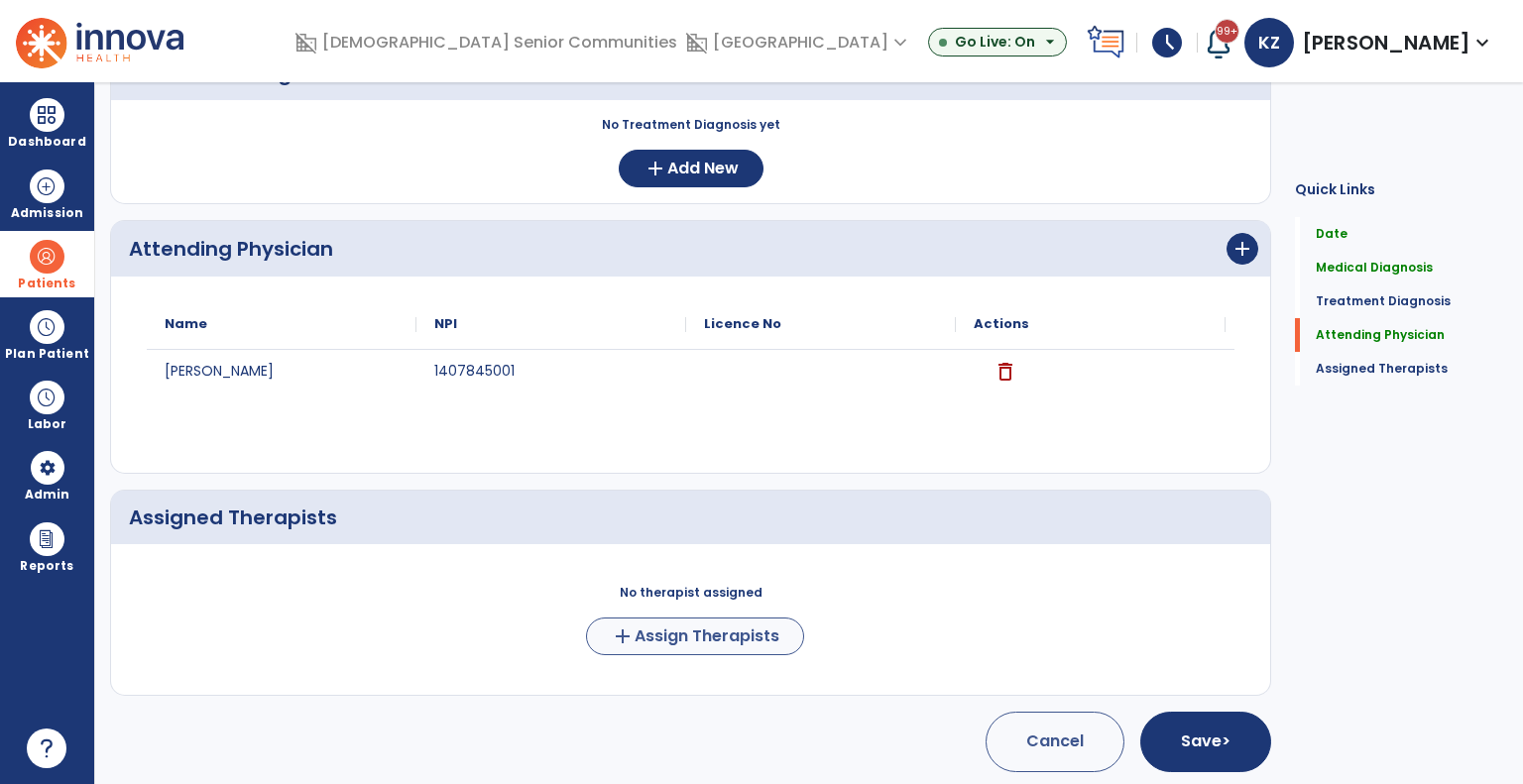 scroll, scrollTop: 504, scrollLeft: 0, axis: vertical 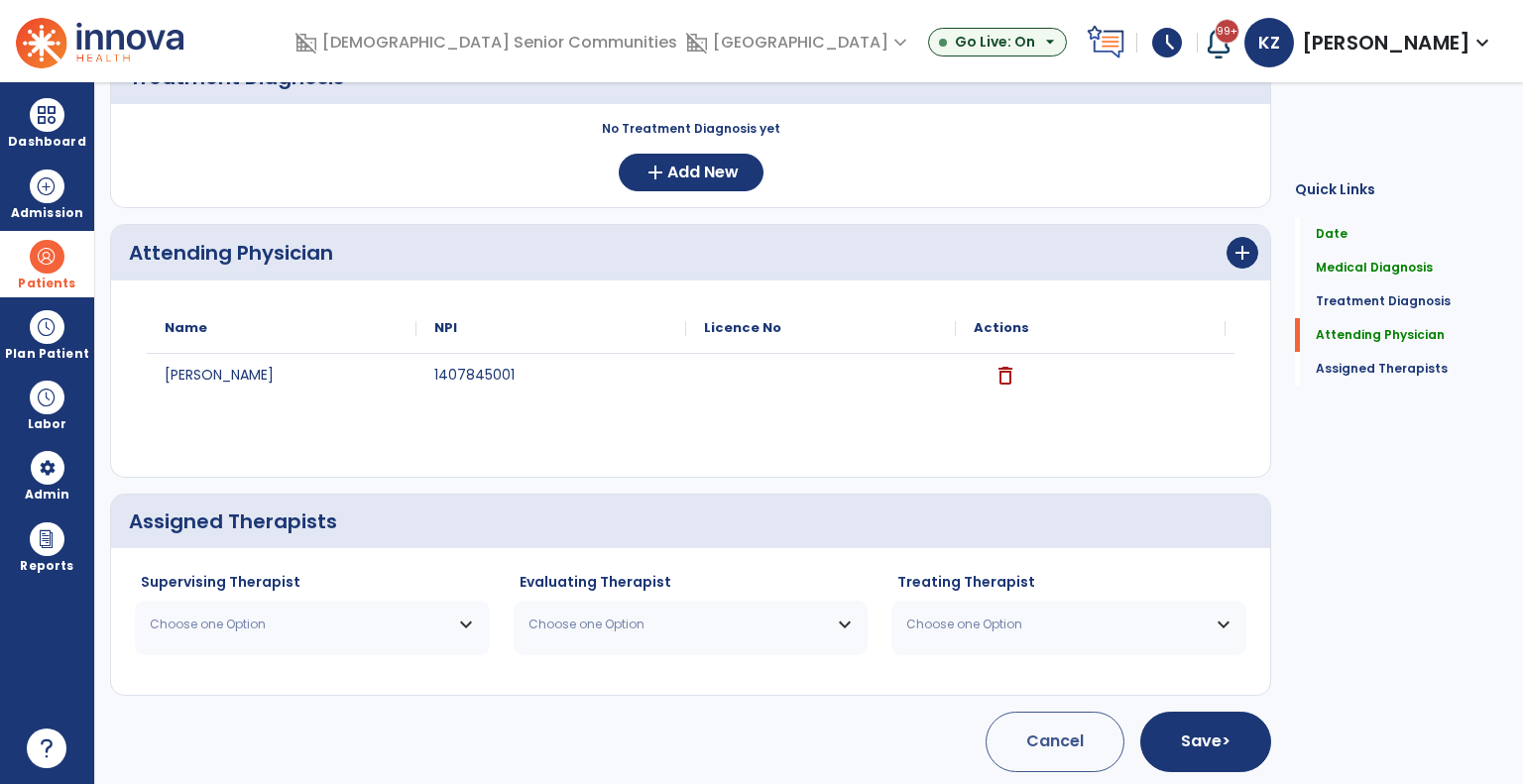 click on "Choose one Option" at bounding box center (299, 624) 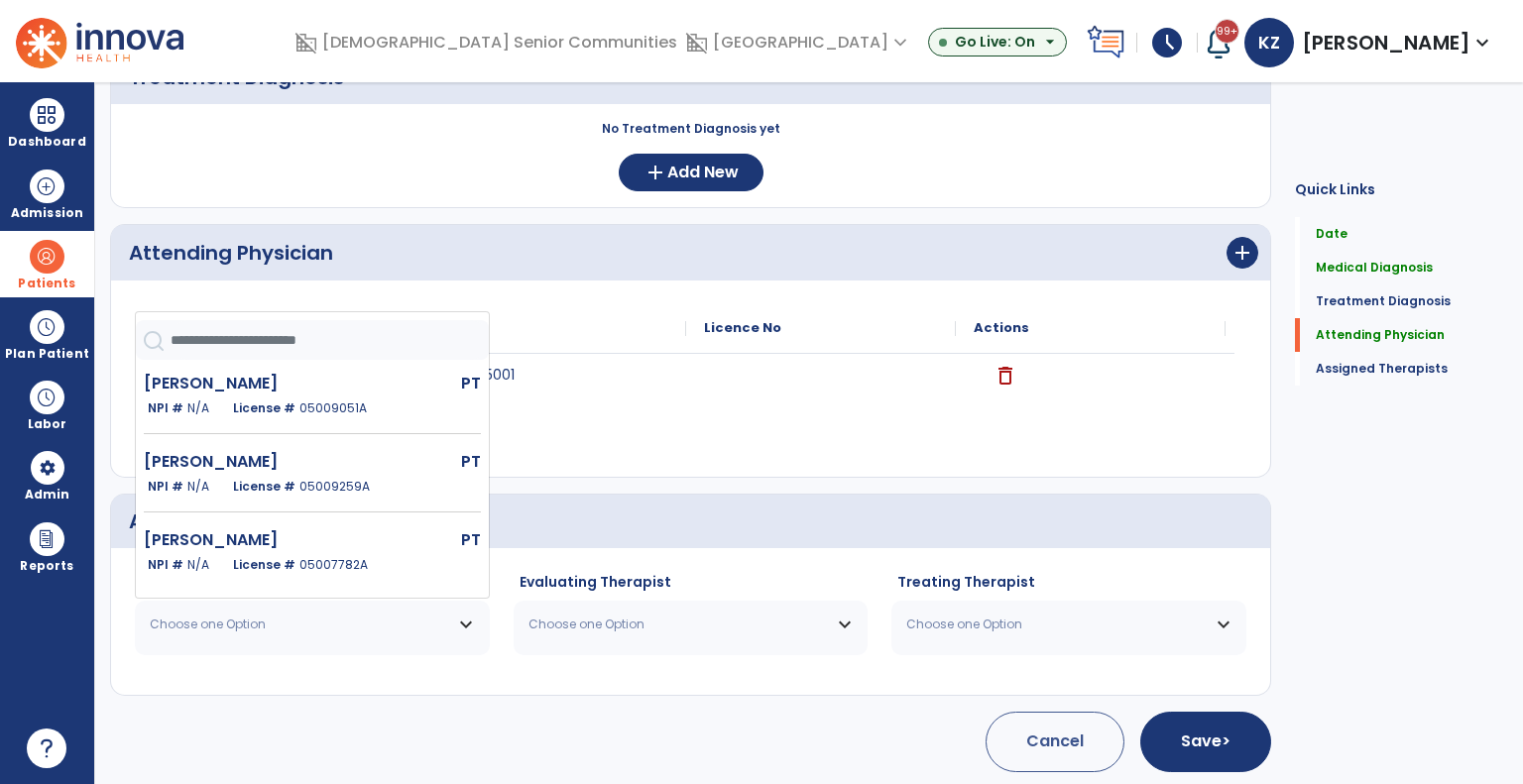 click 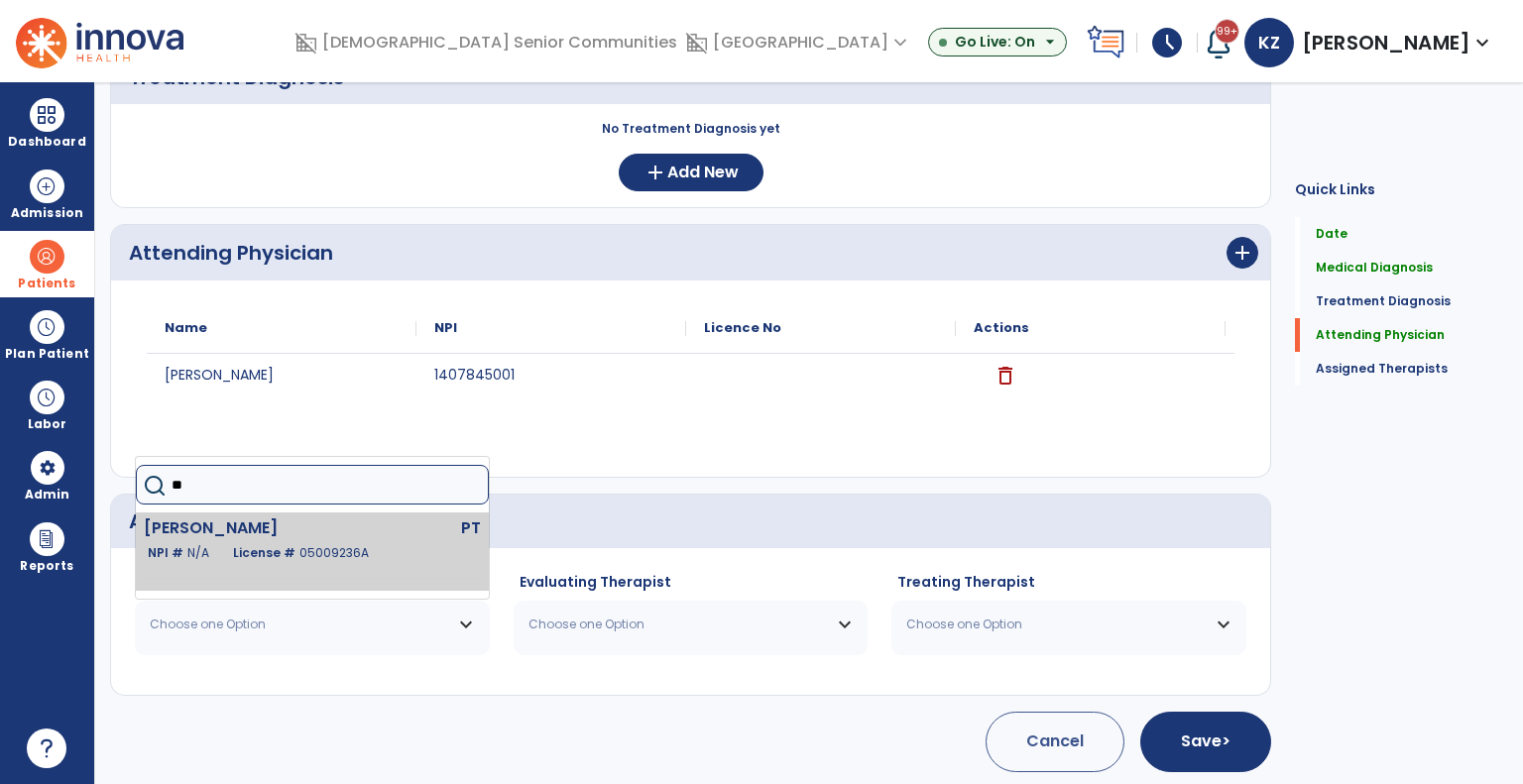 type on "**" 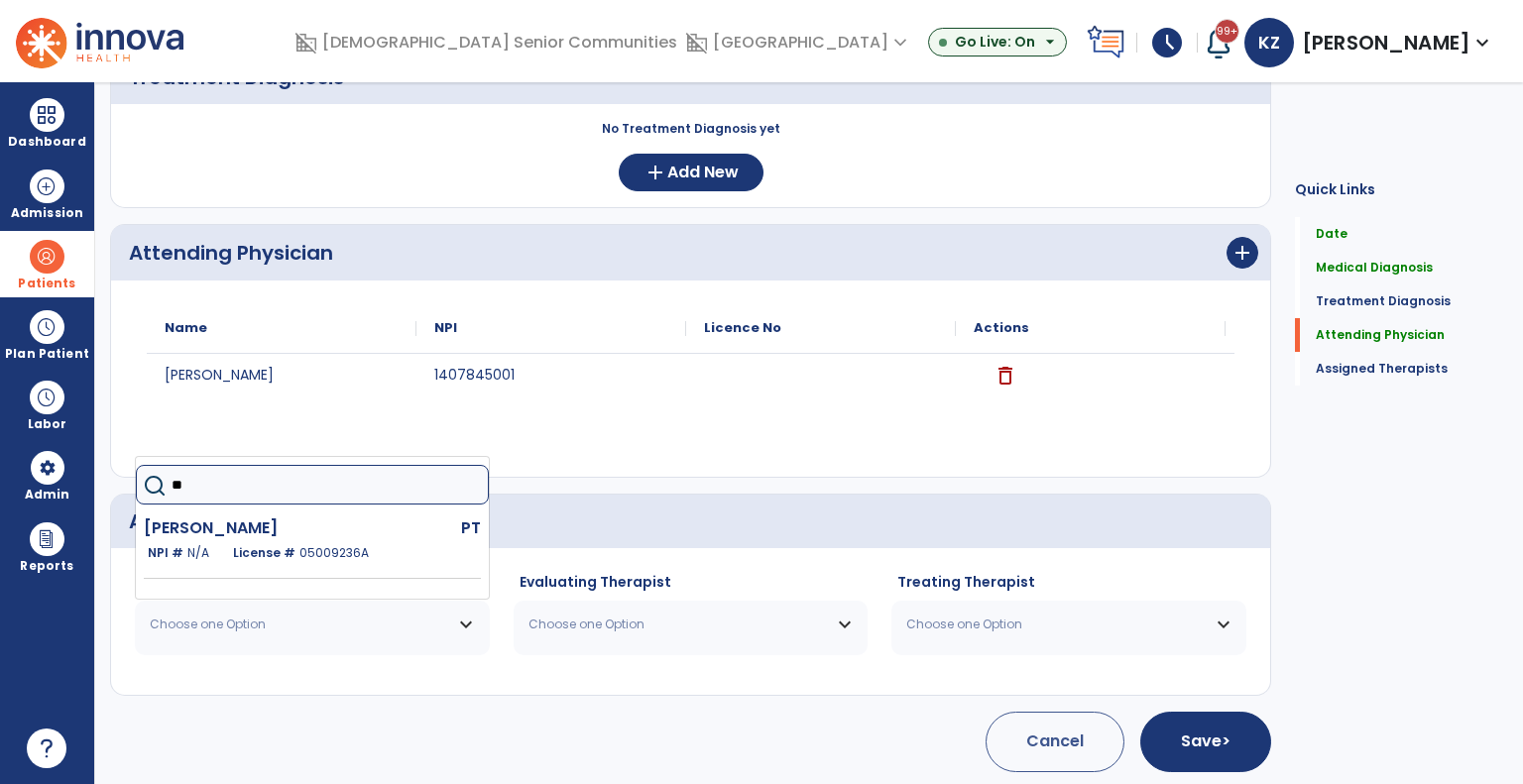 drag, startPoint x: 278, startPoint y: 508, endPoint x: 284, endPoint y: 518, distance: 11.661904 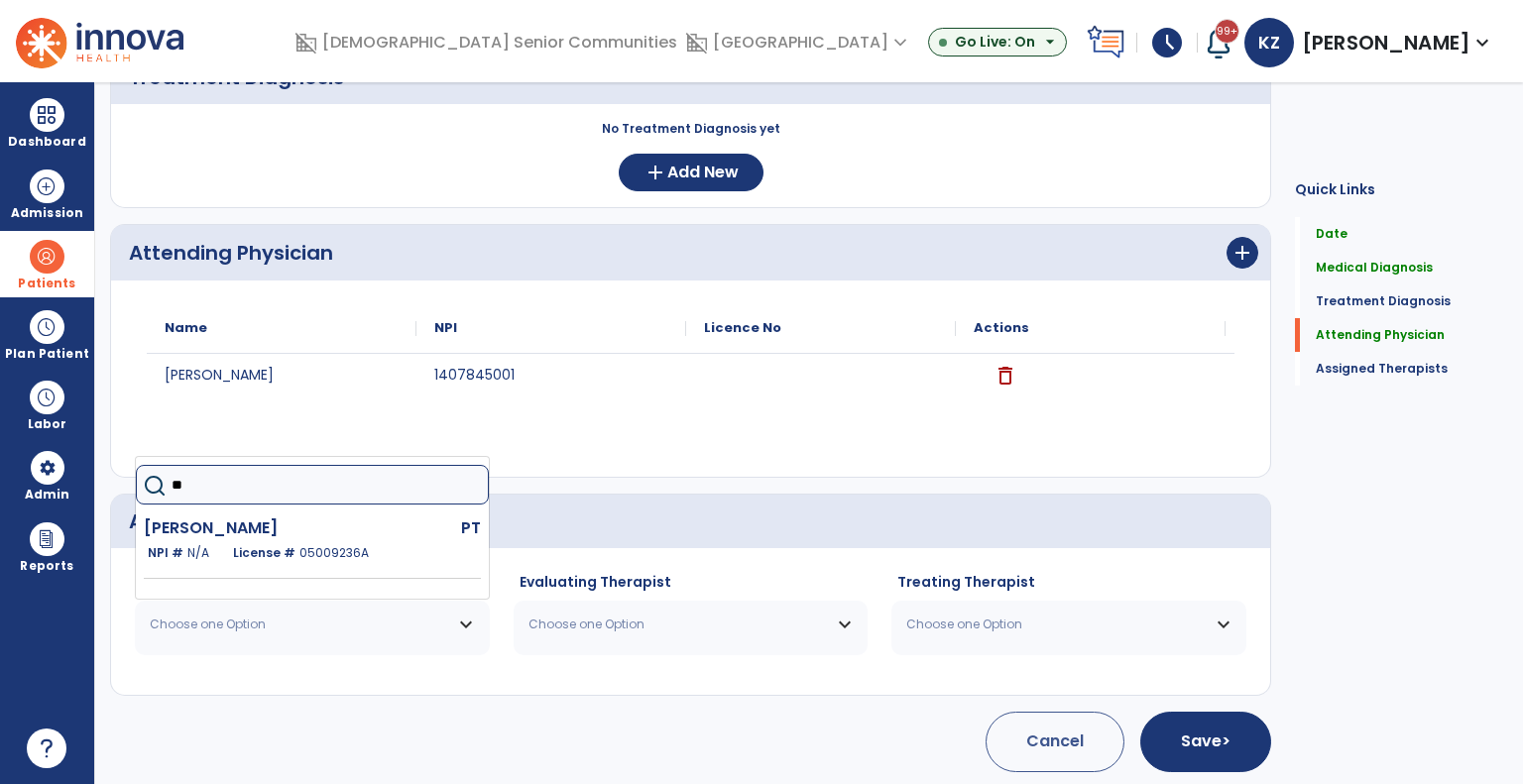 click on "Kedlaya Sheela  PT   NPI #  N/A   License #  05009236A" 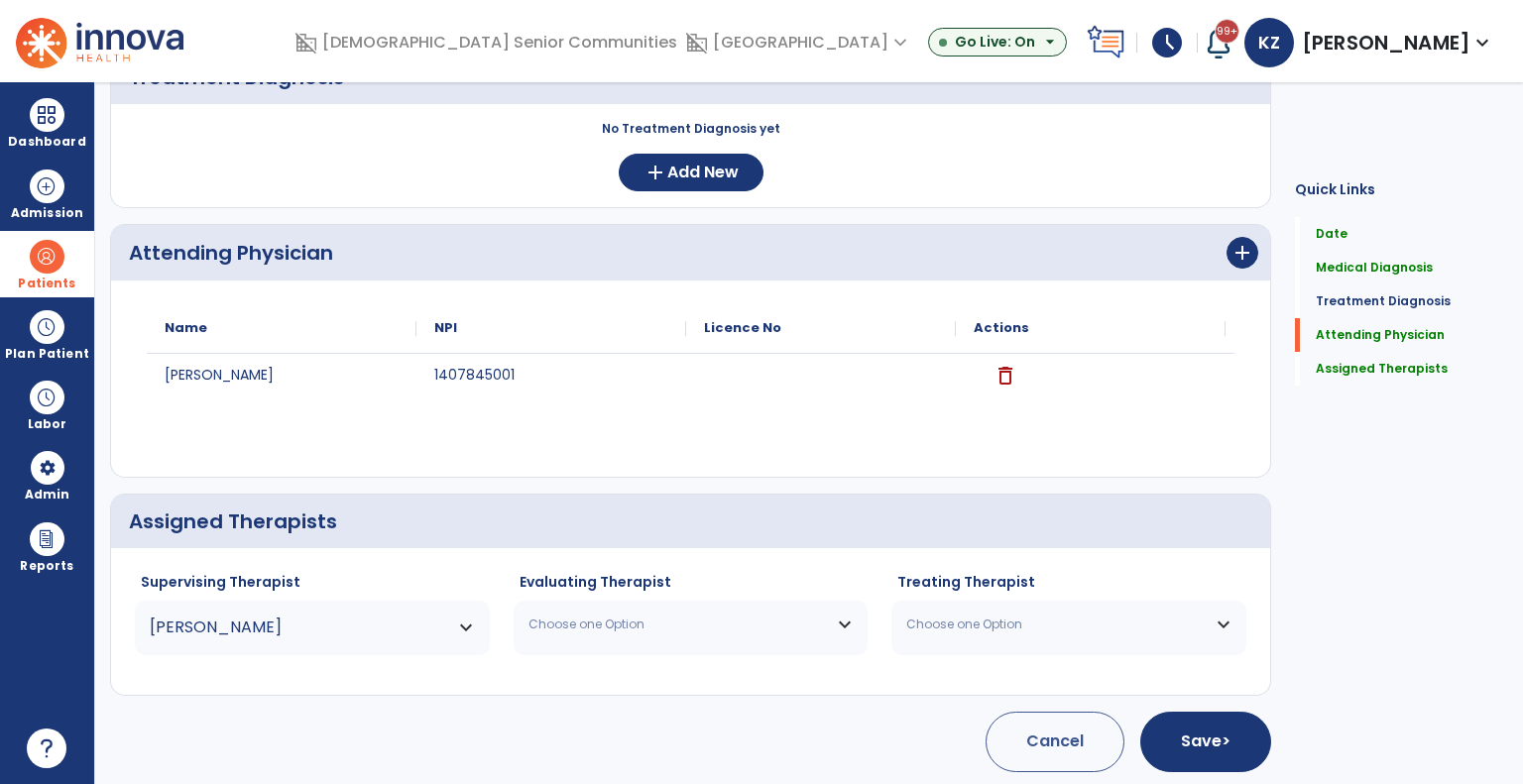 click on "Choose one Option" at bounding box center (678, 624) 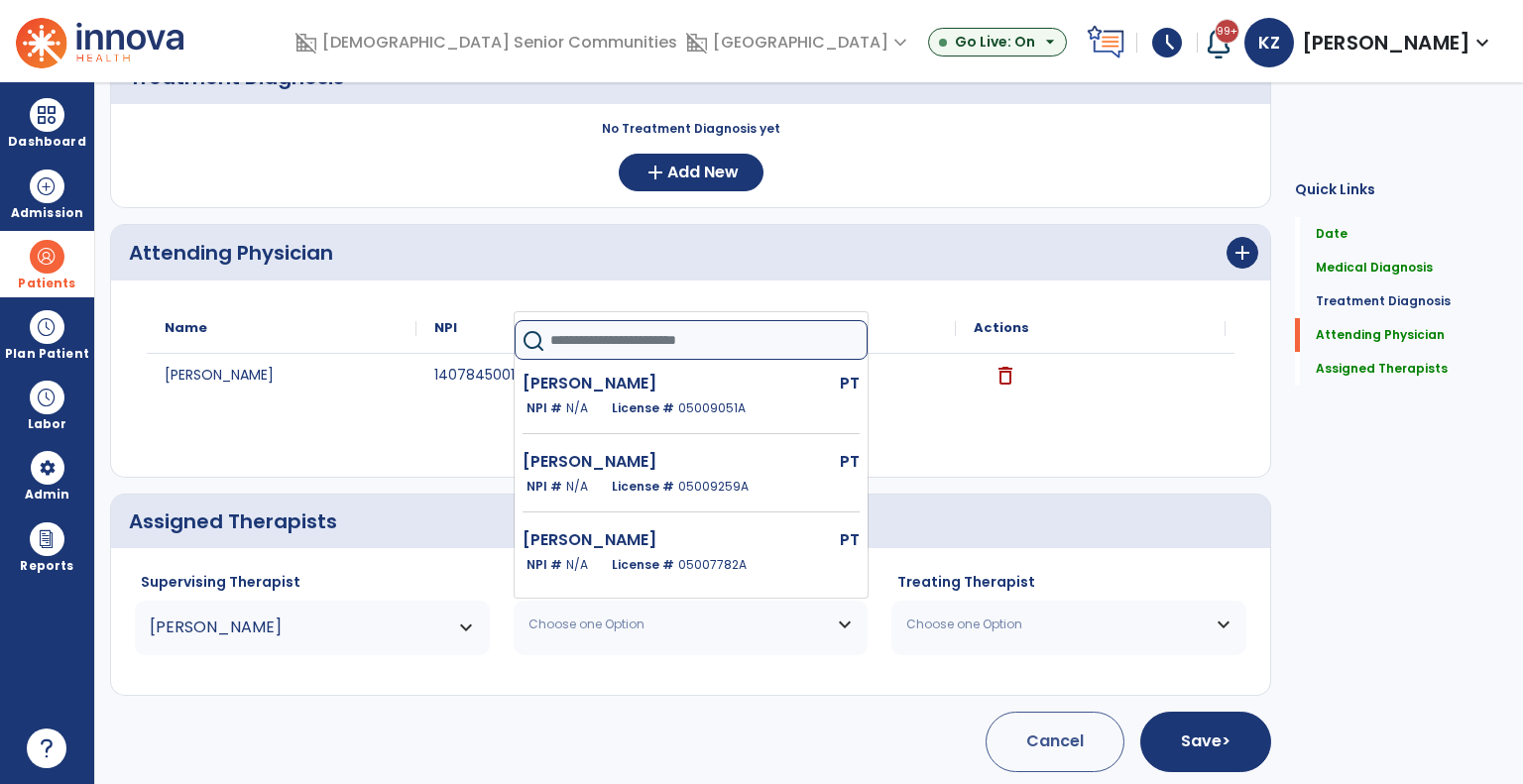 click 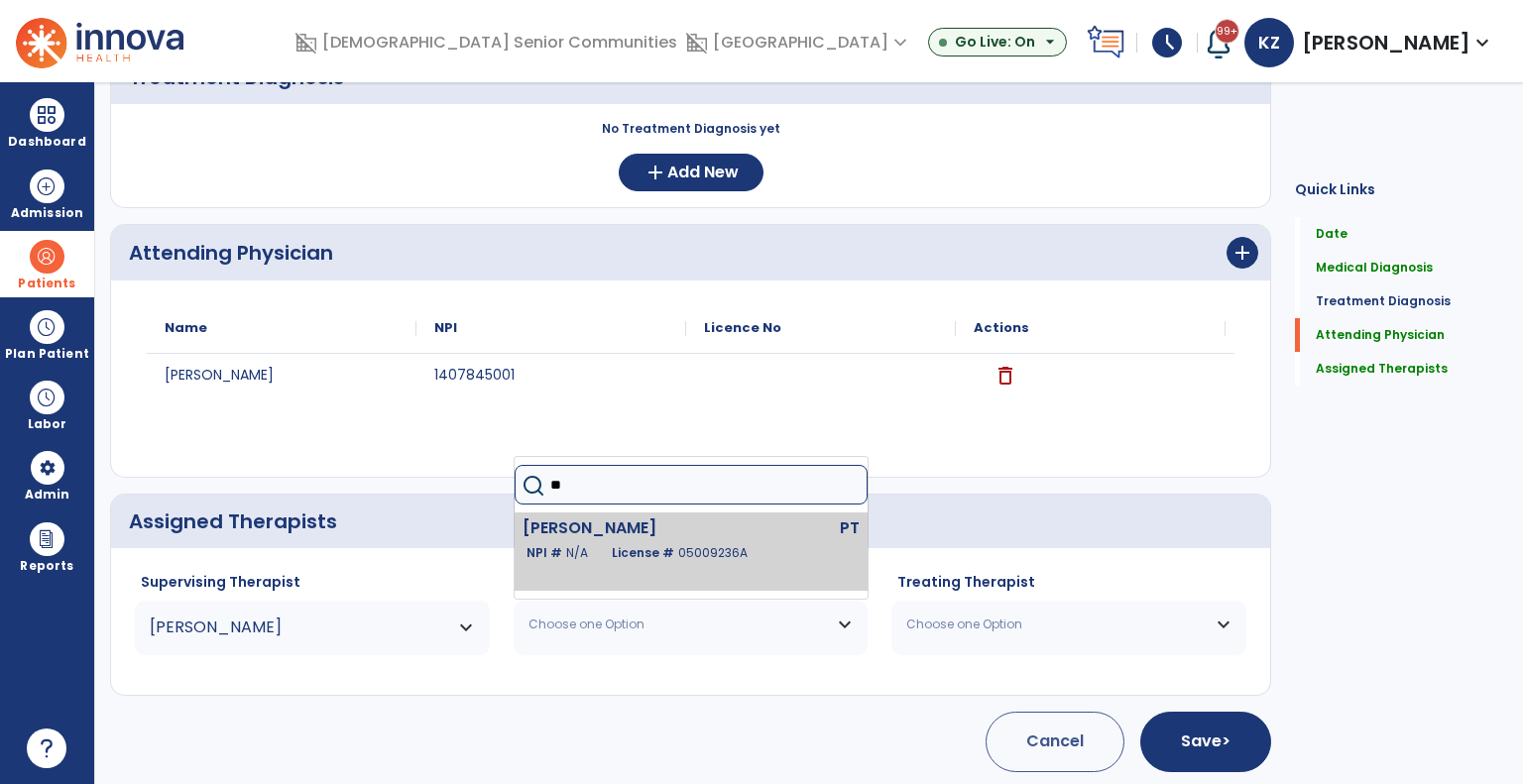 type on "**" 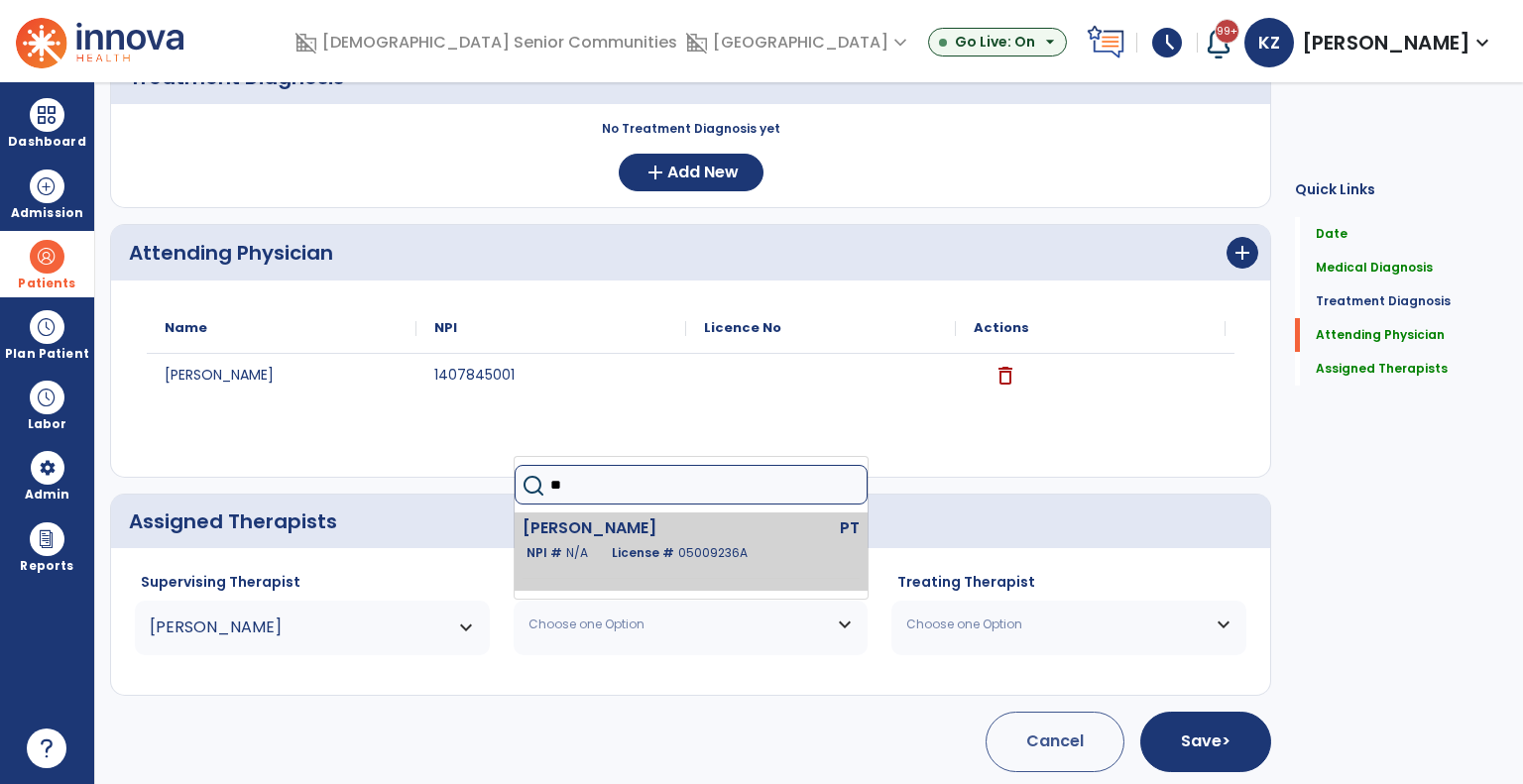 click on "Kedlaya Sheela" 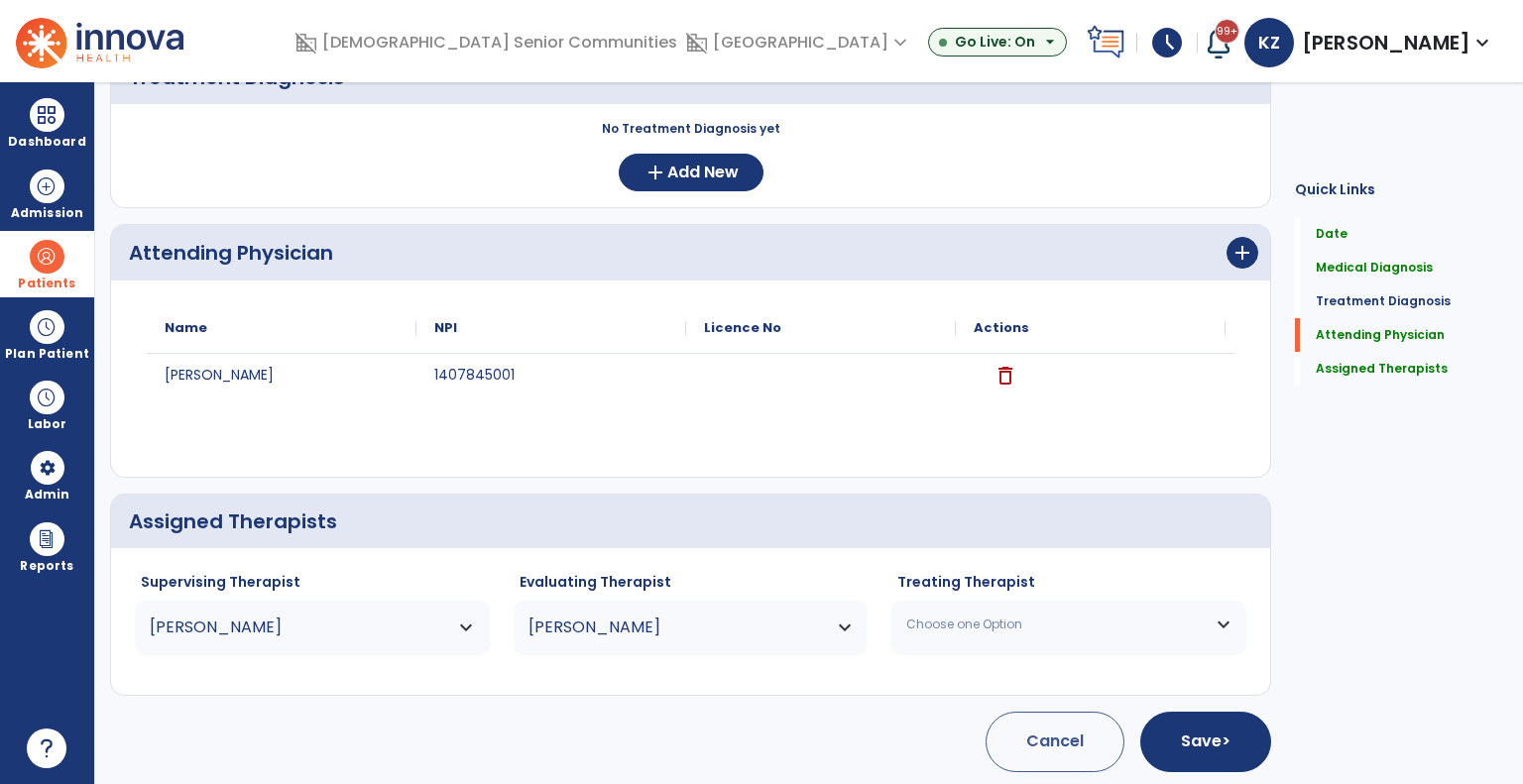 click on "Choose one Option" at bounding box center [1056, 624] 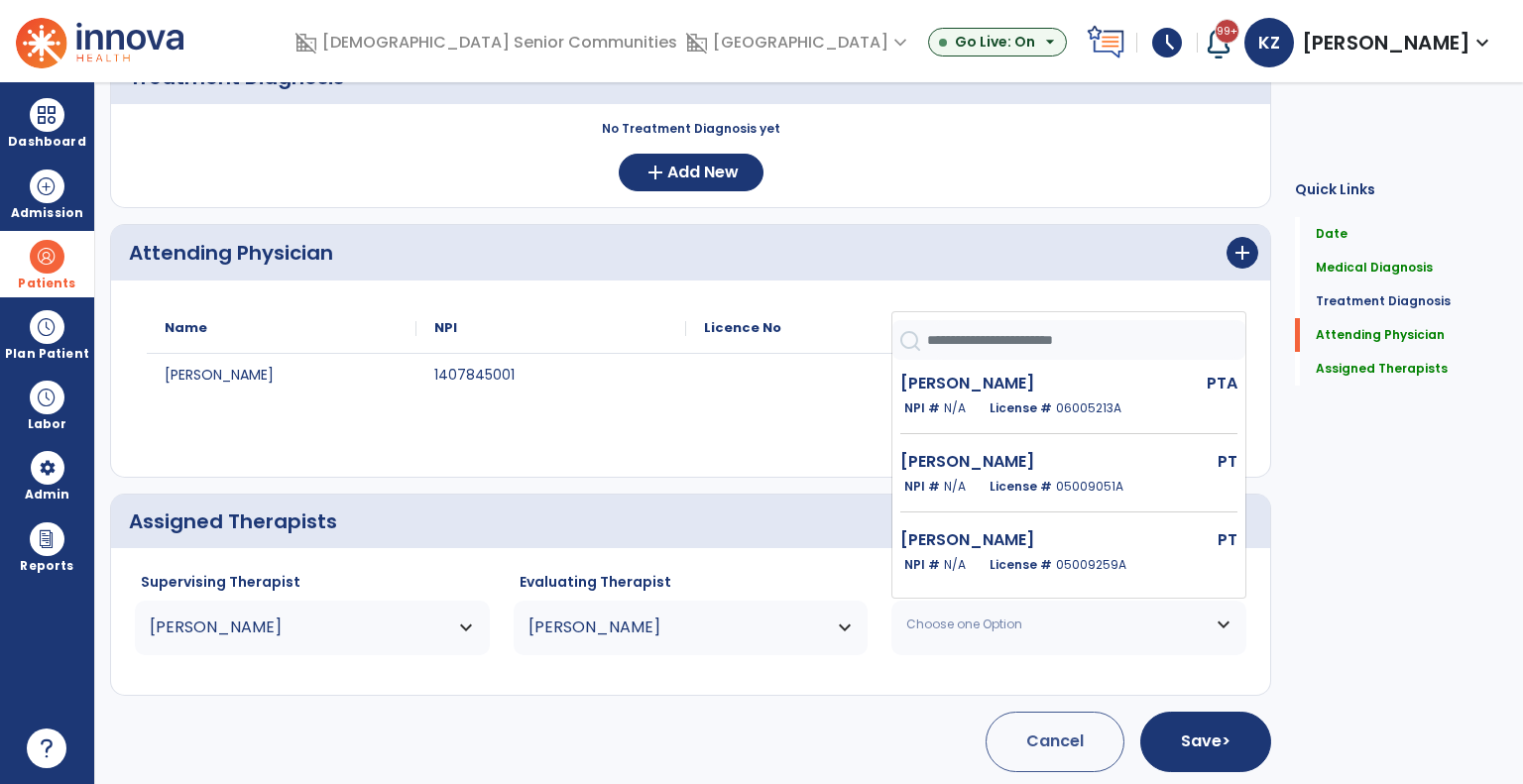 click 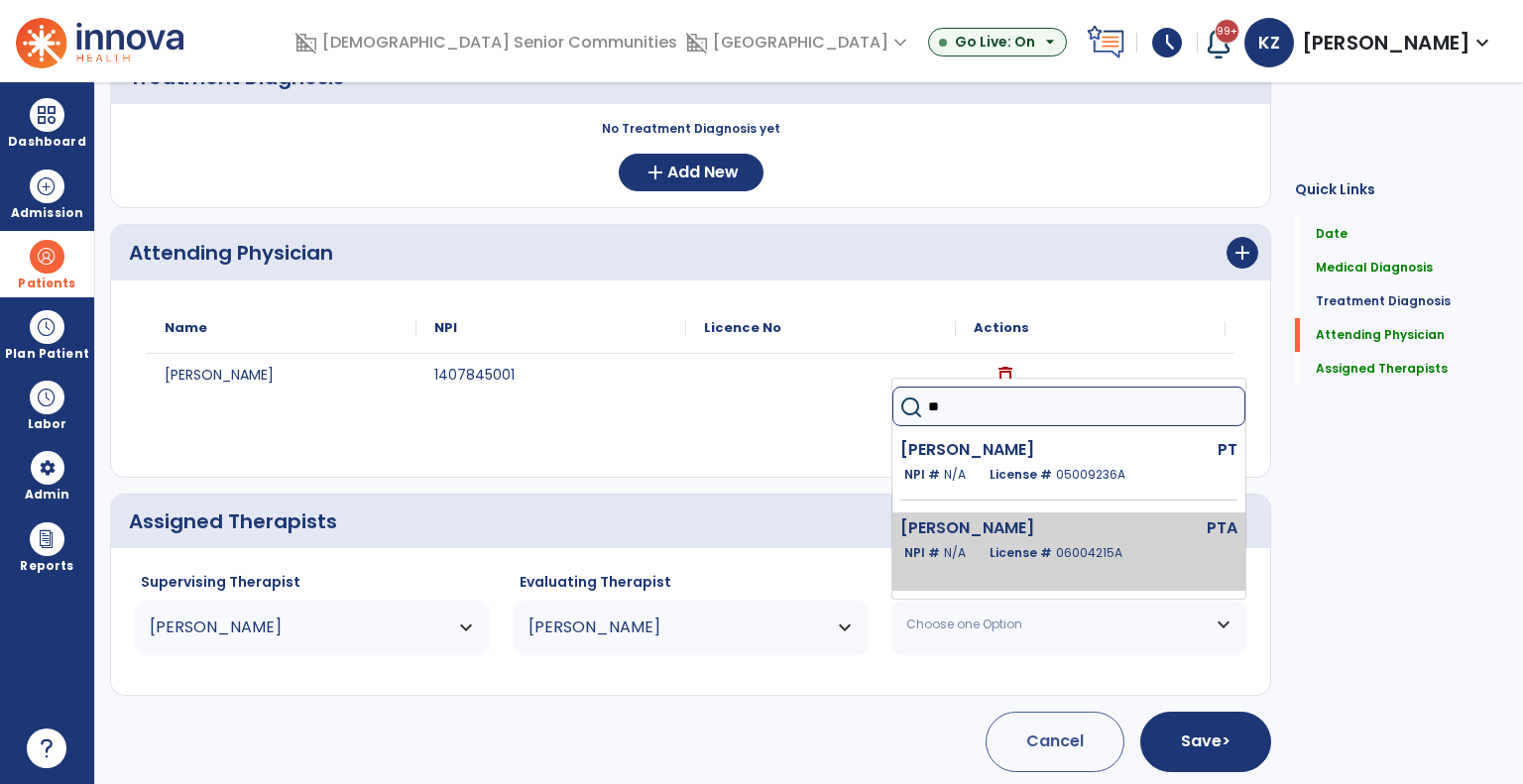 type on "**" 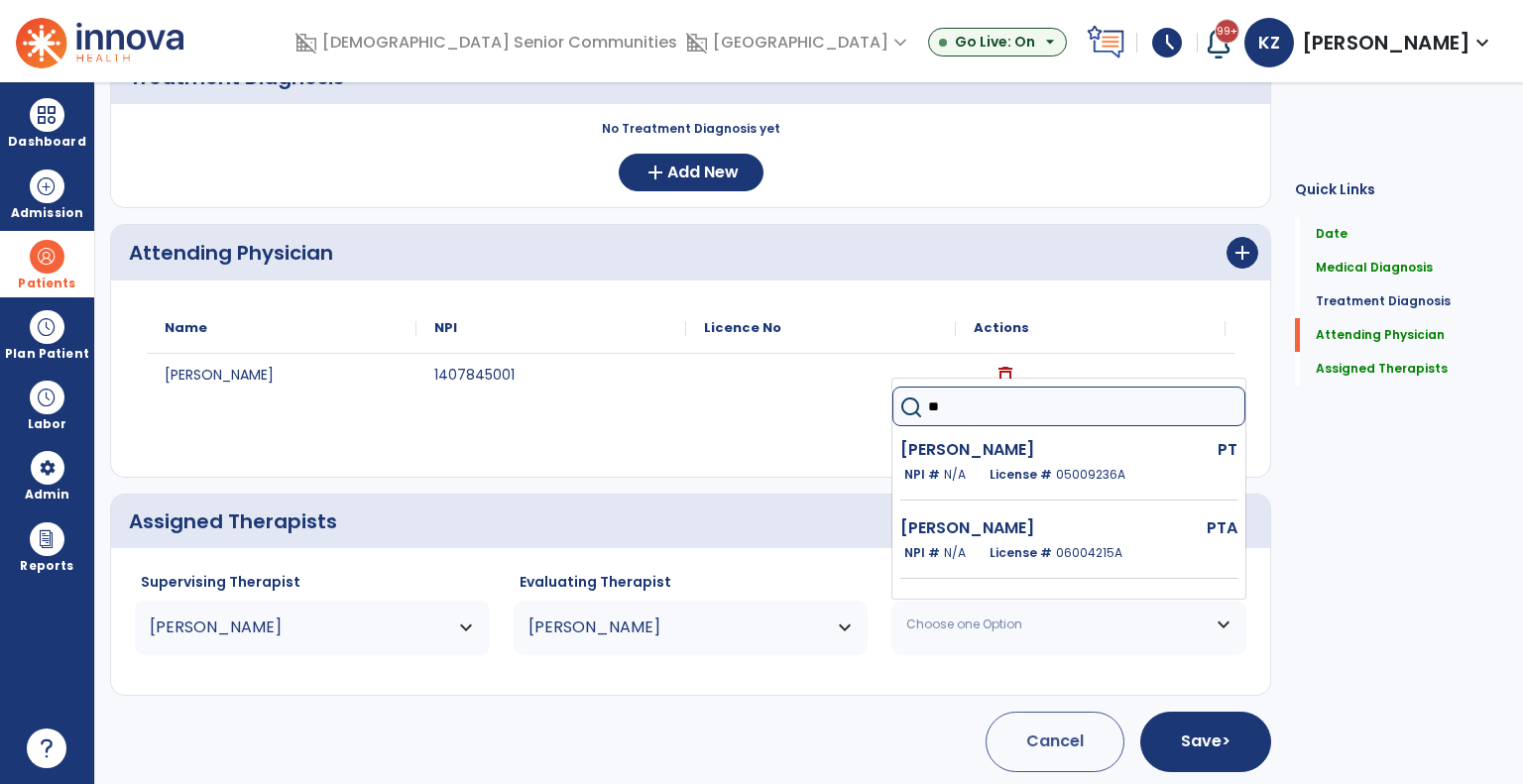 drag, startPoint x: 1018, startPoint y: 535, endPoint x: 1039, endPoint y: 562, distance: 34.20526 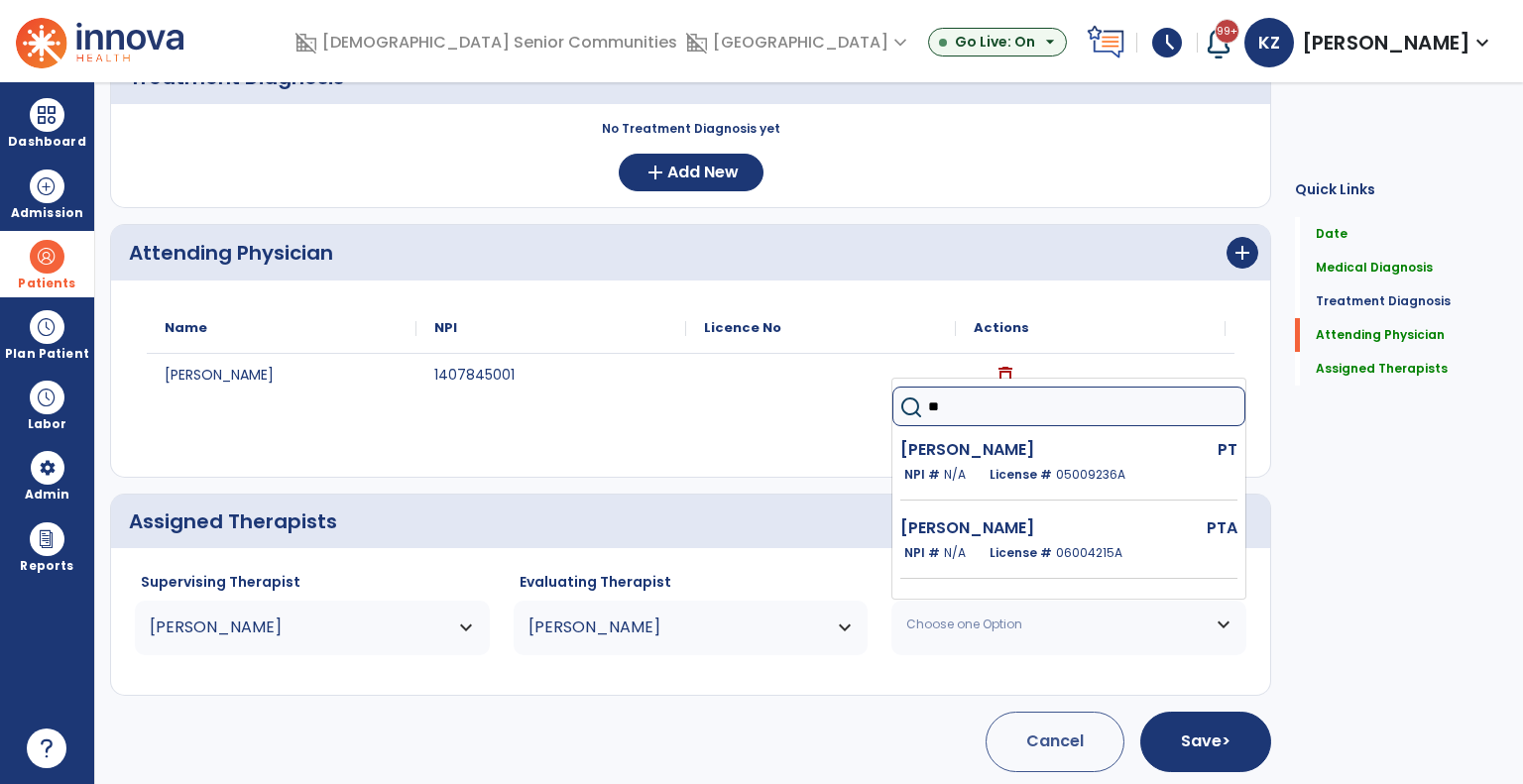 click on "Maqsood Shazia" 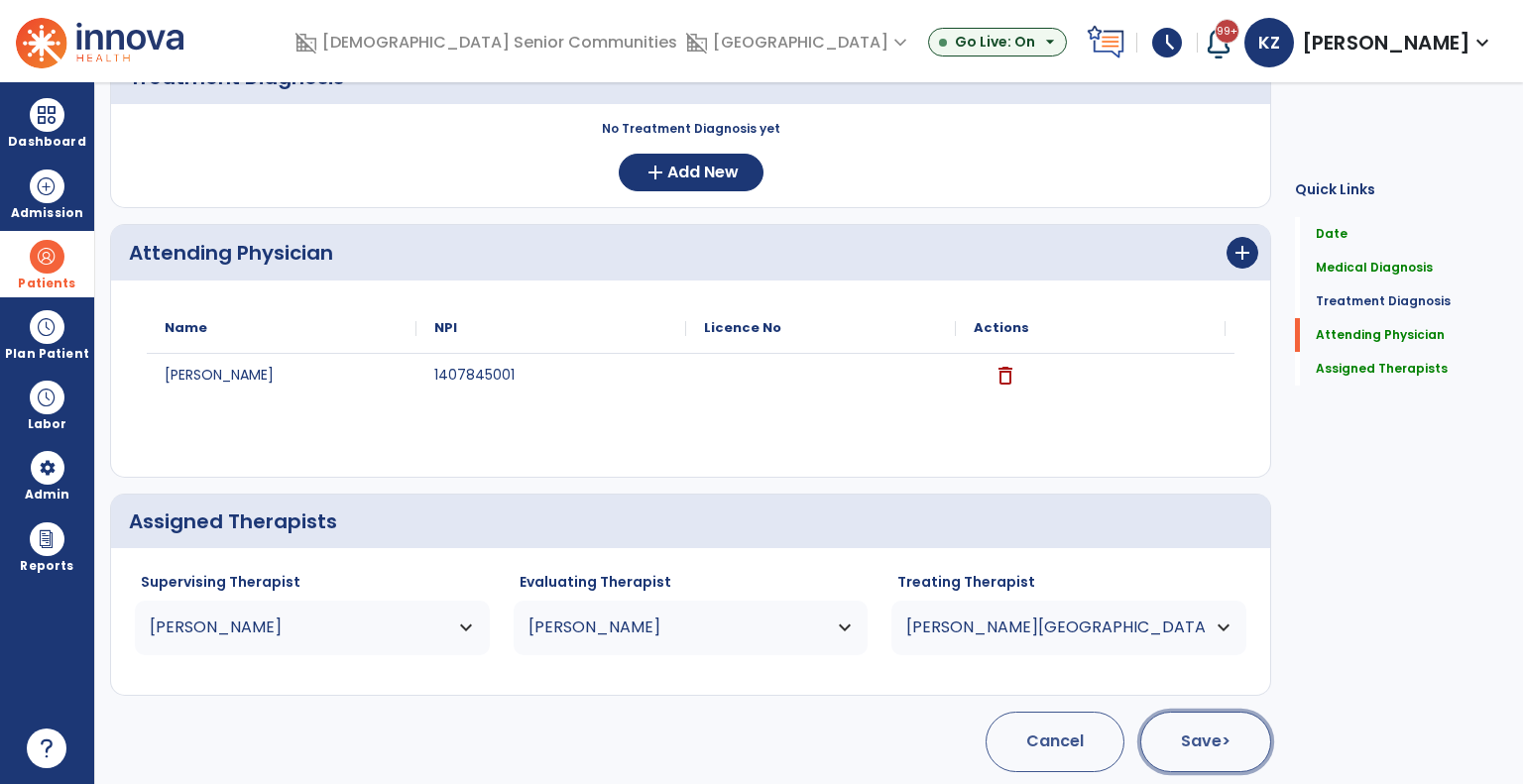 click on "Save  >" 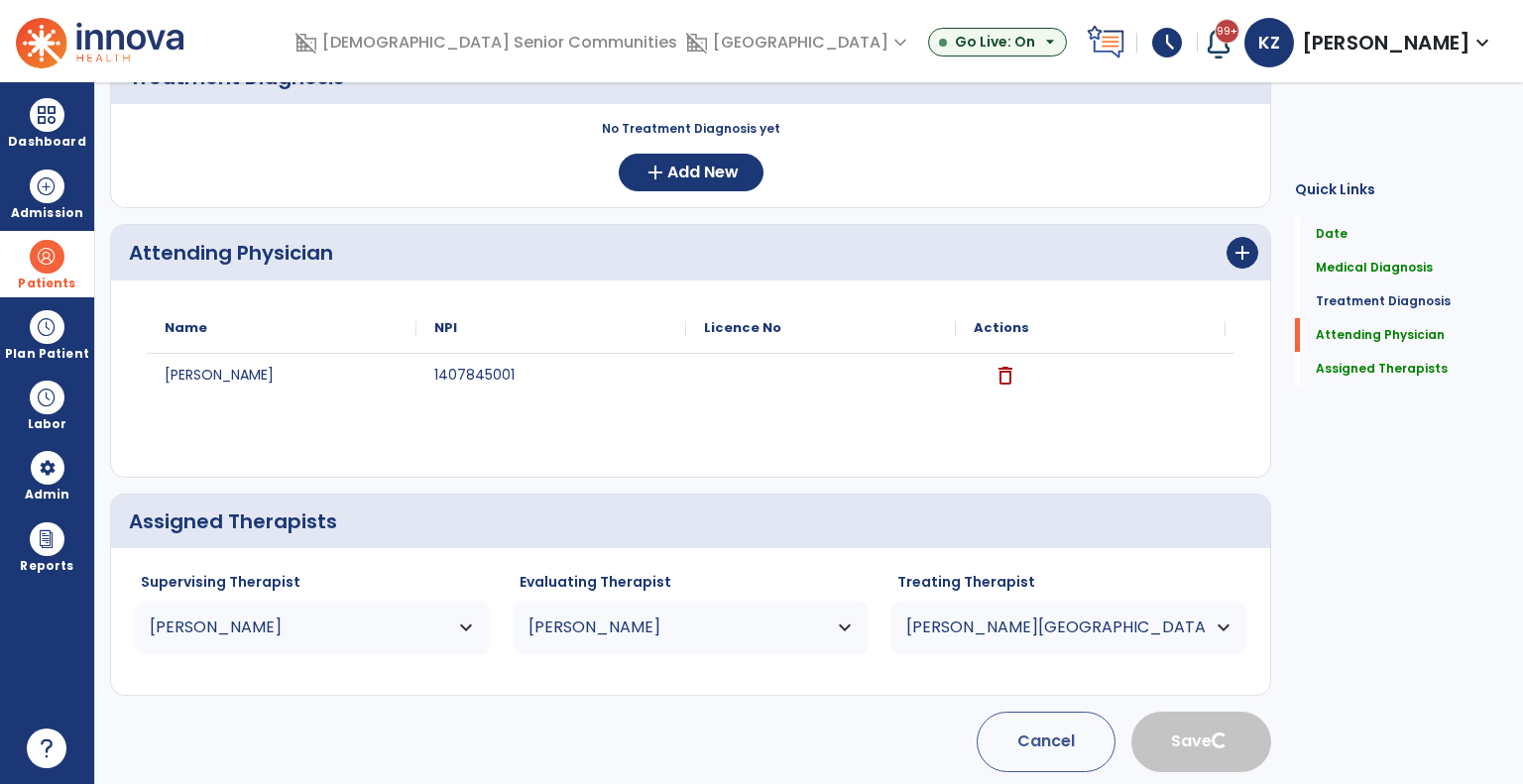 type 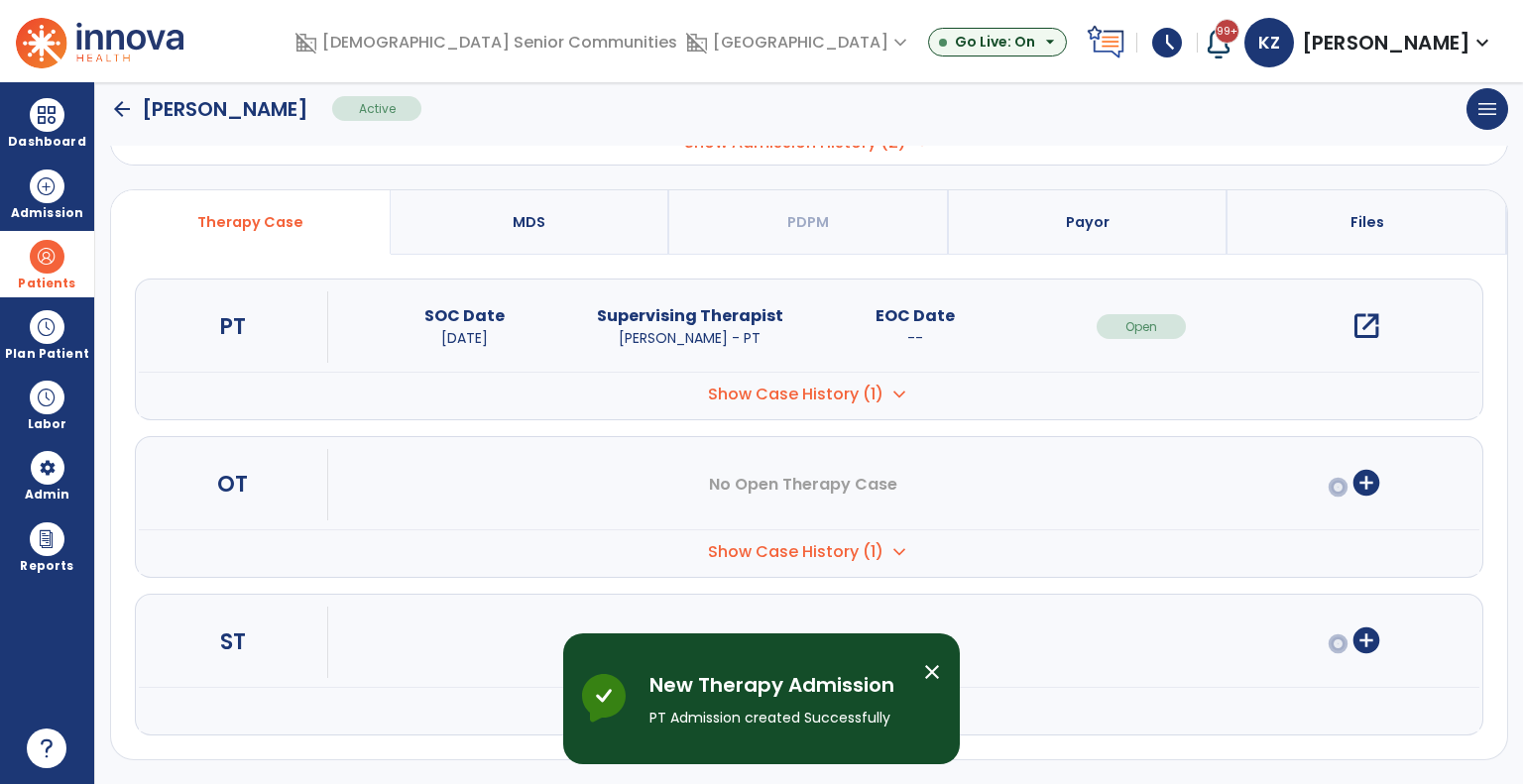 scroll, scrollTop: 144, scrollLeft: 0, axis: vertical 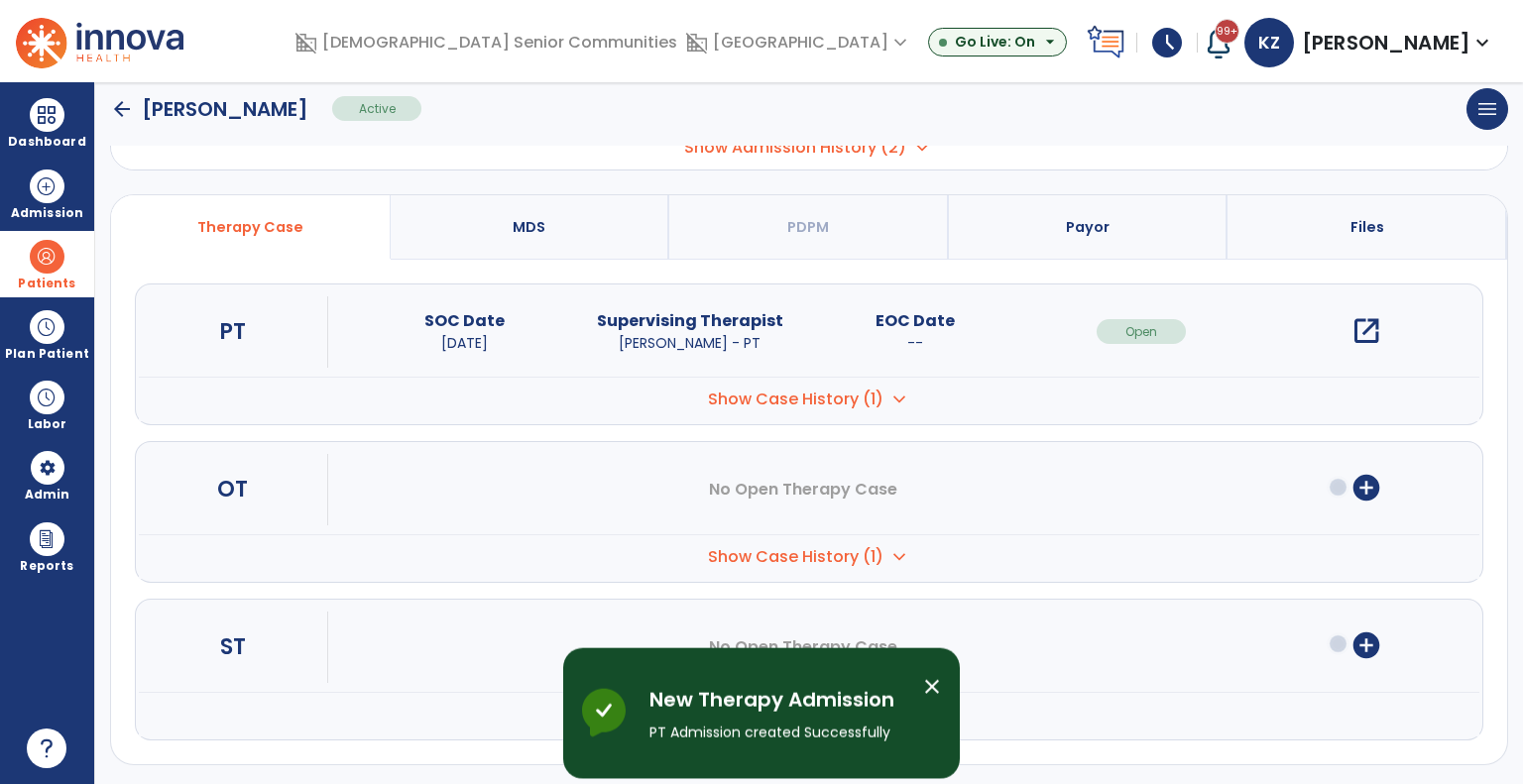 click on "add_circle" at bounding box center [1366, 488] 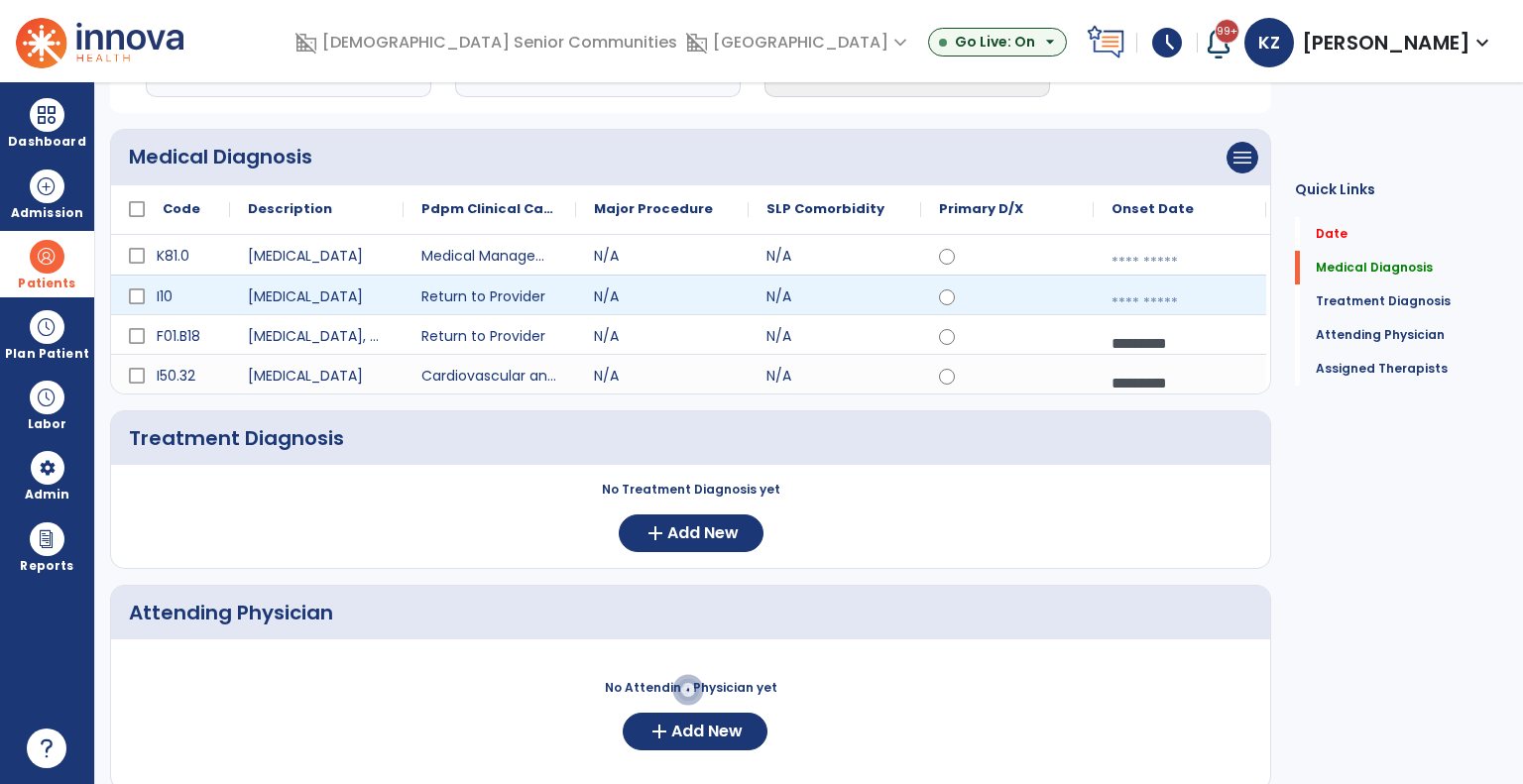 scroll, scrollTop: 0, scrollLeft: 0, axis: both 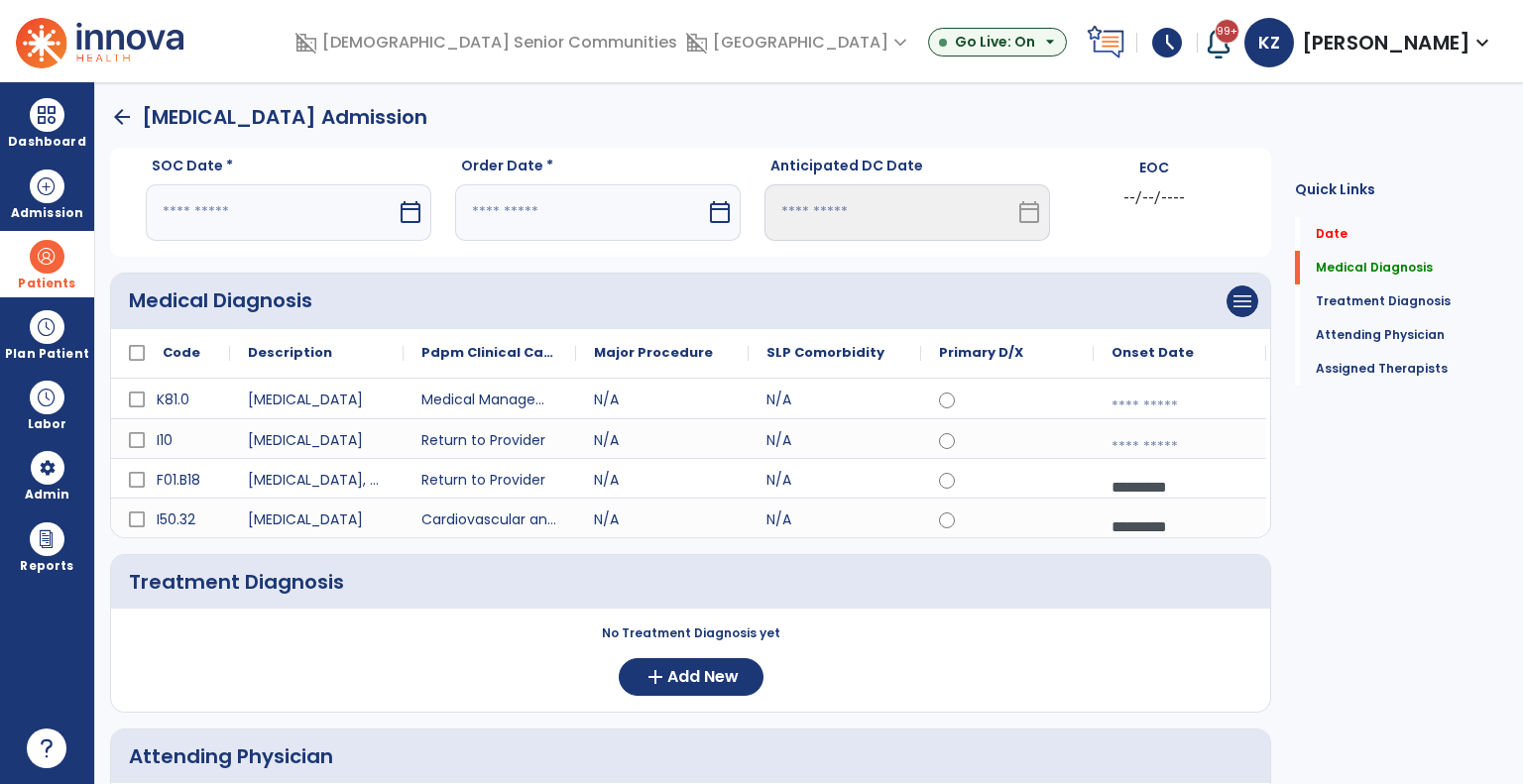 click on "arrow_back" 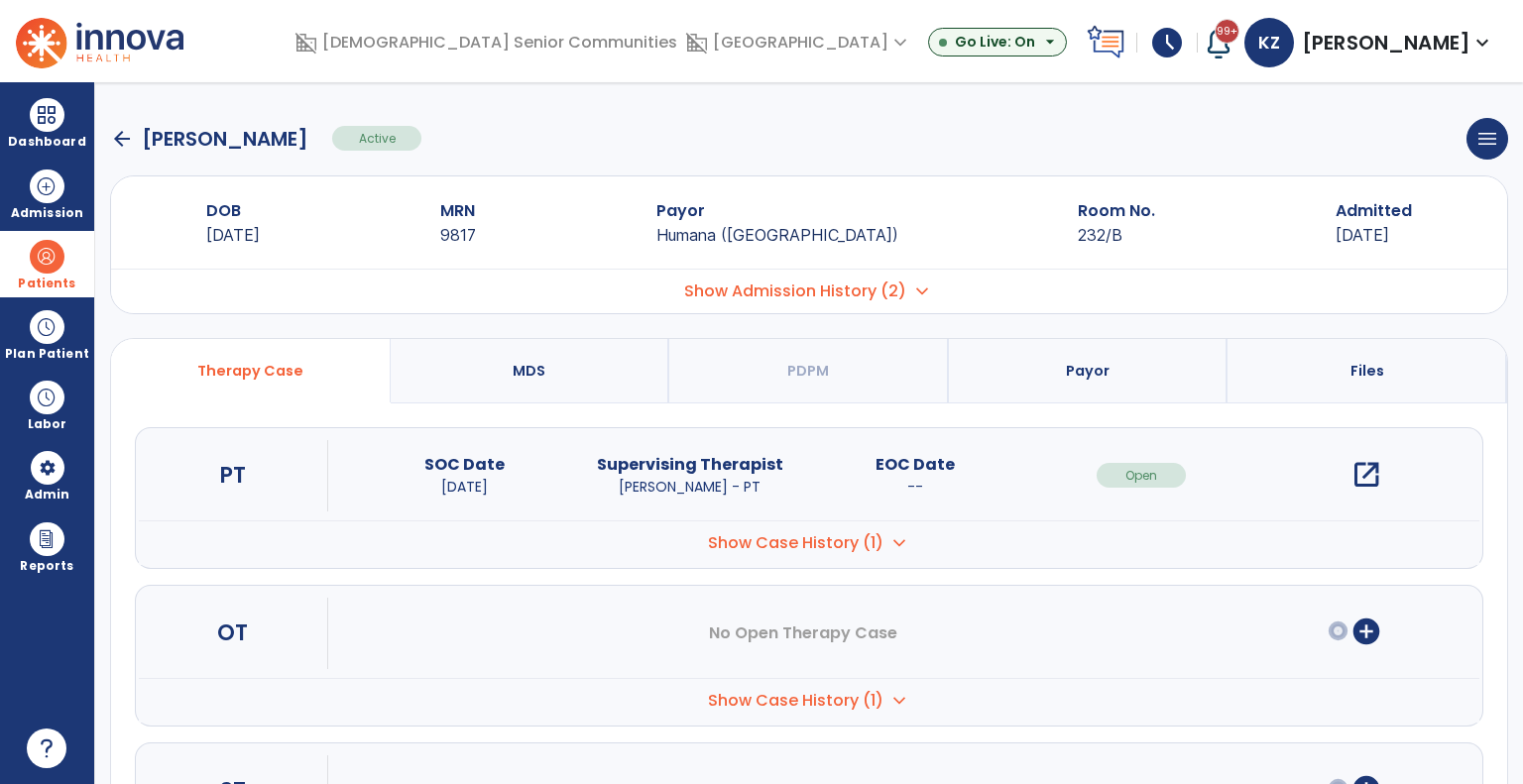 click 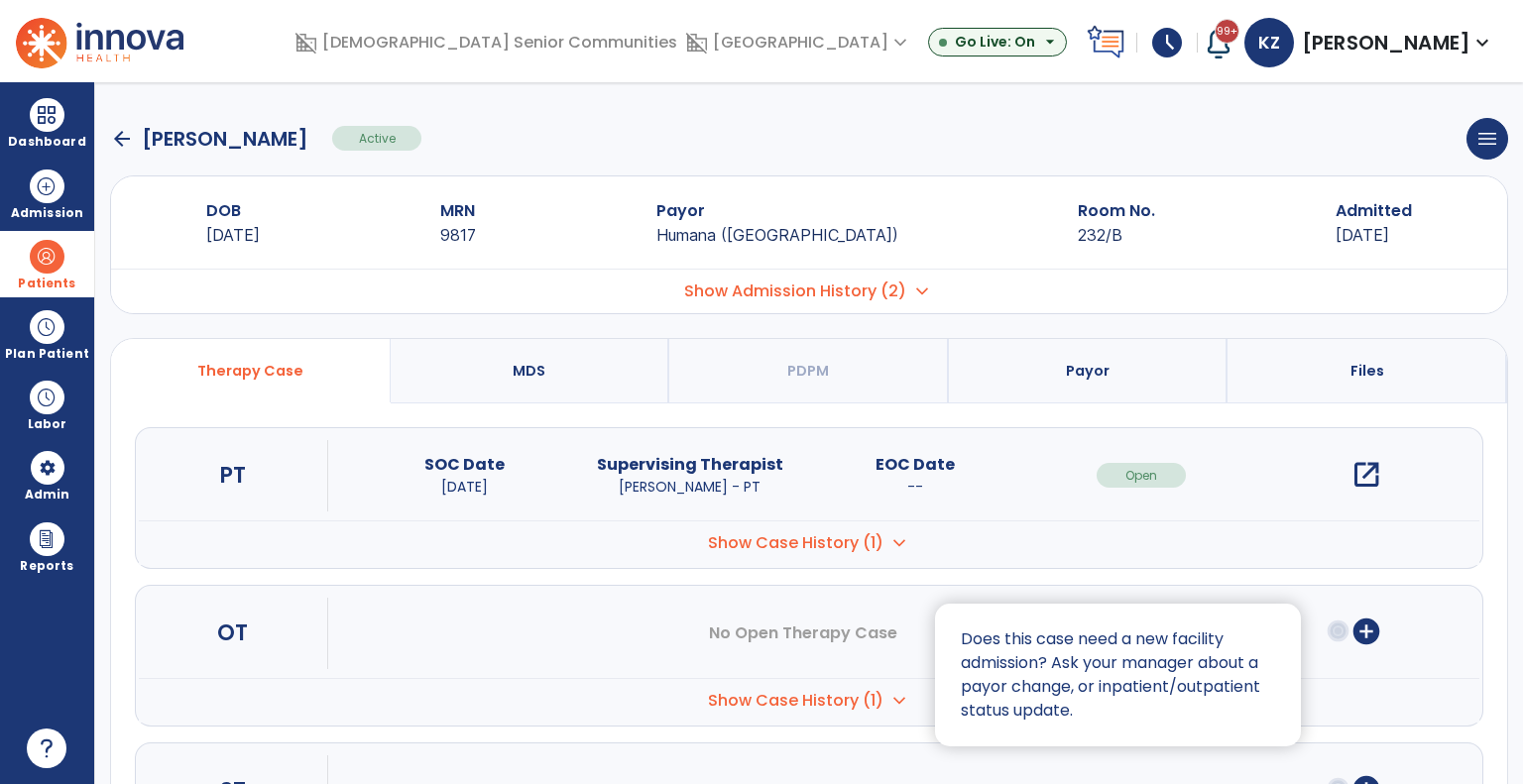 click at bounding box center [762, 392] 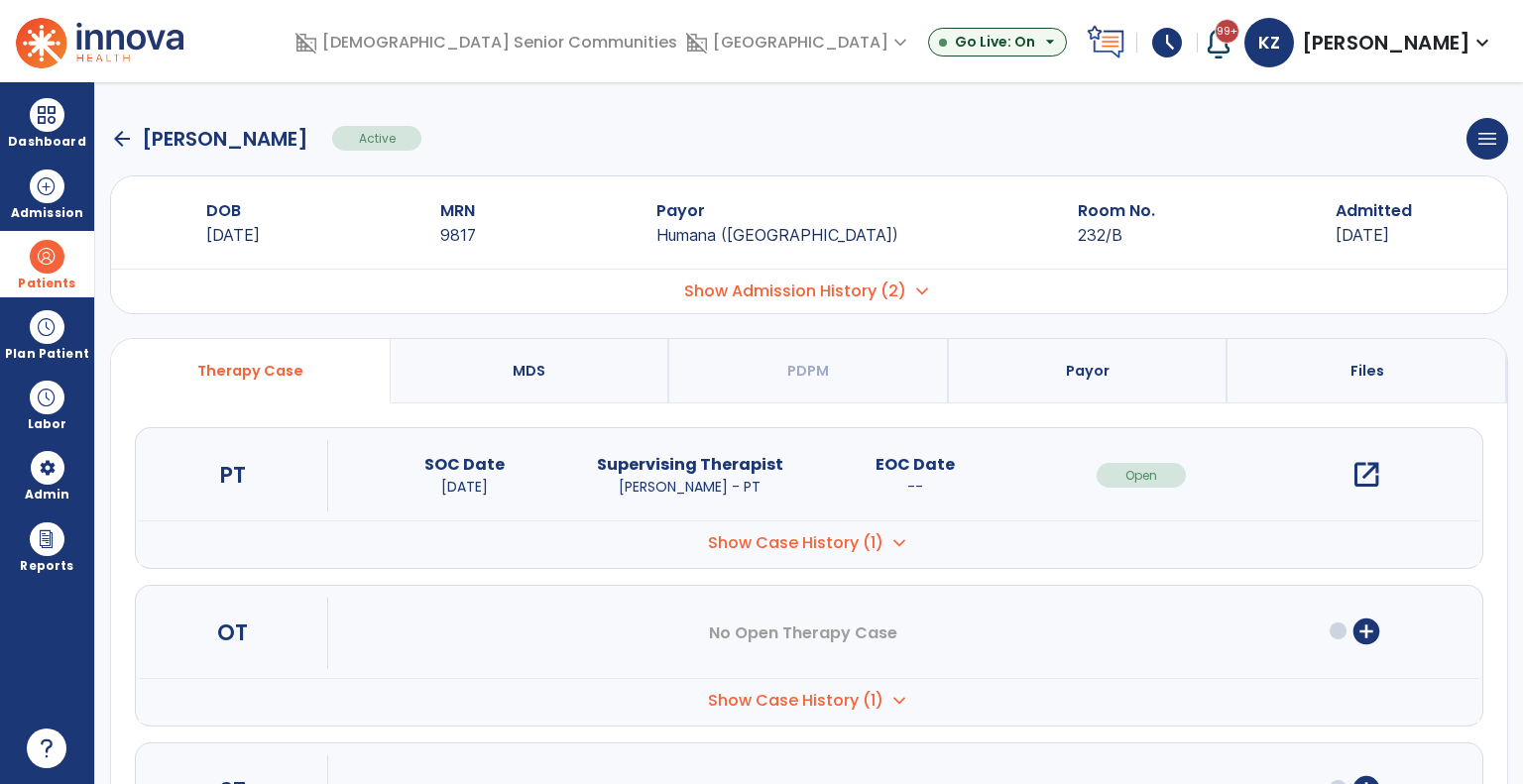 click on "add_circle" at bounding box center (1366, 631) 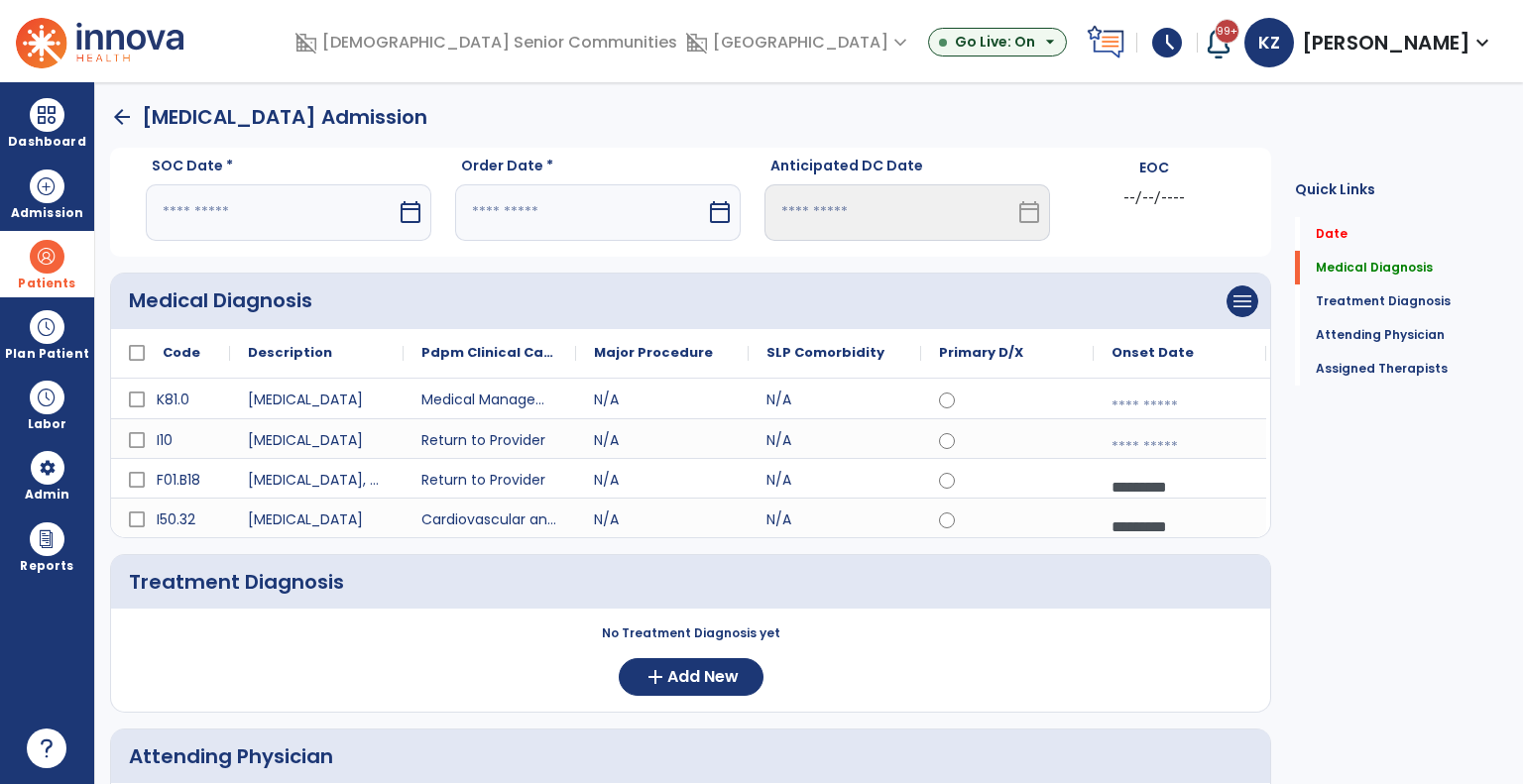 click on "calendar_today" at bounding box center (410, 212) 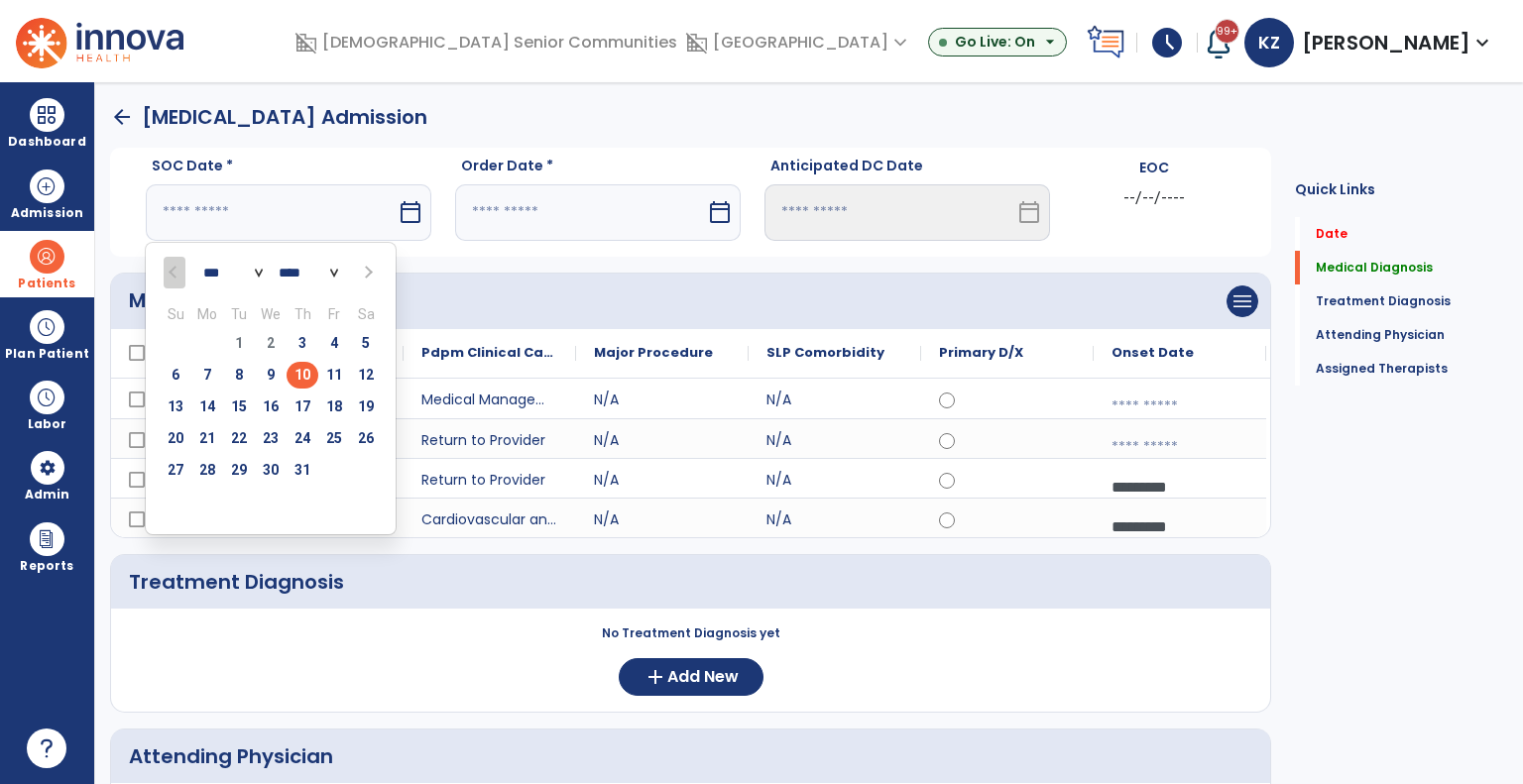 click on "10" at bounding box center [302, 375] 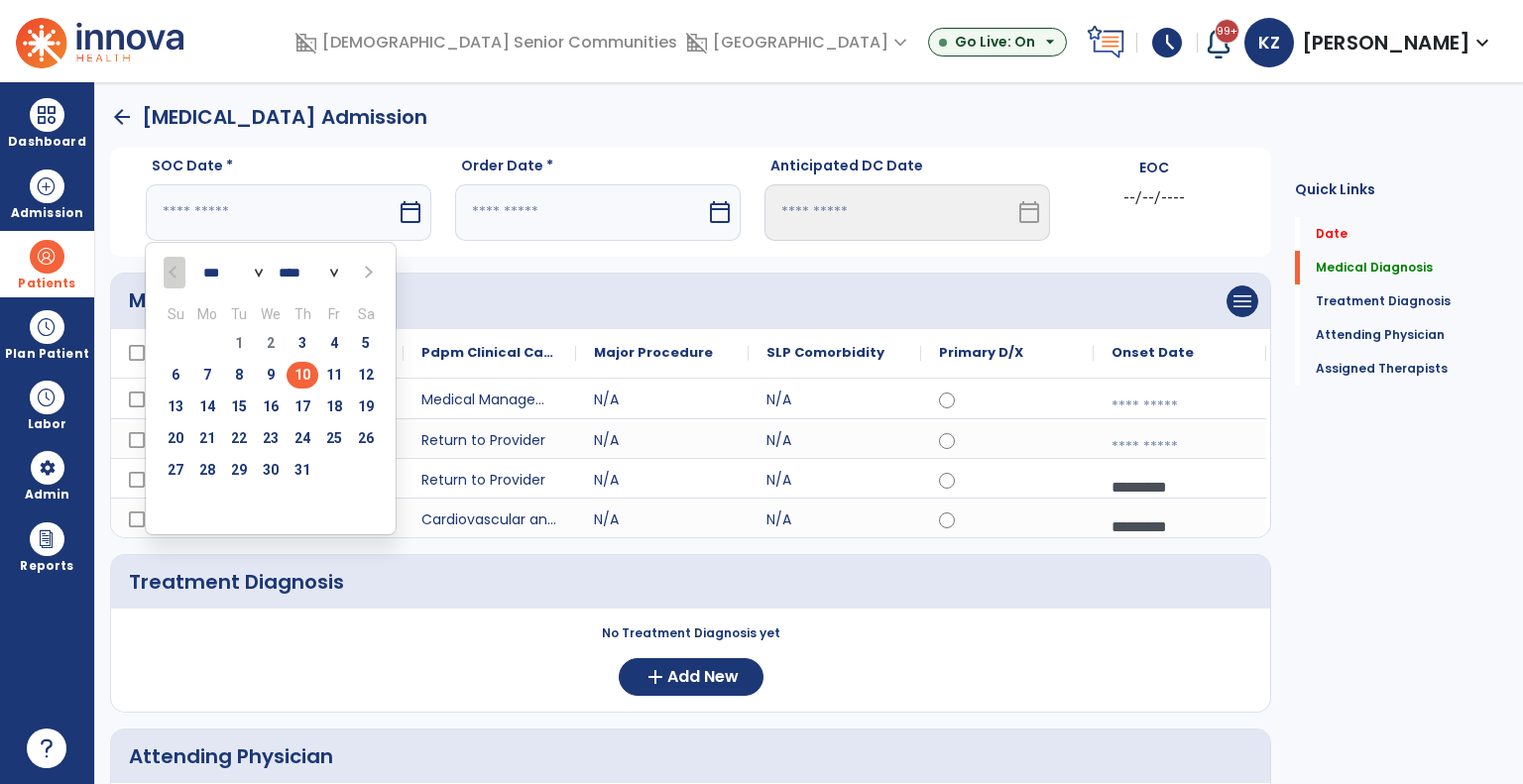 type on "*********" 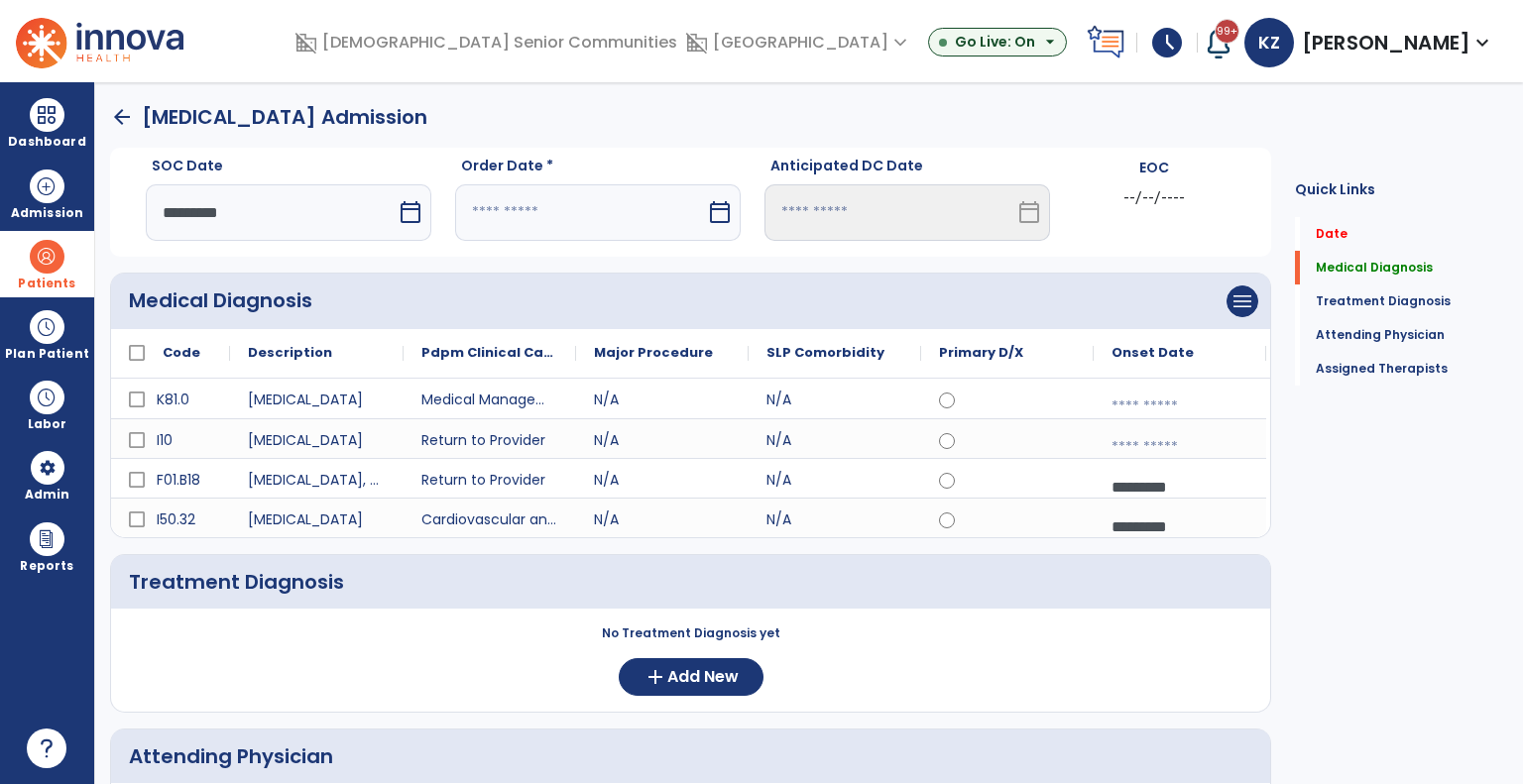 click on "calendar_today" at bounding box center (720, 212) 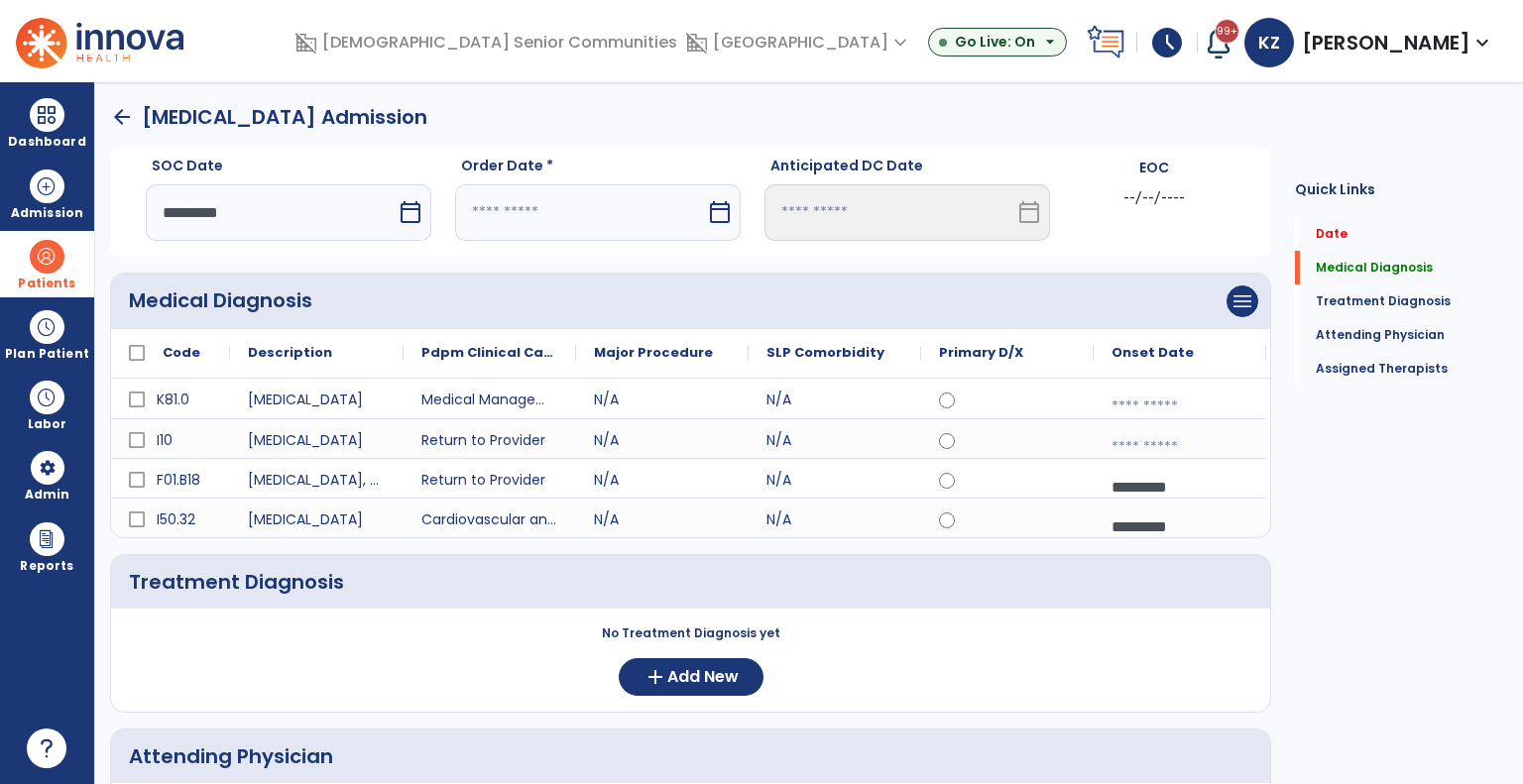 select on "*" 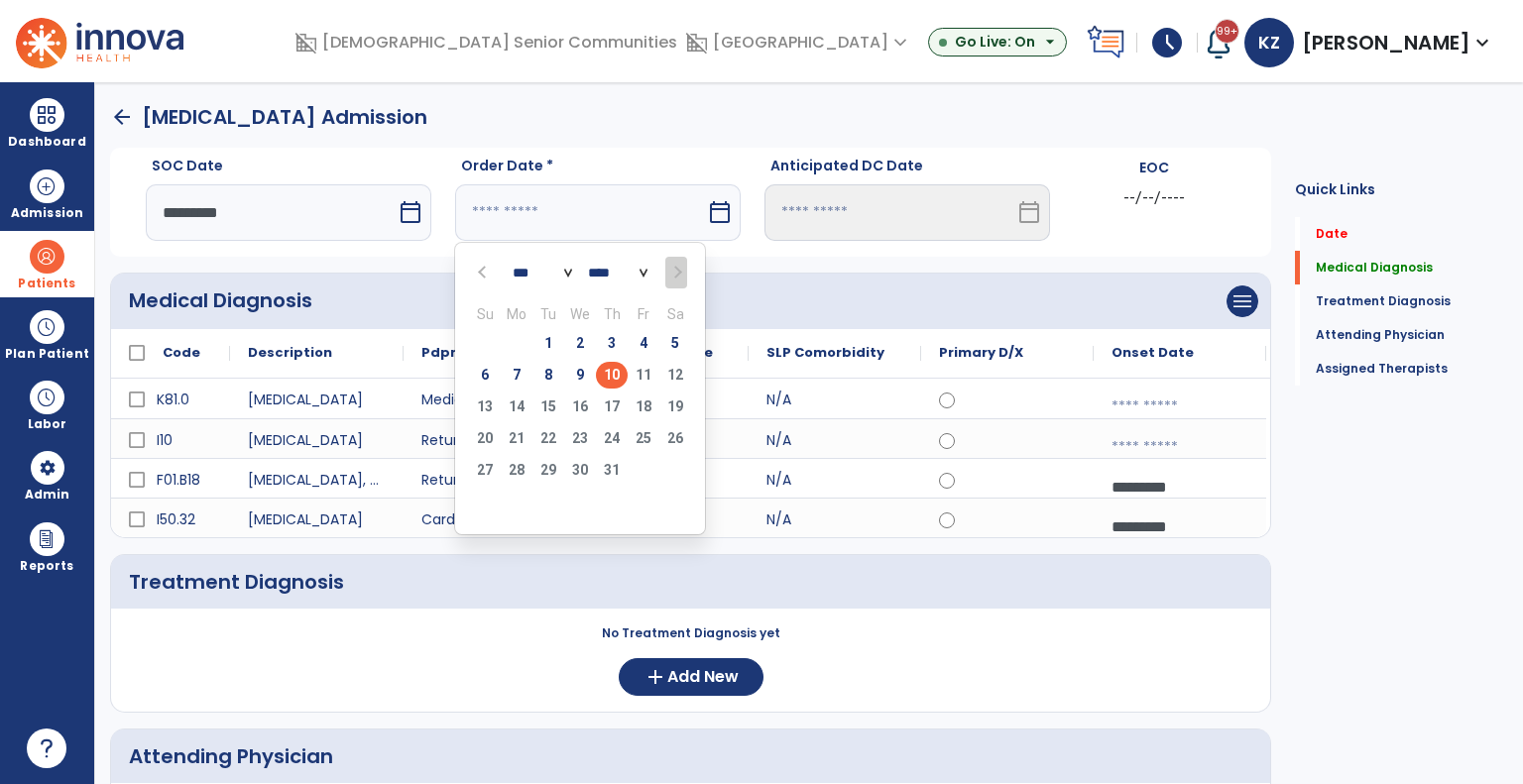 click on "10" at bounding box center [612, 375] 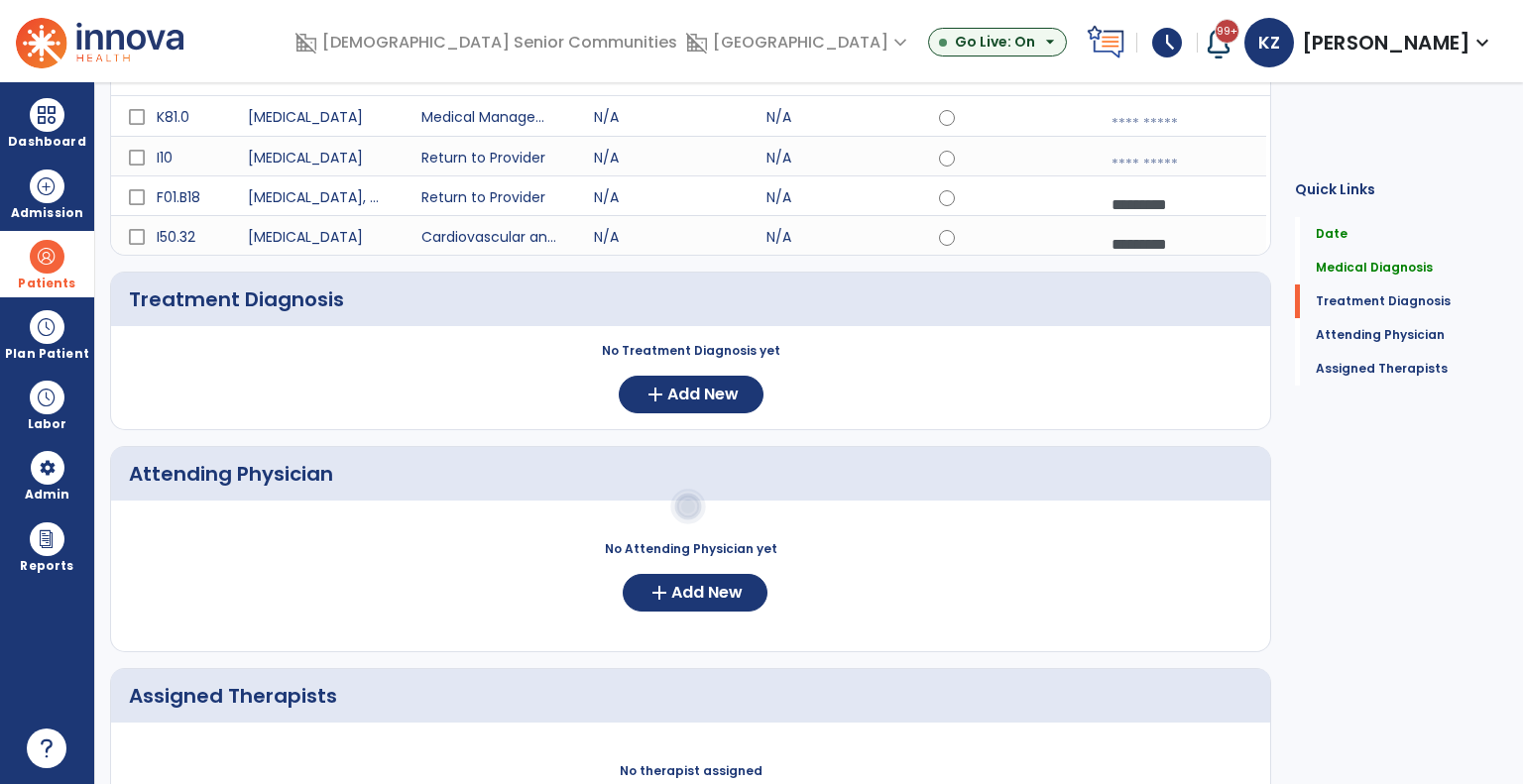 scroll, scrollTop: 396, scrollLeft: 0, axis: vertical 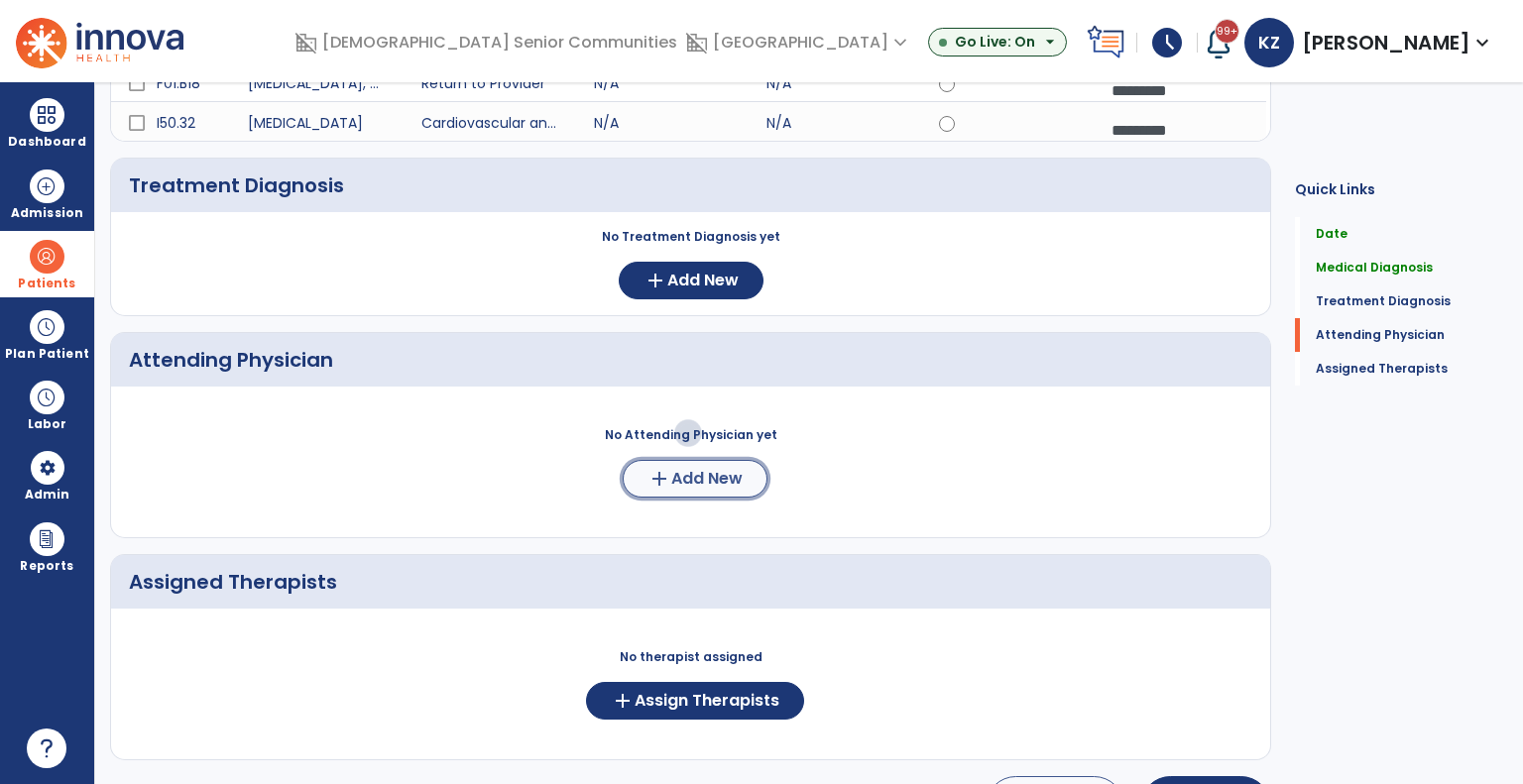 click on "add  Add New" 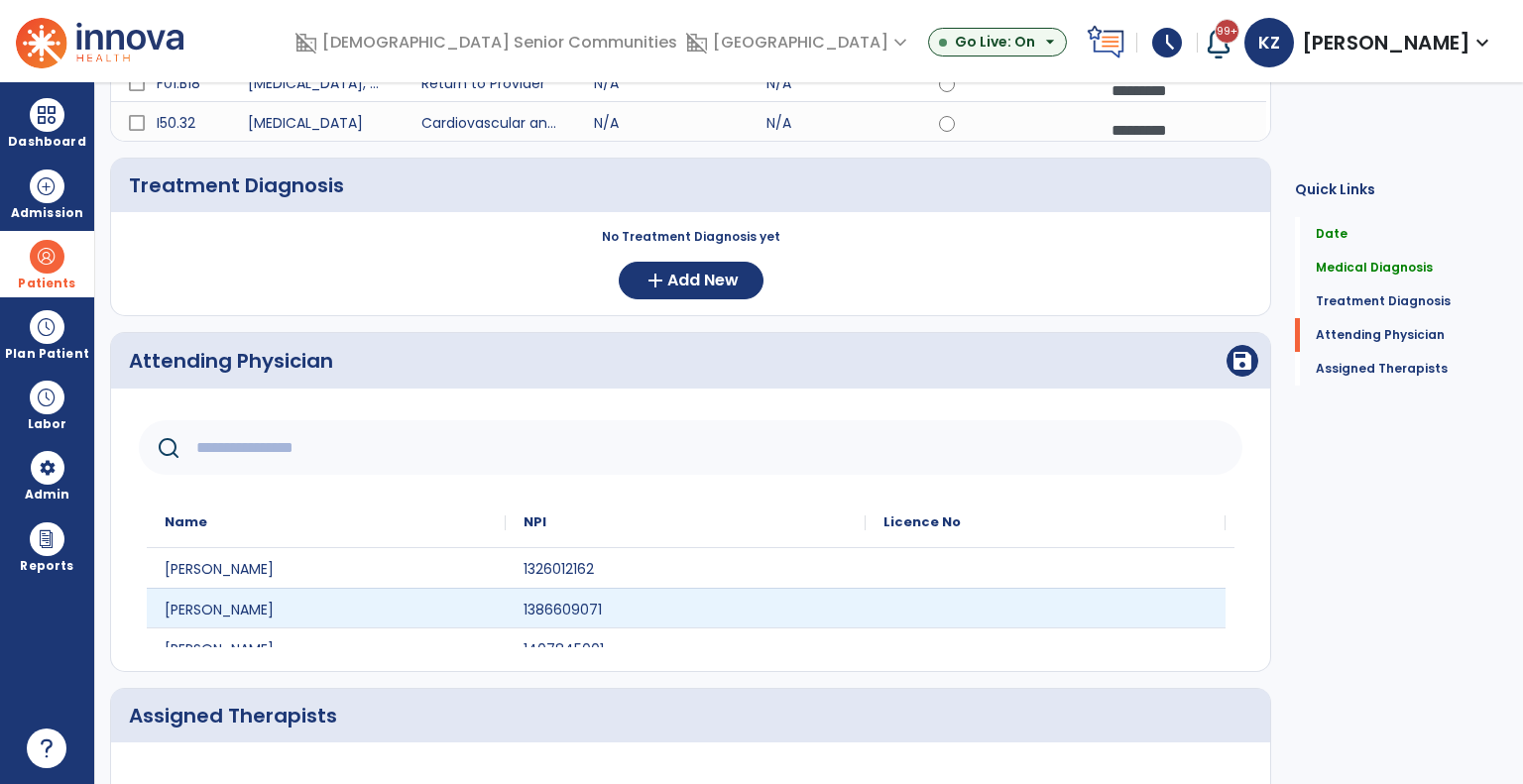 scroll, scrollTop: 99, scrollLeft: 0, axis: vertical 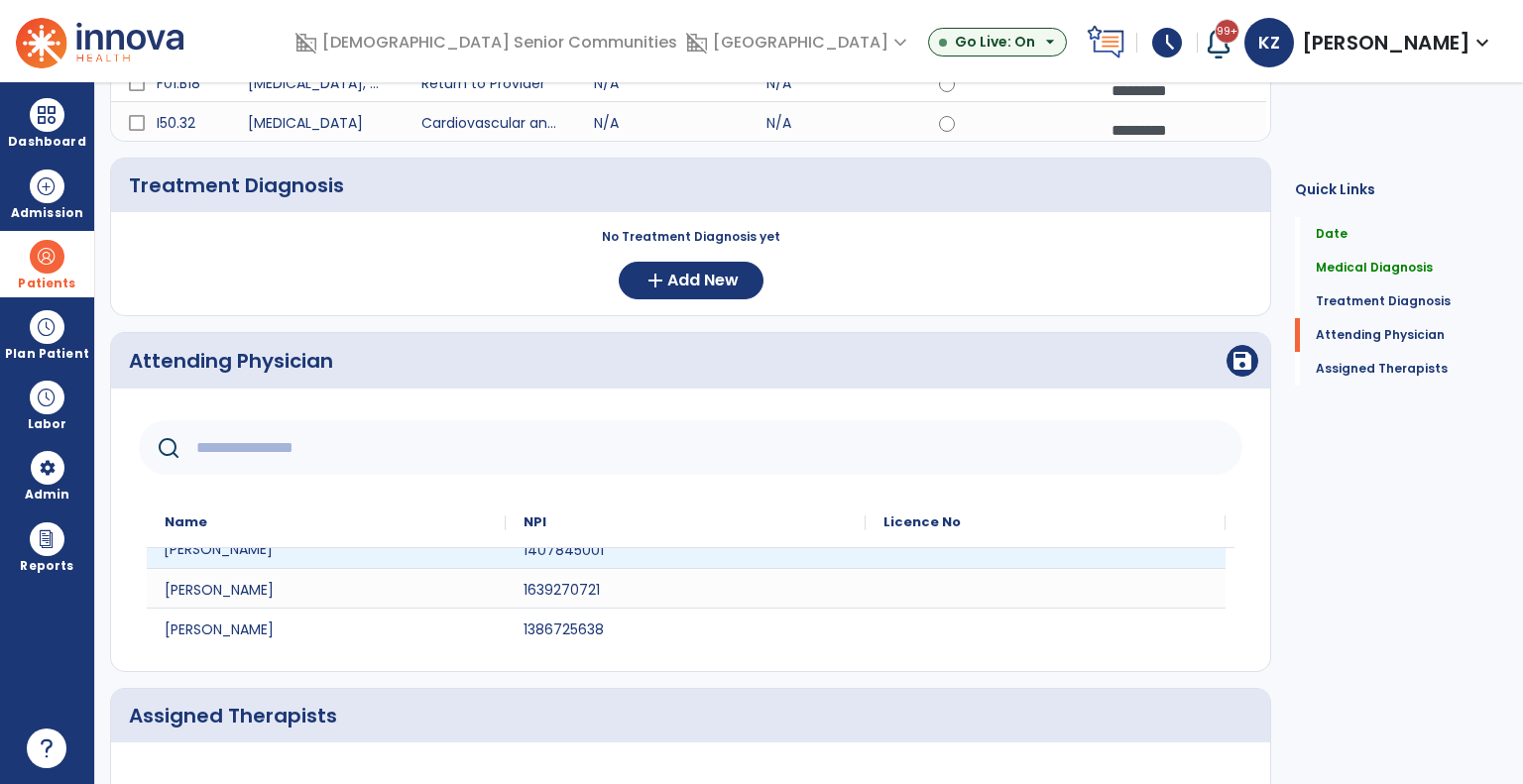 click on "Steven Delee" 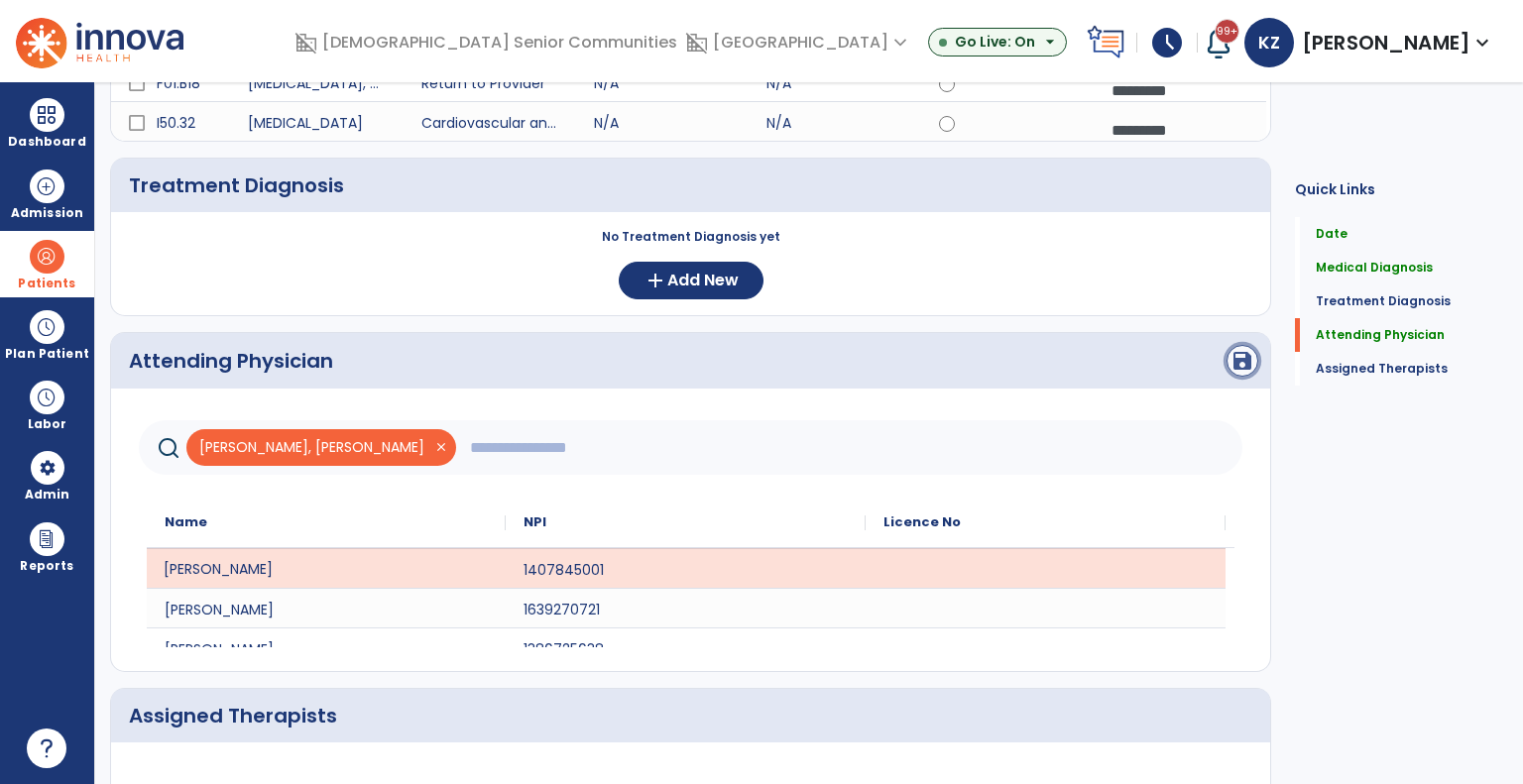 click on "save" 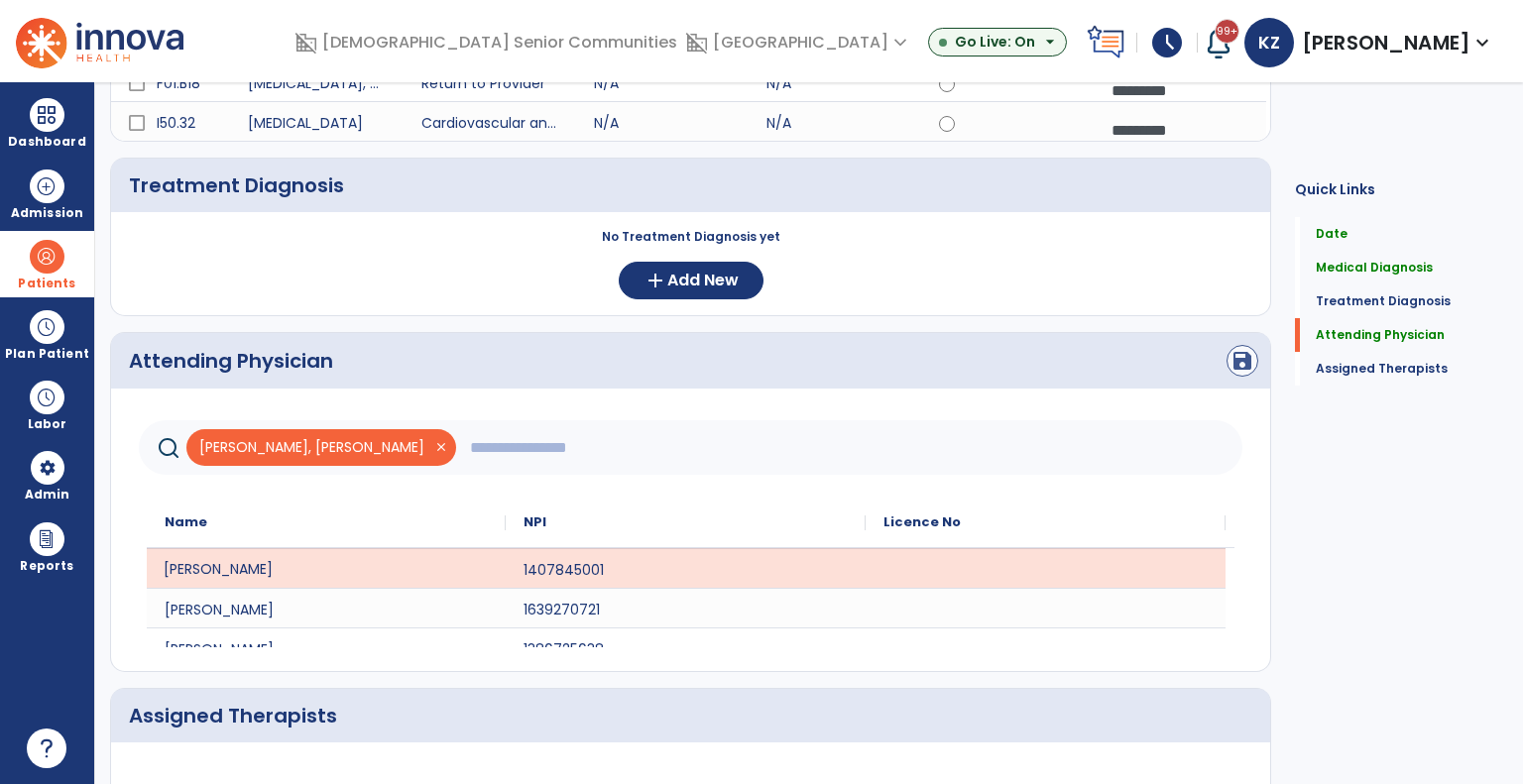 scroll, scrollTop: 0, scrollLeft: 0, axis: both 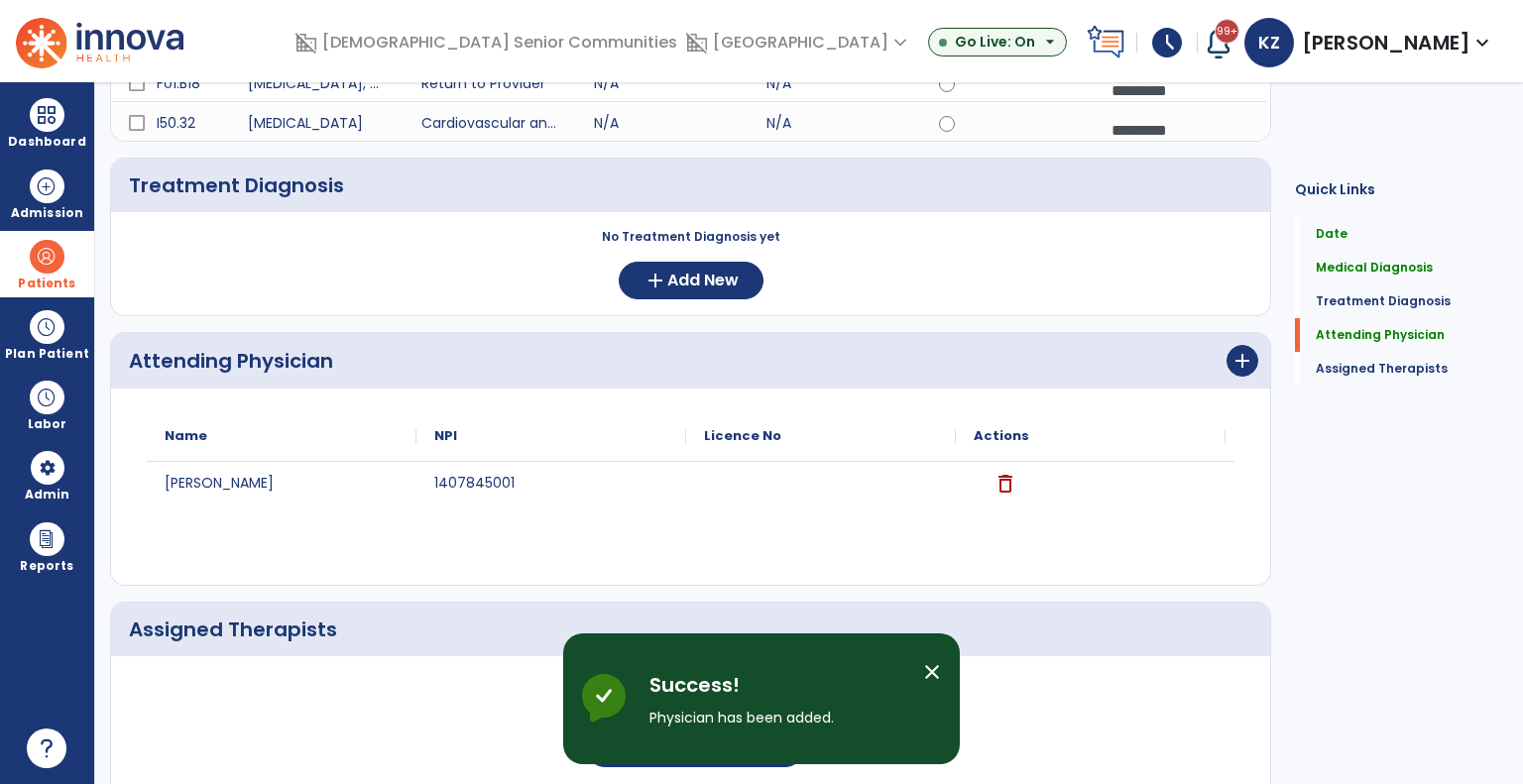 click on "close" at bounding box center [932, 672] 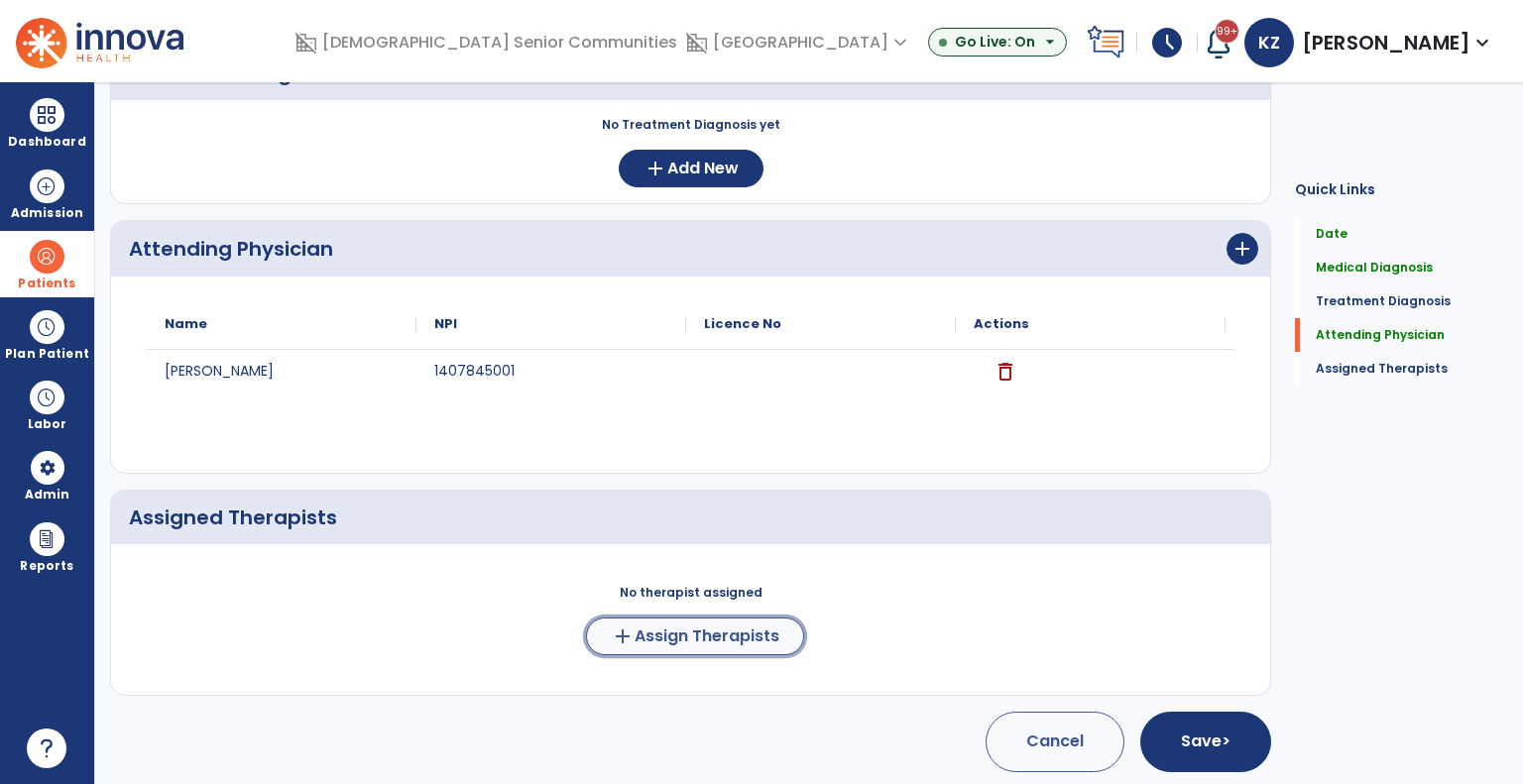 click on "add" 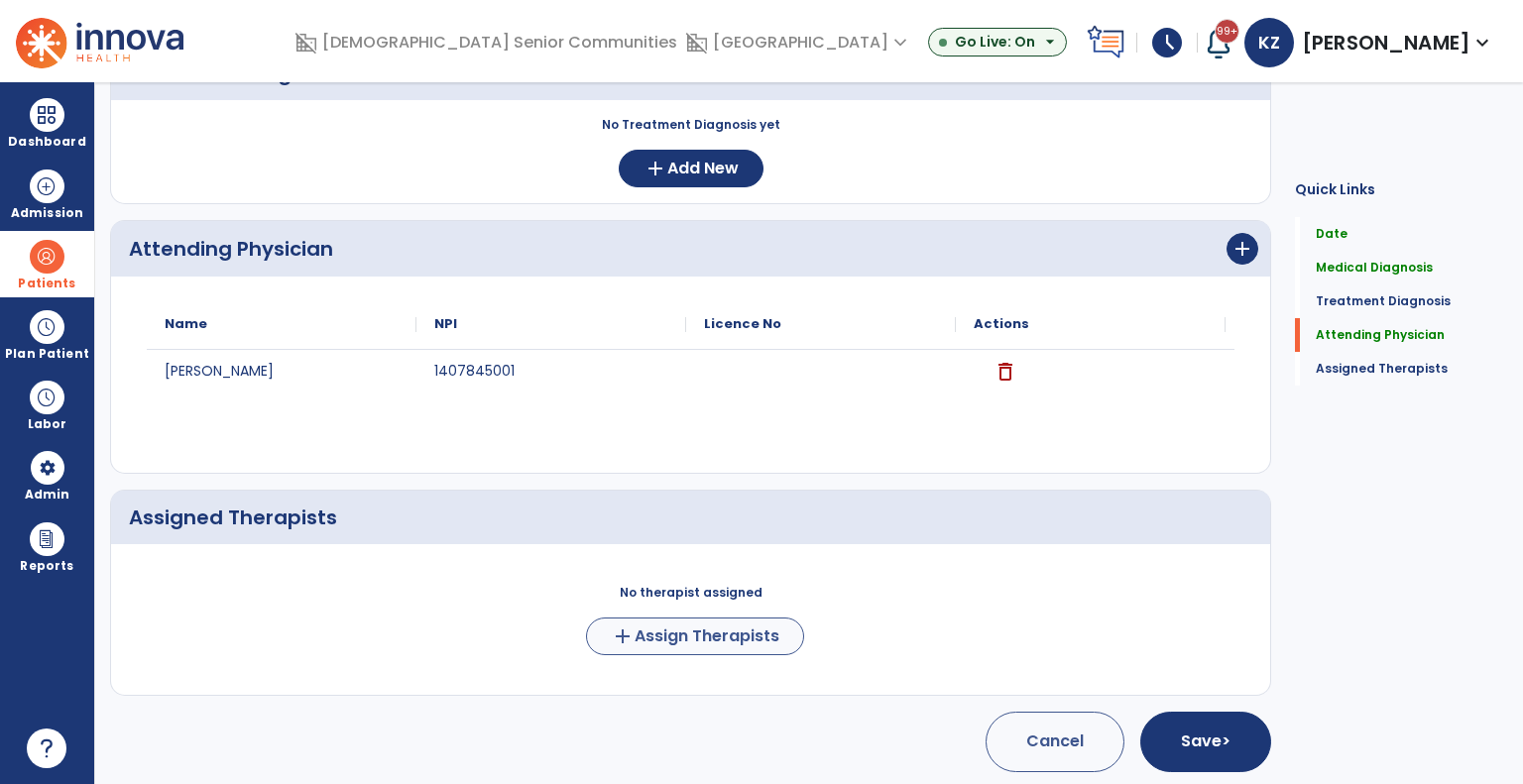 scroll, scrollTop: 504, scrollLeft: 0, axis: vertical 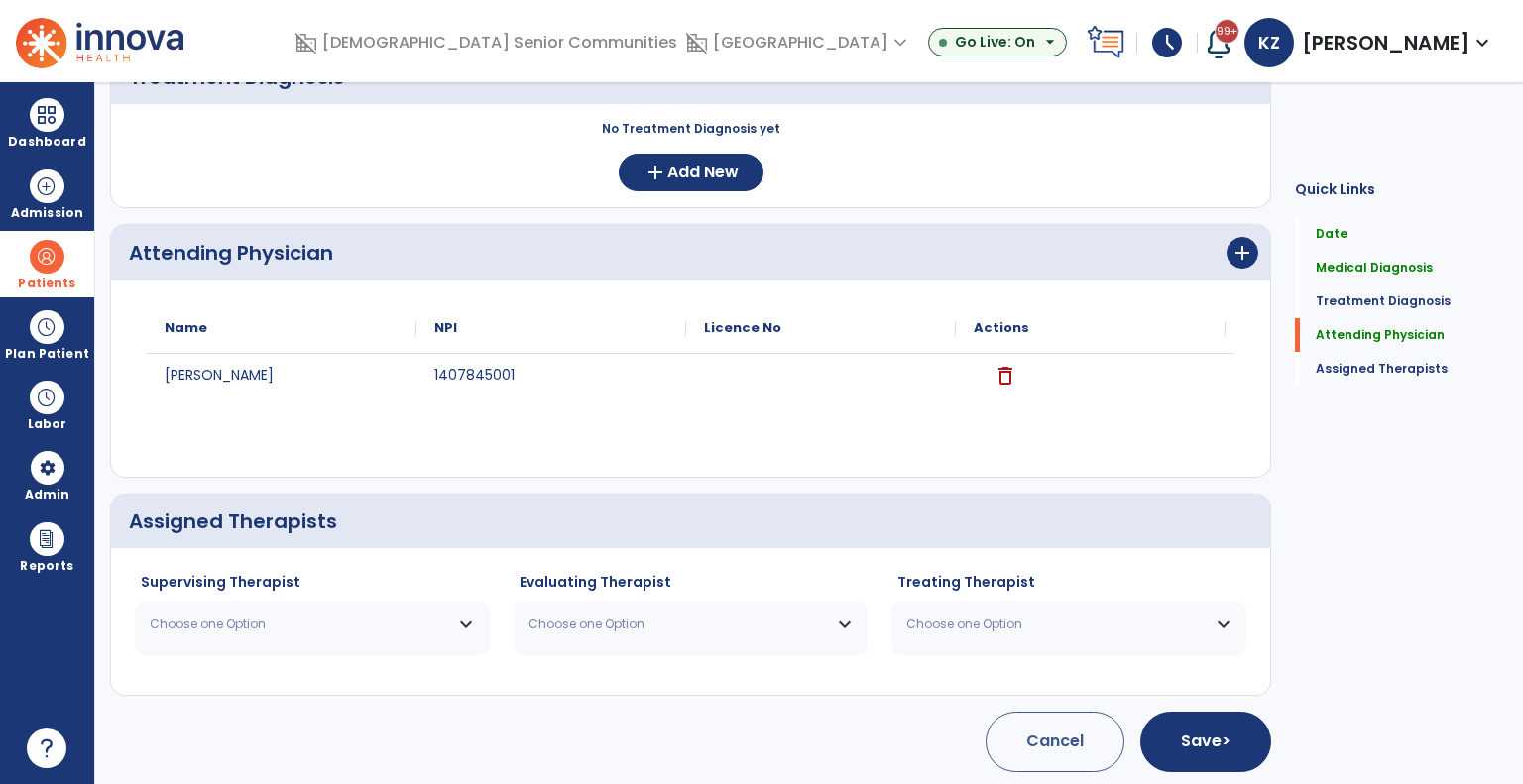 click on "Choose one Option" at bounding box center (299, 624) 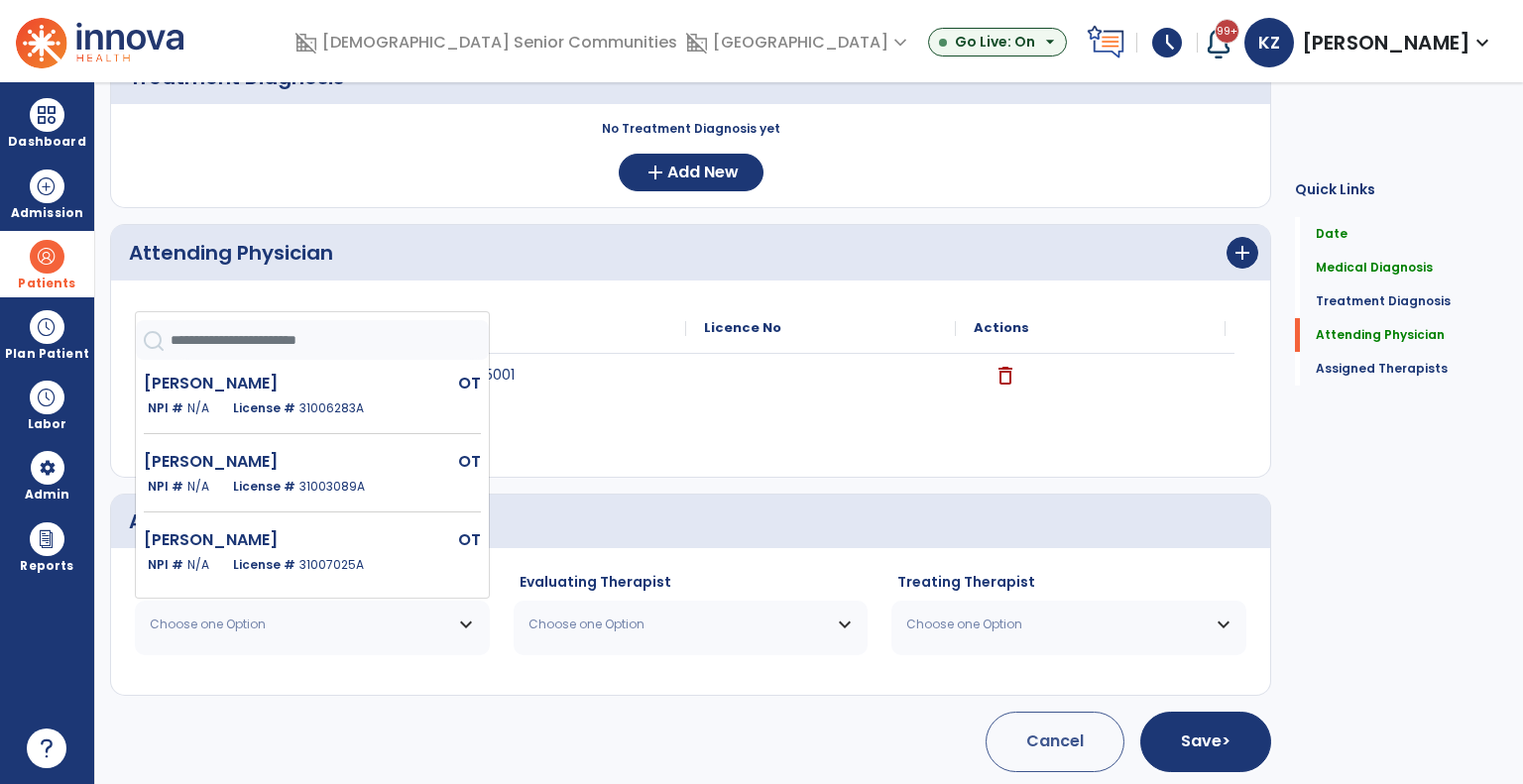click 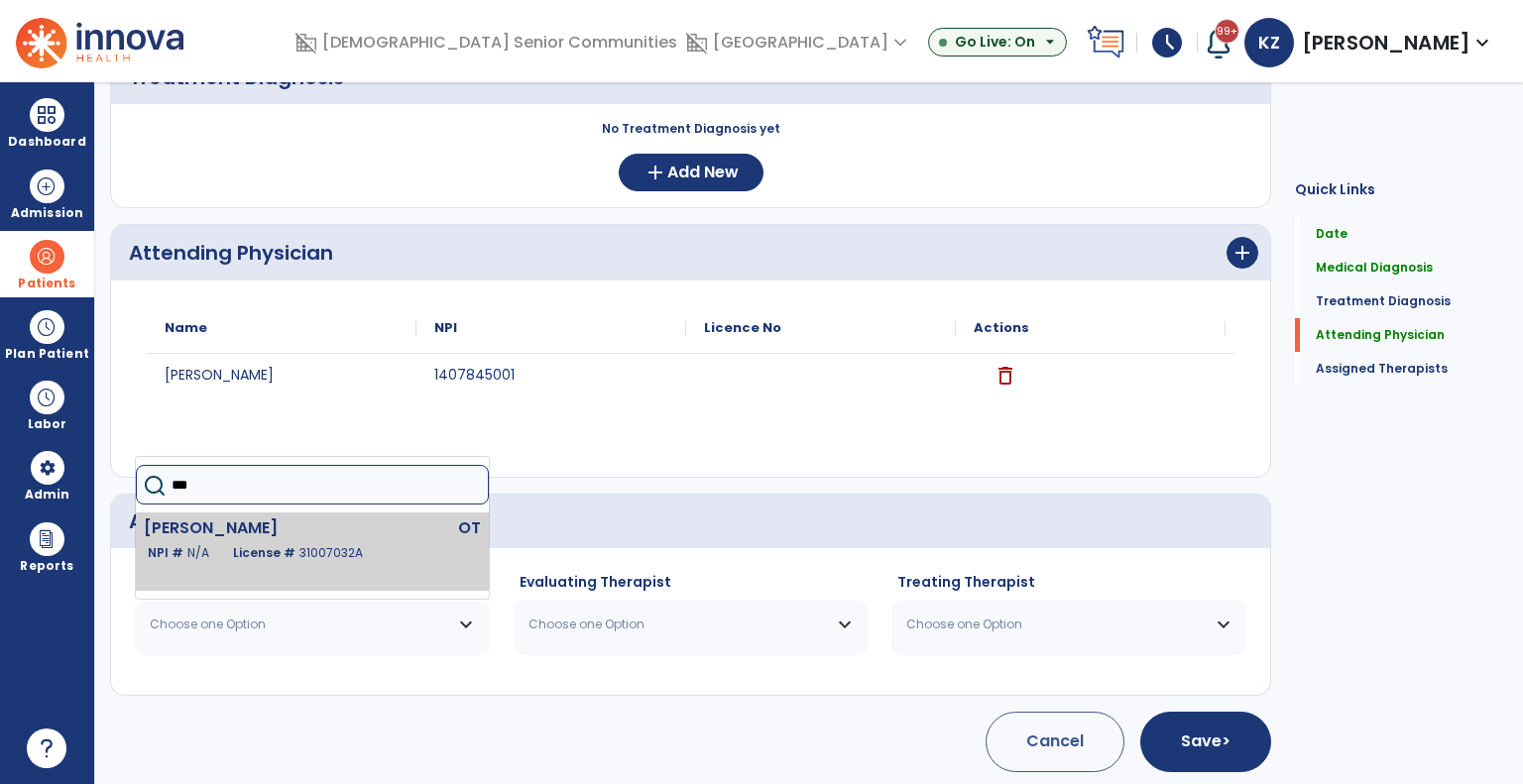 type on "***" 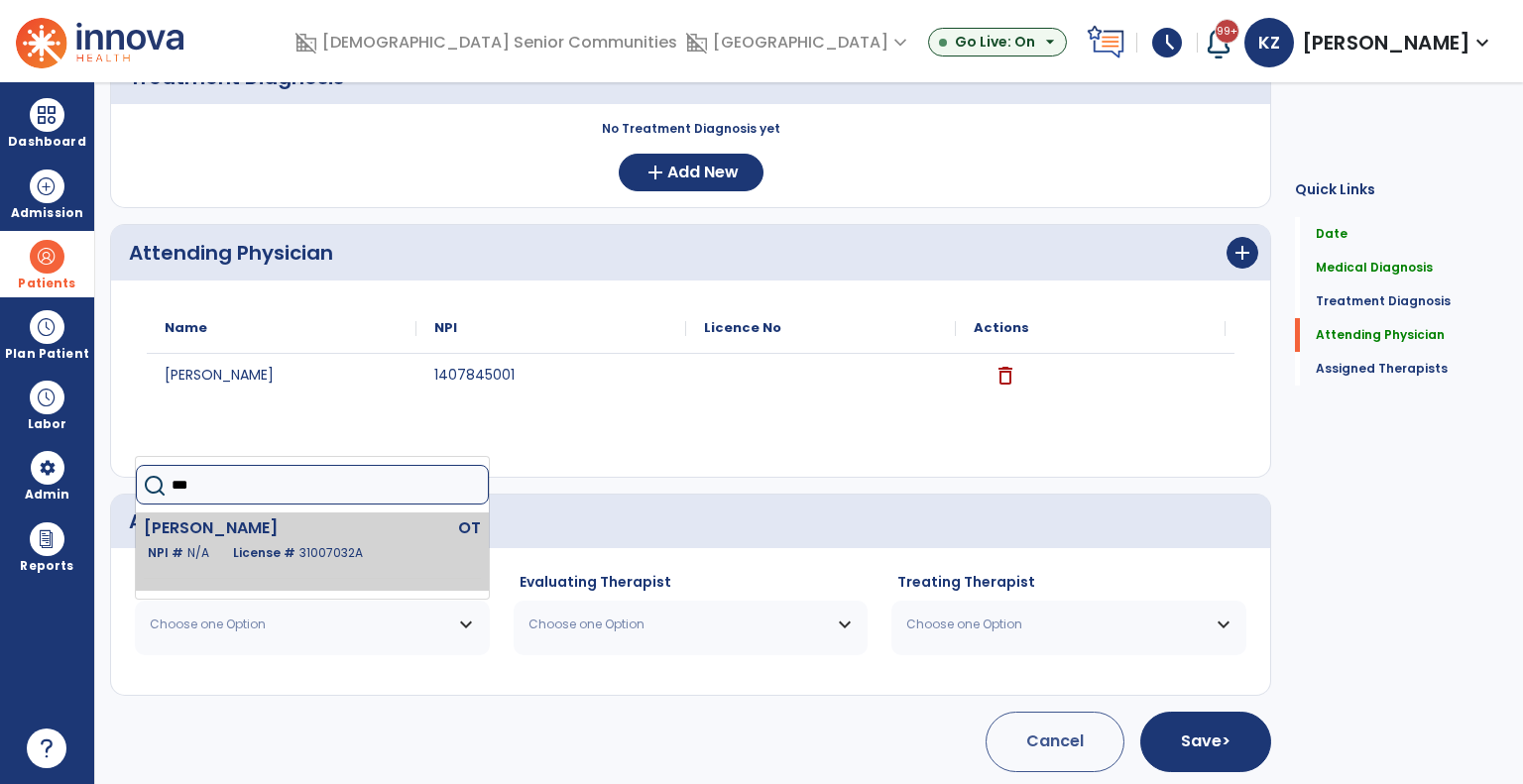 click on "31007032A" 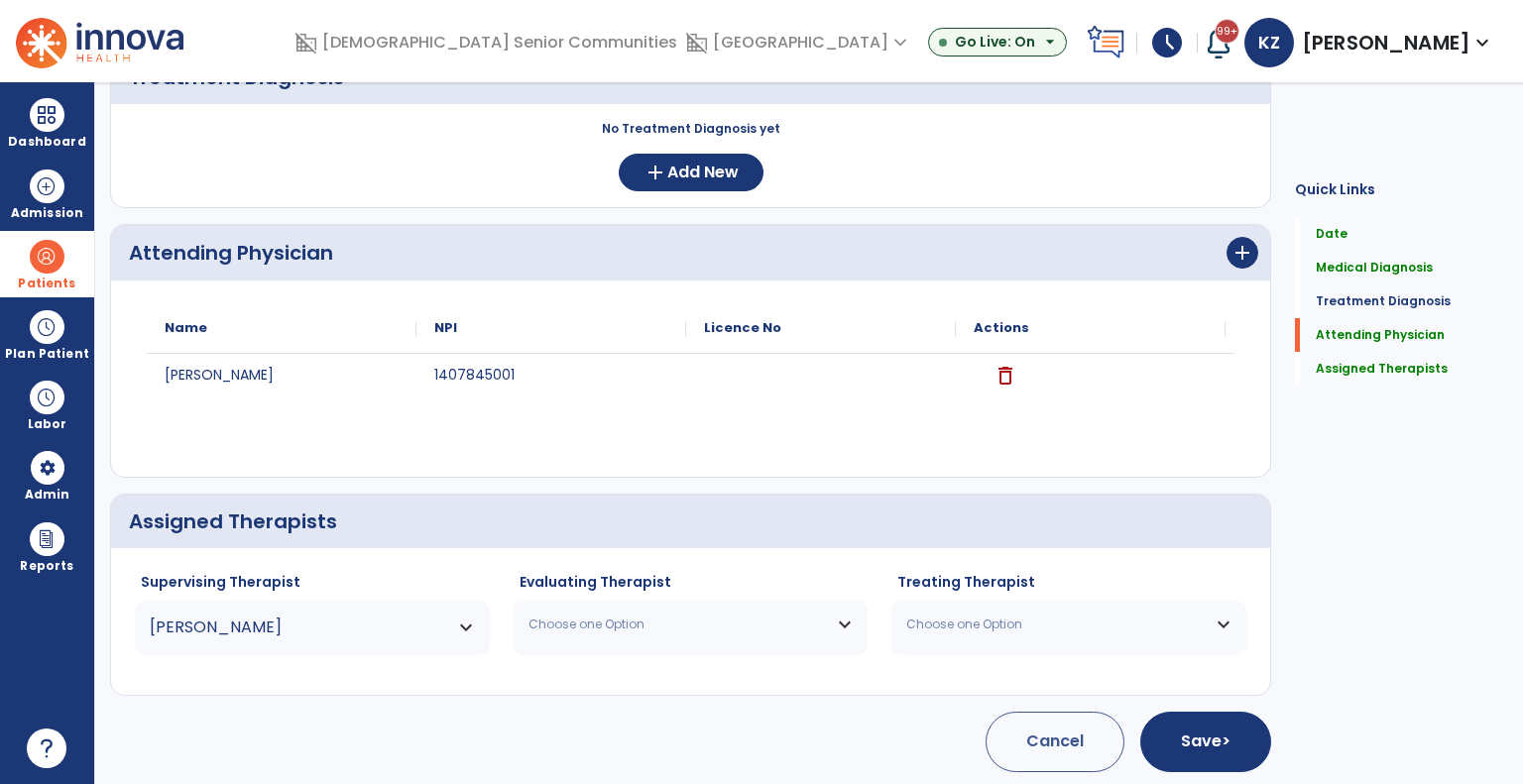 click on "Choose one Option" at bounding box center [678, 624] 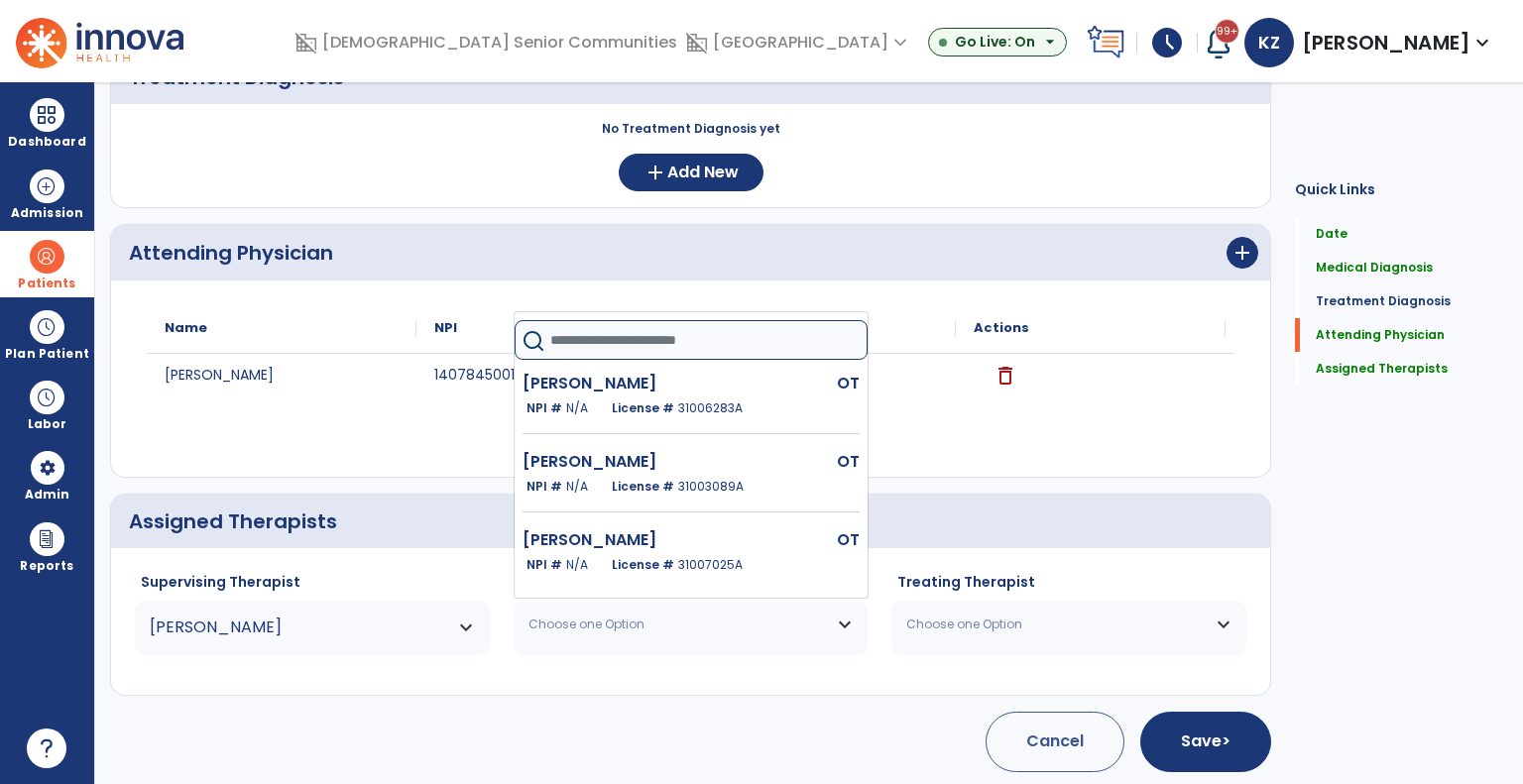 click 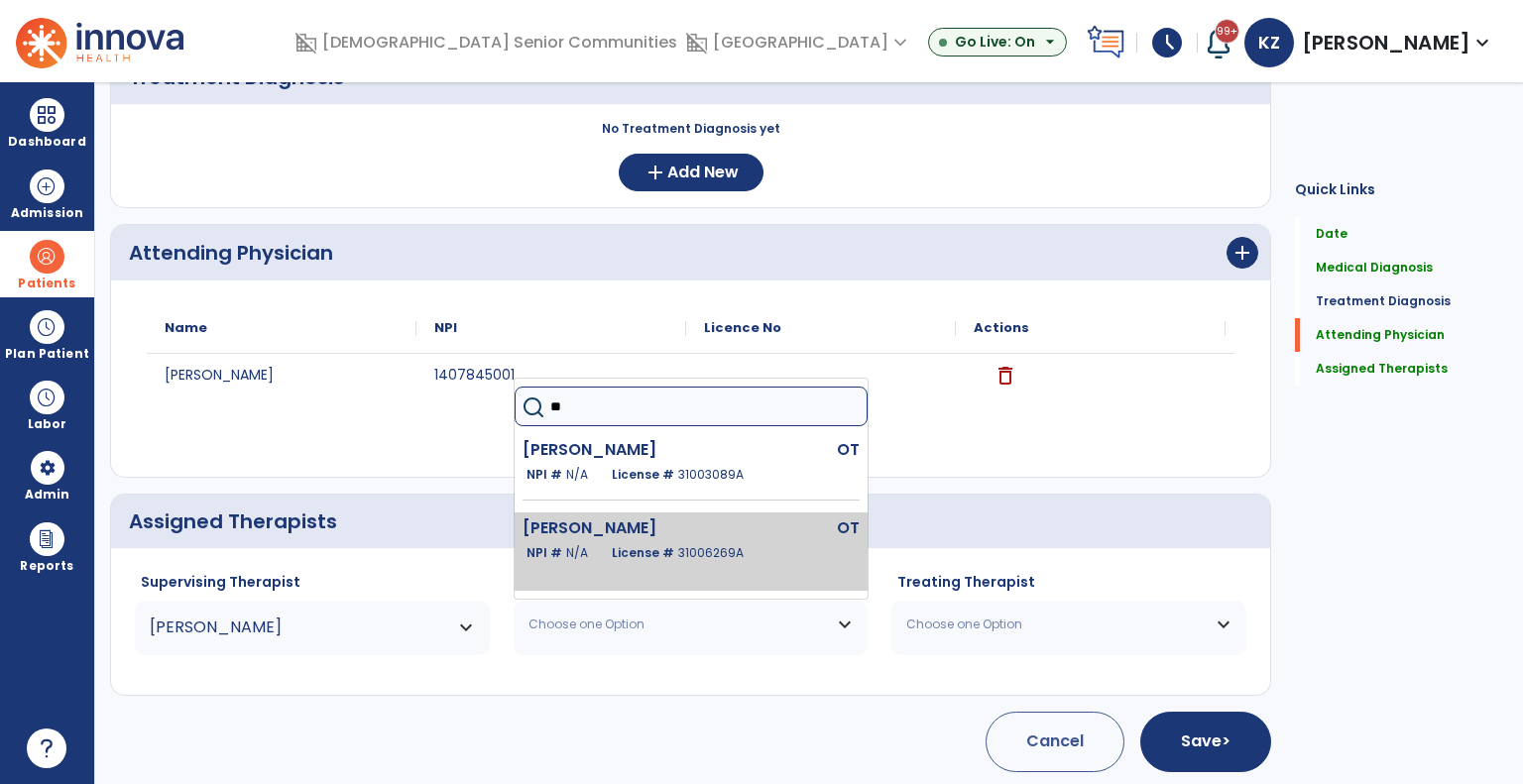 type on "**" 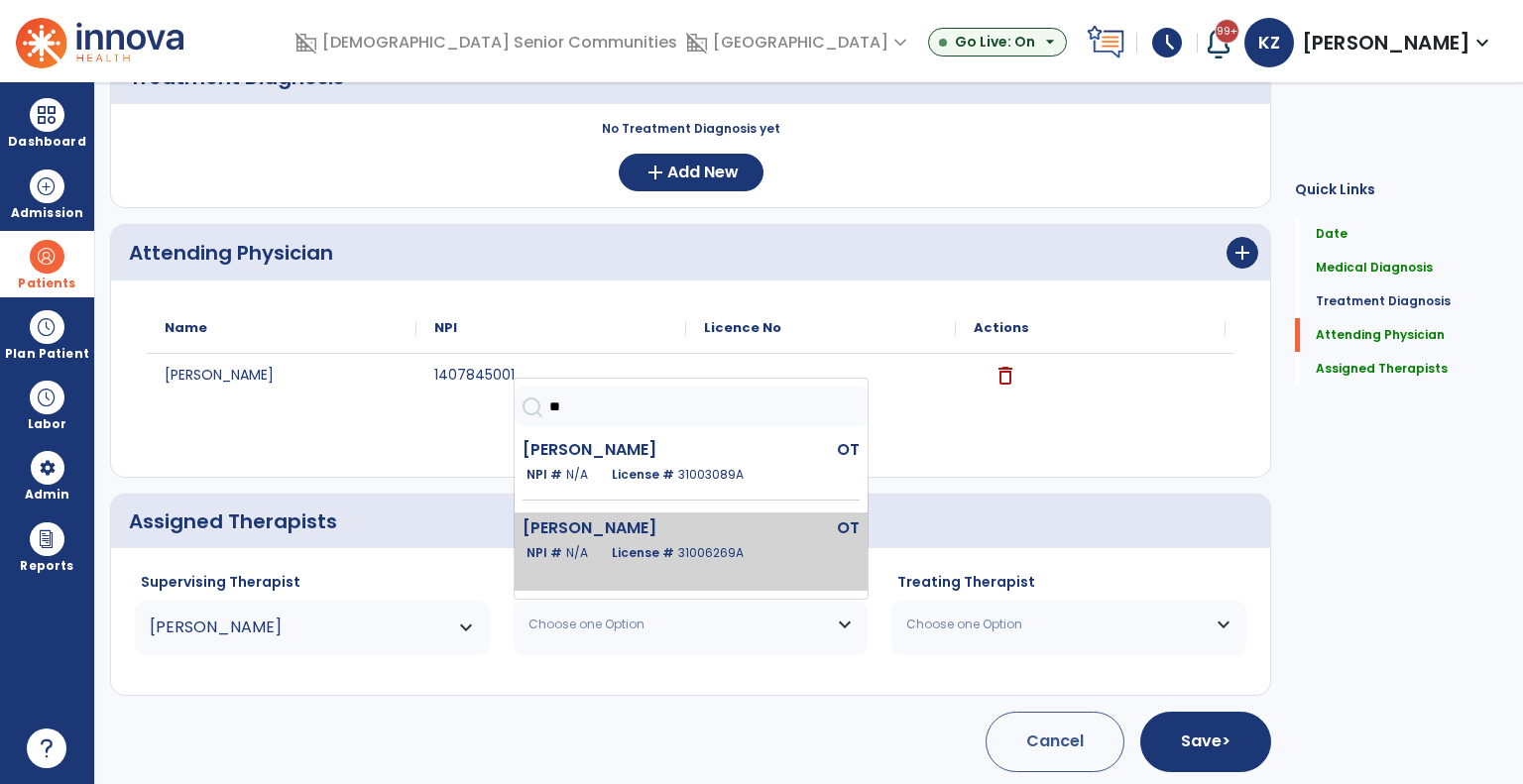 click on "Goldman Elaina" 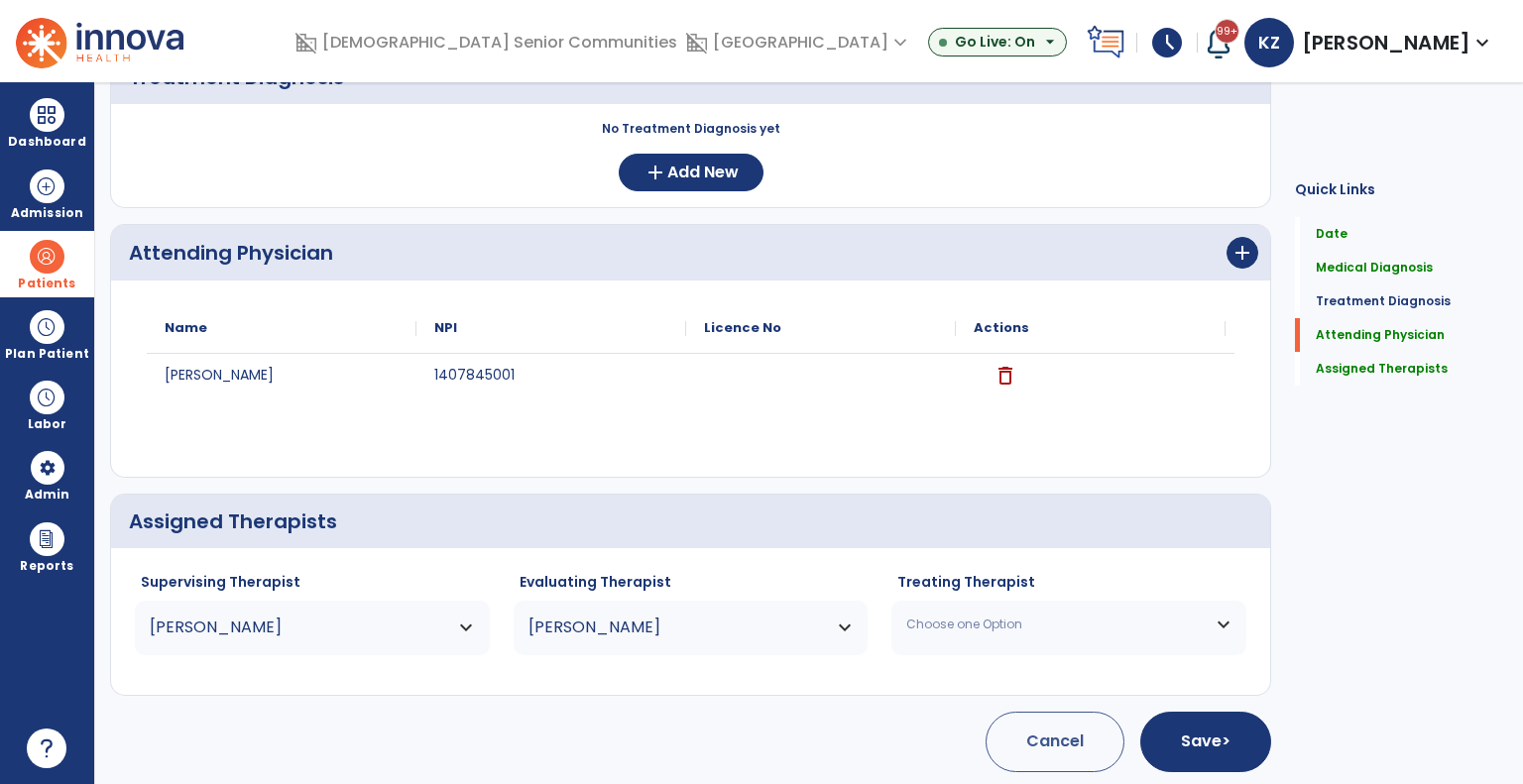 click on "Choose one Option" at bounding box center (1056, 624) 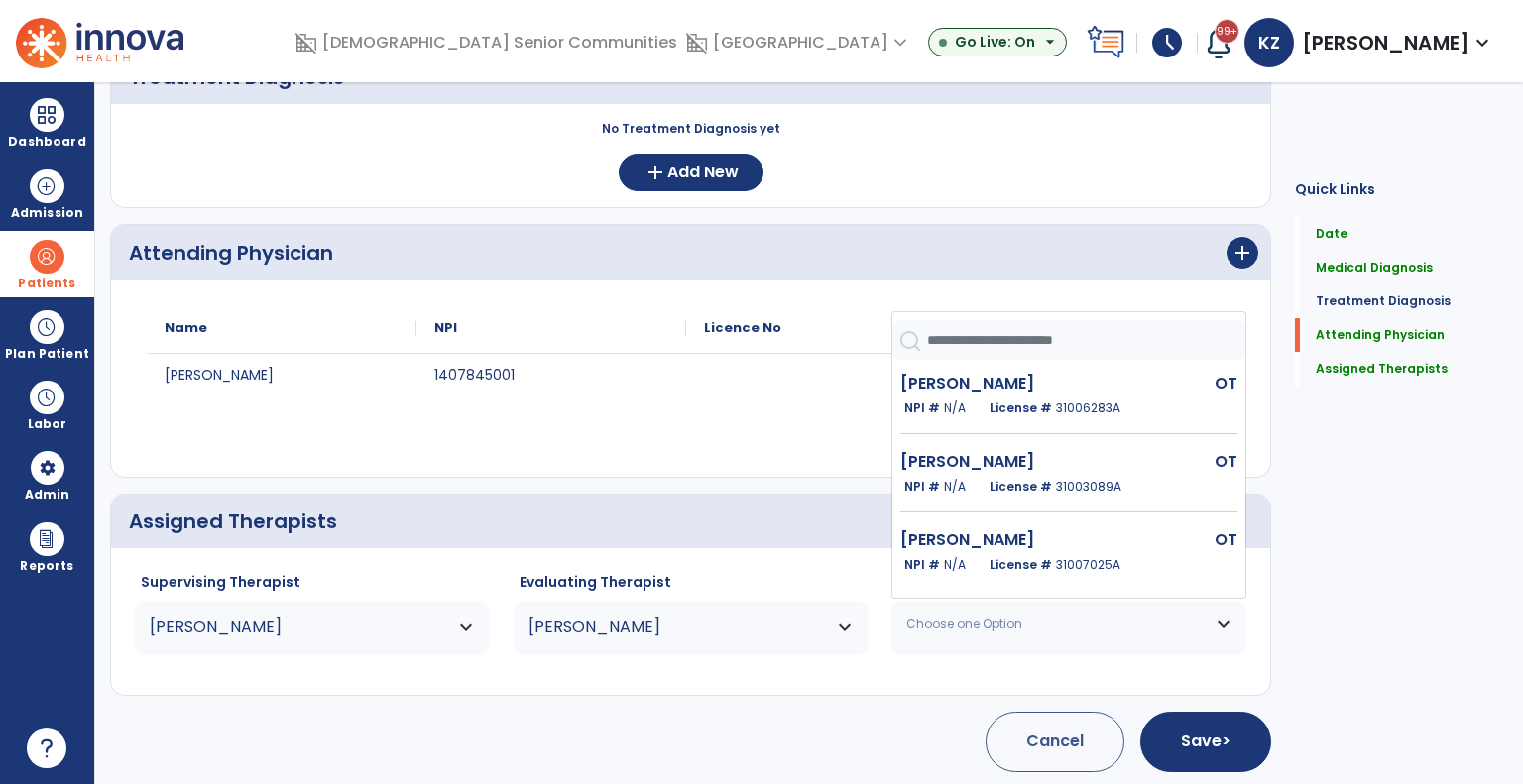 click 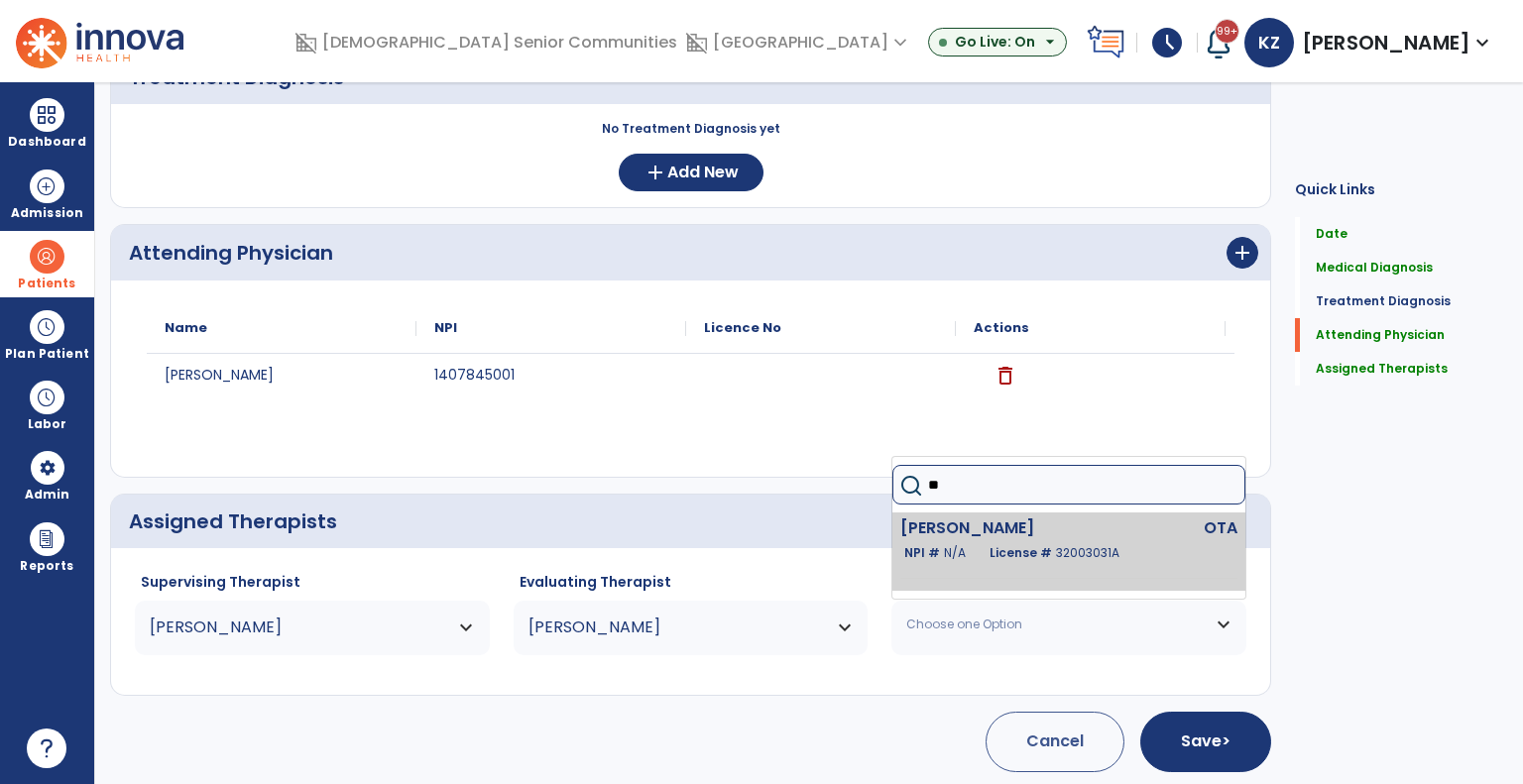 type on "**" 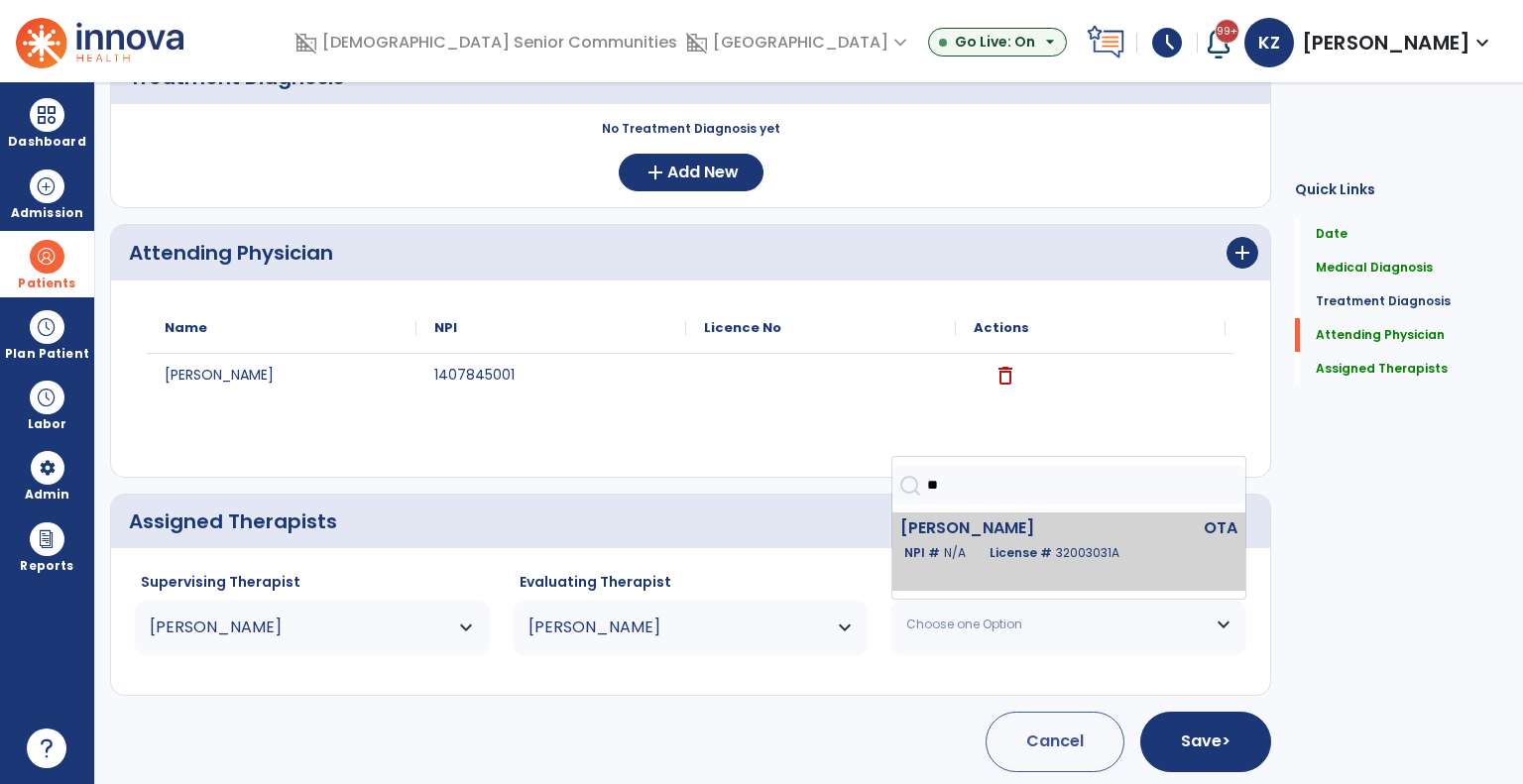 click on "License #  32003031A" 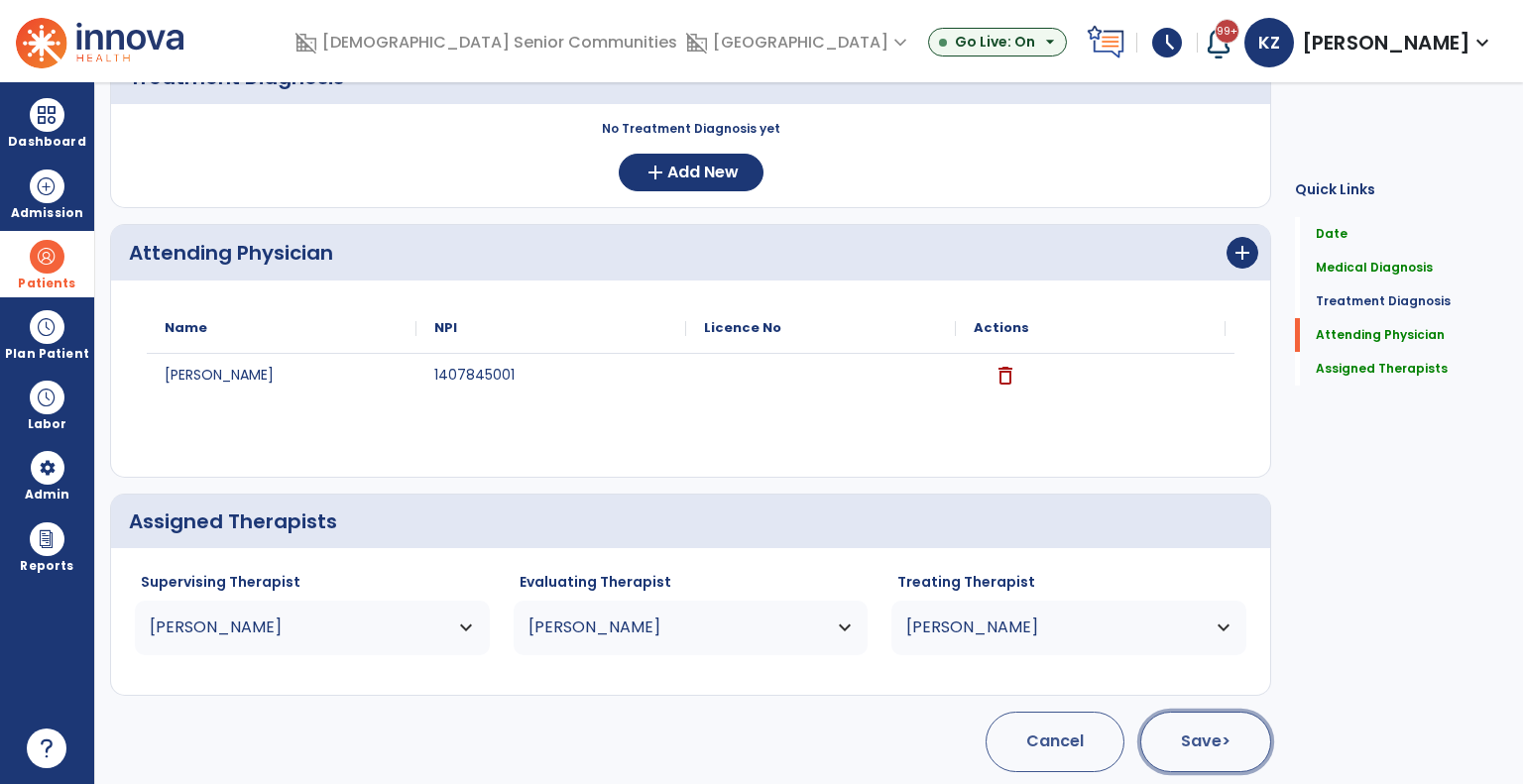 click on "Save  >" 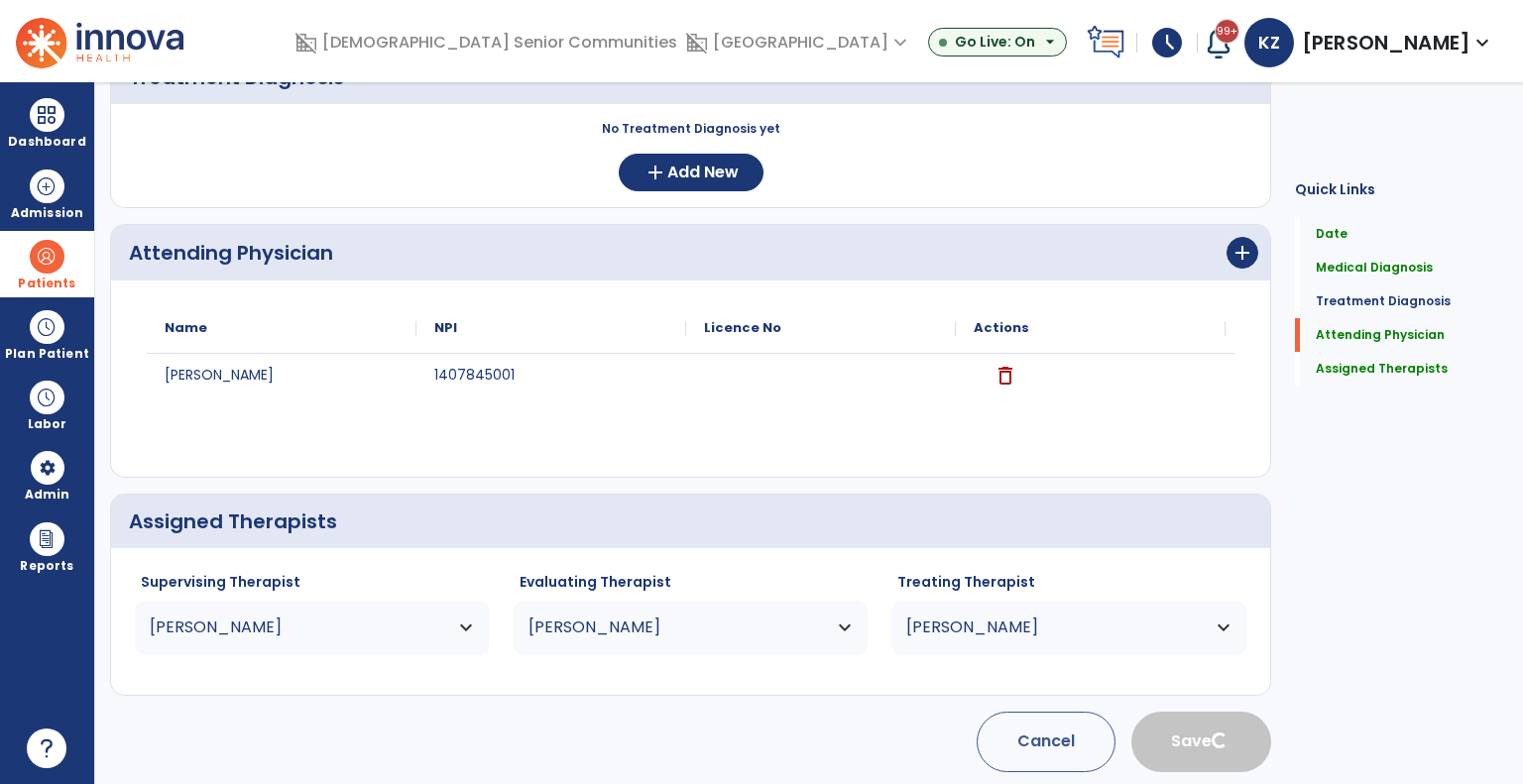 type 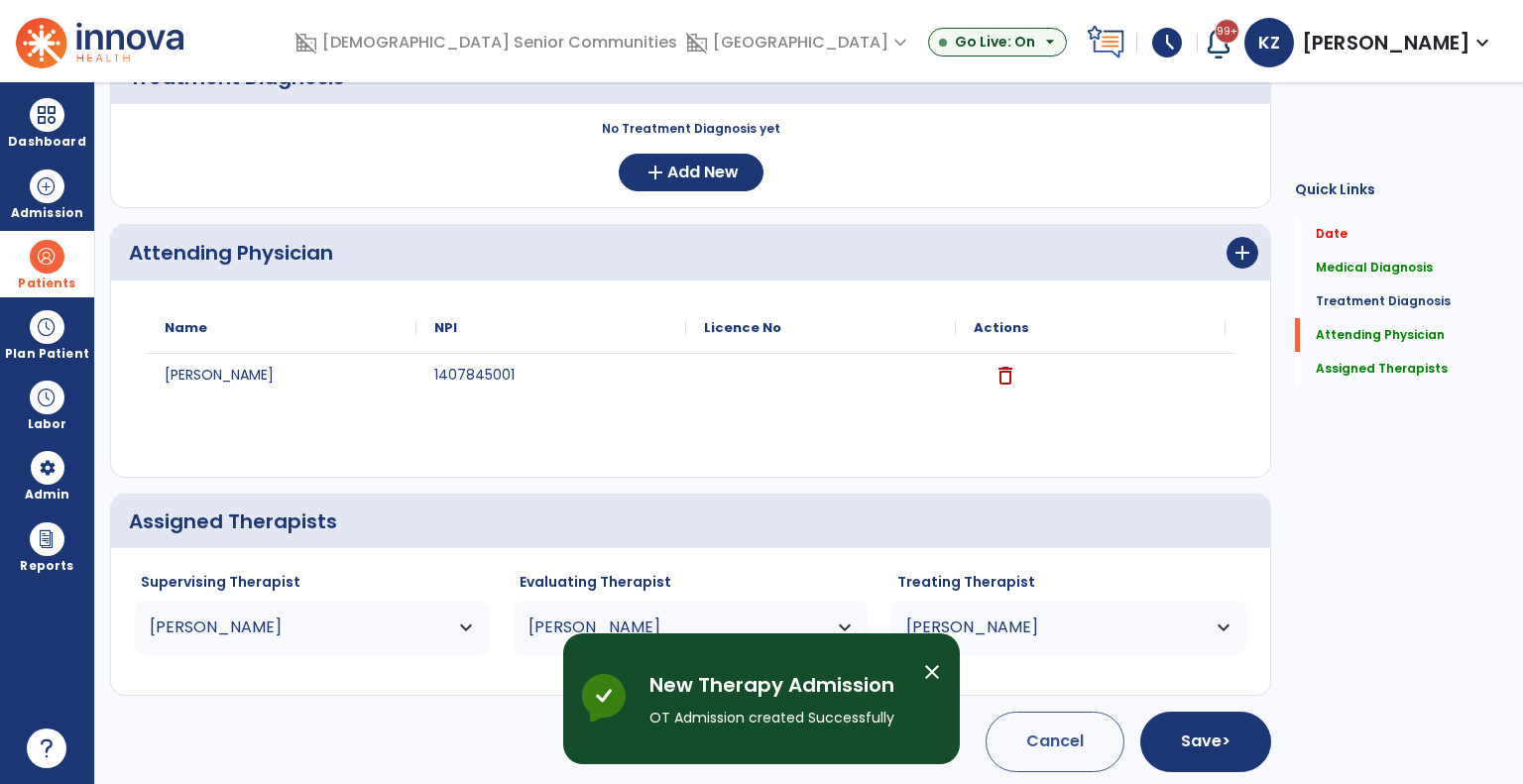 scroll, scrollTop: 144, scrollLeft: 0, axis: vertical 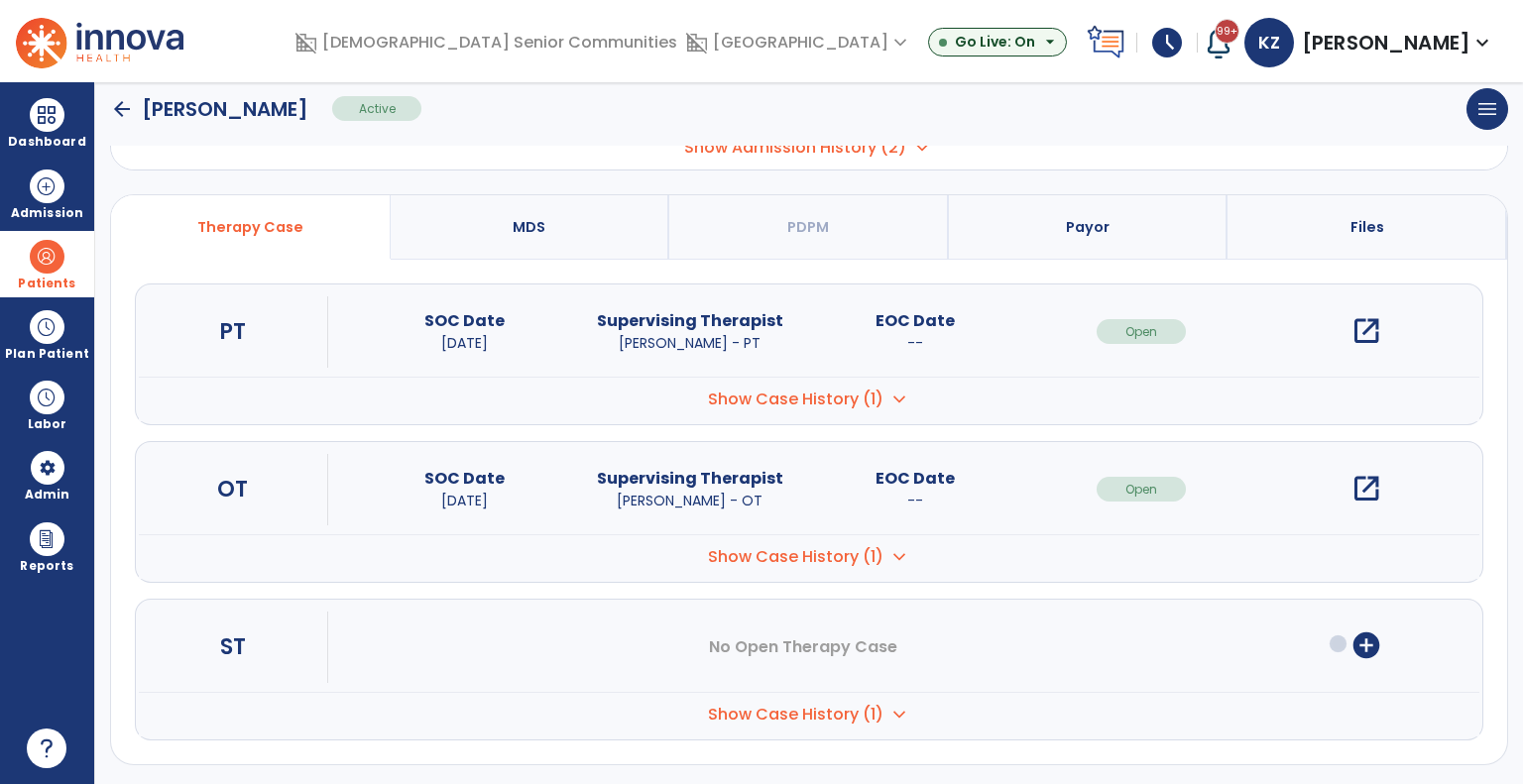 click on "add_circle" at bounding box center (1366, 645) 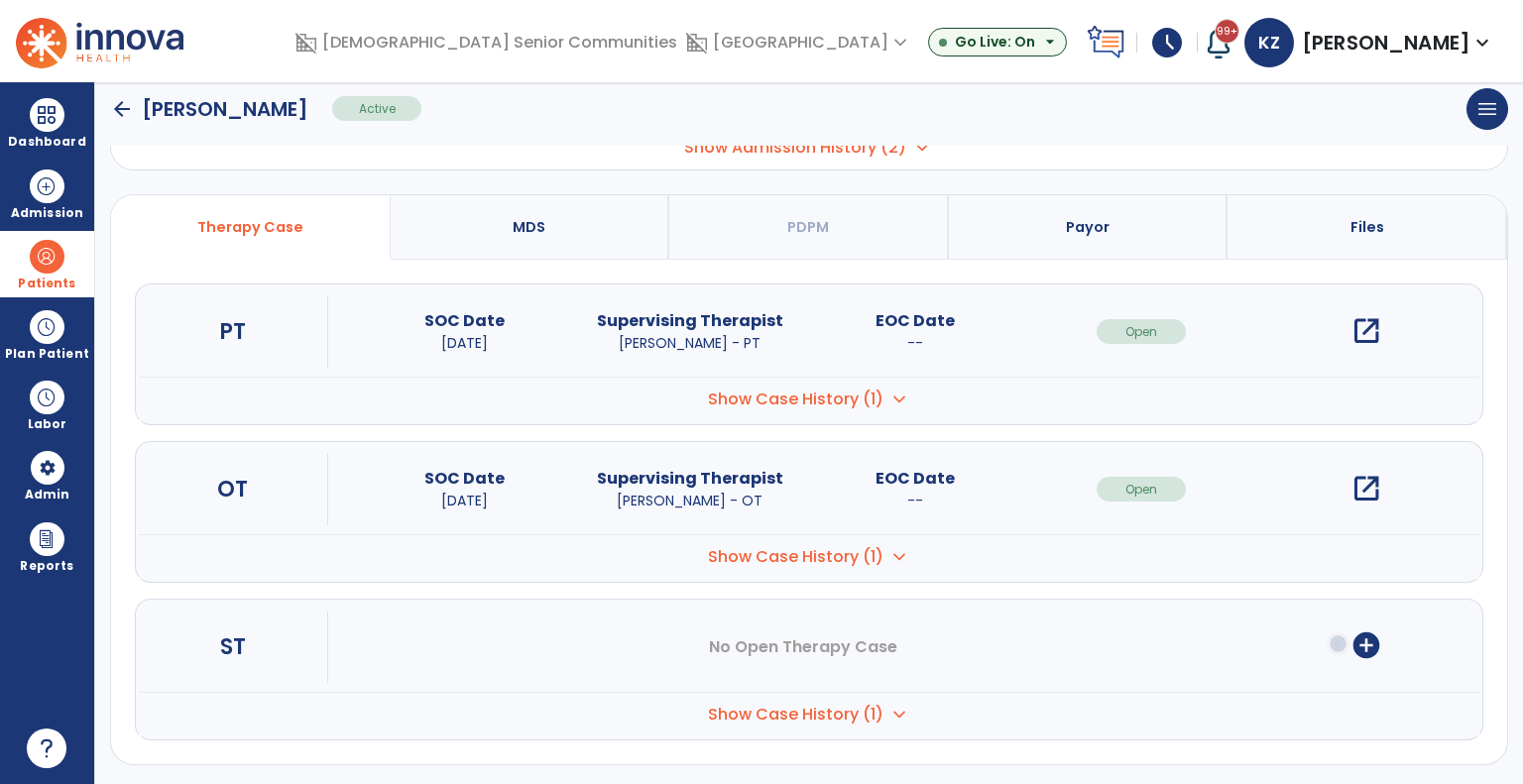 click on "Show Case History (1)" at bounding box center [795, 399] 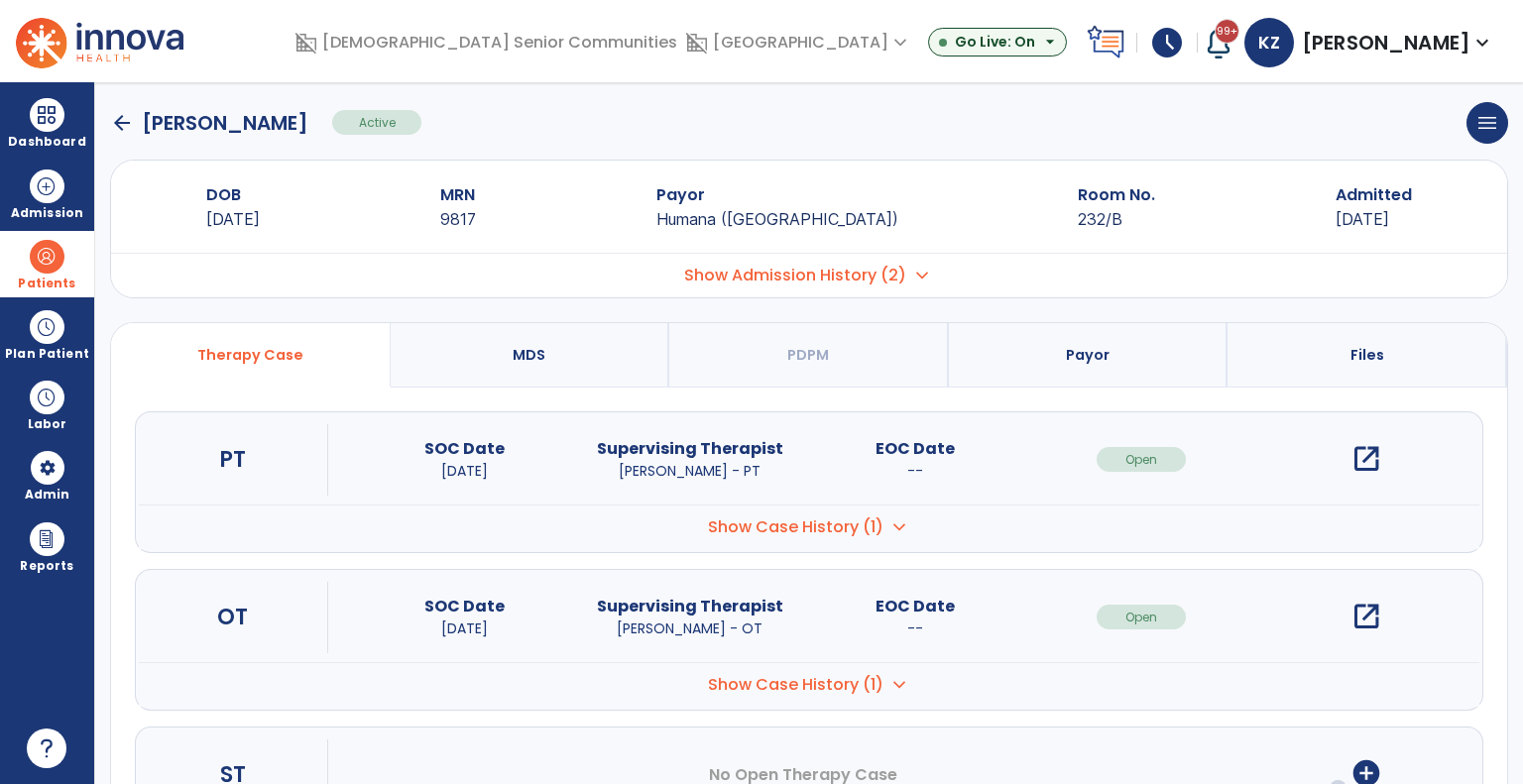 scroll, scrollTop: 0, scrollLeft: 0, axis: both 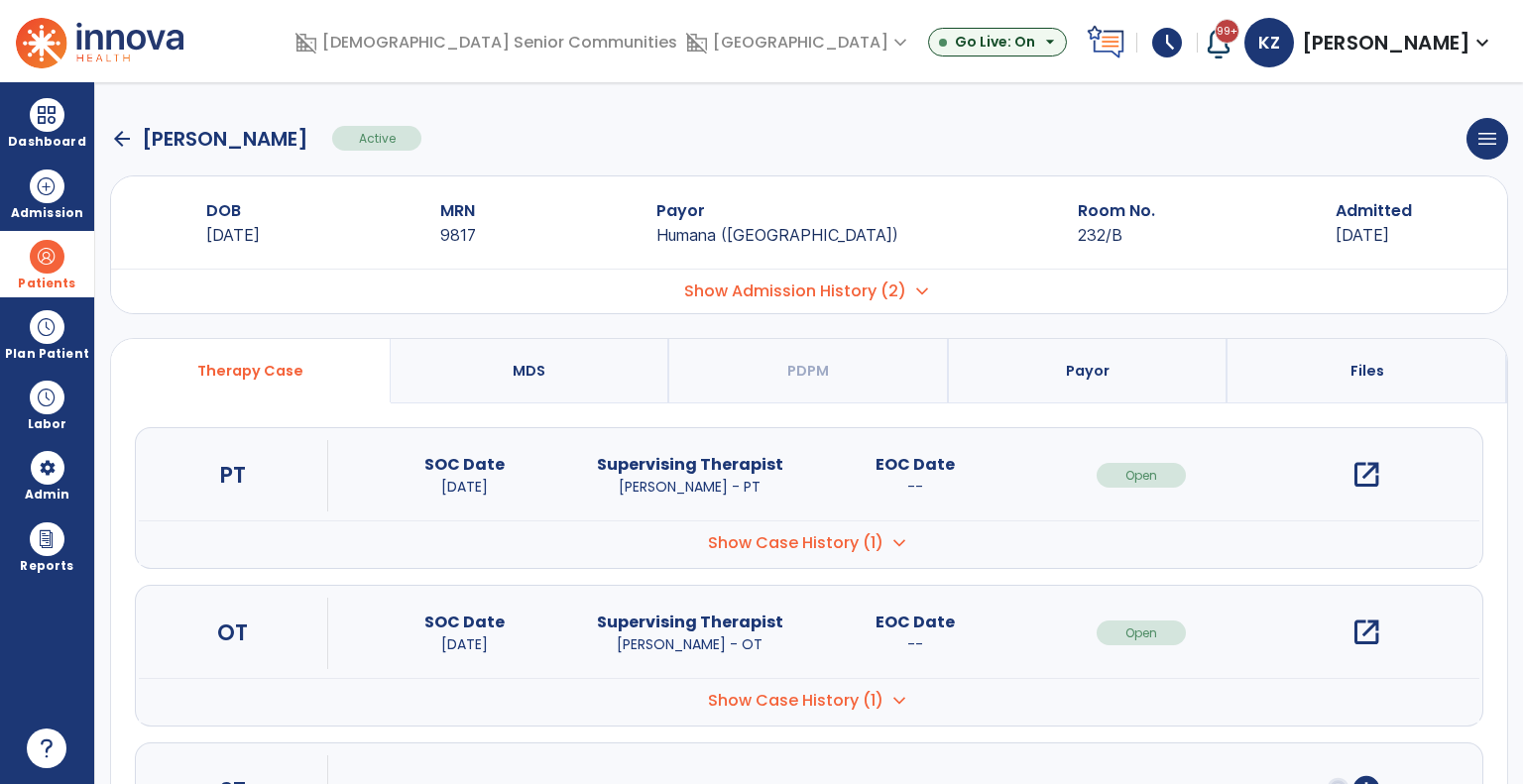 click on "domain_disabled   Riverwalk Village   expand_more   Ben Hur Health and Rehab   Edgewater Woods   Hickory Creek at Sunset   Maple Park Village  Show All" at bounding box center [798, 43] 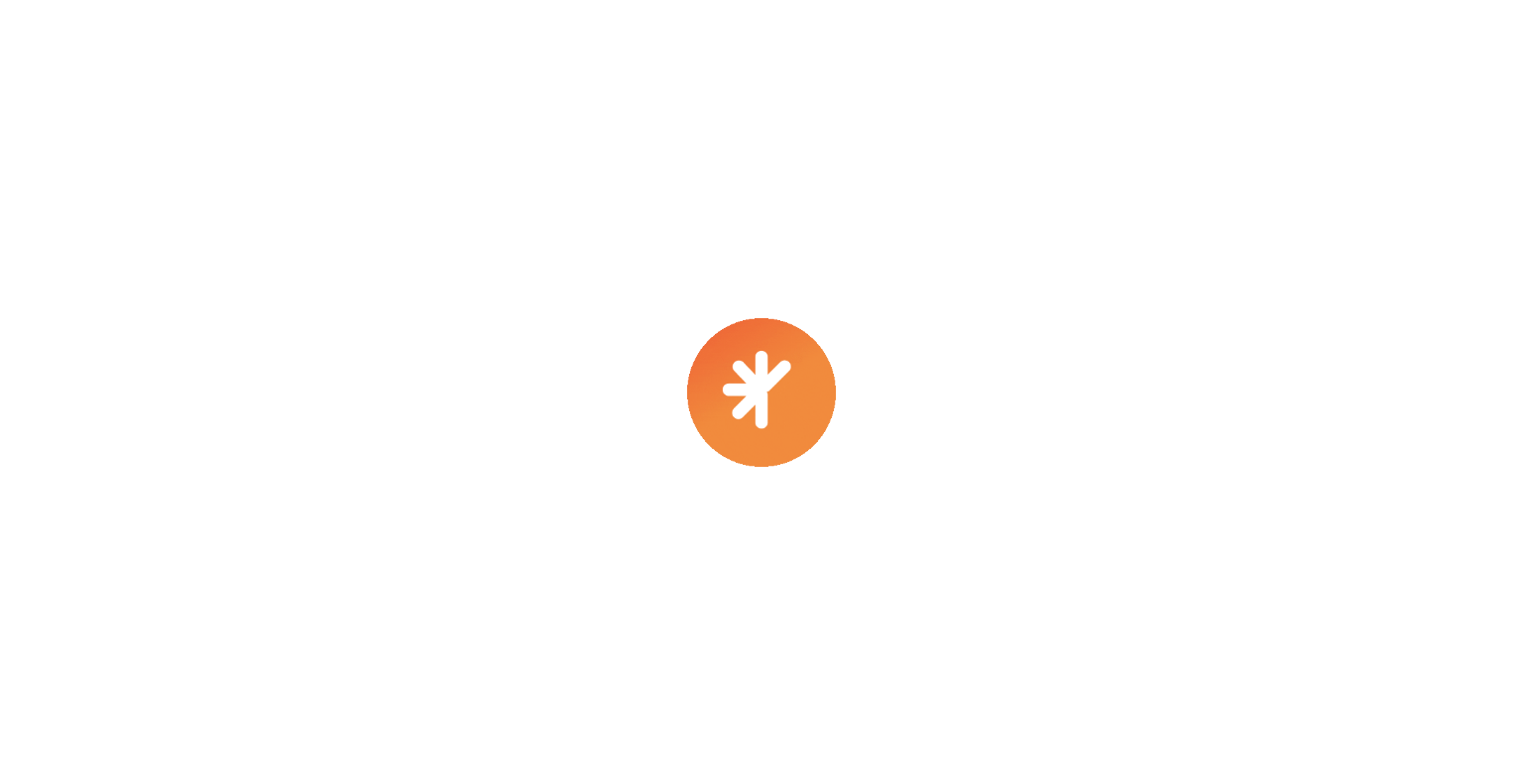 scroll, scrollTop: 0, scrollLeft: 0, axis: both 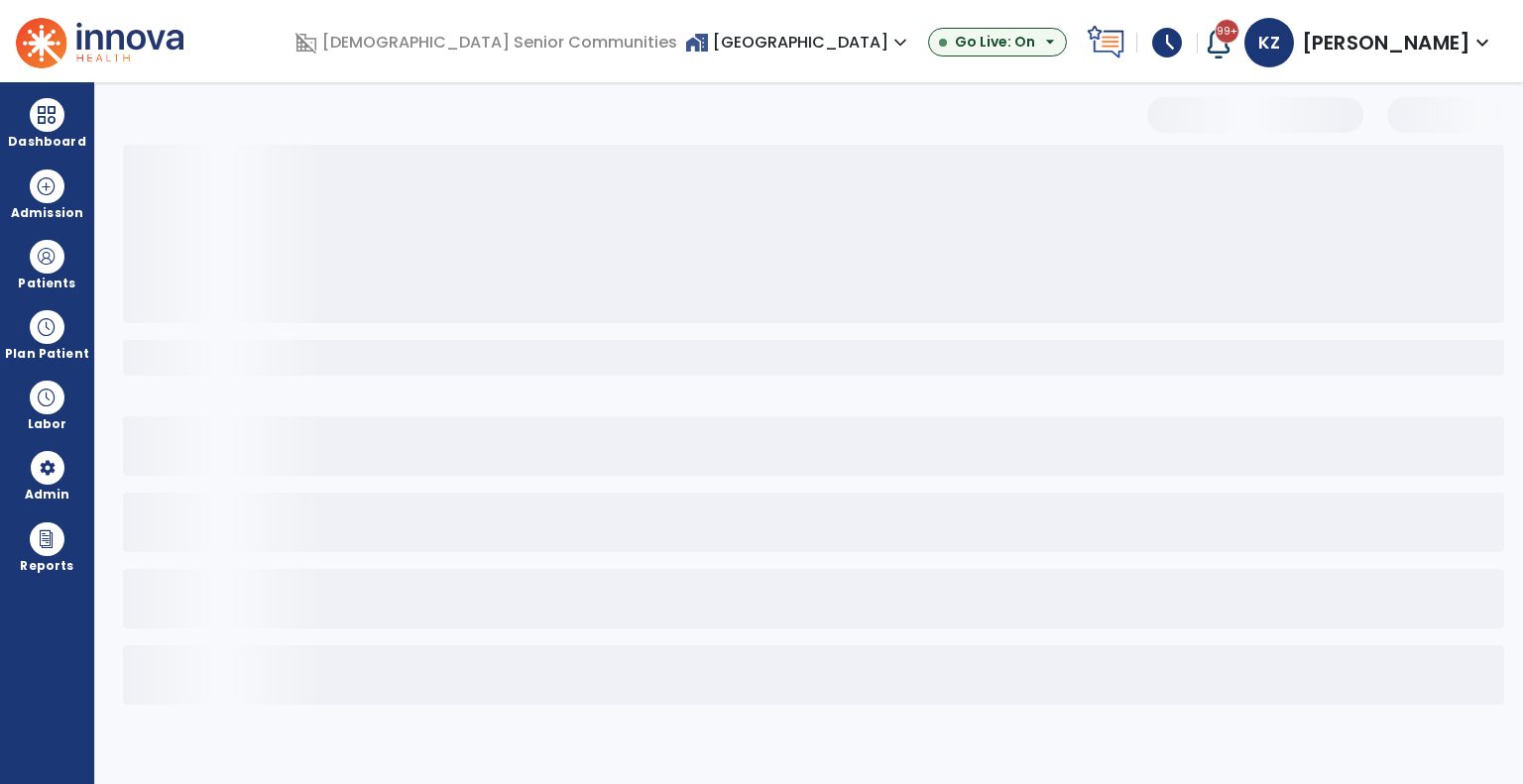 click on "home_work   Riverwalk Village   expand_more" at bounding box center (798, 42) 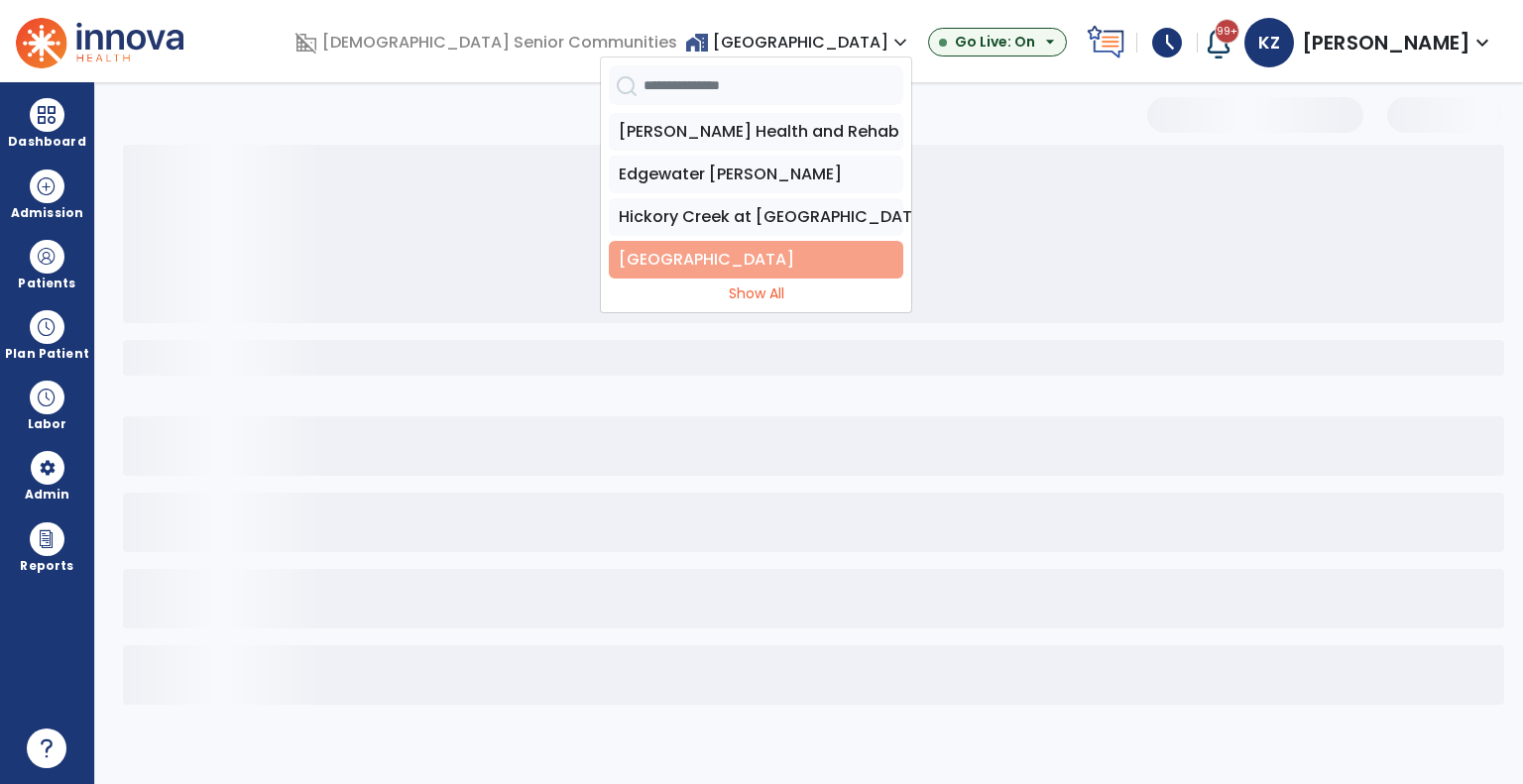 click on "[GEOGRAPHIC_DATA]" at bounding box center [756, 260] 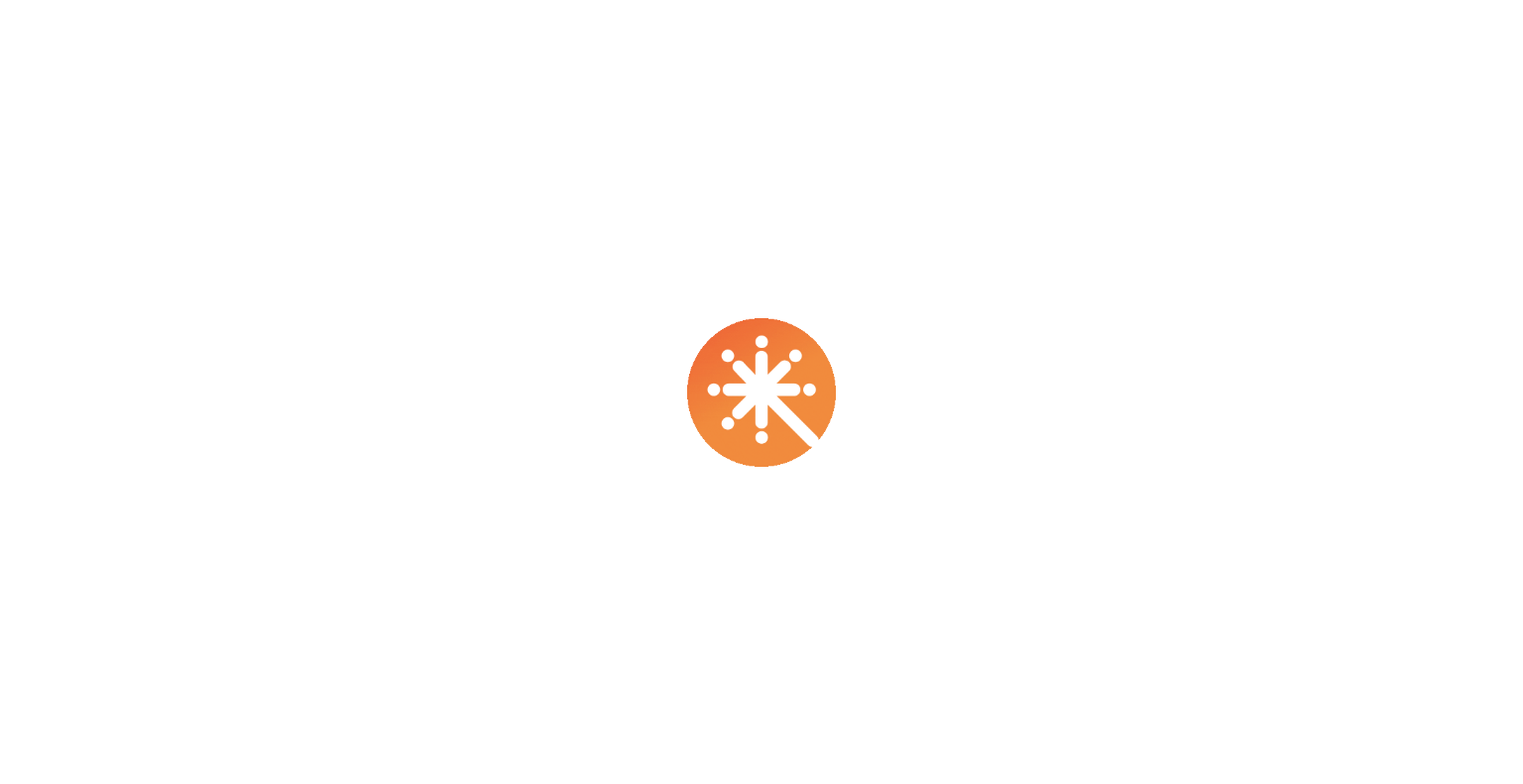 scroll, scrollTop: 0, scrollLeft: 0, axis: both 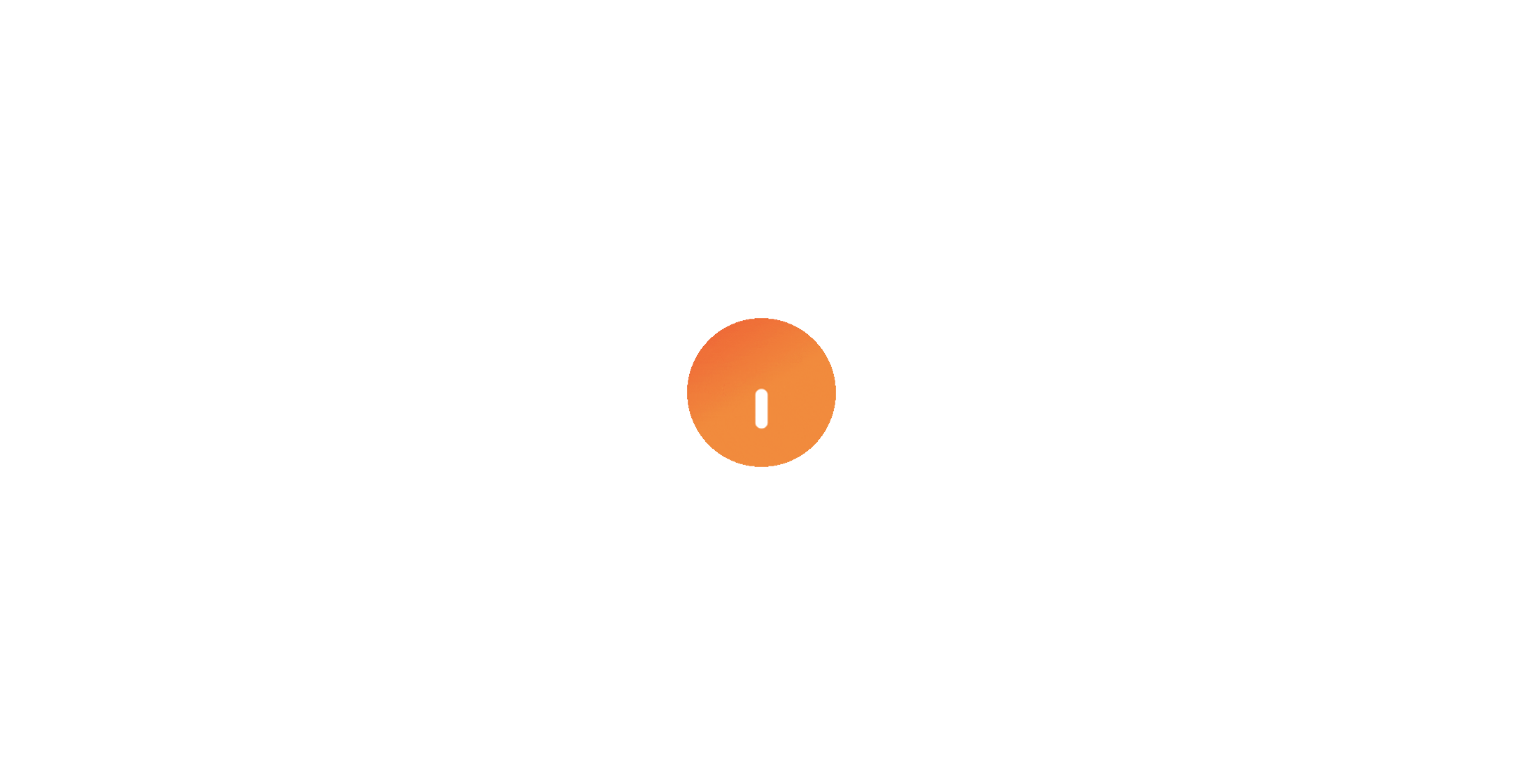select on "***" 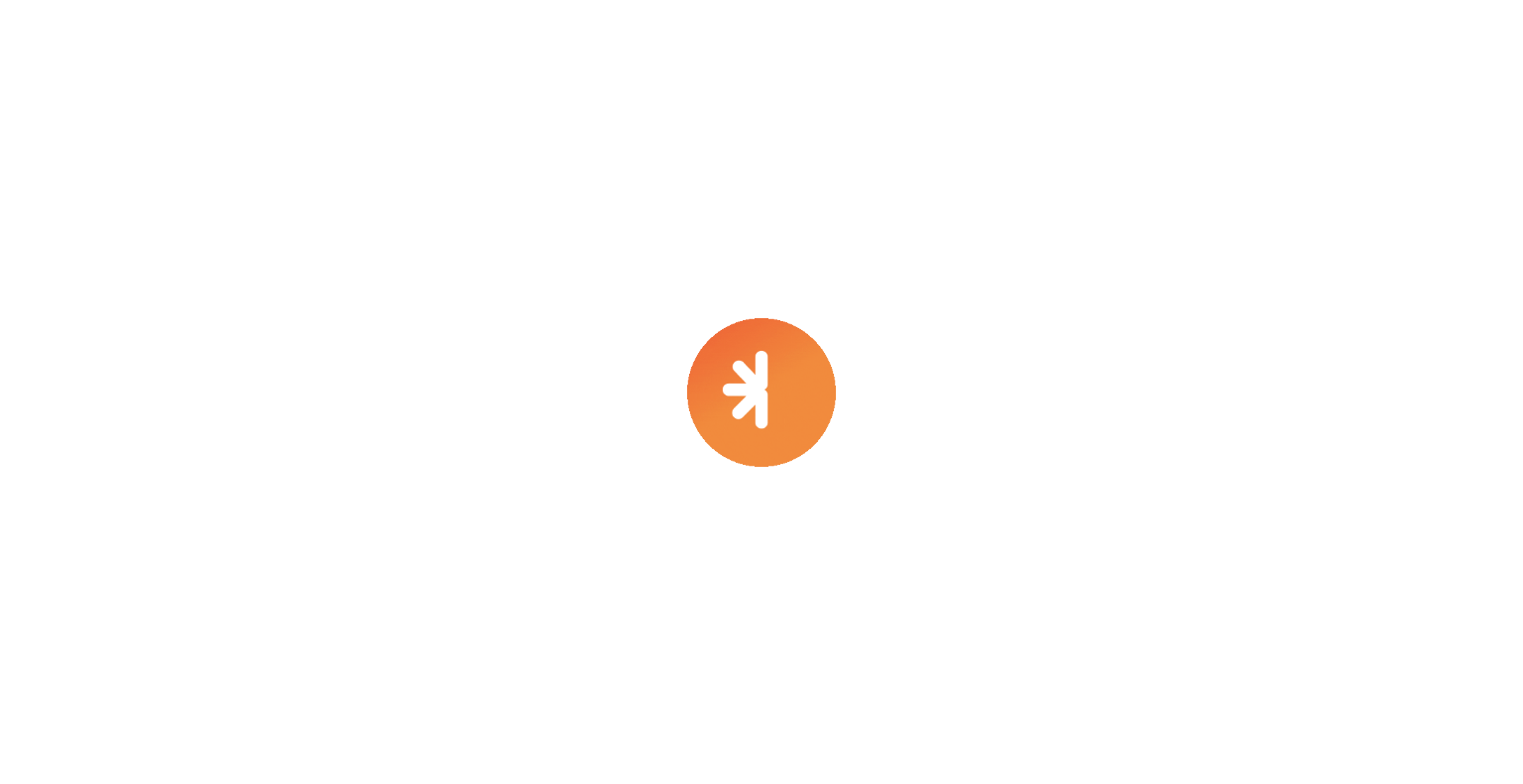 select on "****" 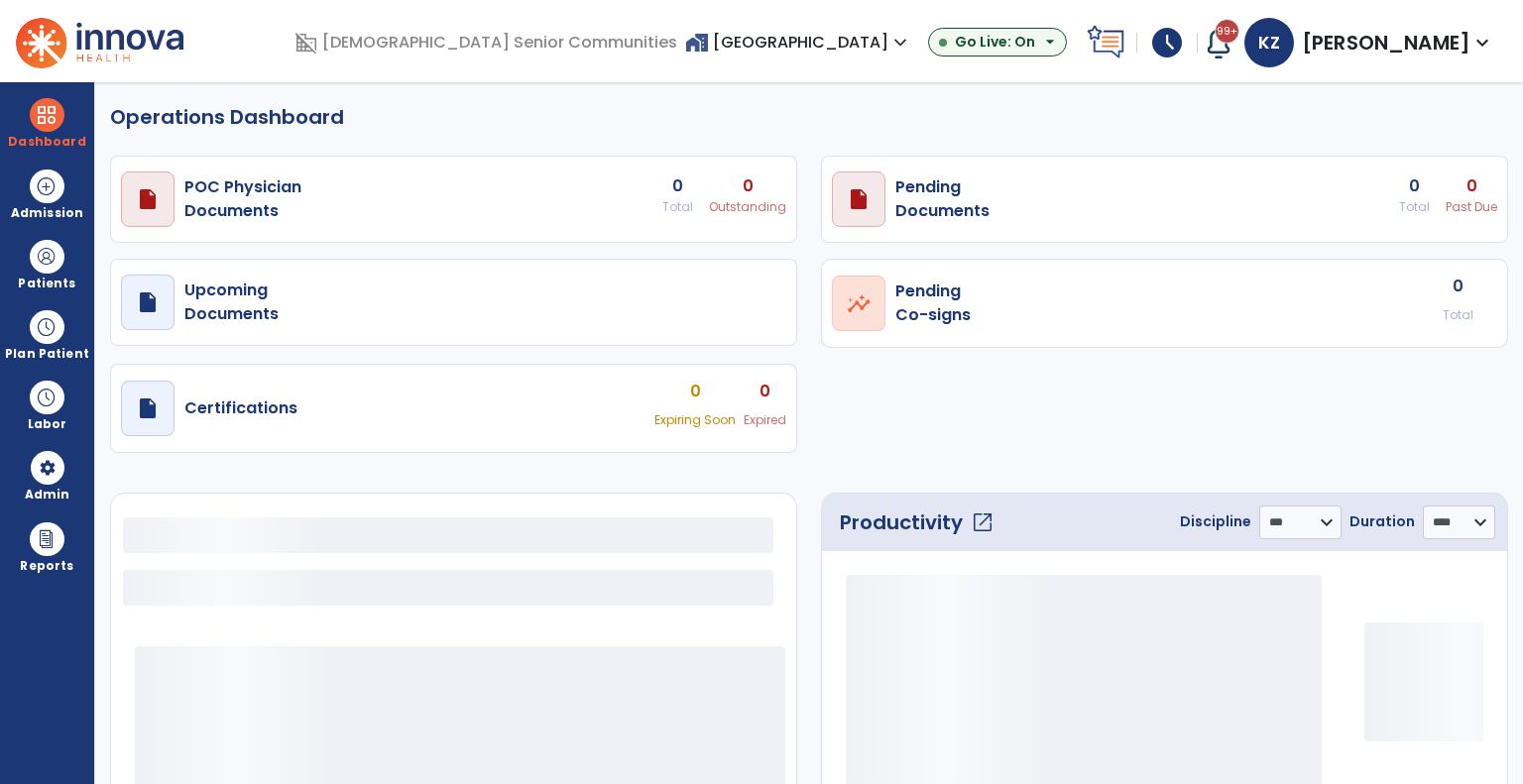 select on "***" 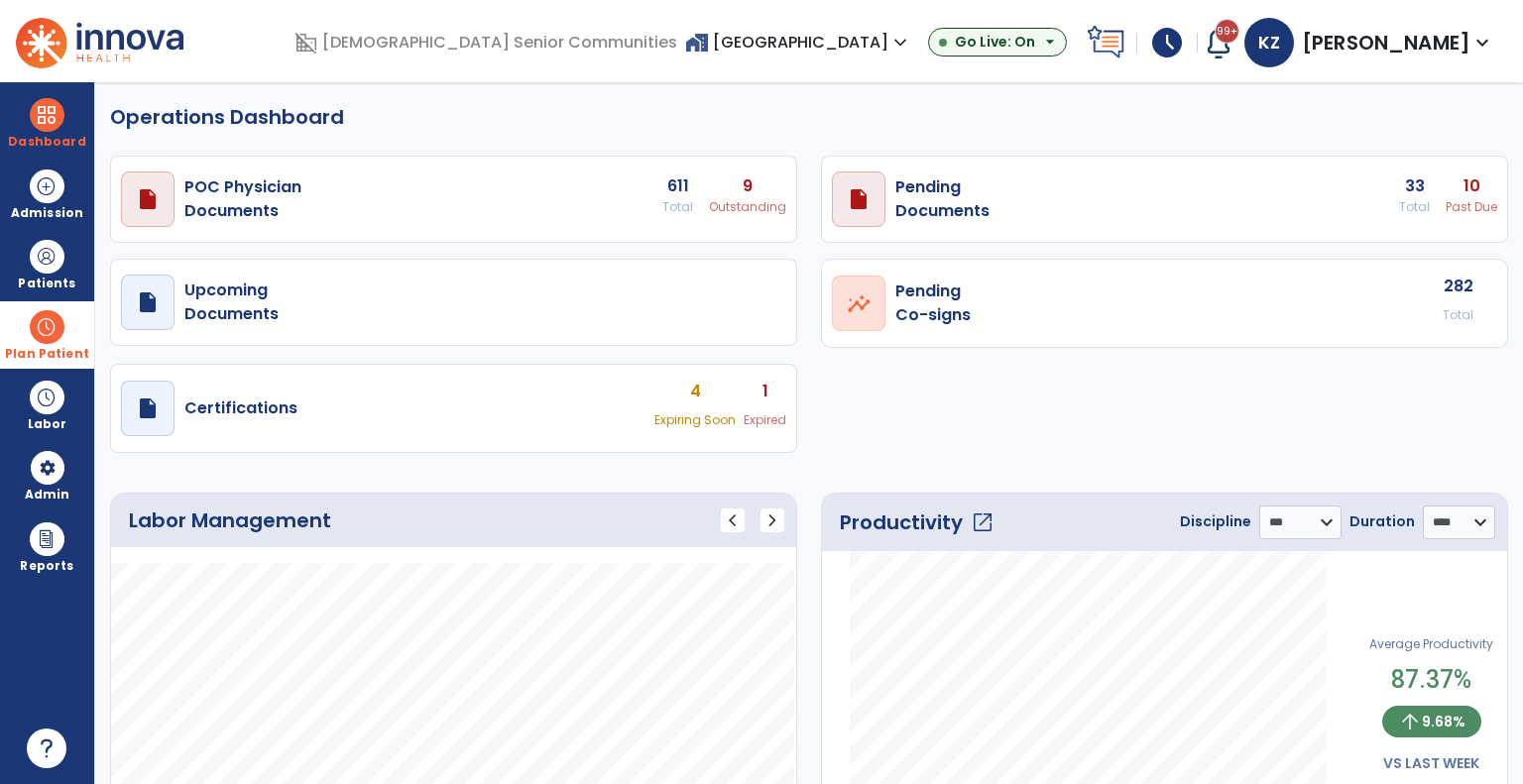 click on "Plan Patient" at bounding box center (47, 264) 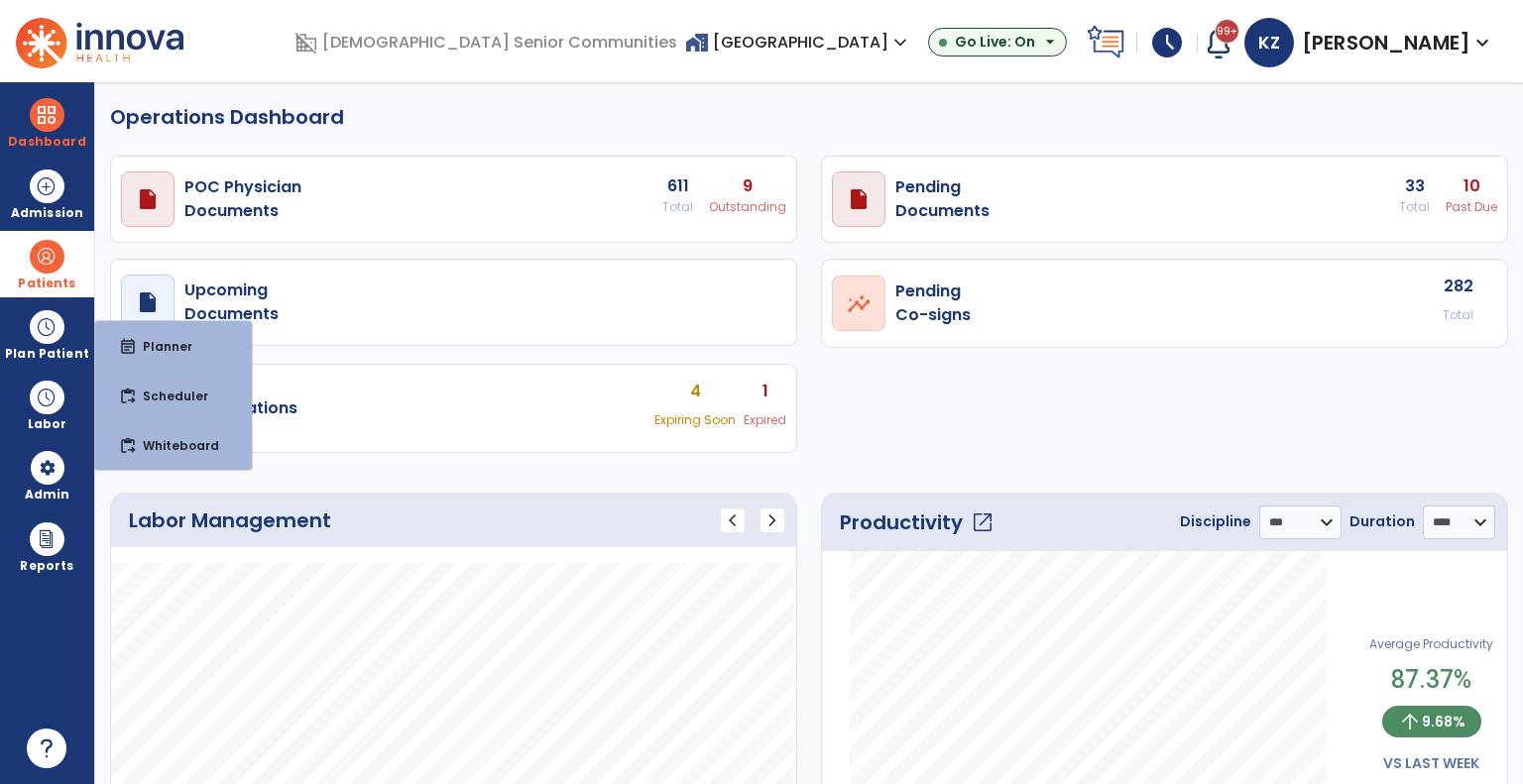 click on "Patients" at bounding box center [47, 283] 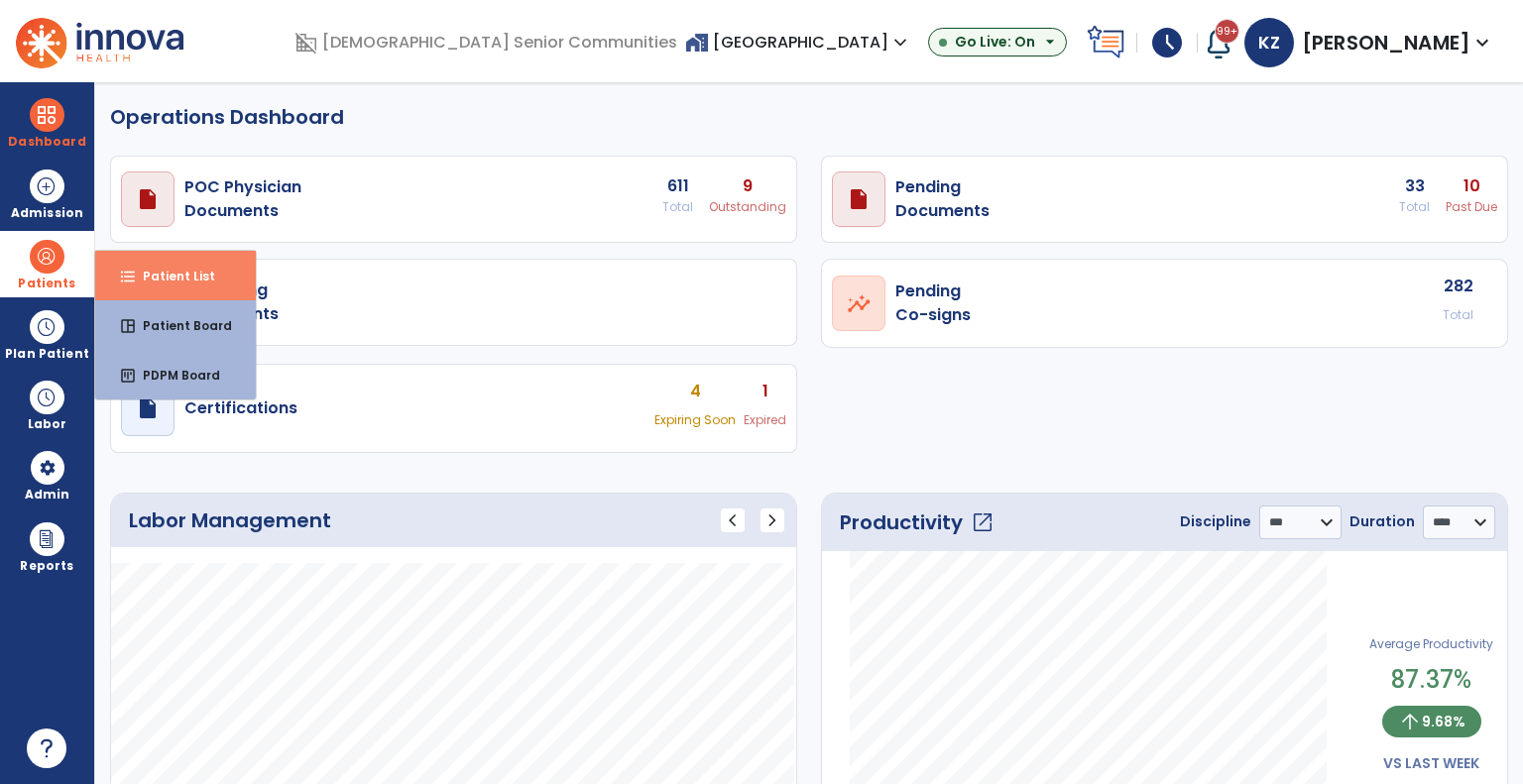 click on "Patient List" at bounding box center [171, 276] 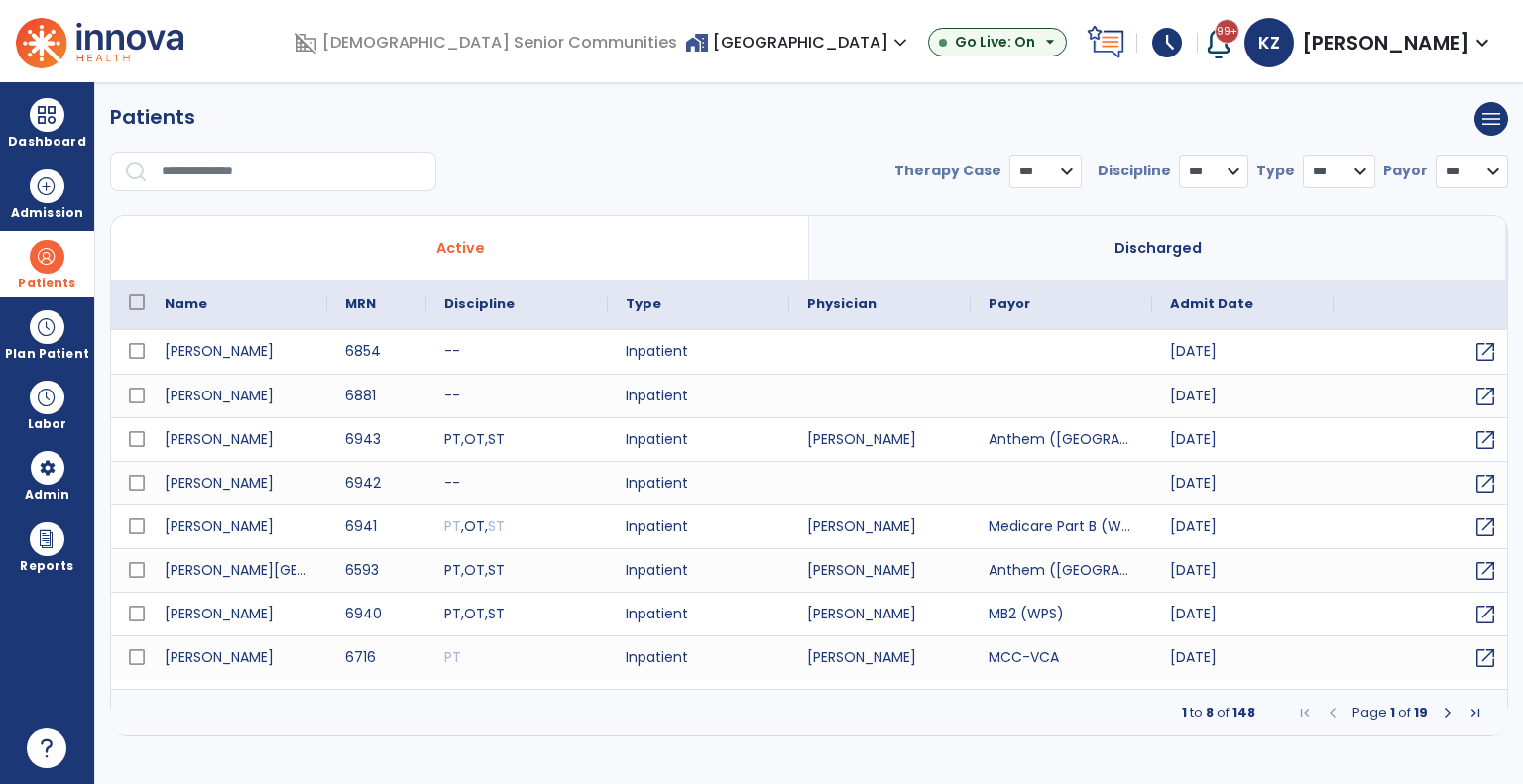 select on "***" 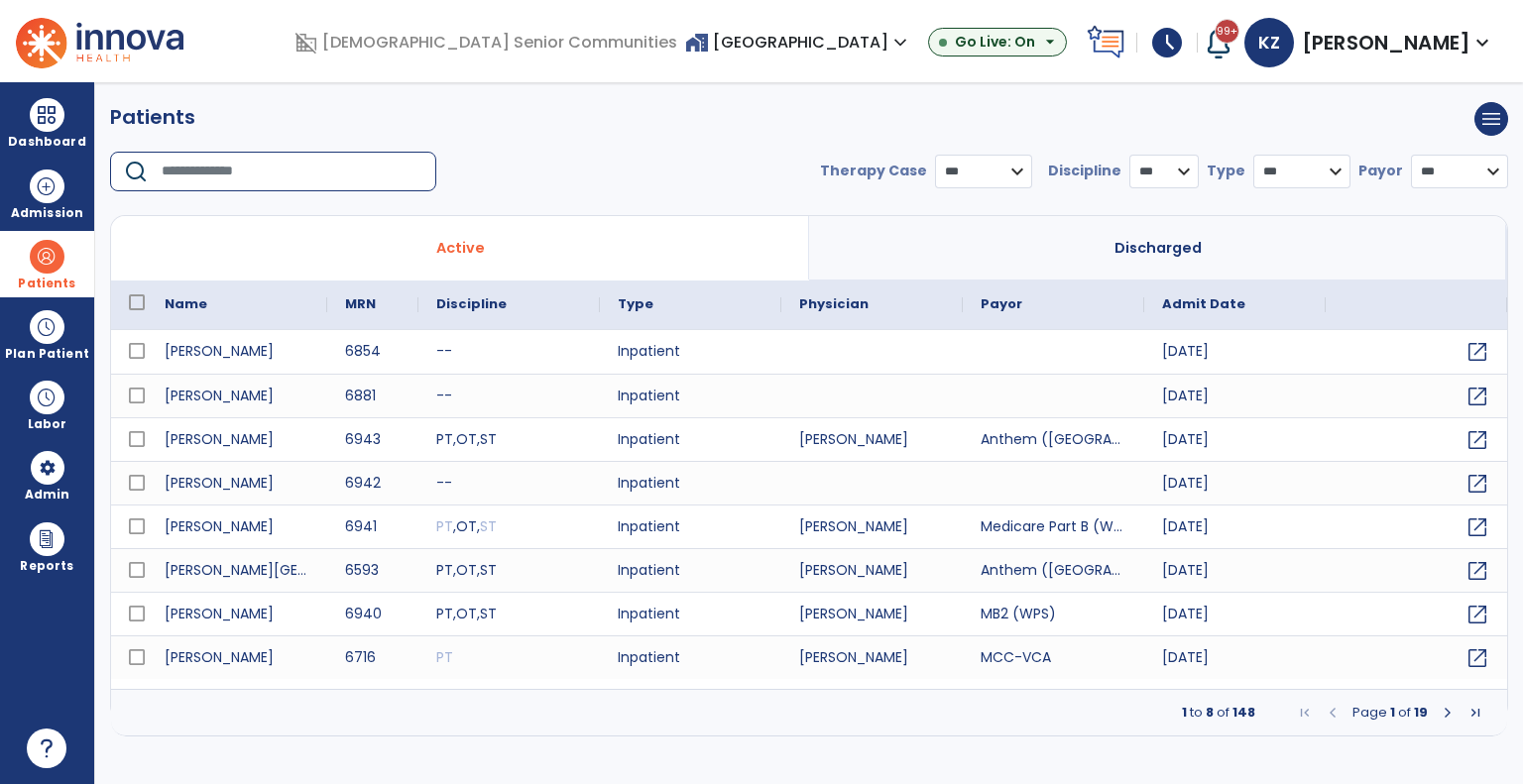 click at bounding box center [292, 171] 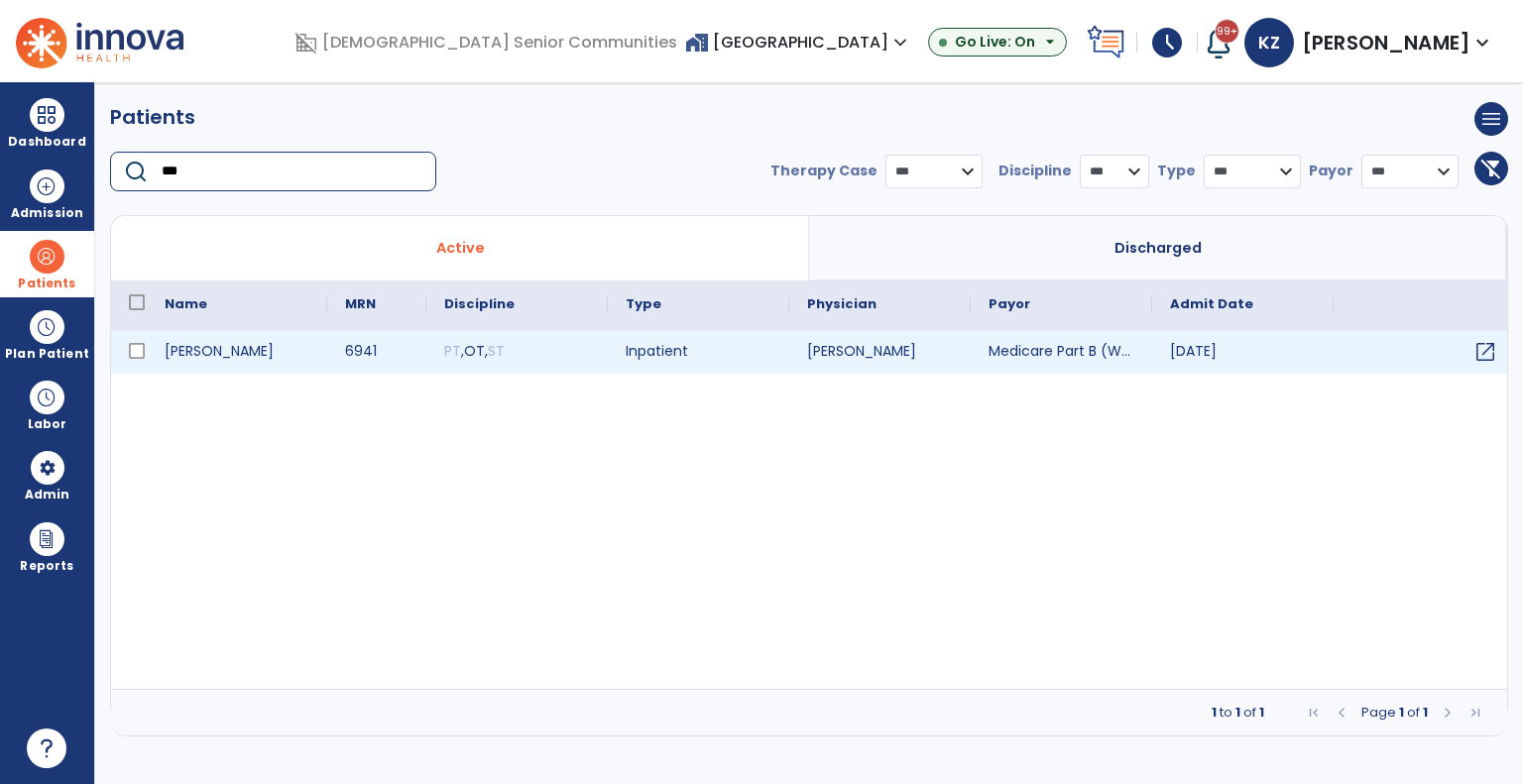 type on "***" 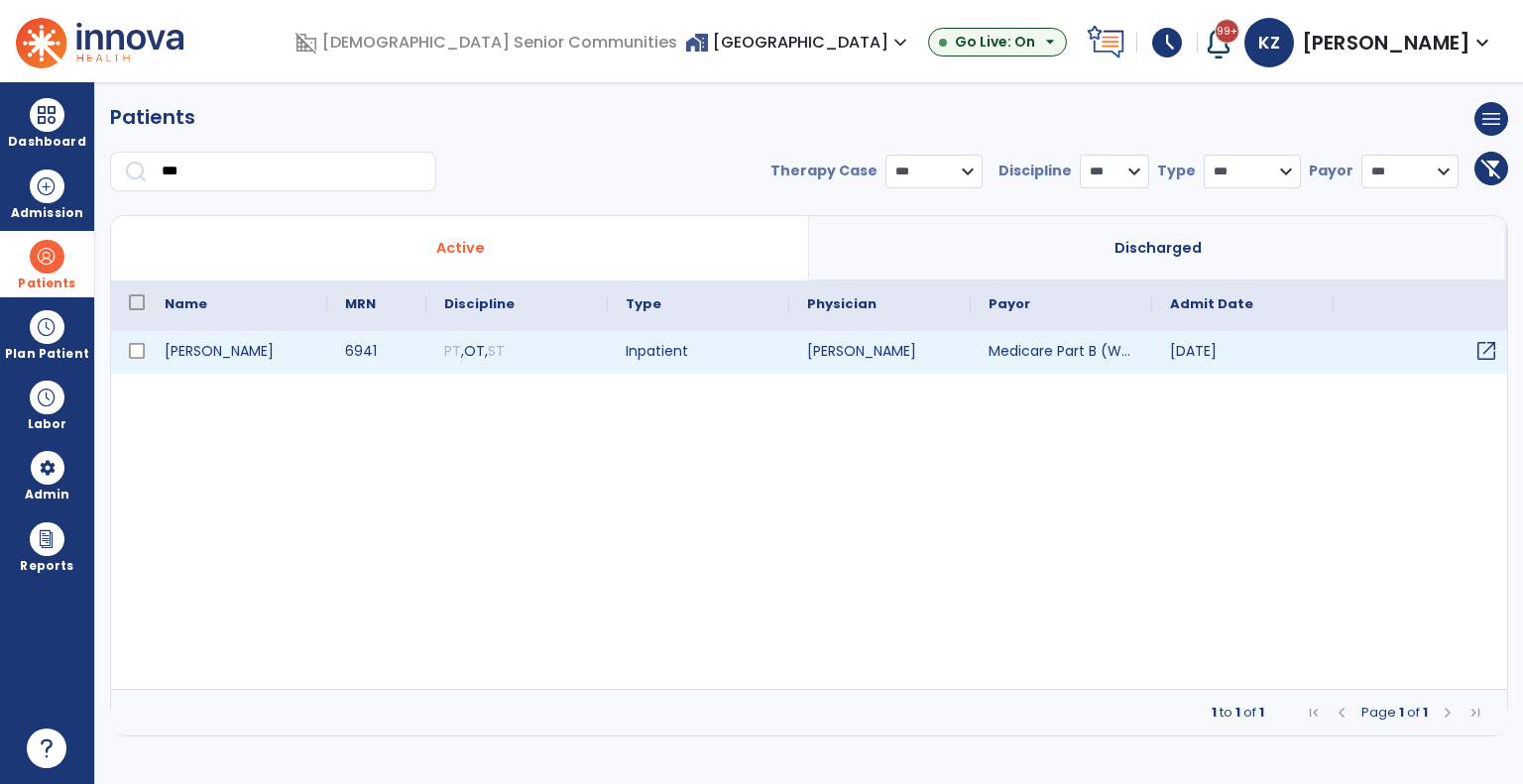 click on "open_in_new" at bounding box center (1486, 351) 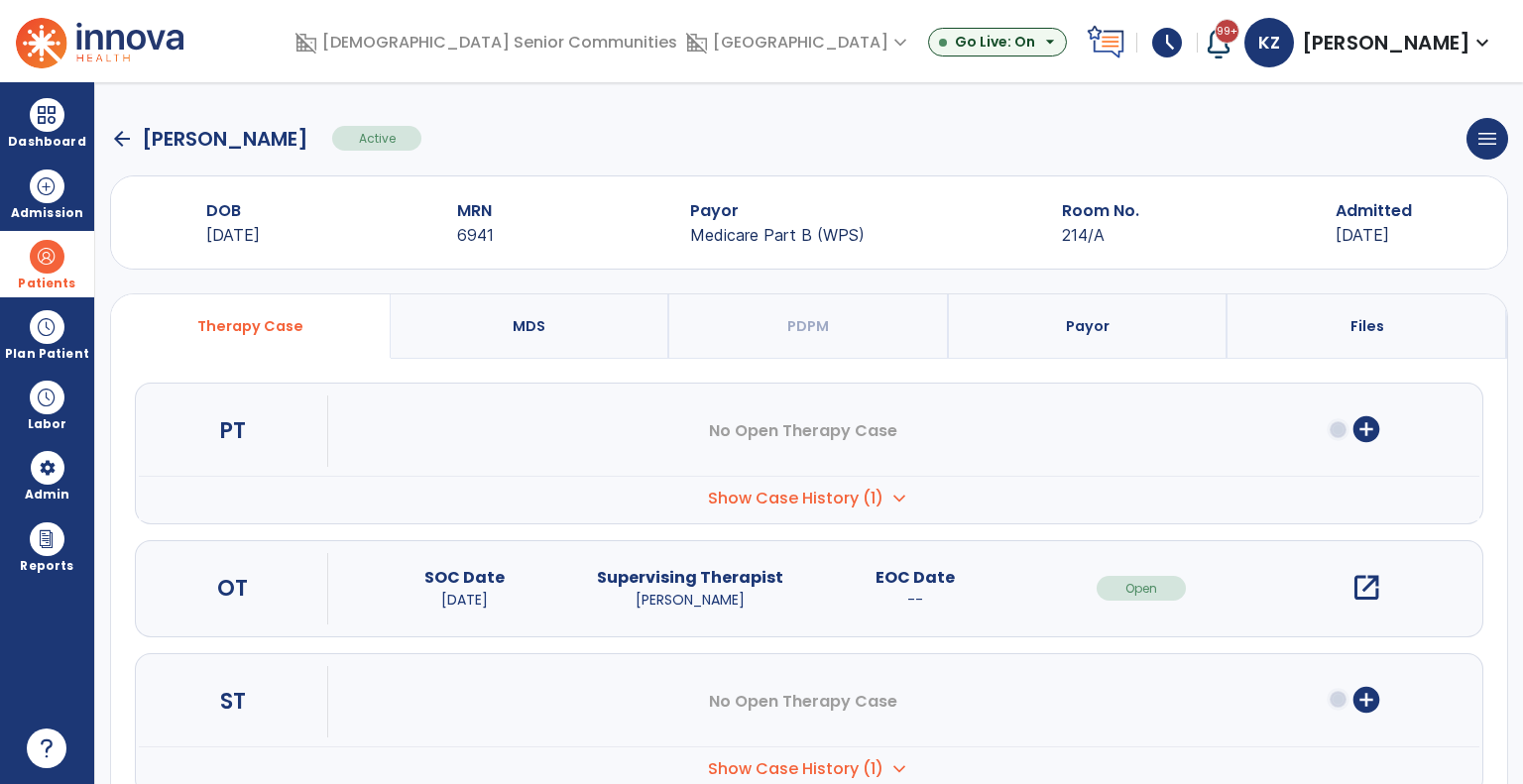 click on "open_in_new" at bounding box center (1366, 588) 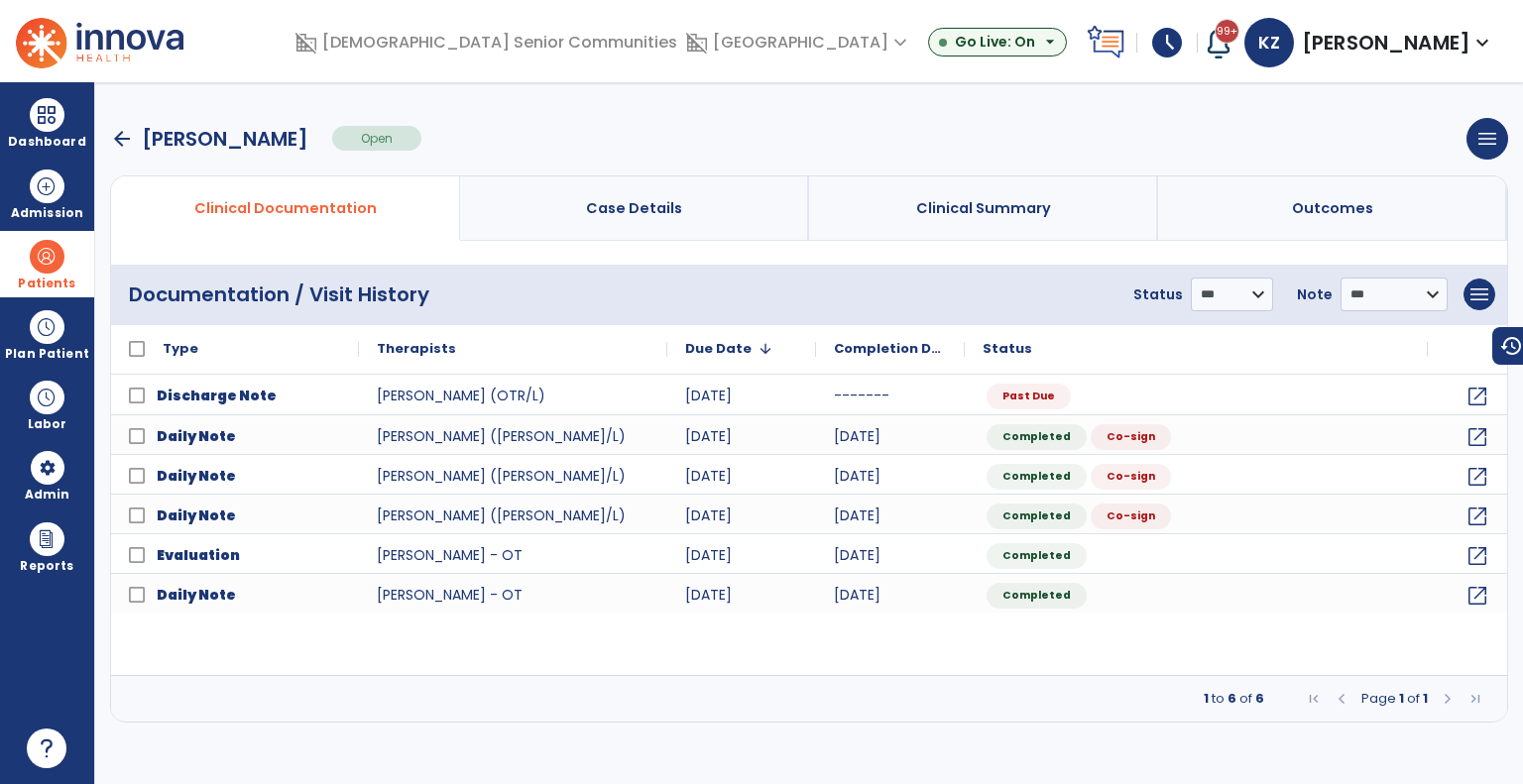 click on "arrow_back" at bounding box center [122, 139] 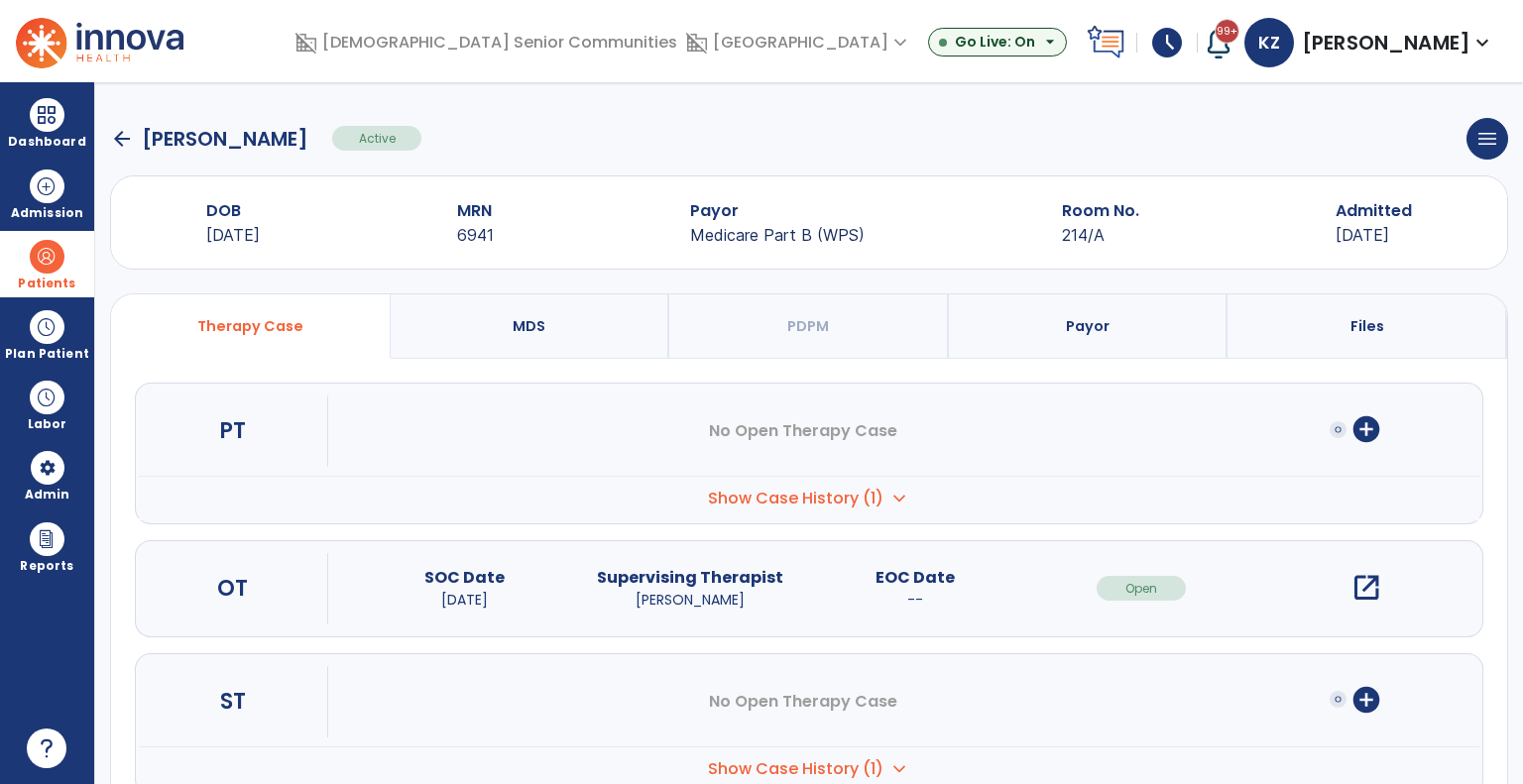 click on "Payor" at bounding box center [1089, 326] 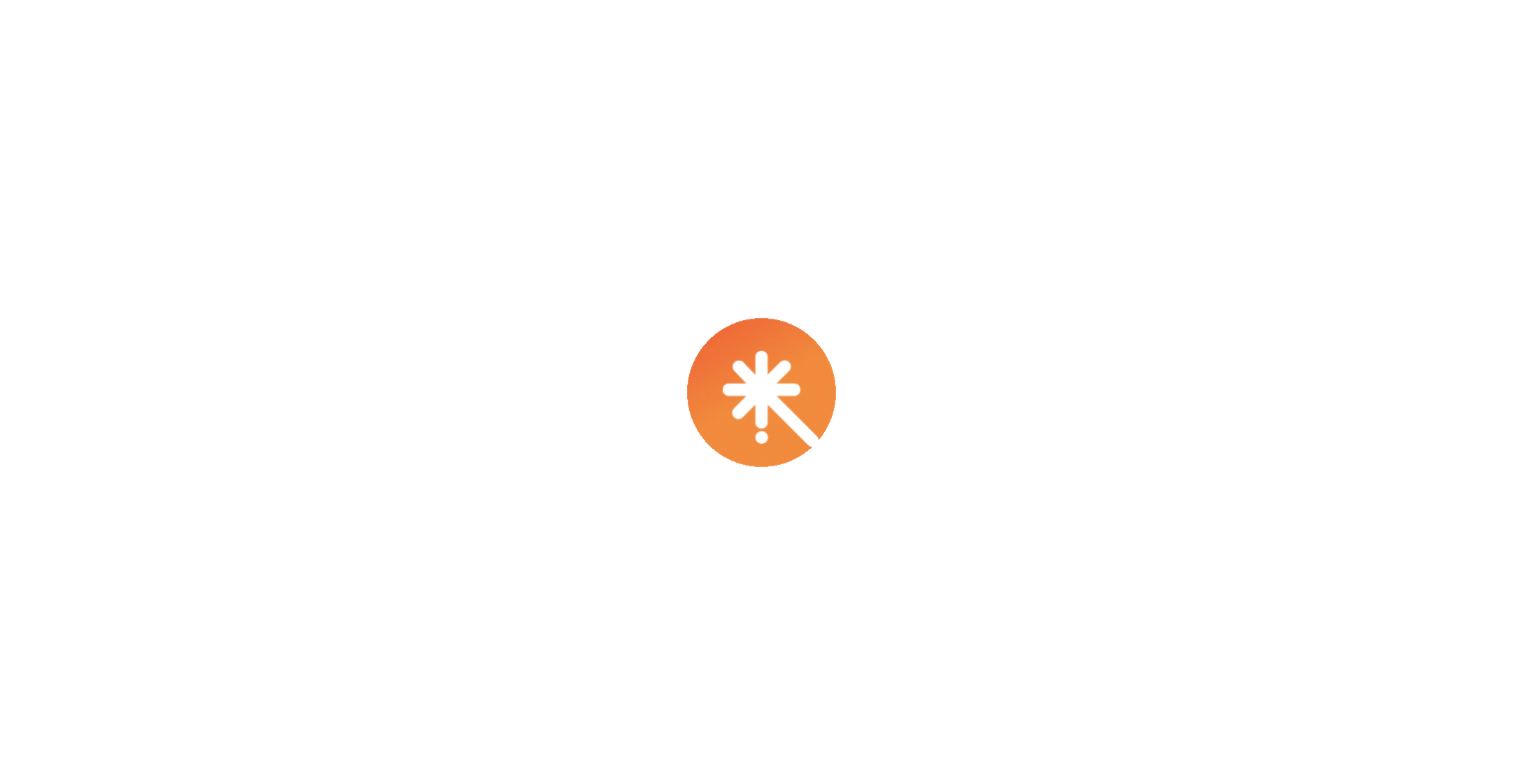 scroll, scrollTop: 0, scrollLeft: 0, axis: both 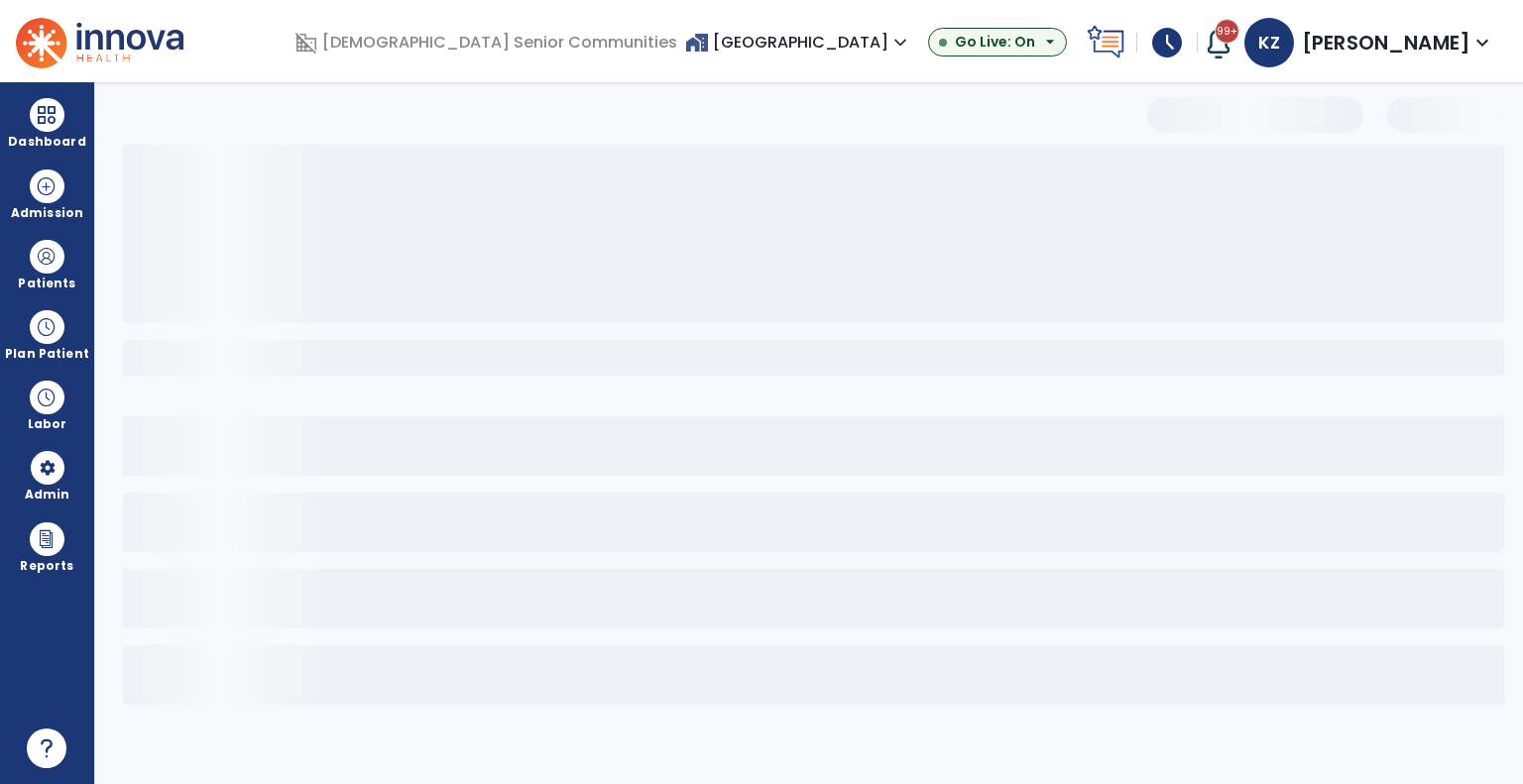 click on "home_work   [GEOGRAPHIC_DATA]   expand_more" at bounding box center (798, 42) 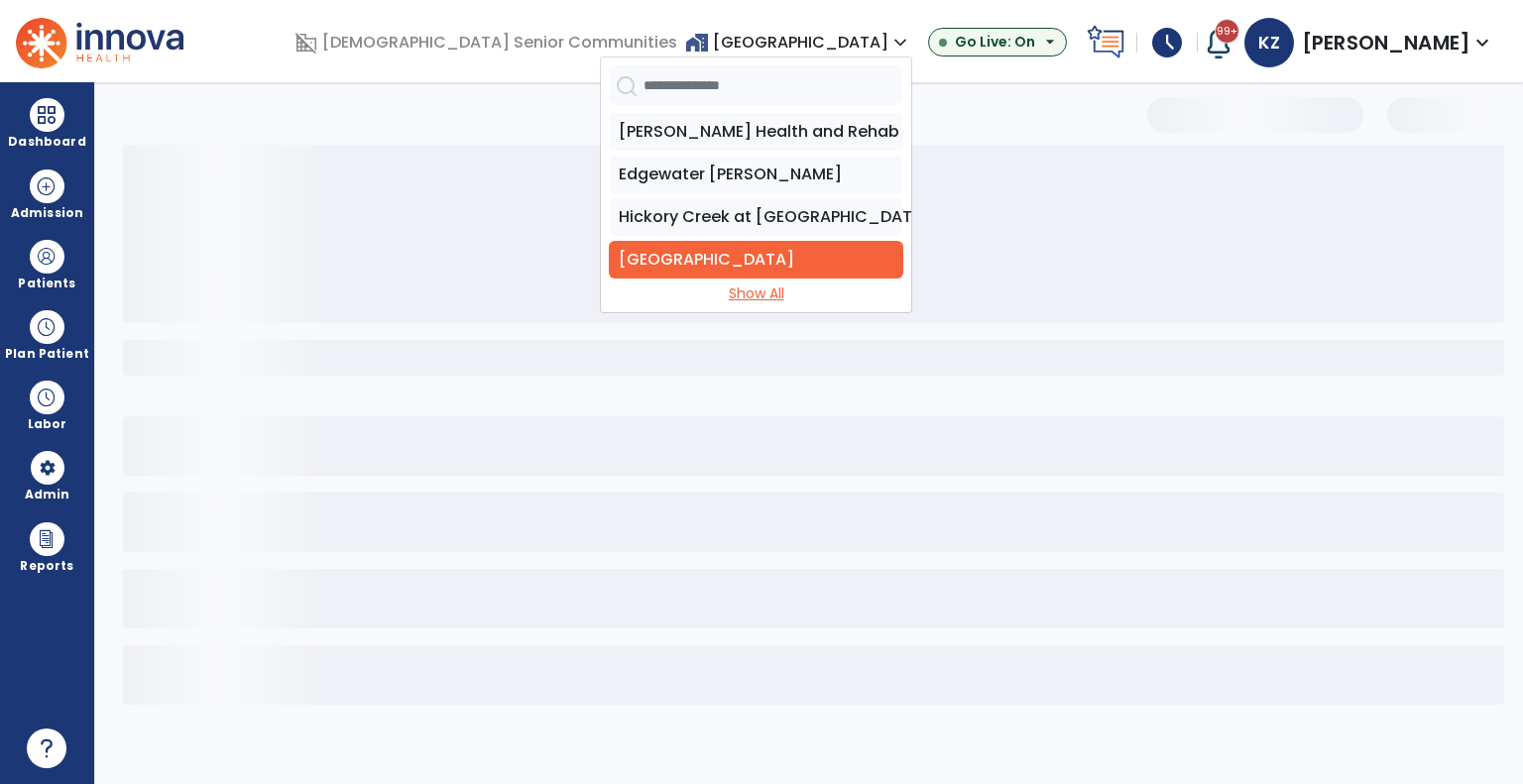 click on "Show All" at bounding box center [756, 293] 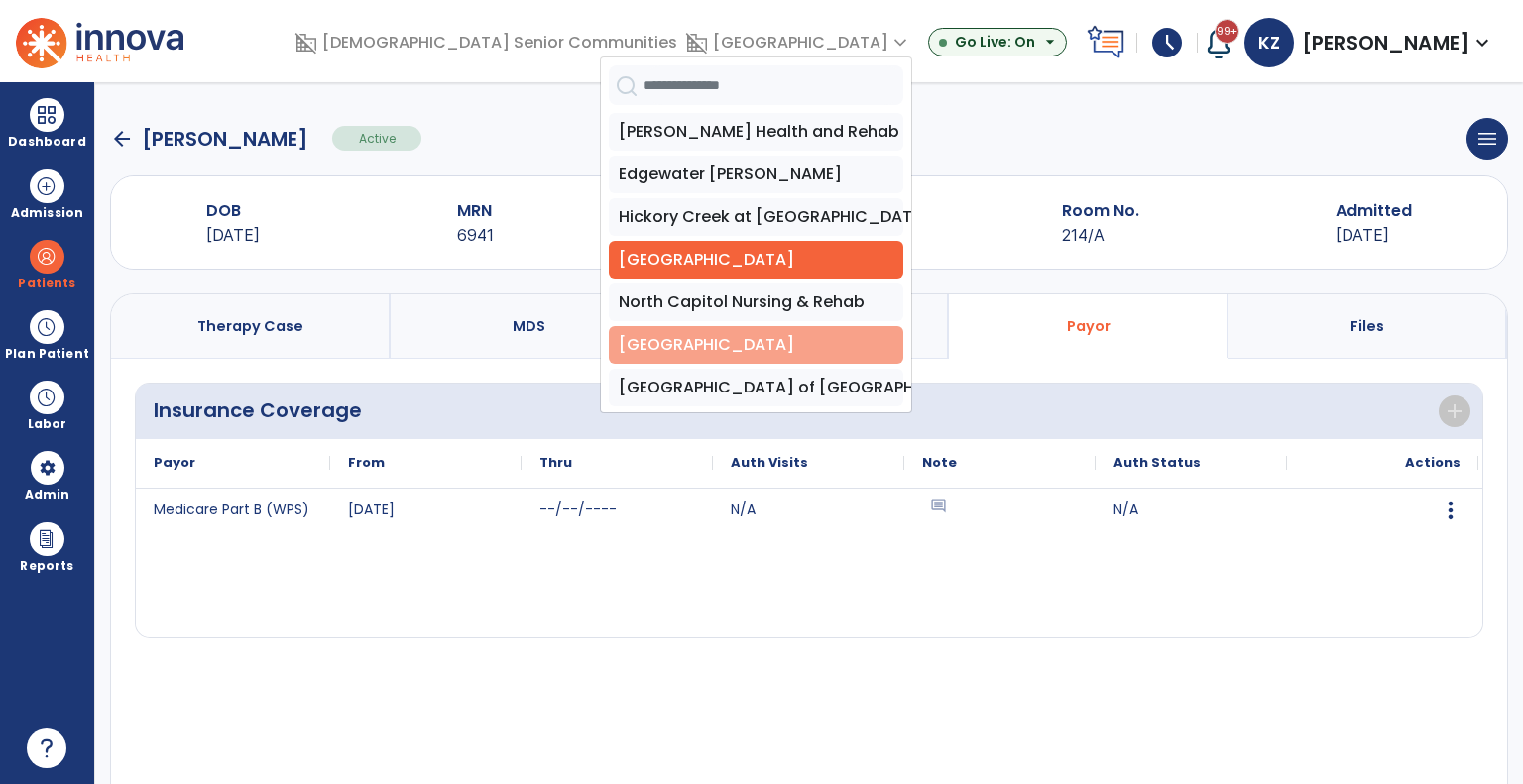 click on "[GEOGRAPHIC_DATA]" at bounding box center [756, 345] 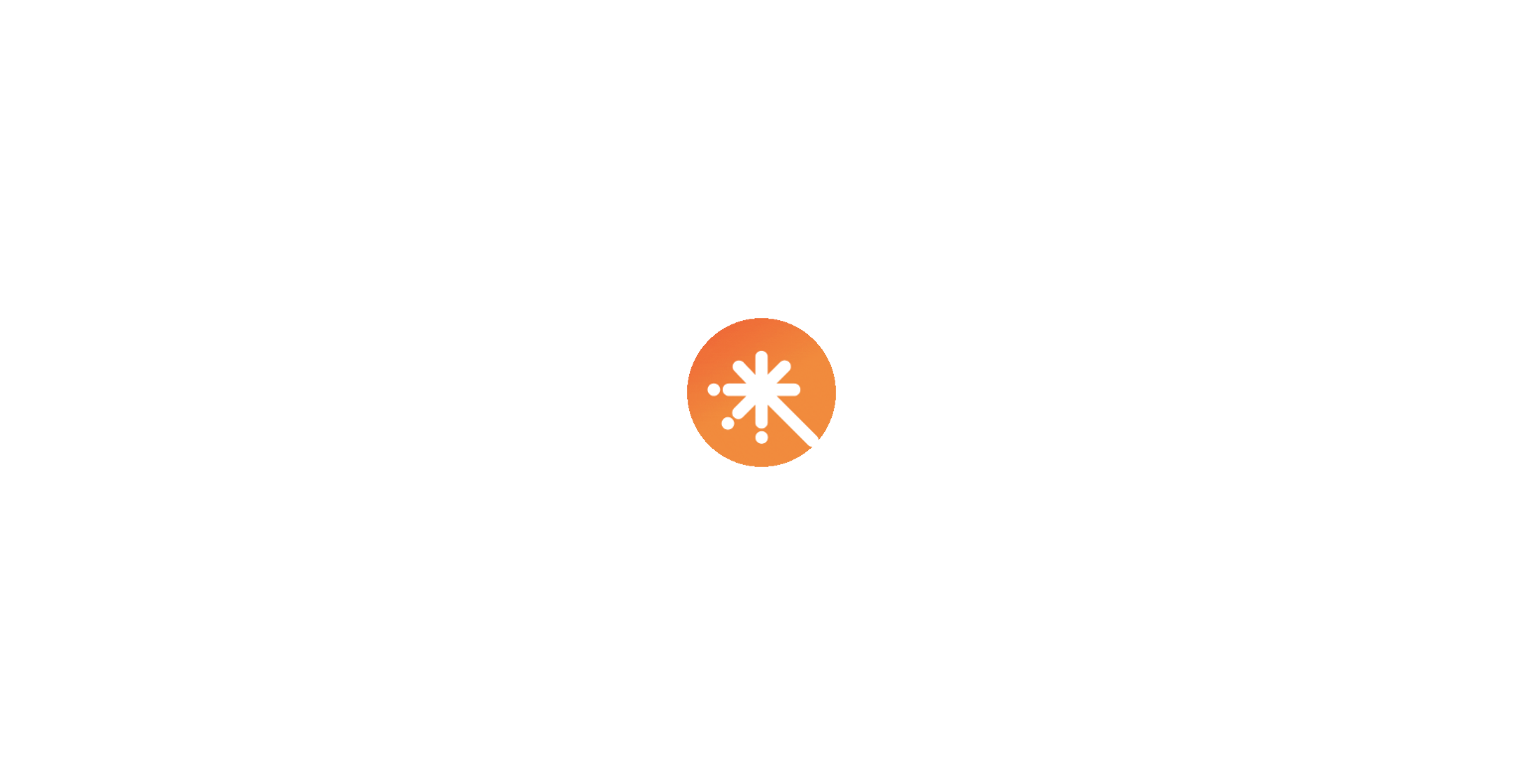 scroll, scrollTop: 0, scrollLeft: 0, axis: both 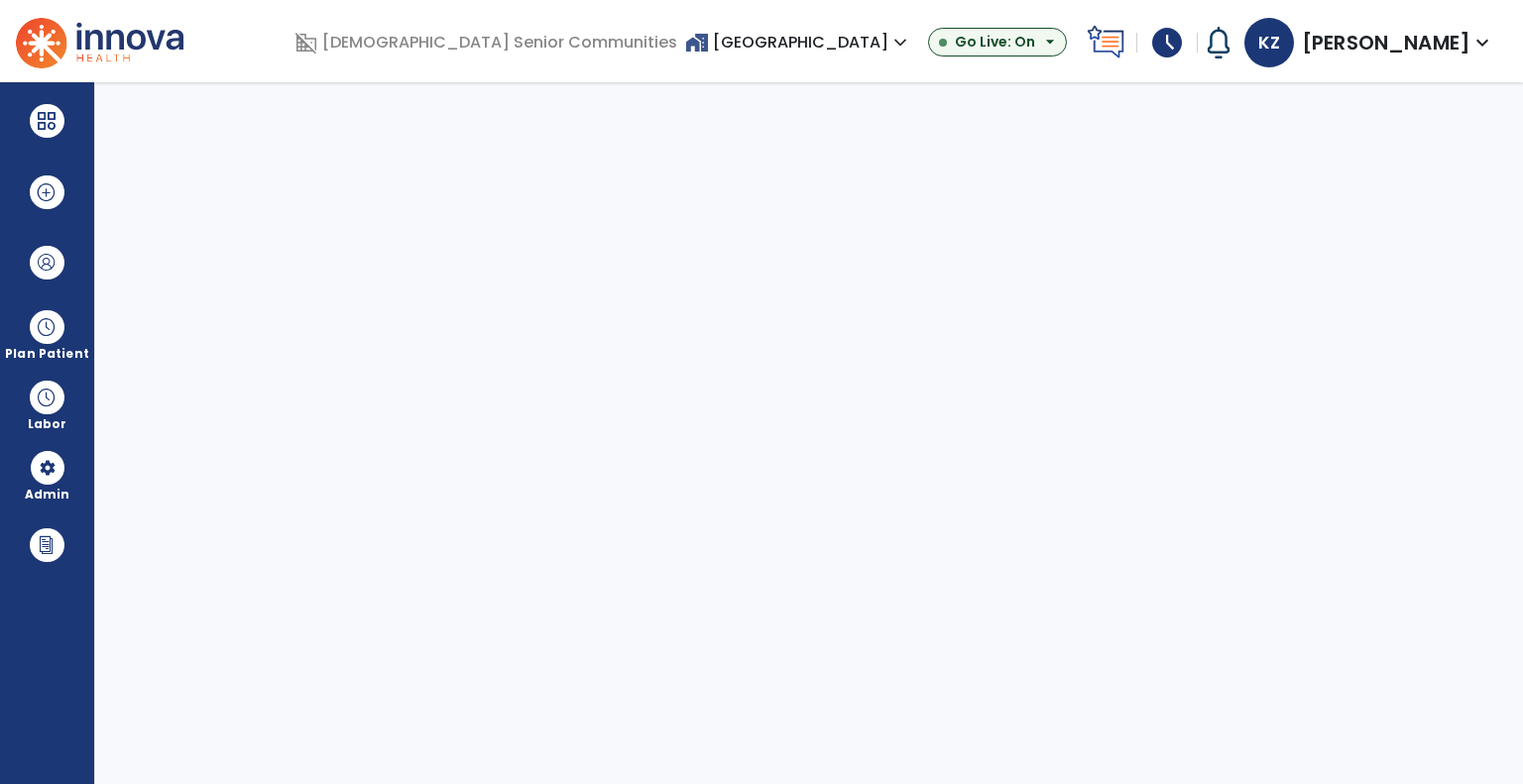 select on "***" 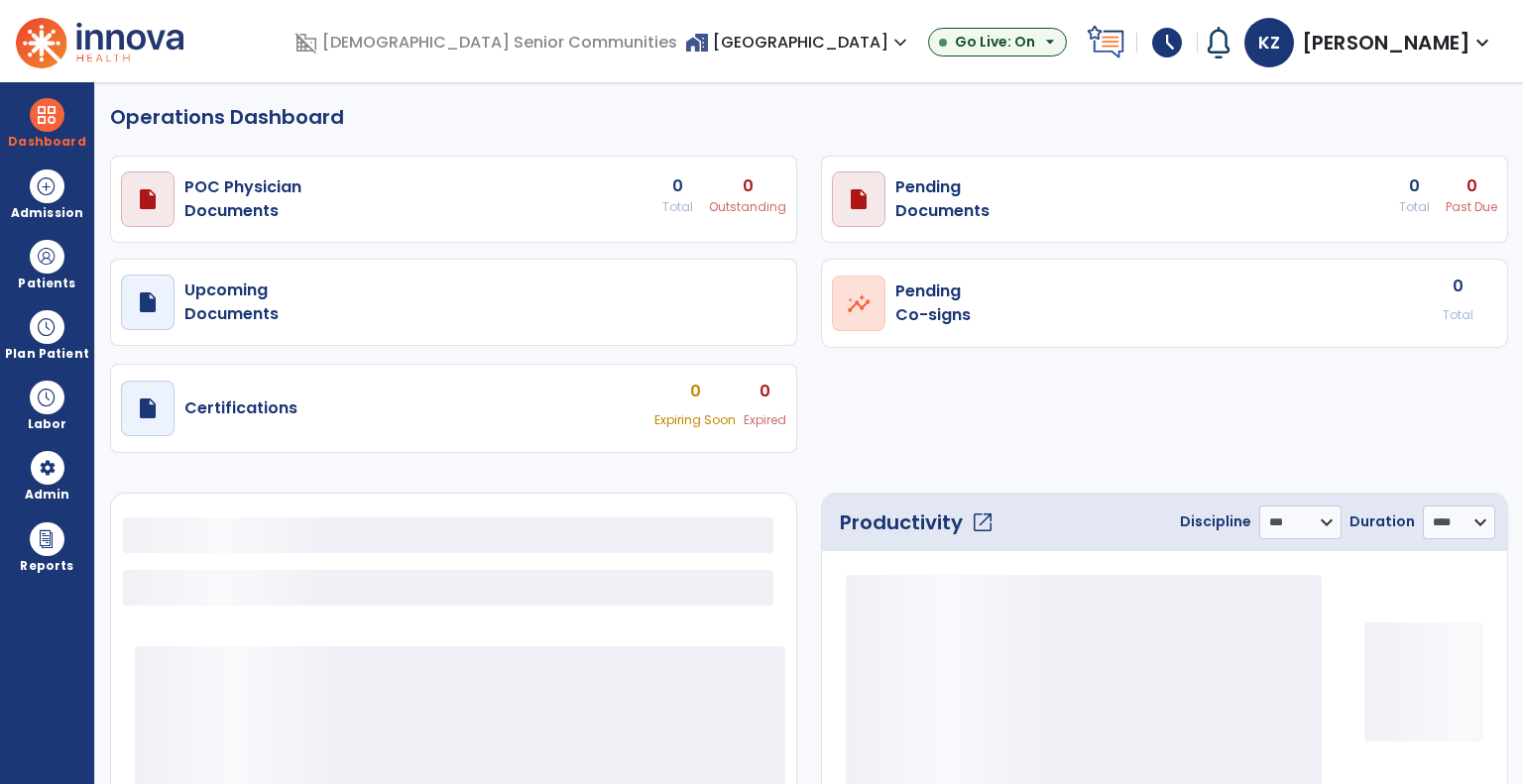 select on "***" 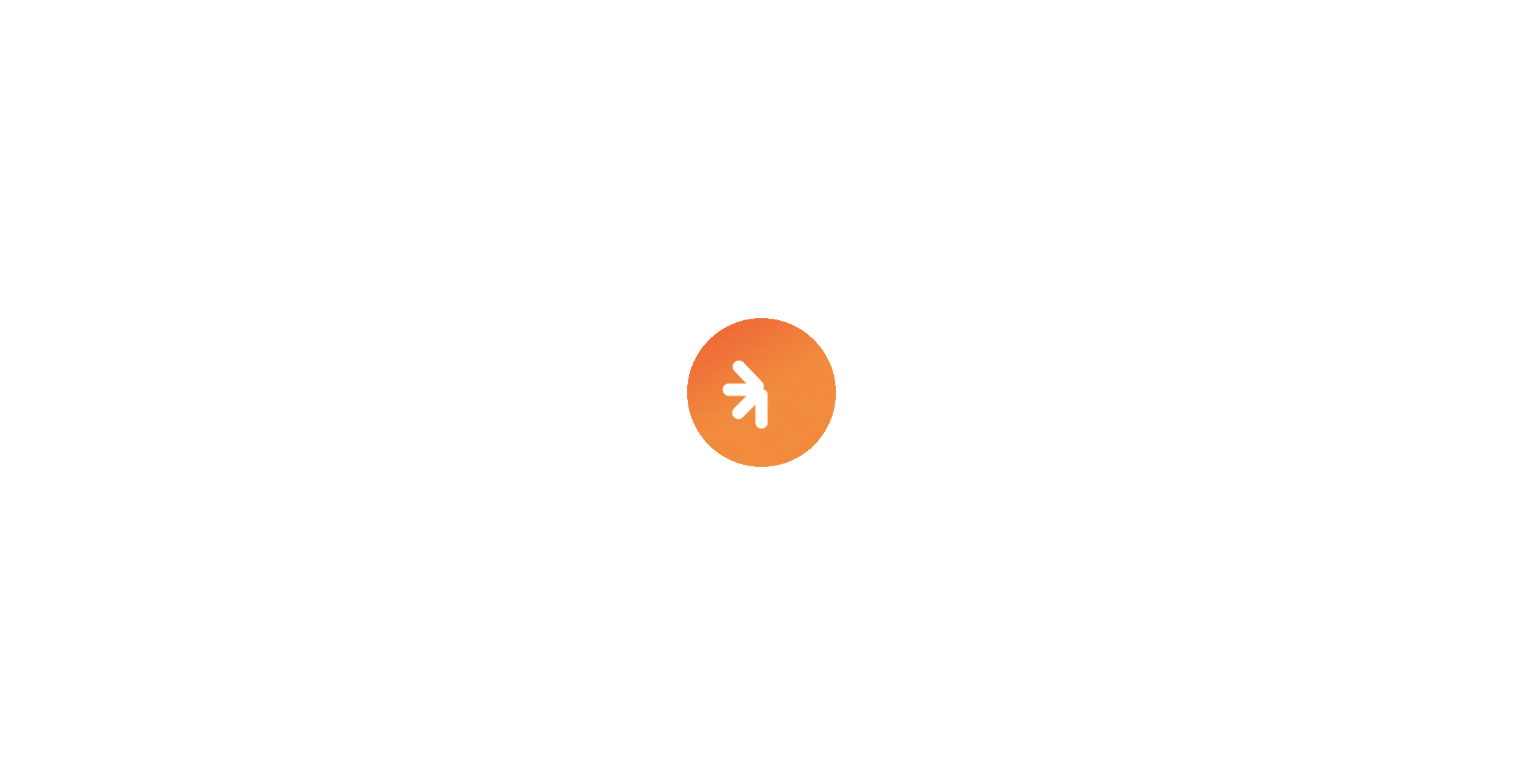 scroll, scrollTop: 0, scrollLeft: 0, axis: both 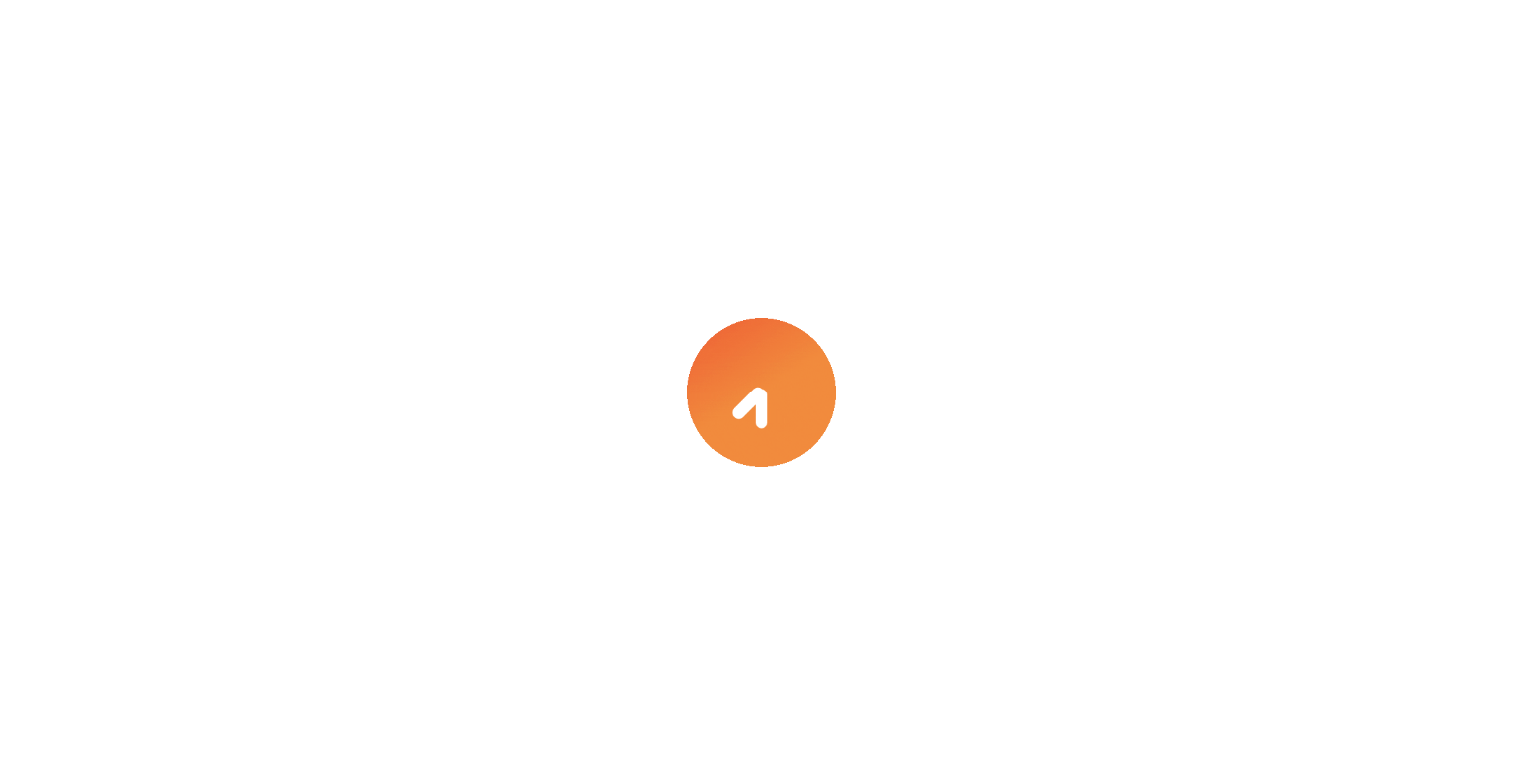 select on "***" 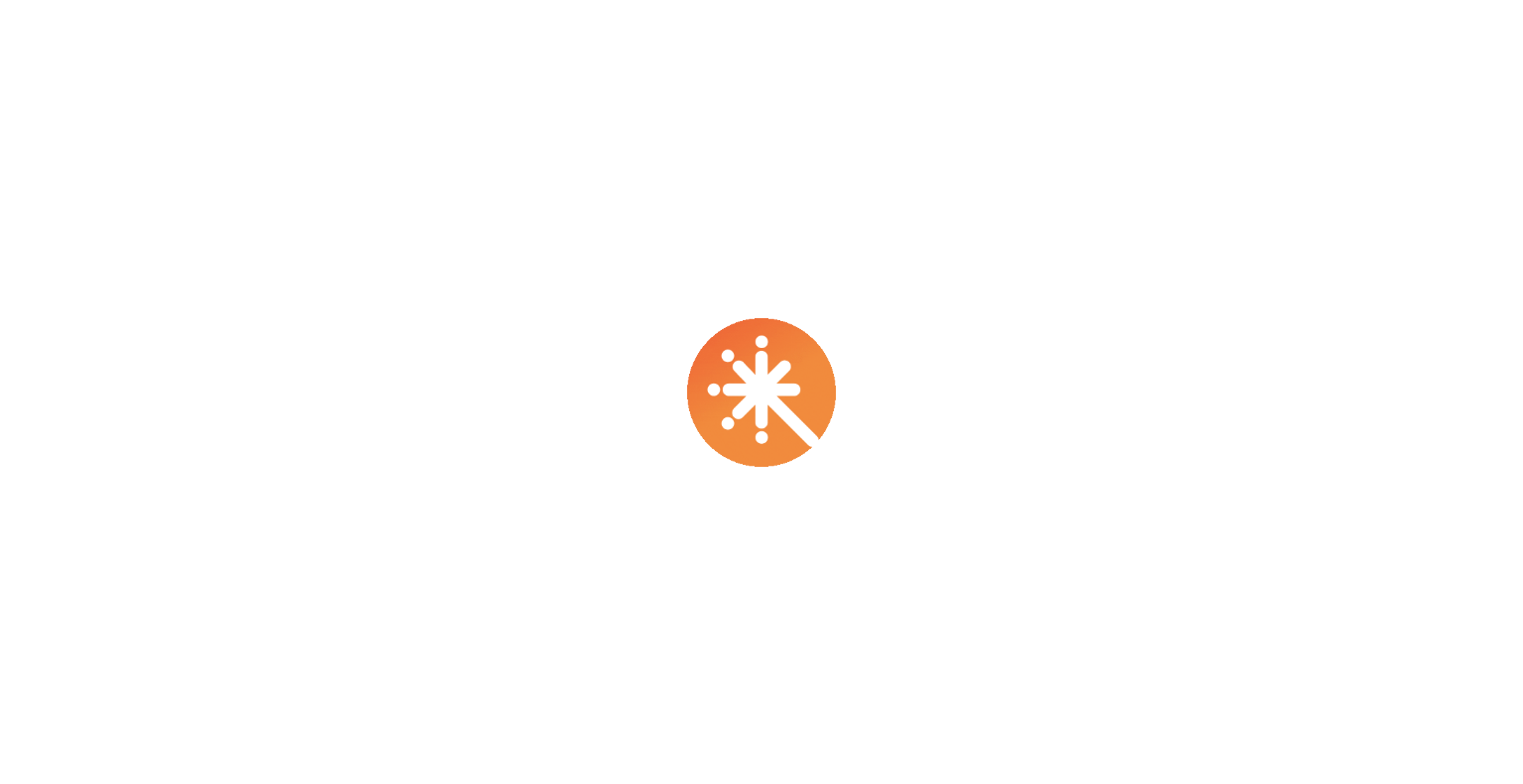 select on "****" 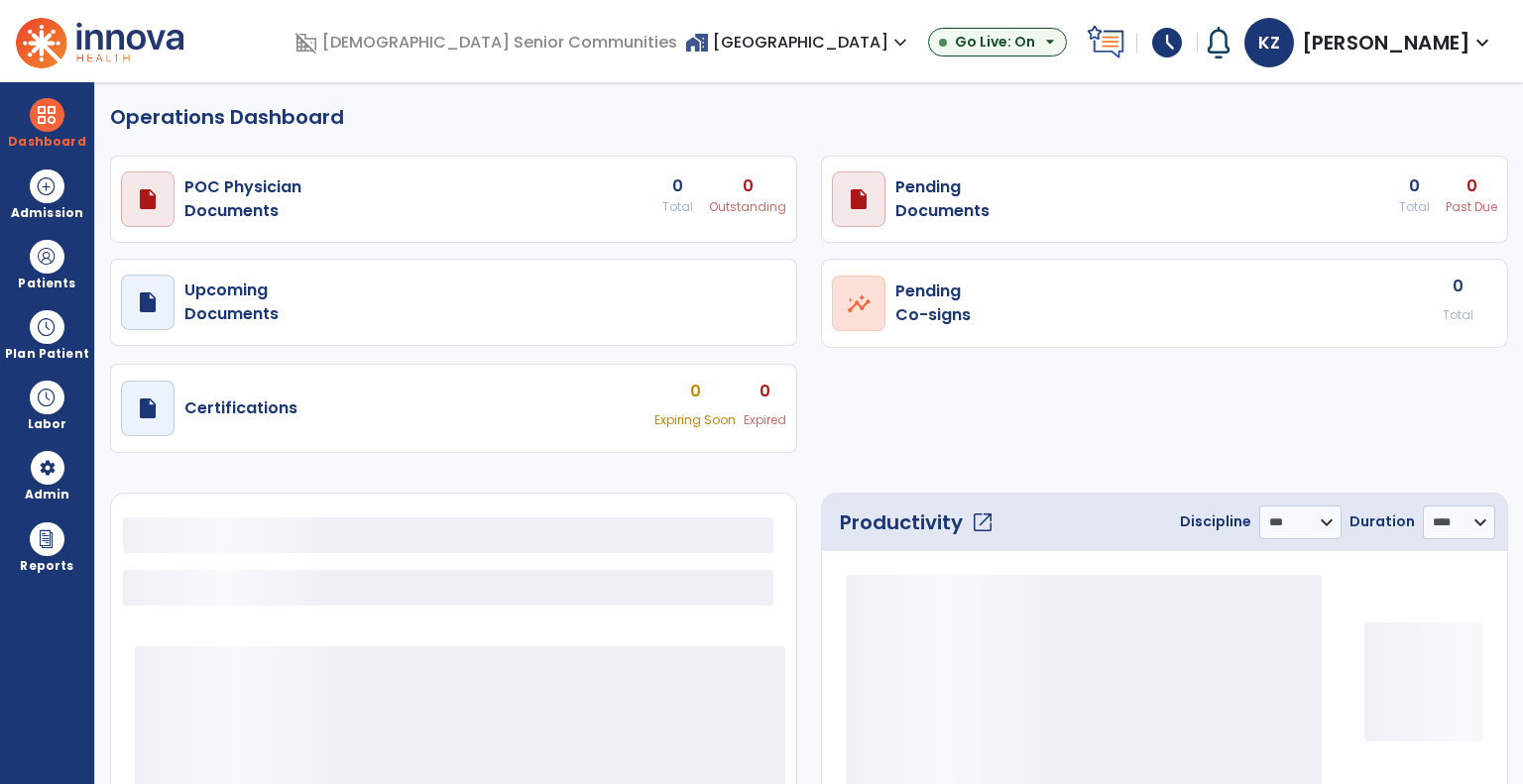 select on "***" 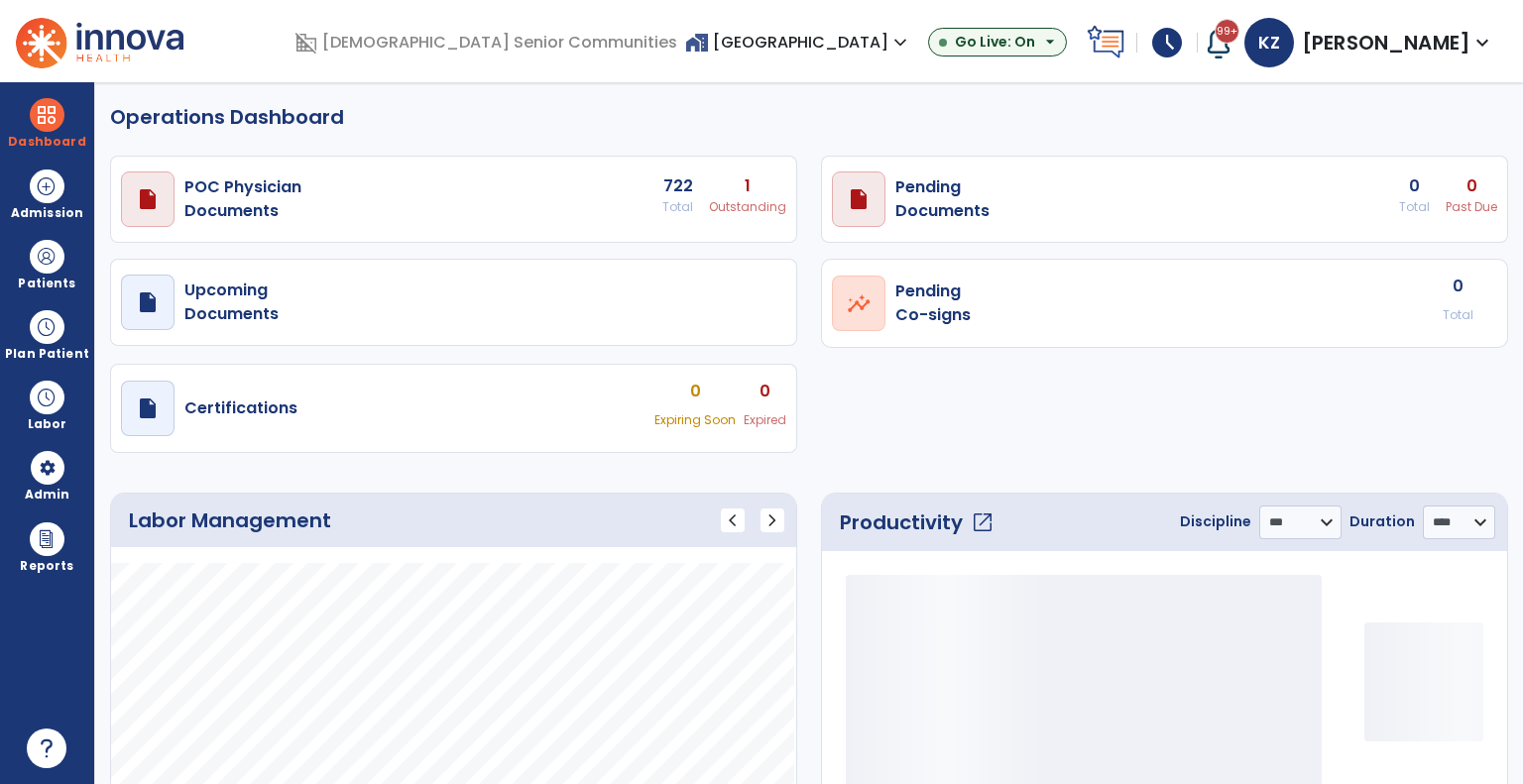 click on "home_work   [GEOGRAPHIC_DATA]   expand_more" at bounding box center (798, 42) 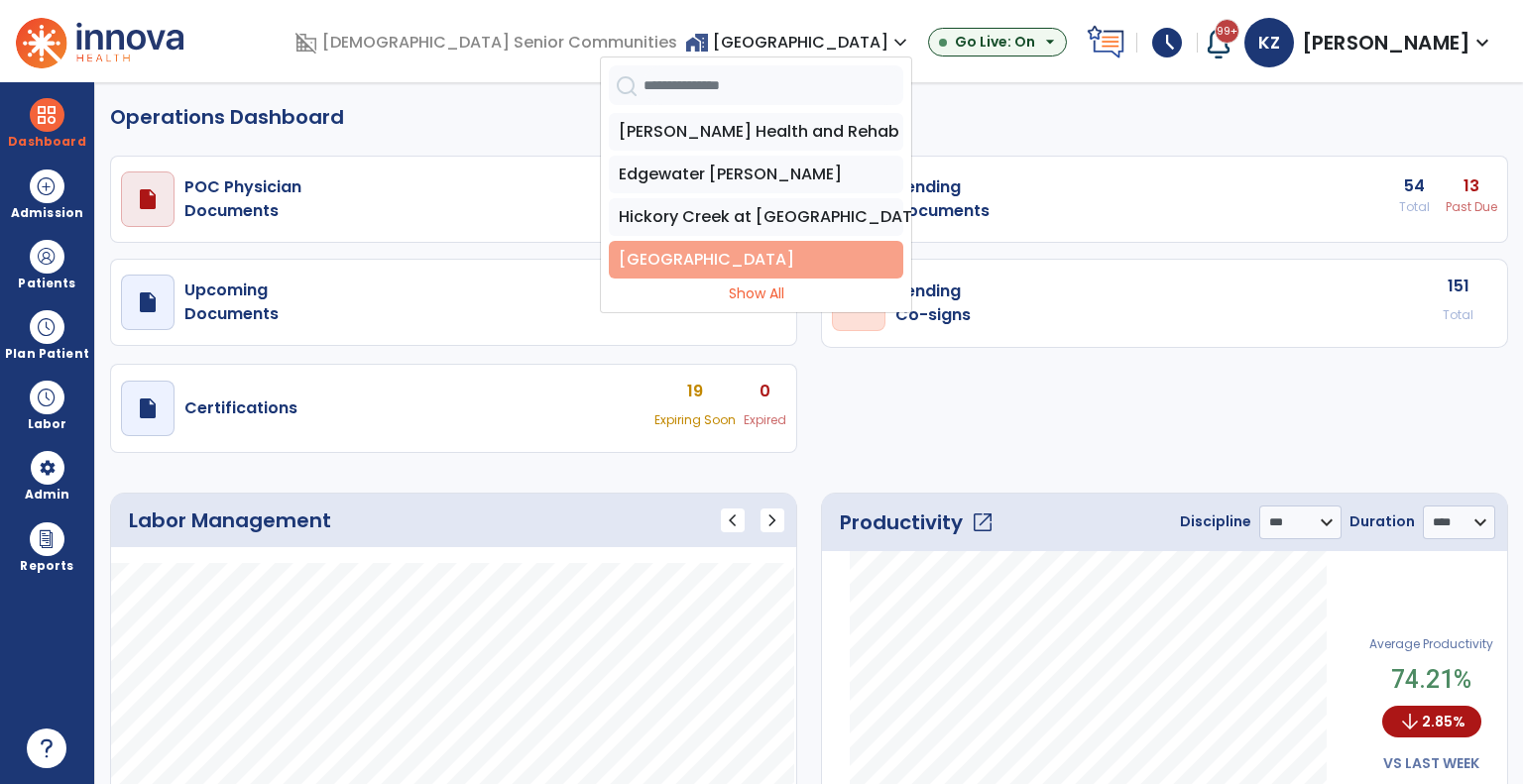 click on "[GEOGRAPHIC_DATA]" at bounding box center (756, 260) 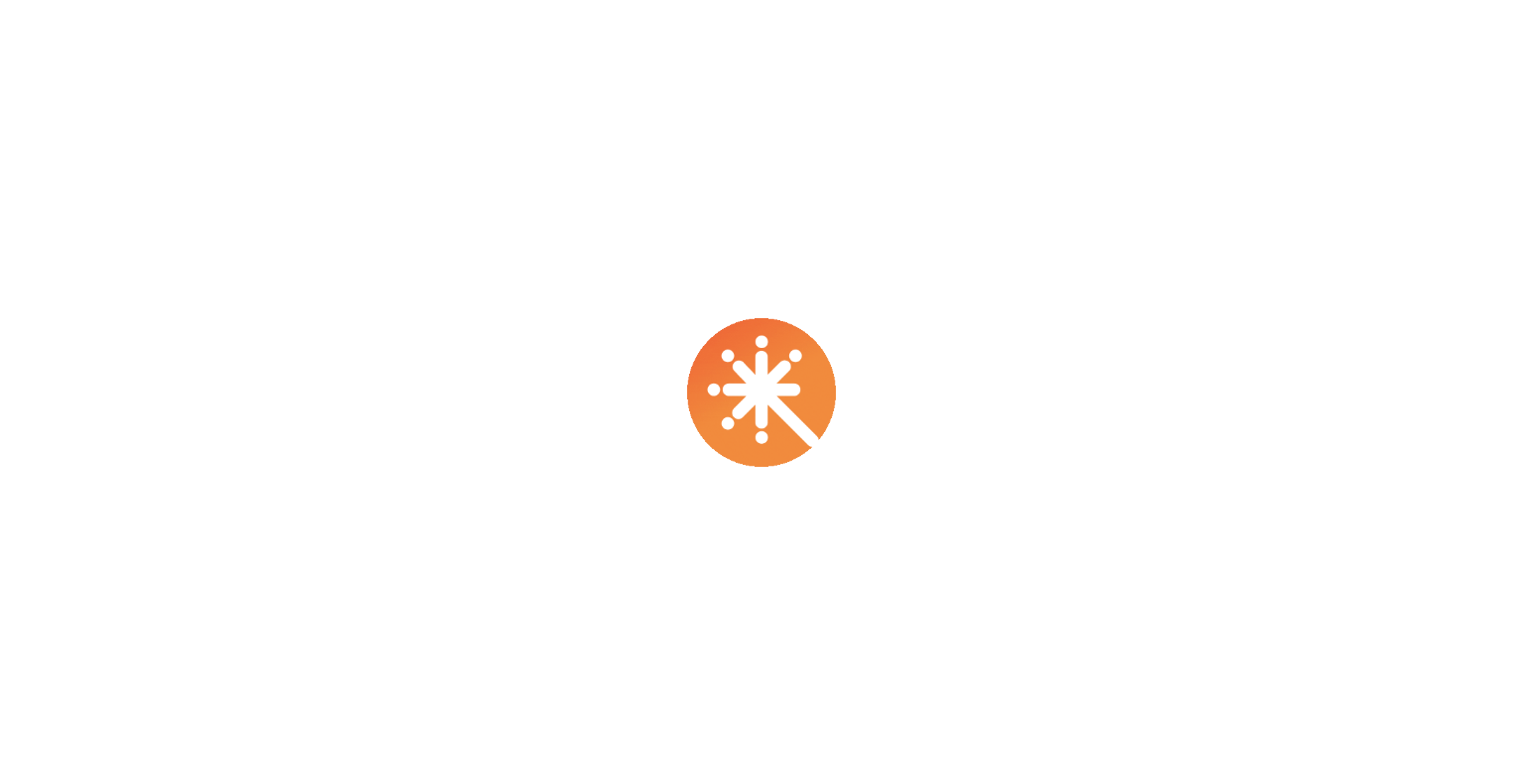 scroll, scrollTop: 0, scrollLeft: 0, axis: both 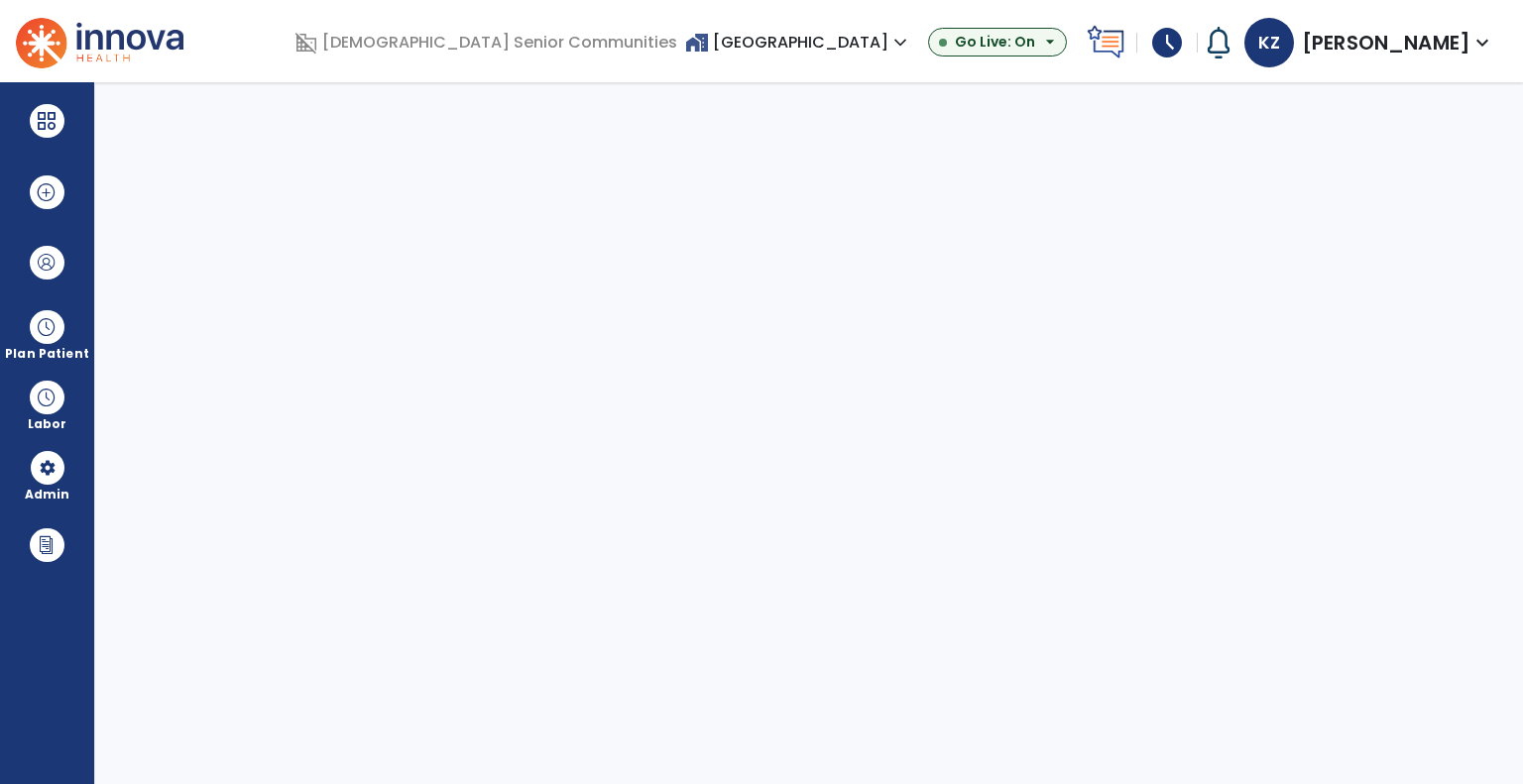 select on "***" 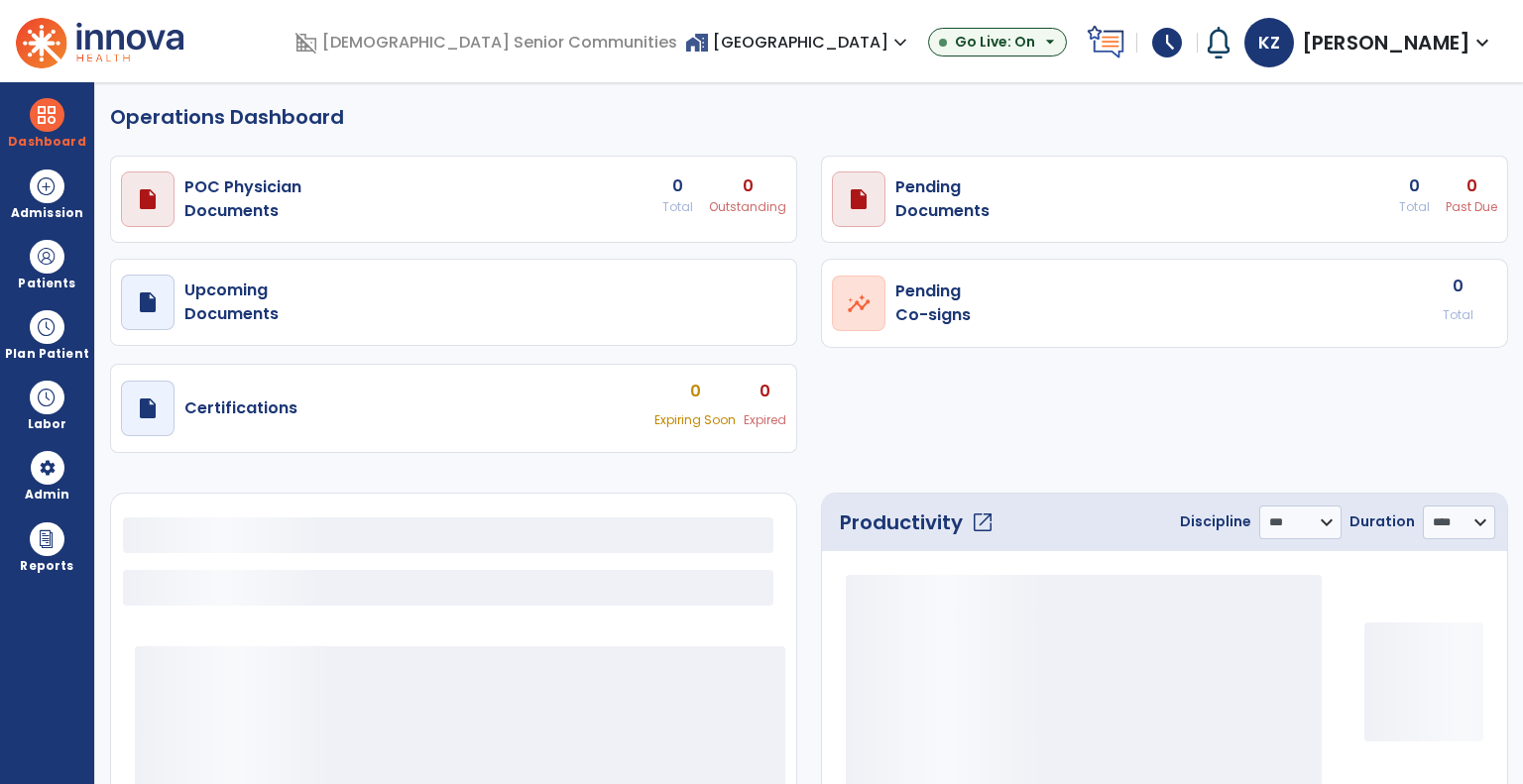 select on "***" 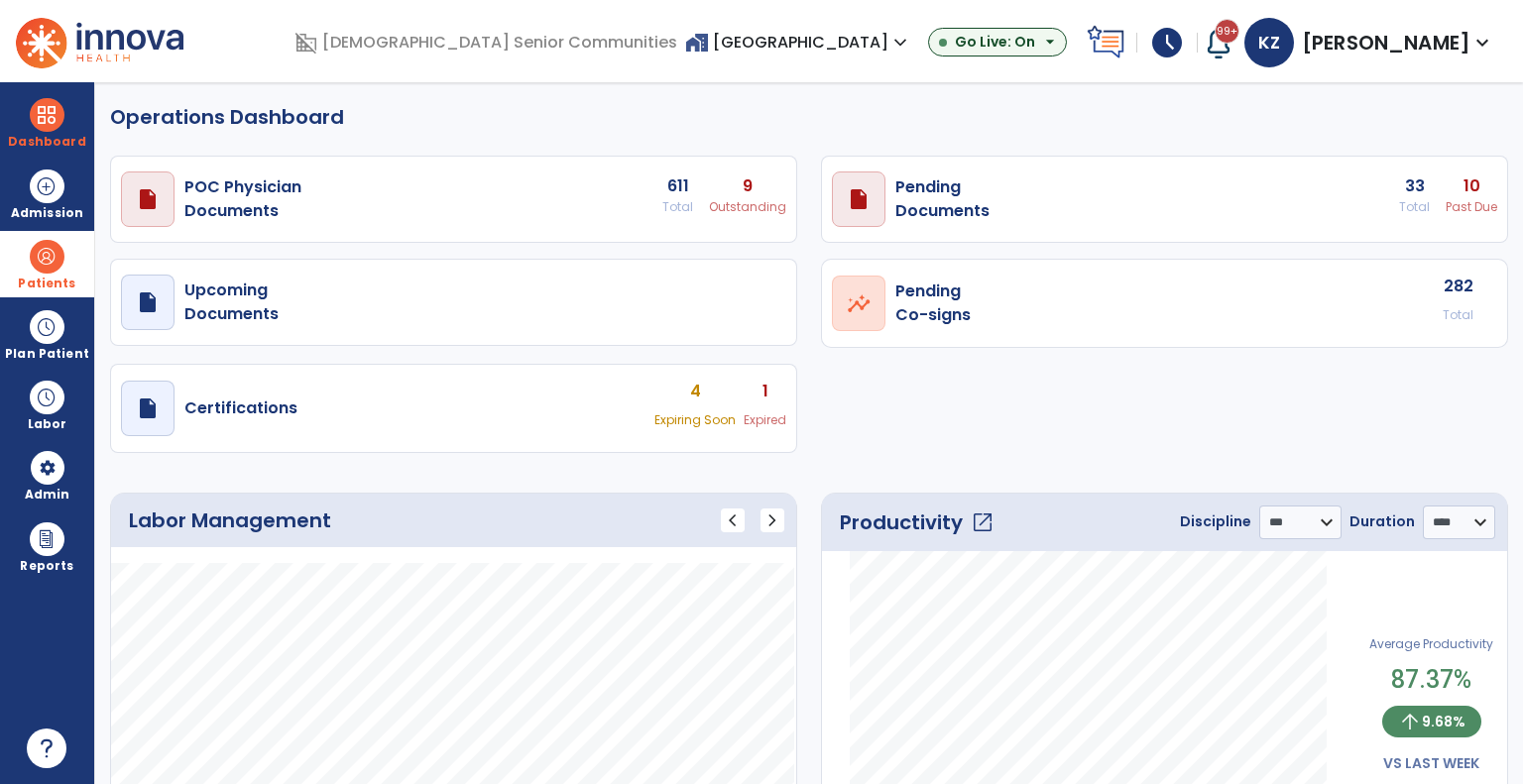click on "Patients" at bounding box center (47, 283) 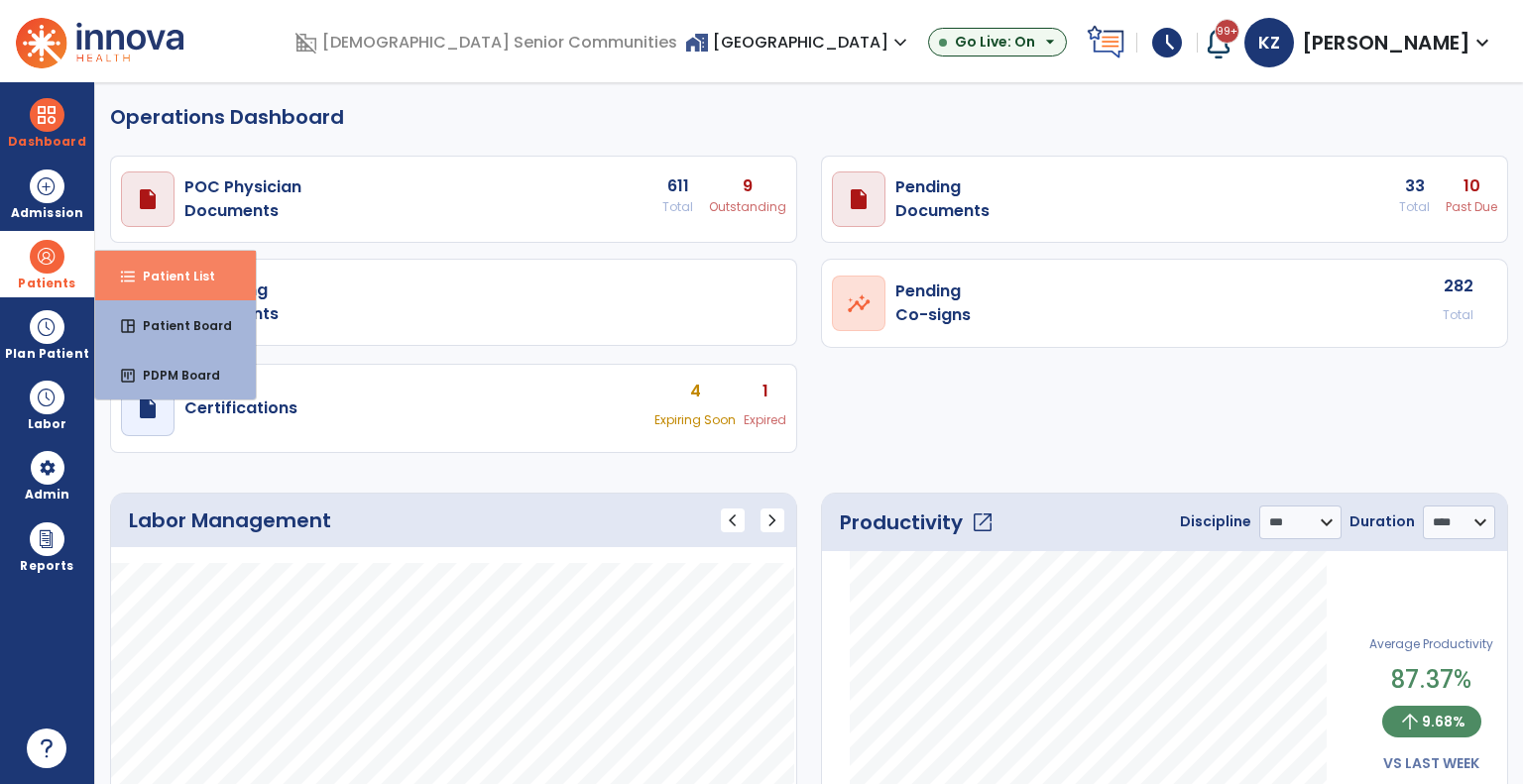 click on "Patient List" at bounding box center [171, 276] 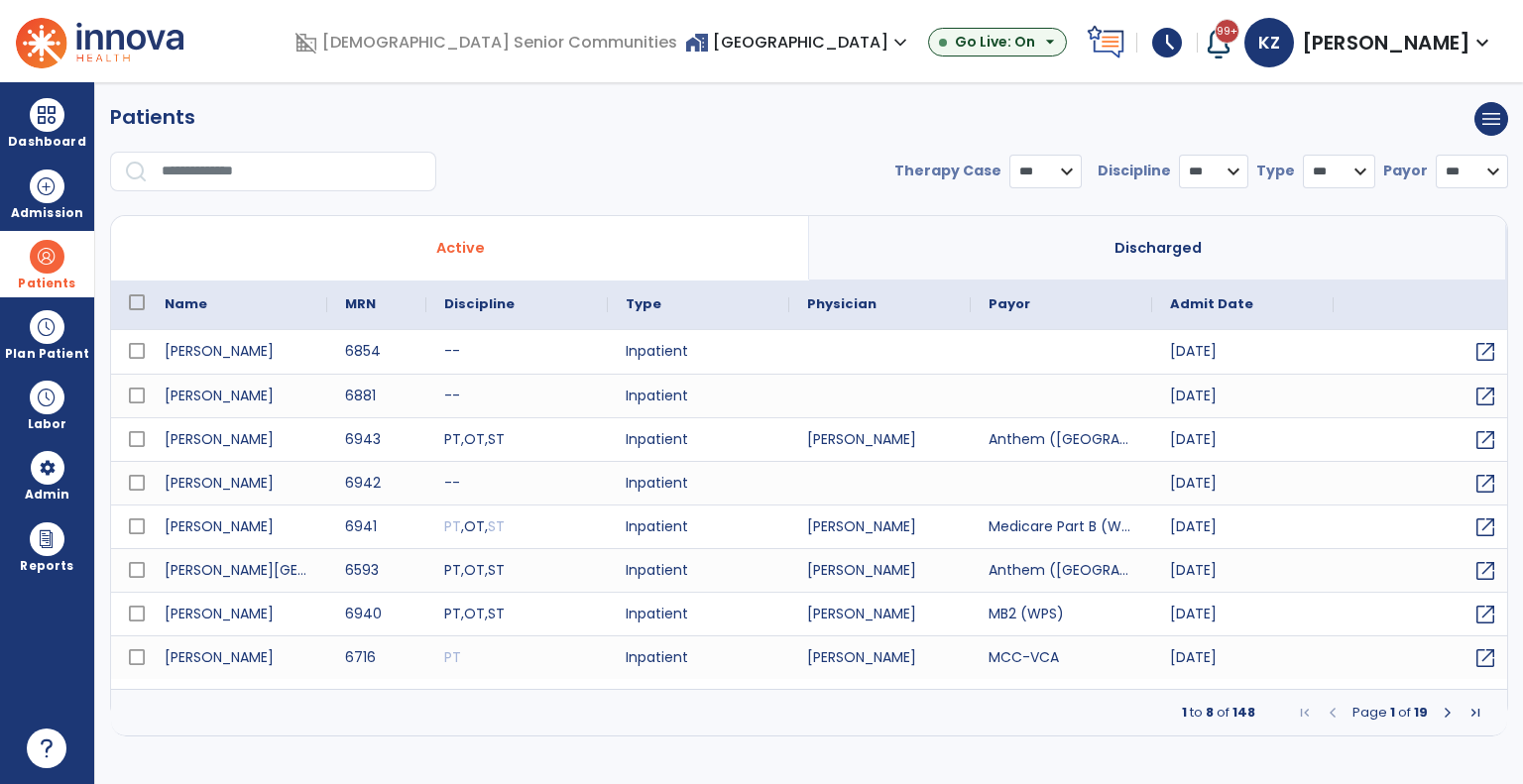 select on "***" 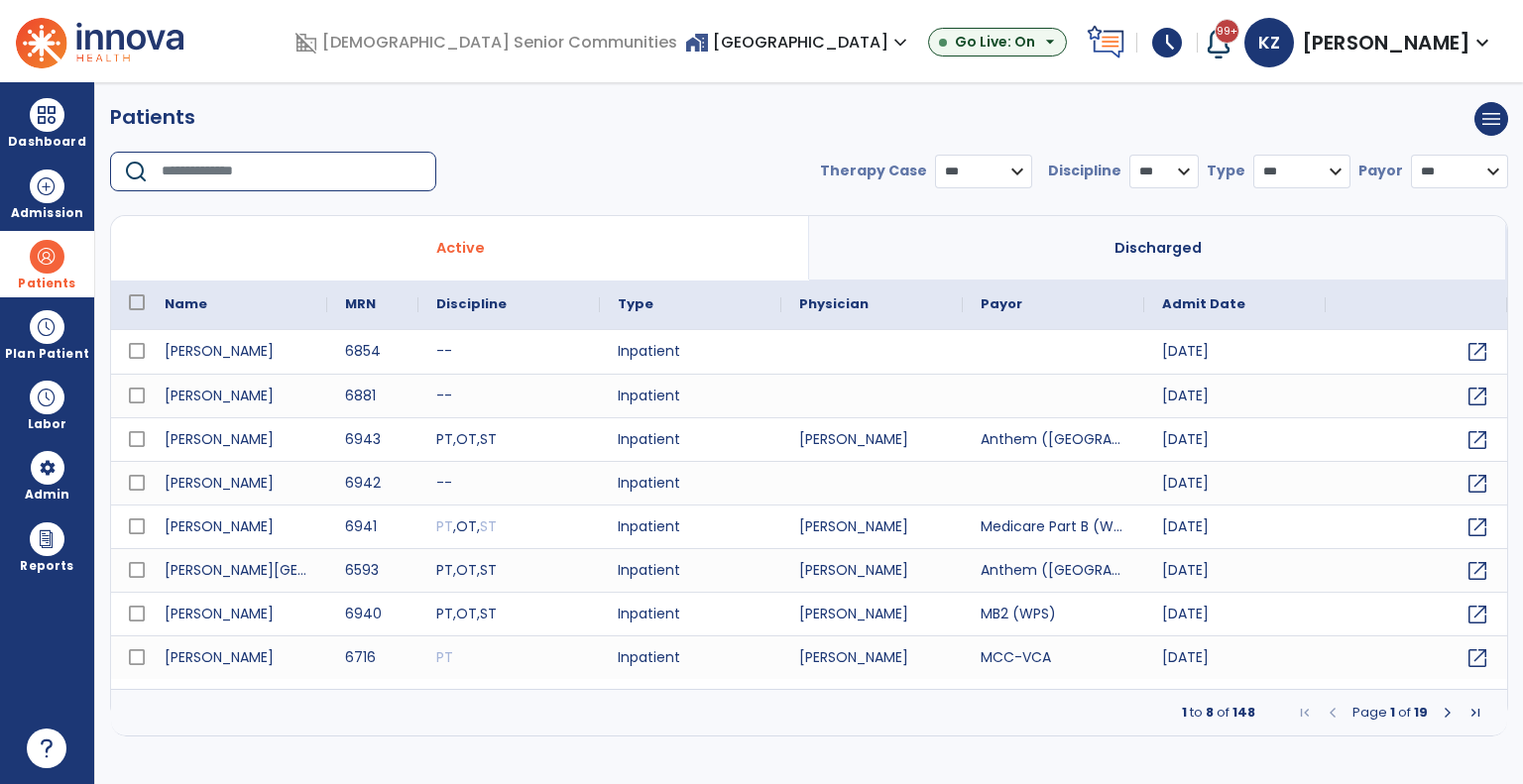 click at bounding box center (292, 171) 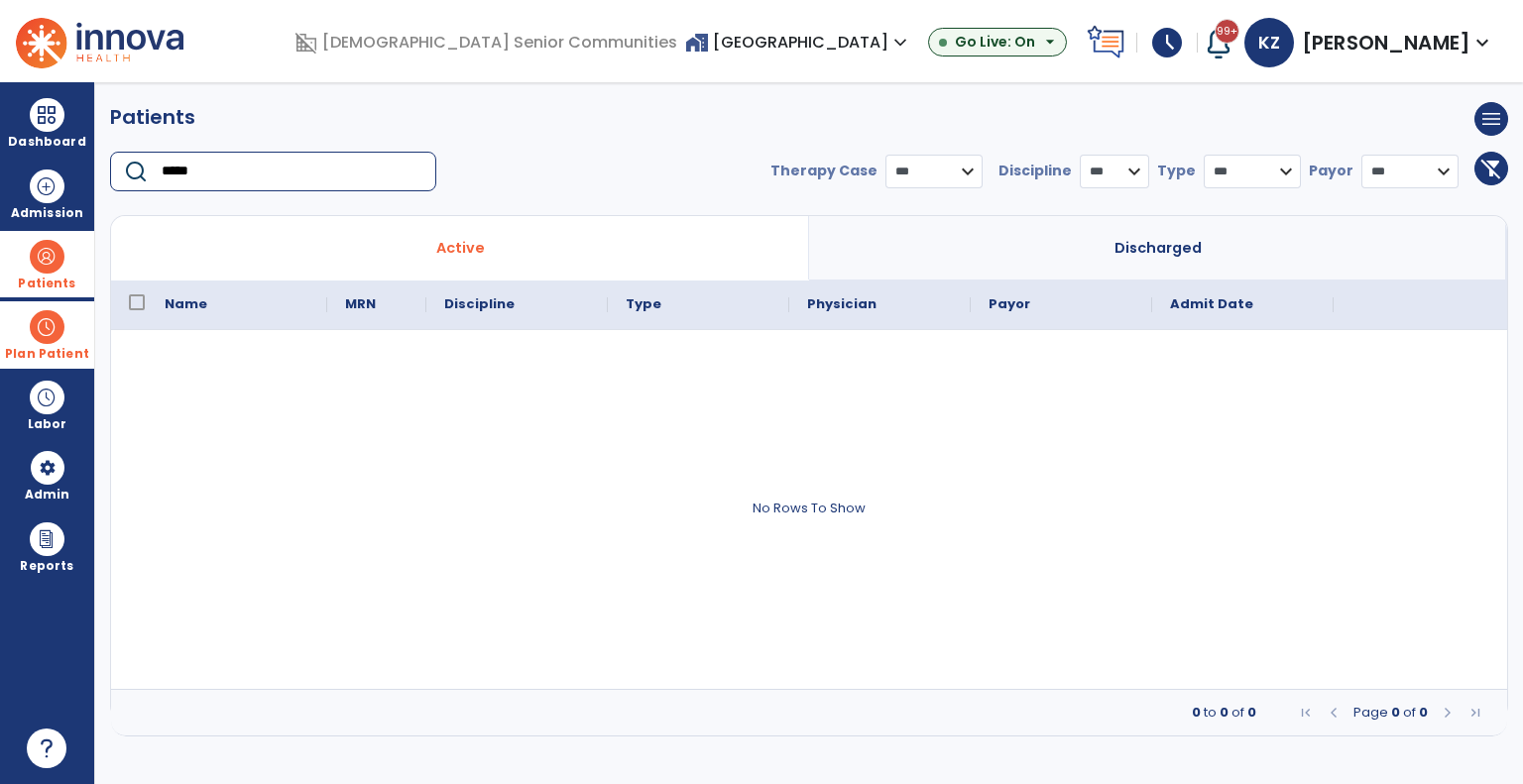 type on "*****" 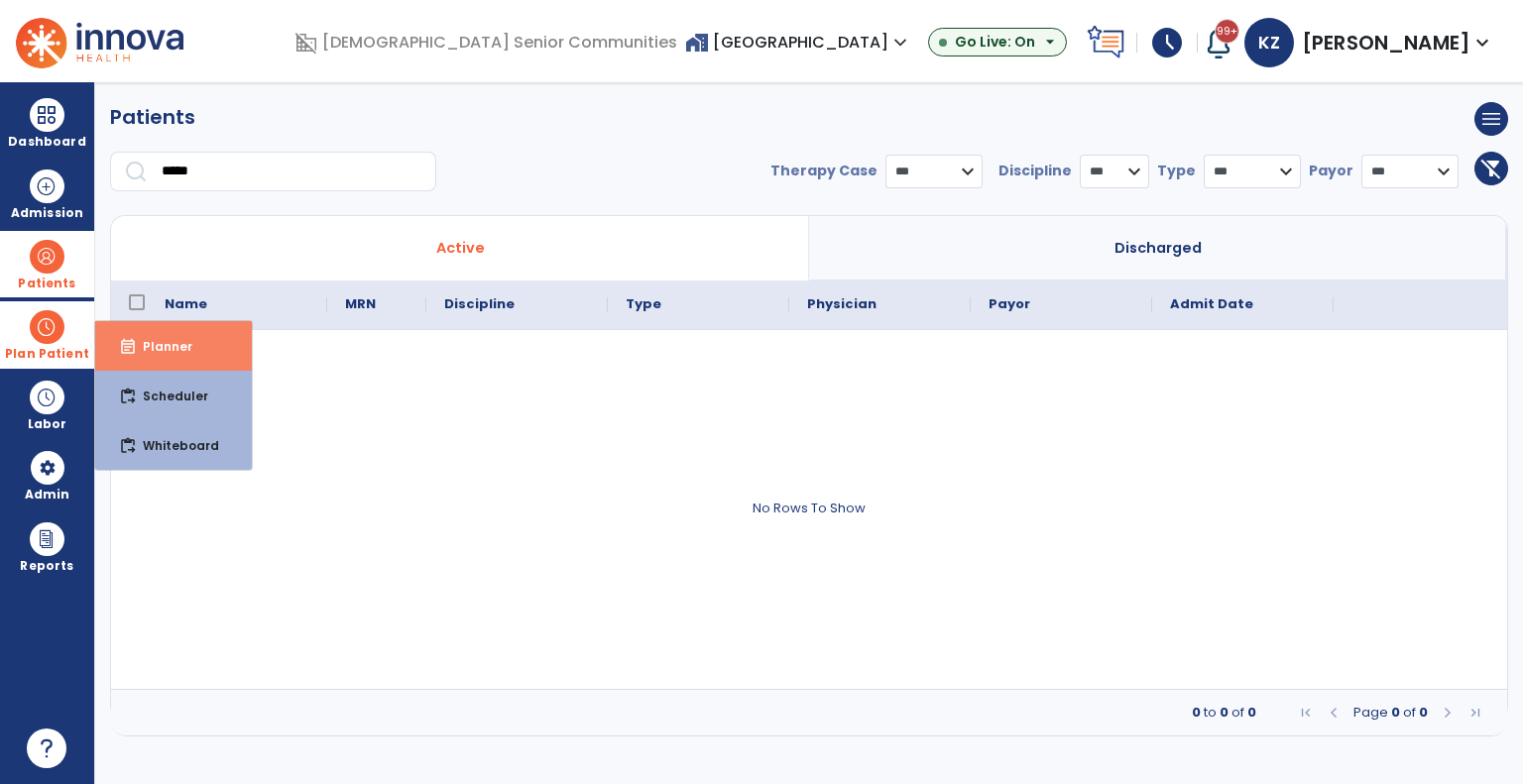 click on "event_note  Planner" at bounding box center (174, 346) 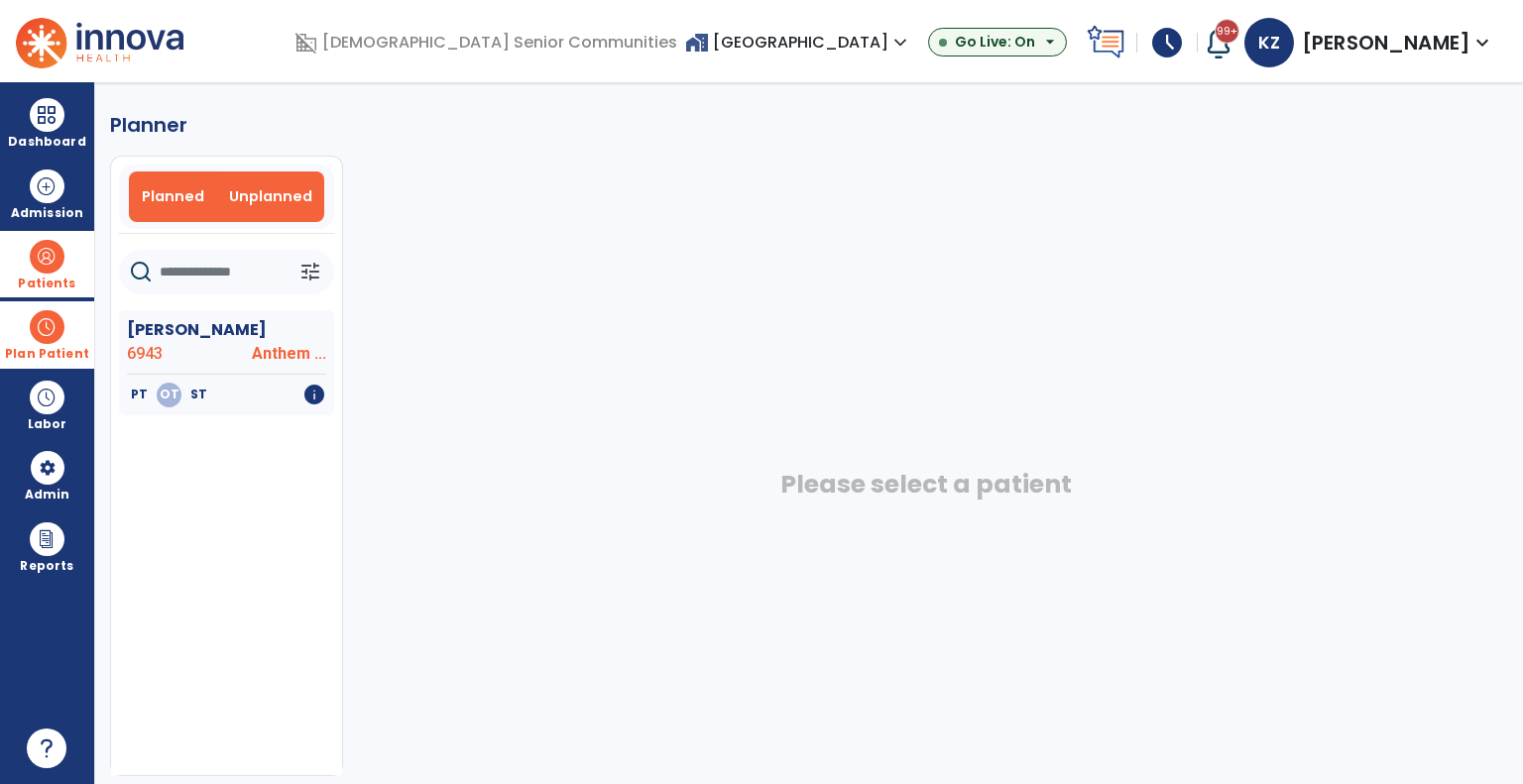 click on "Planned" at bounding box center [174, 196] 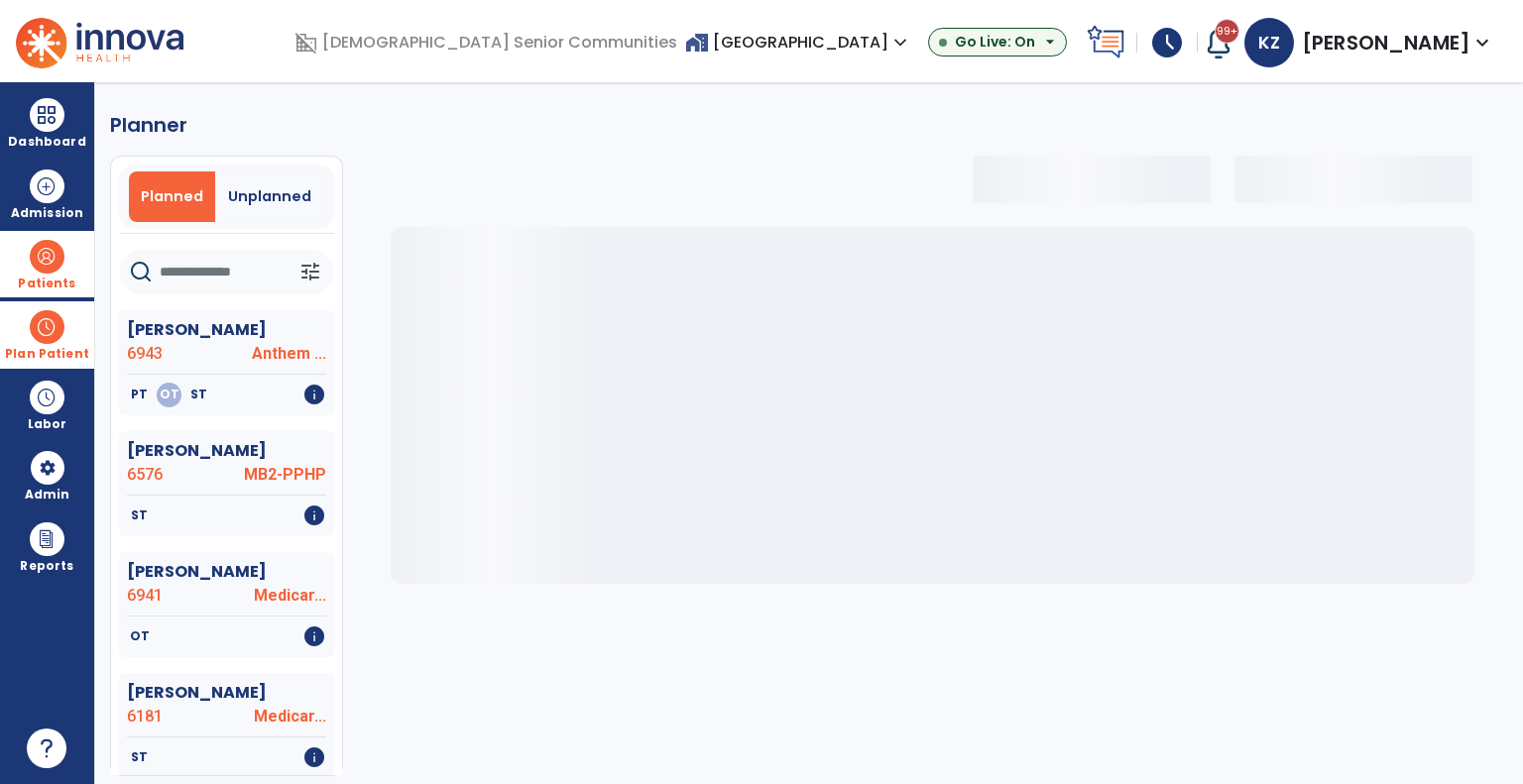 select on "***" 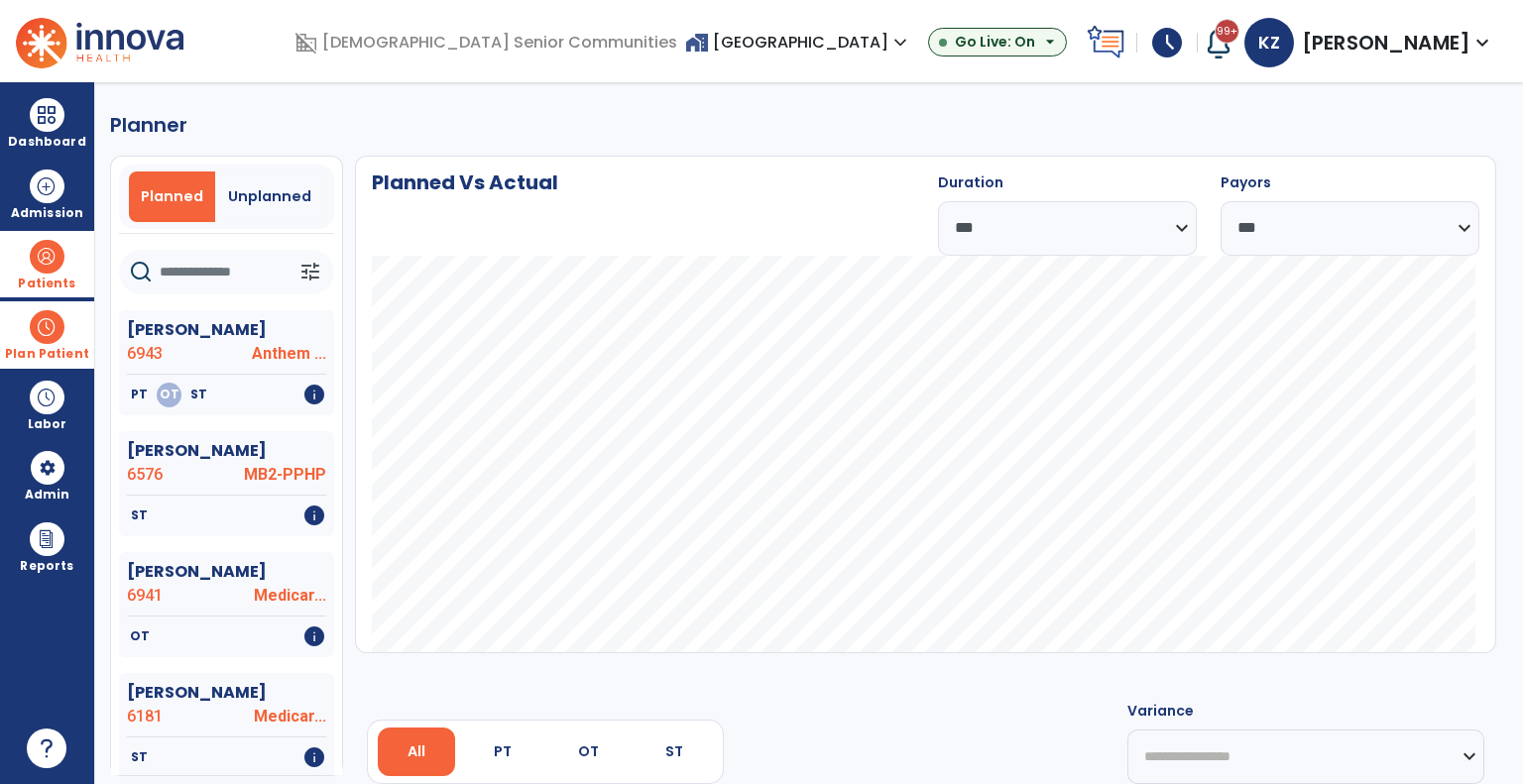 click on "home_work   Maple Park Village   expand_more" at bounding box center [798, 42] 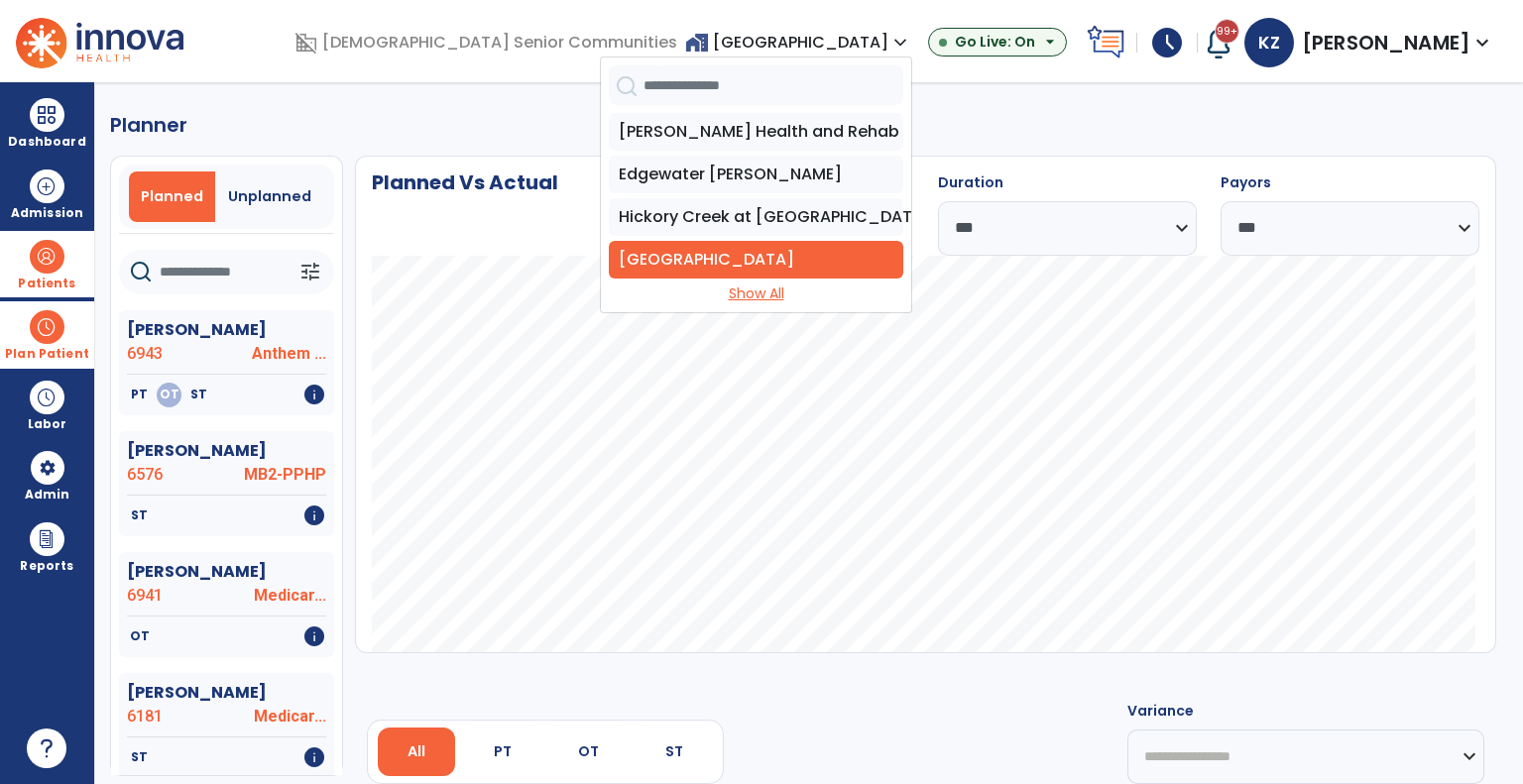 click on "Show All" at bounding box center [756, 293] 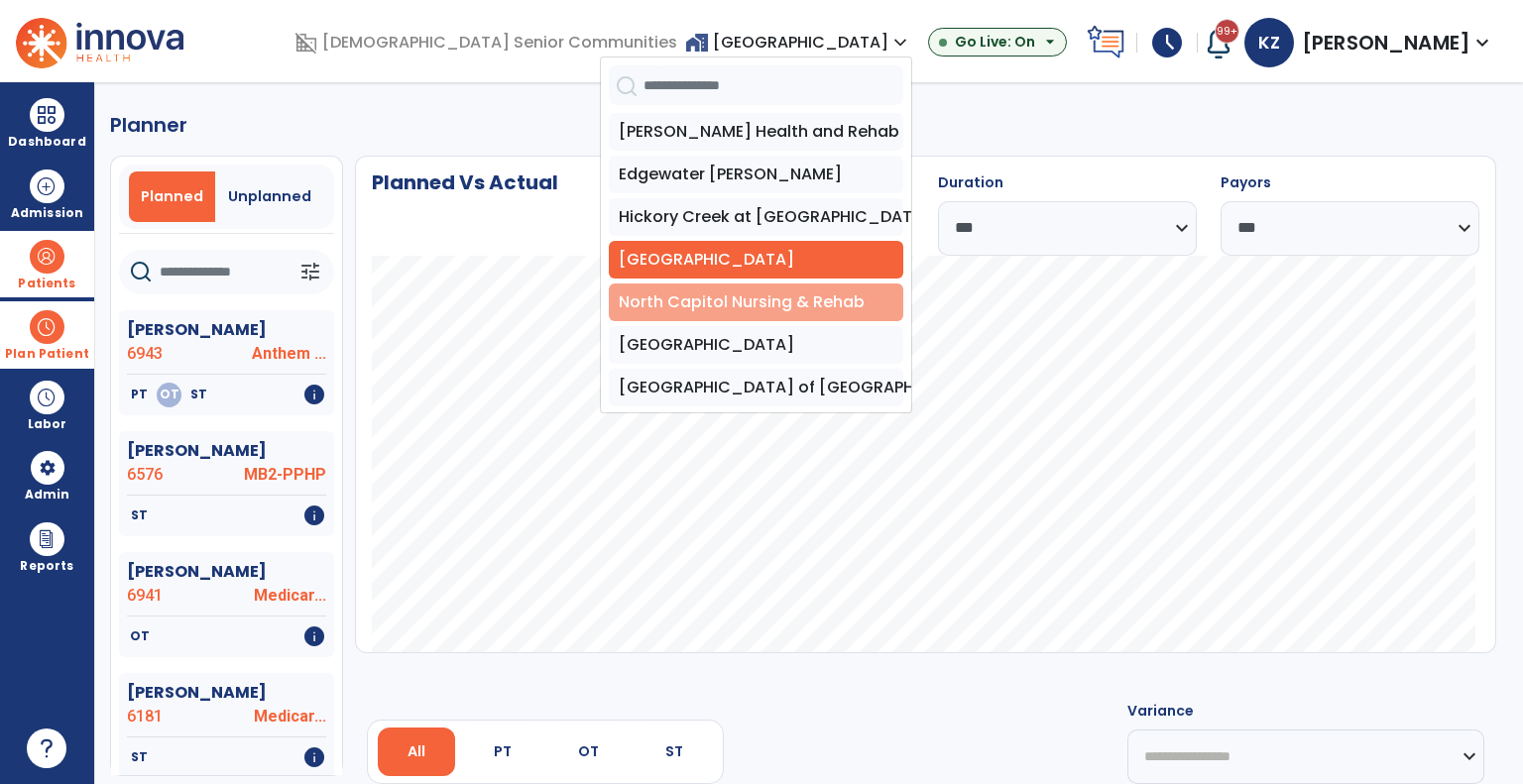 click on "North Capitol Nursing & Rehab" at bounding box center (756, 302) 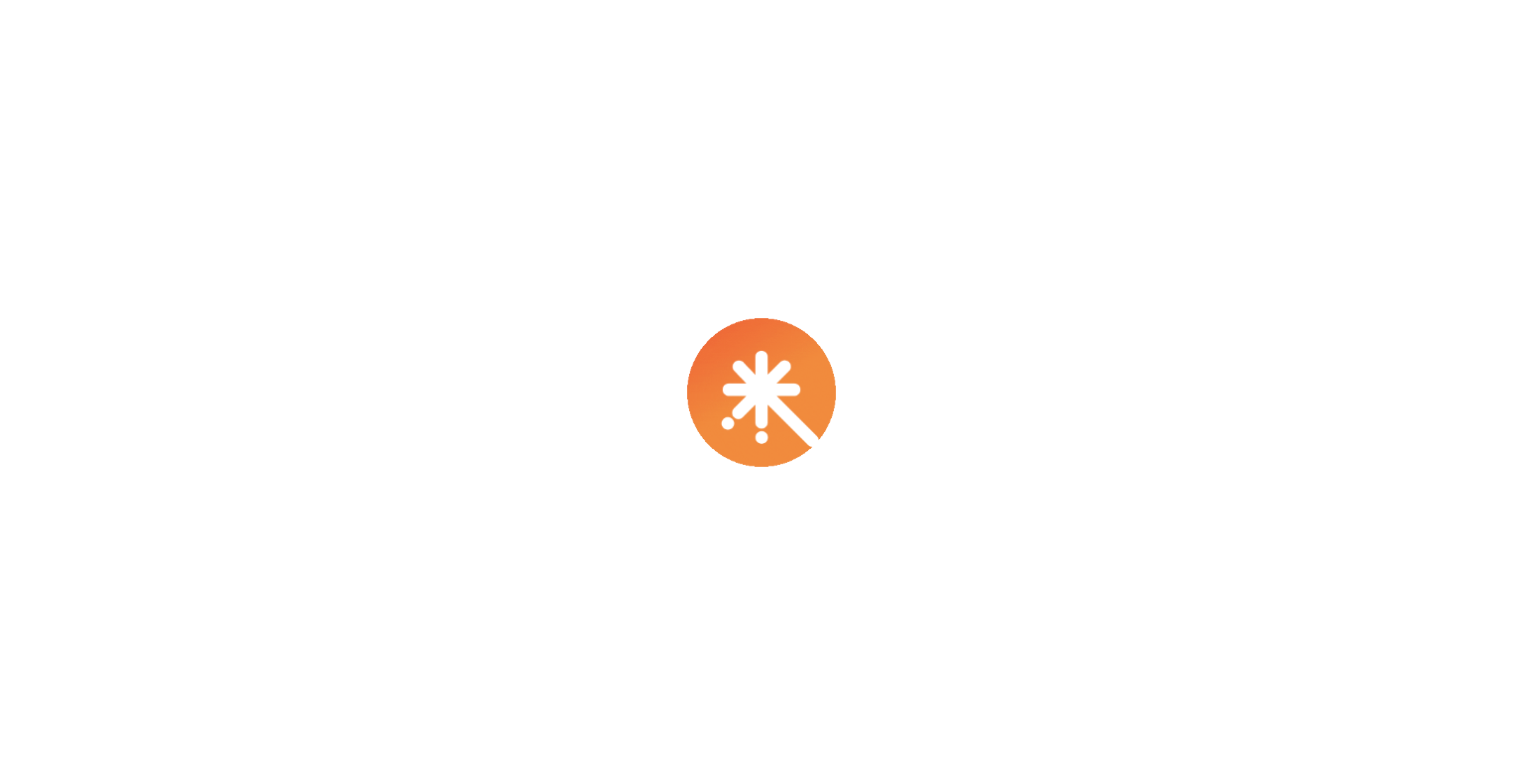 scroll, scrollTop: 0, scrollLeft: 0, axis: both 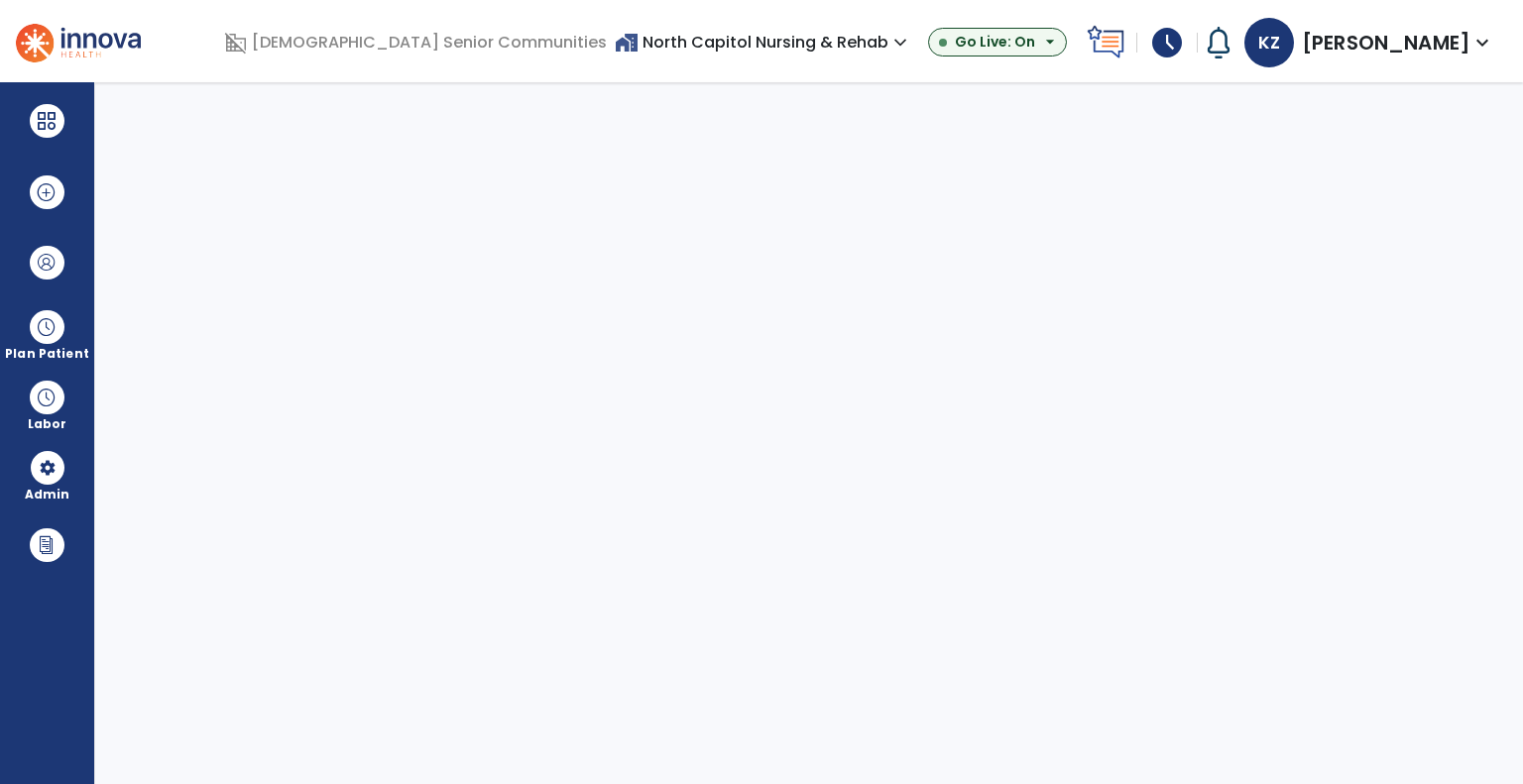 select on "***" 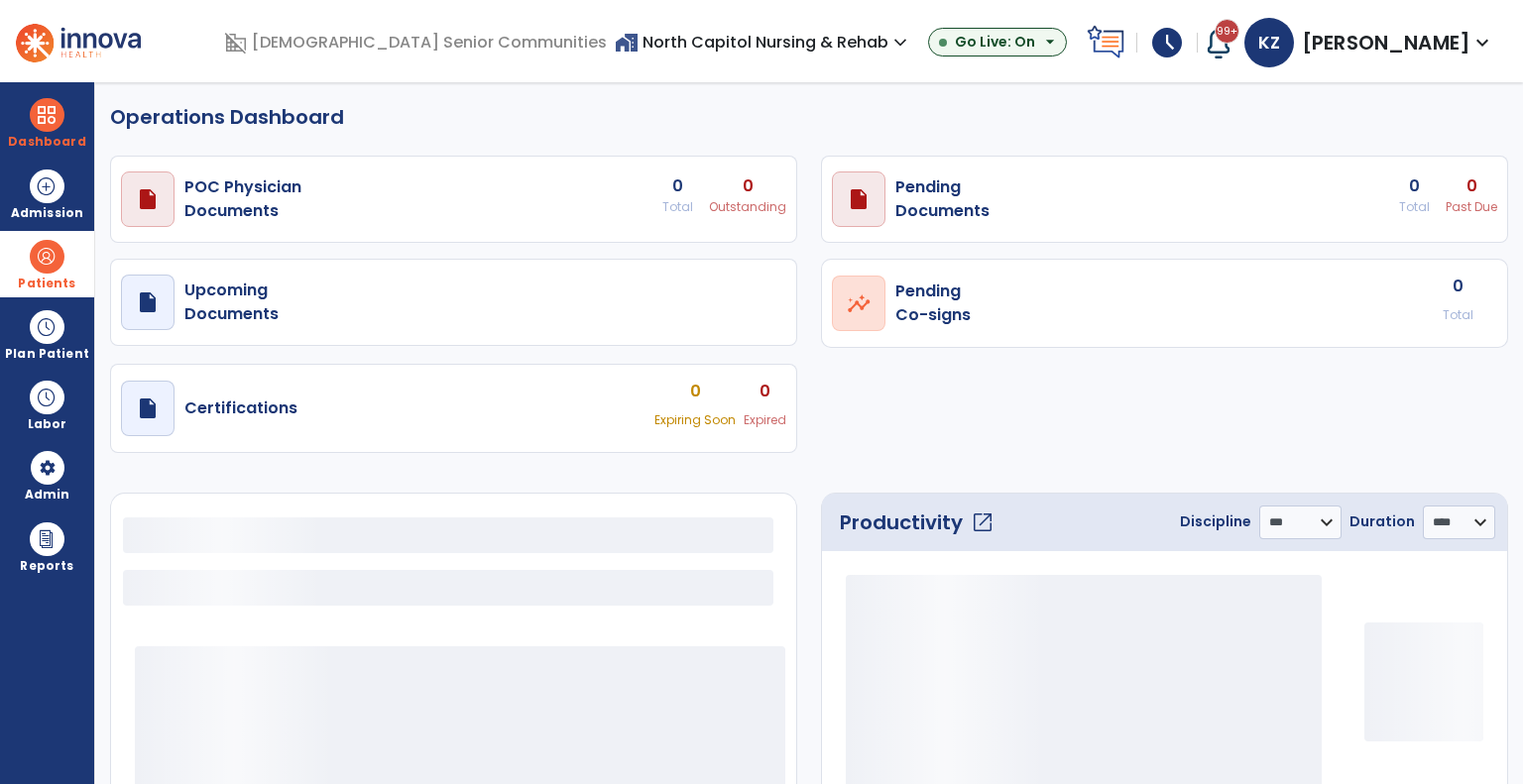 select on "***" 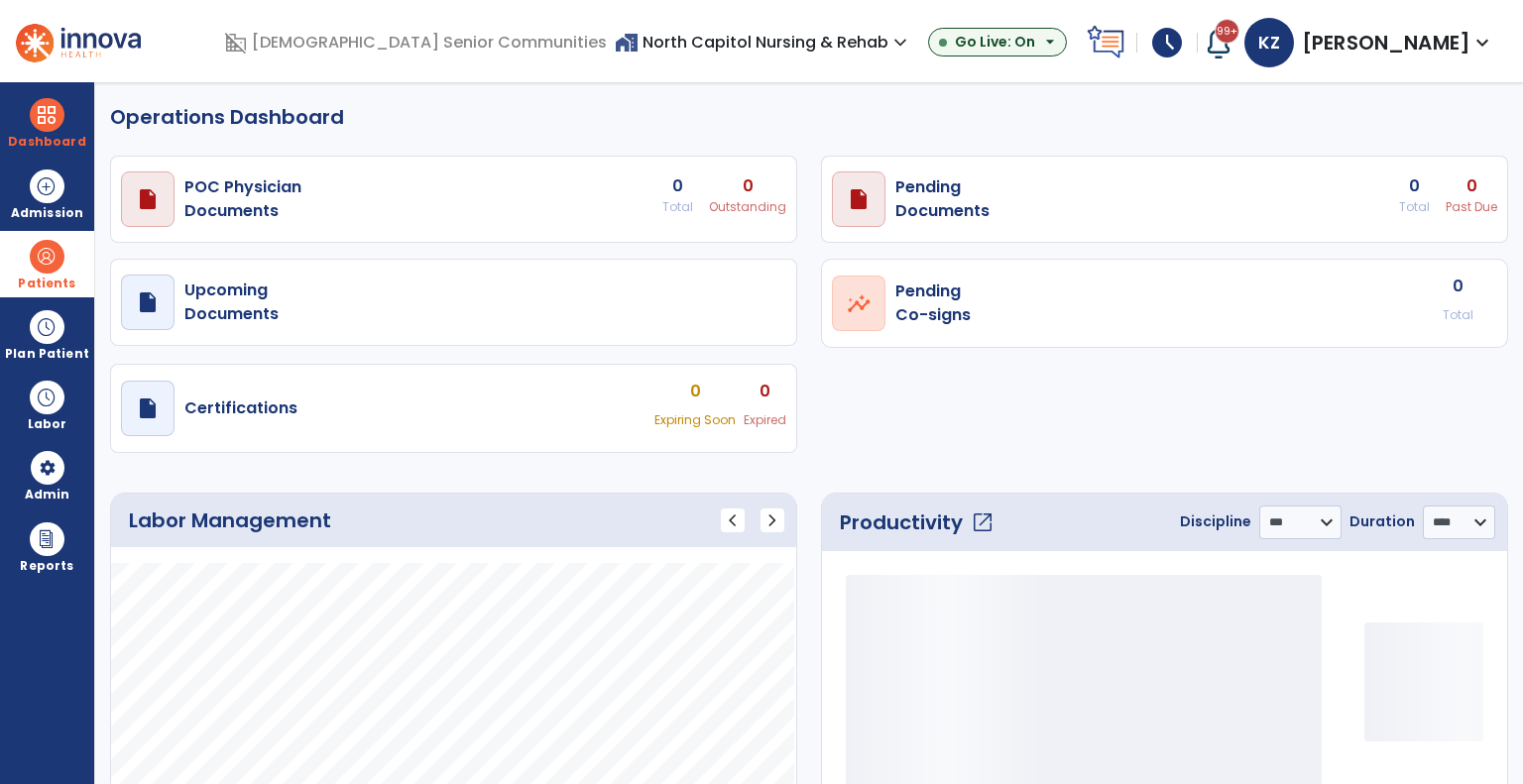click at bounding box center (47, 257) 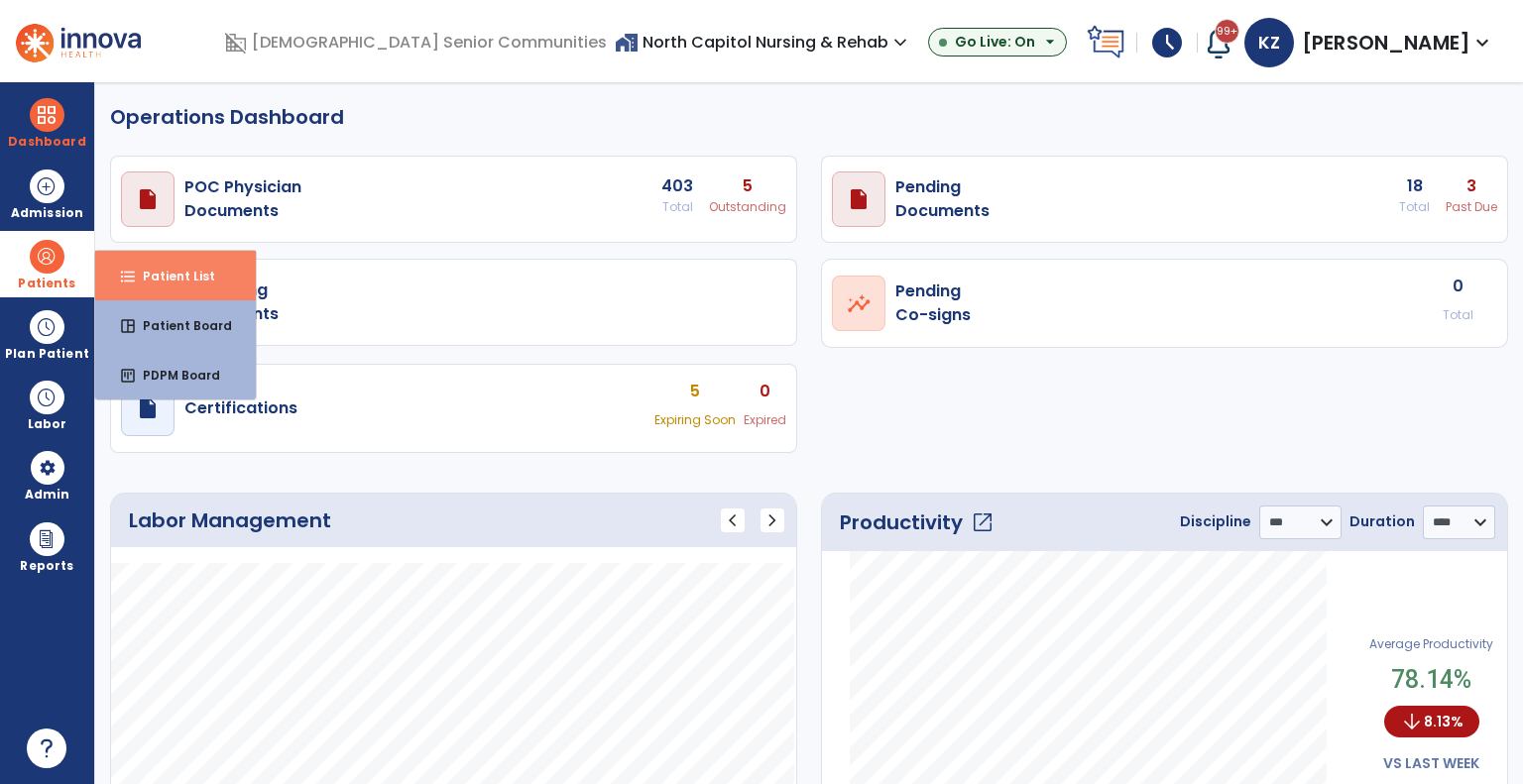 click on "Patient List" at bounding box center (171, 276) 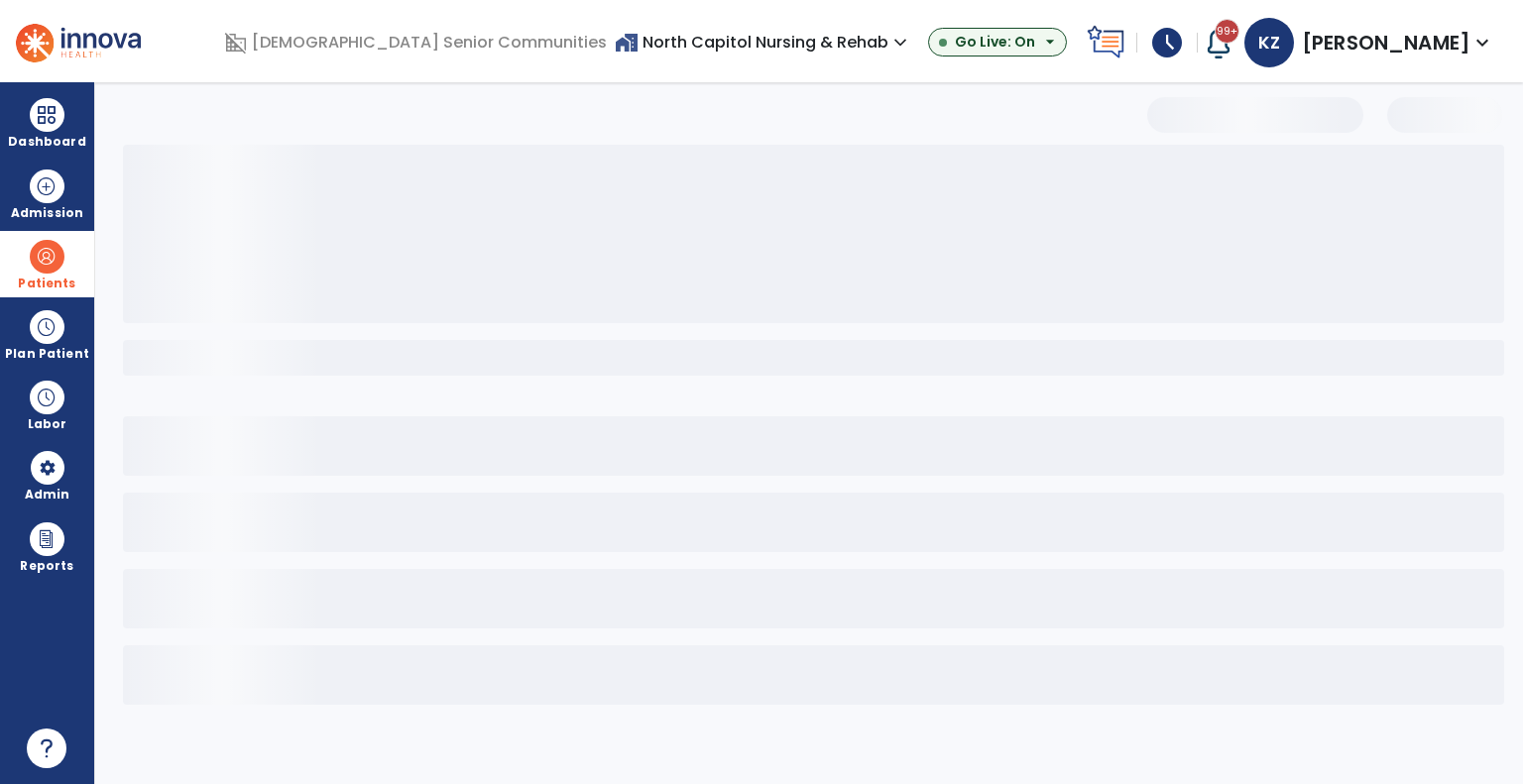 select on "***" 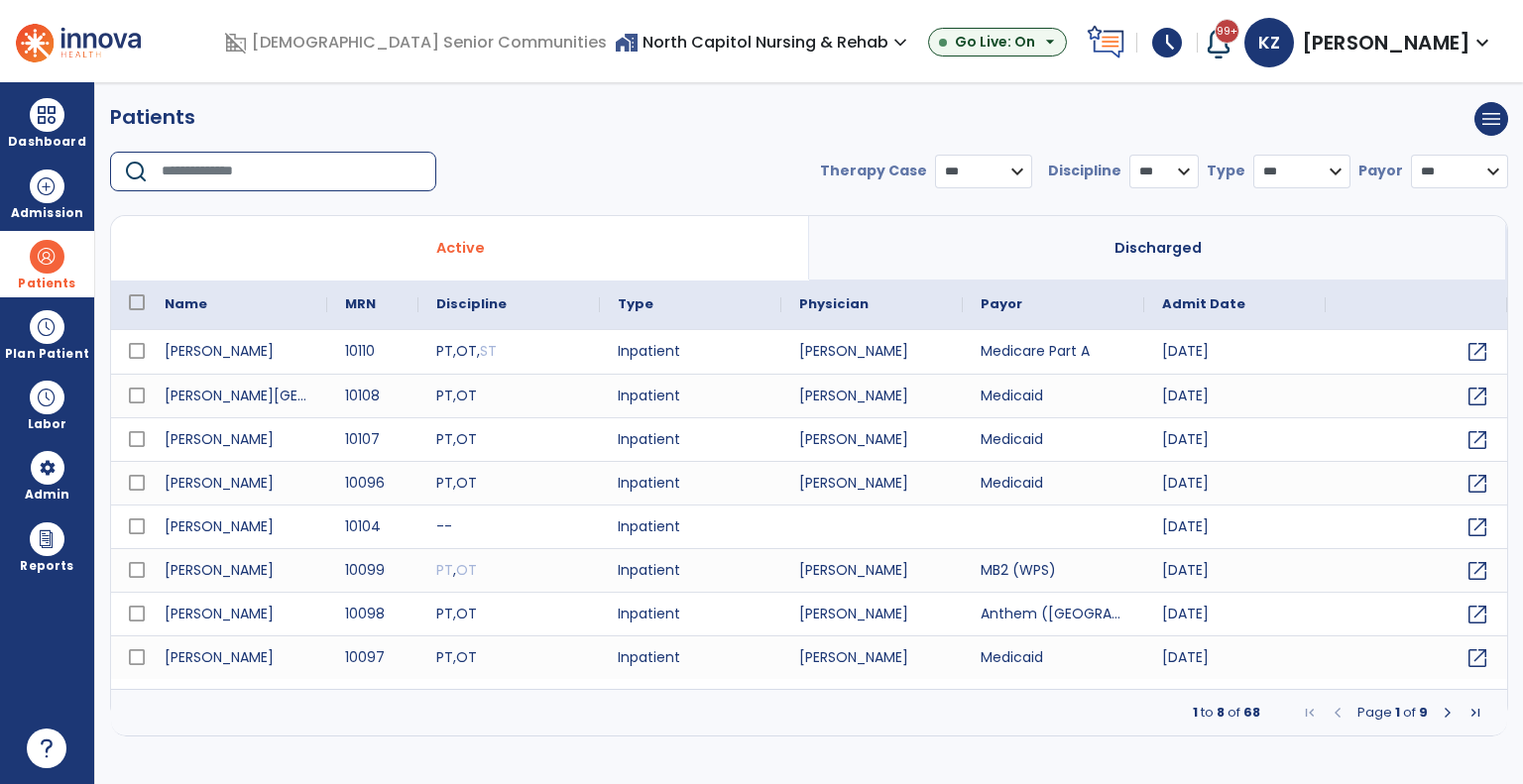 click at bounding box center (292, 171) 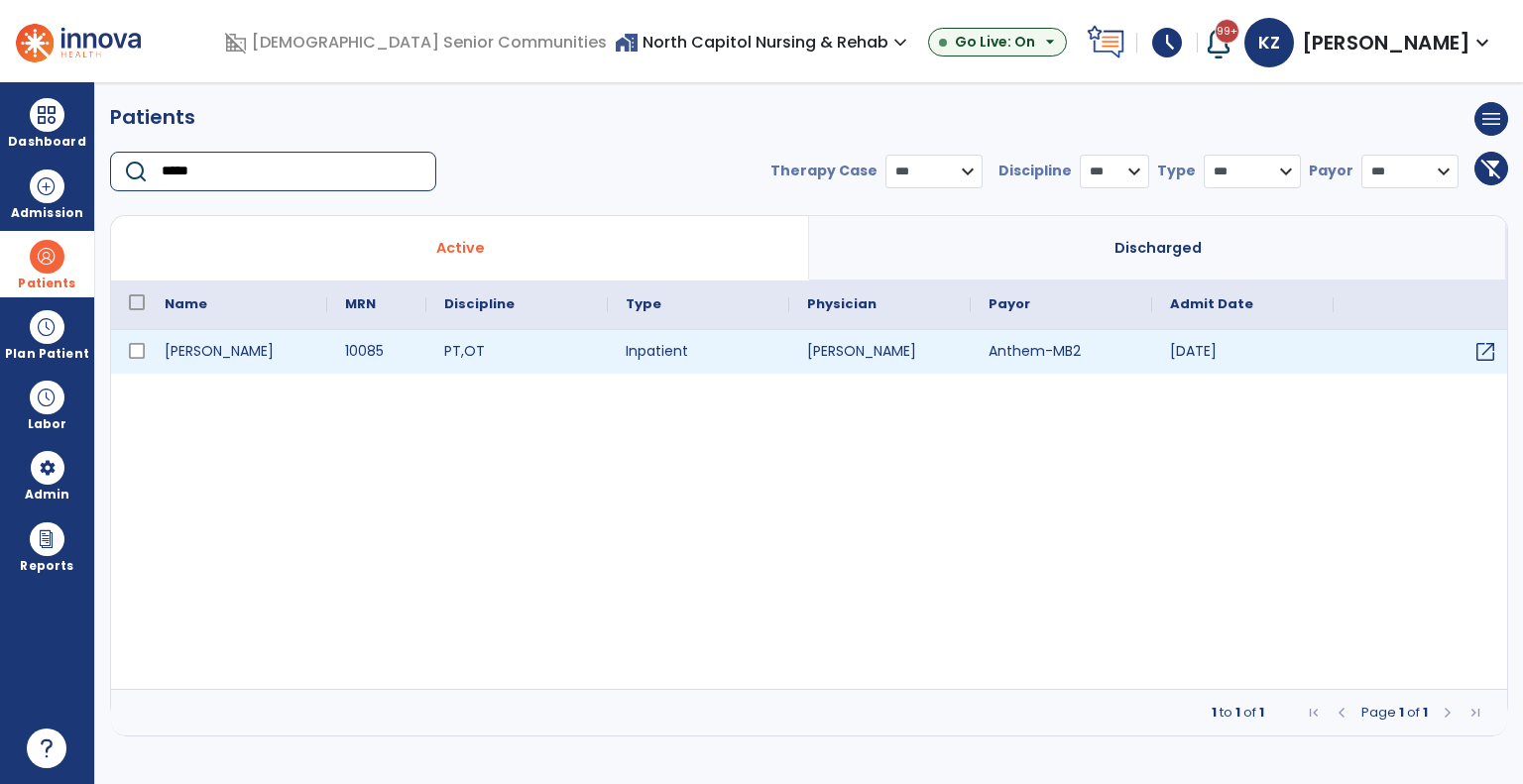 type on "*****" 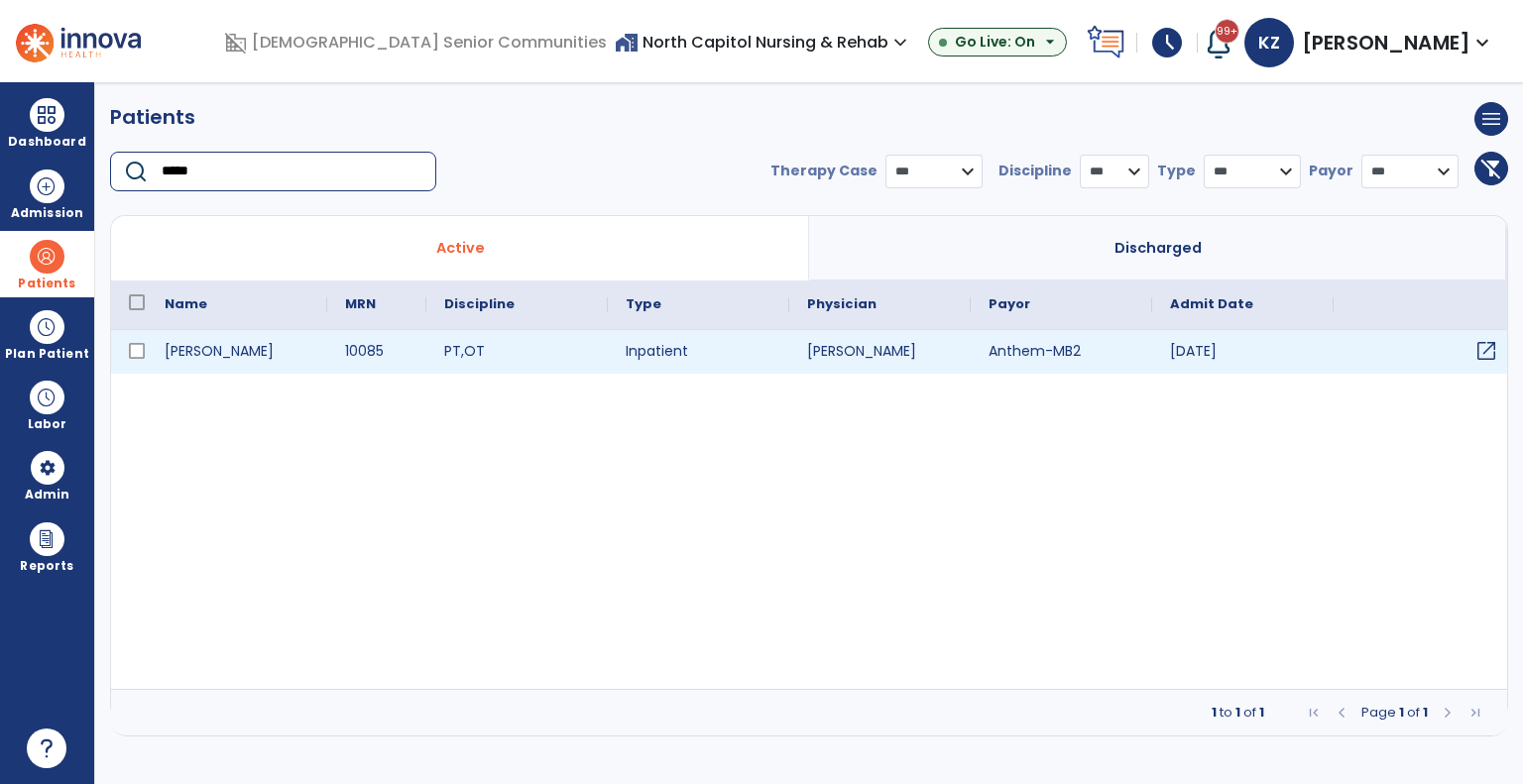 click on "open_in_new" at bounding box center [1486, 351] 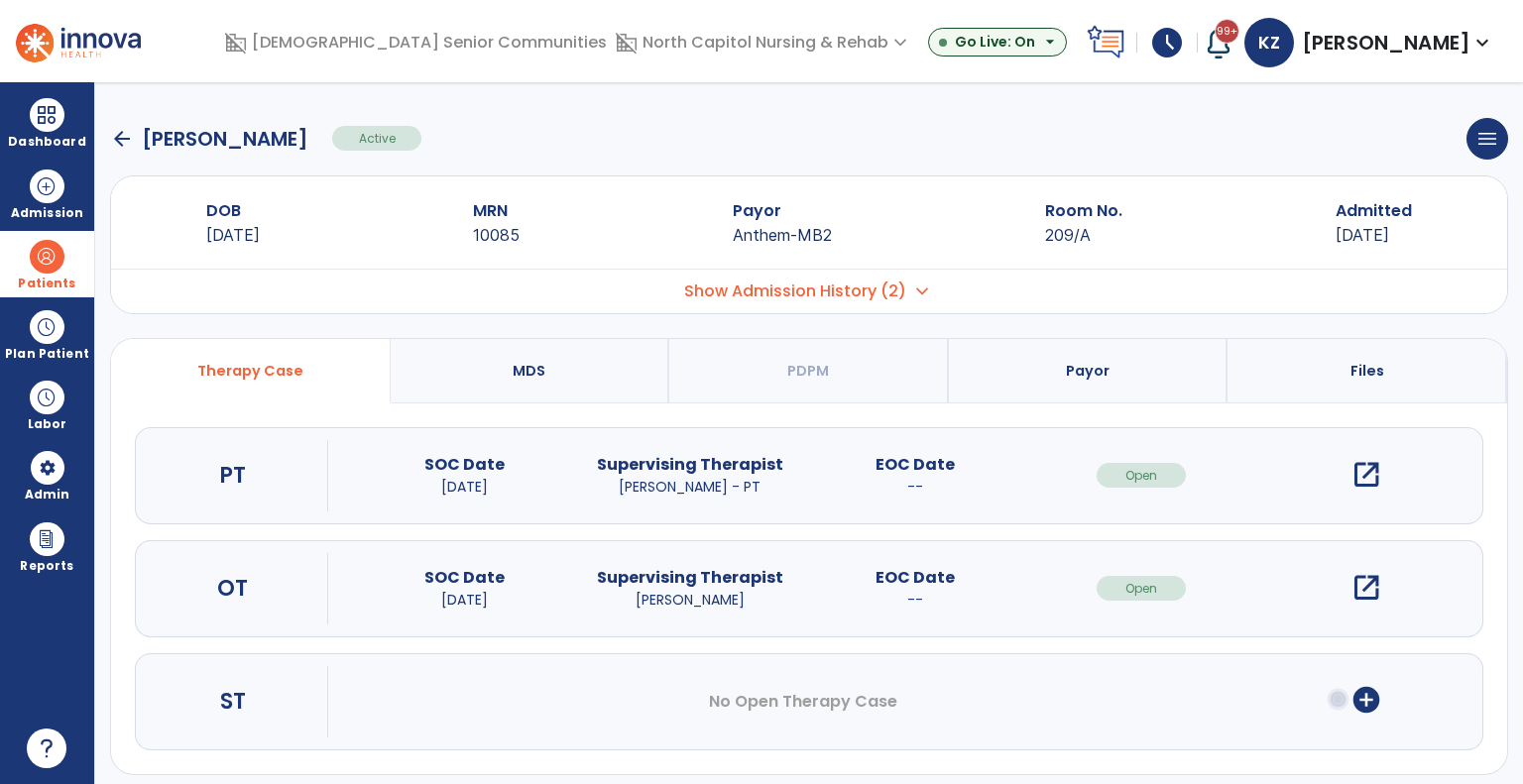 click on "open_in_new" at bounding box center [1366, 475] 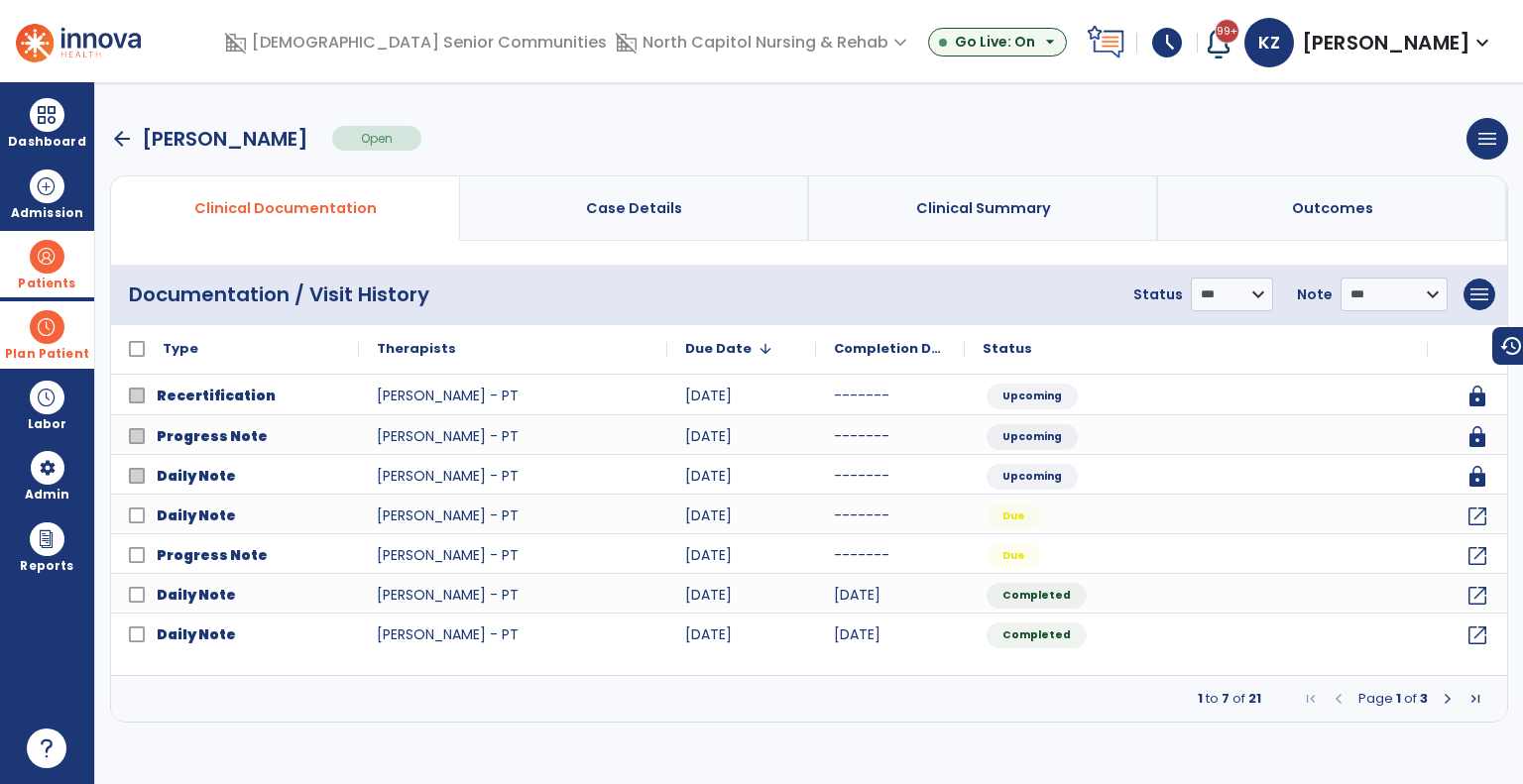 click at bounding box center [47, 327] 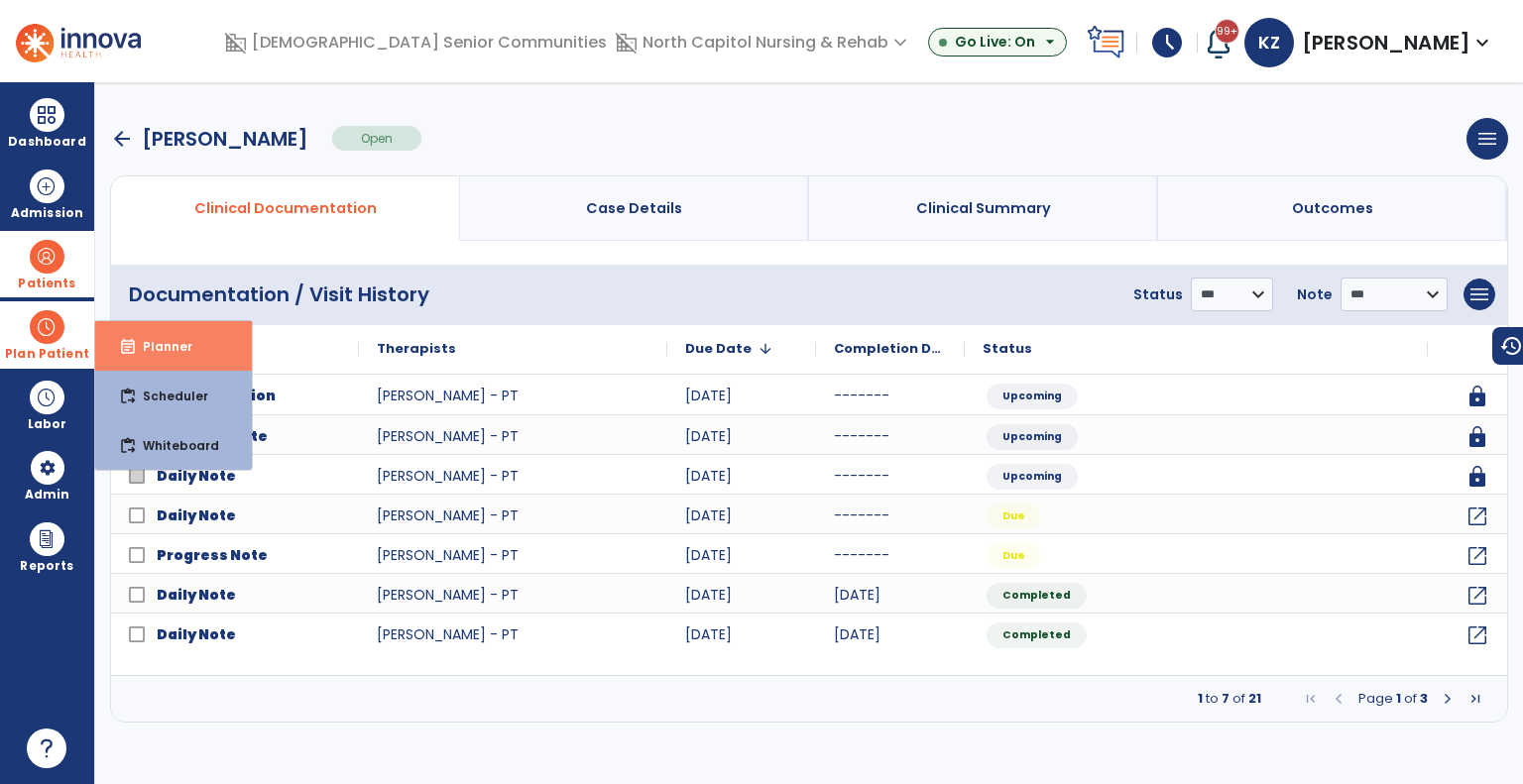 click on "event_note" at bounding box center (128, 347) 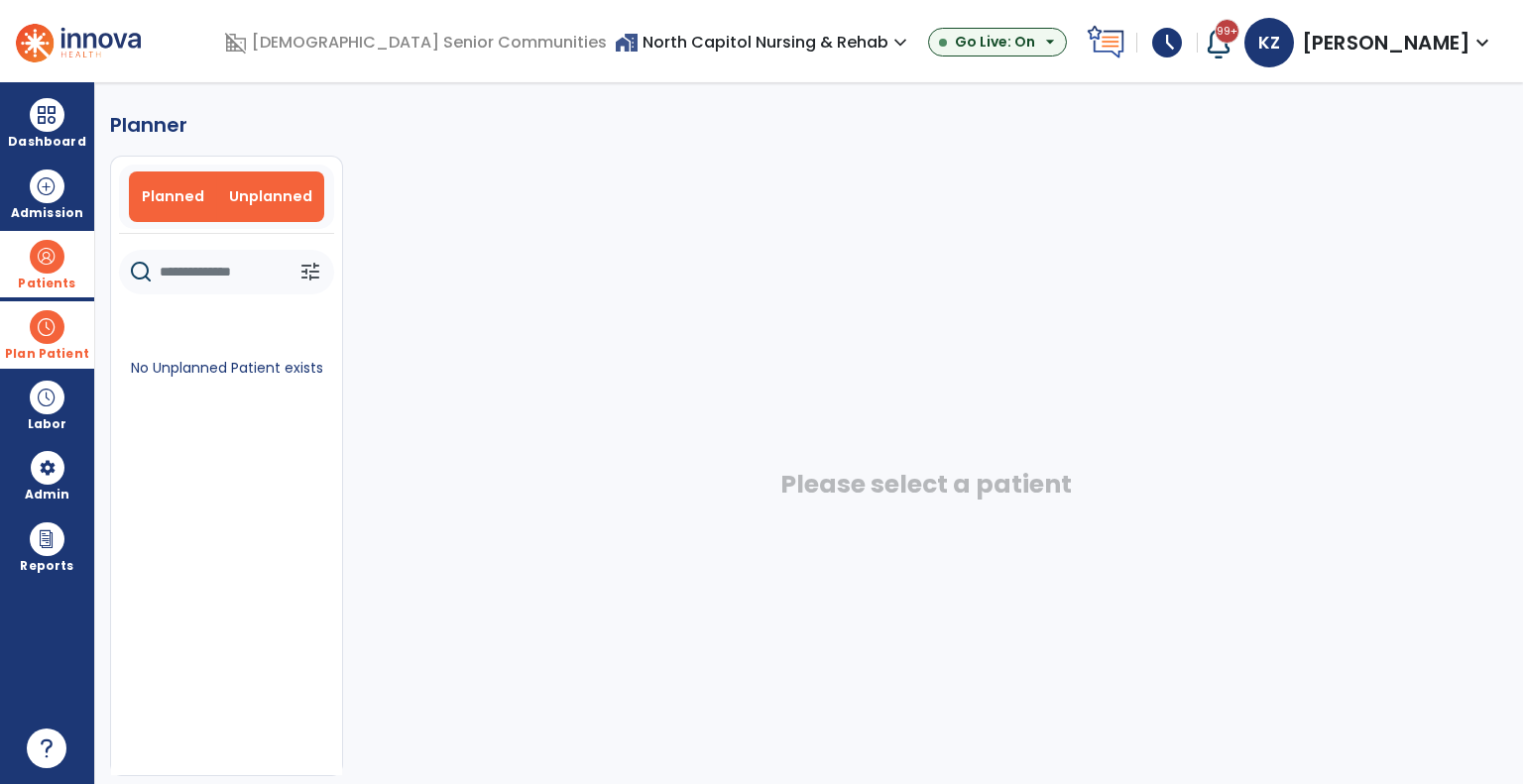 click on "Planned" at bounding box center [174, 196] 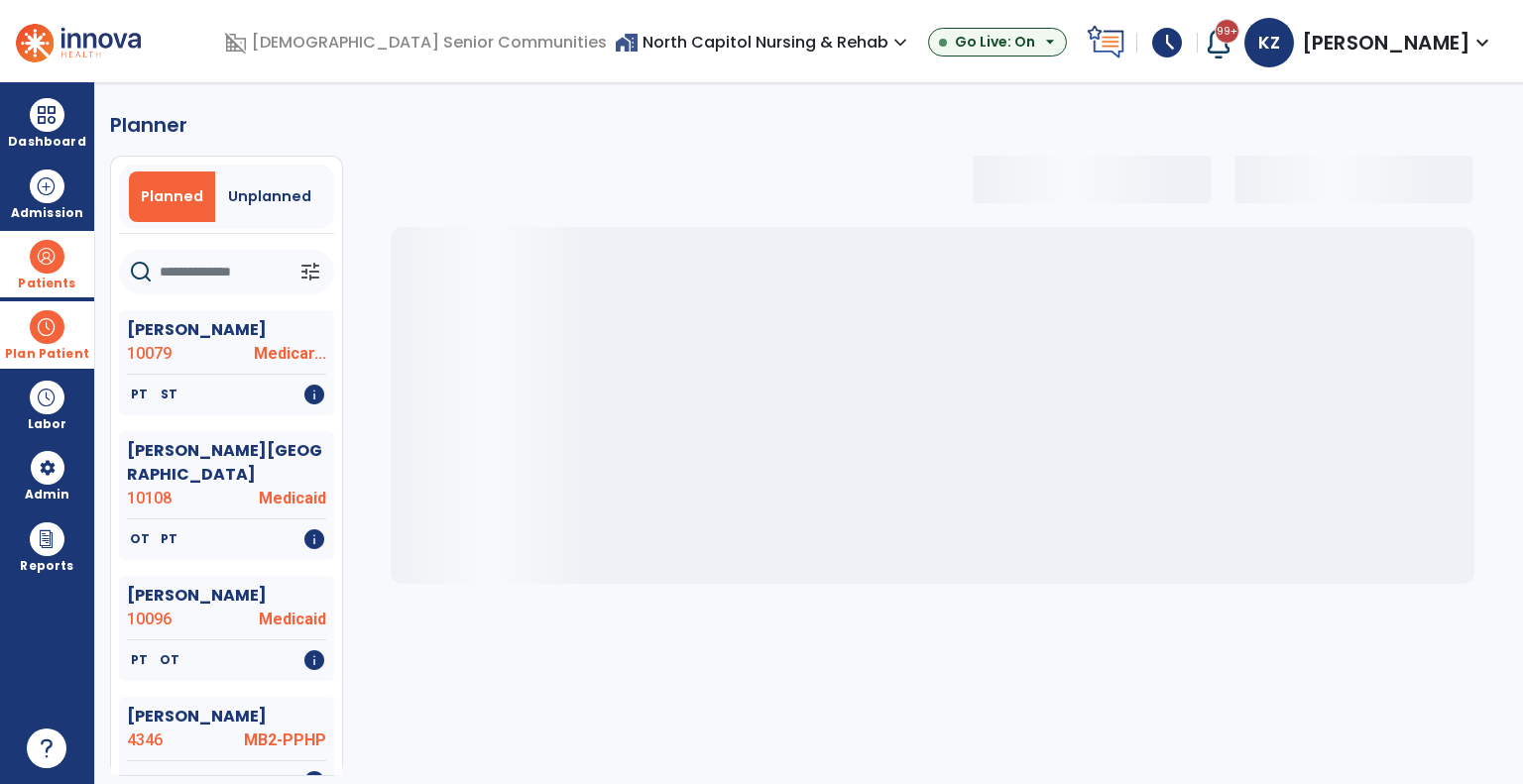 drag, startPoint x: 178, startPoint y: 275, endPoint x: 190, endPoint y: 274, distance: 12.0415946 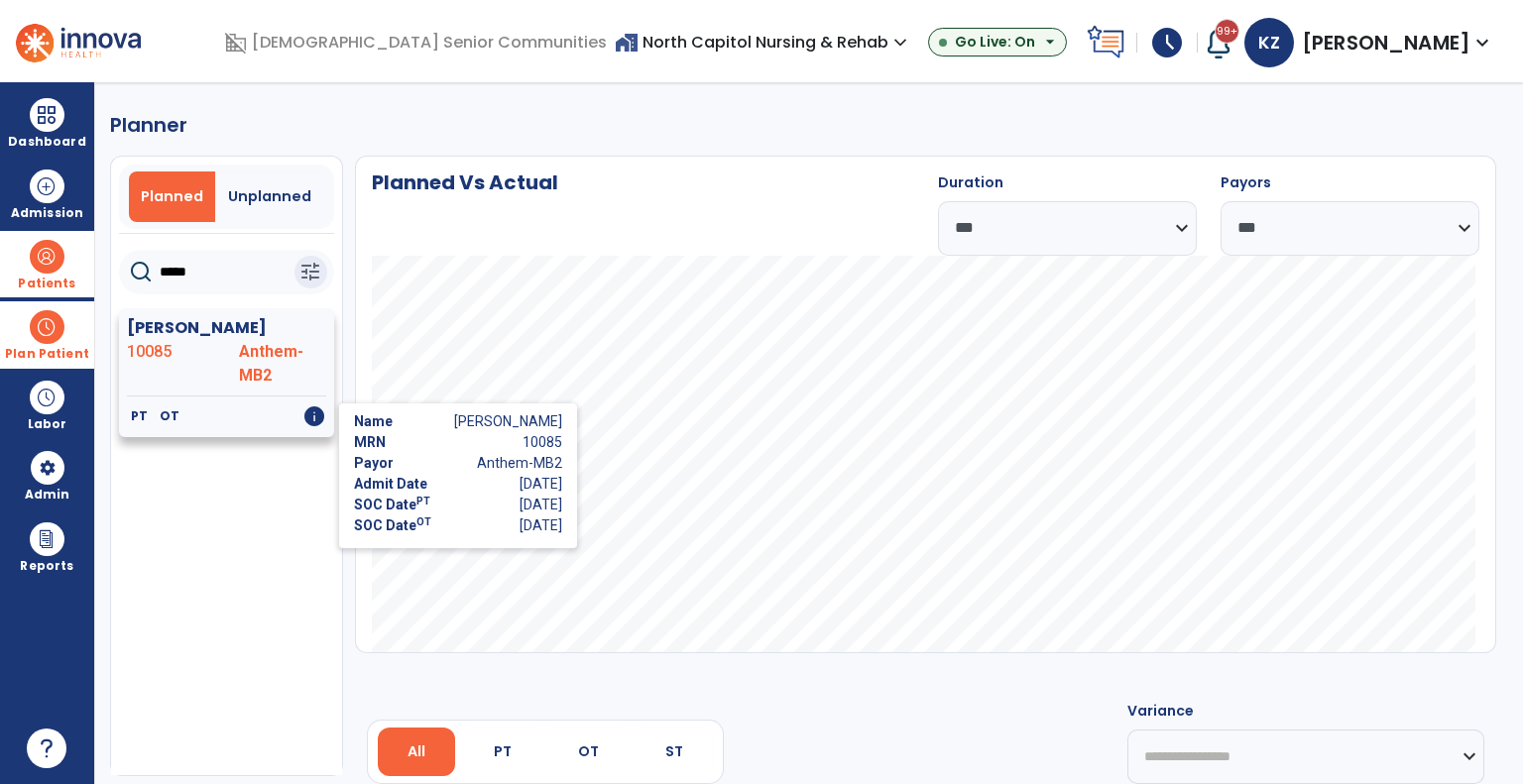 type on "*****" 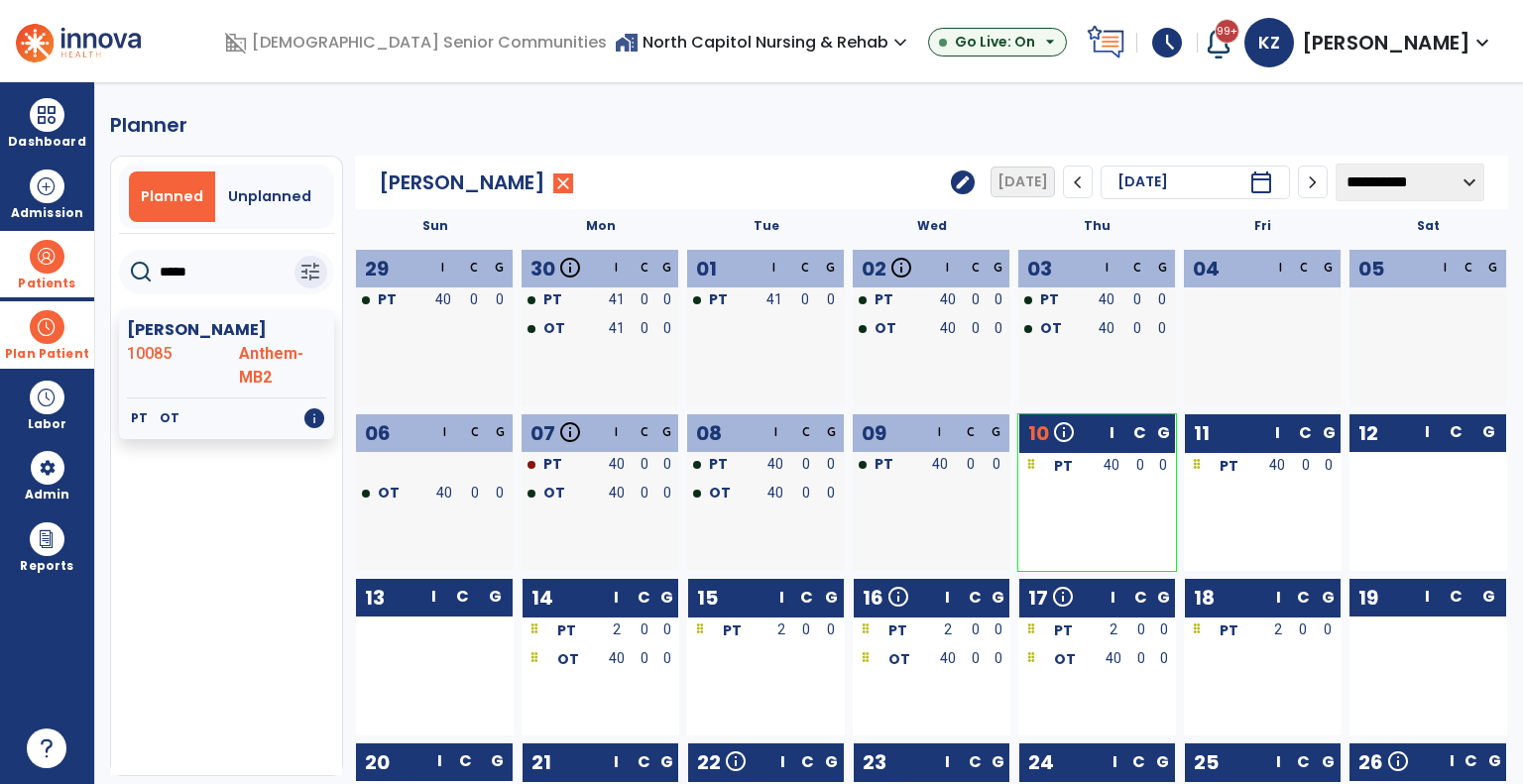 click on "edit" 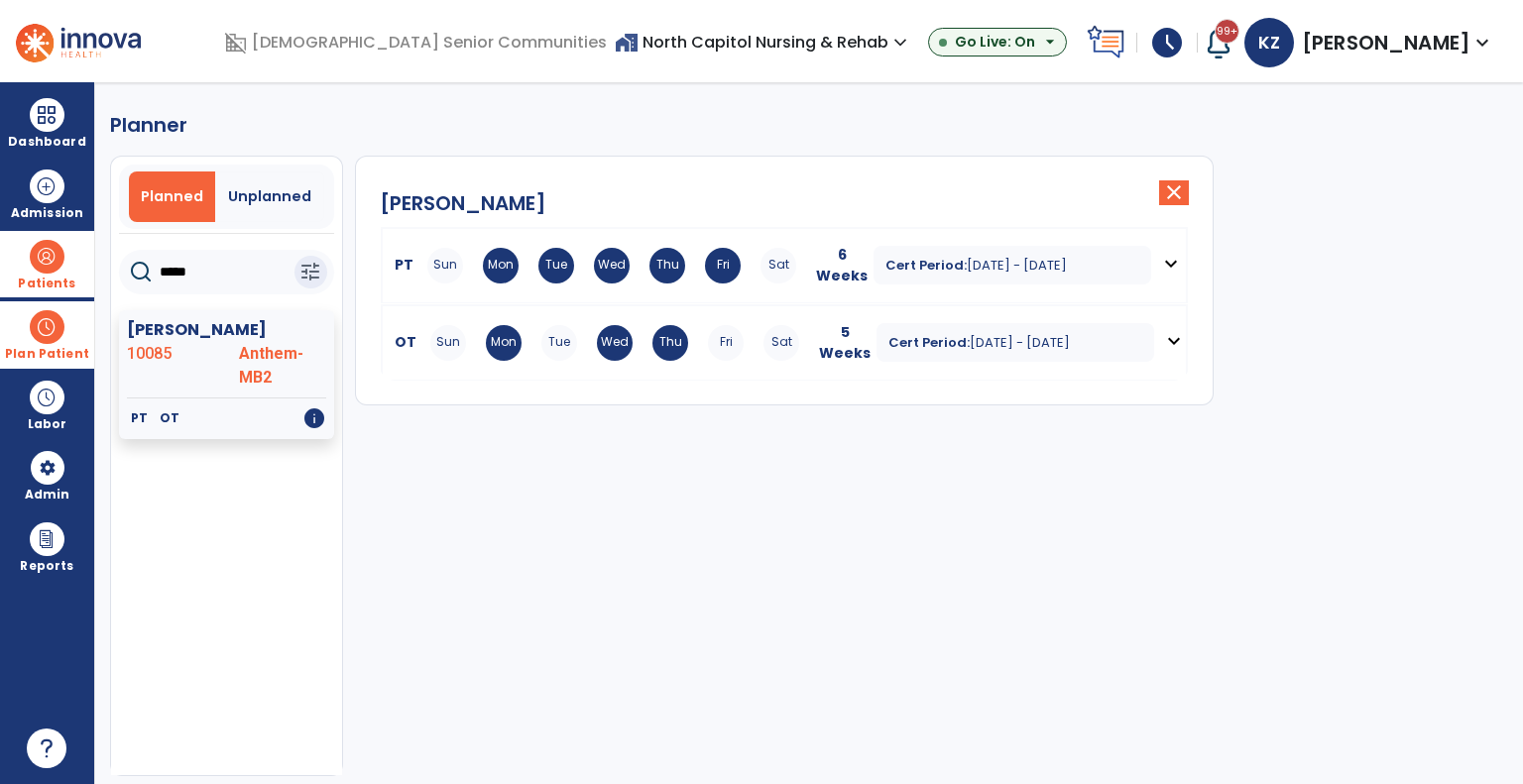 click on "Sun Mon Tue Wed Thu Fri Sat" at bounding box center [612, 266] 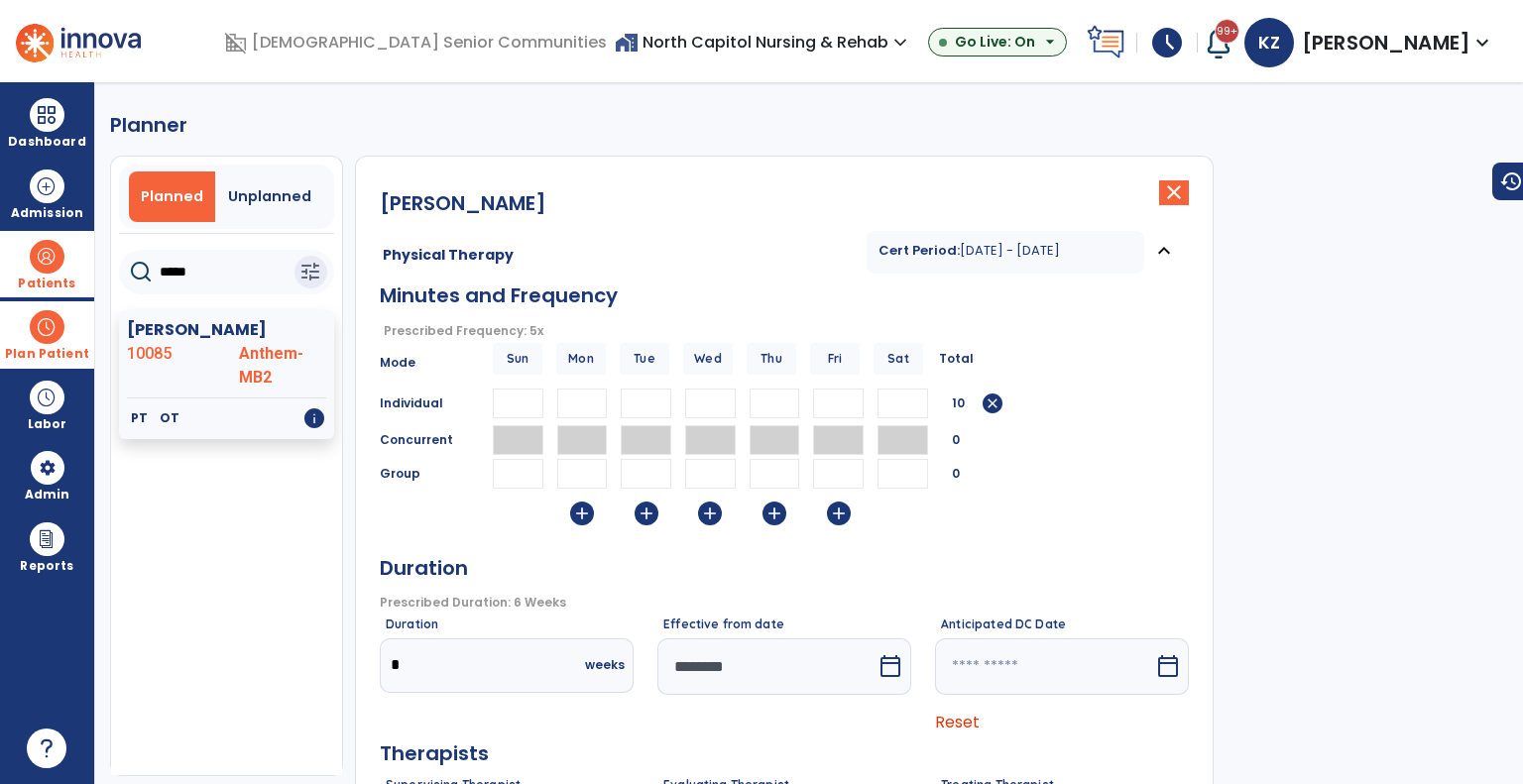 click on "calendar_today" at bounding box center (890, 666) 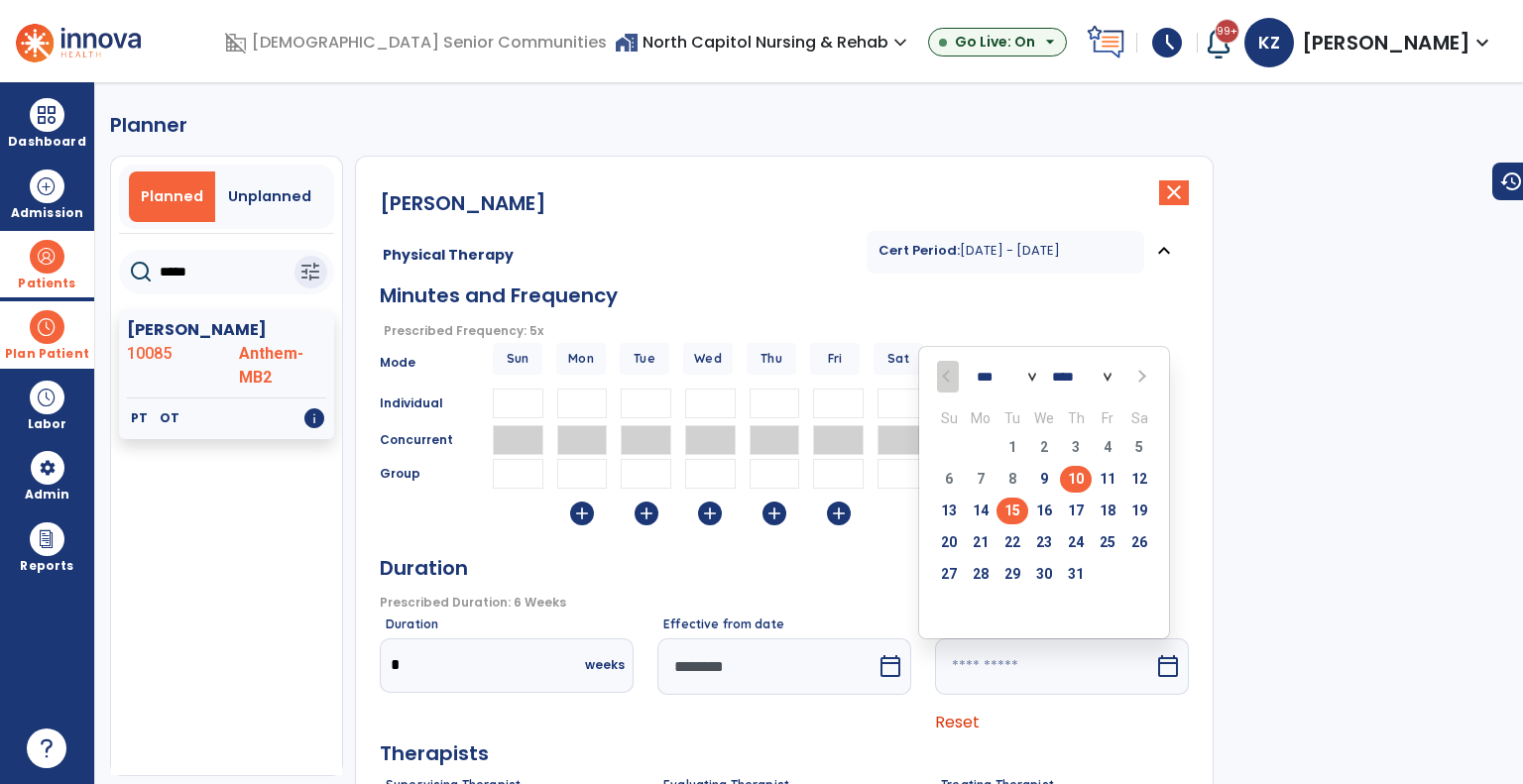 click on "15" at bounding box center [1012, 510] 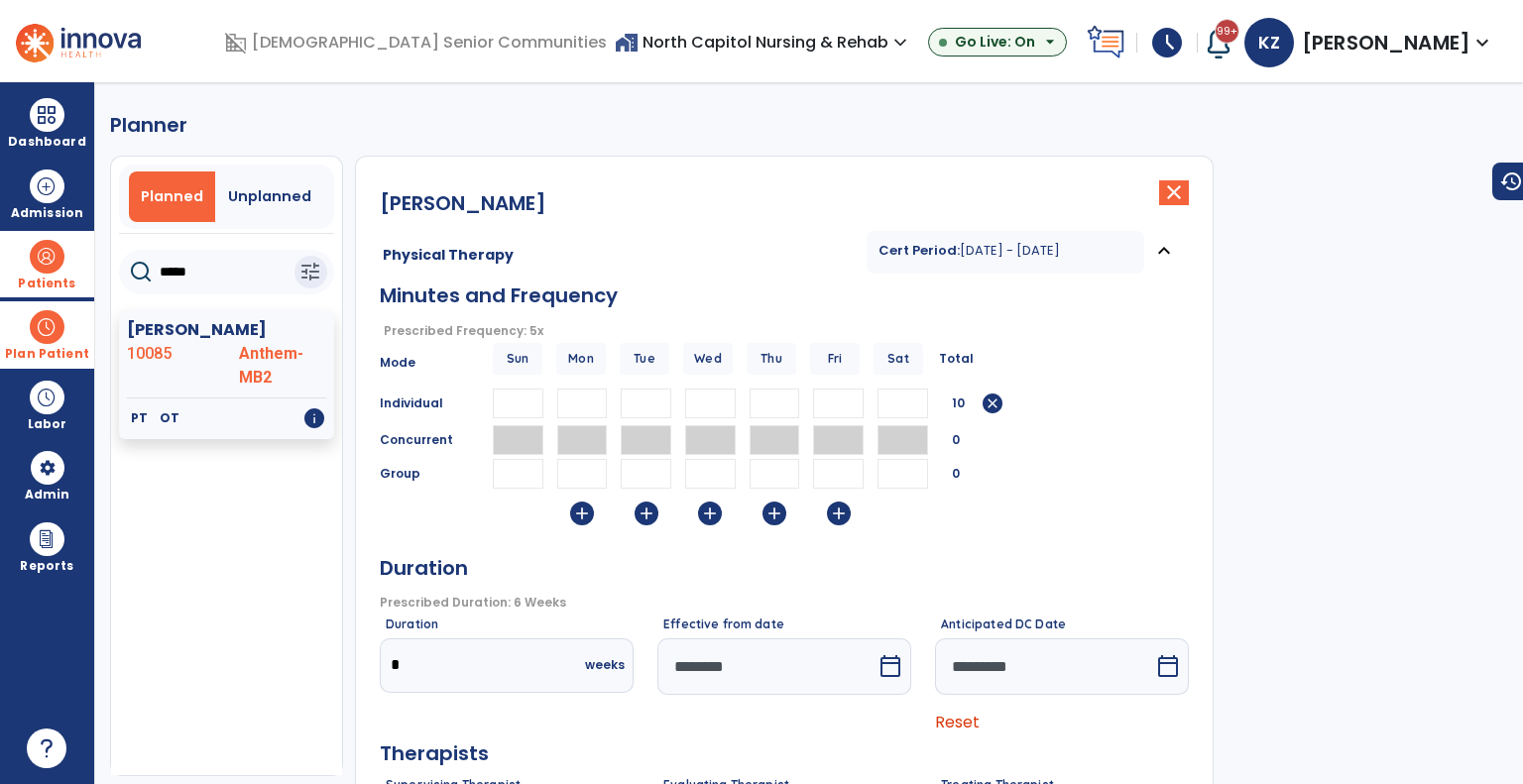 click on "calendar_today" at bounding box center [890, 666] 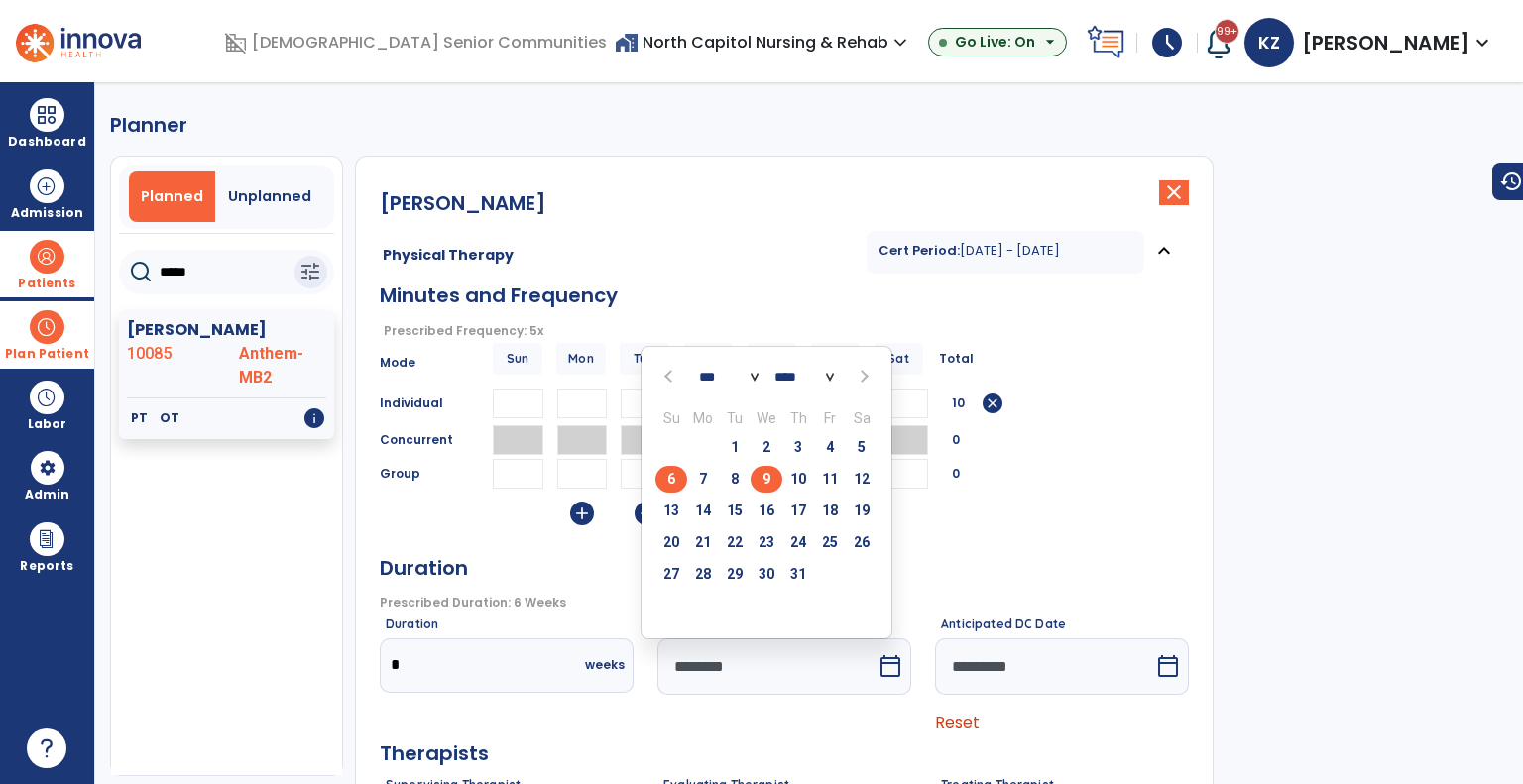 click on "9" at bounding box center [766, 479] 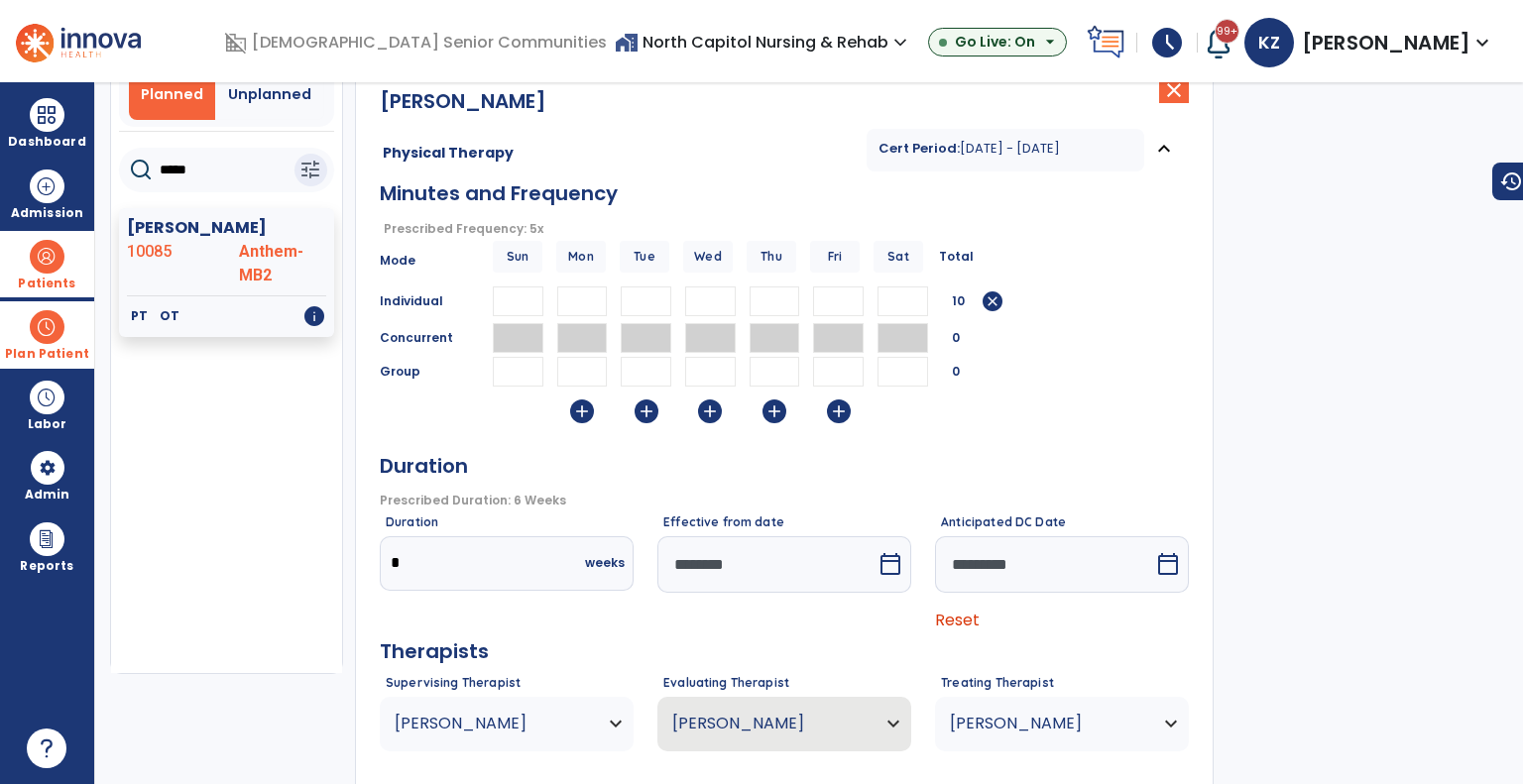 scroll, scrollTop: 198, scrollLeft: 0, axis: vertical 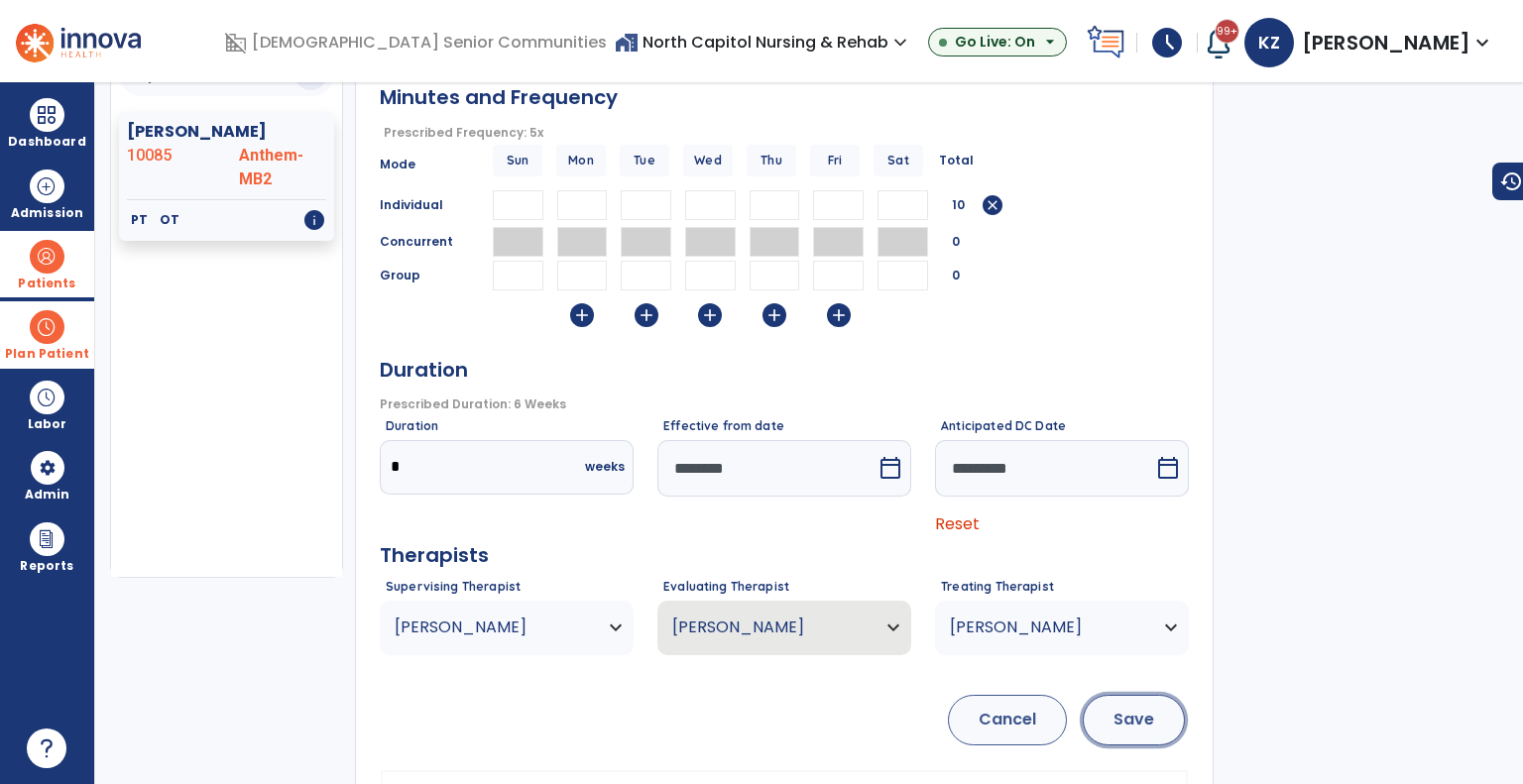 click on "Save" at bounding box center (1133, 720) 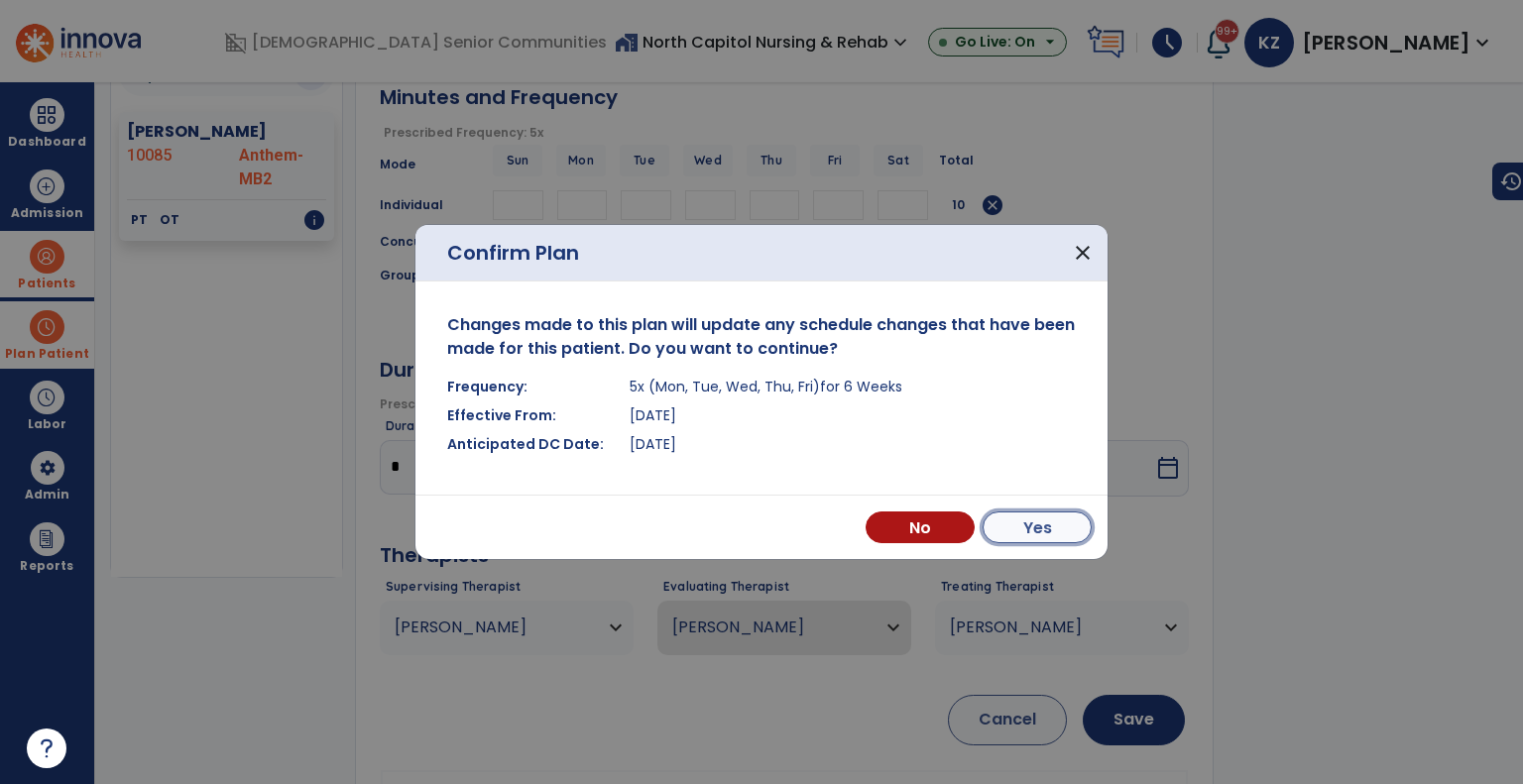 click on "Yes" at bounding box center [1037, 527] 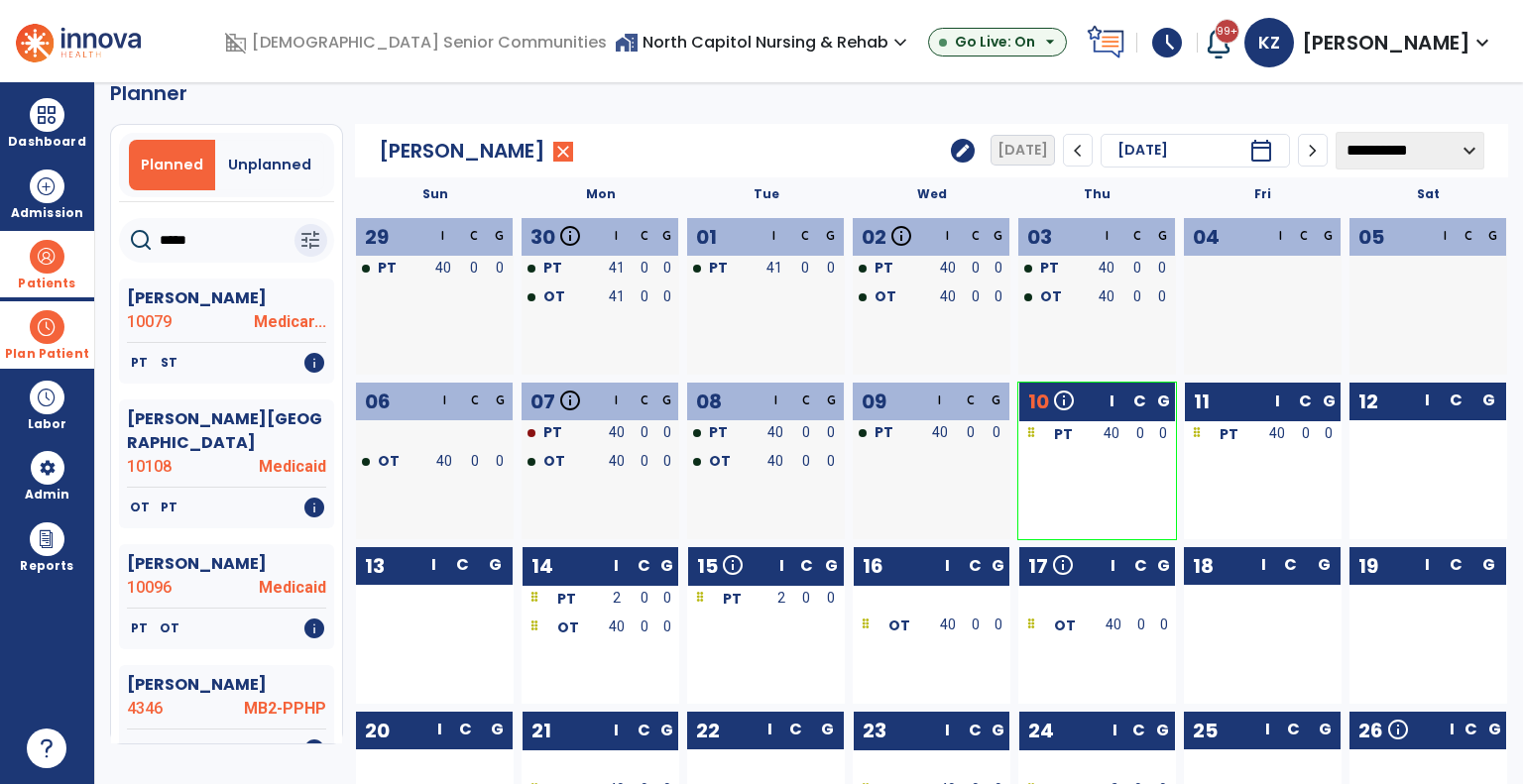 scroll, scrollTop: 0, scrollLeft: 0, axis: both 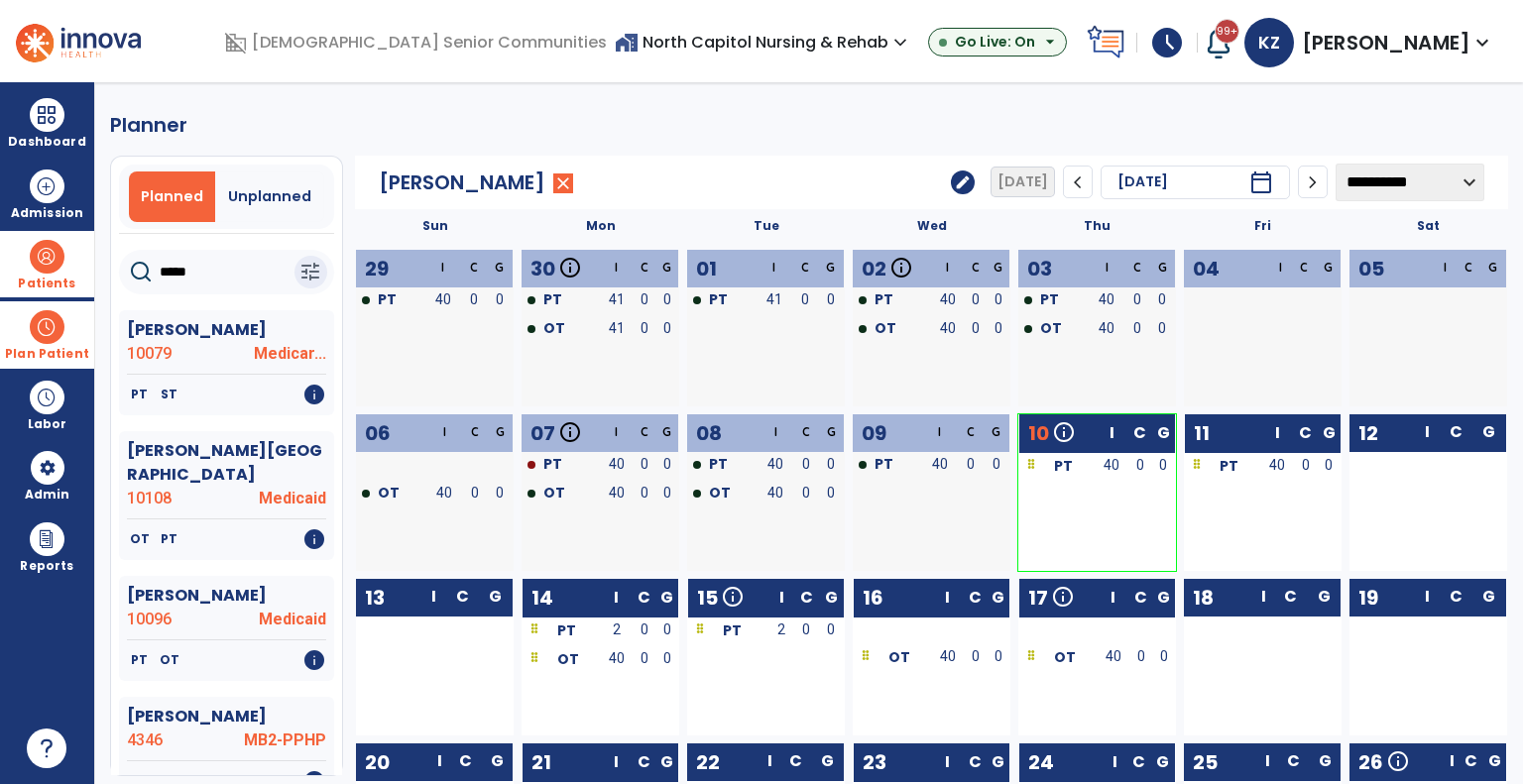 click on "edit" 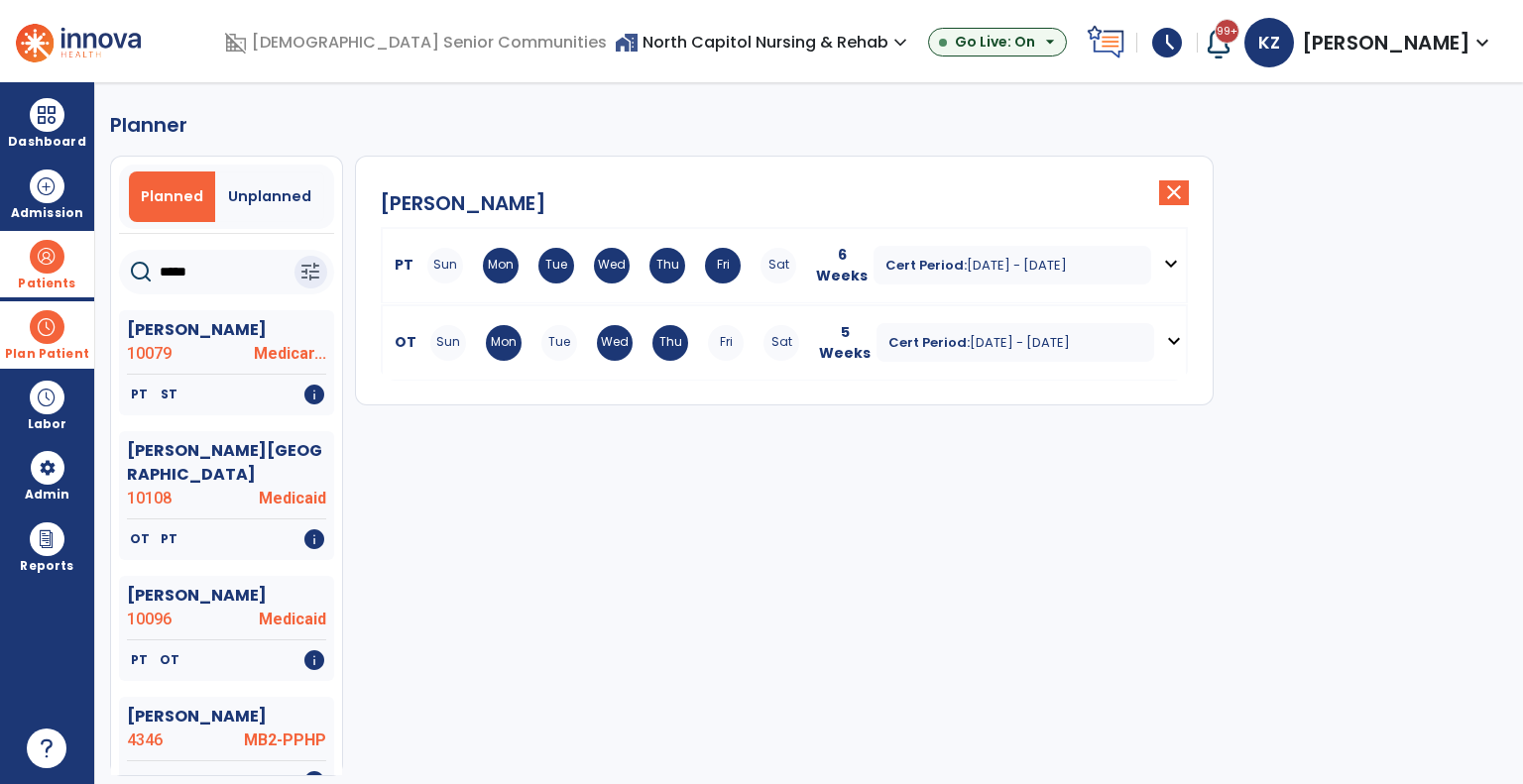 click on "OT" at bounding box center (402, 342) 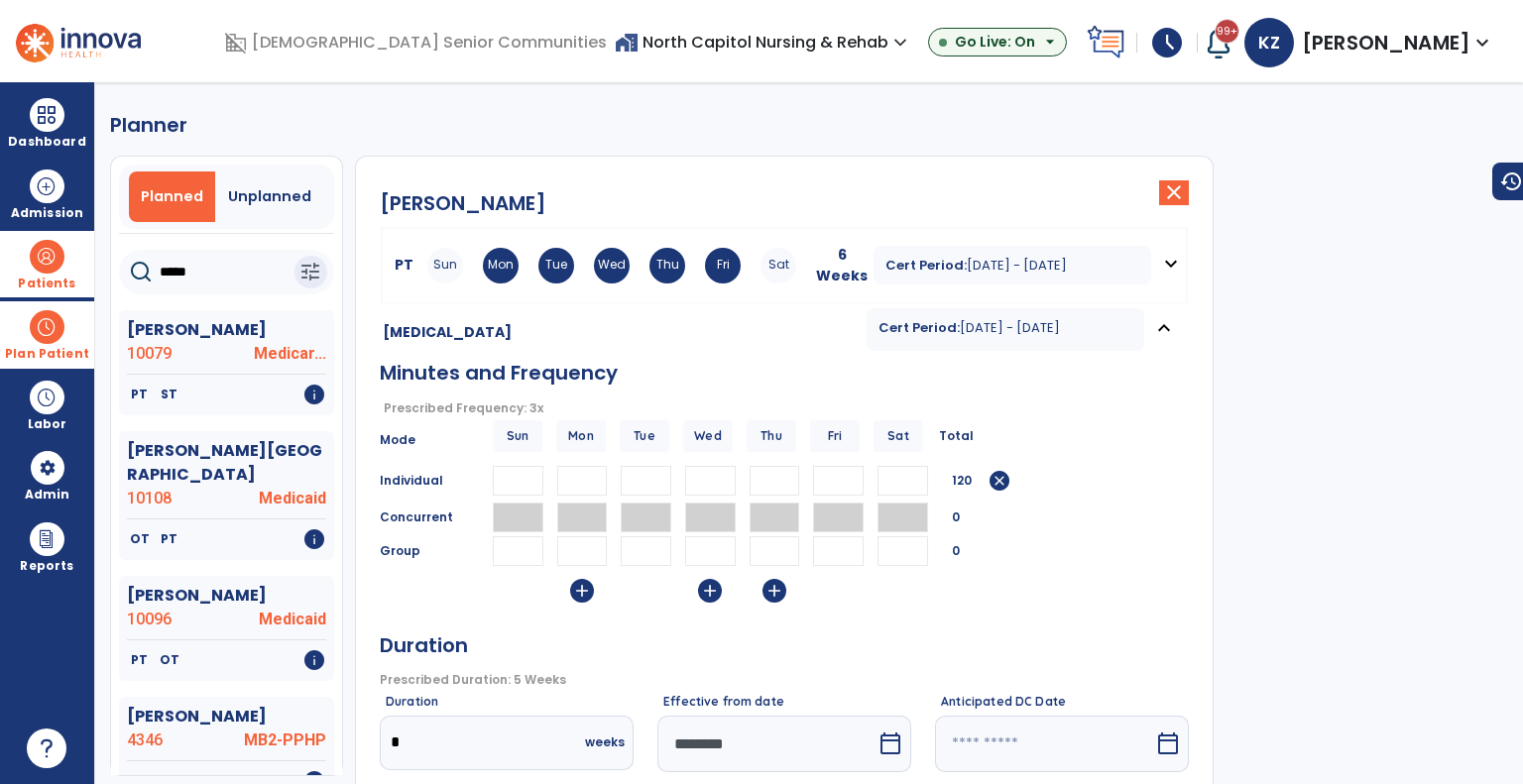 click on "home_work   North Capitol Nursing & Rehab   expand_more" at bounding box center [763, 42] 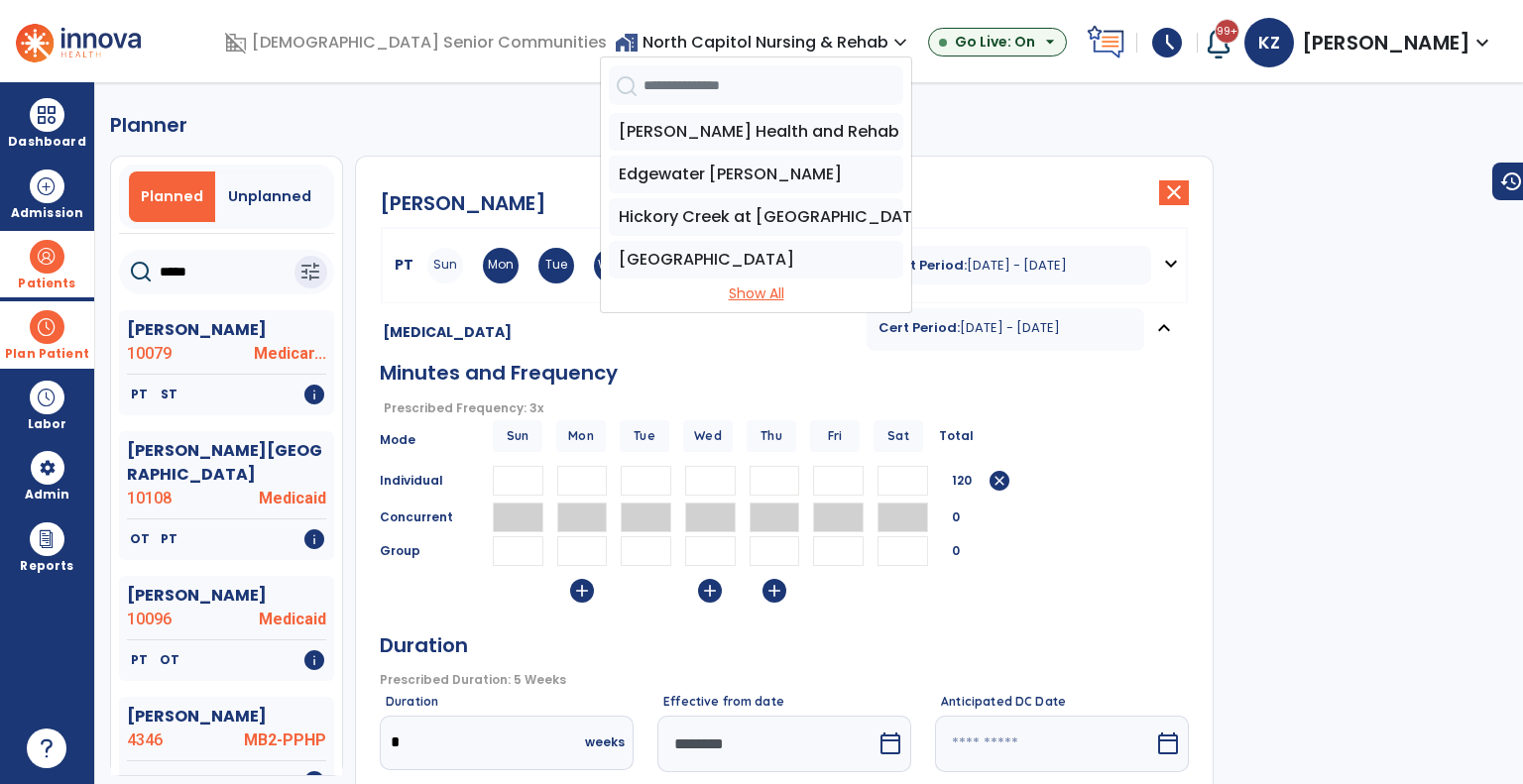 click on "Show All" at bounding box center (756, 293) 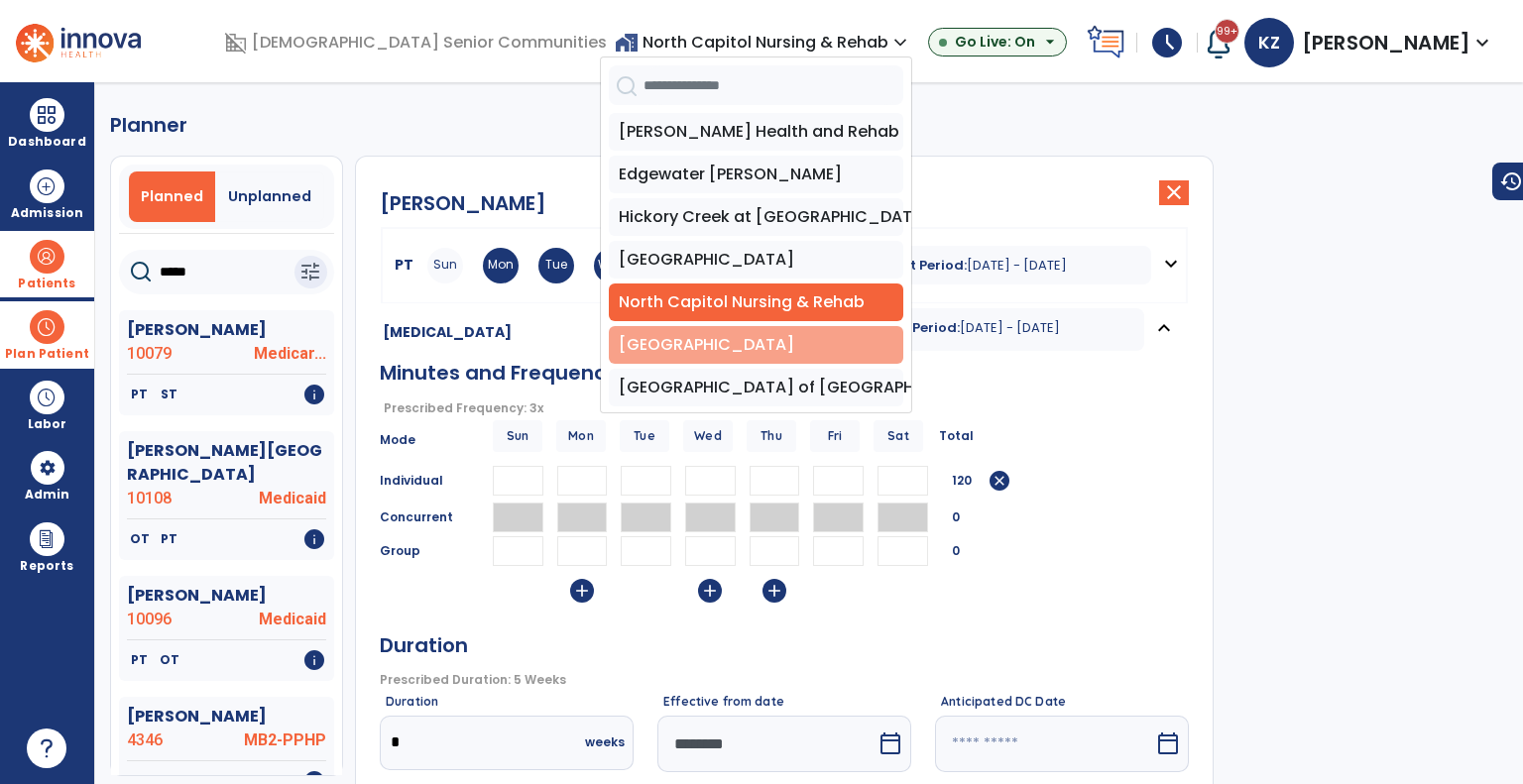 click on "[GEOGRAPHIC_DATA]" at bounding box center [756, 345] 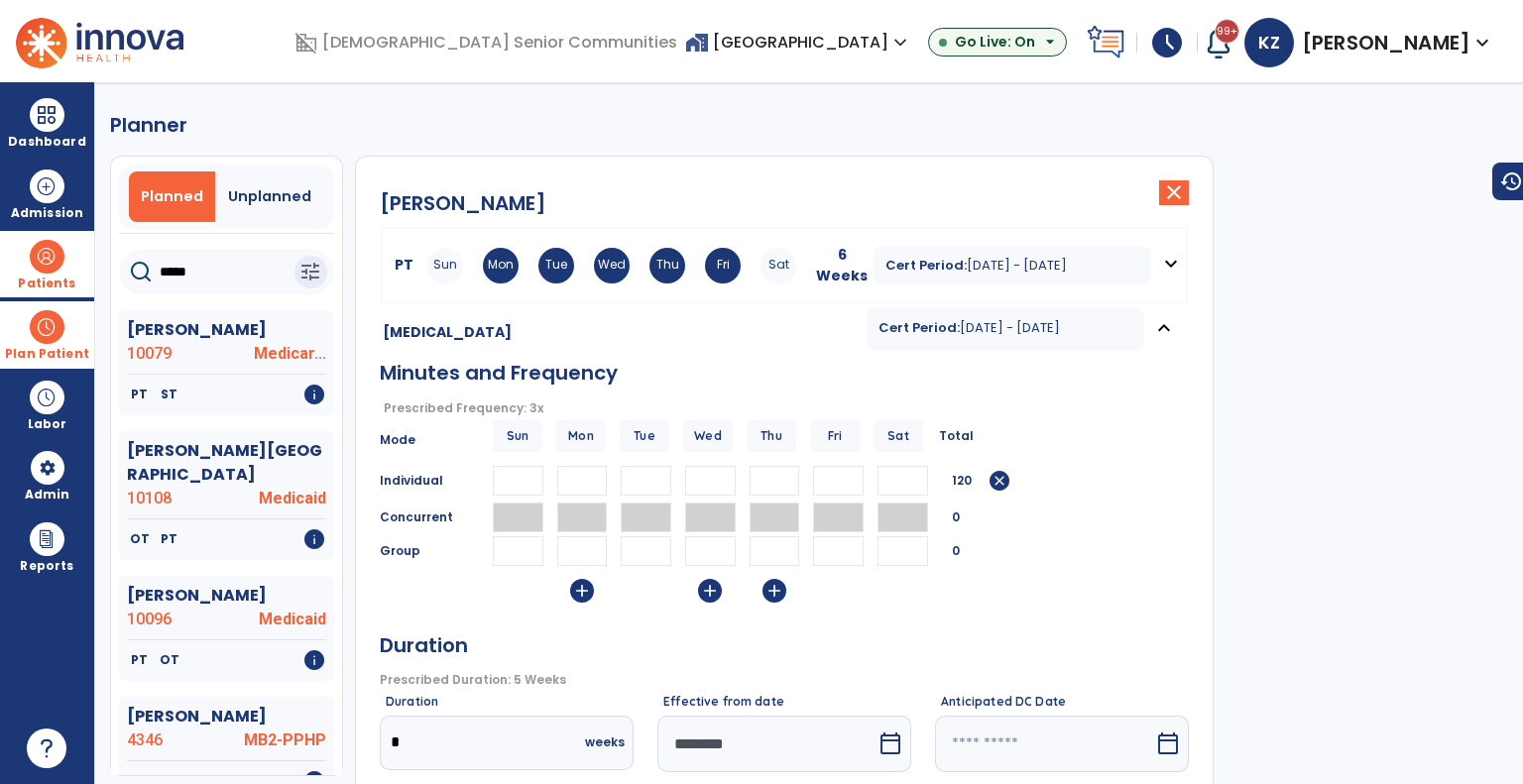 click on "Patients" at bounding box center (47, 264) 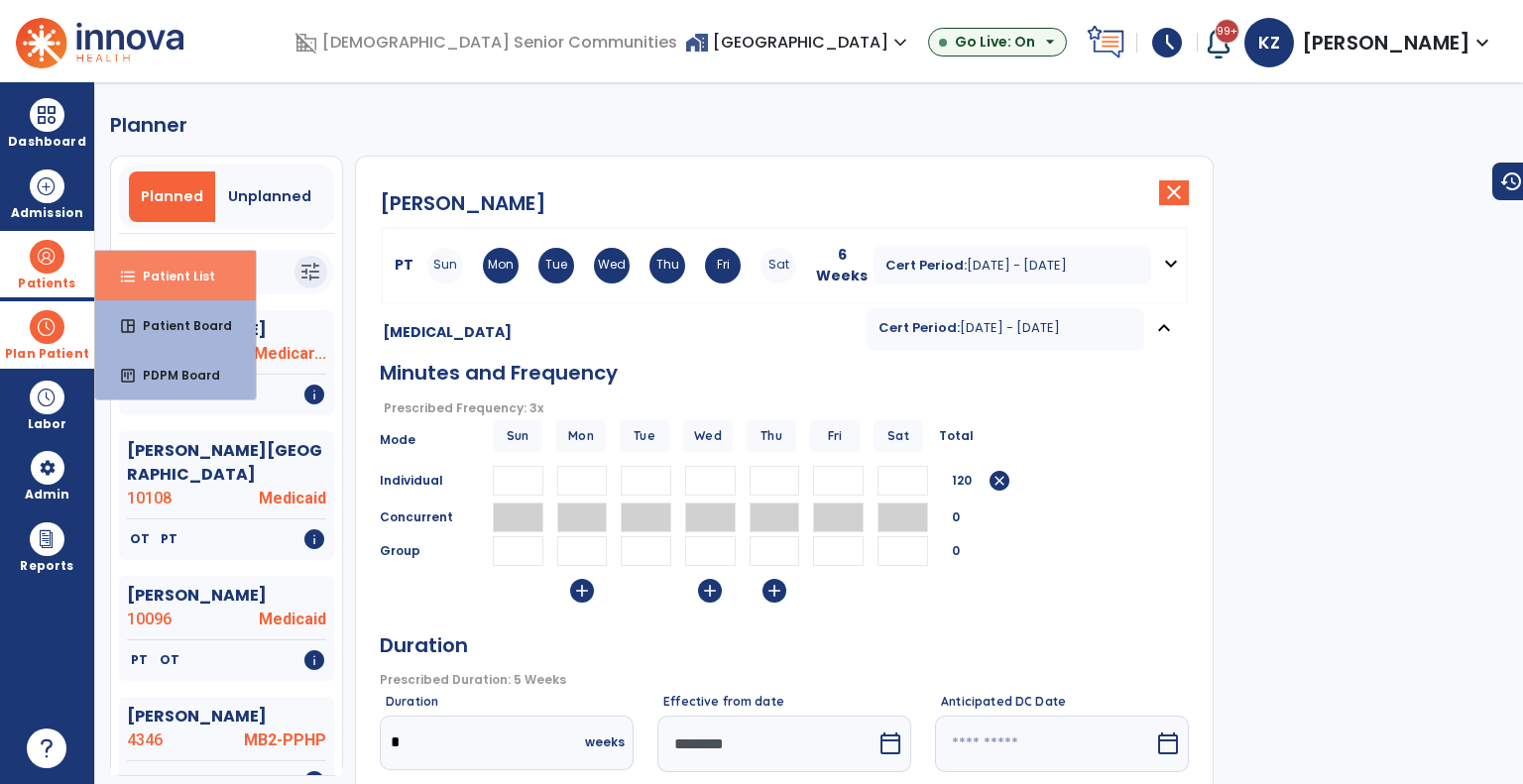 click on "Patient List" at bounding box center (171, 276) 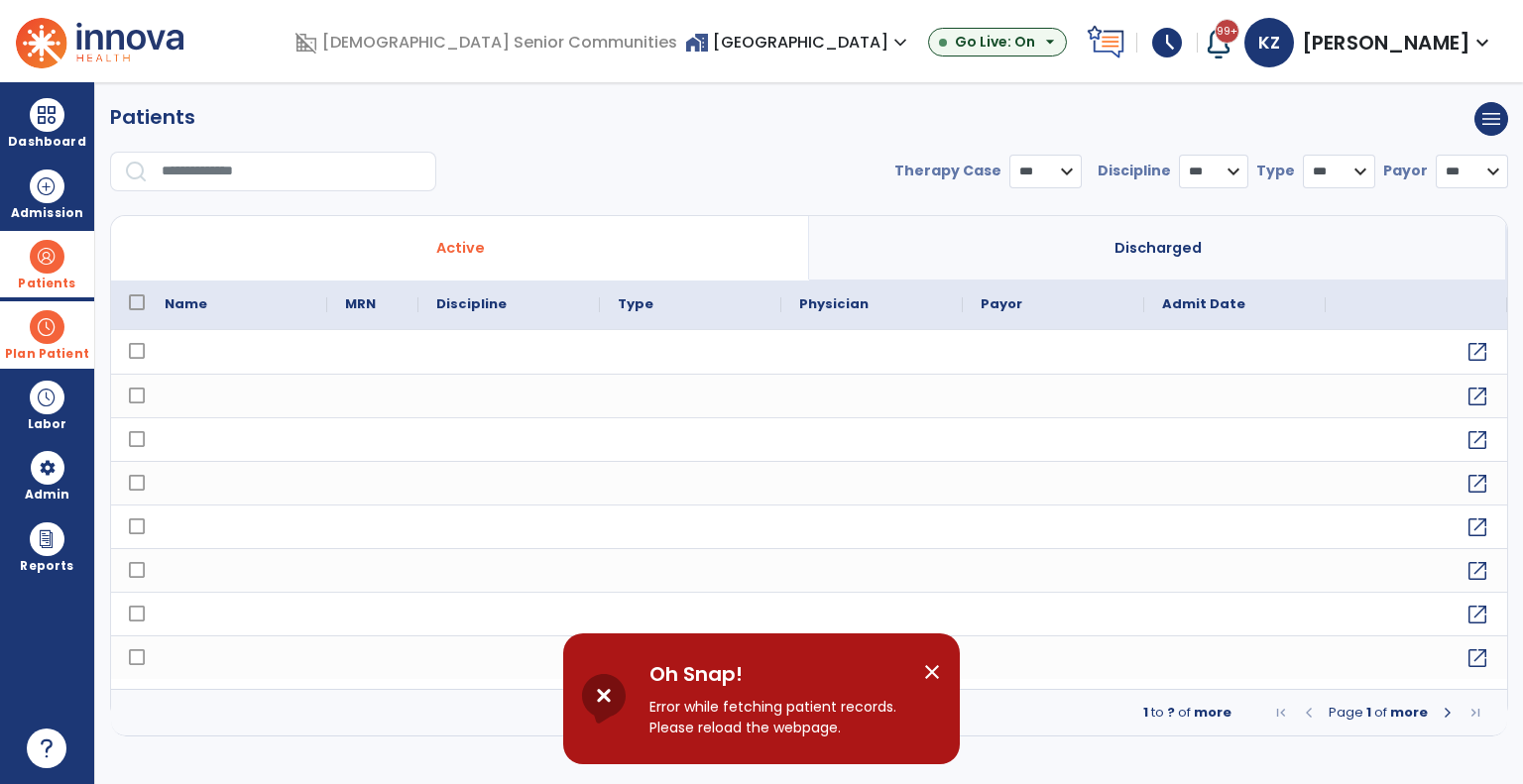 click on "close" at bounding box center [932, 672] 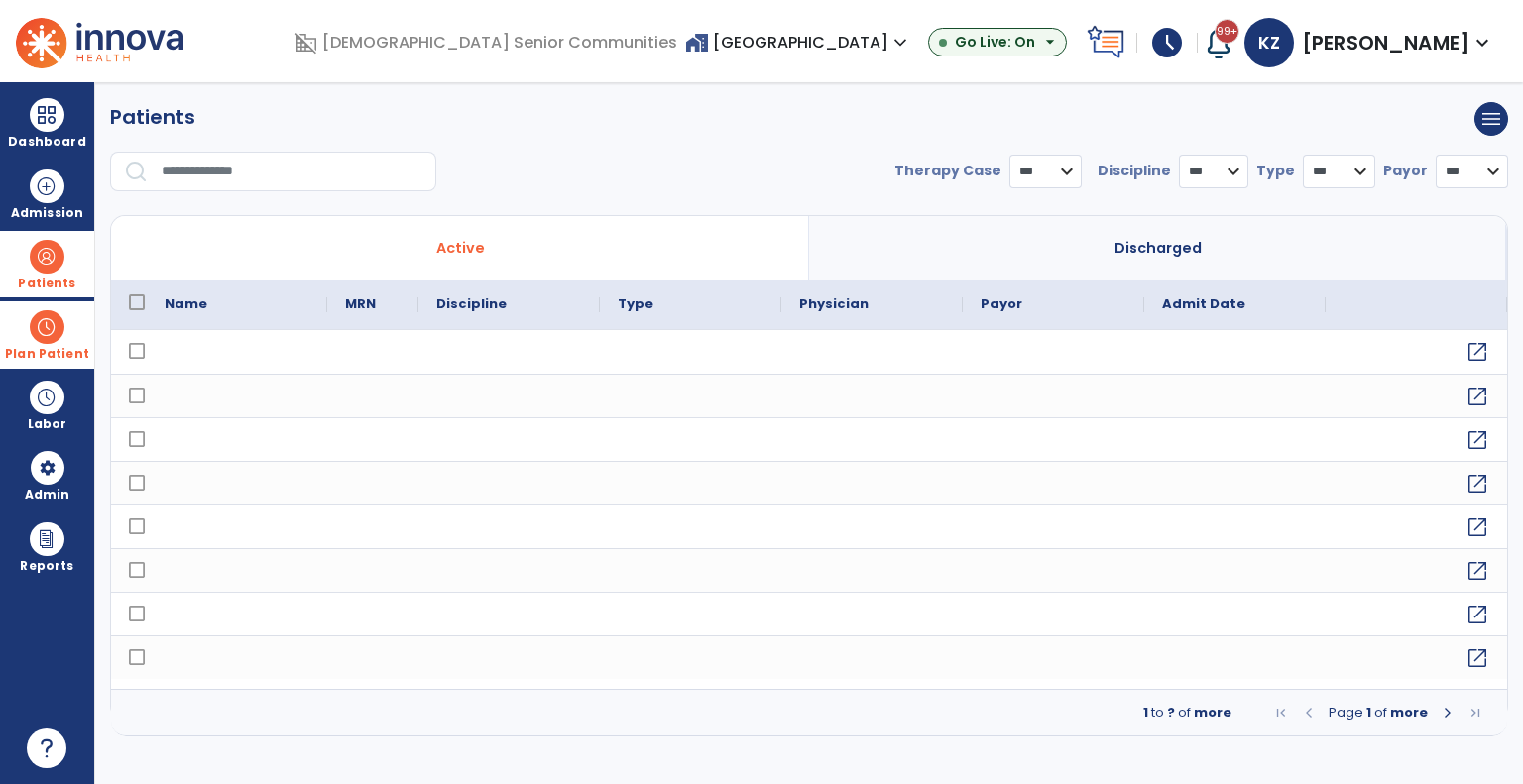 click on "home_work   Riverwalk Village   expand_more" at bounding box center (798, 42) 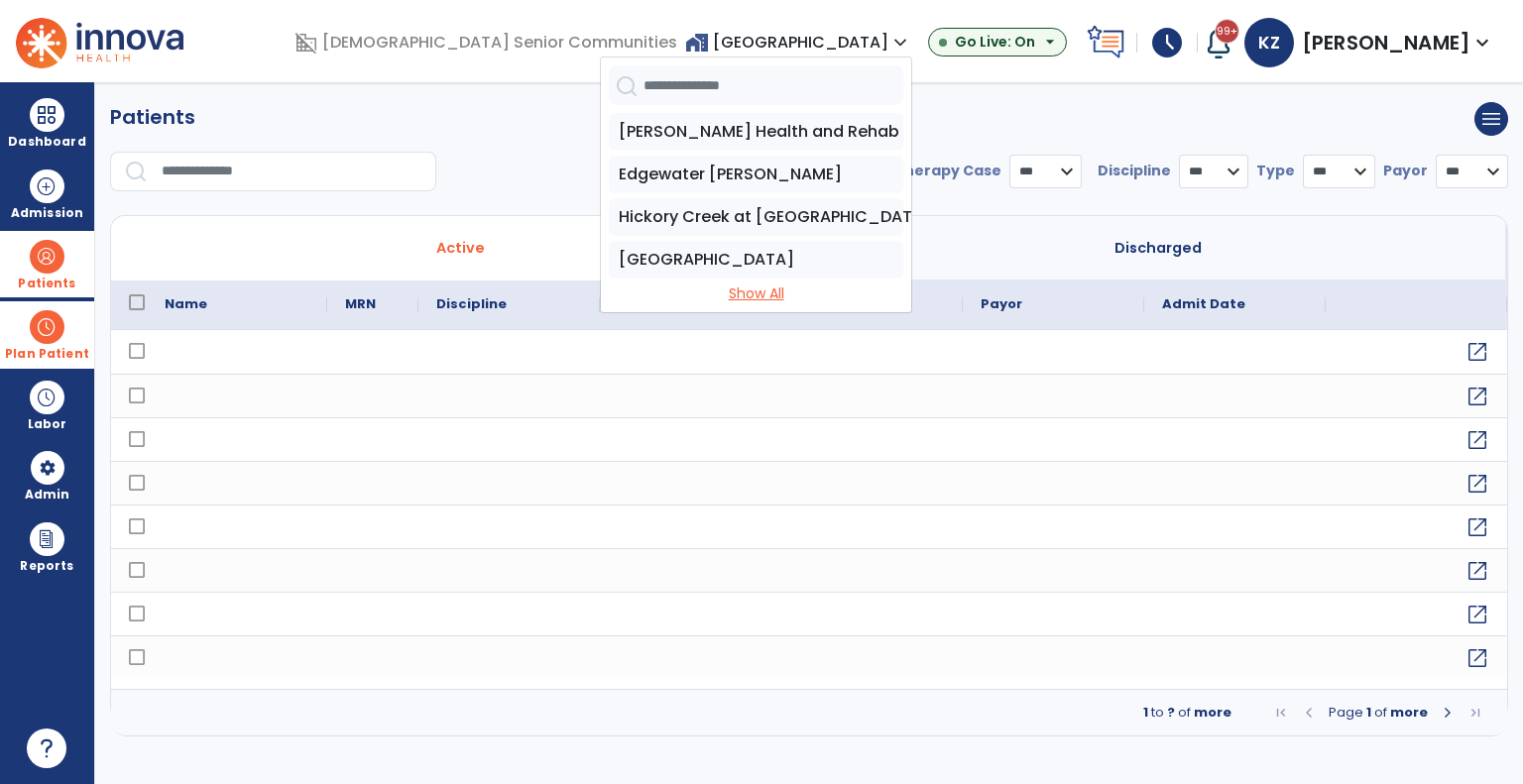 click on "Show All" at bounding box center (756, 293) 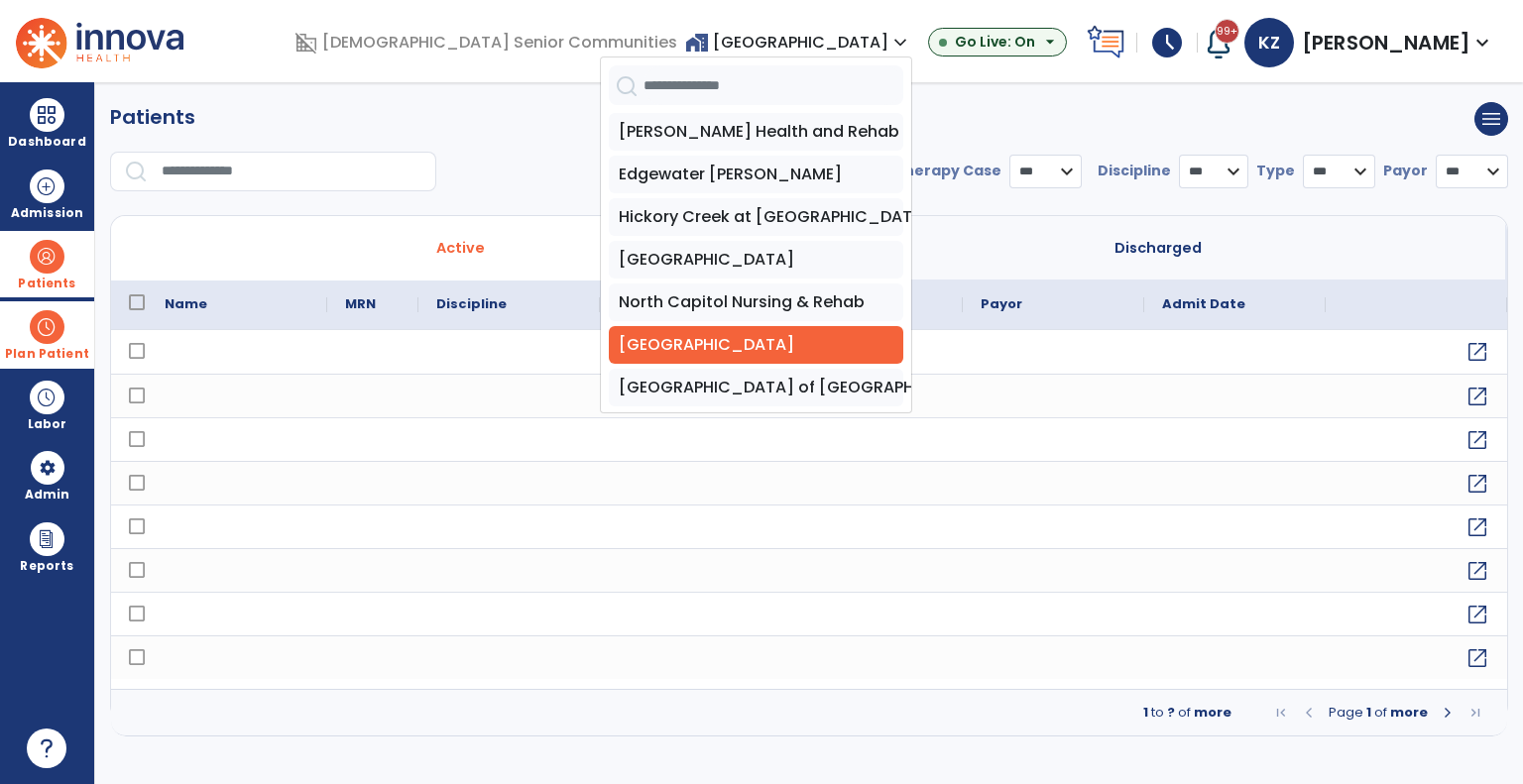 click on "Ben Hur Health and Rehab   Edgewater Woods   Hickory Creek at Sunset   Maple Park Village   North Capitol Nursing & Rehab   Riverwalk Village   Rosewalk Village of Indy" at bounding box center [756, 260] 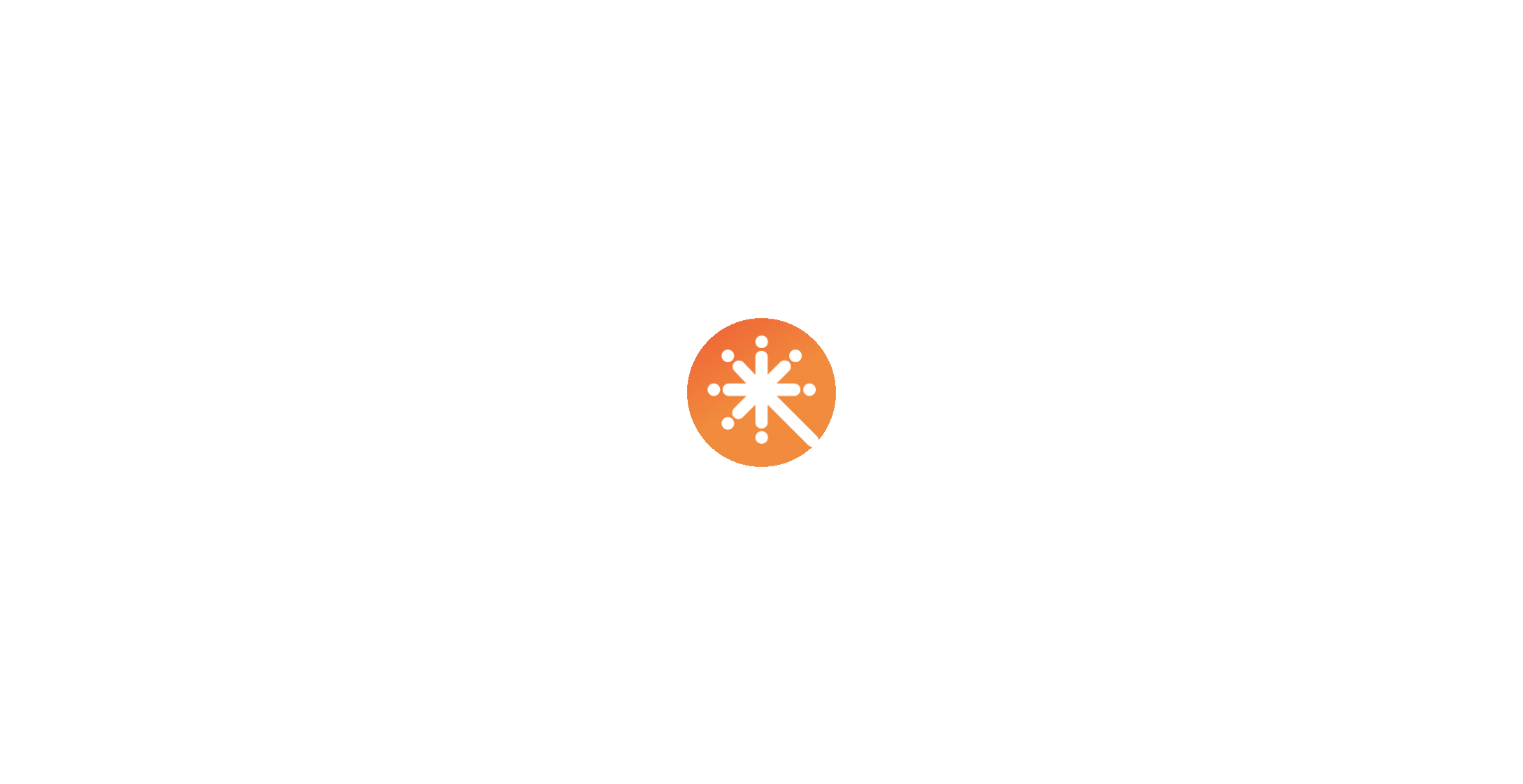 scroll, scrollTop: 0, scrollLeft: 0, axis: both 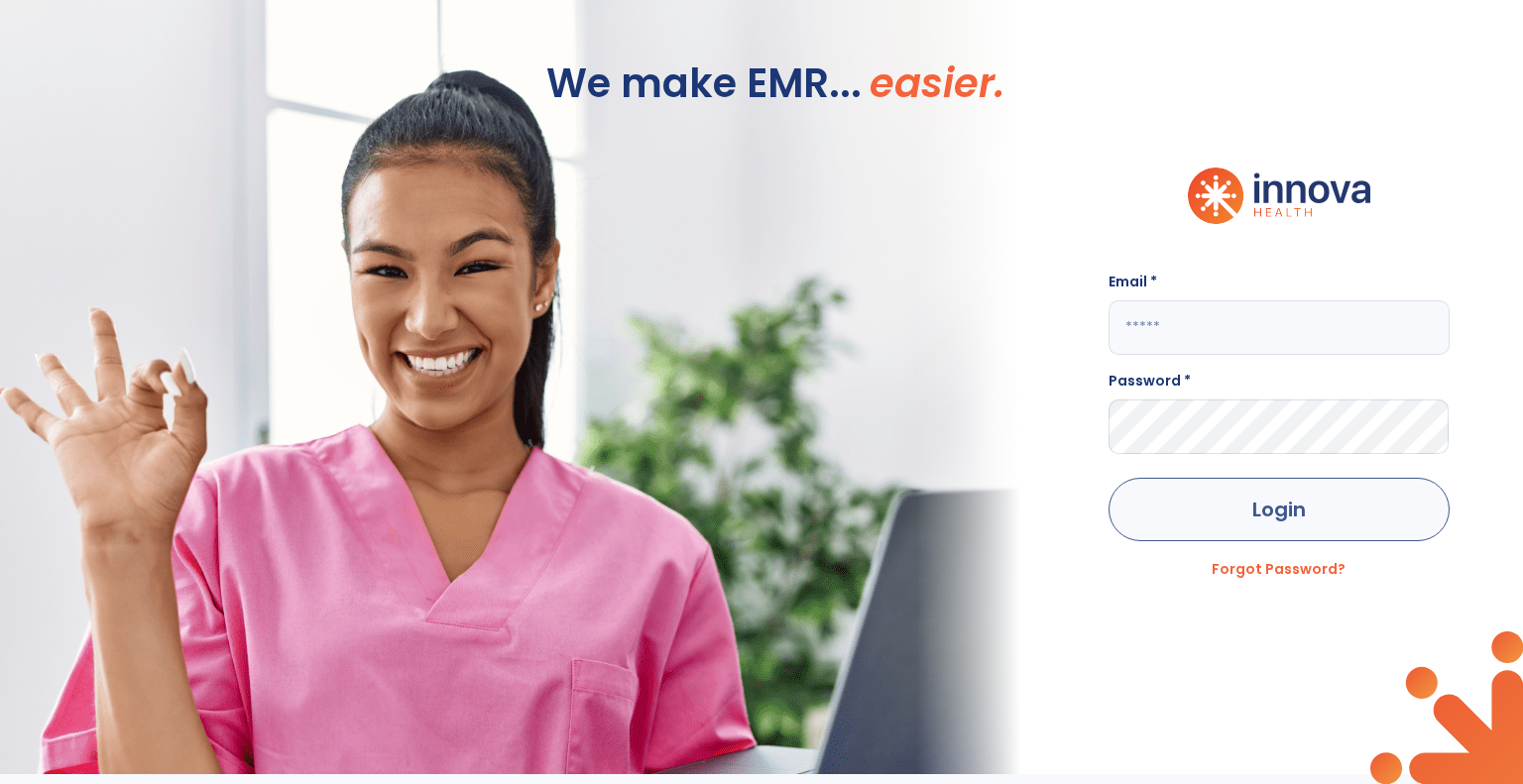 type on "**********" 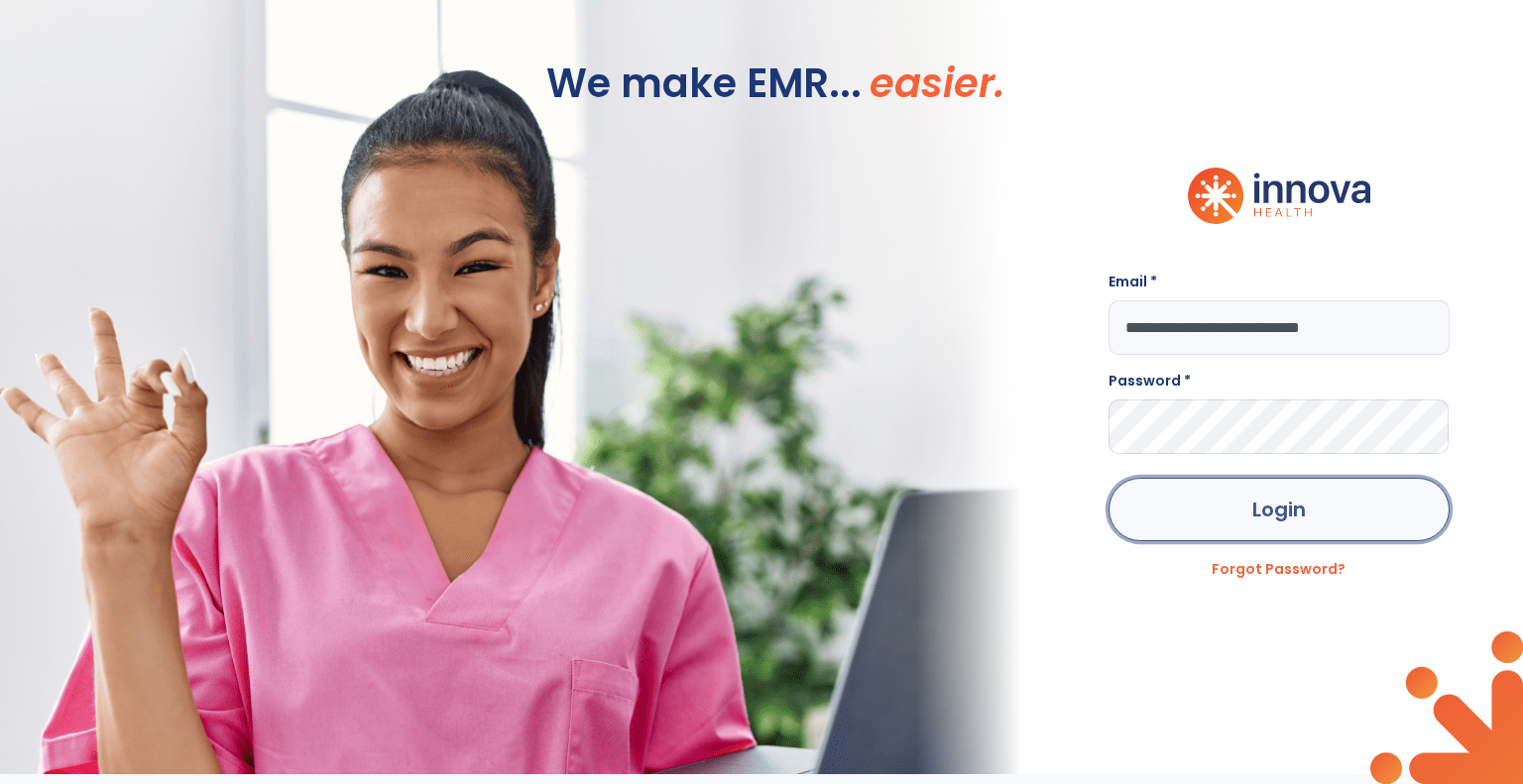 click on "Login" 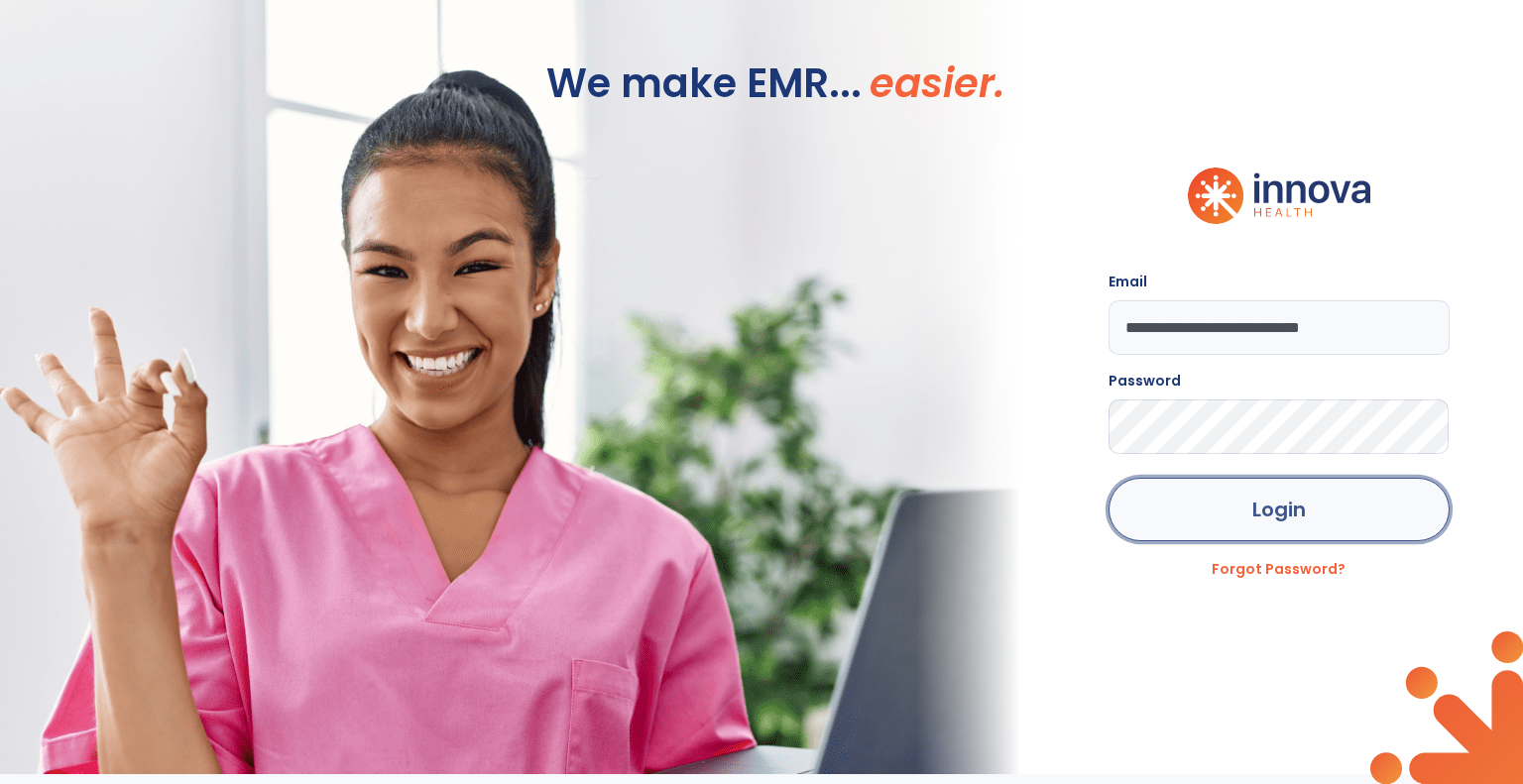 click on "Login" 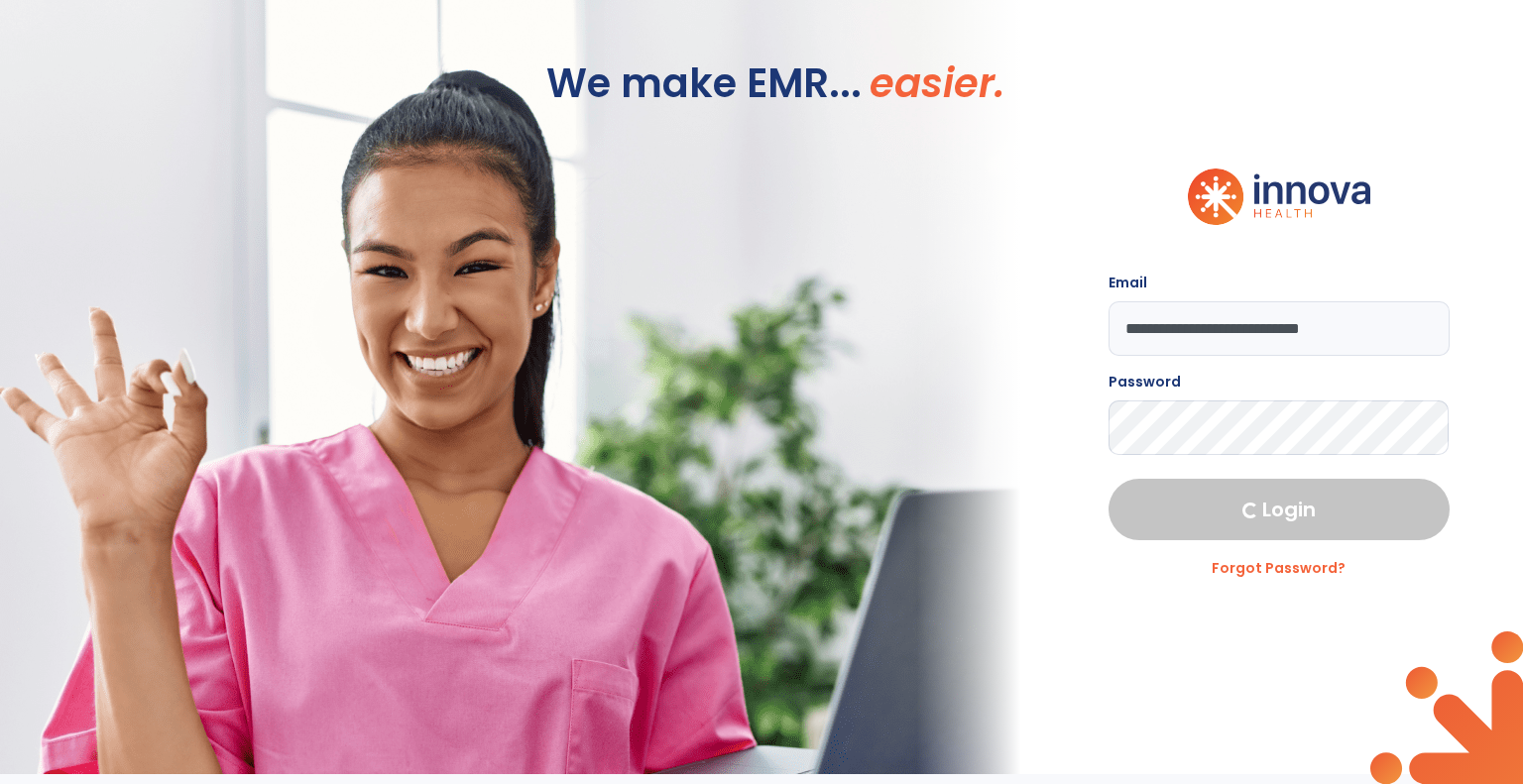 select on "***" 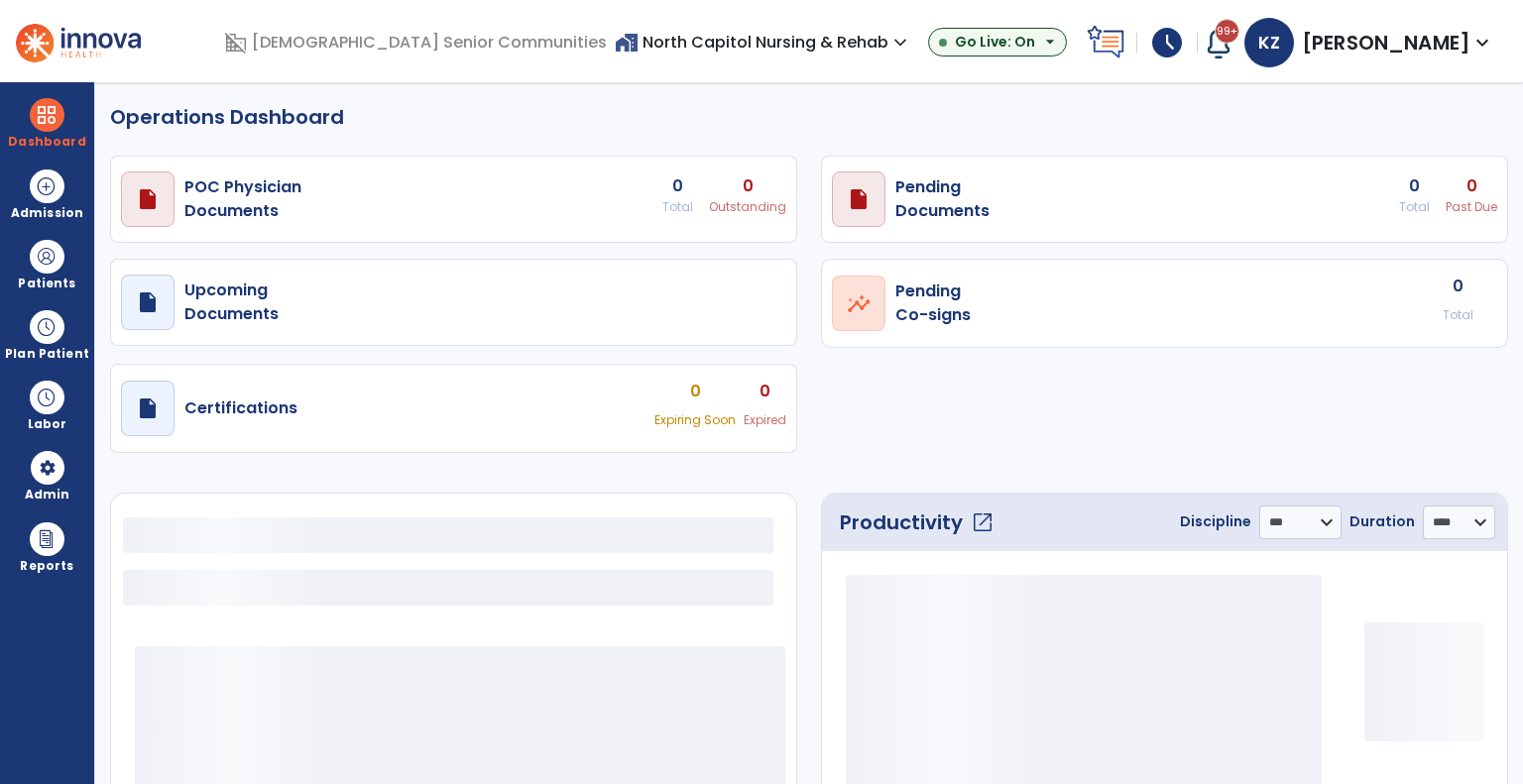 select on "***" 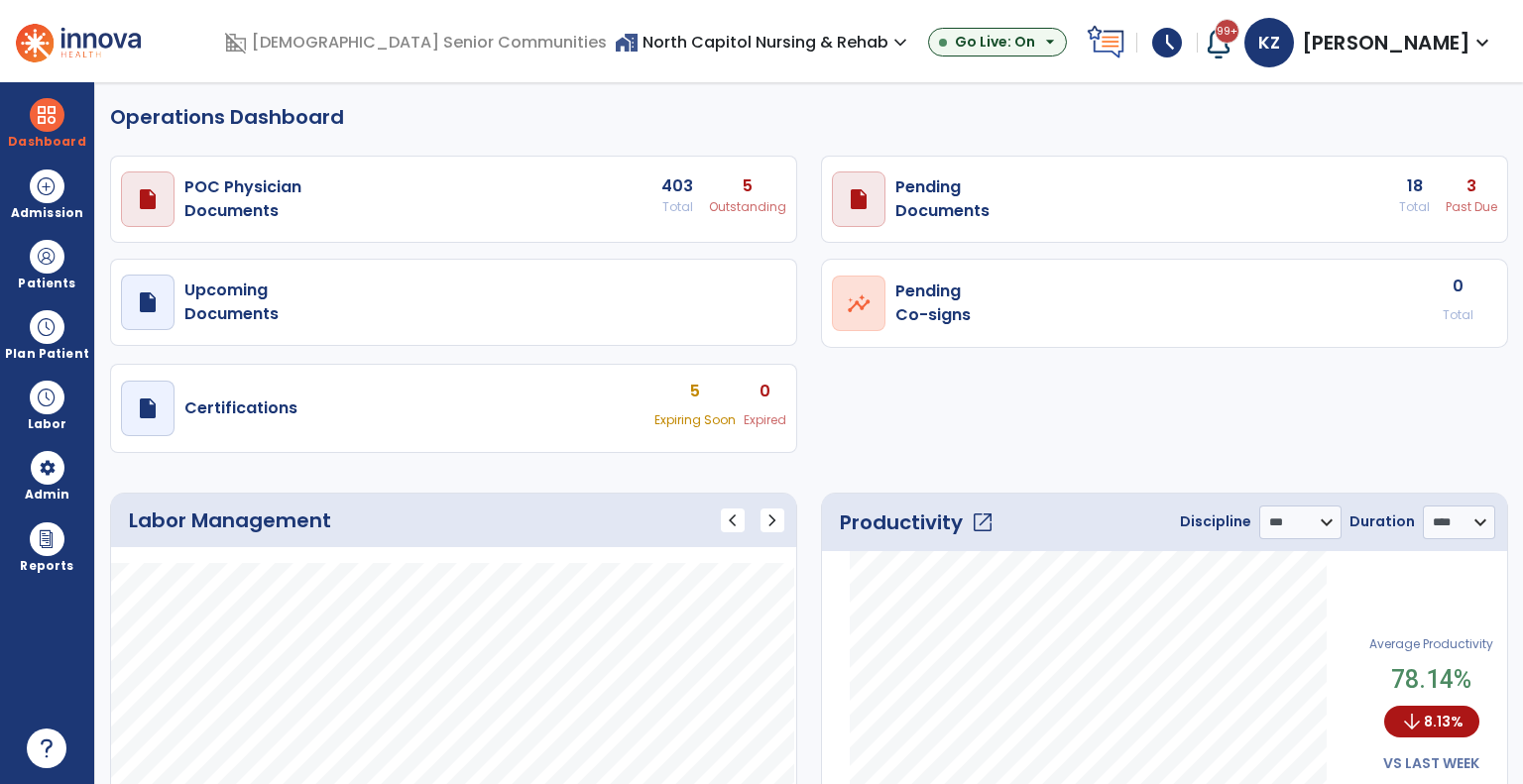click on "home_work   North Capitol Nursing & Rehab   expand_more" at bounding box center (763, 42) 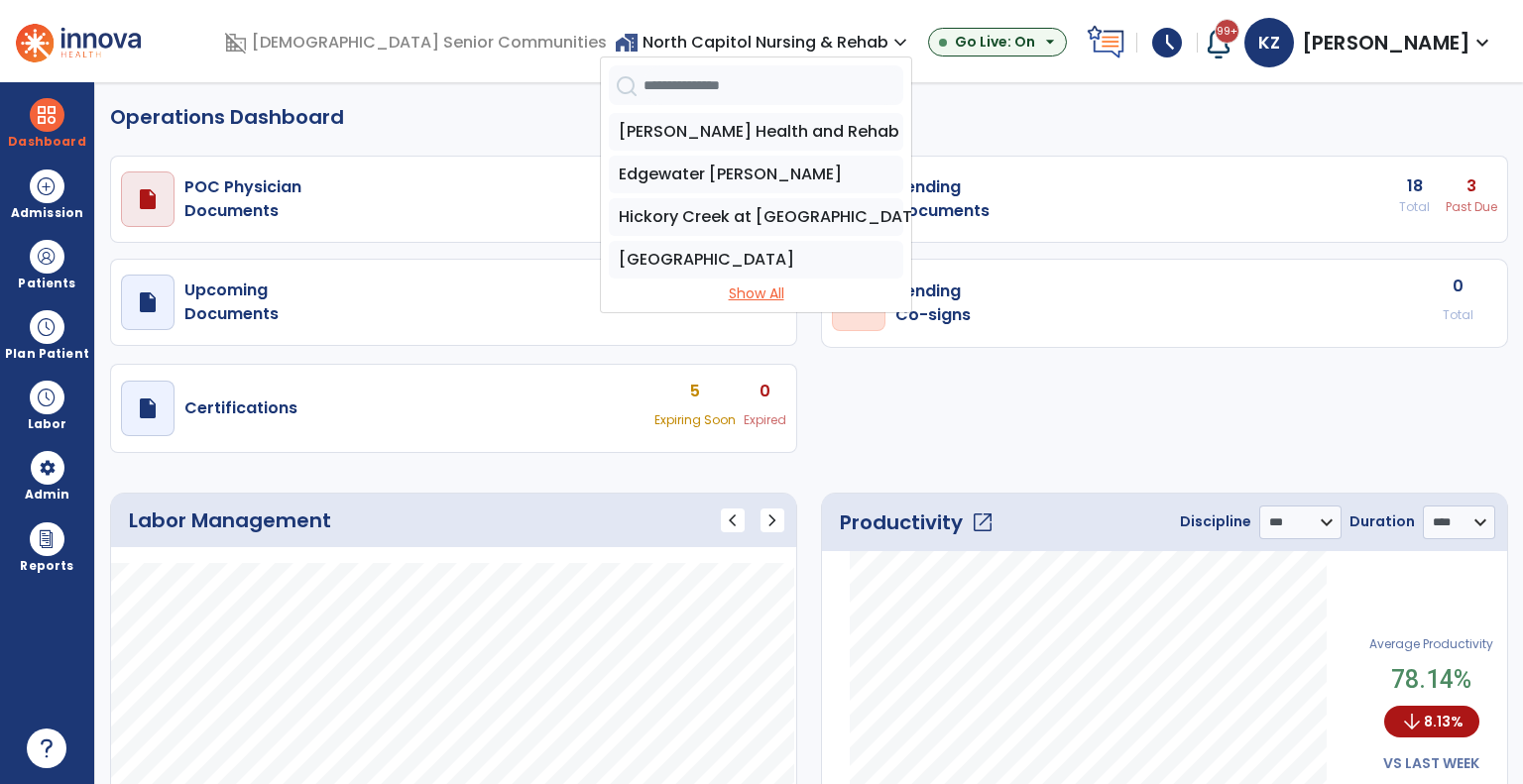 click on "Show All" at bounding box center [756, 293] 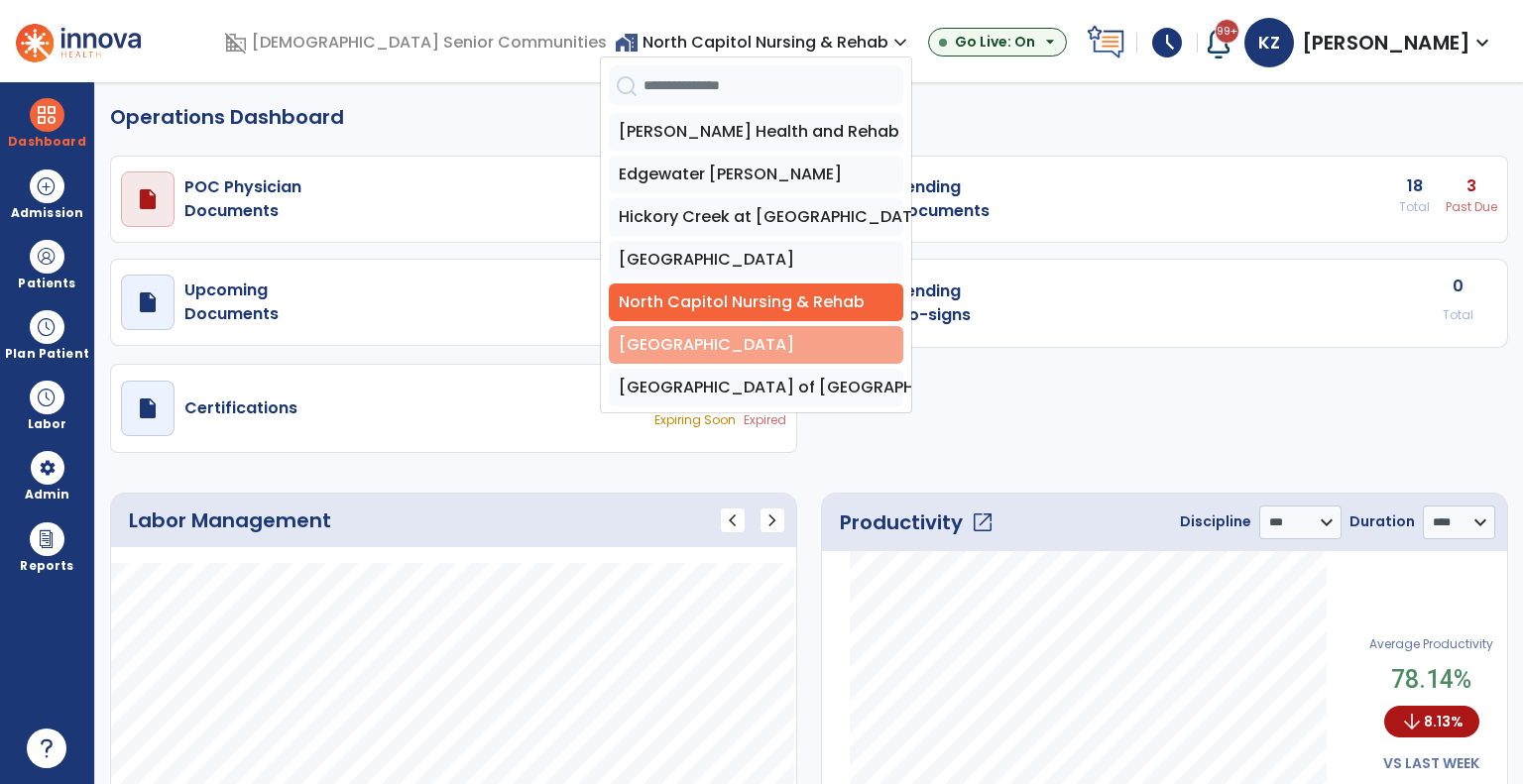click on "[GEOGRAPHIC_DATA]" at bounding box center (756, 345) 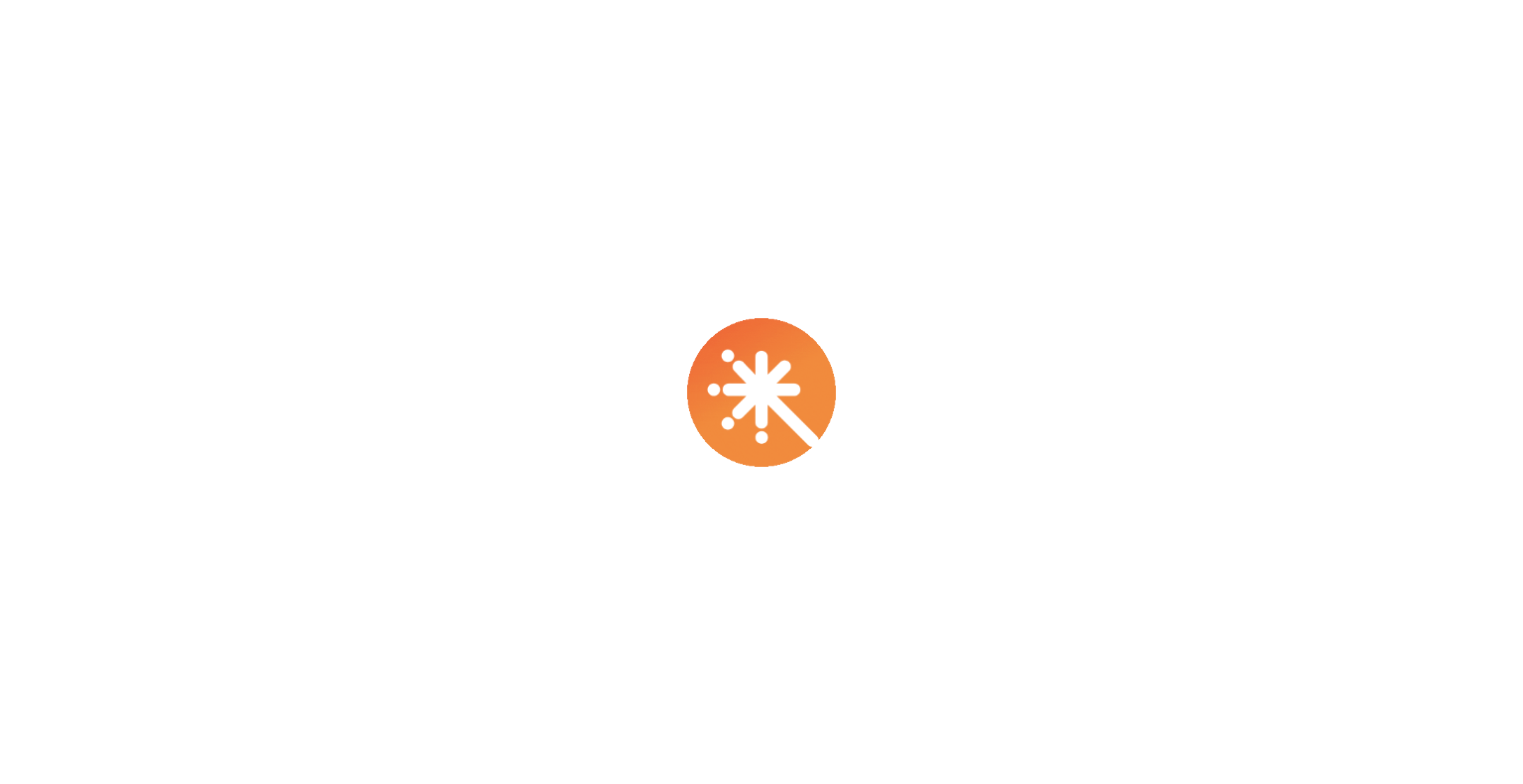 scroll, scrollTop: 0, scrollLeft: 0, axis: both 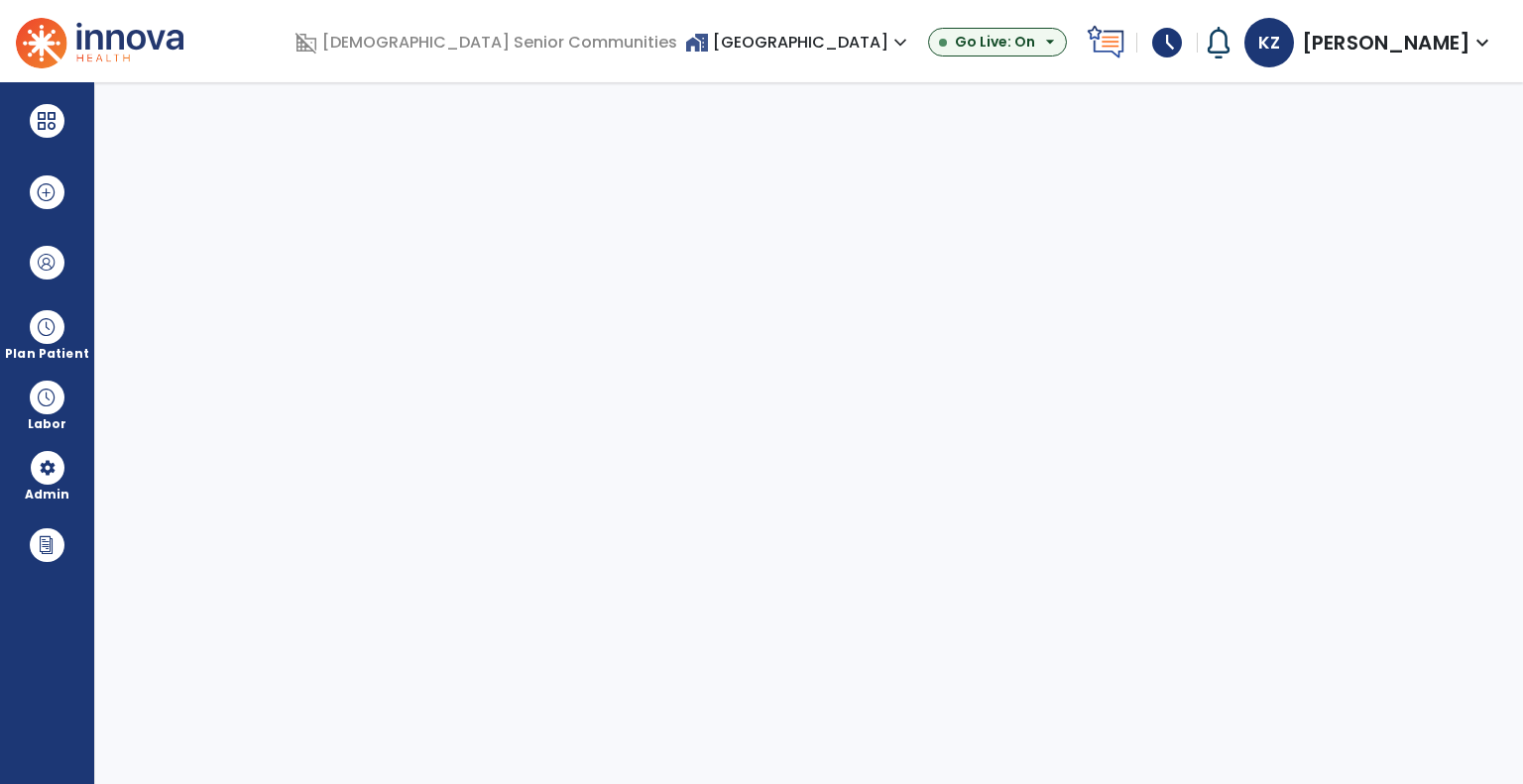 select on "***" 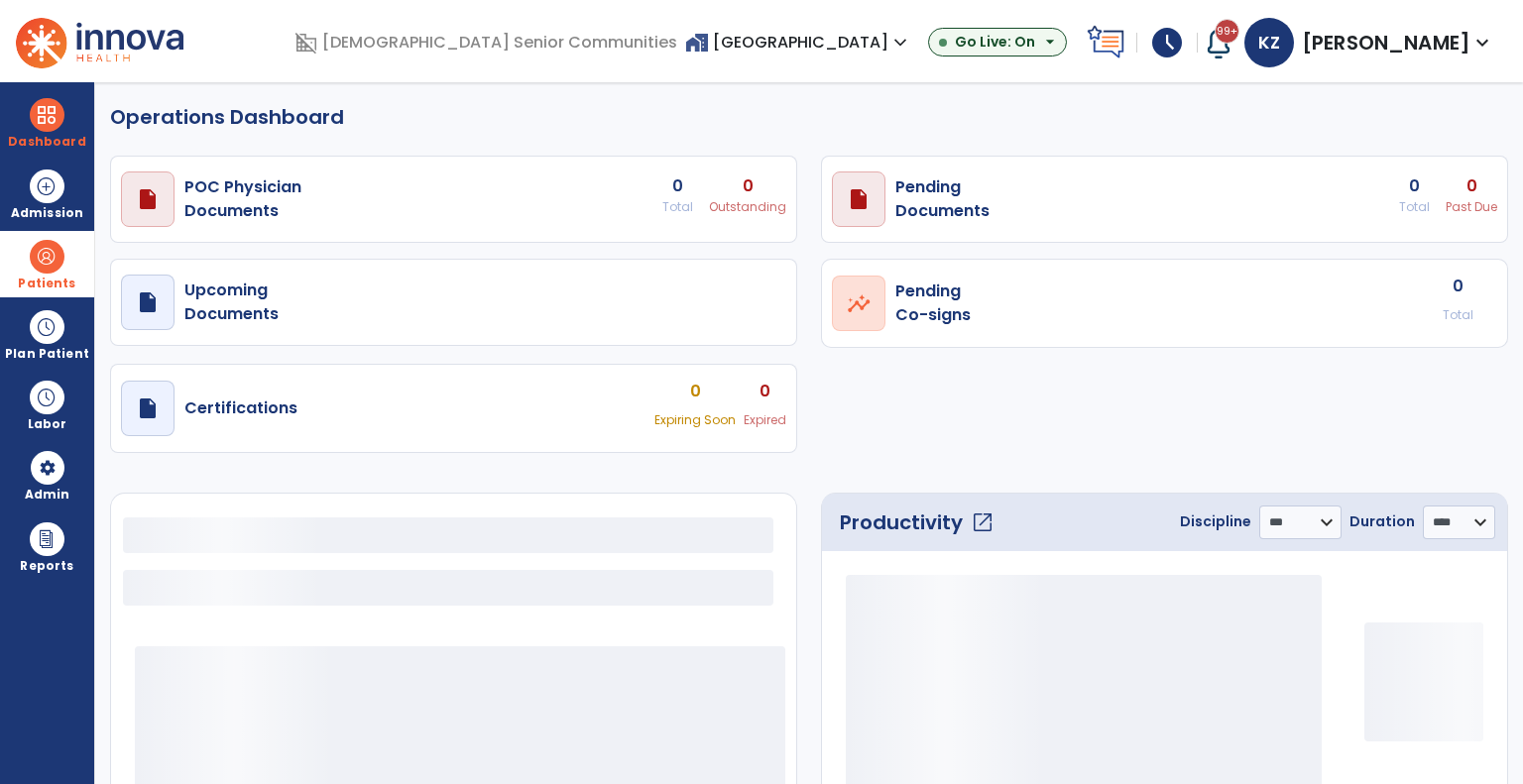 select on "***" 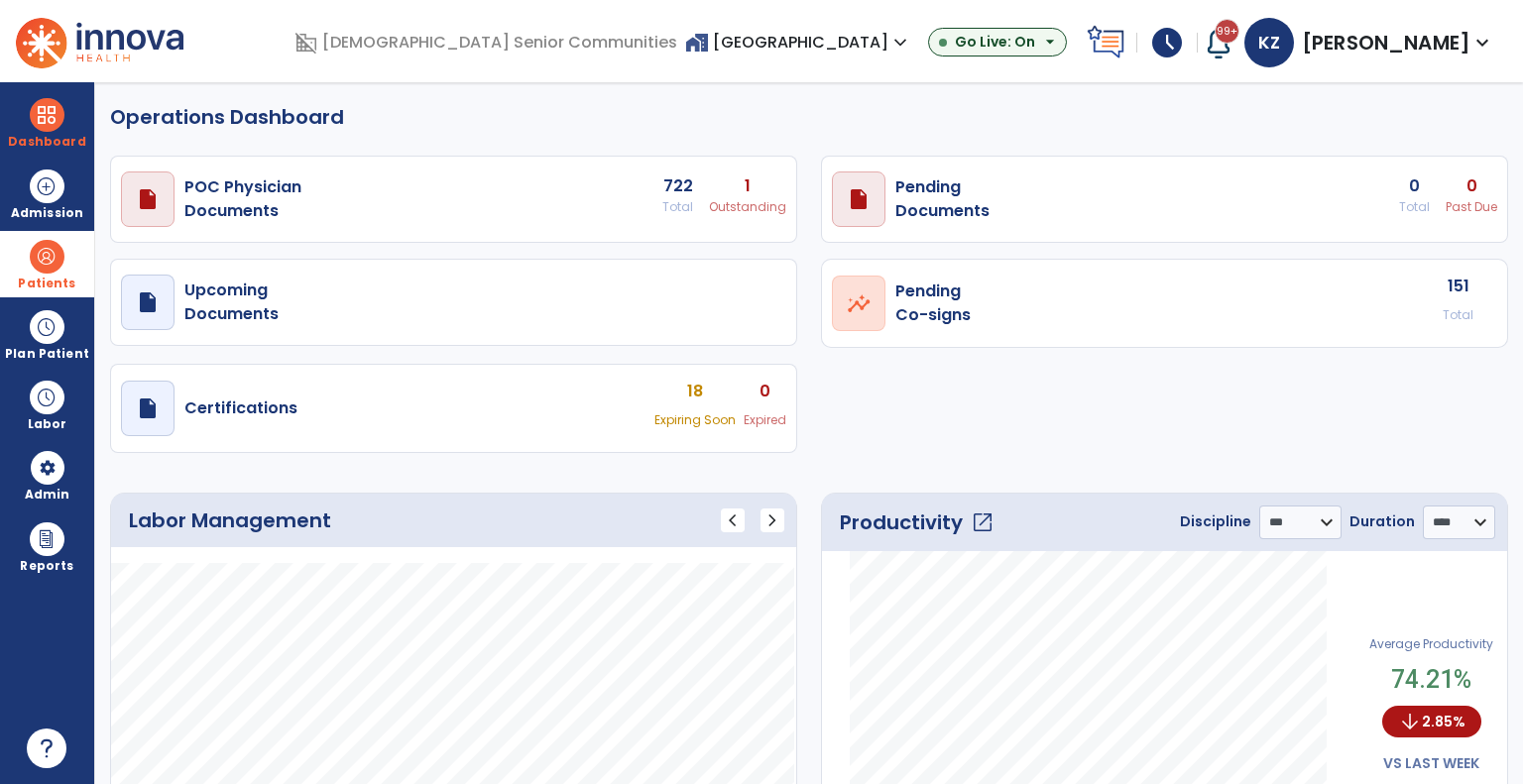 click on "Patients" at bounding box center (47, 283) 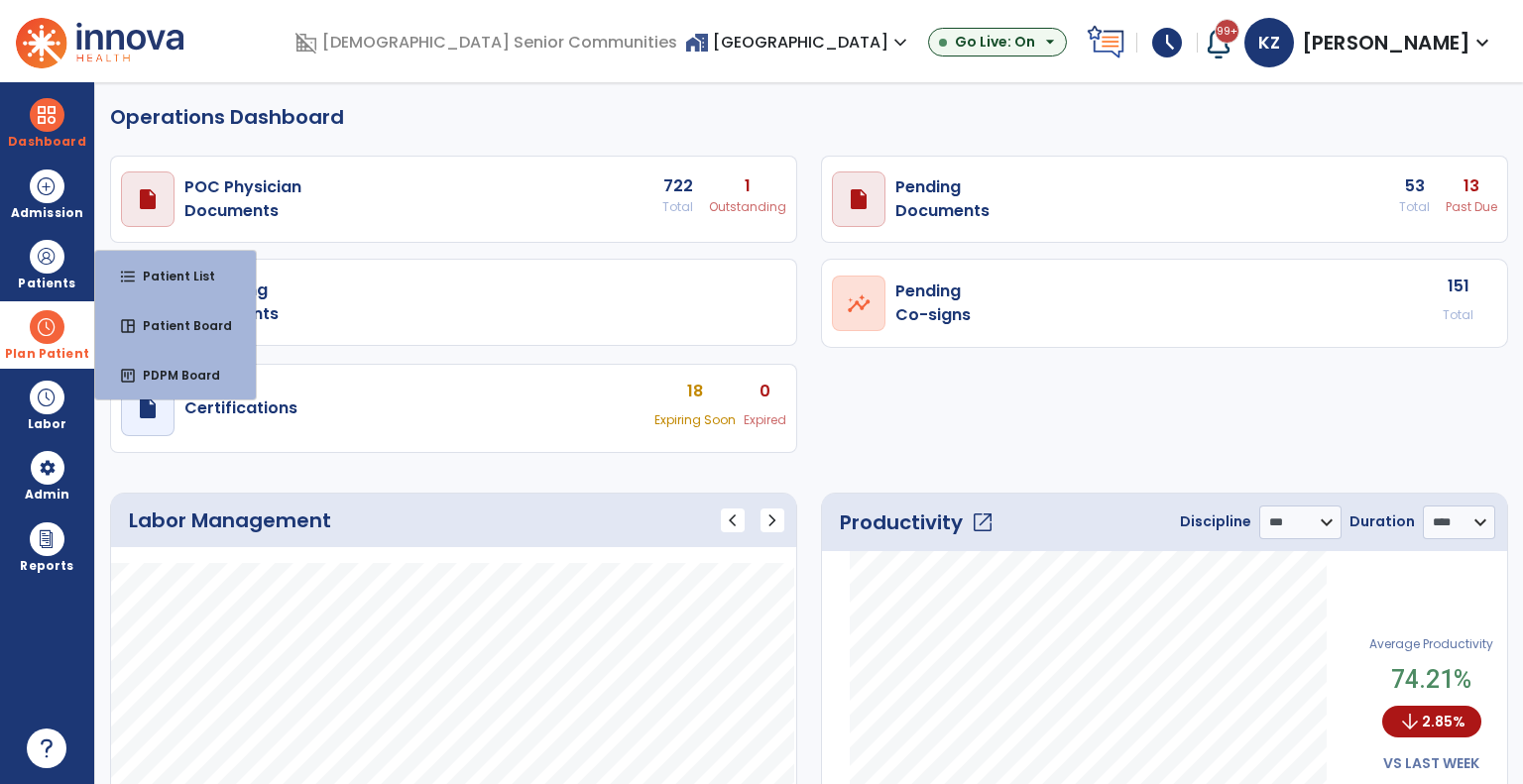 click at bounding box center [47, 327] 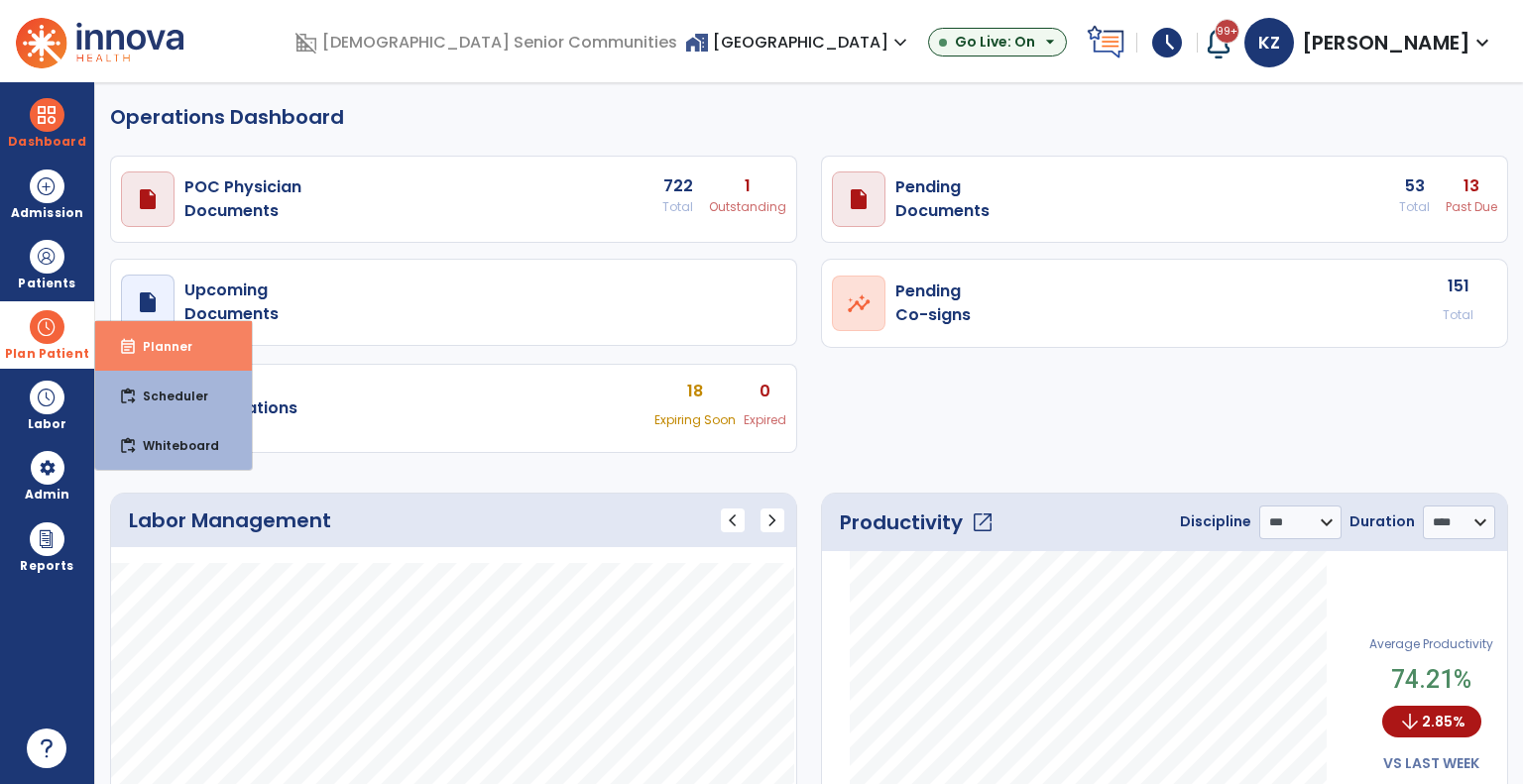click on "event_note  Planner" at bounding box center (174, 346) 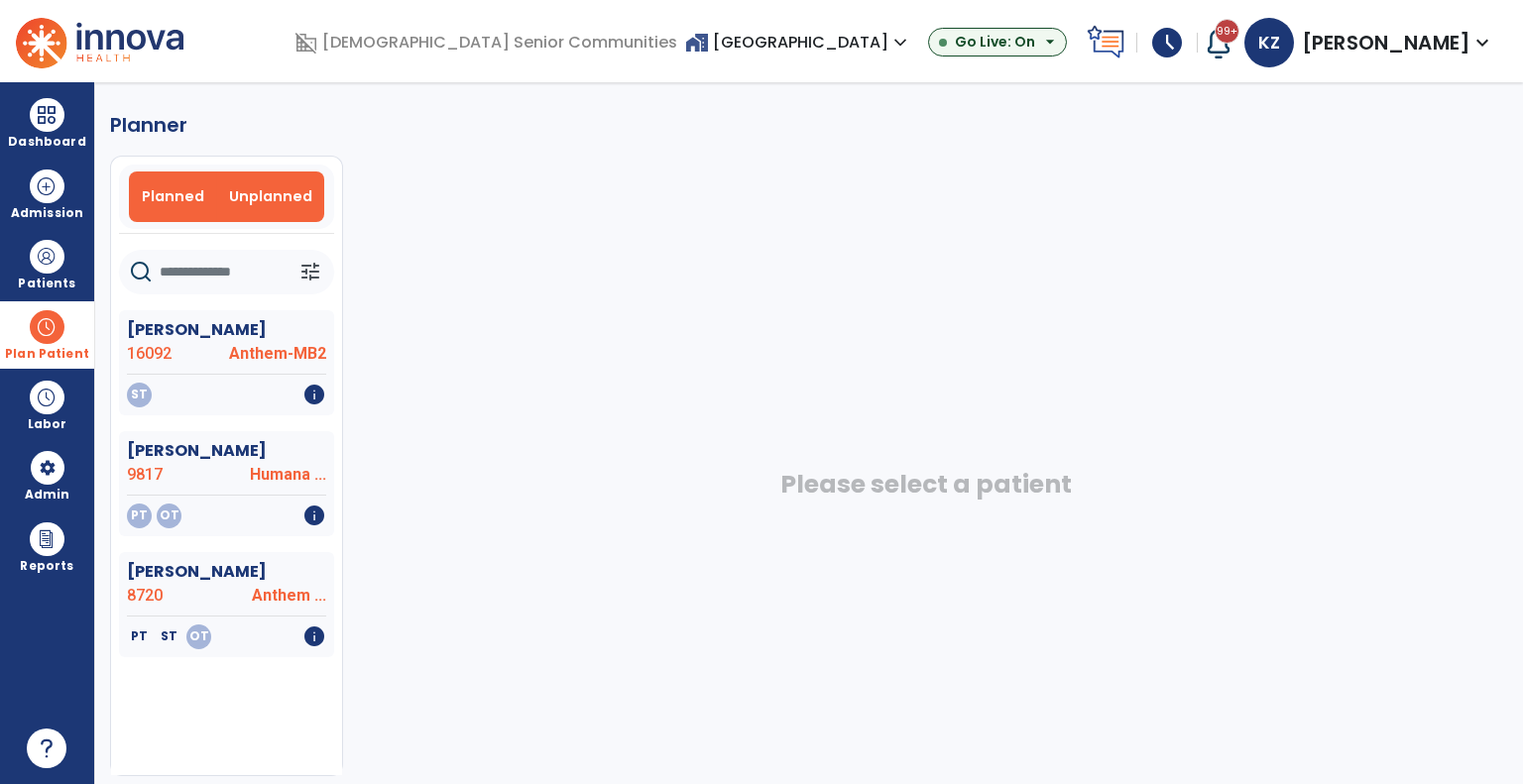 click on "Planned" at bounding box center [173, 196] 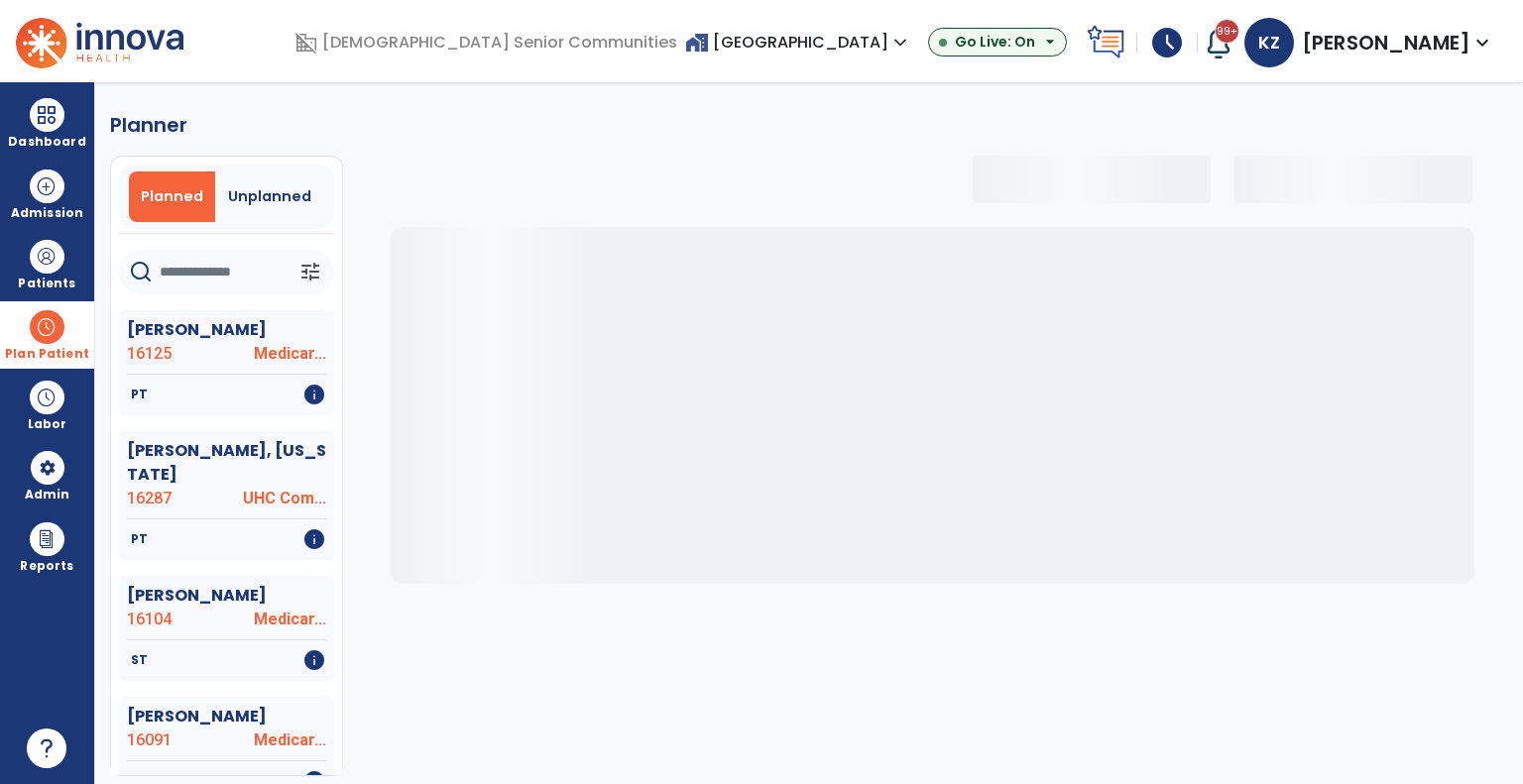 click 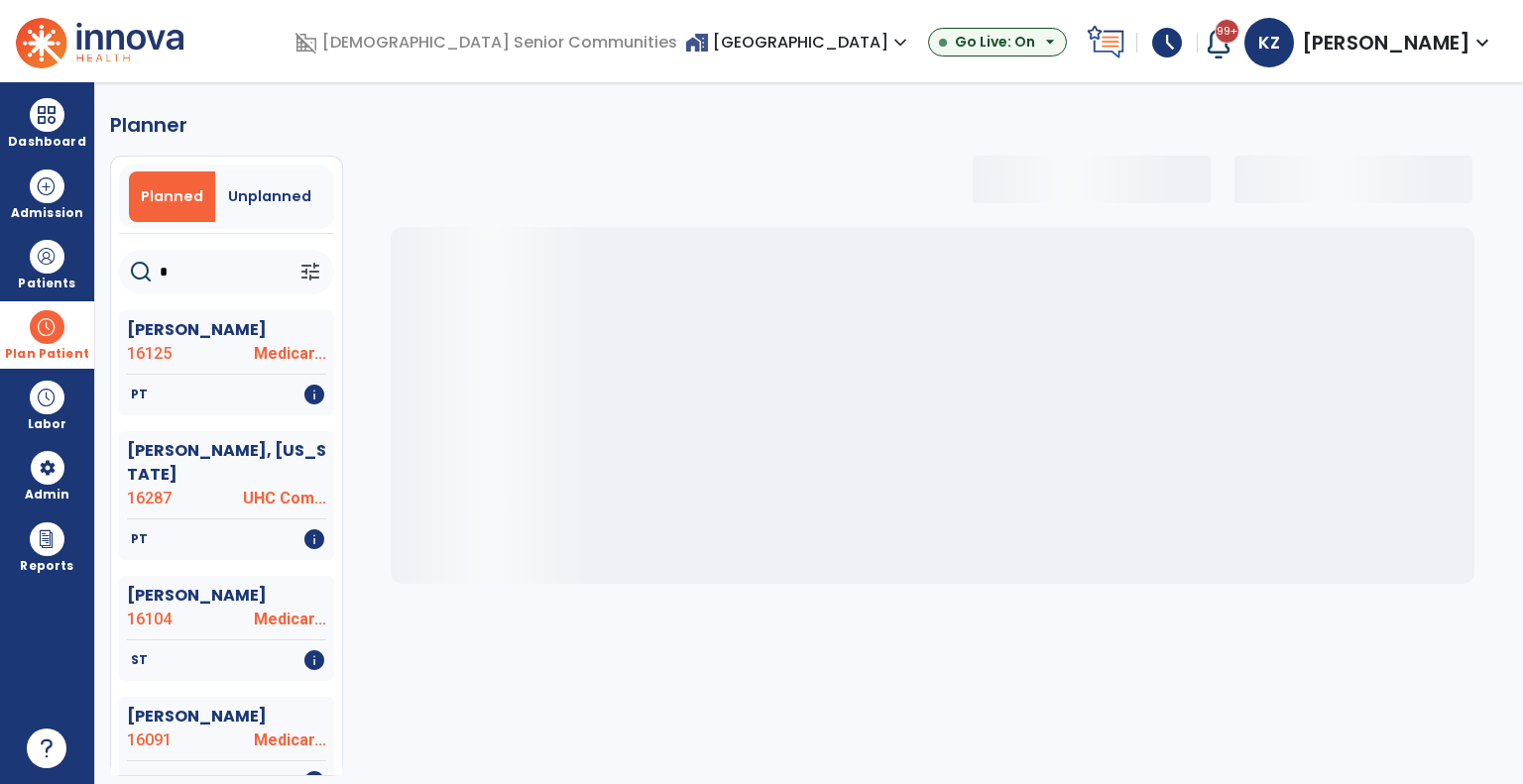 type on "**" 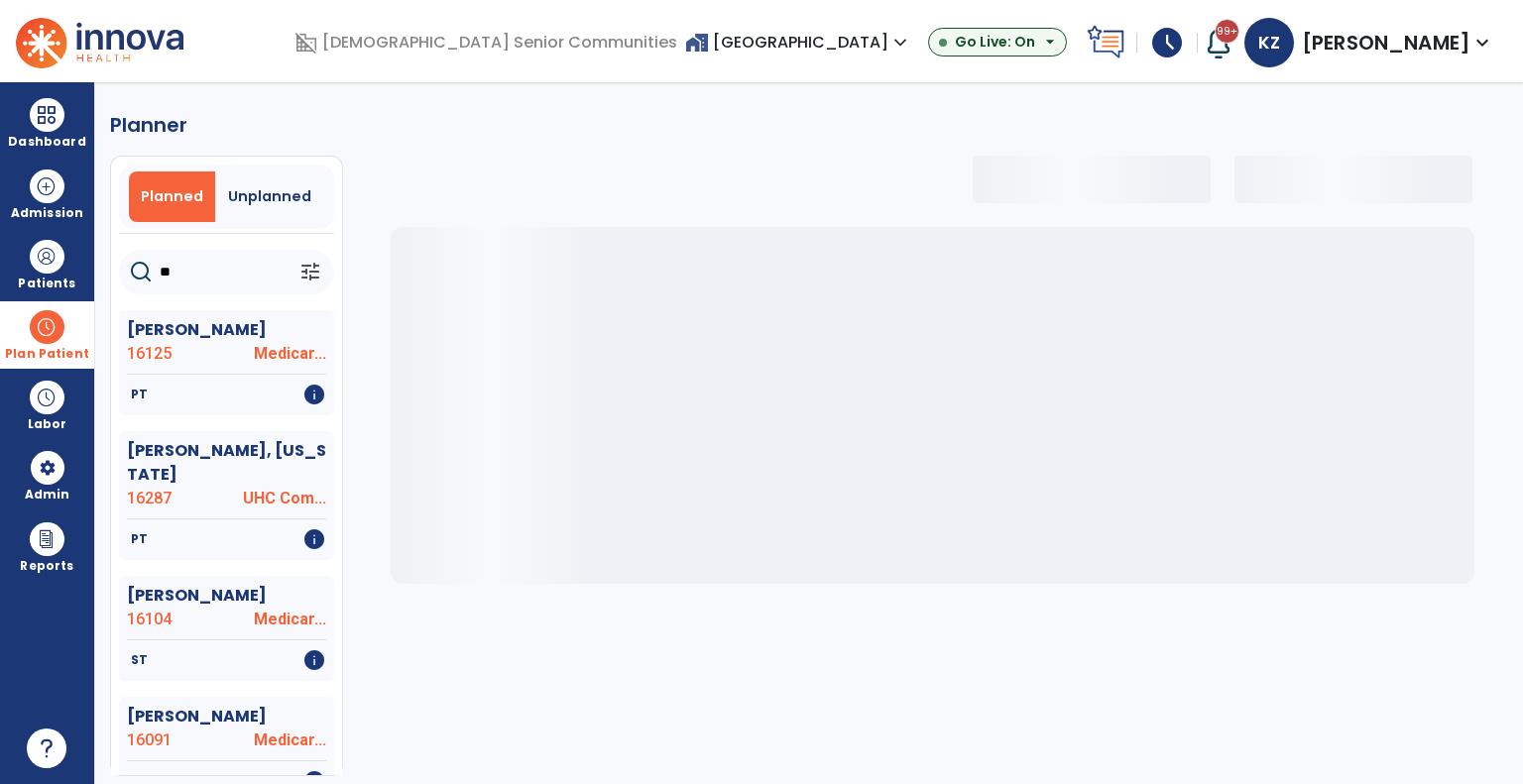select on "***" 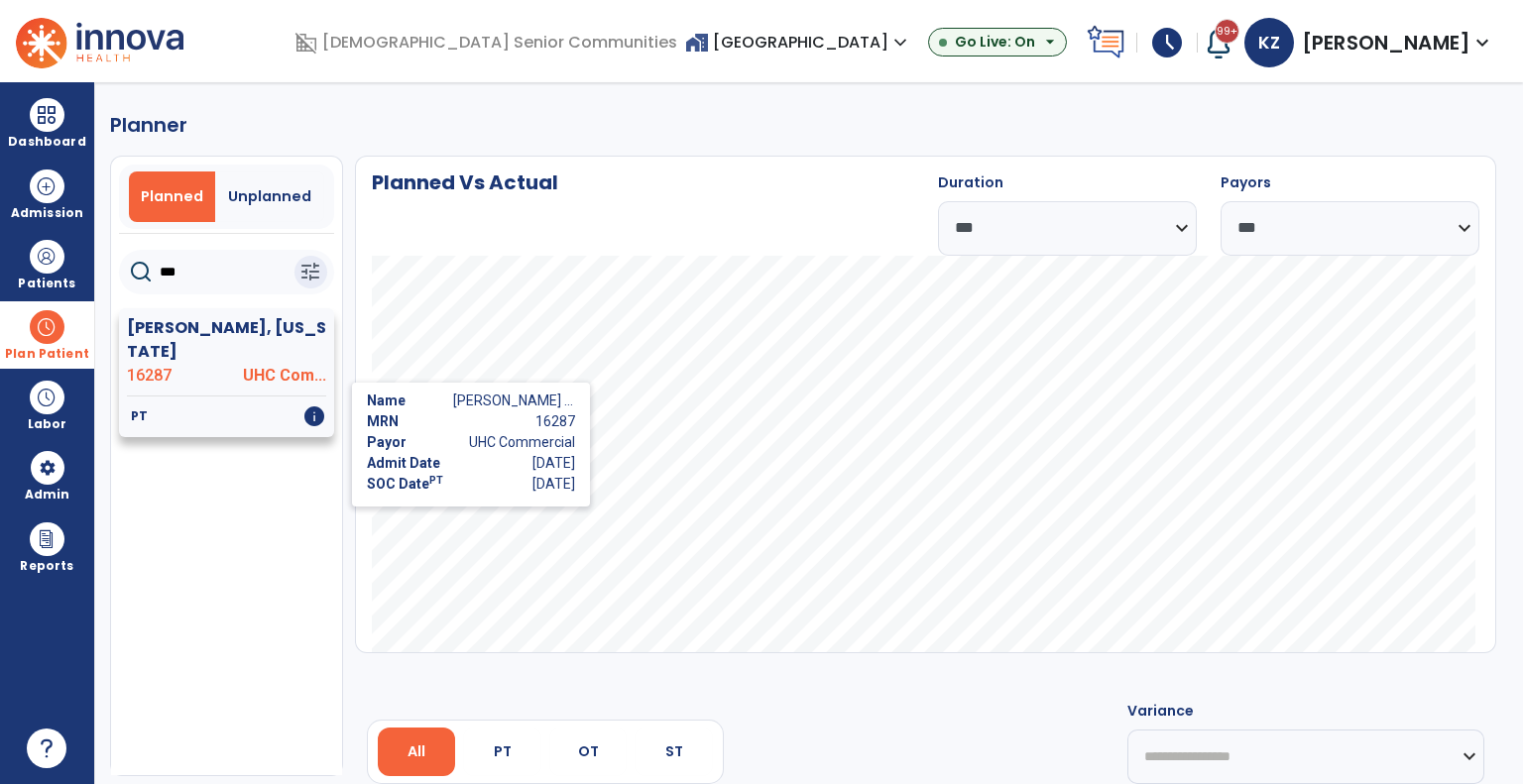 click on "info" 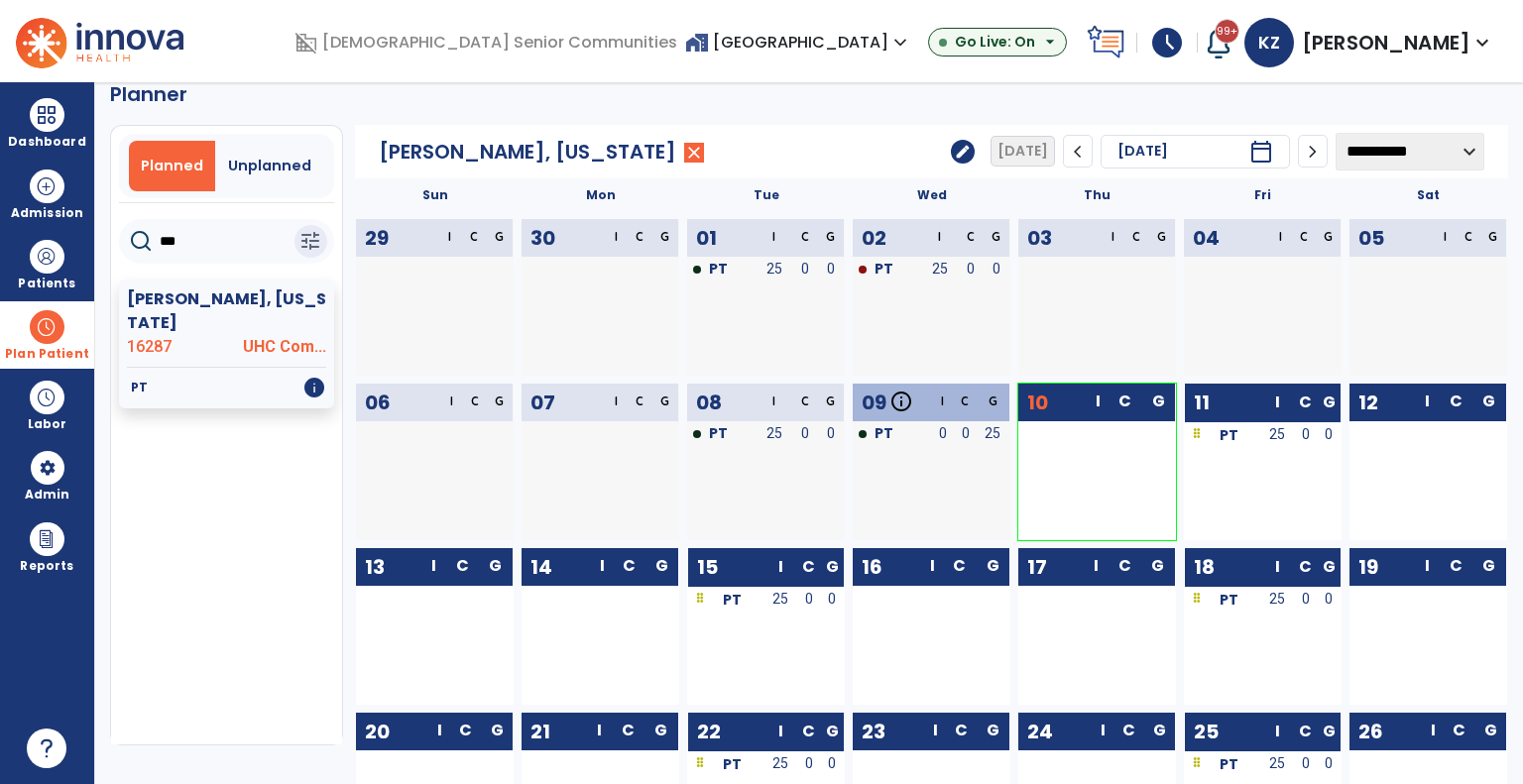 scroll, scrollTop: 0, scrollLeft: 0, axis: both 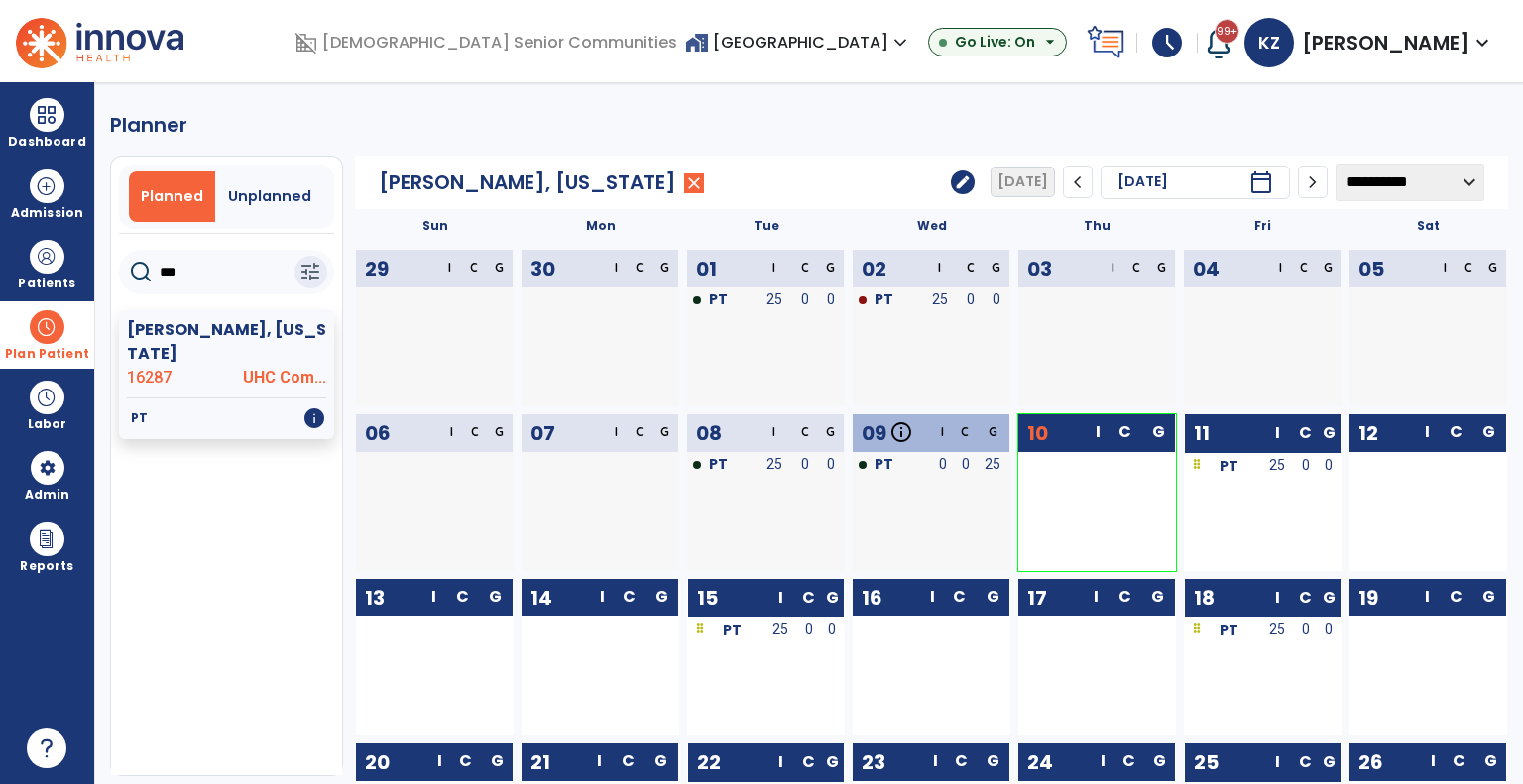 click on "***" 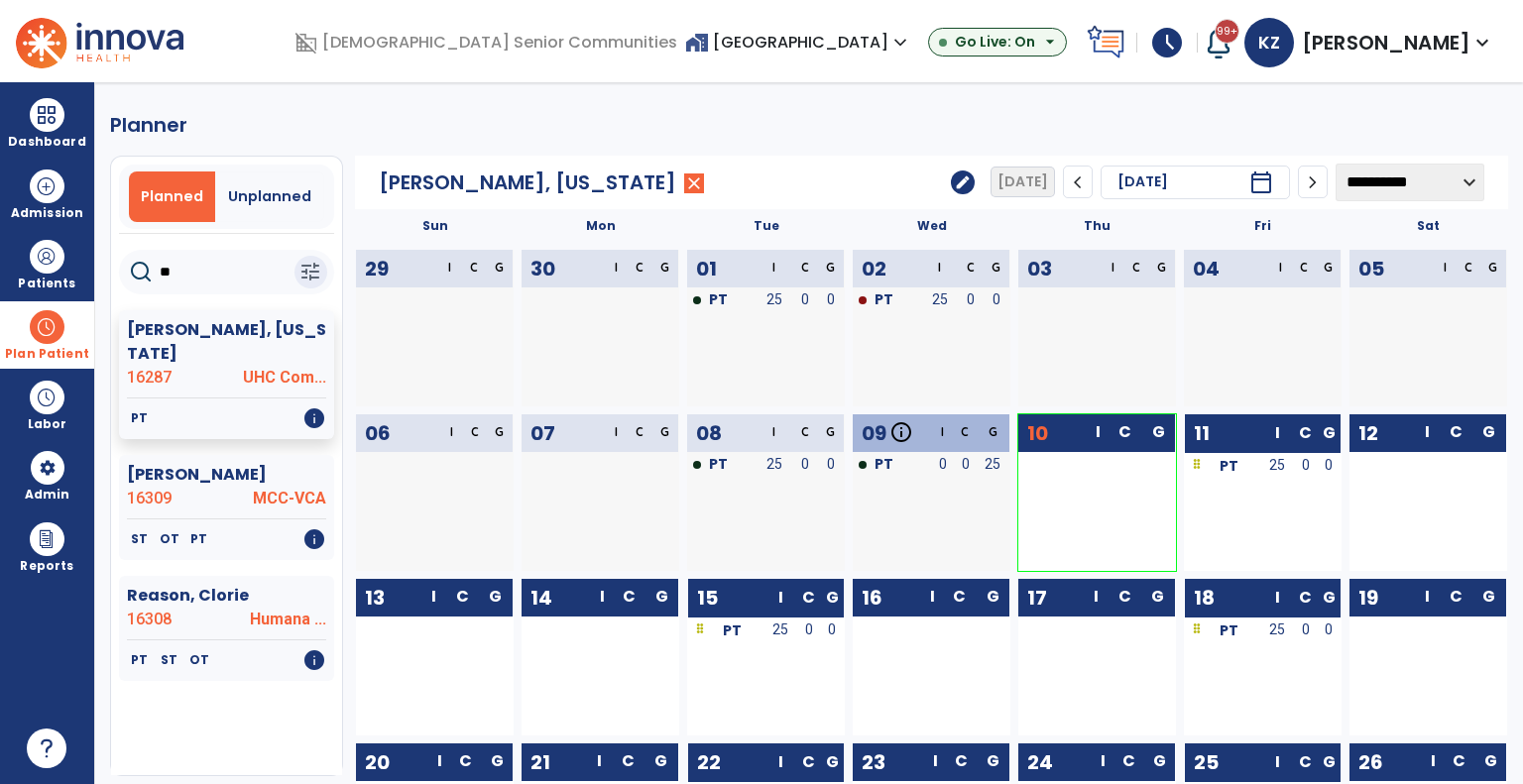 type on "*" 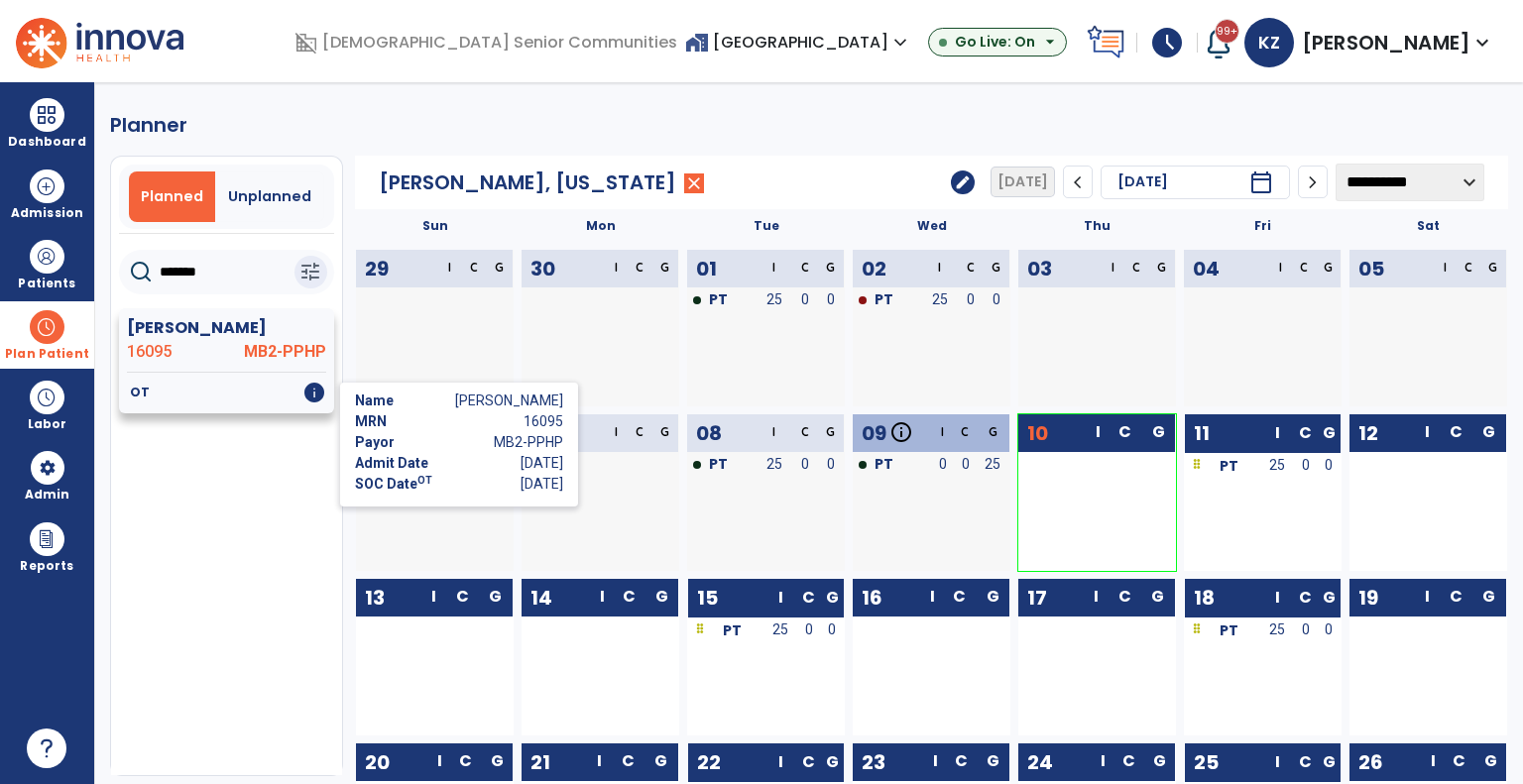 click on "info" 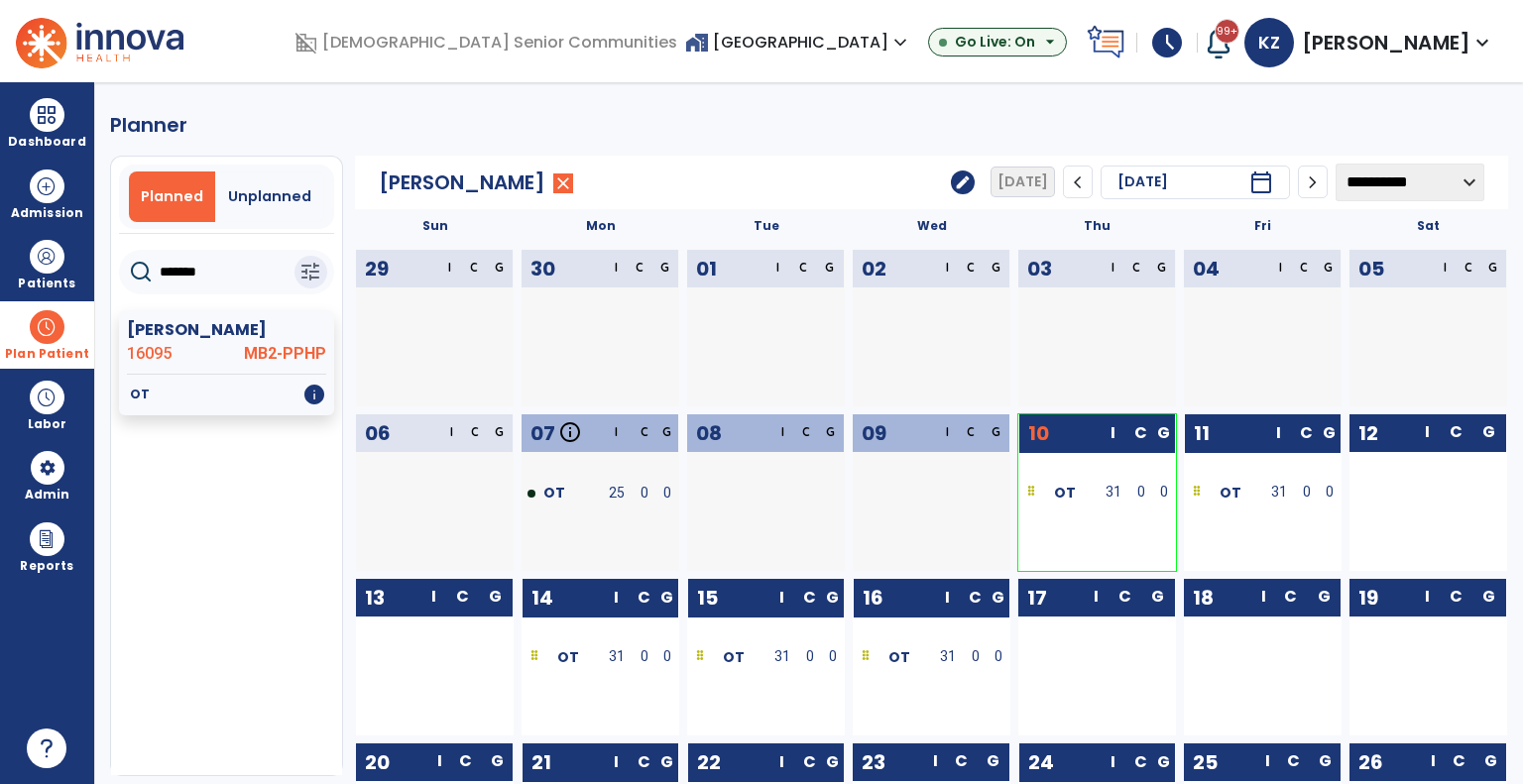 click on "*******" 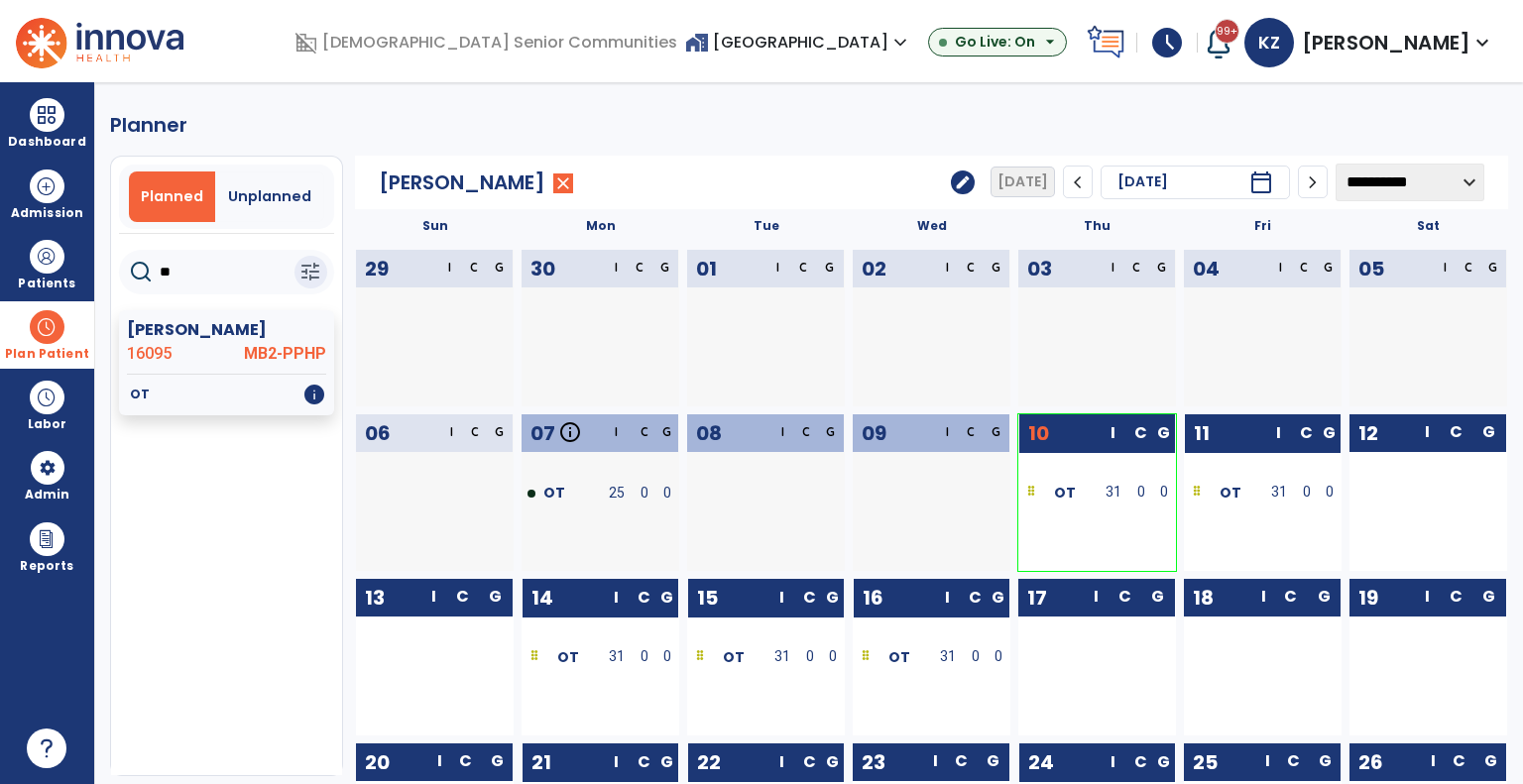 type on "*" 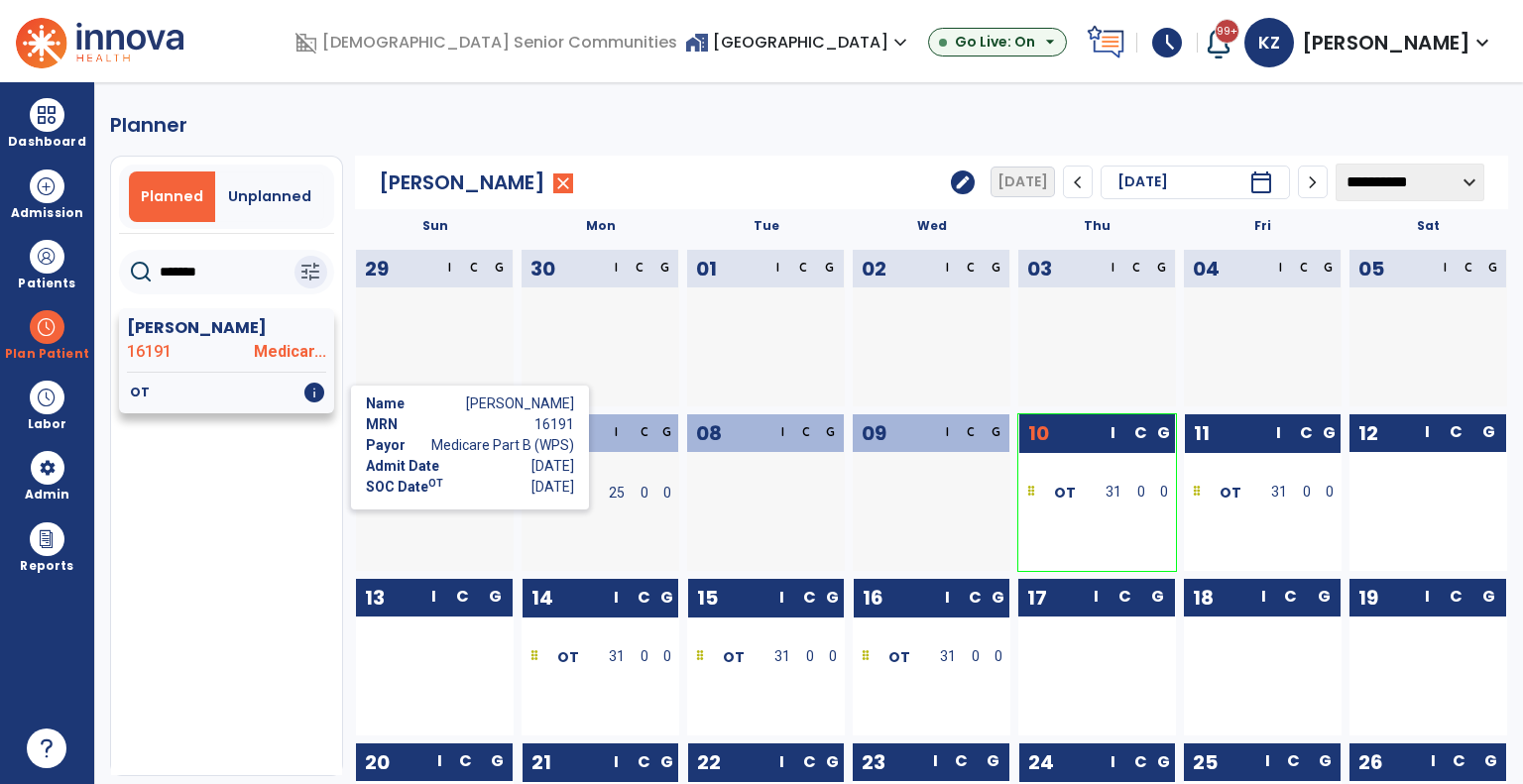 type on "*******" 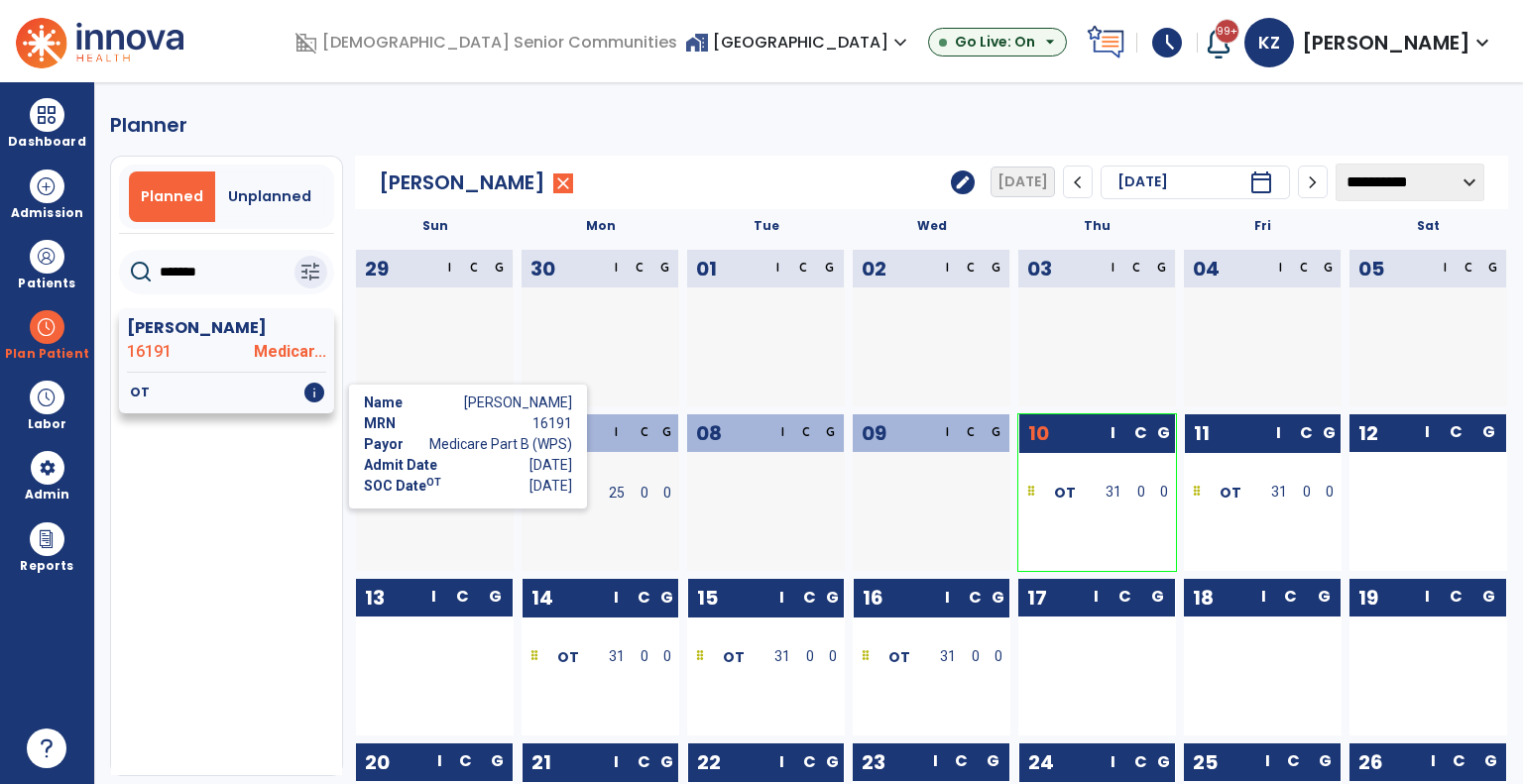 click on "info" 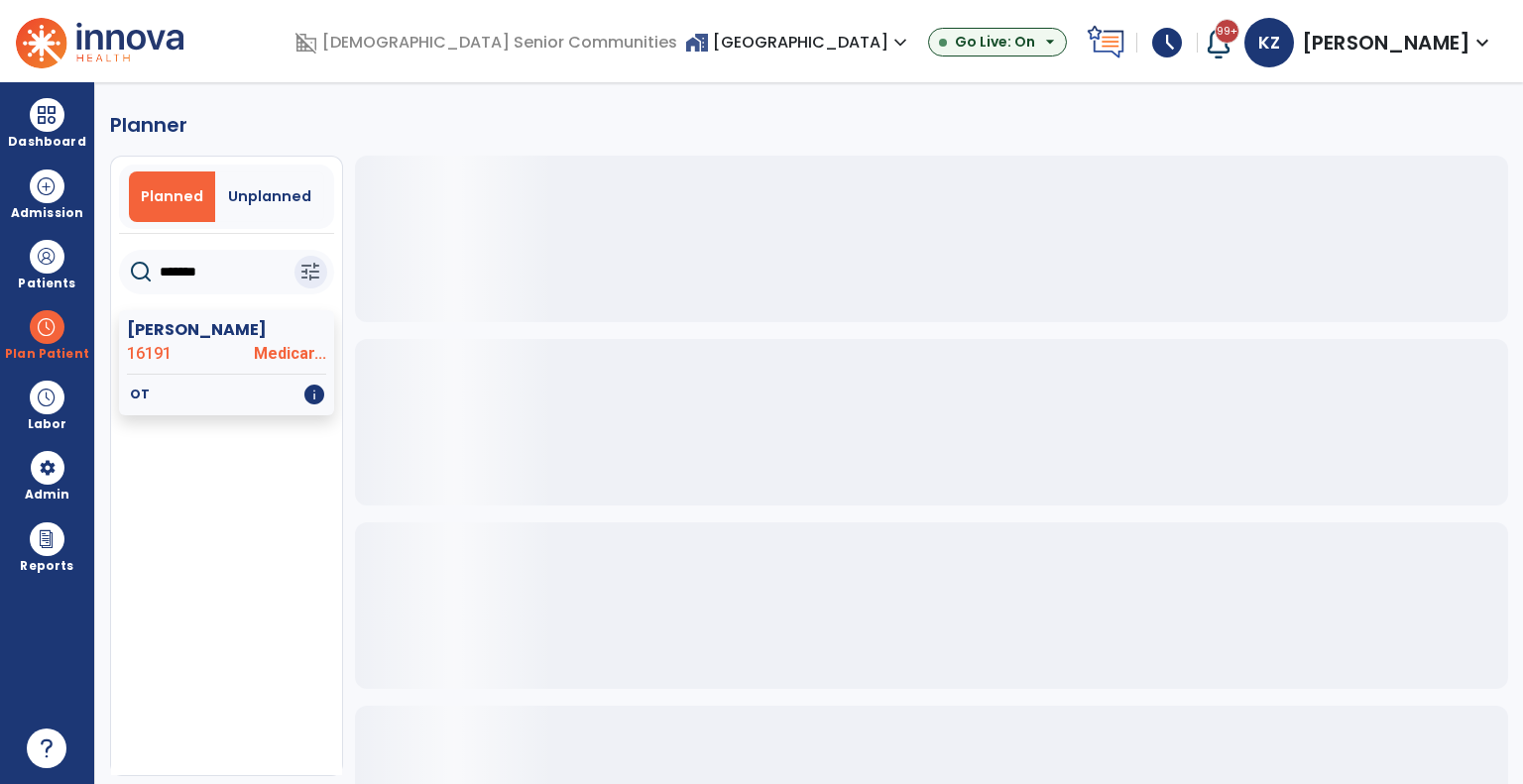 click on "*******" 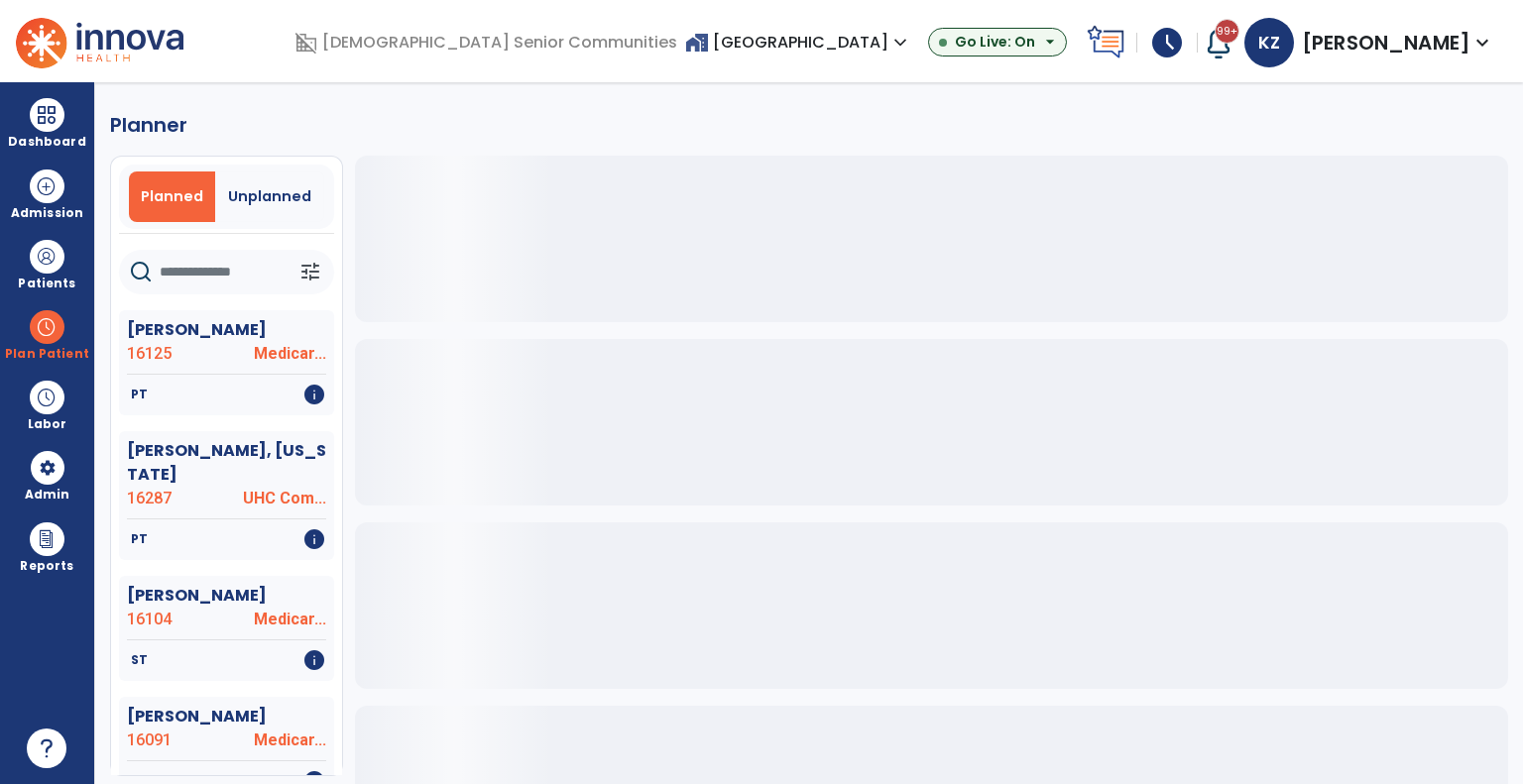 click 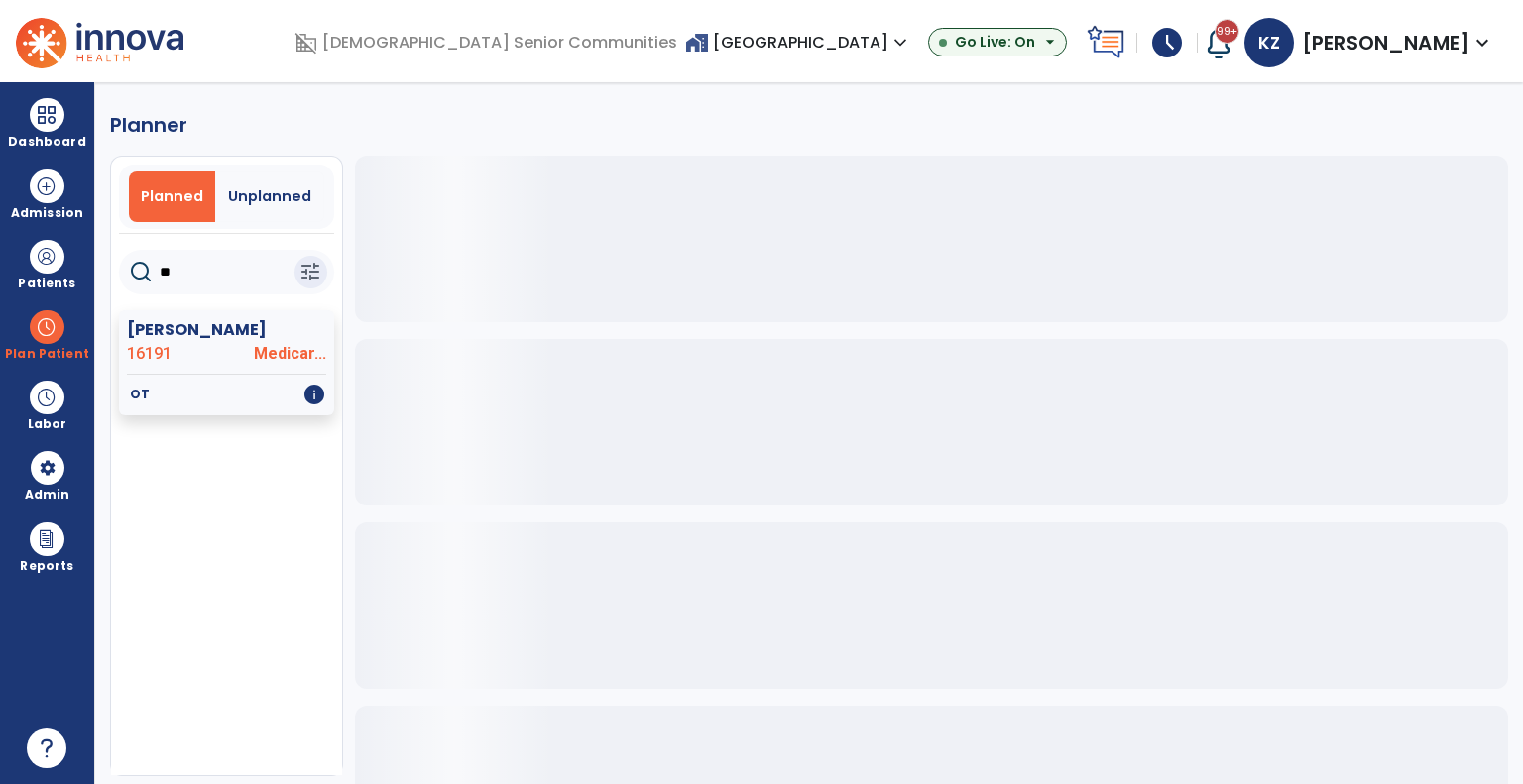 type on "*" 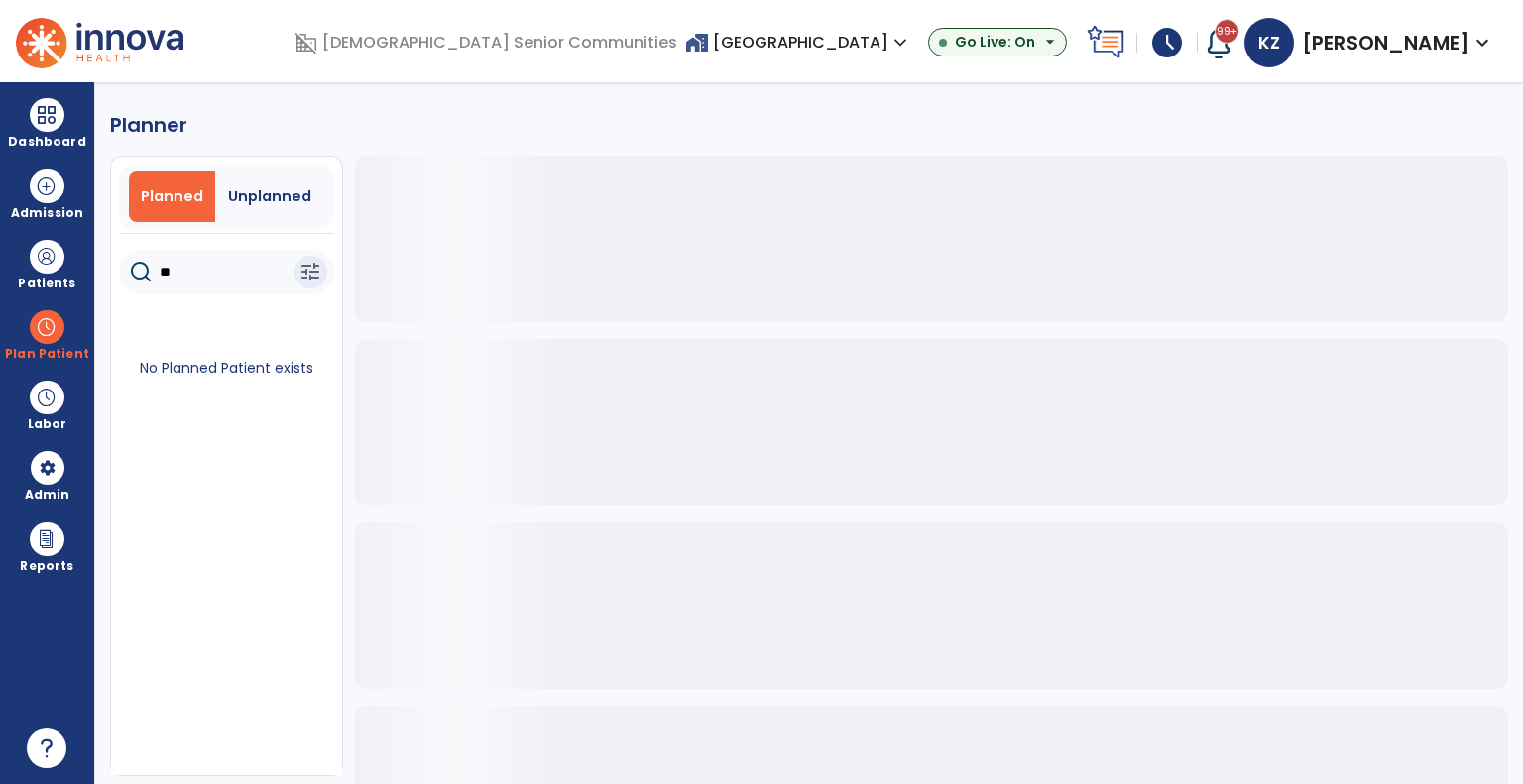 type on "*" 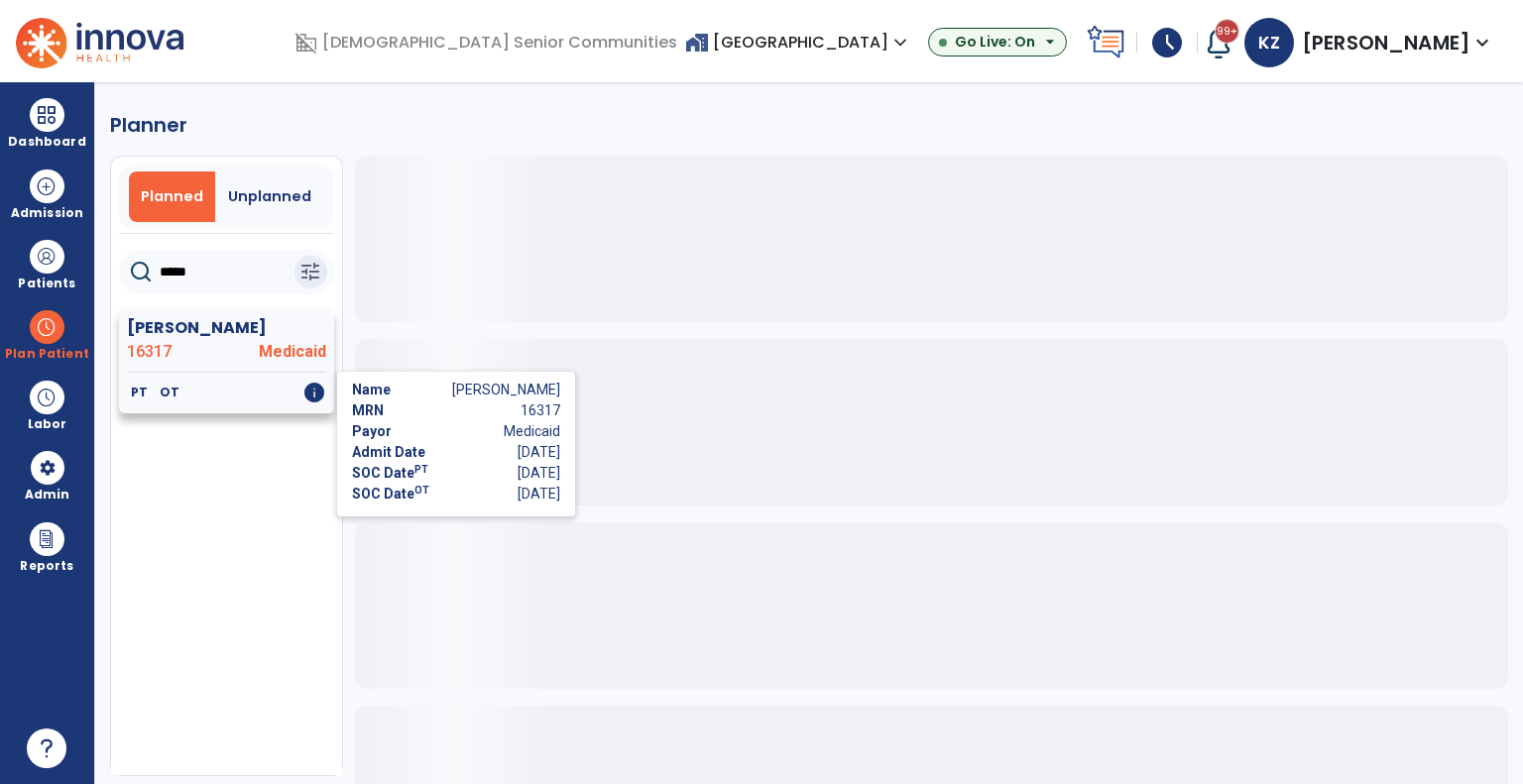 type on "*****" 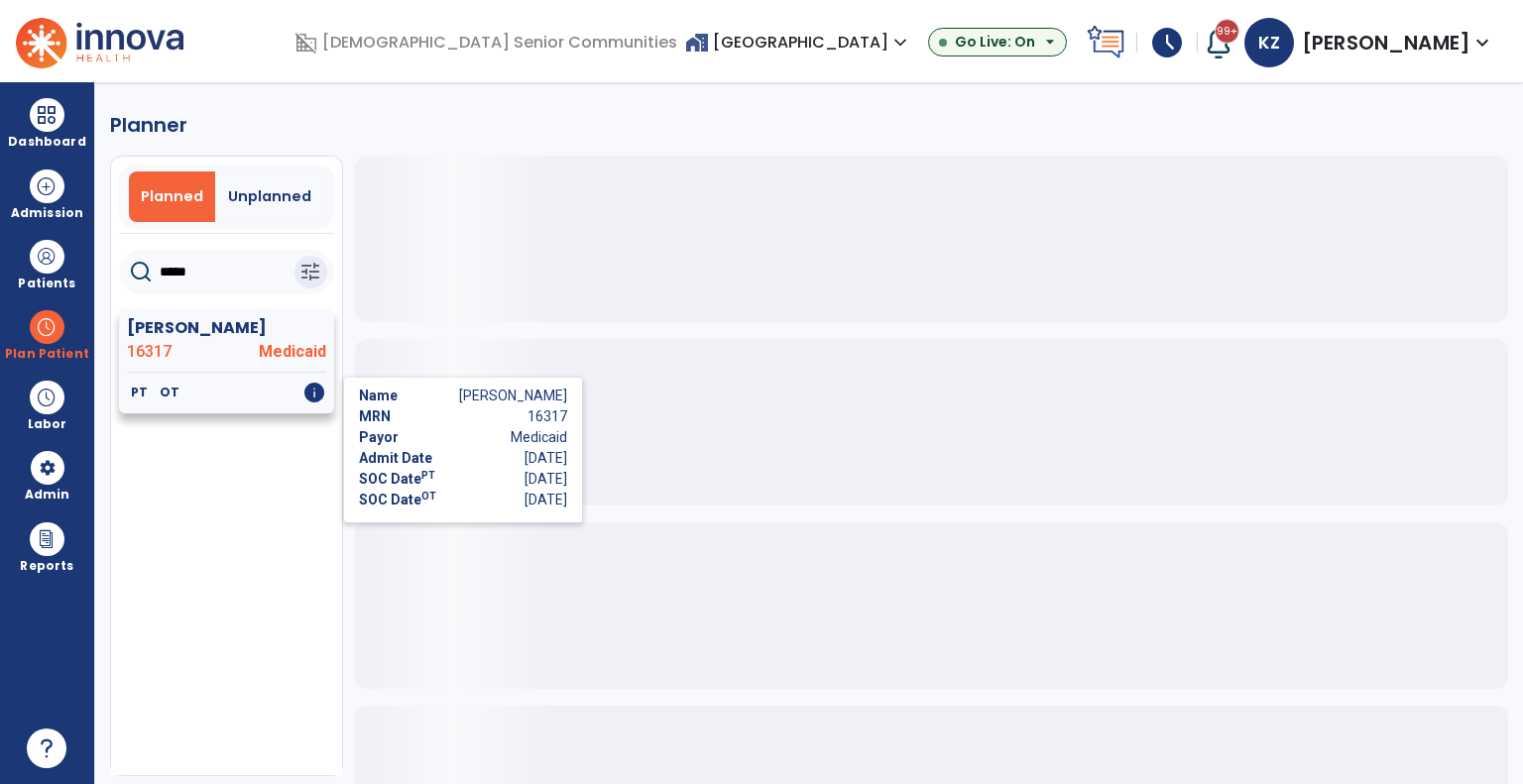 click on "info" 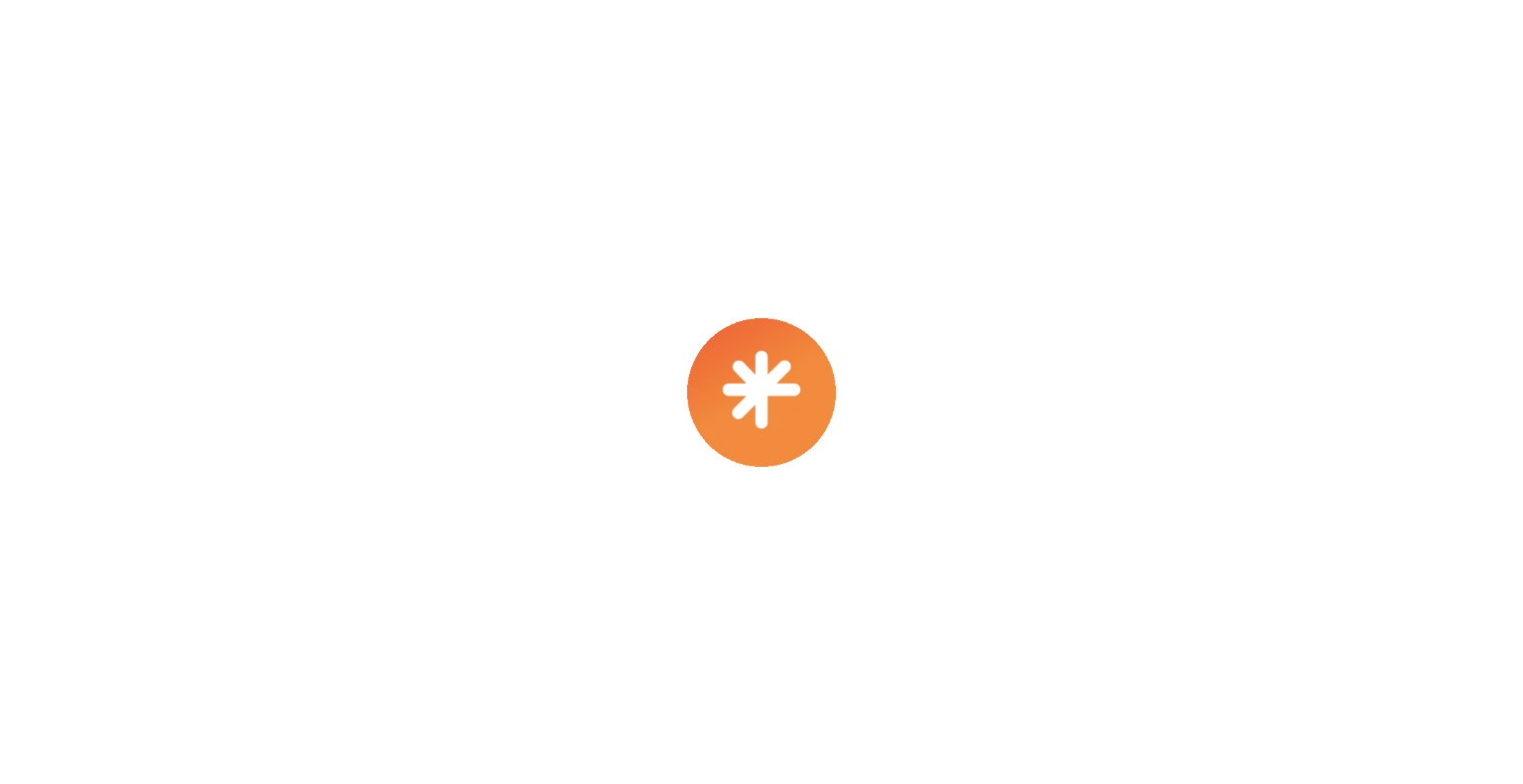 scroll, scrollTop: 0, scrollLeft: 0, axis: both 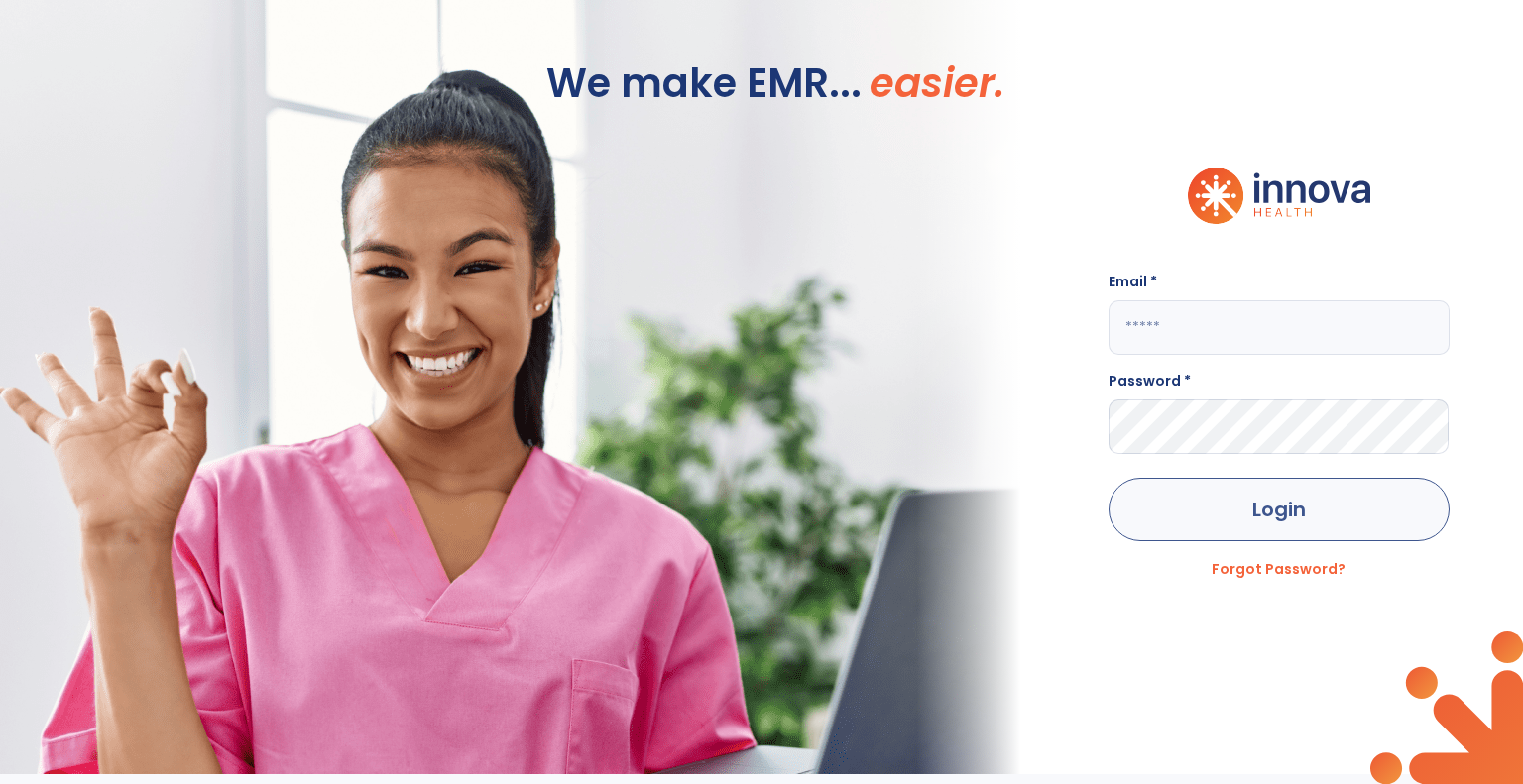 type on "**********" 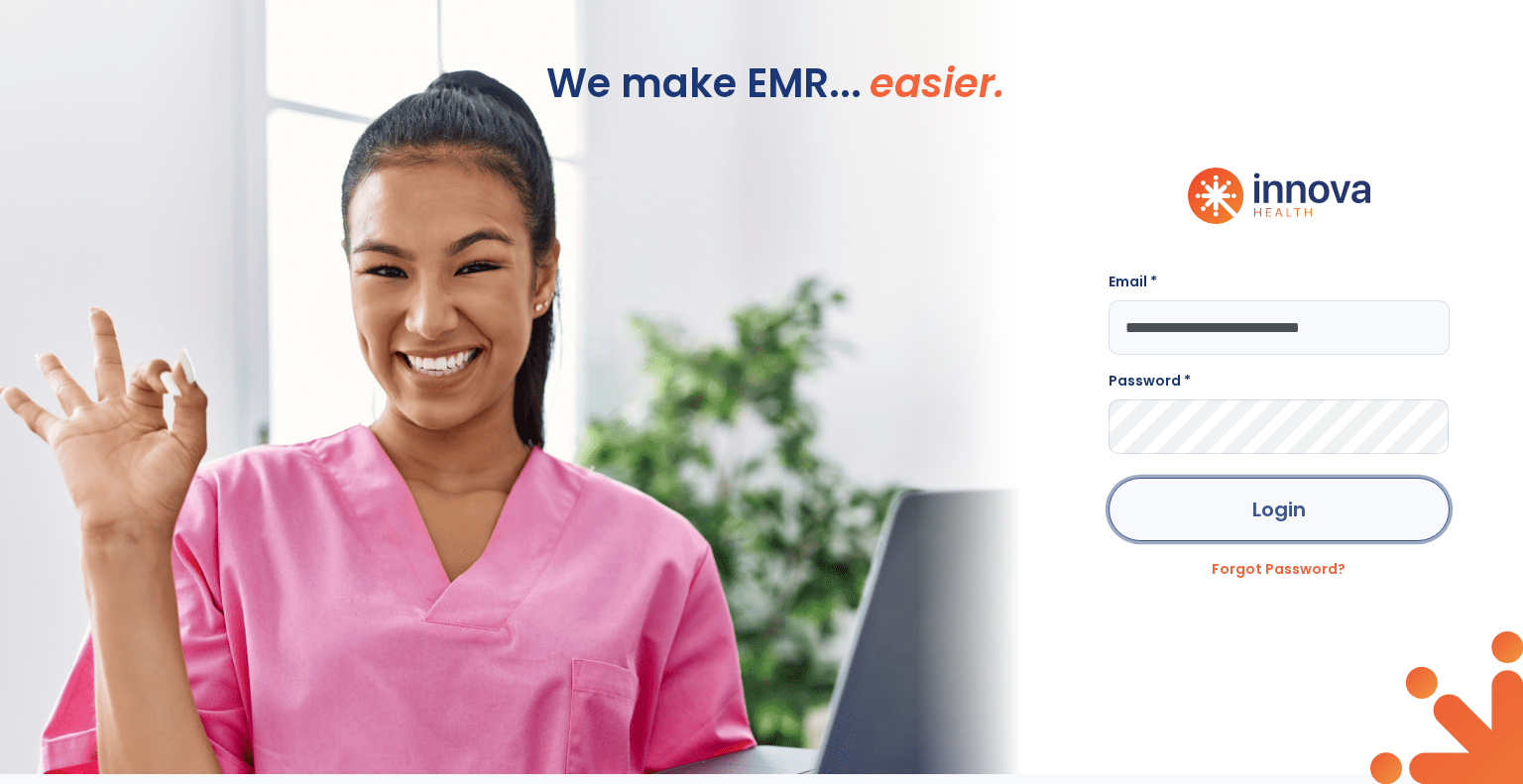 click on "Login" 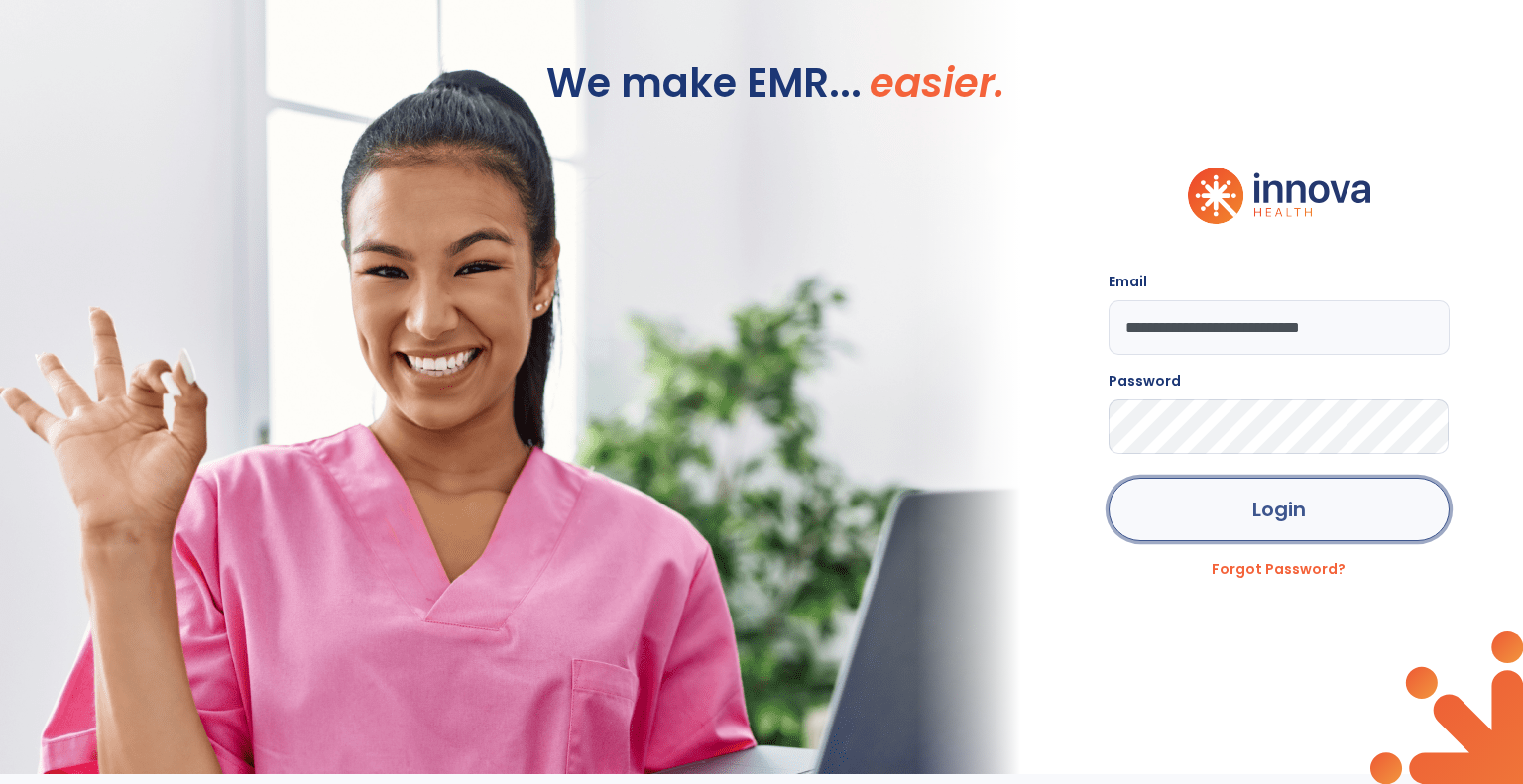 click on "Login" 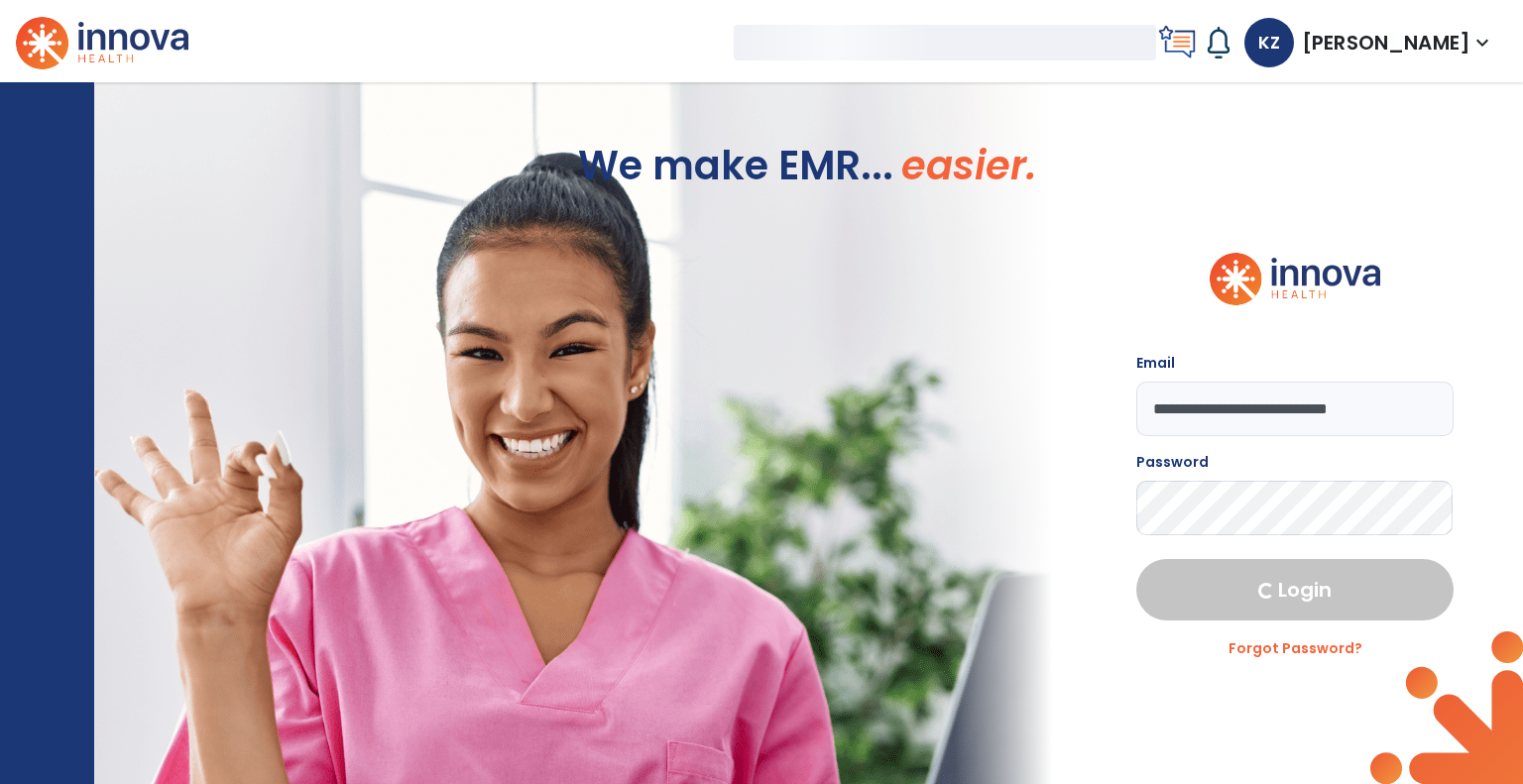 select on "***" 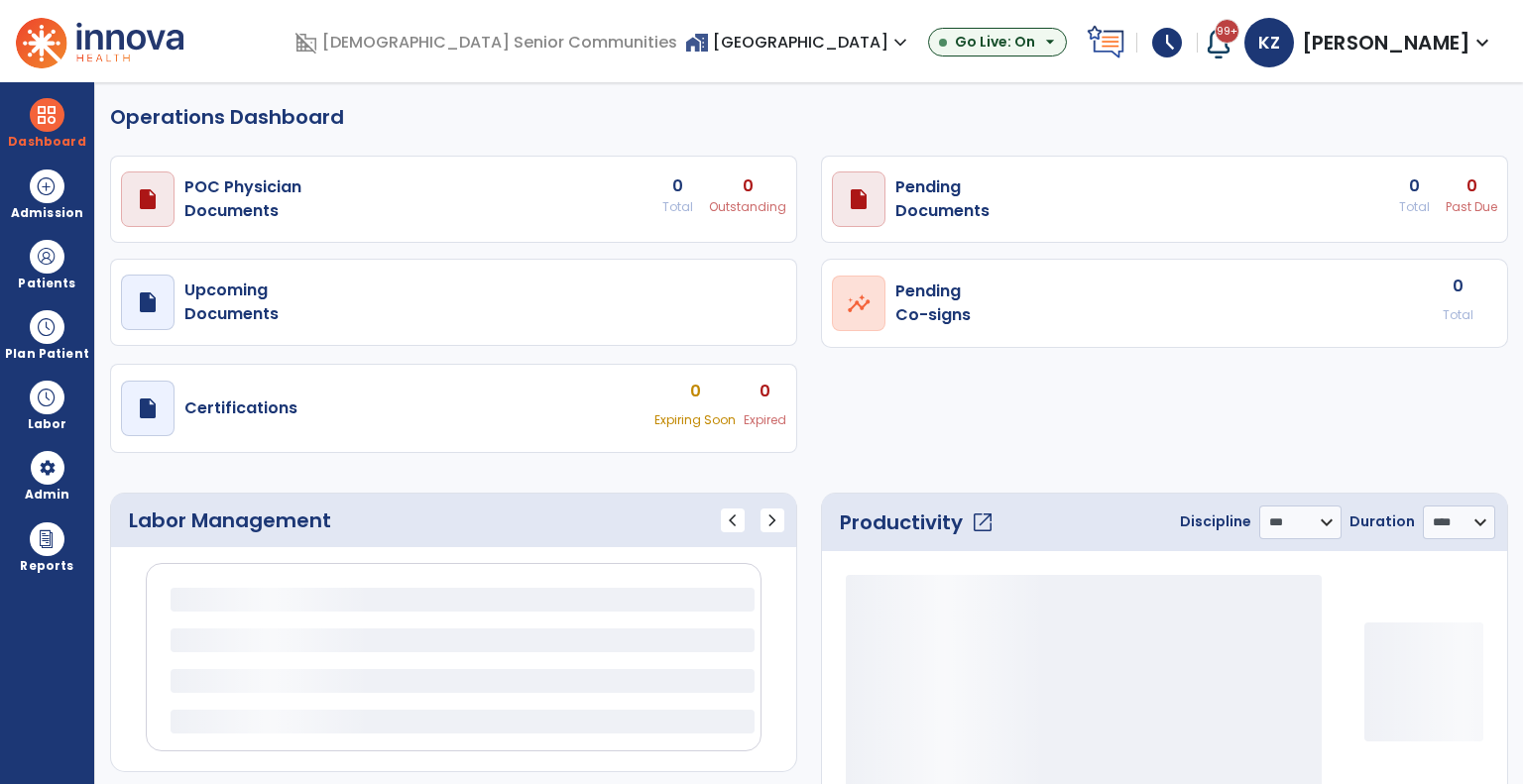 select on "***" 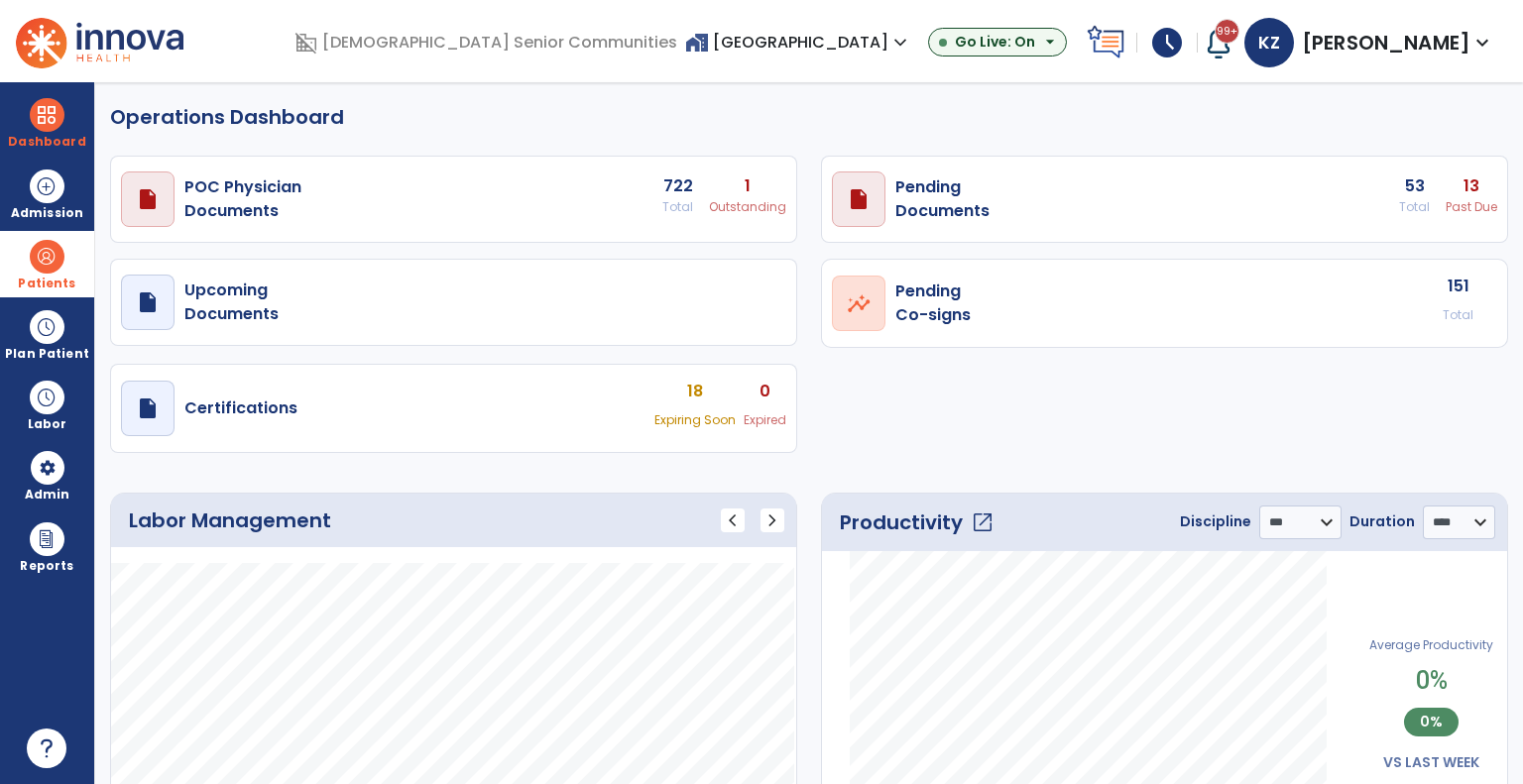 click on "Patients" at bounding box center (47, 264) 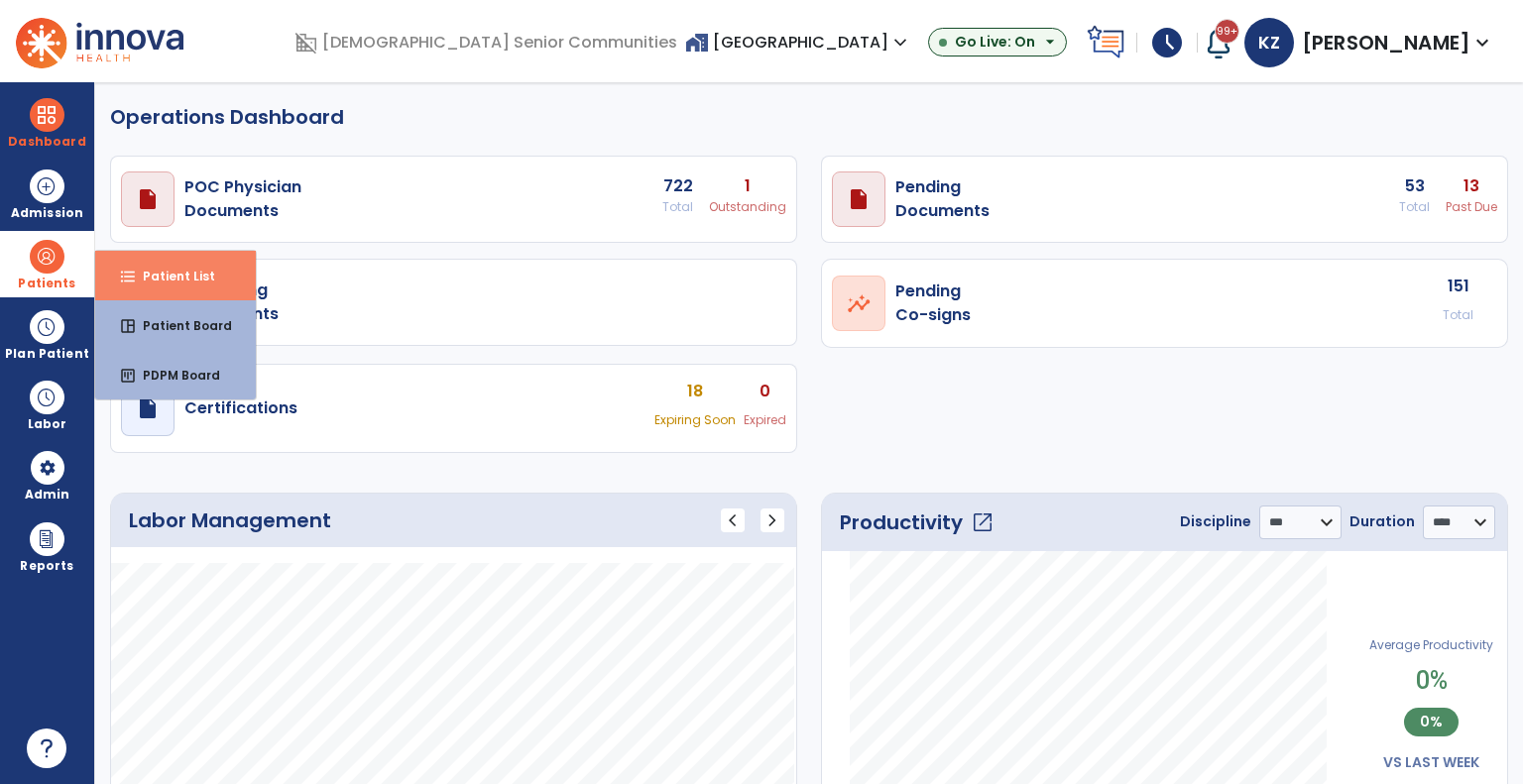 click on "Patient List" at bounding box center (171, 276) 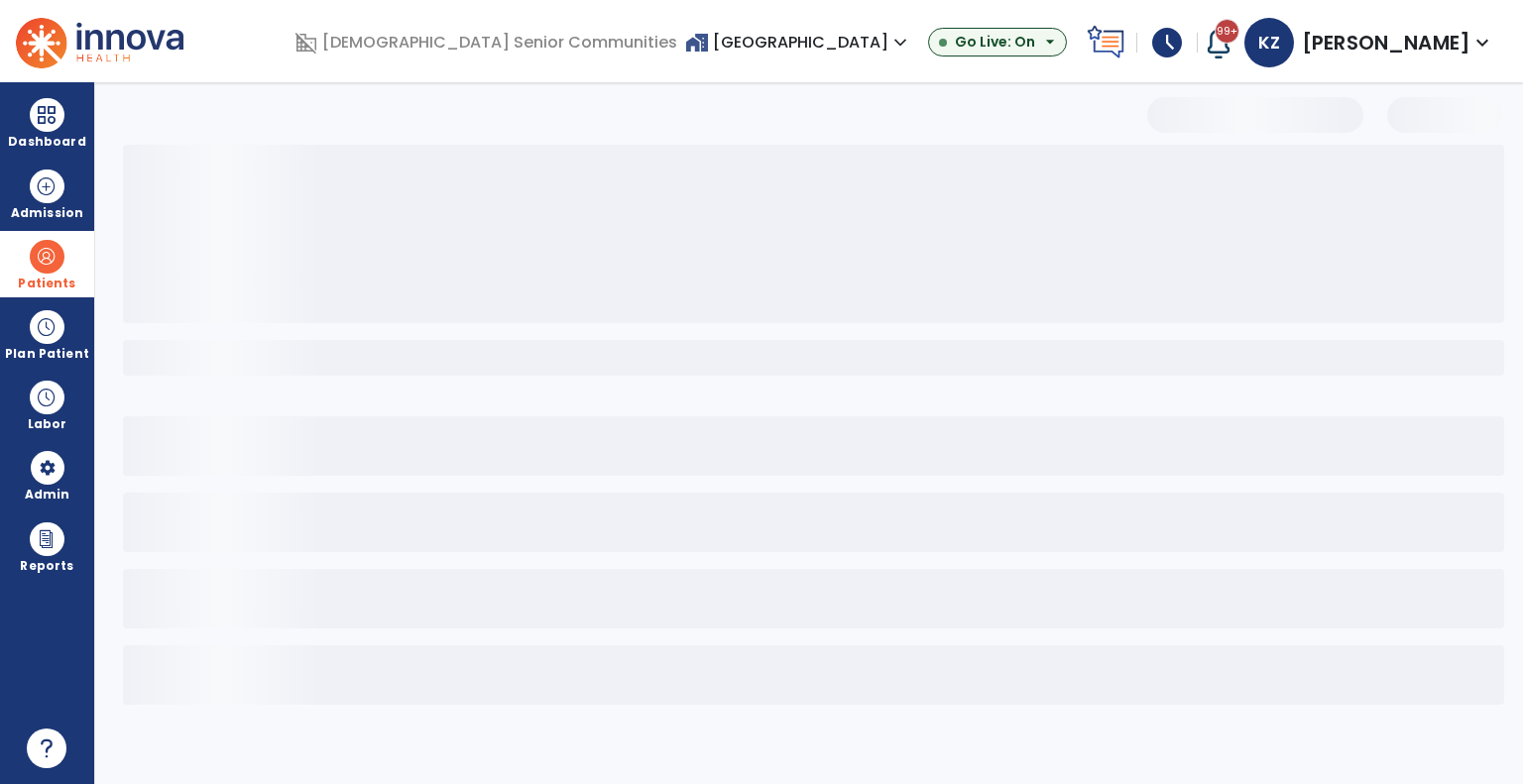 select on "***" 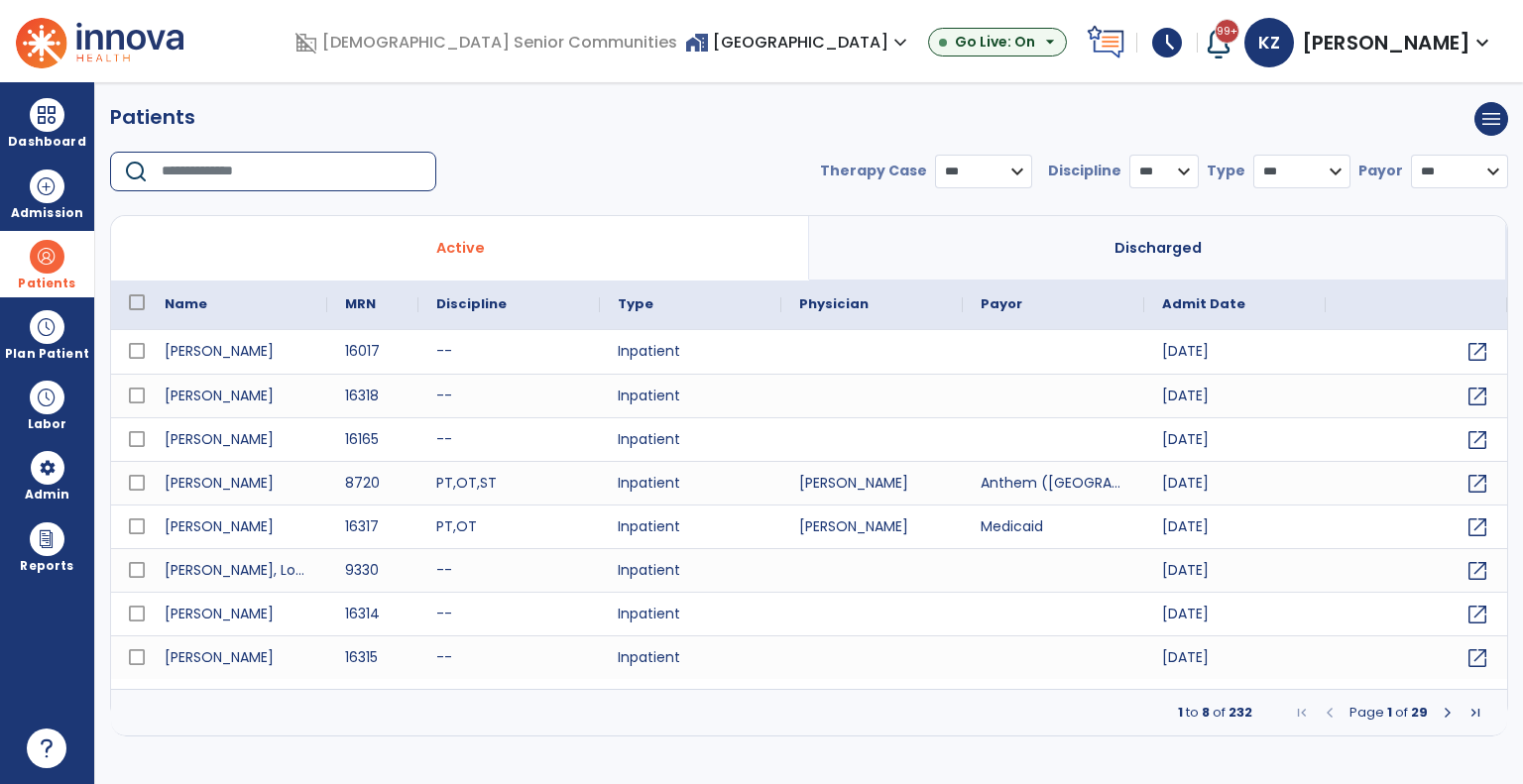 click at bounding box center [292, 171] 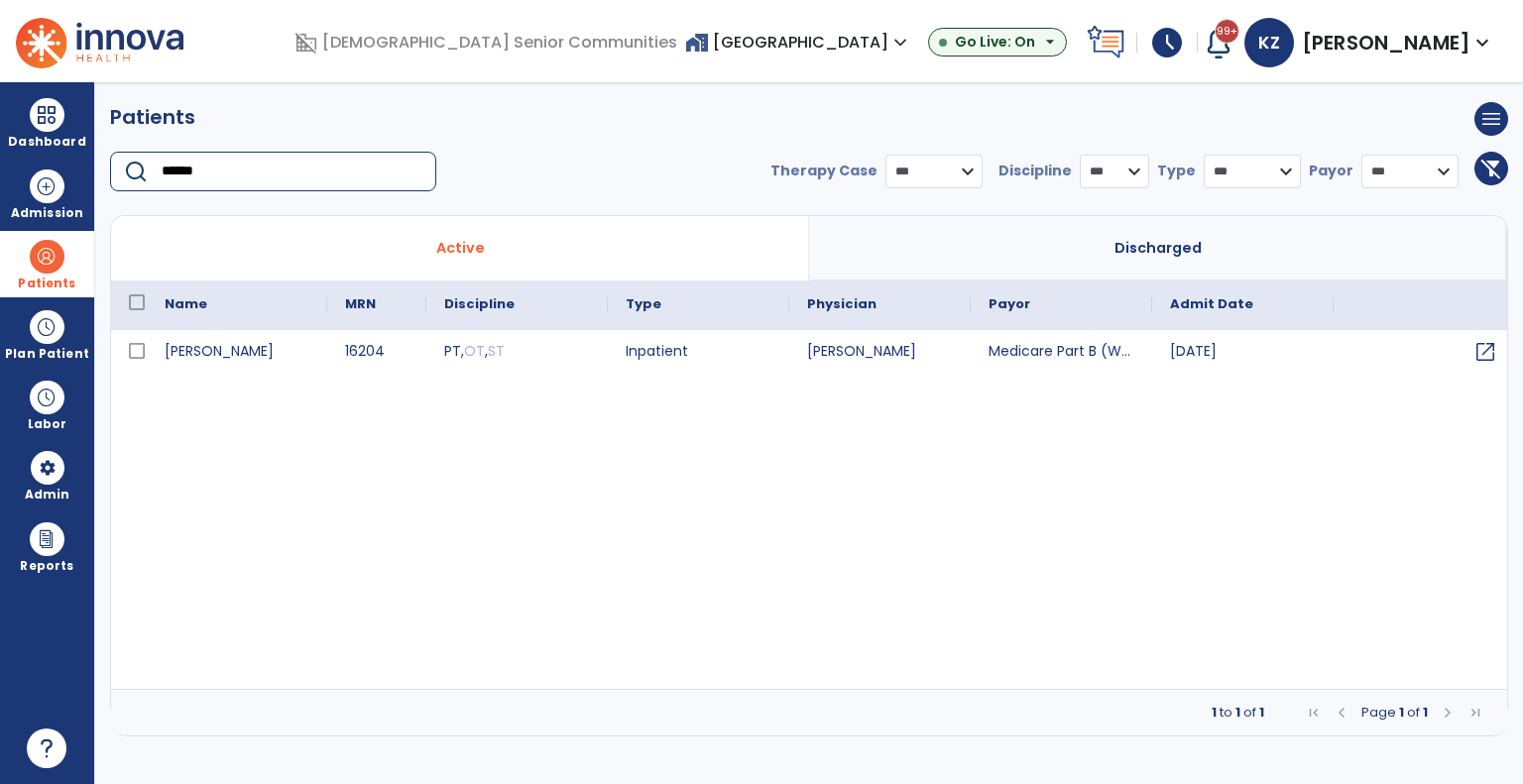 type on "******" 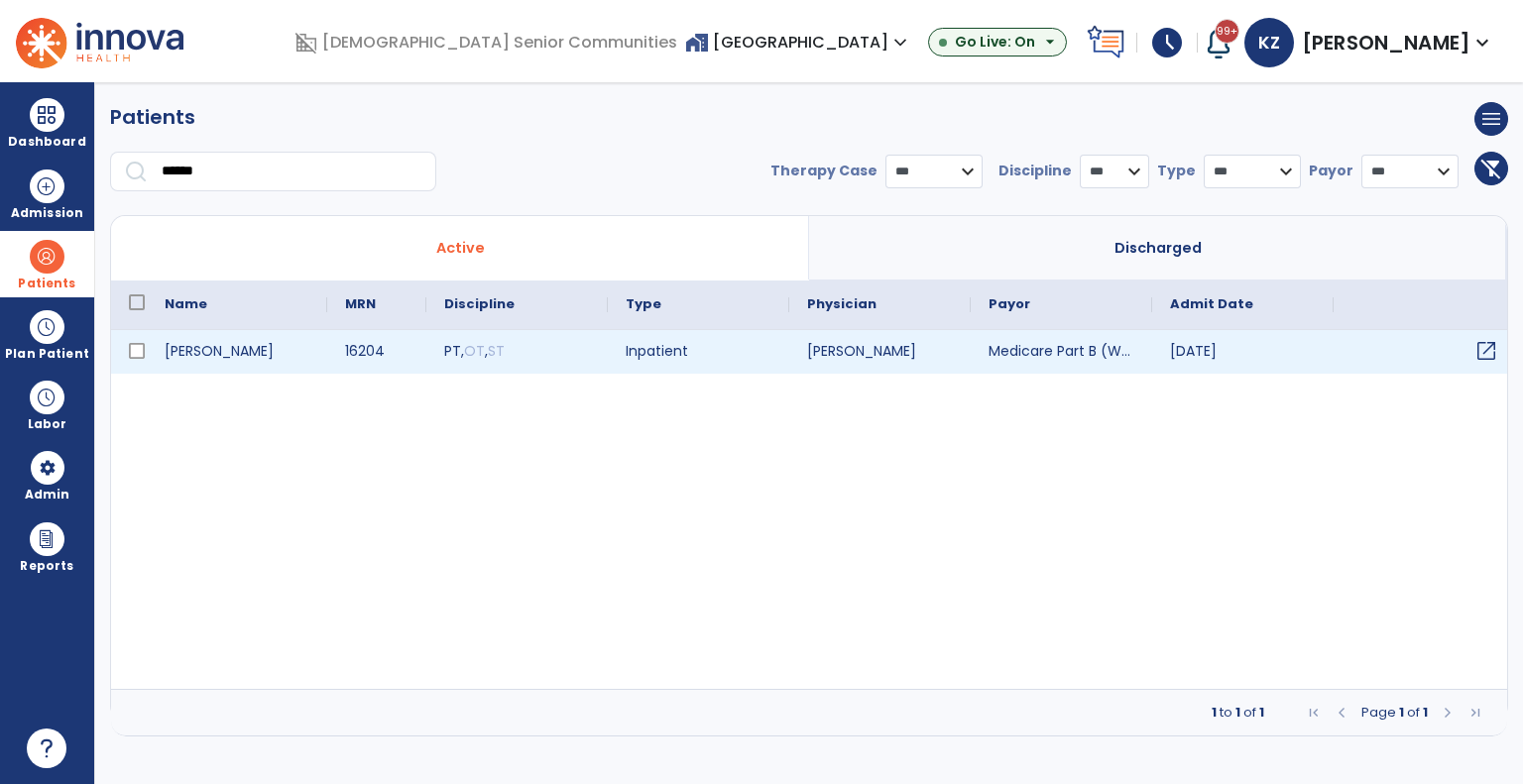 click on "open_in_new" at bounding box center (1486, 351) 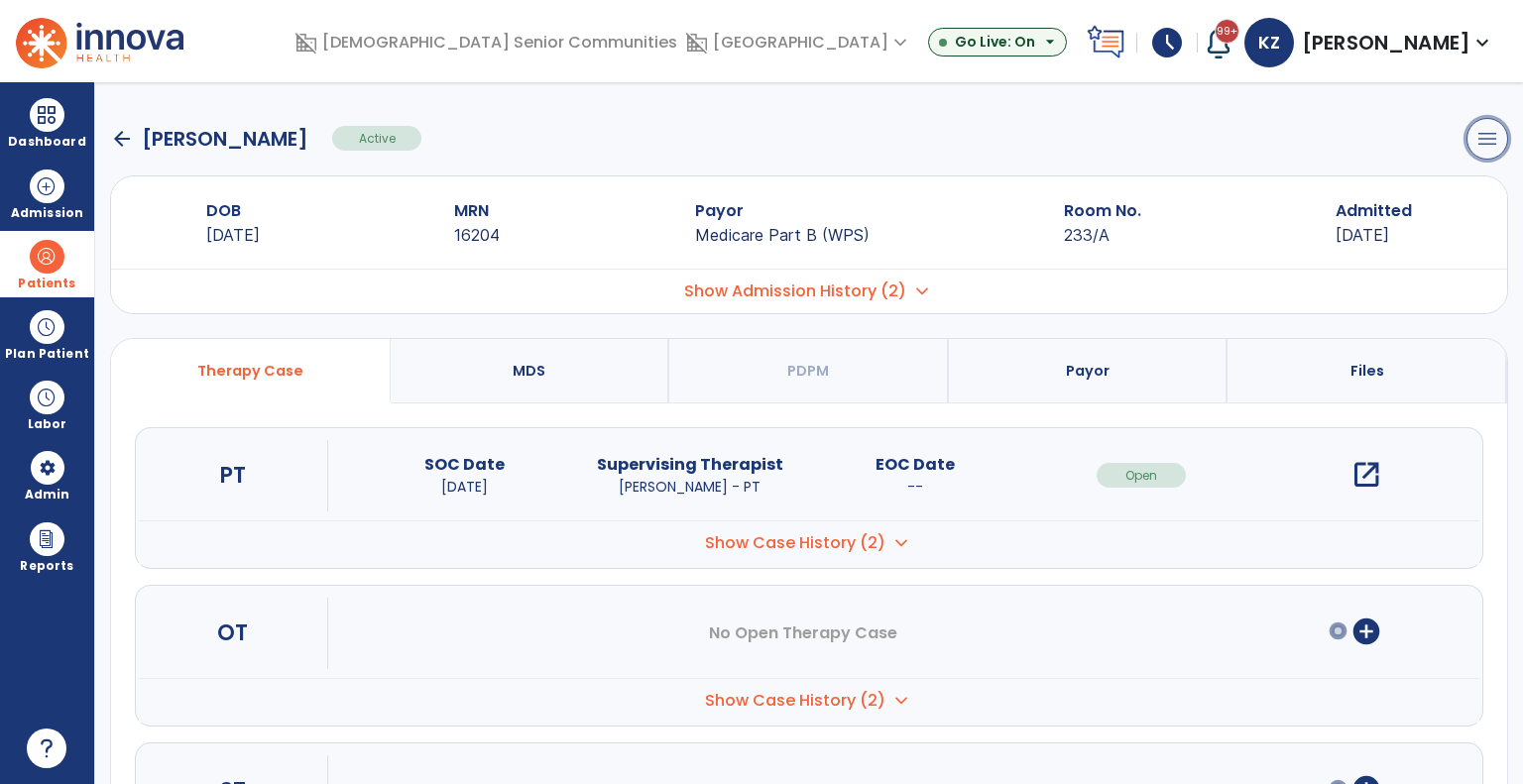 click on "menu" at bounding box center [1487, 139] 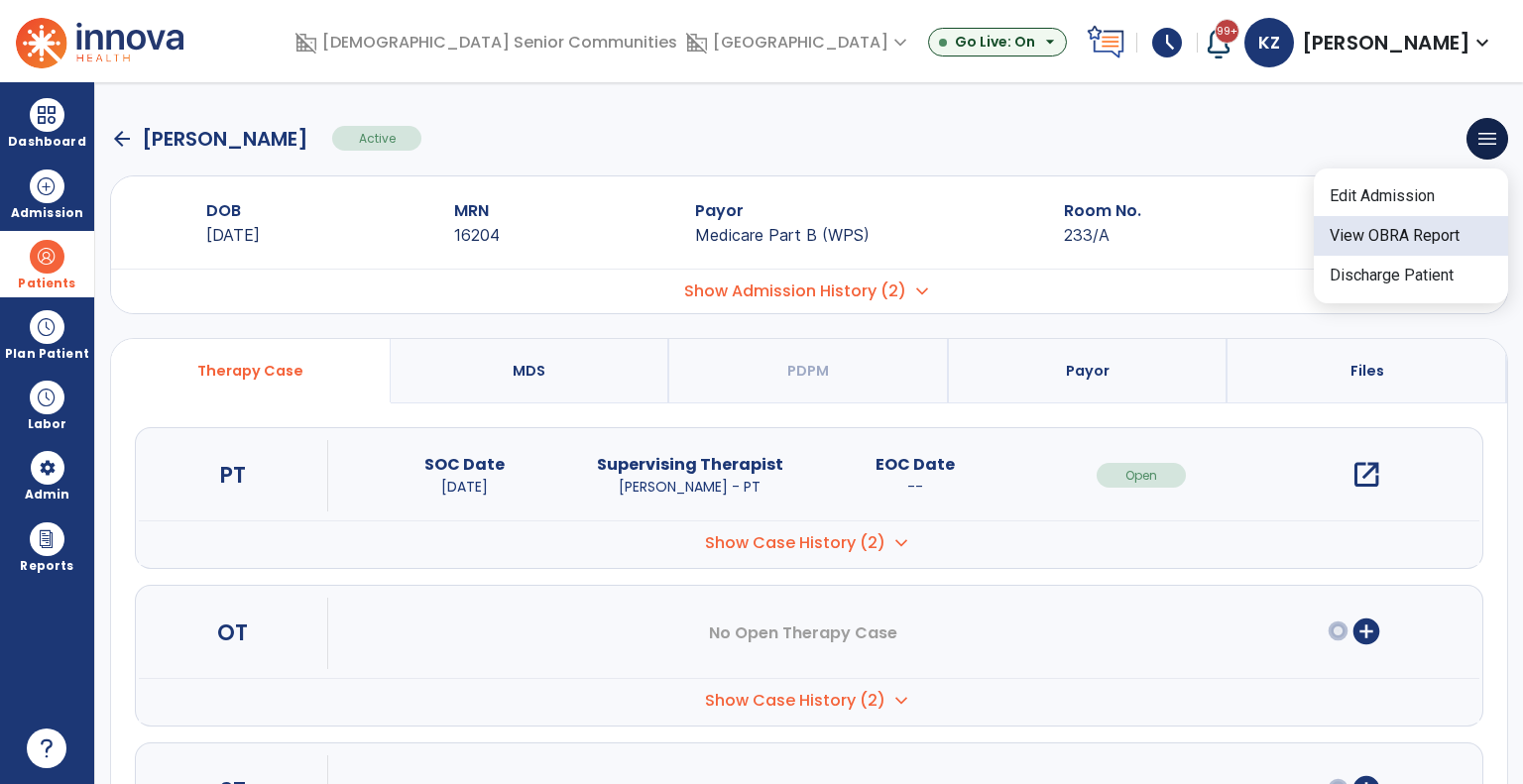 click on "View OBRA Report" 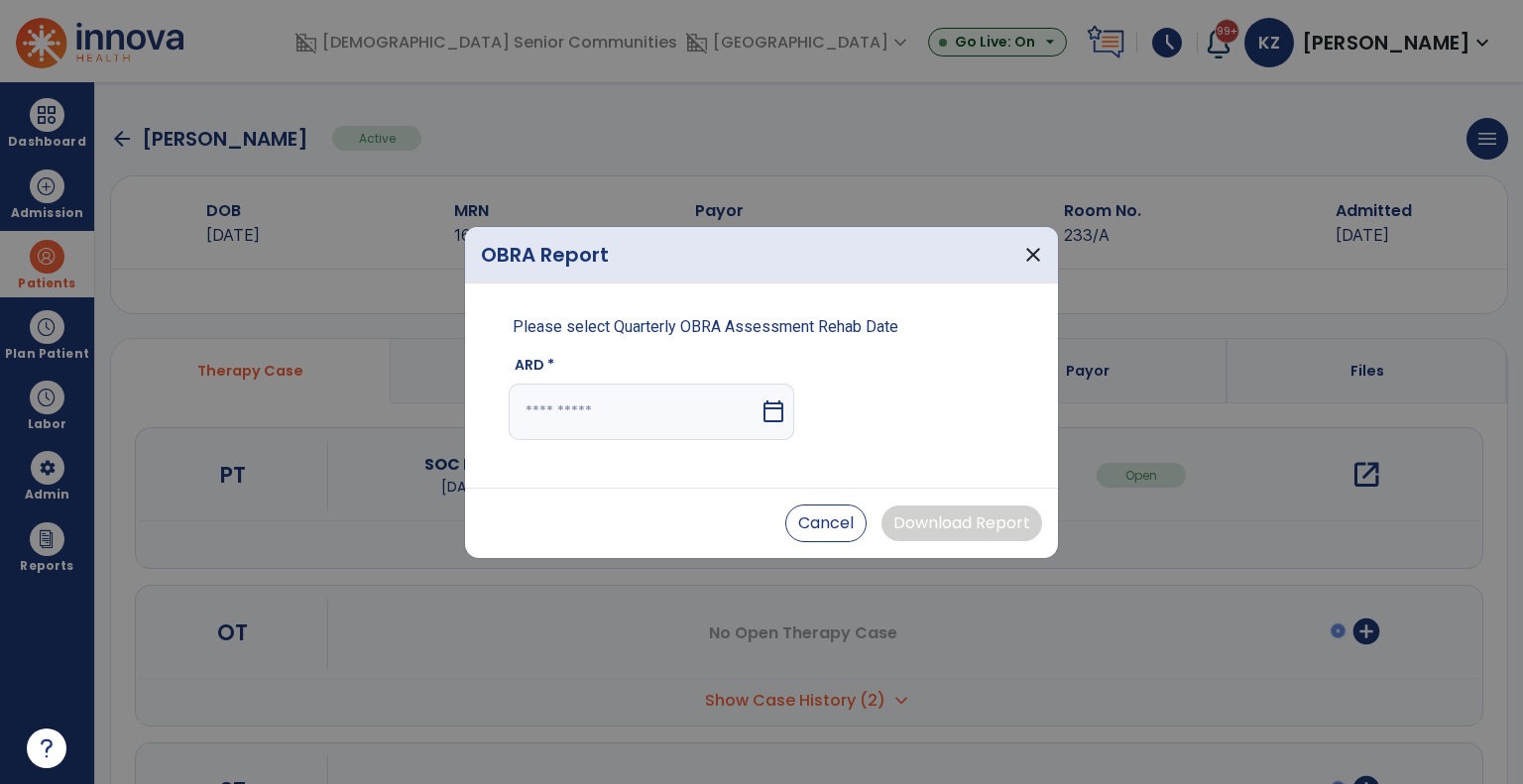 click on "calendar_today" at bounding box center (773, 411) 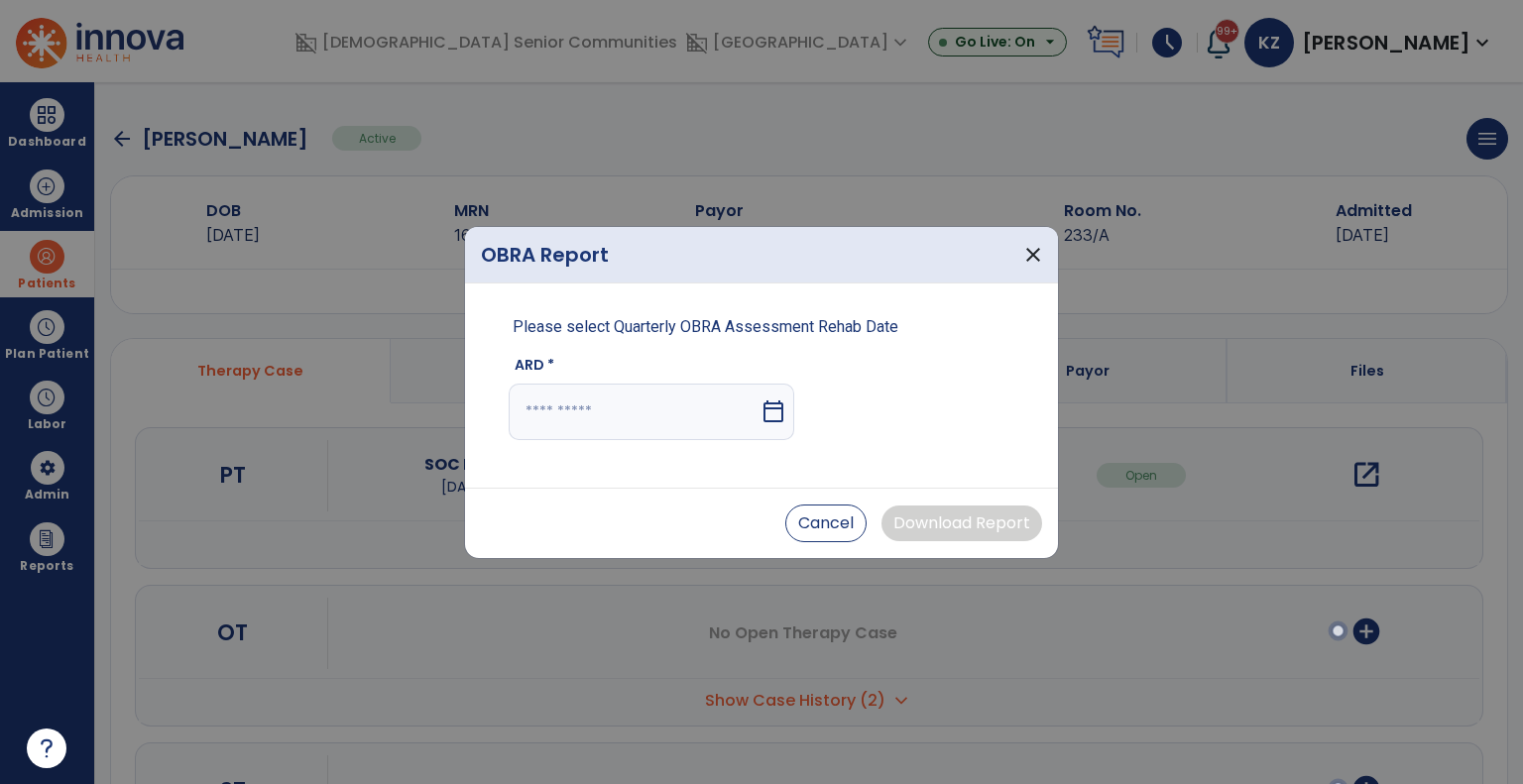 select on "*" 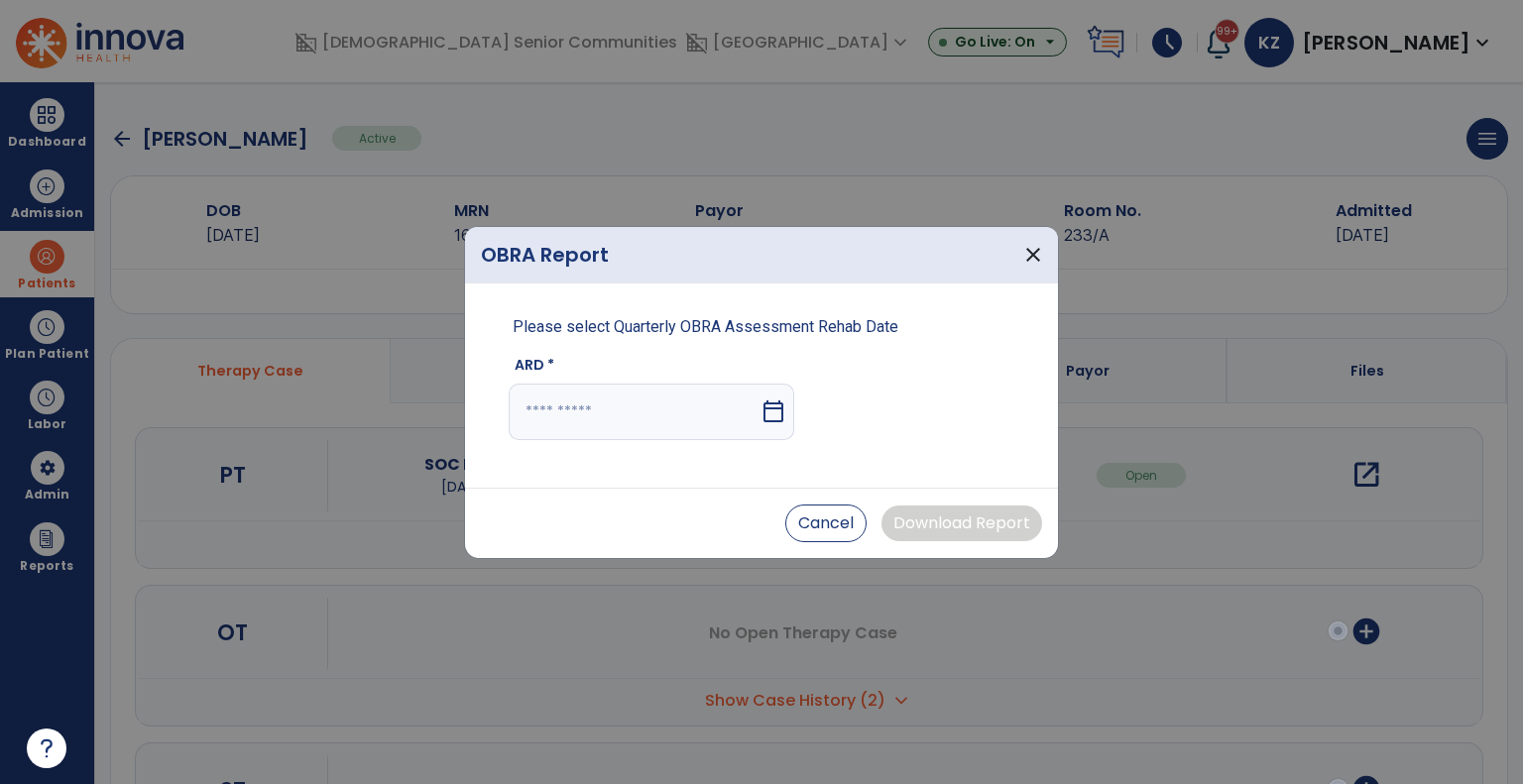 select on "****" 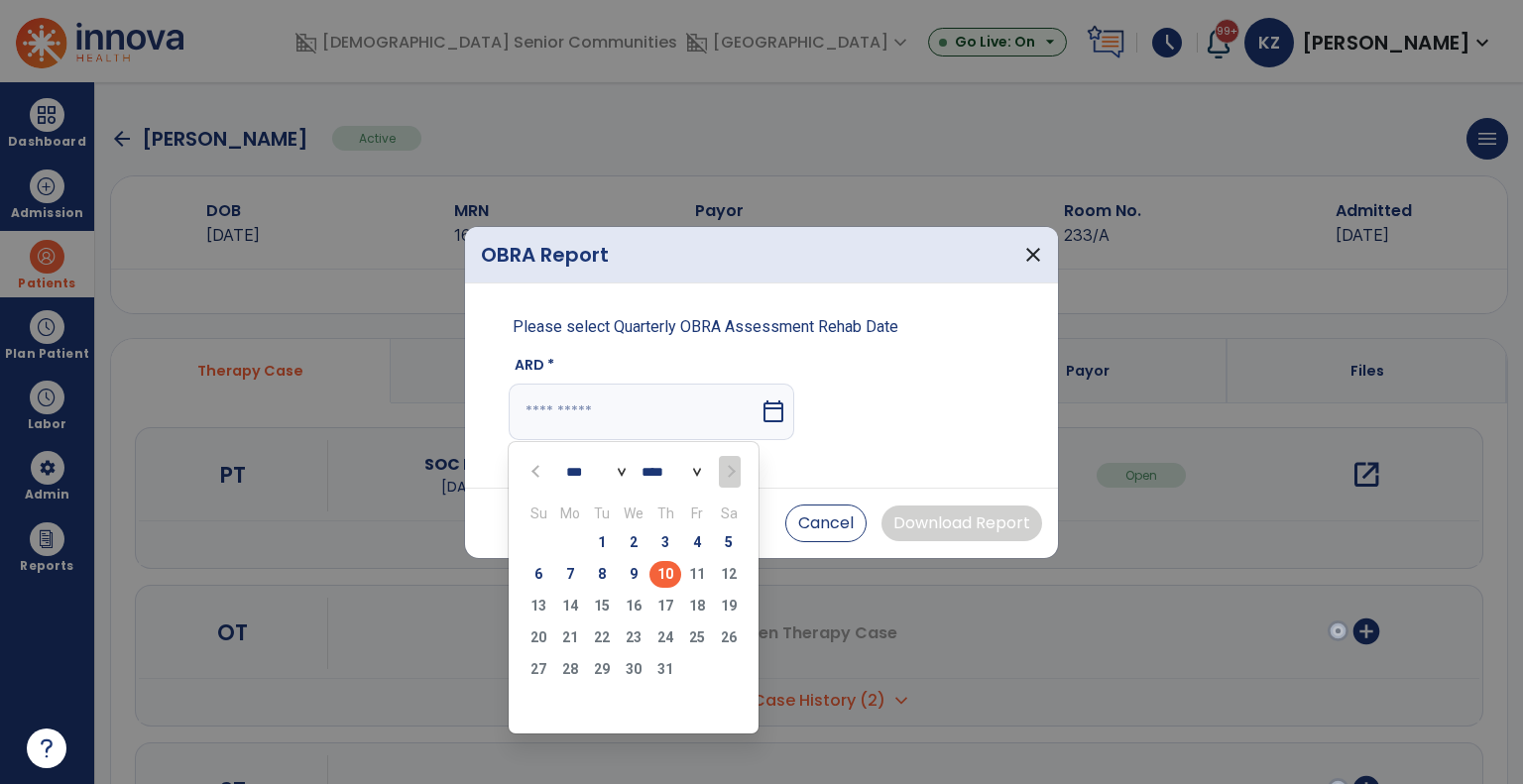 click on "10" at bounding box center [665, 574] 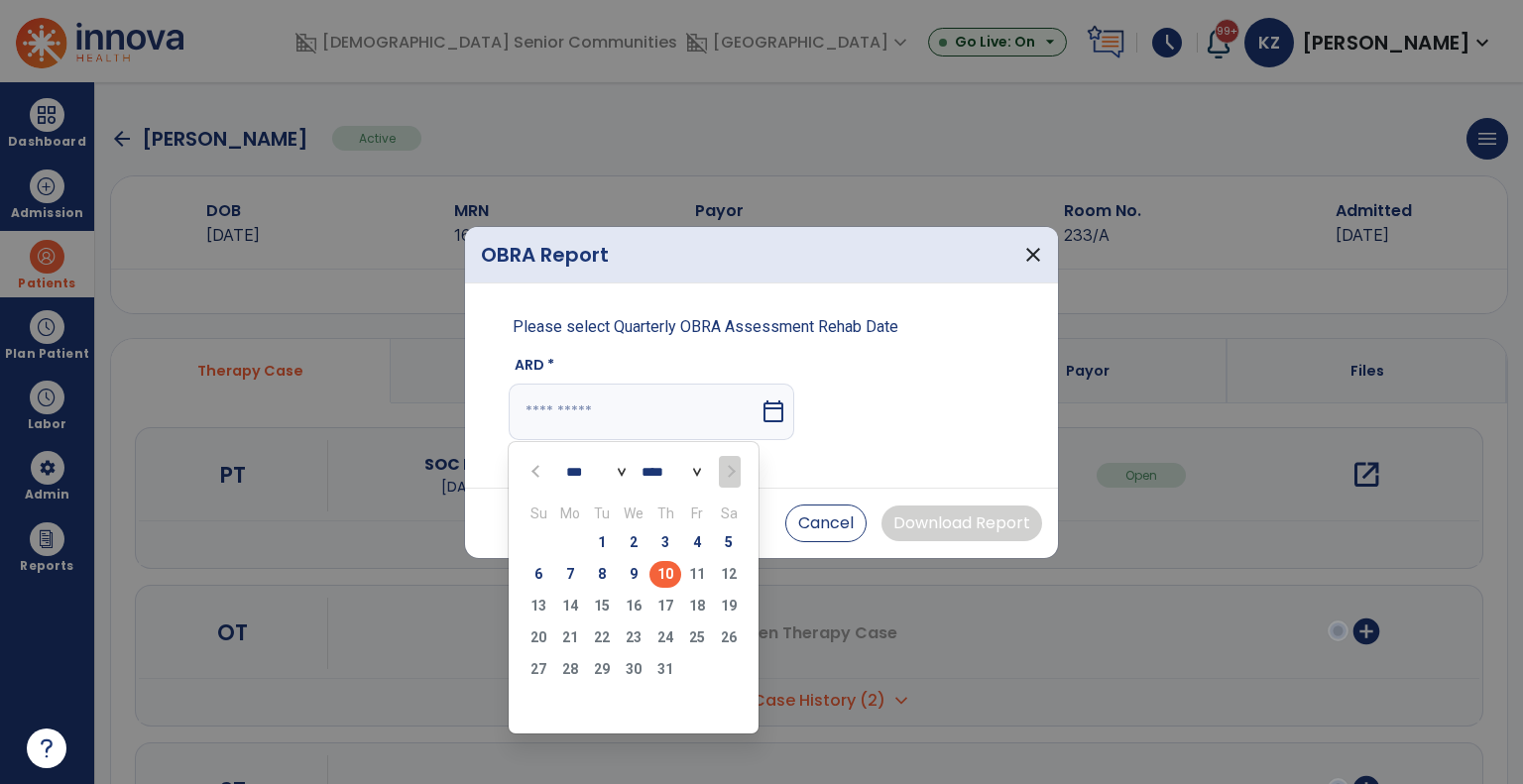 type on "*********" 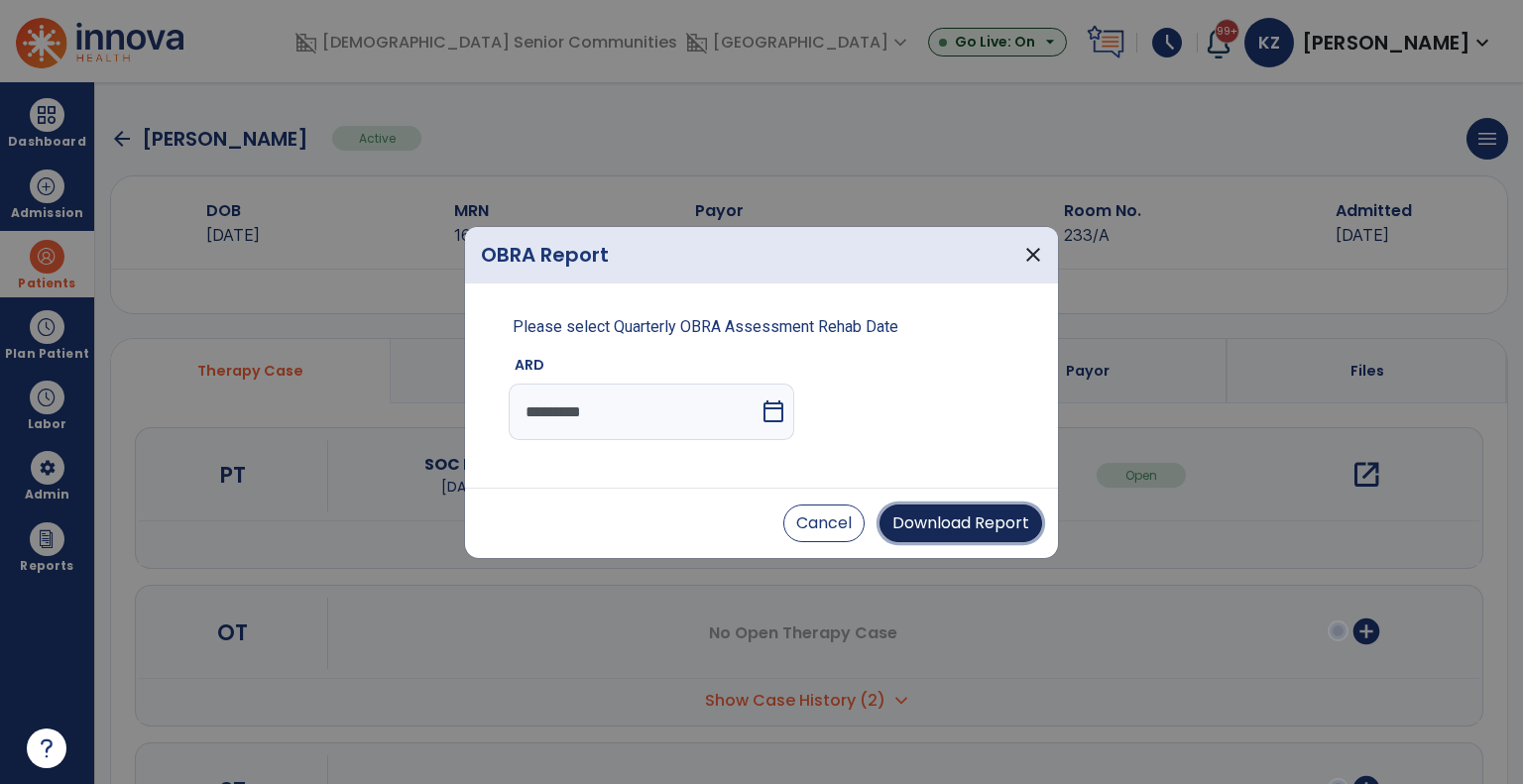 click on "Download Report" at bounding box center [961, 523] 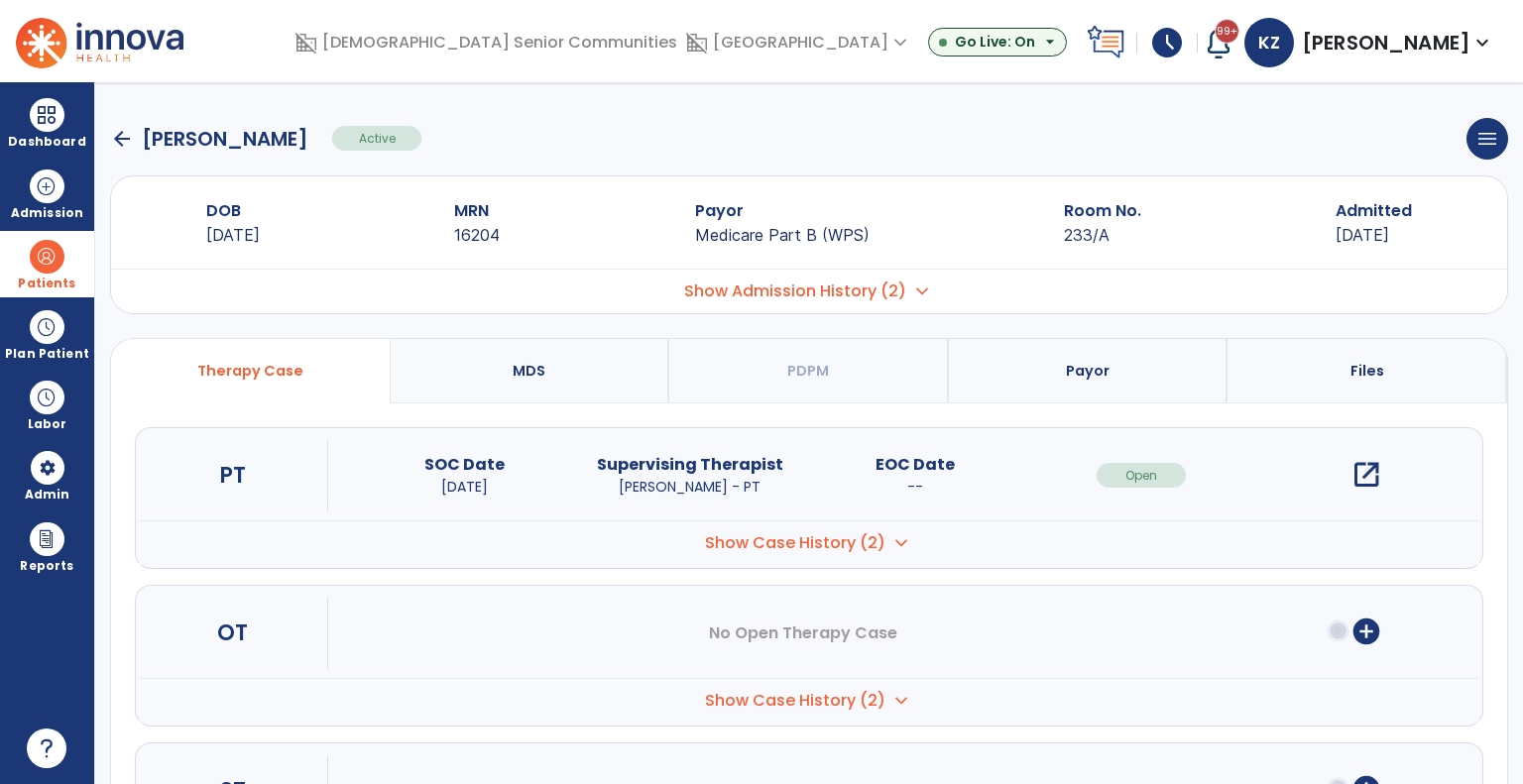 click at bounding box center [47, 257] 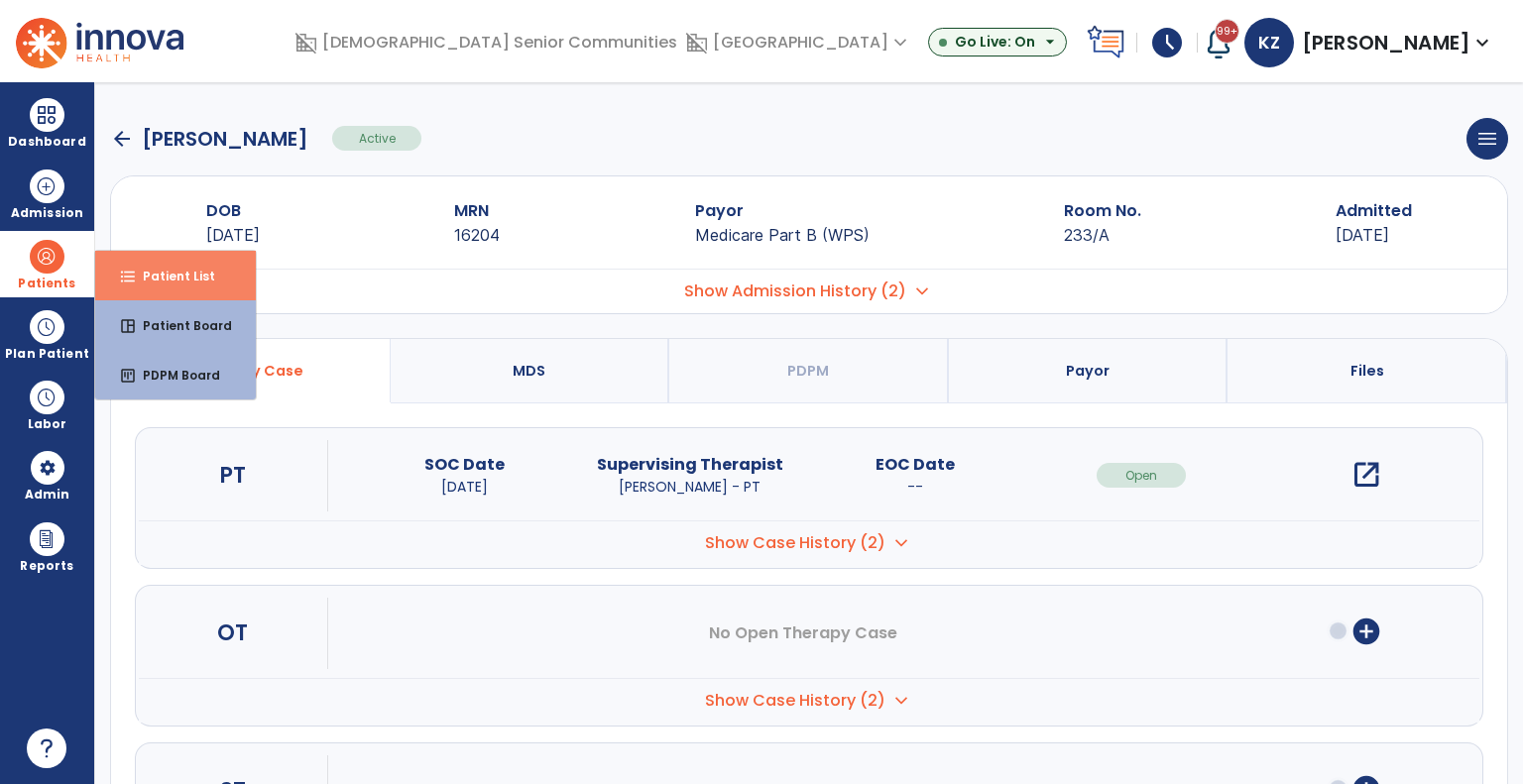 click on "format_list_bulleted" at bounding box center (128, 277) 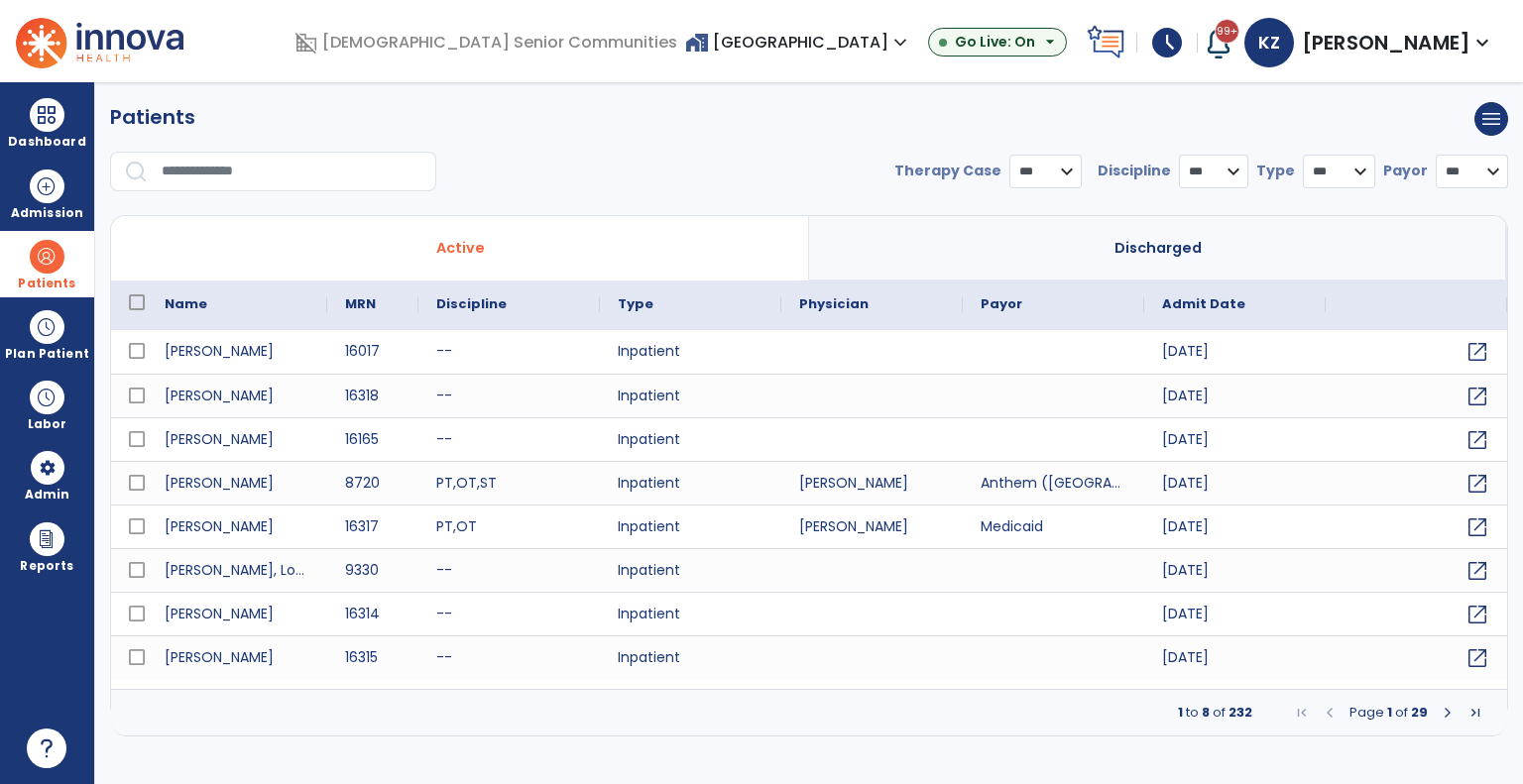 click at bounding box center (292, 171) 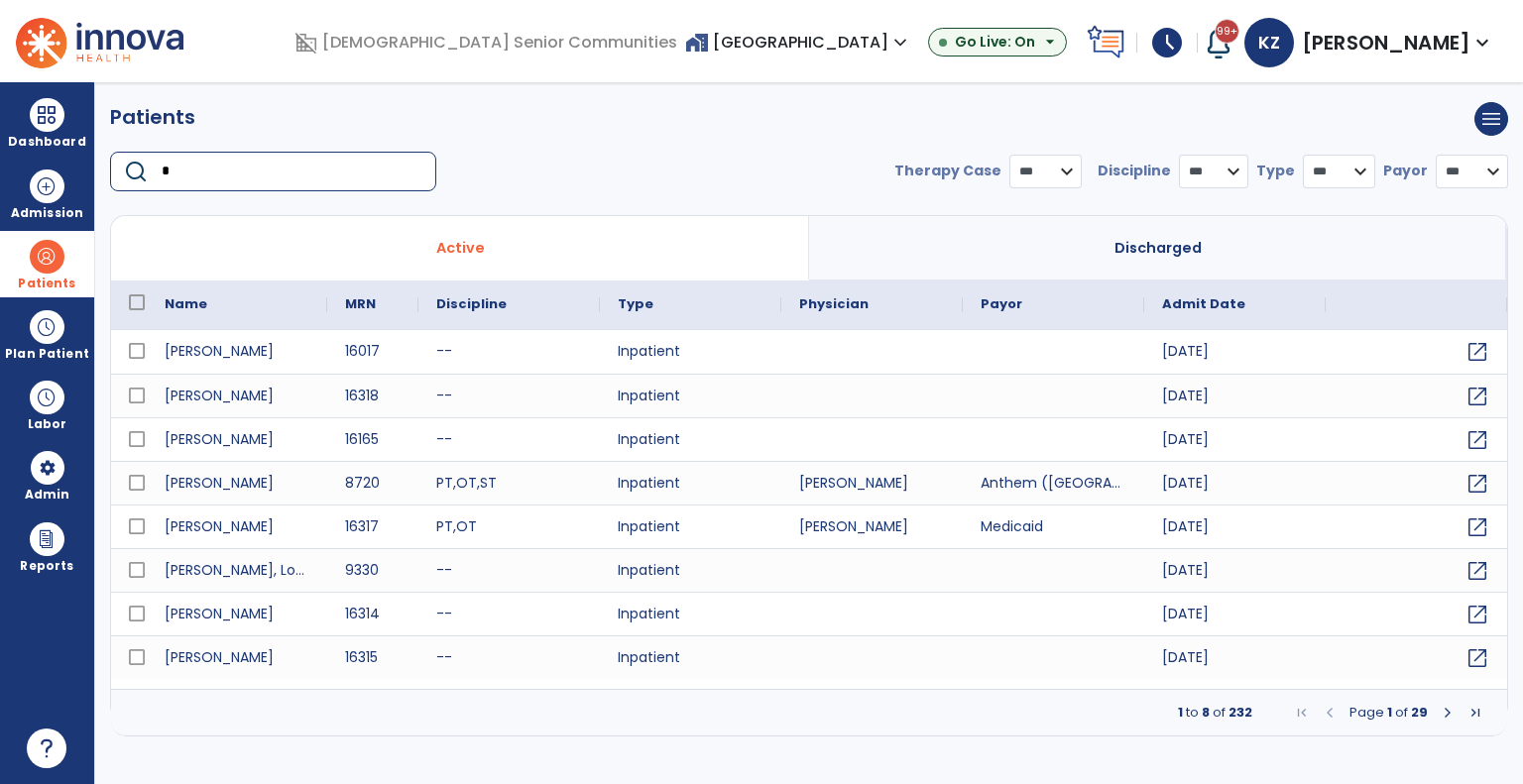 type on "**" 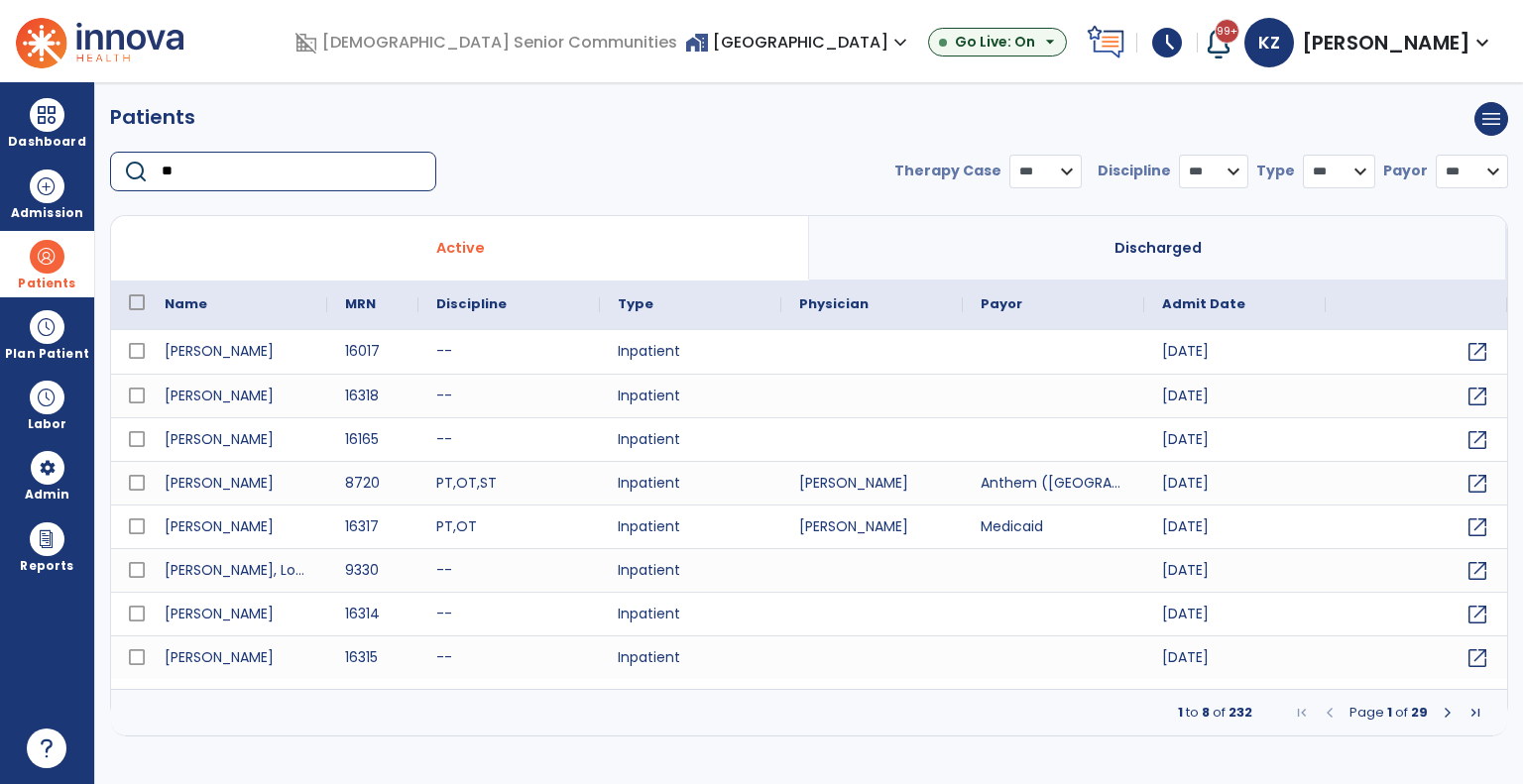 select on "***" 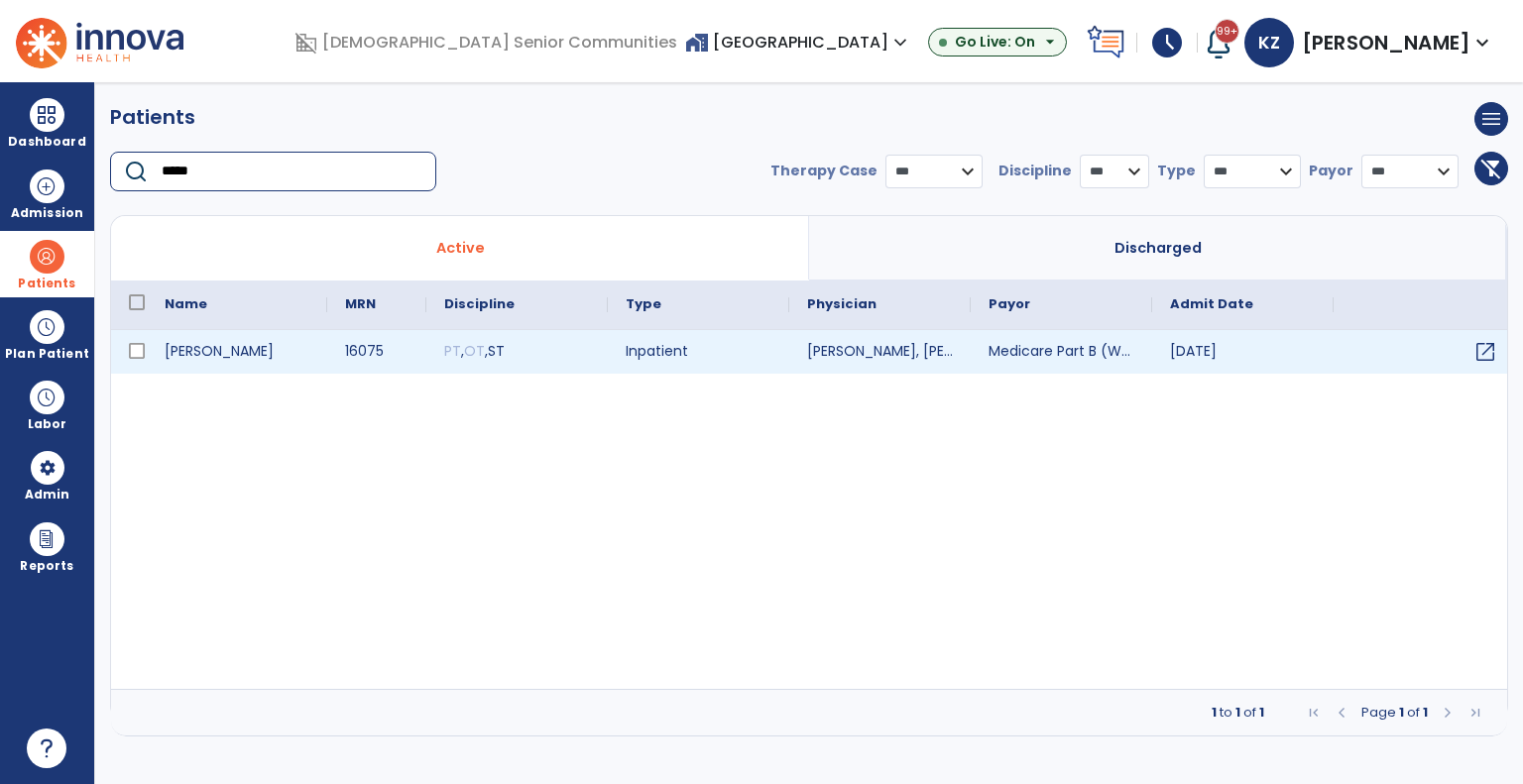 type on "*****" 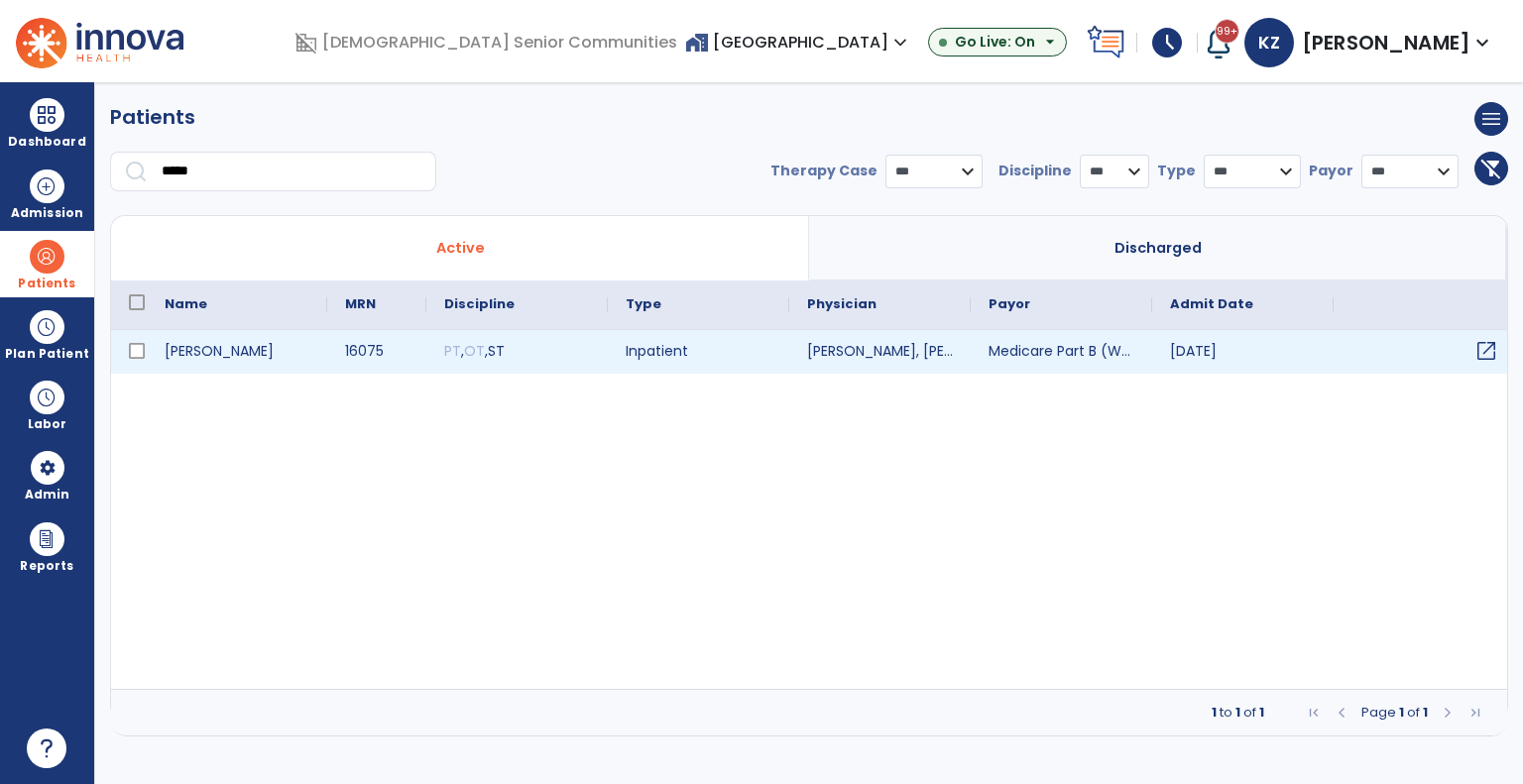 click on "open_in_new" at bounding box center [1486, 351] 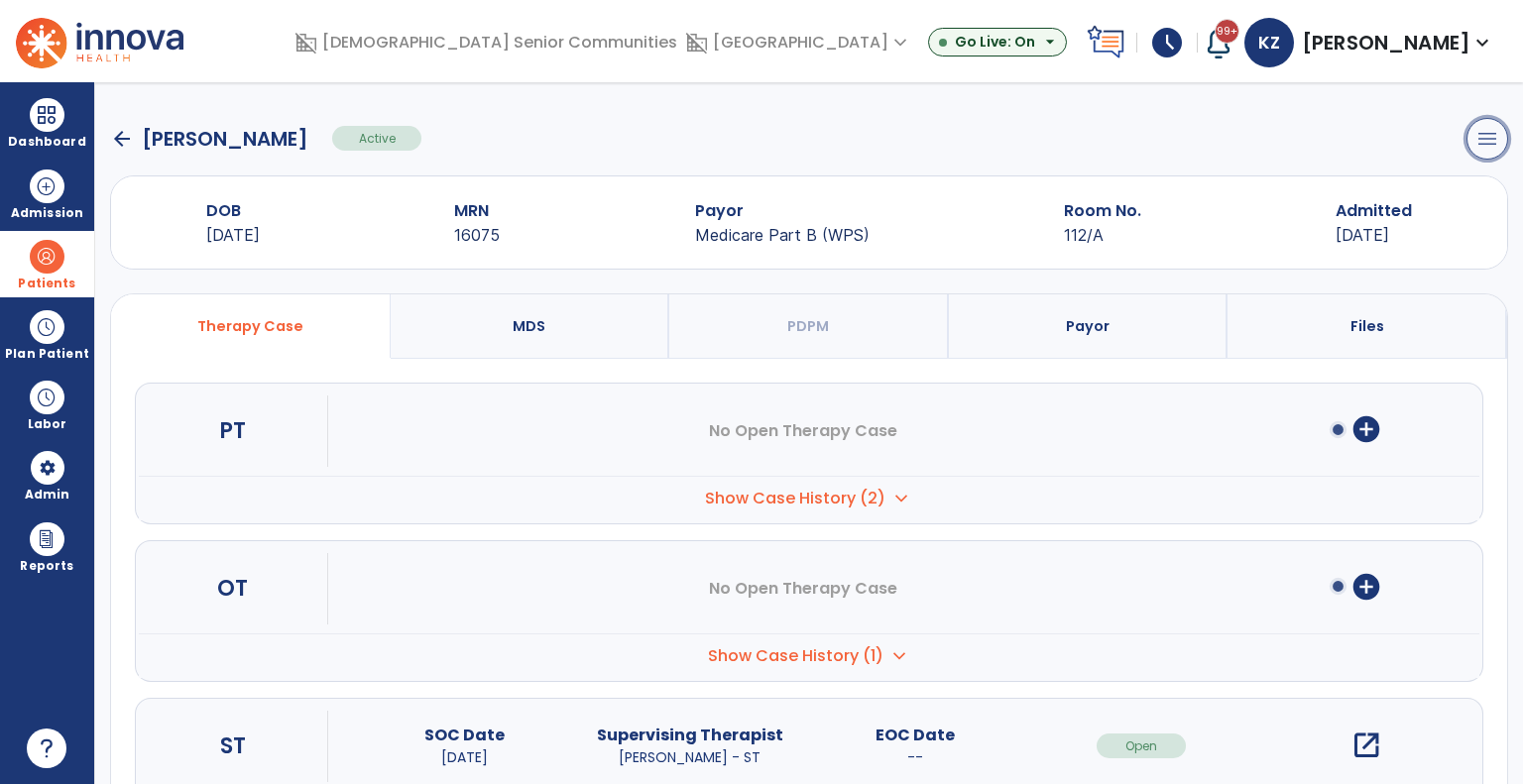 click on "menu" at bounding box center (1487, 139) 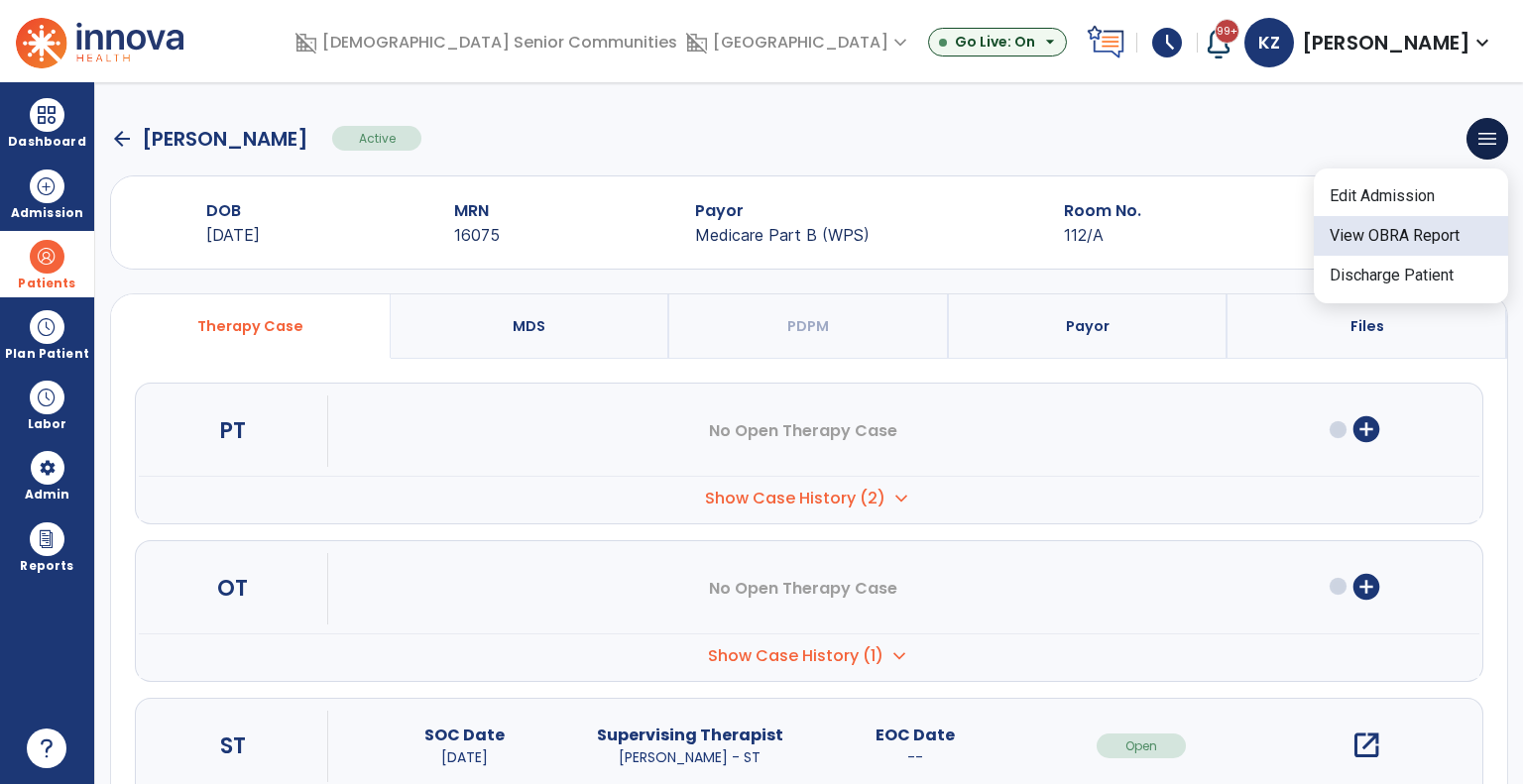 click on "View OBRA Report" 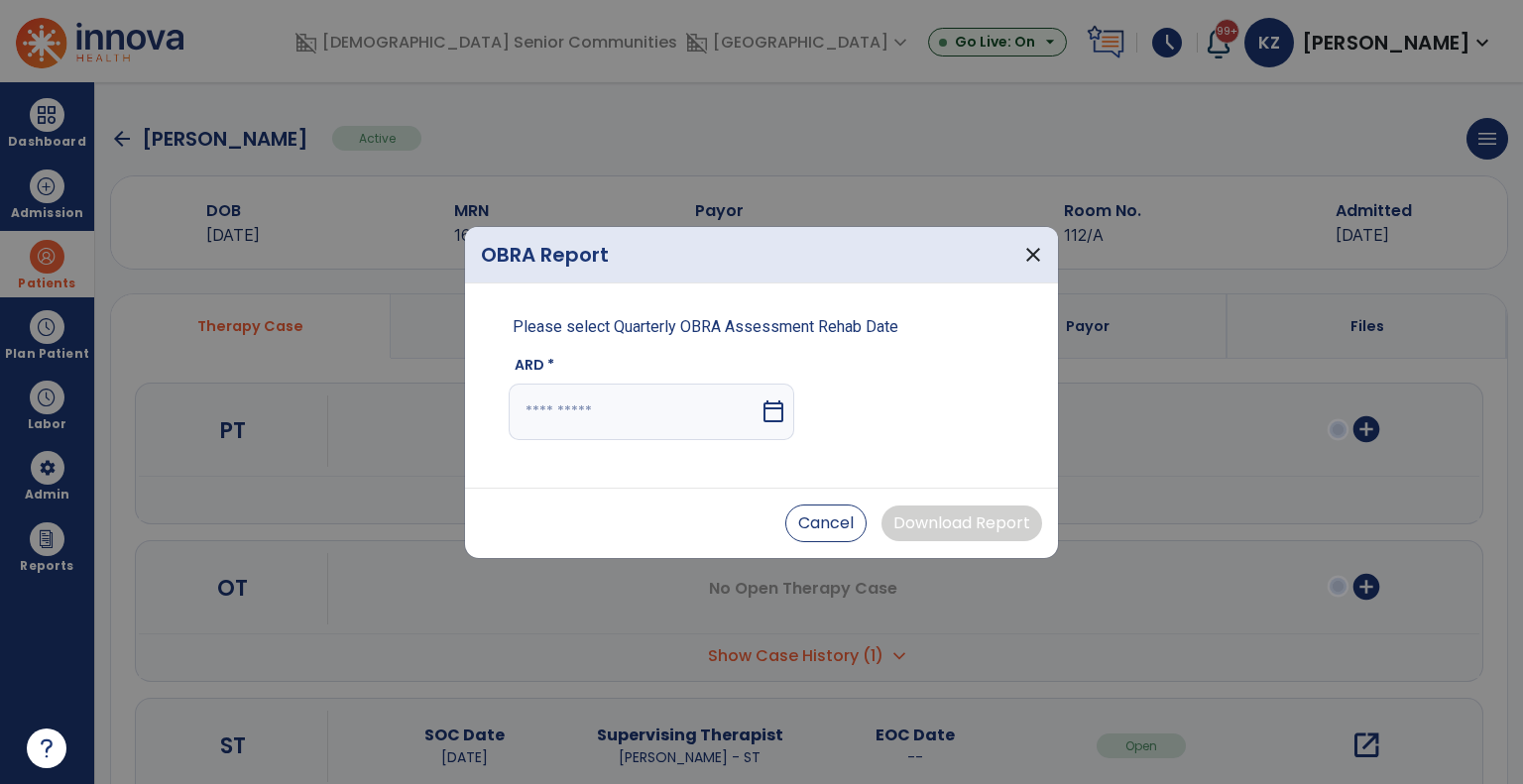 click on "calendar_today" at bounding box center (773, 411) 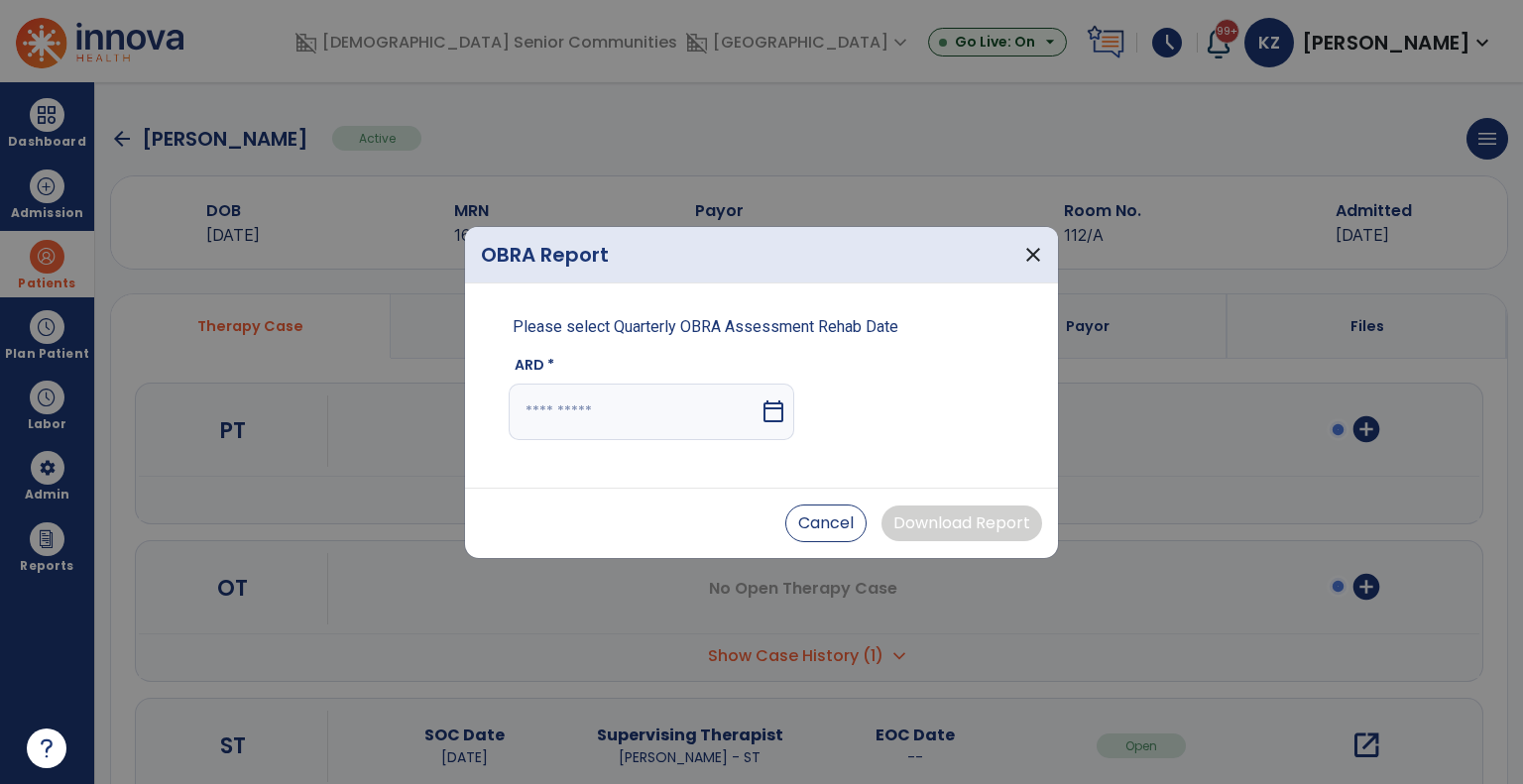 select on "*" 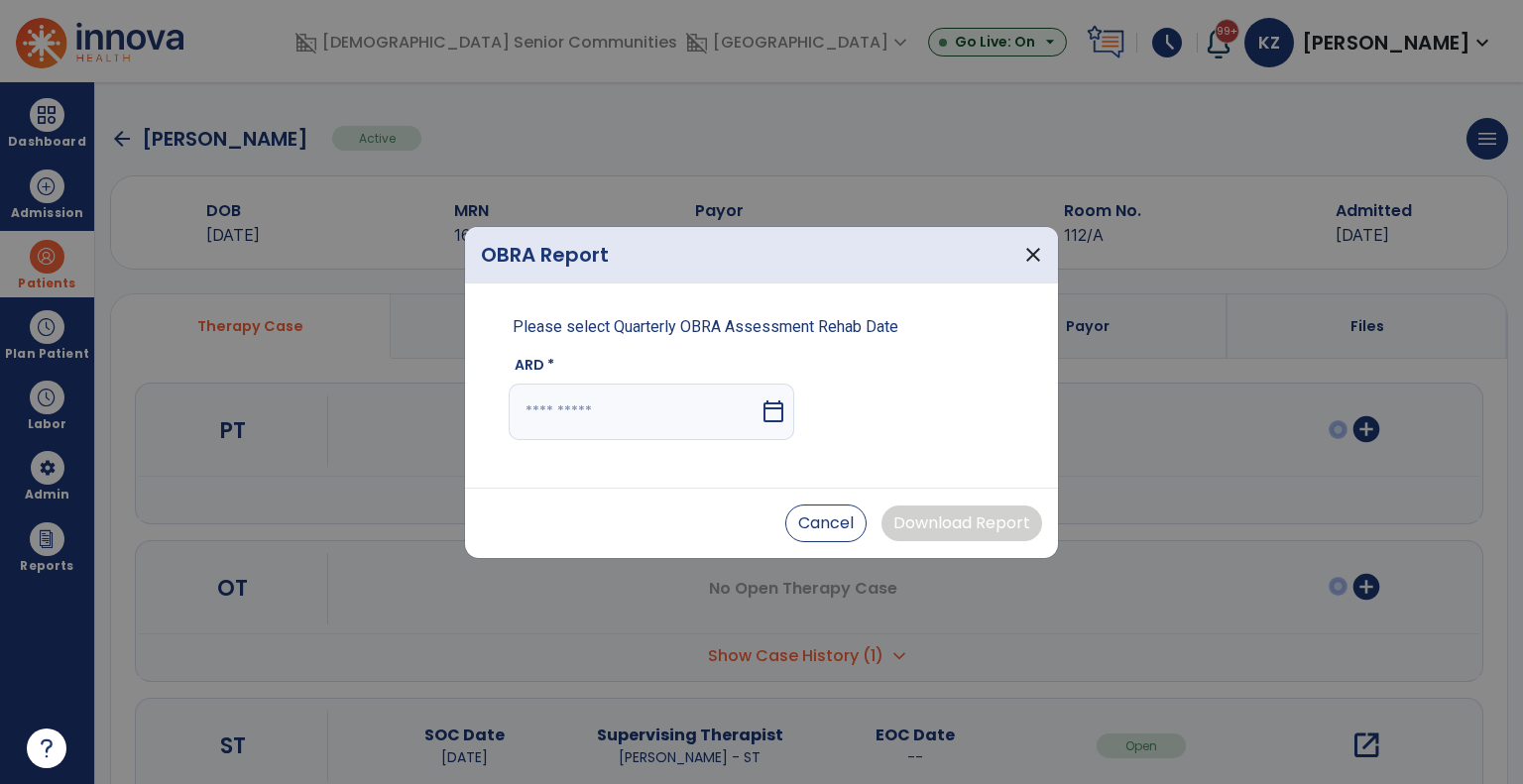select on "****" 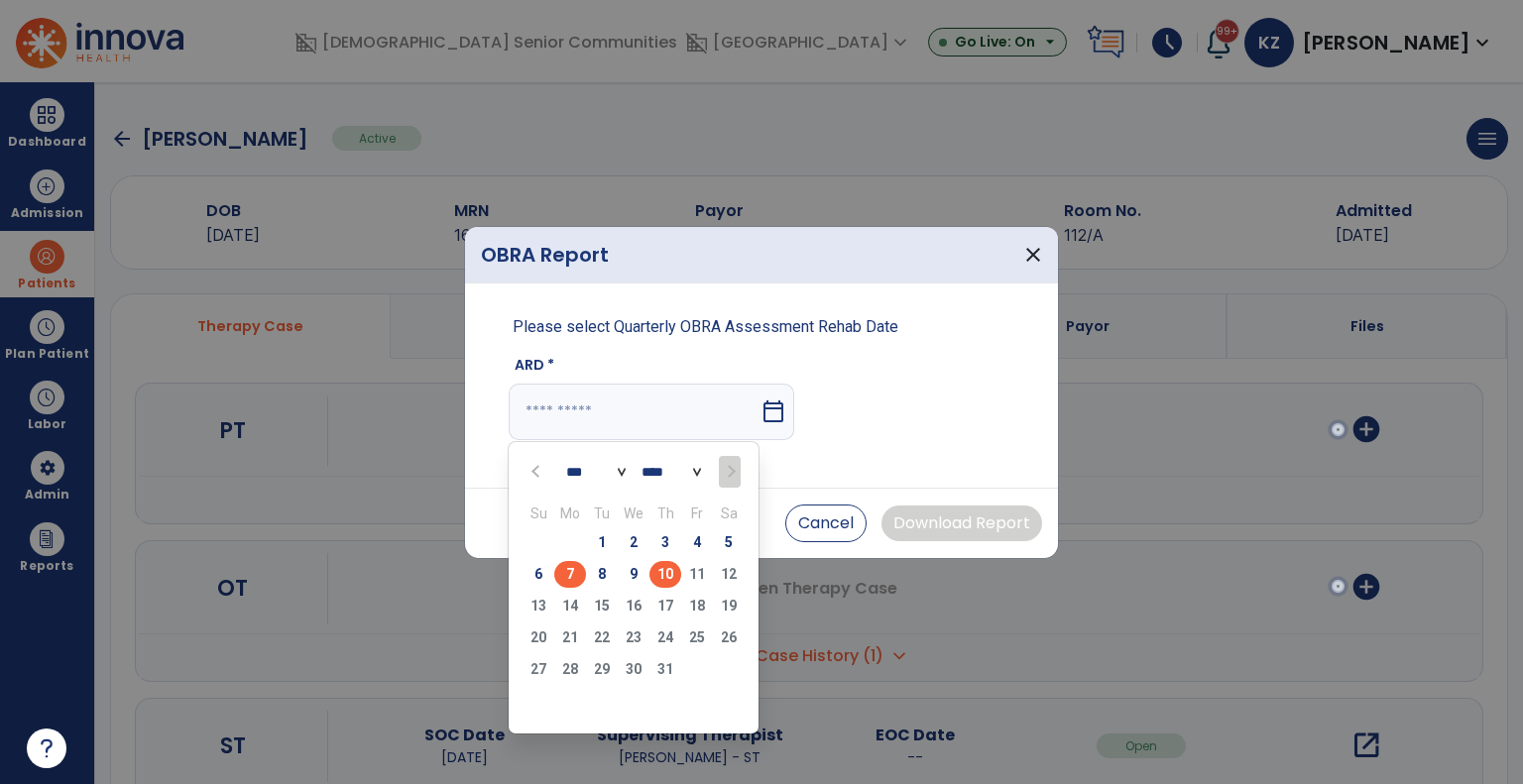 click on "7" at bounding box center [570, 574] 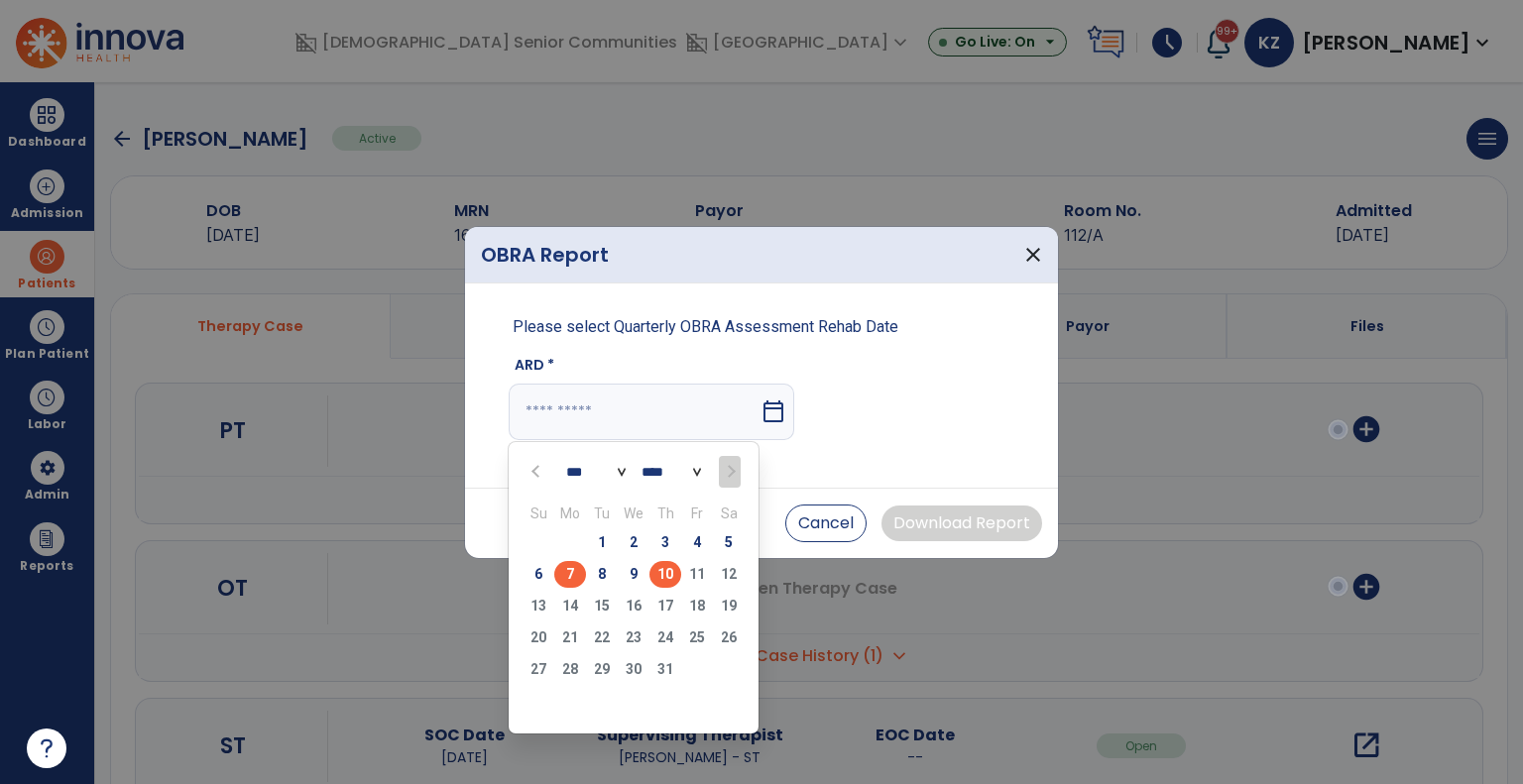 type on "********" 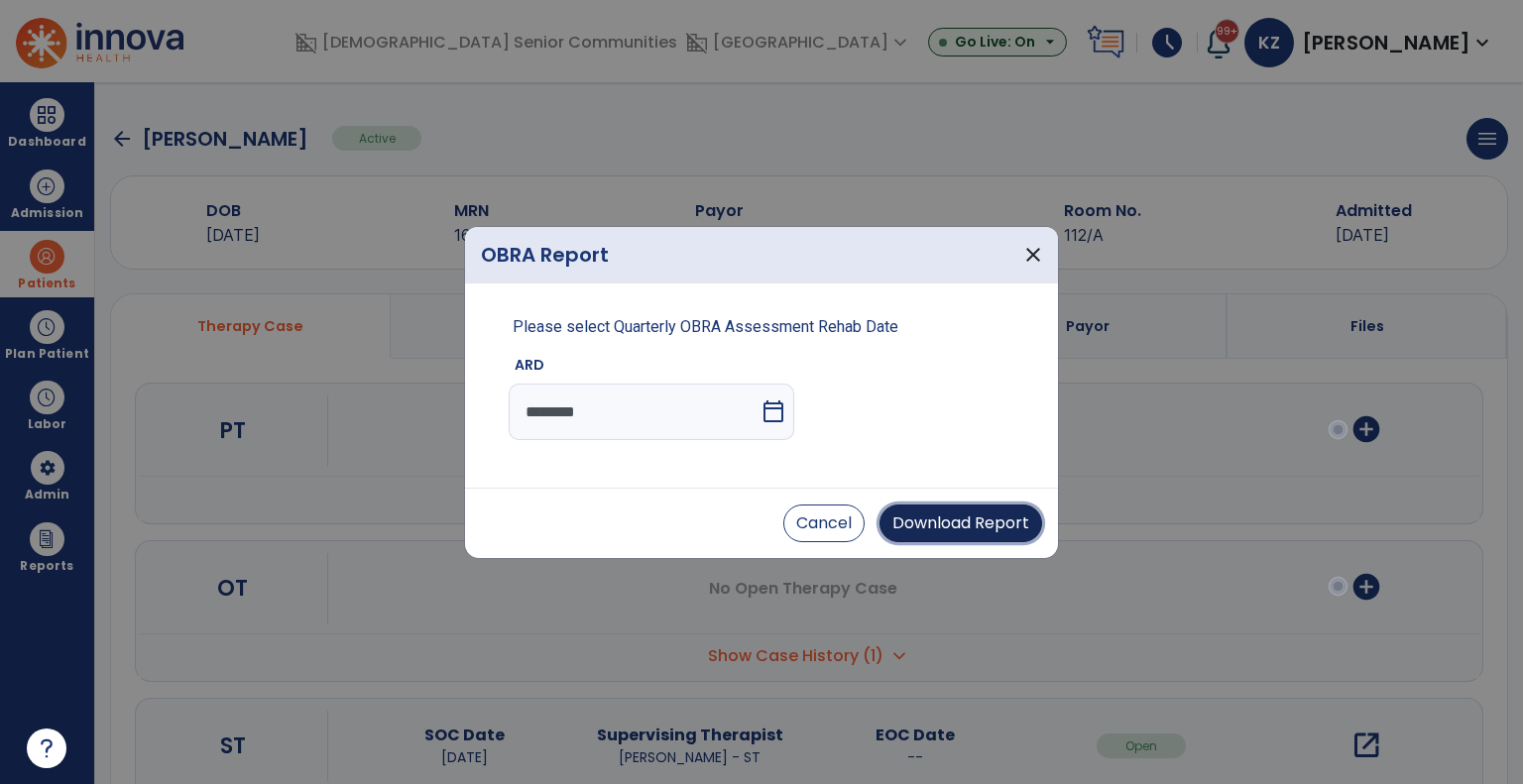 click on "Download Report" at bounding box center (961, 523) 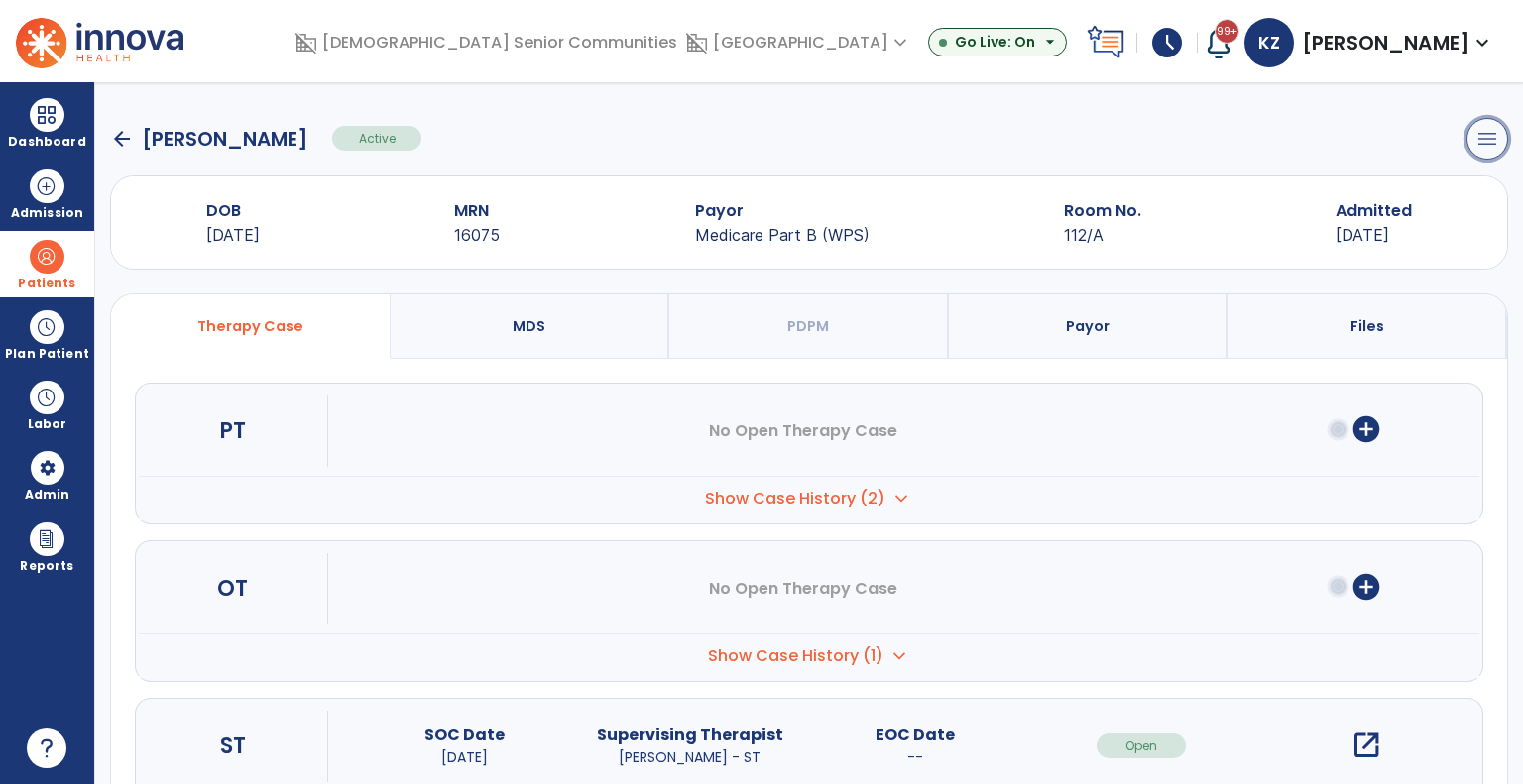 click on "menu" at bounding box center [1487, 139] 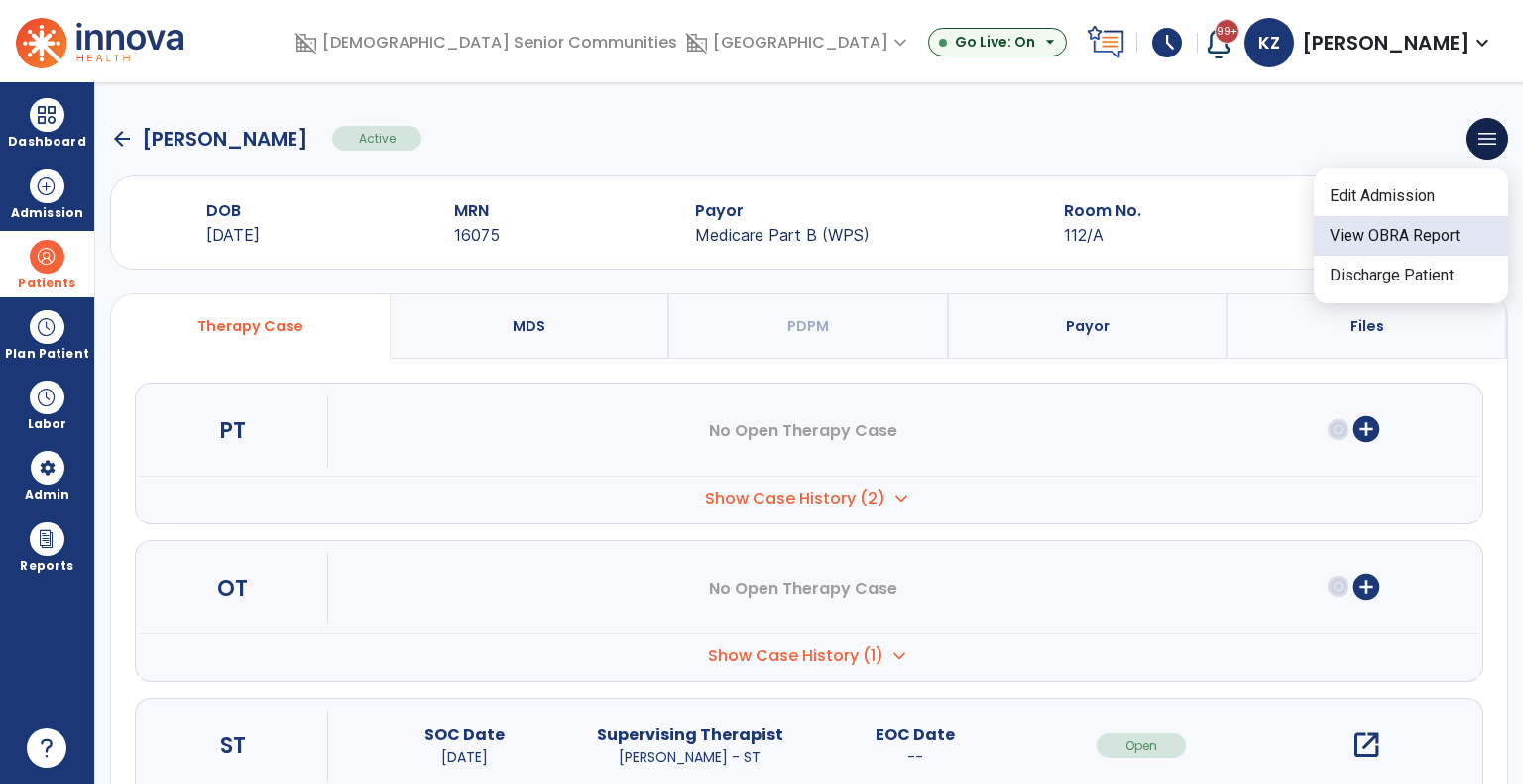 click on "View OBRA Report" 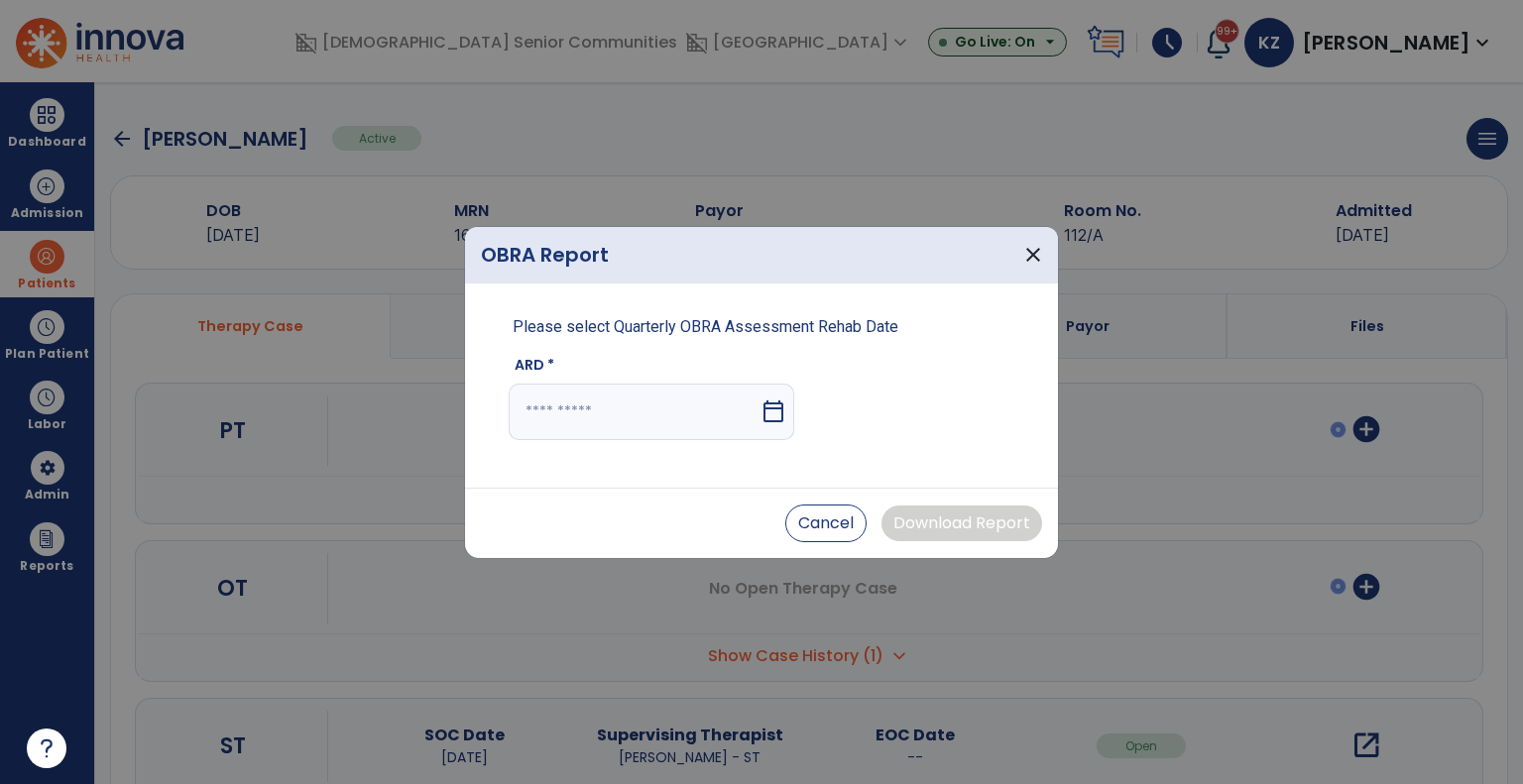 click on "calendar_today" at bounding box center [773, 411] 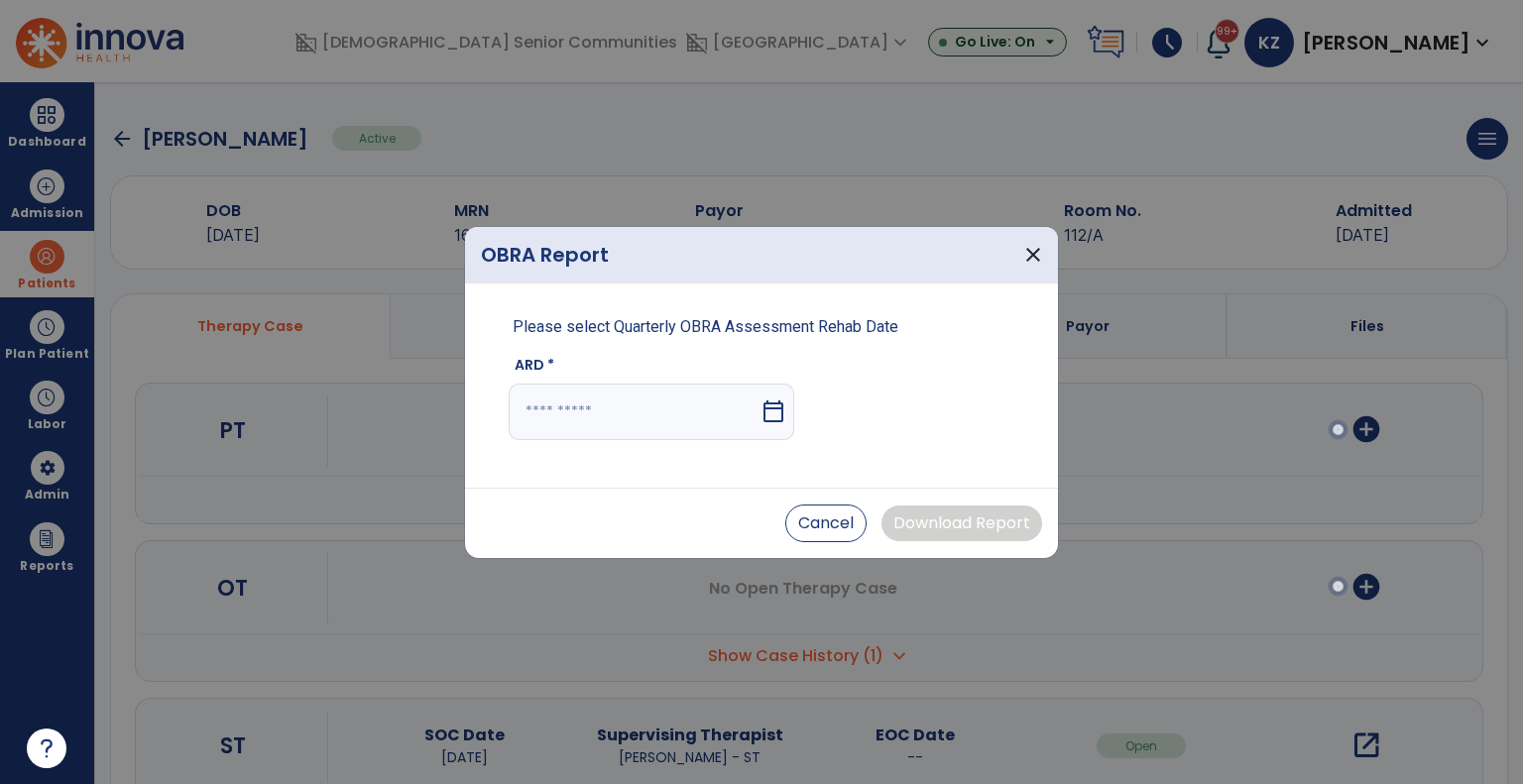 select on "*" 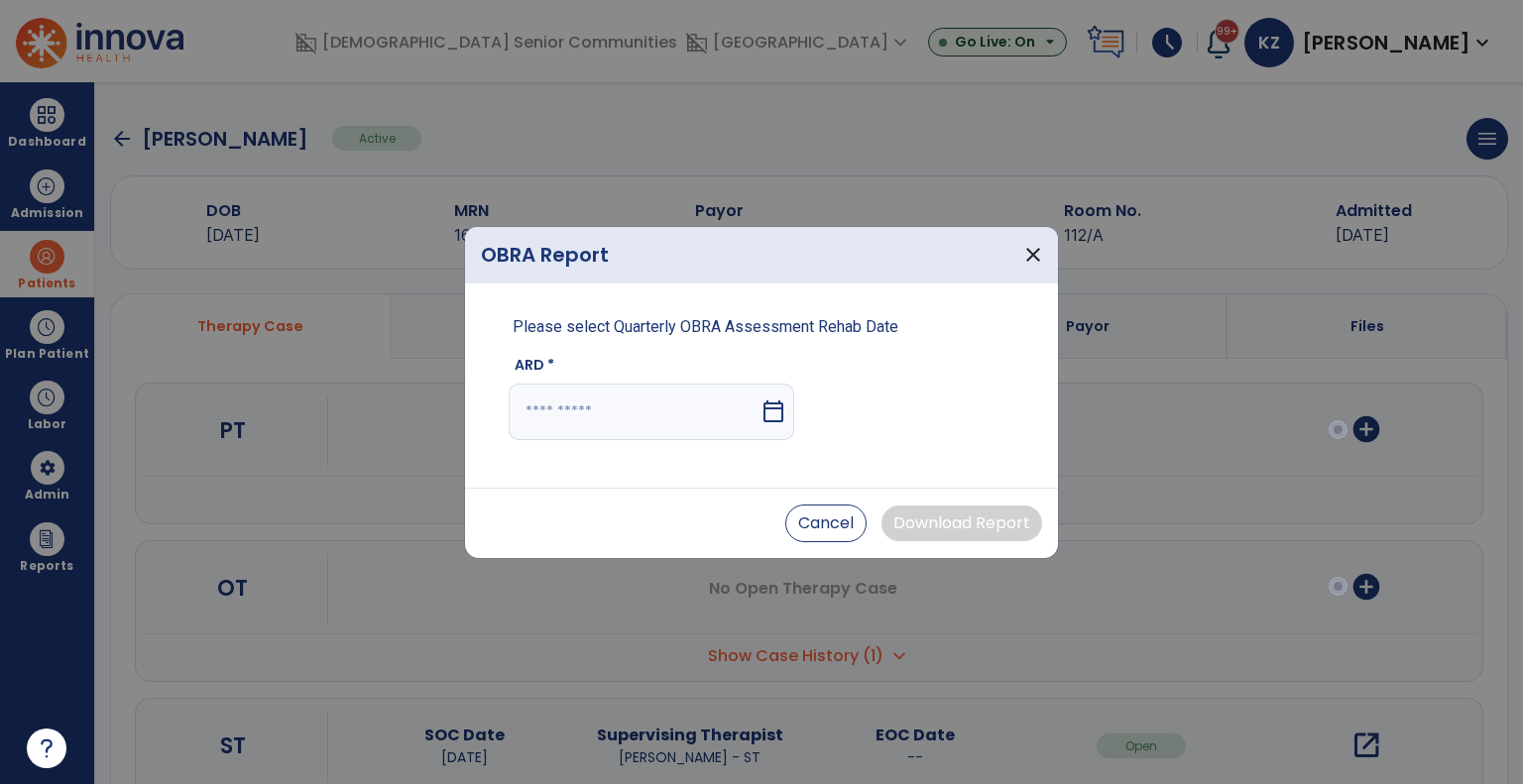 select on "****" 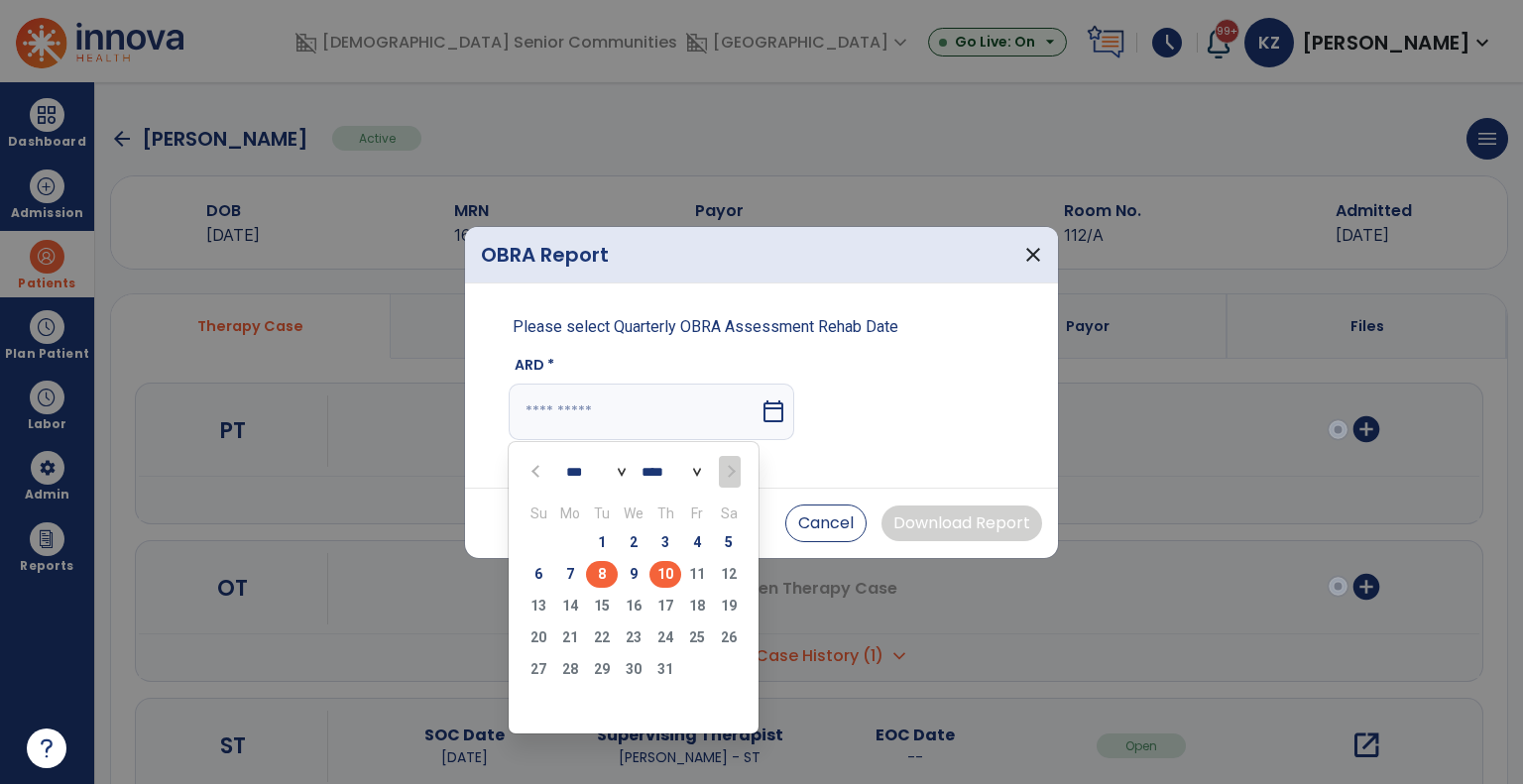 click on "8" at bounding box center (602, 574) 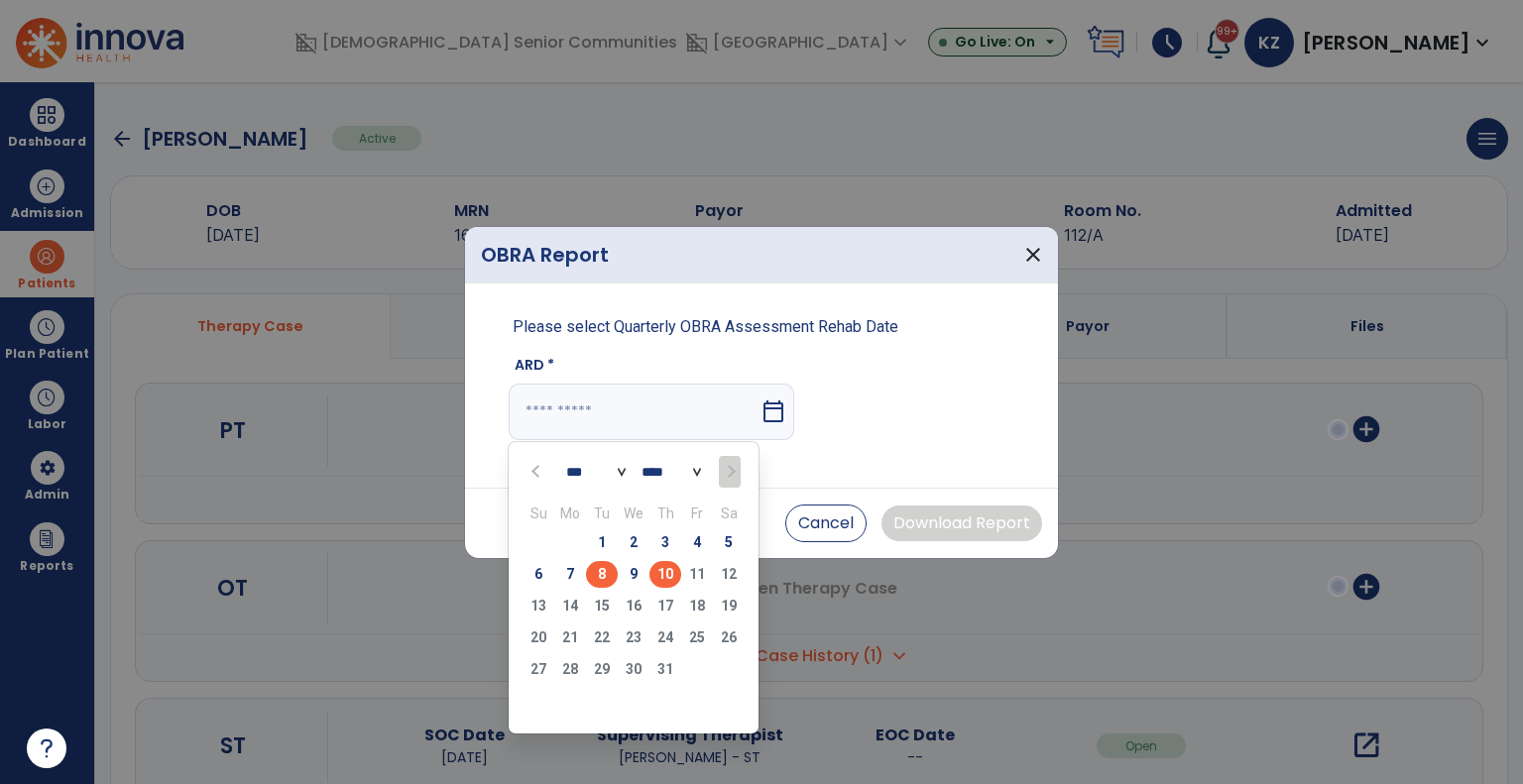 type on "********" 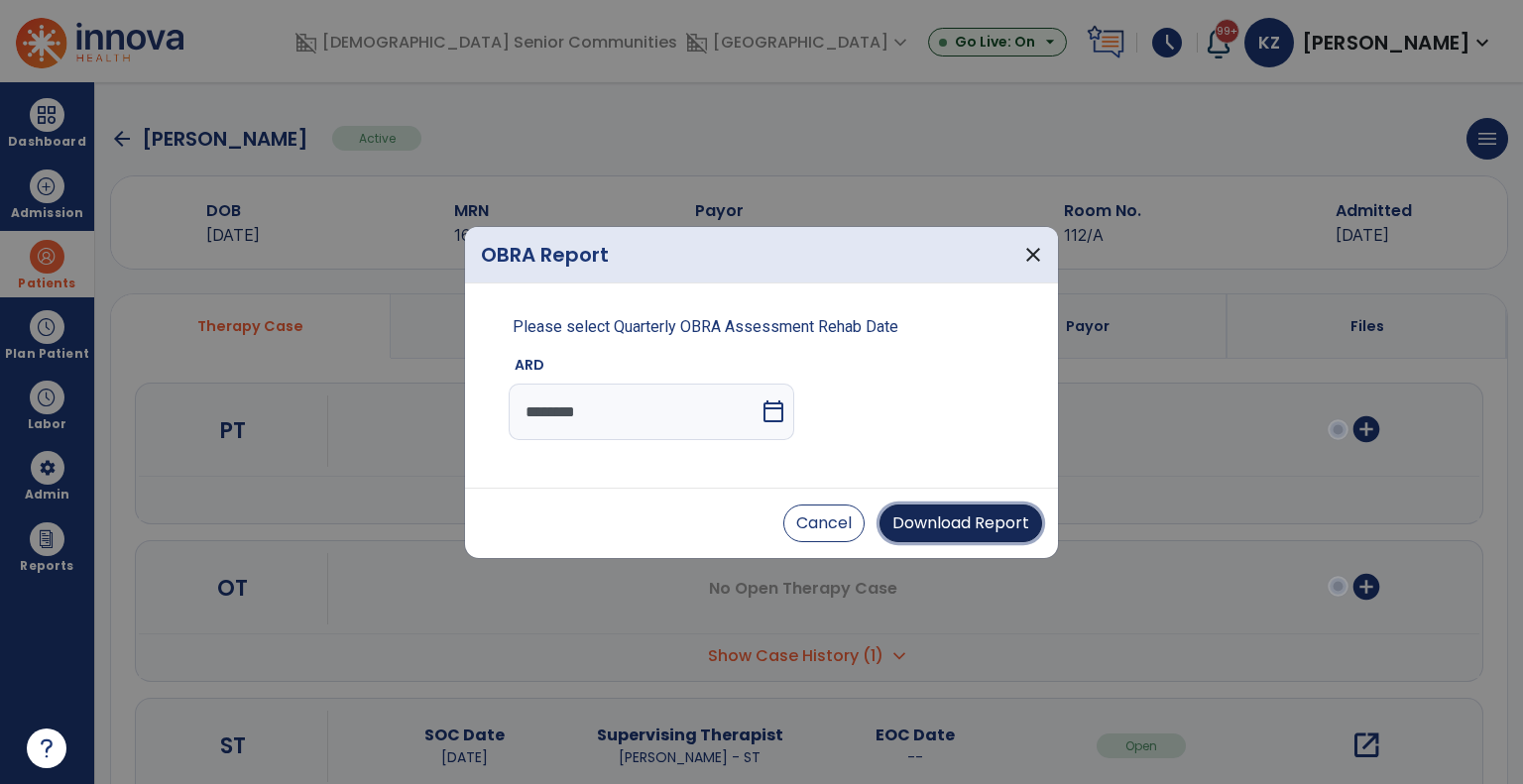 click on "Download Report" at bounding box center (961, 523) 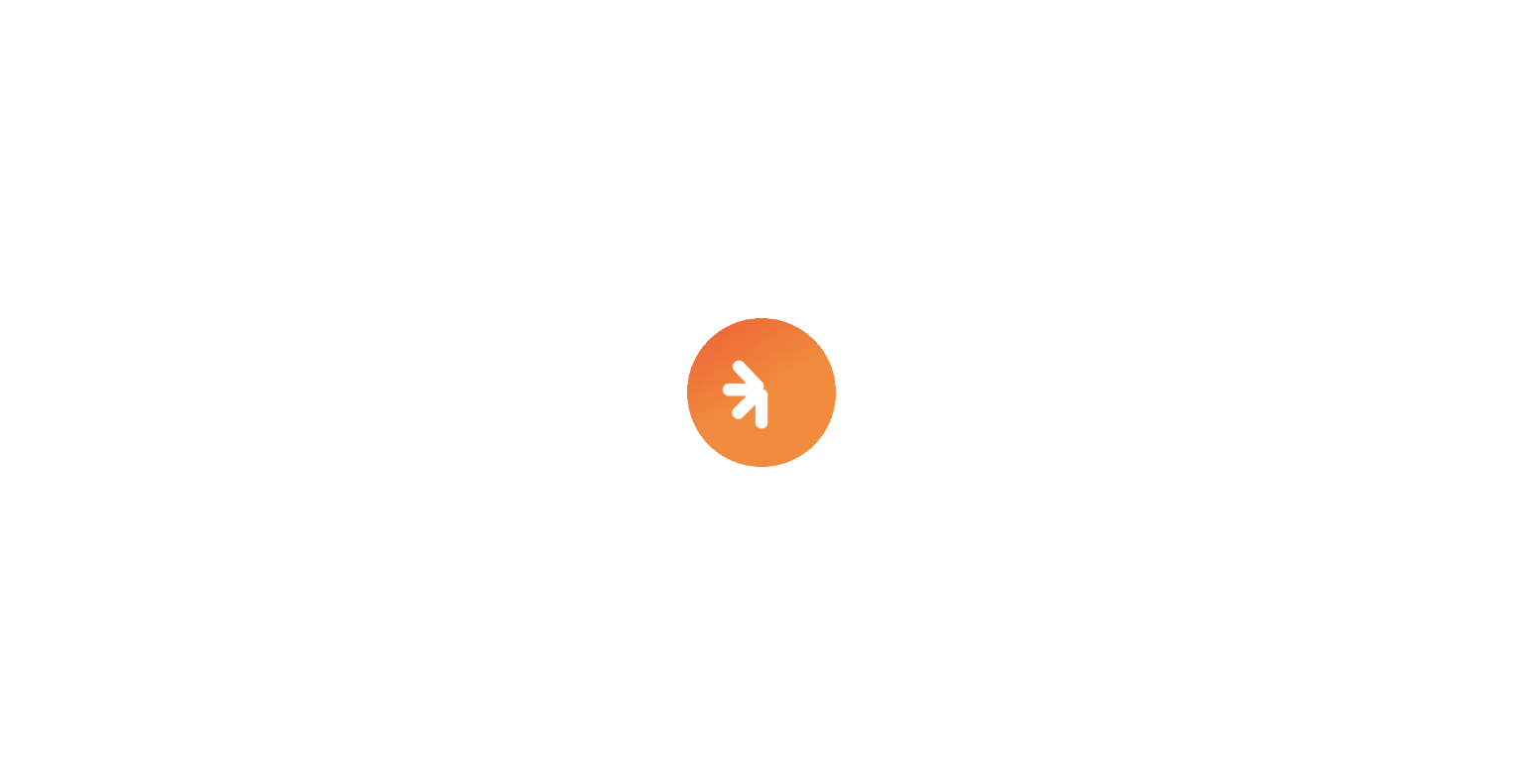 scroll, scrollTop: 0, scrollLeft: 0, axis: both 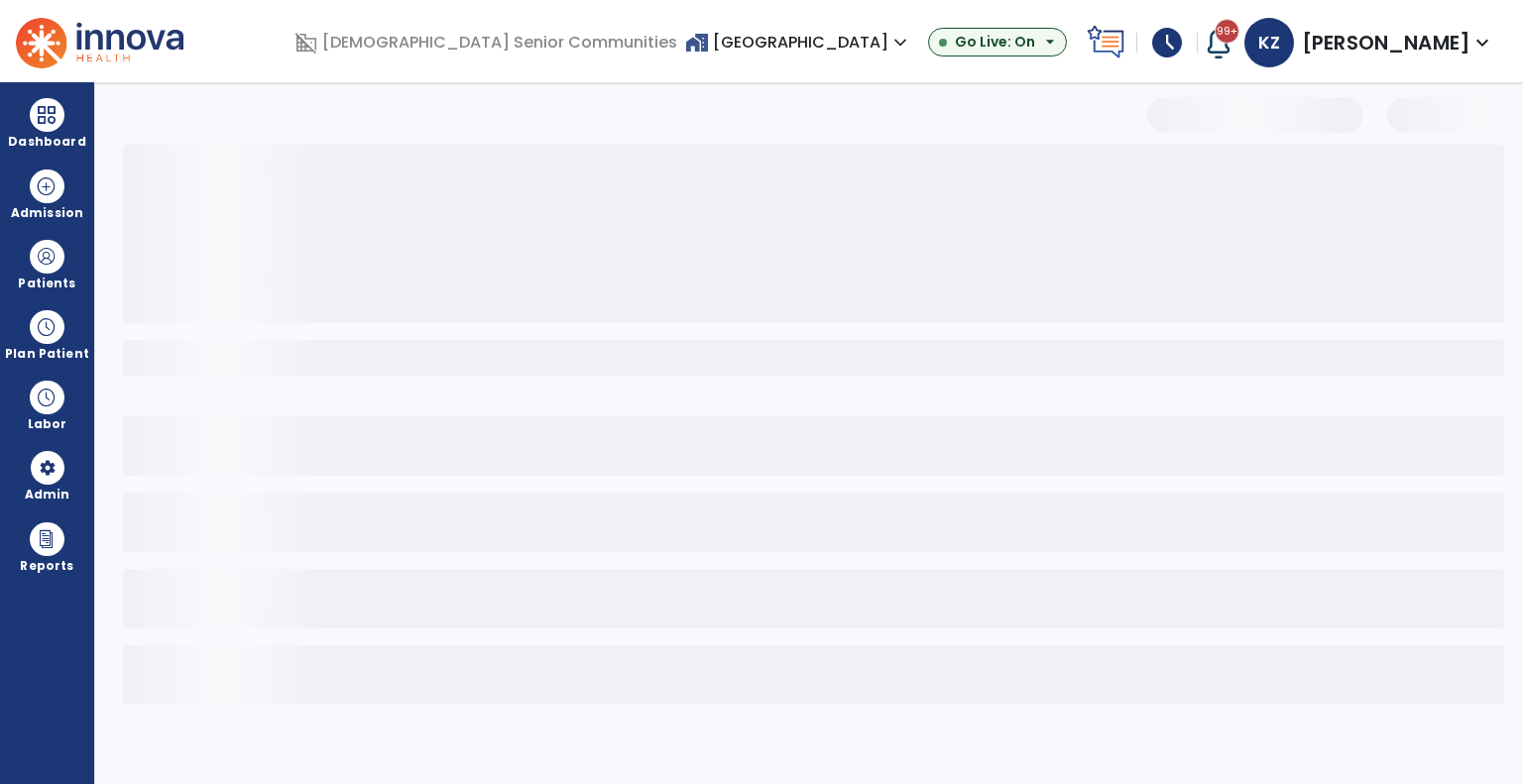 click on "home_work   Riverwalk Village   expand_more" at bounding box center [798, 42] 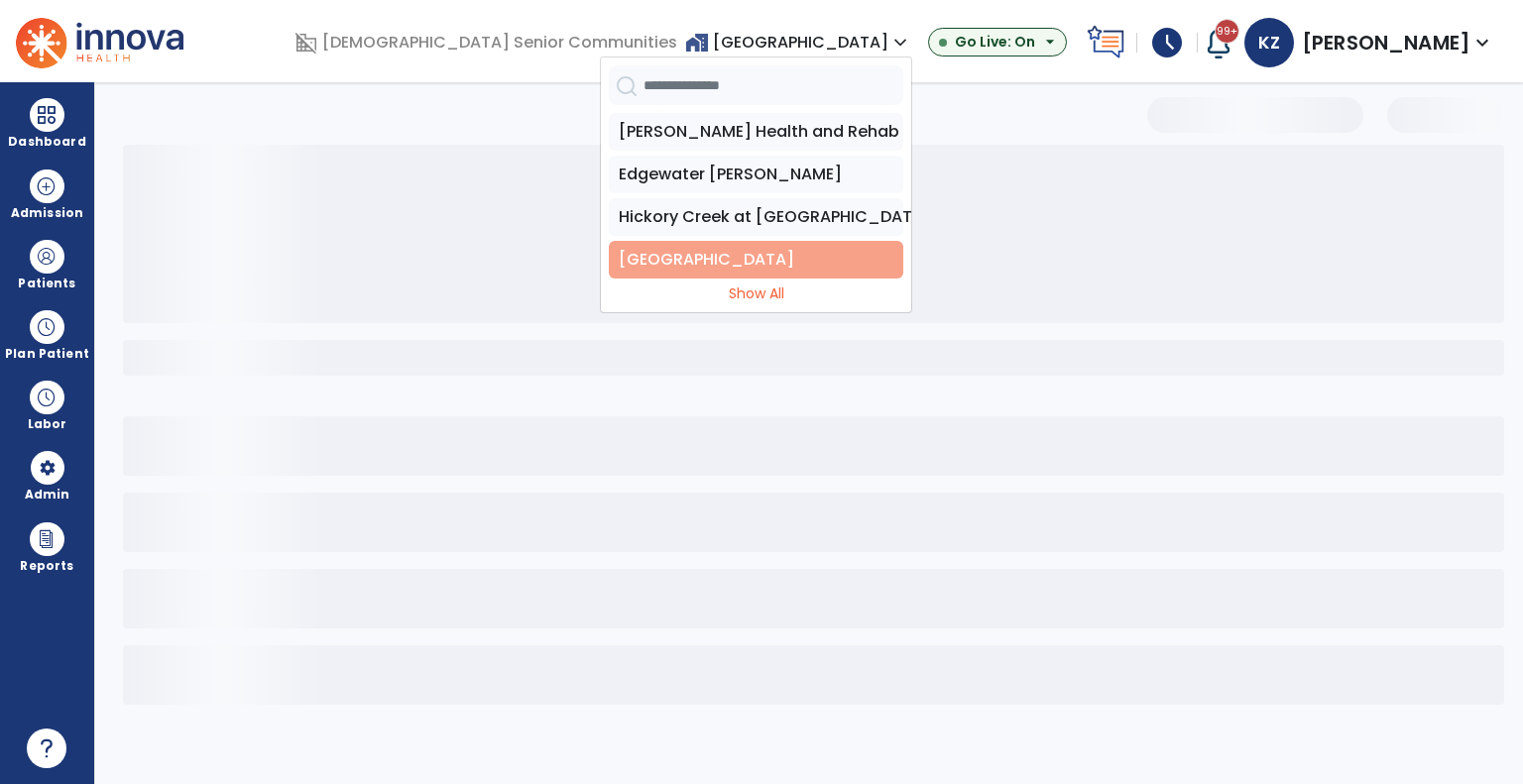 click on "[GEOGRAPHIC_DATA]" at bounding box center [756, 260] 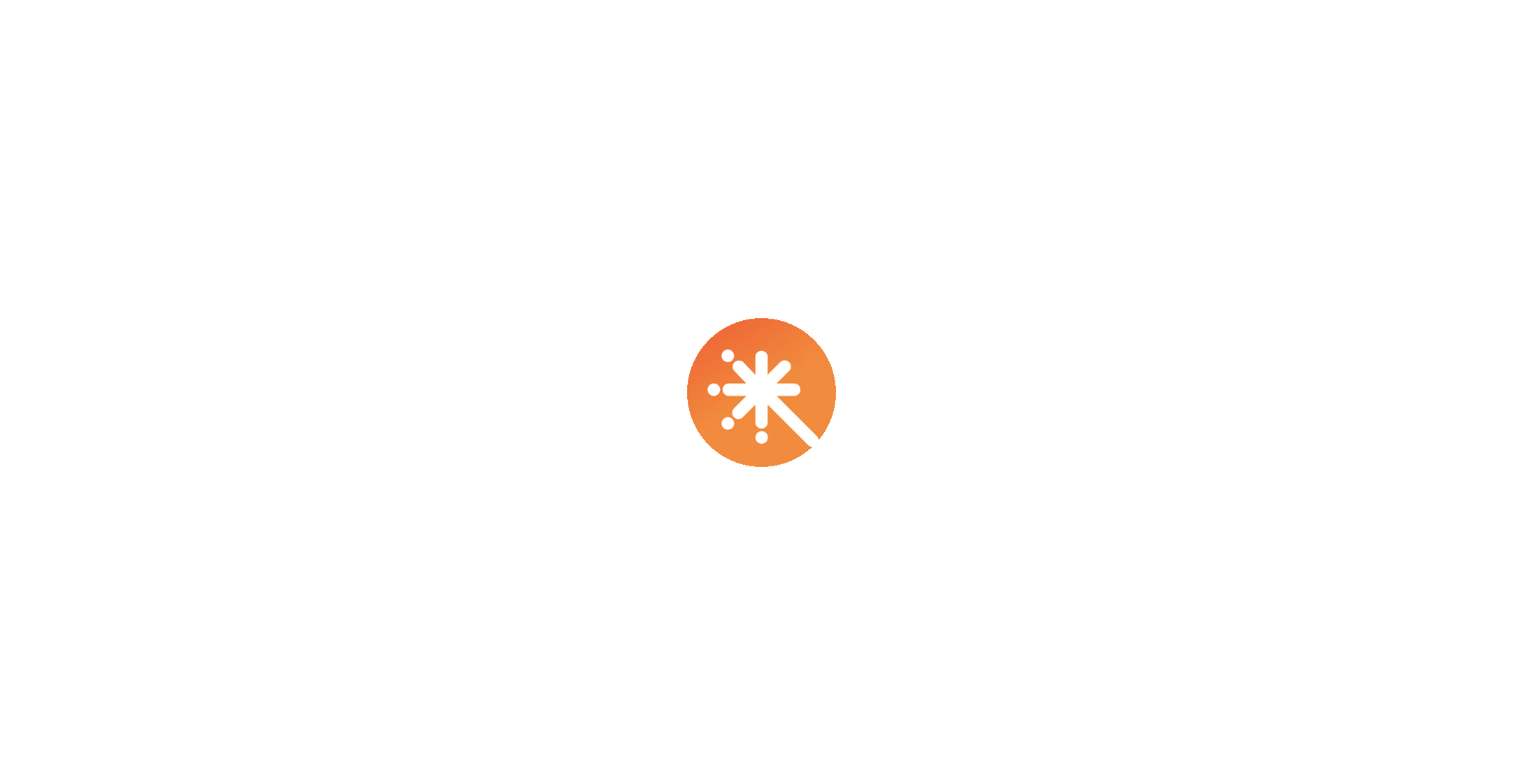 scroll, scrollTop: 0, scrollLeft: 0, axis: both 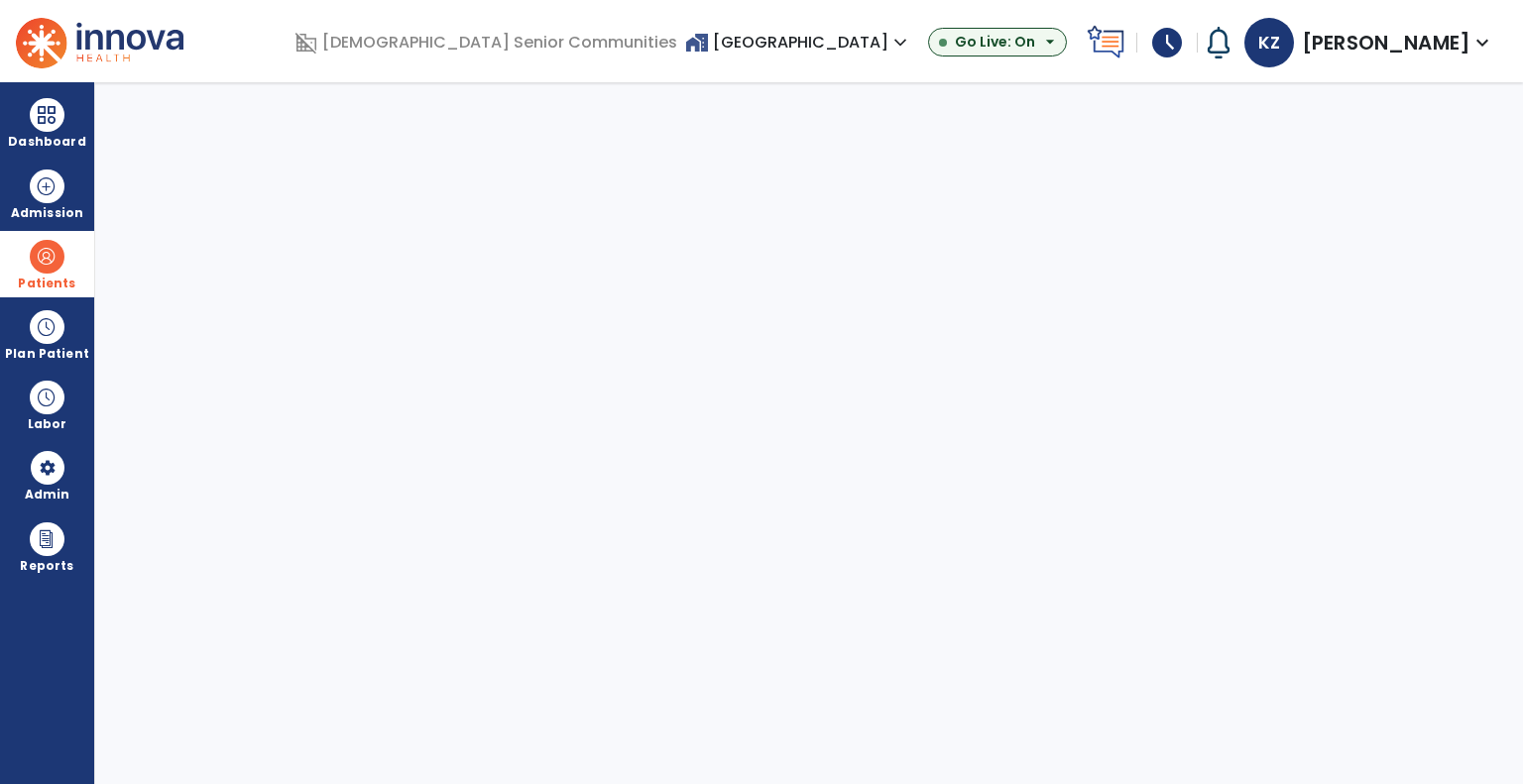 select on "***" 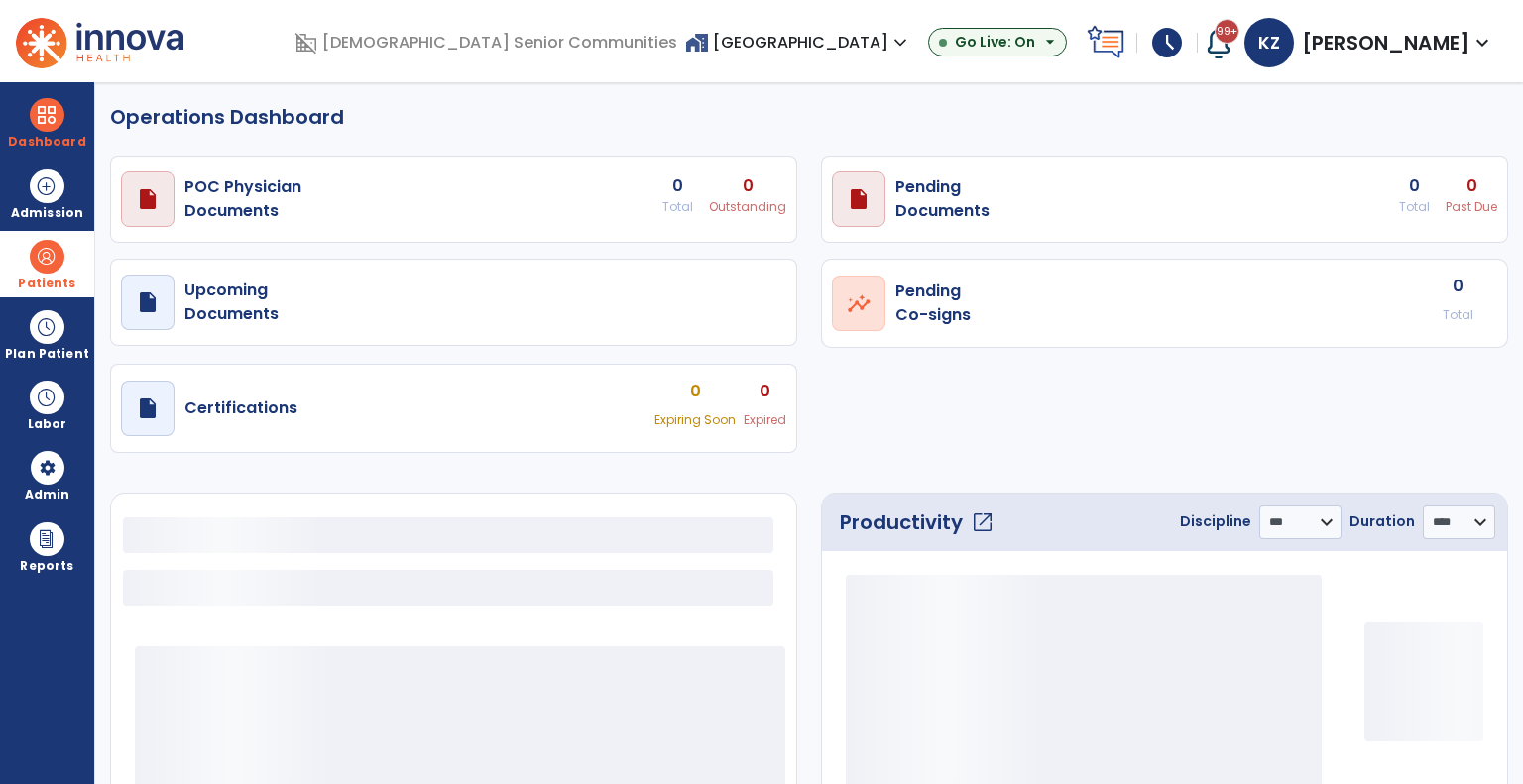 select on "***" 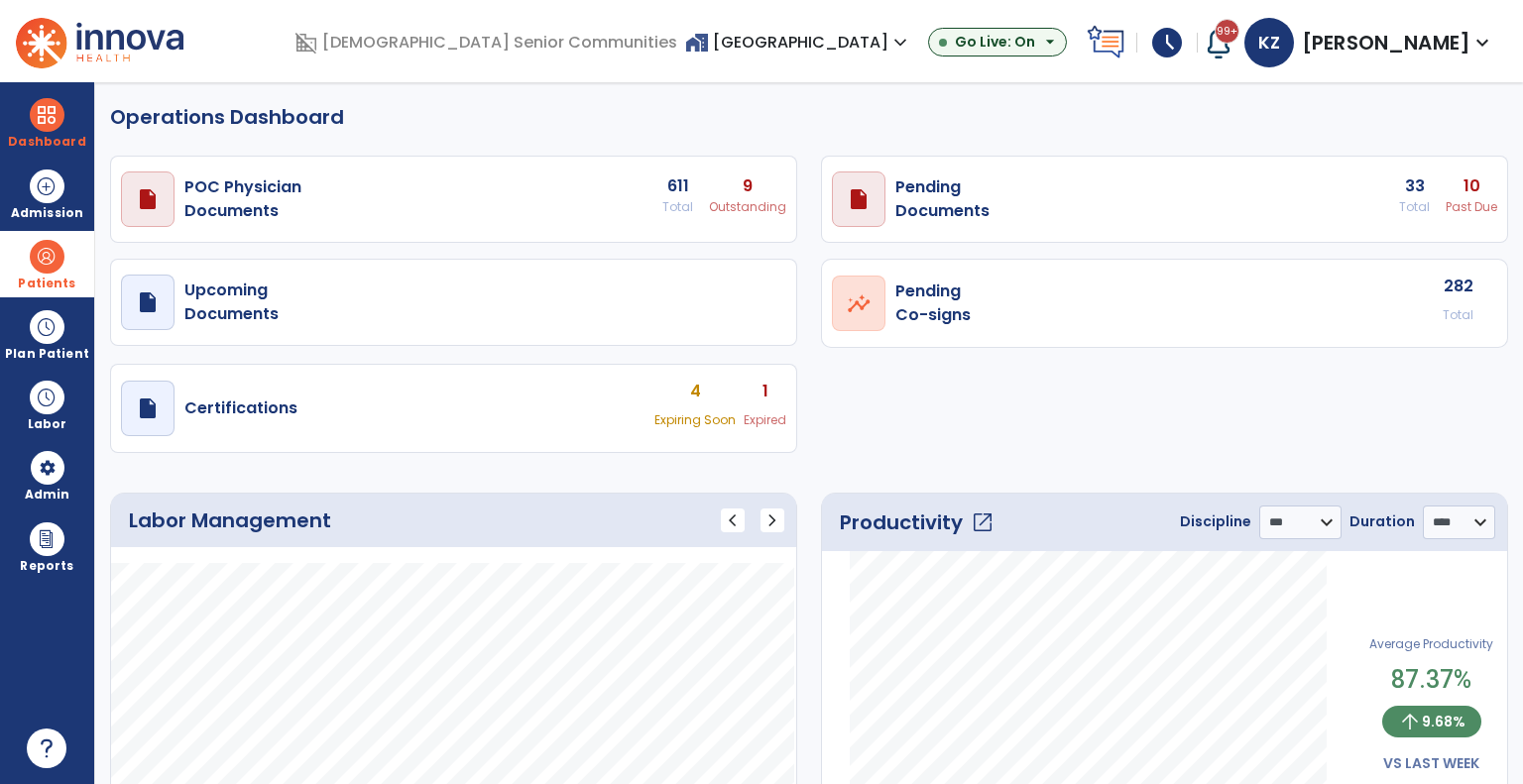 click on "Patients" at bounding box center [47, 264] 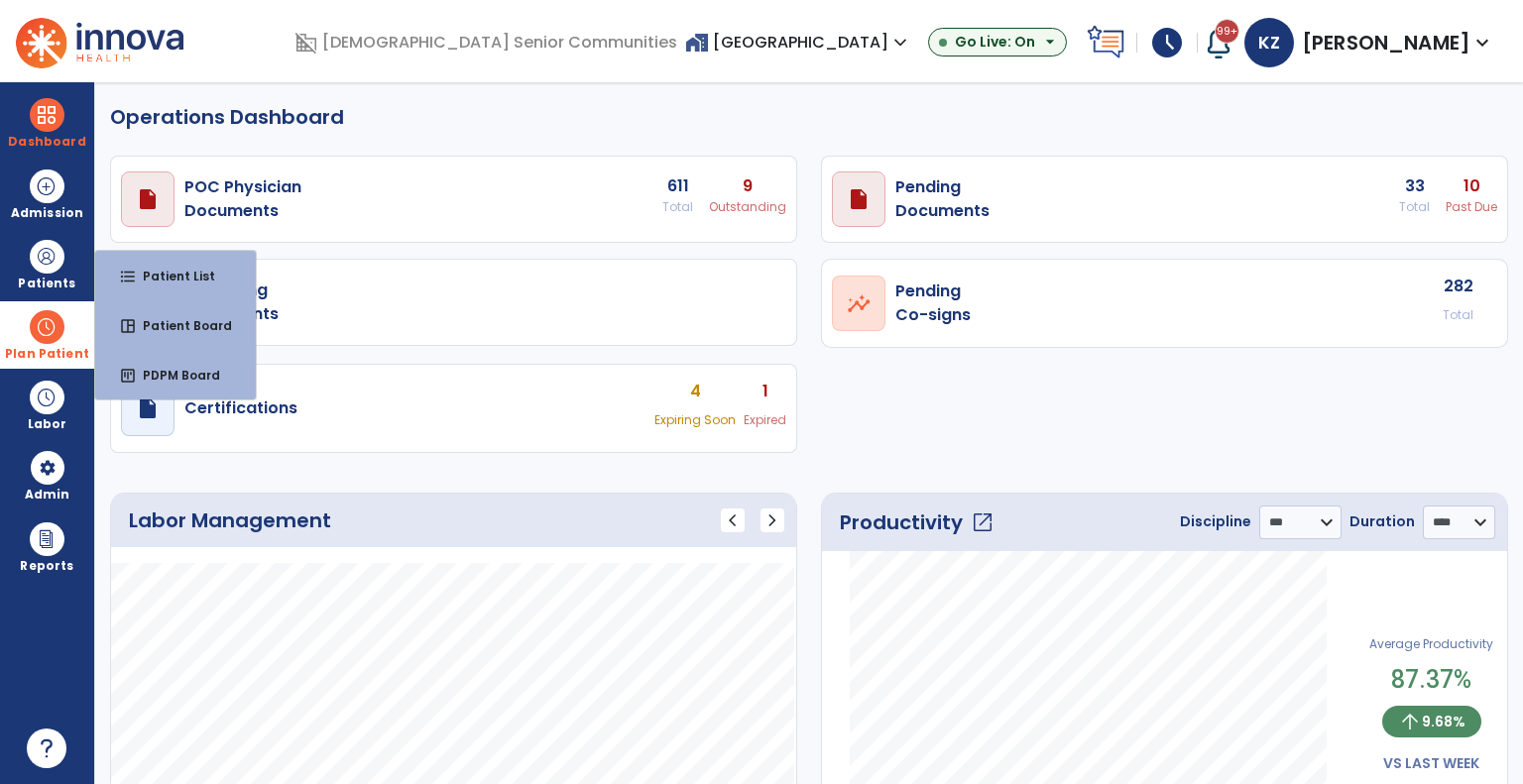 click on "Plan Patient" at bounding box center (47, 264) 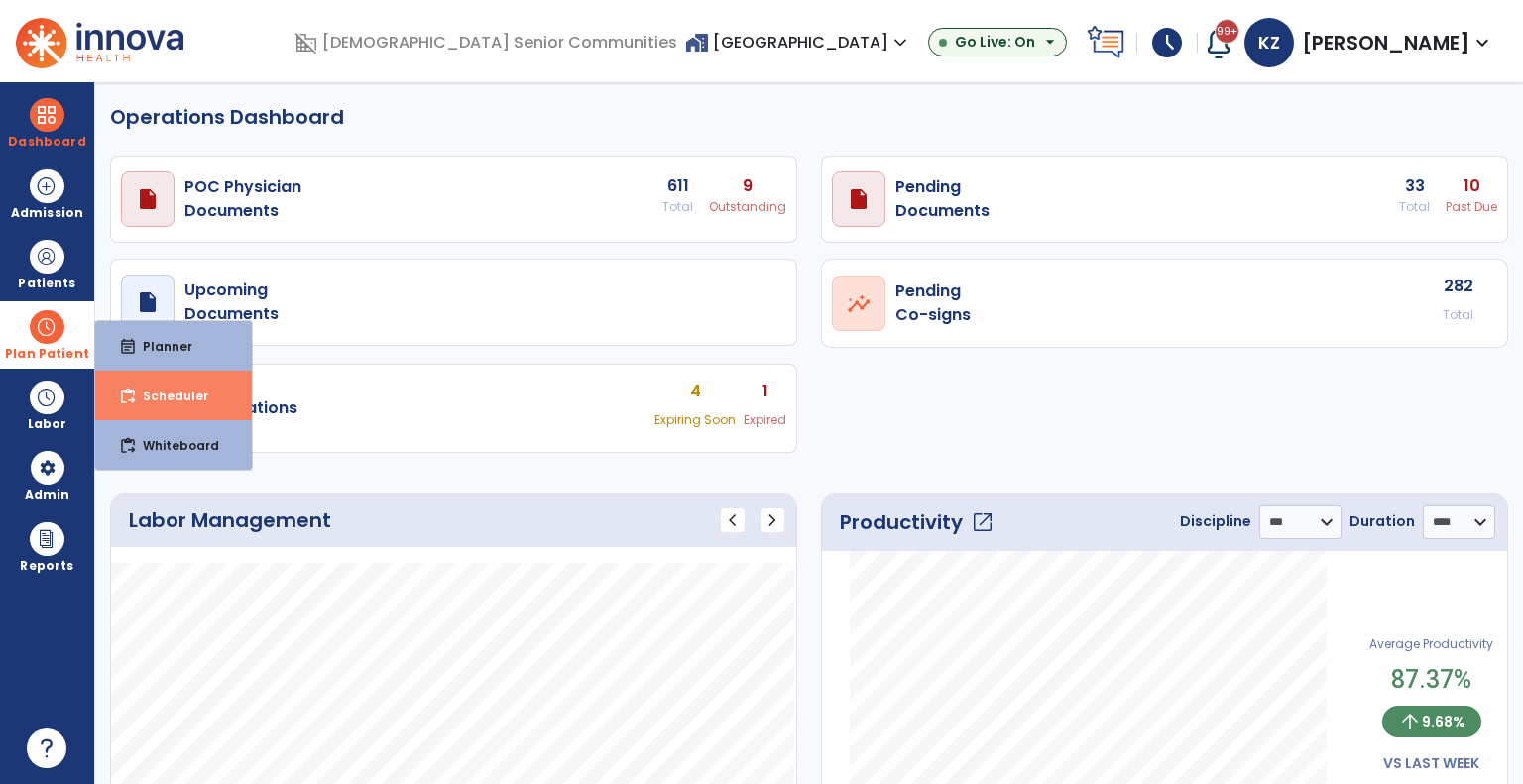 click on "content_paste_go  Scheduler" at bounding box center (174, 395) 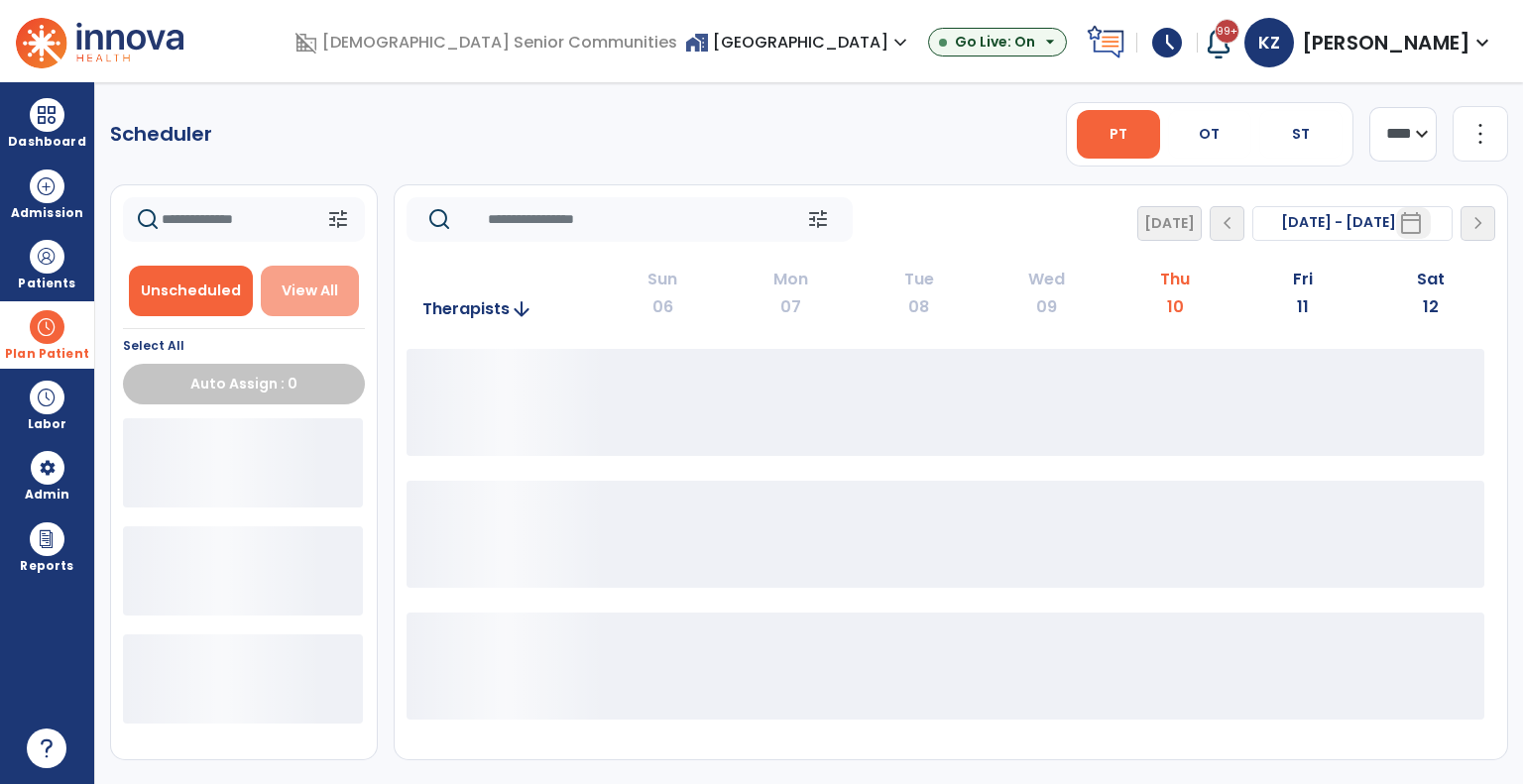 click on "View All" at bounding box center [309, 290] 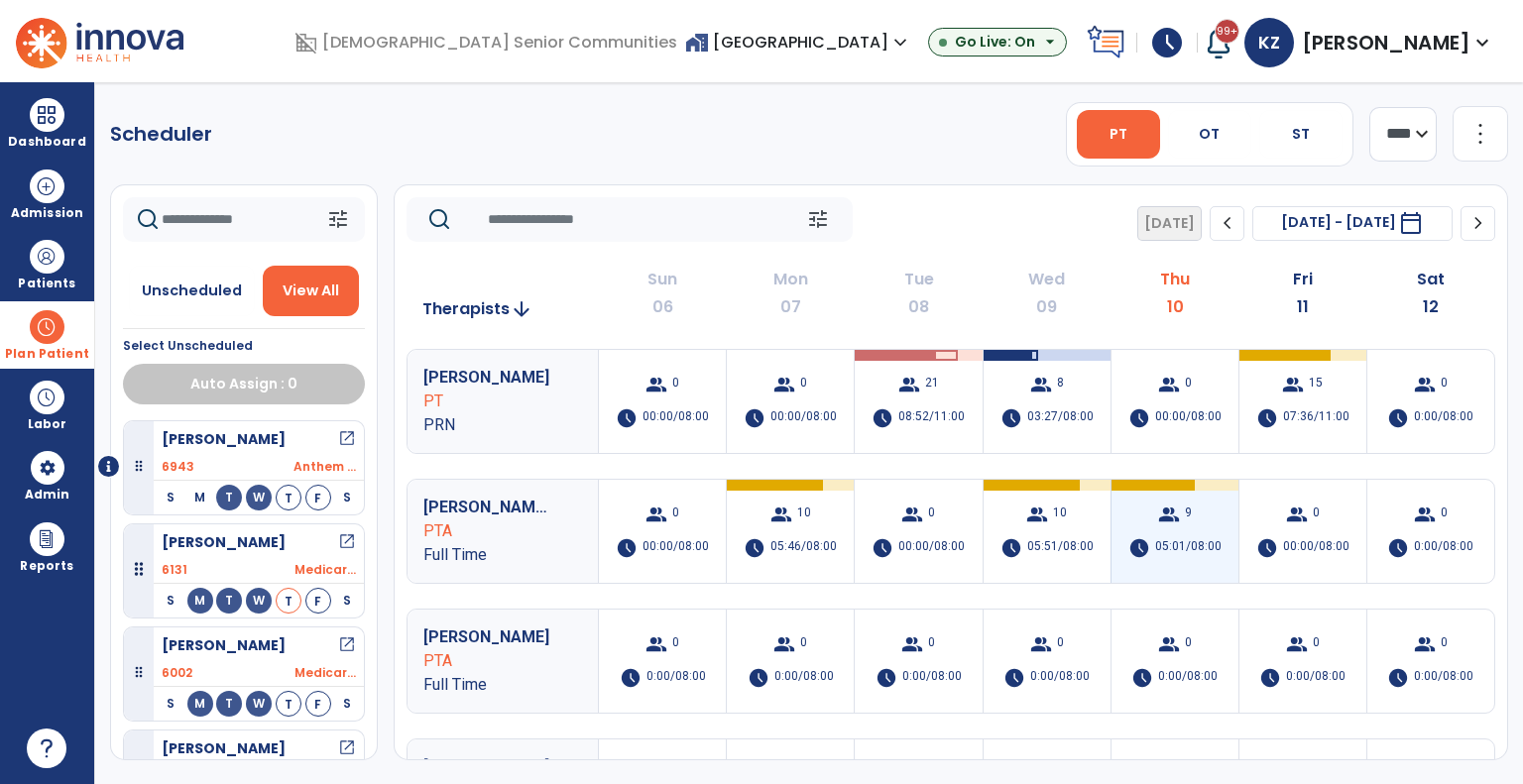 click on "05:01/08:00" at bounding box center (1188, 548) 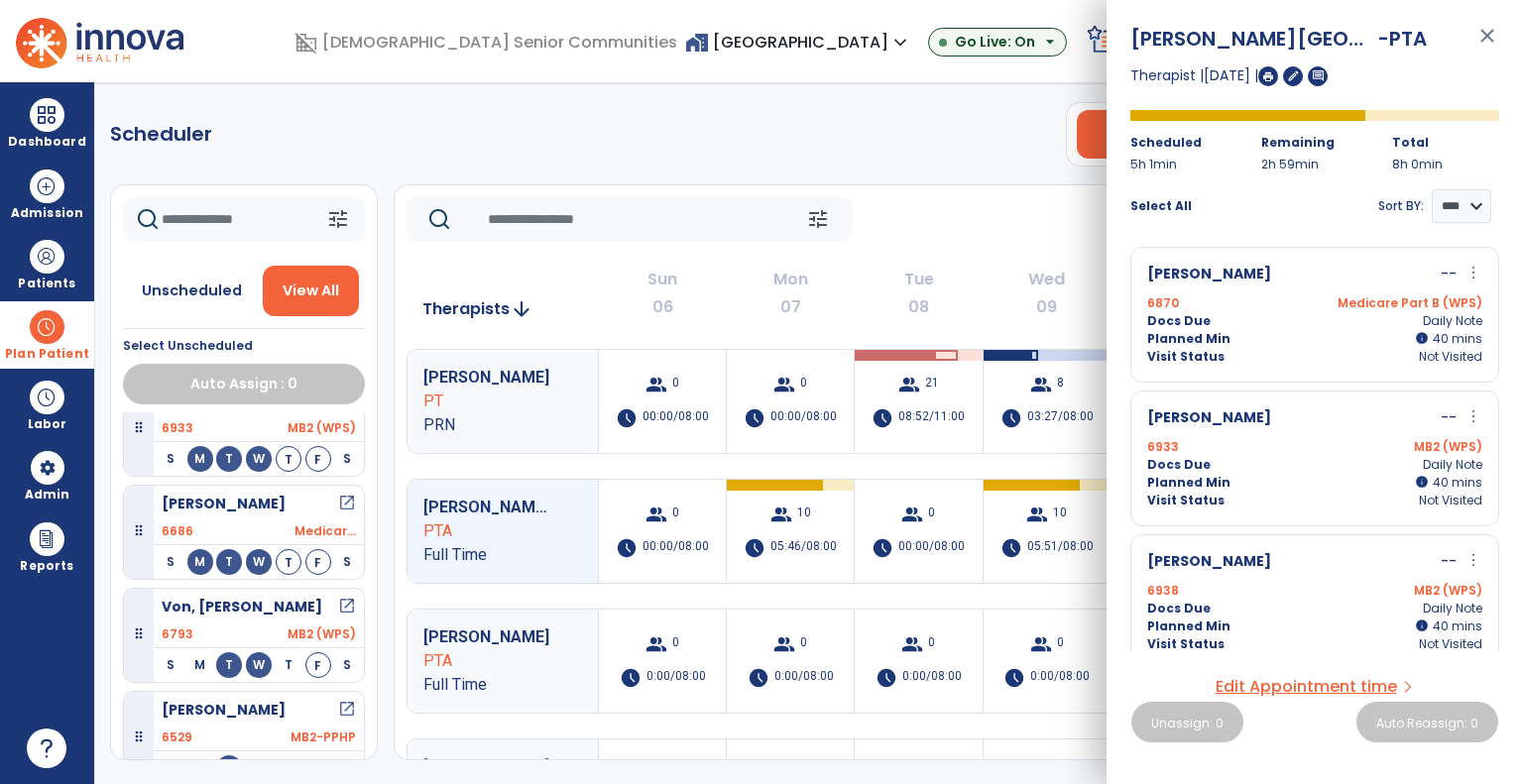 scroll, scrollTop: 1180, scrollLeft: 0, axis: vertical 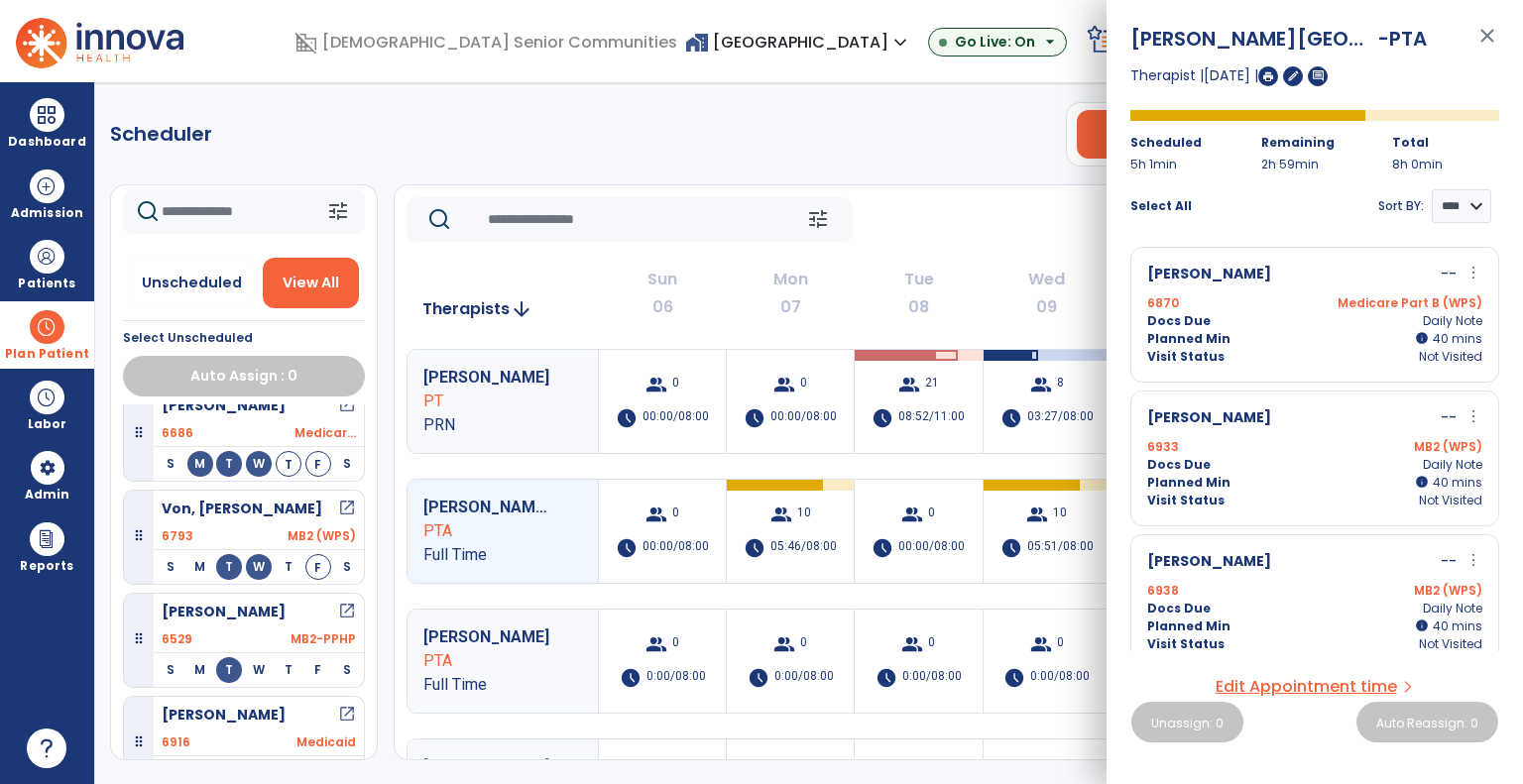 click on "Plan Patient" at bounding box center [47, 334] 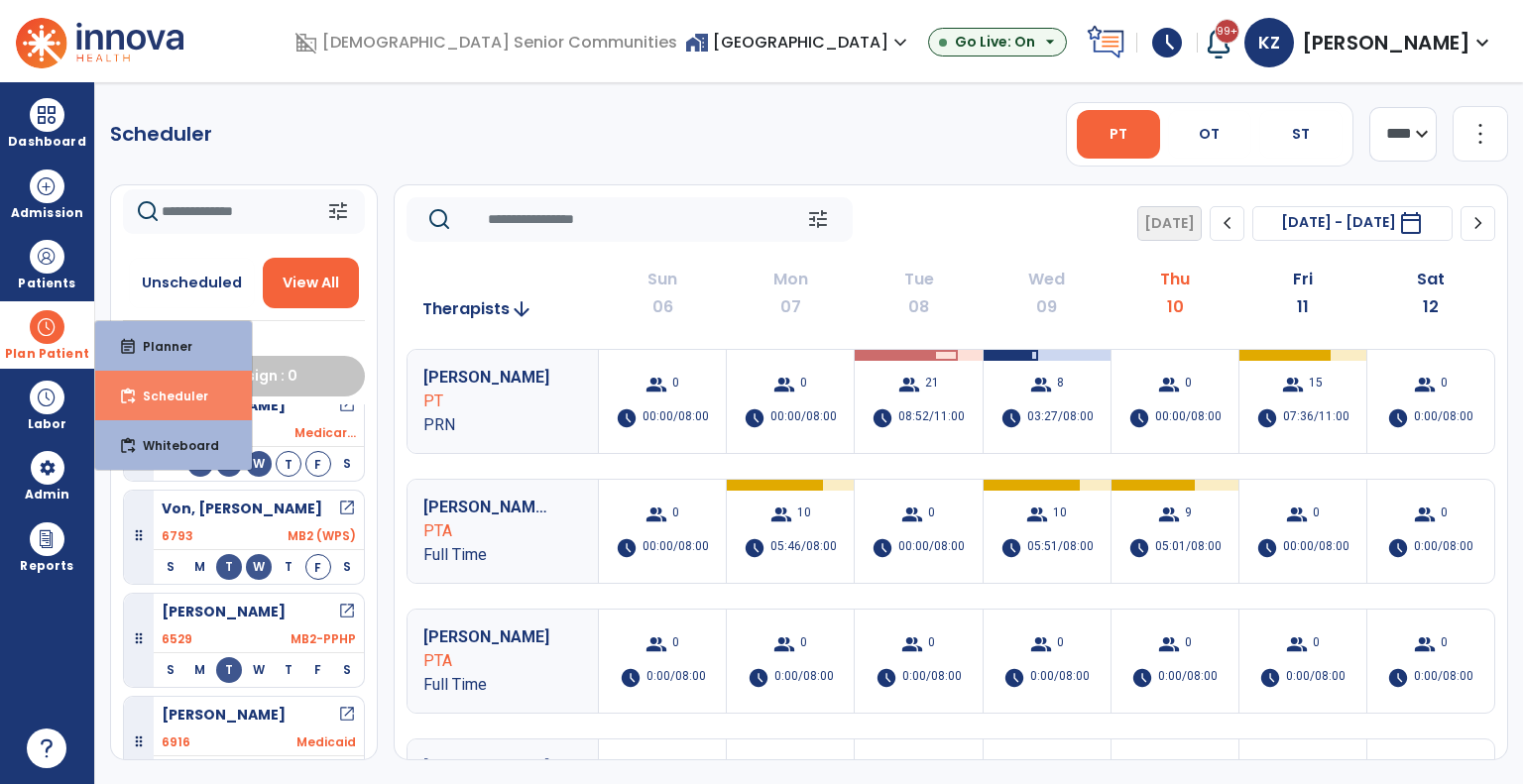 click on "Scheduler" at bounding box center (168, 395) 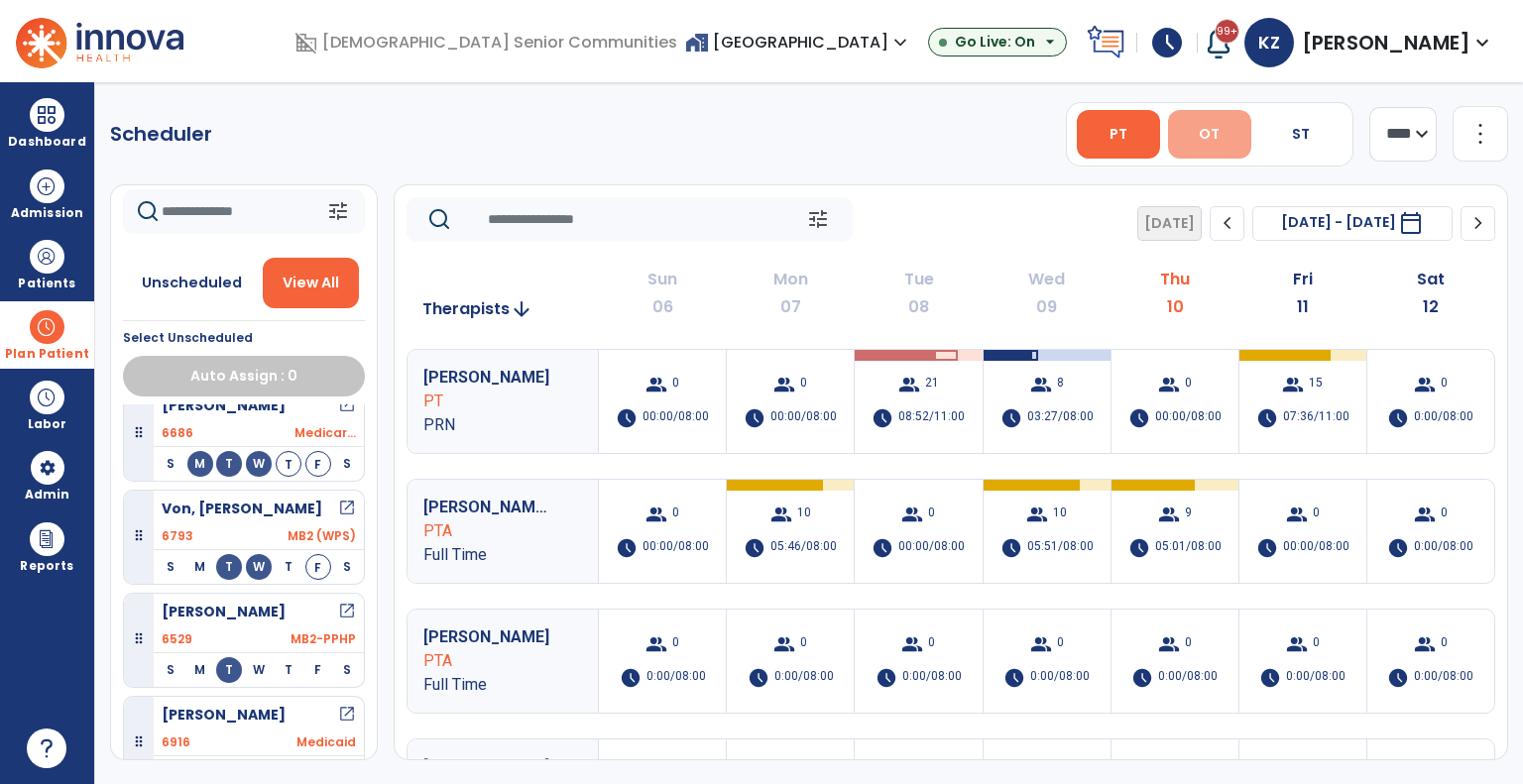 click on "OT" at bounding box center (1209, 134) 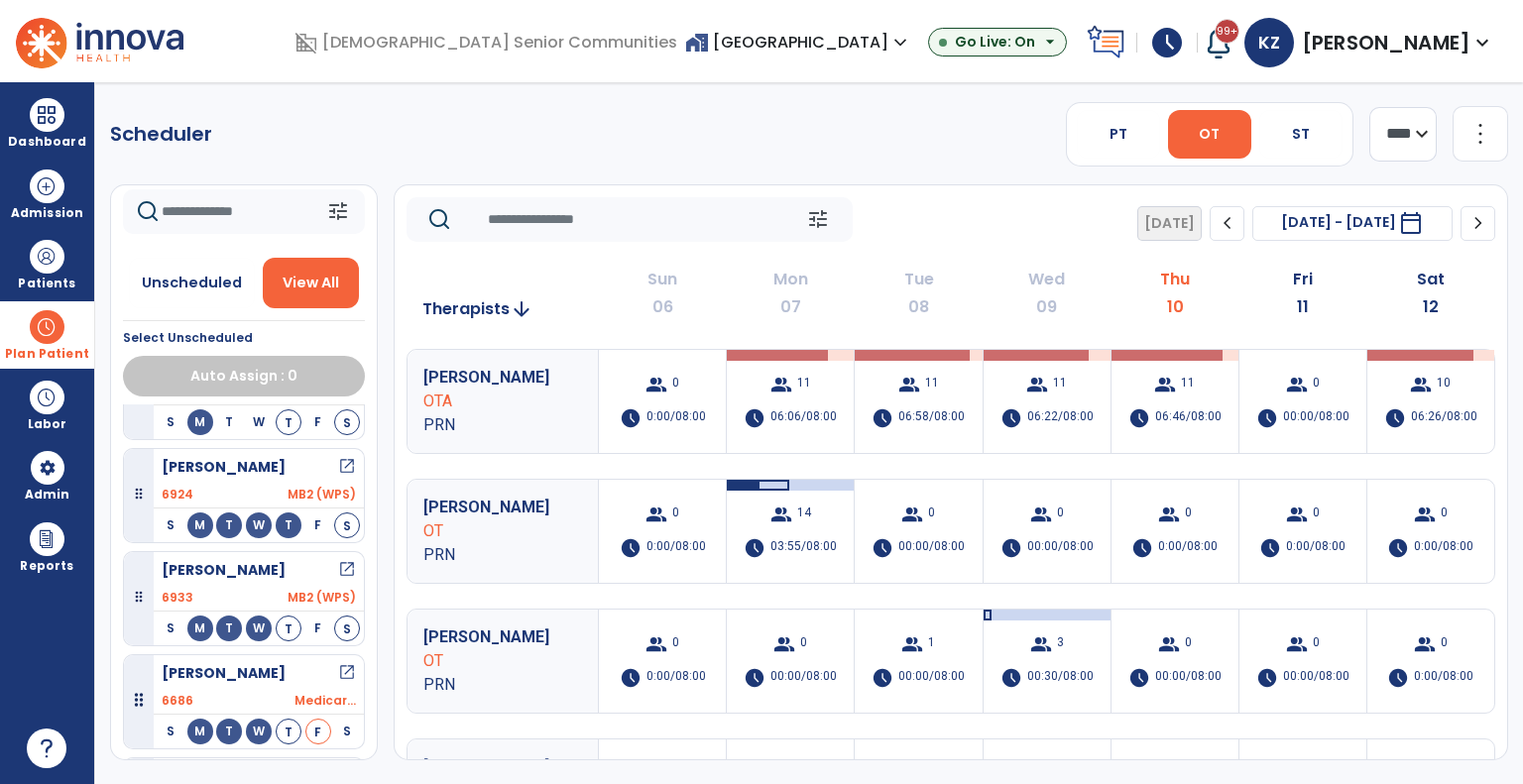 scroll, scrollTop: 880, scrollLeft: 0, axis: vertical 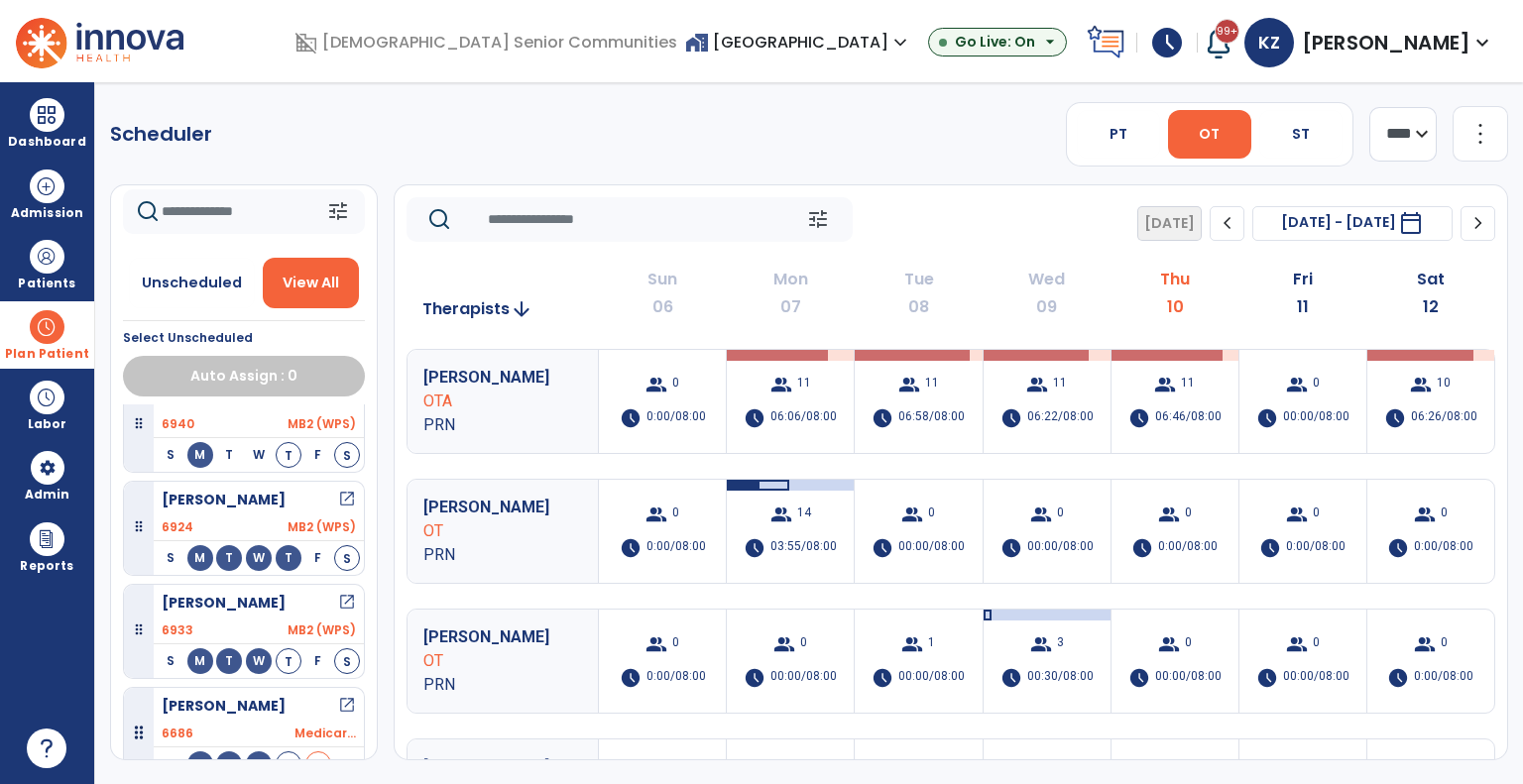 click at bounding box center [47, 327] 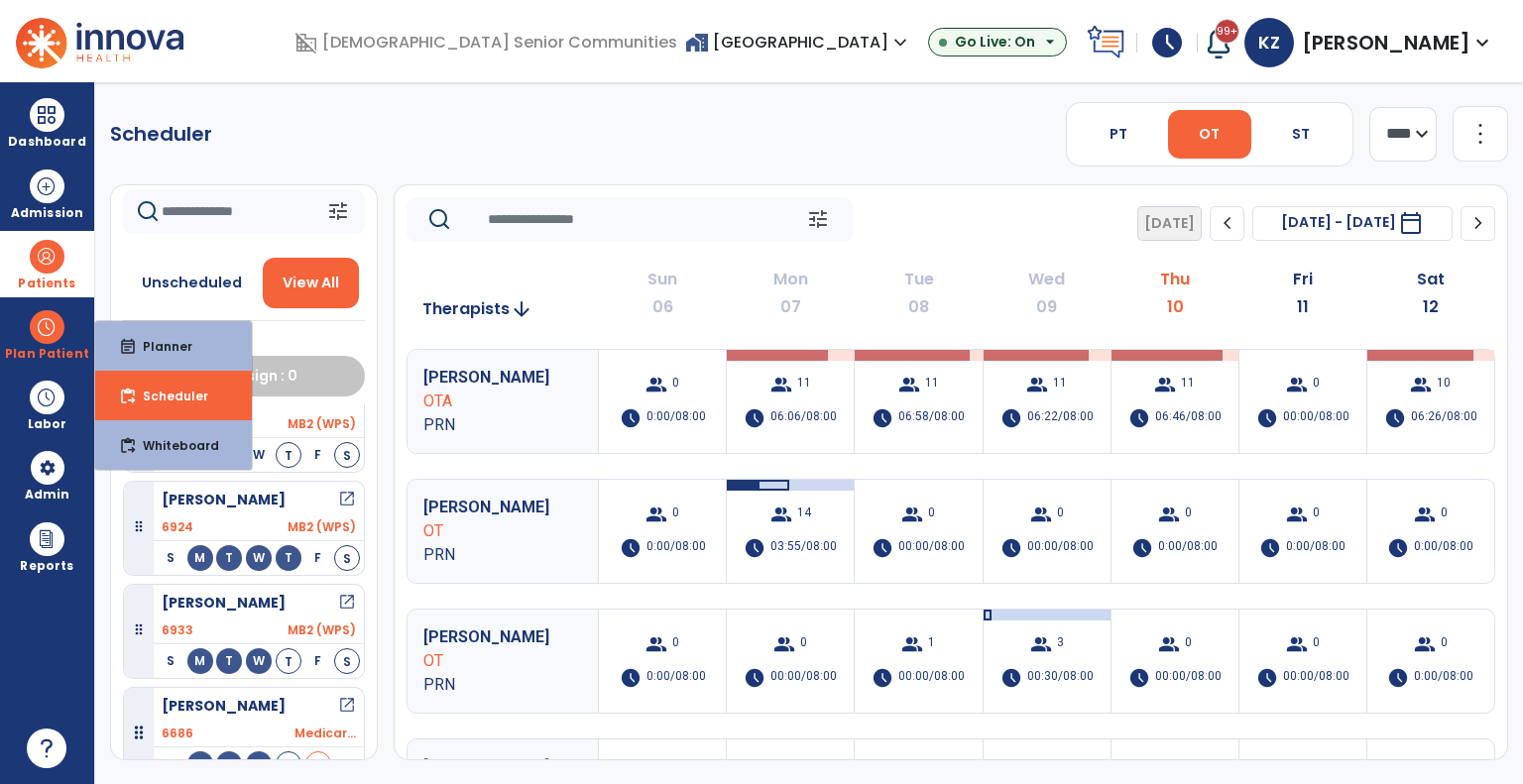 click at bounding box center [47, 257] 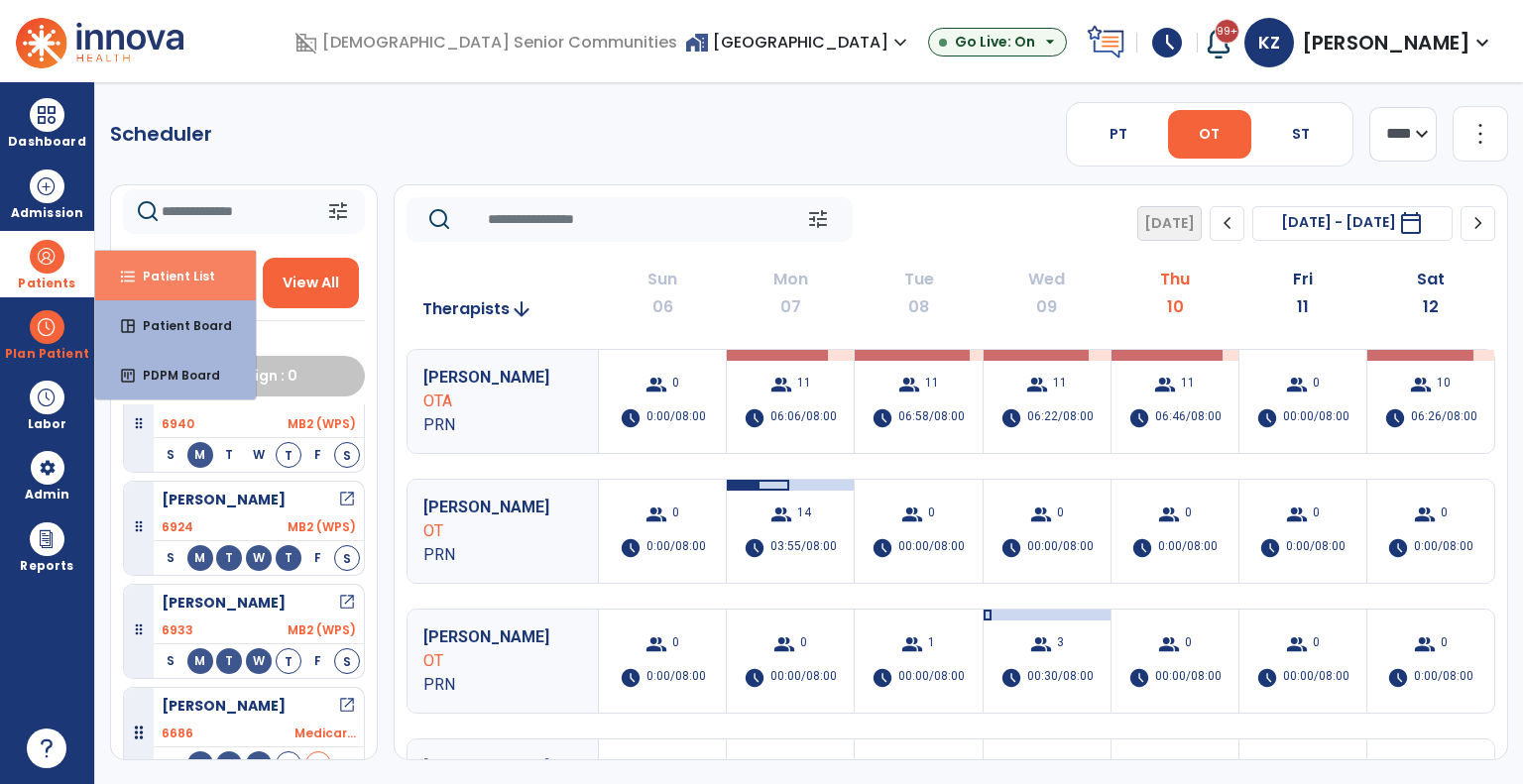 click on "Patient List" at bounding box center (171, 276) 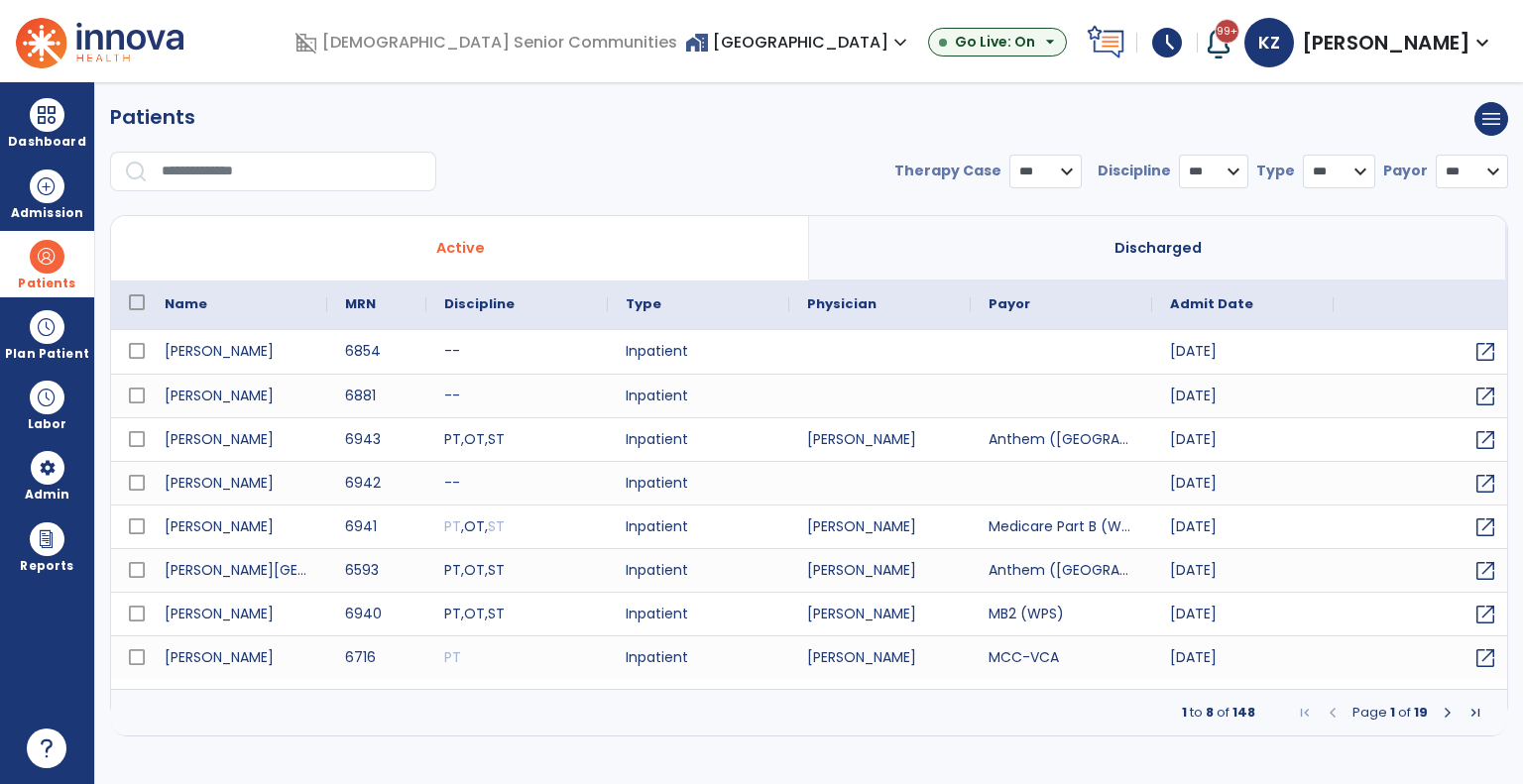 select on "***" 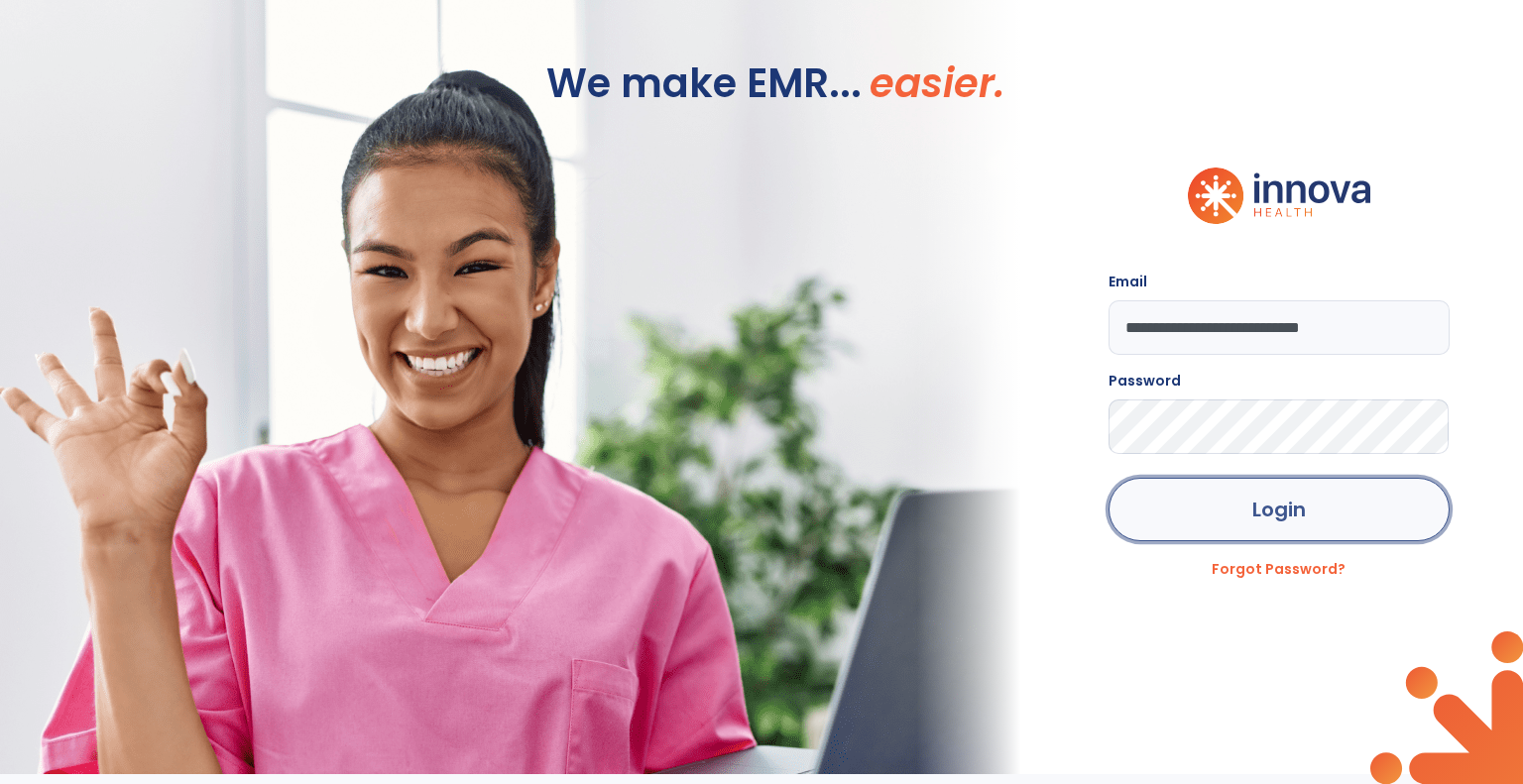 click on "Login" 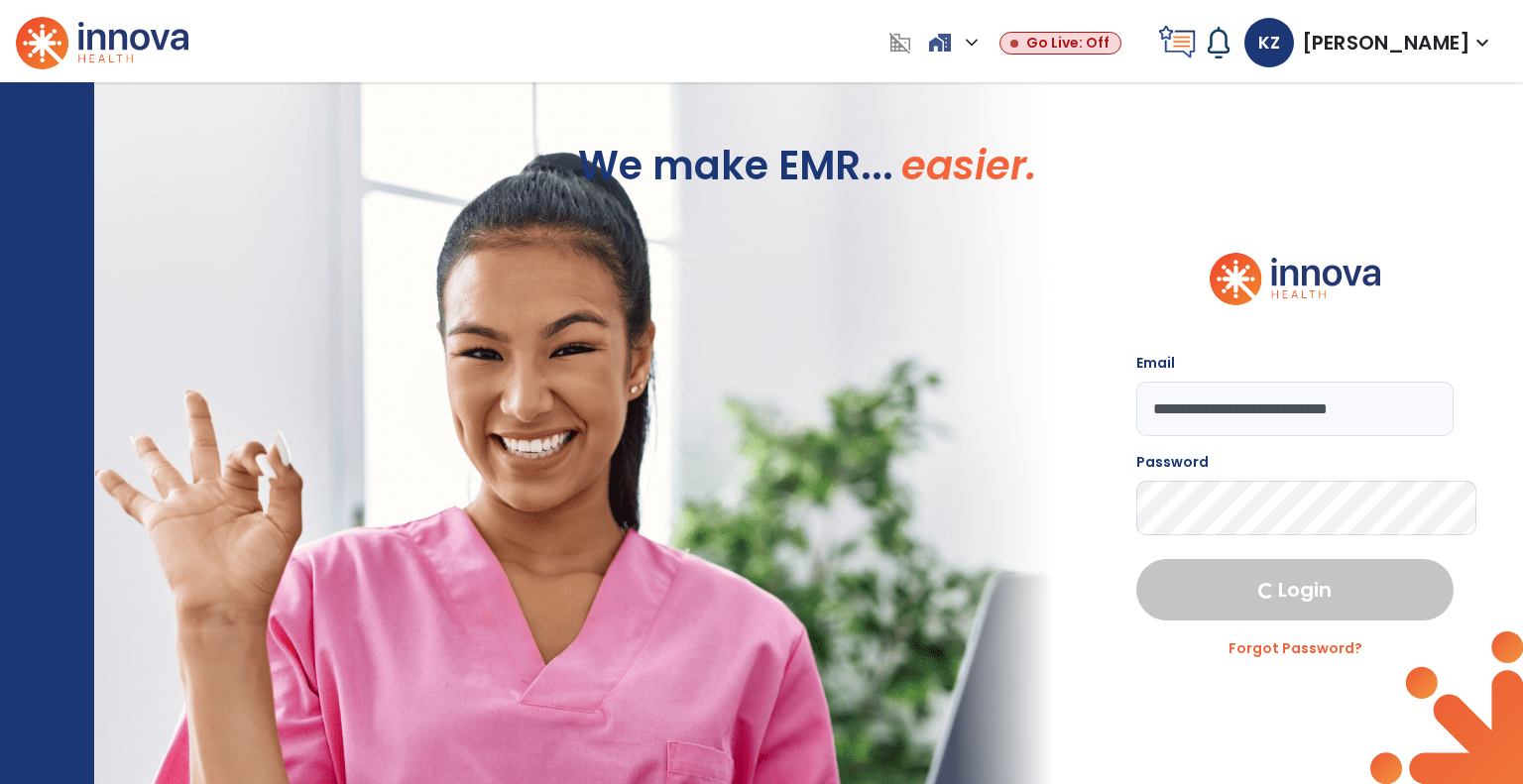 select on "***" 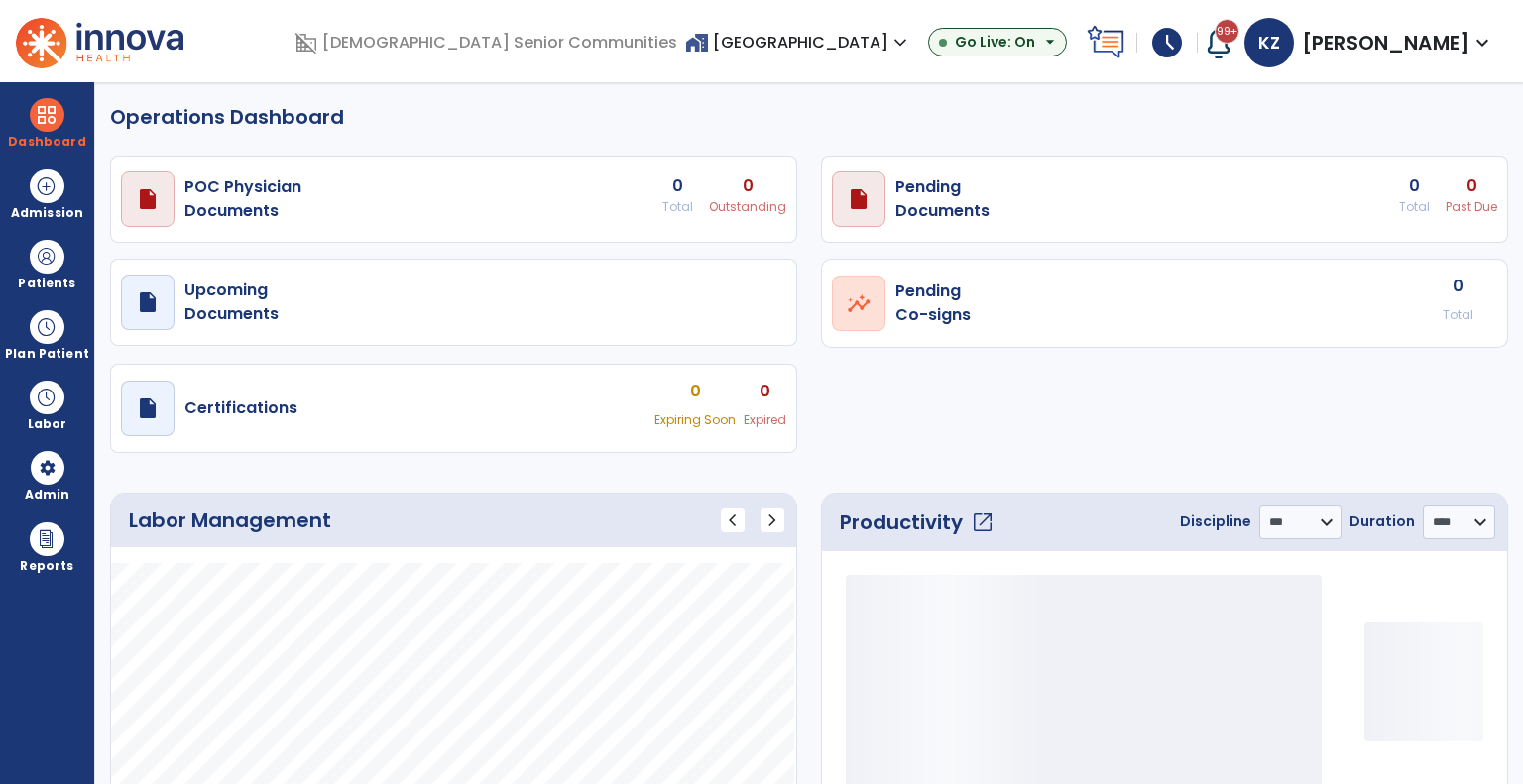 select on "***" 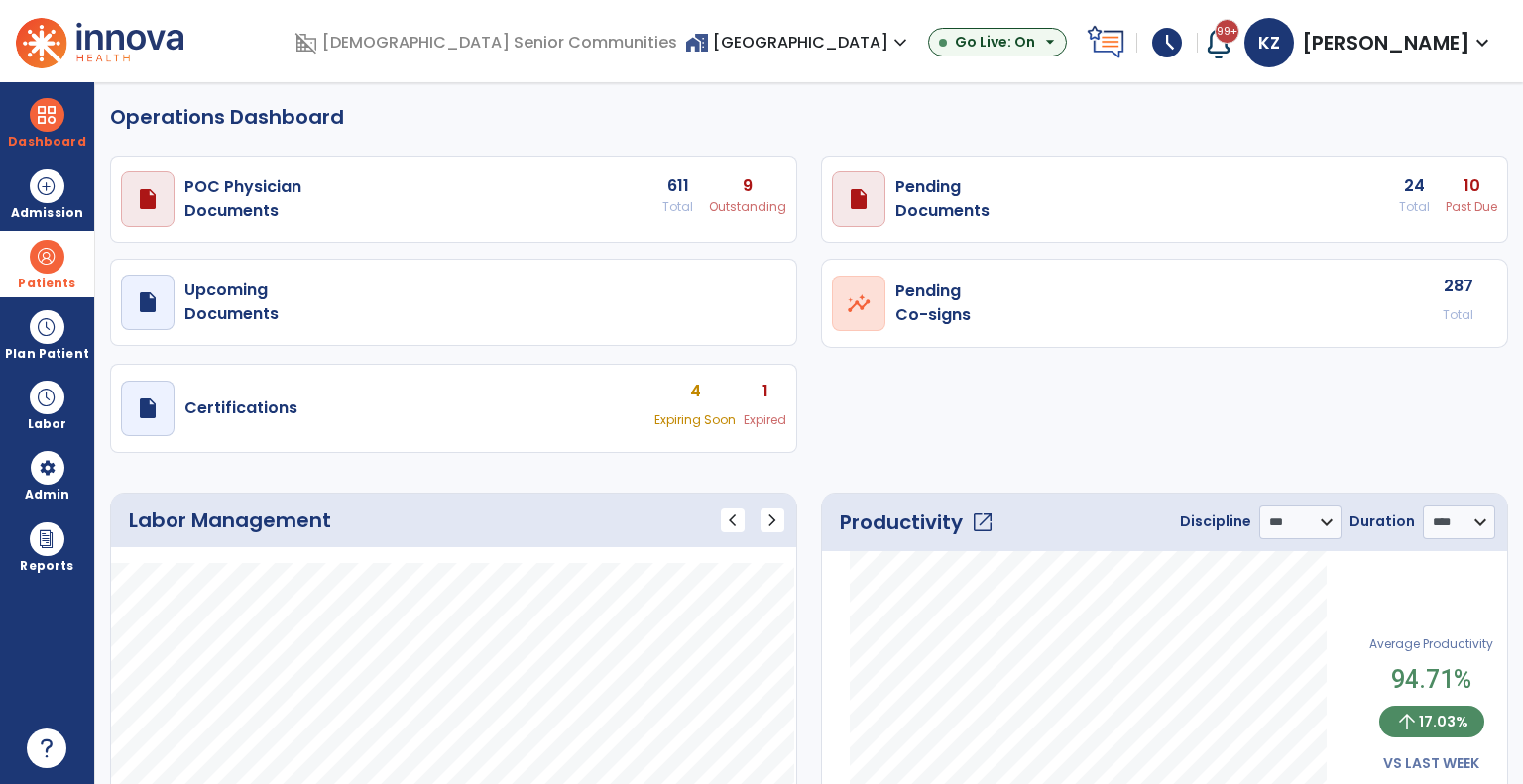 click at bounding box center (47, 257) 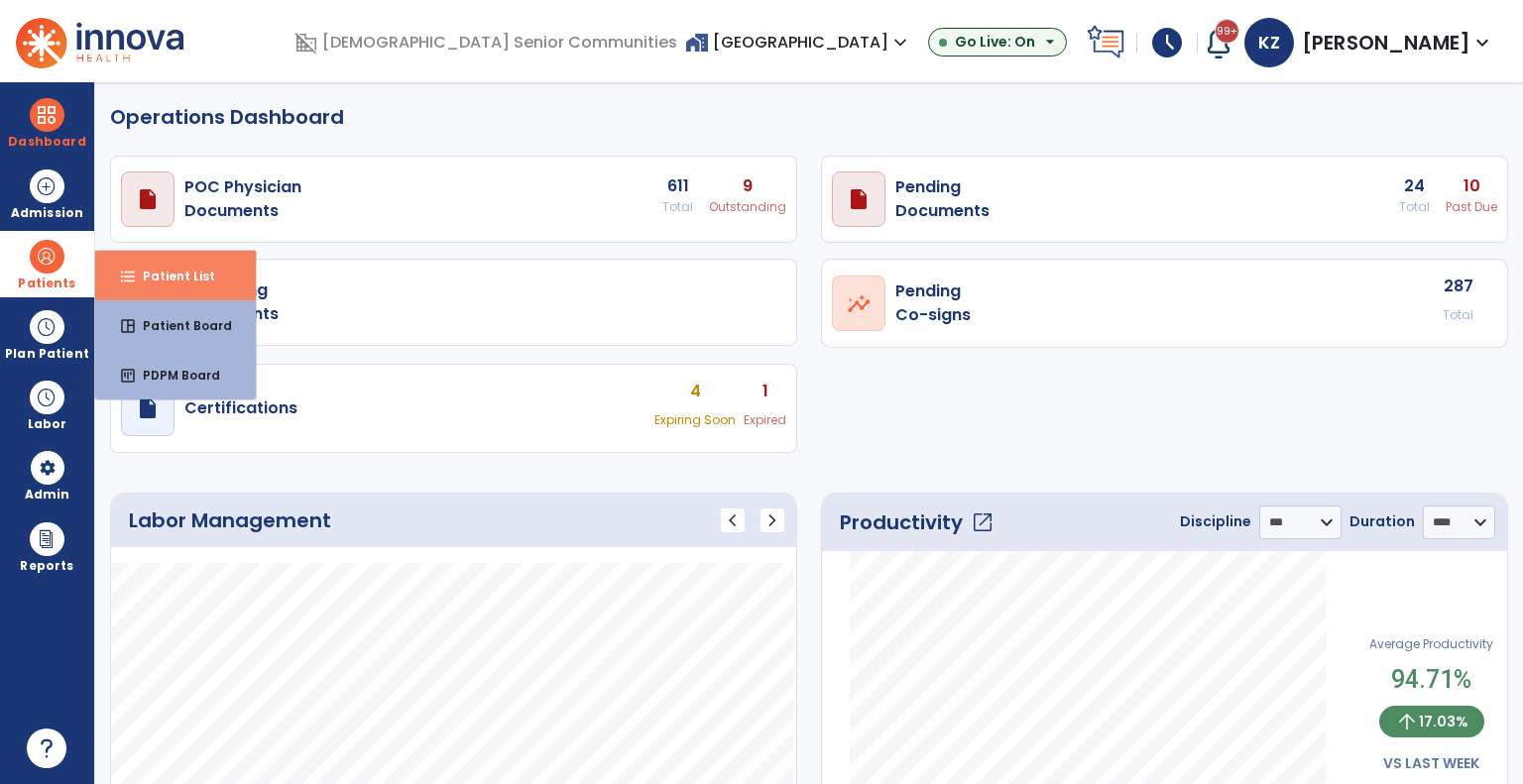 click on "format_list_bulleted" at bounding box center (128, 277) 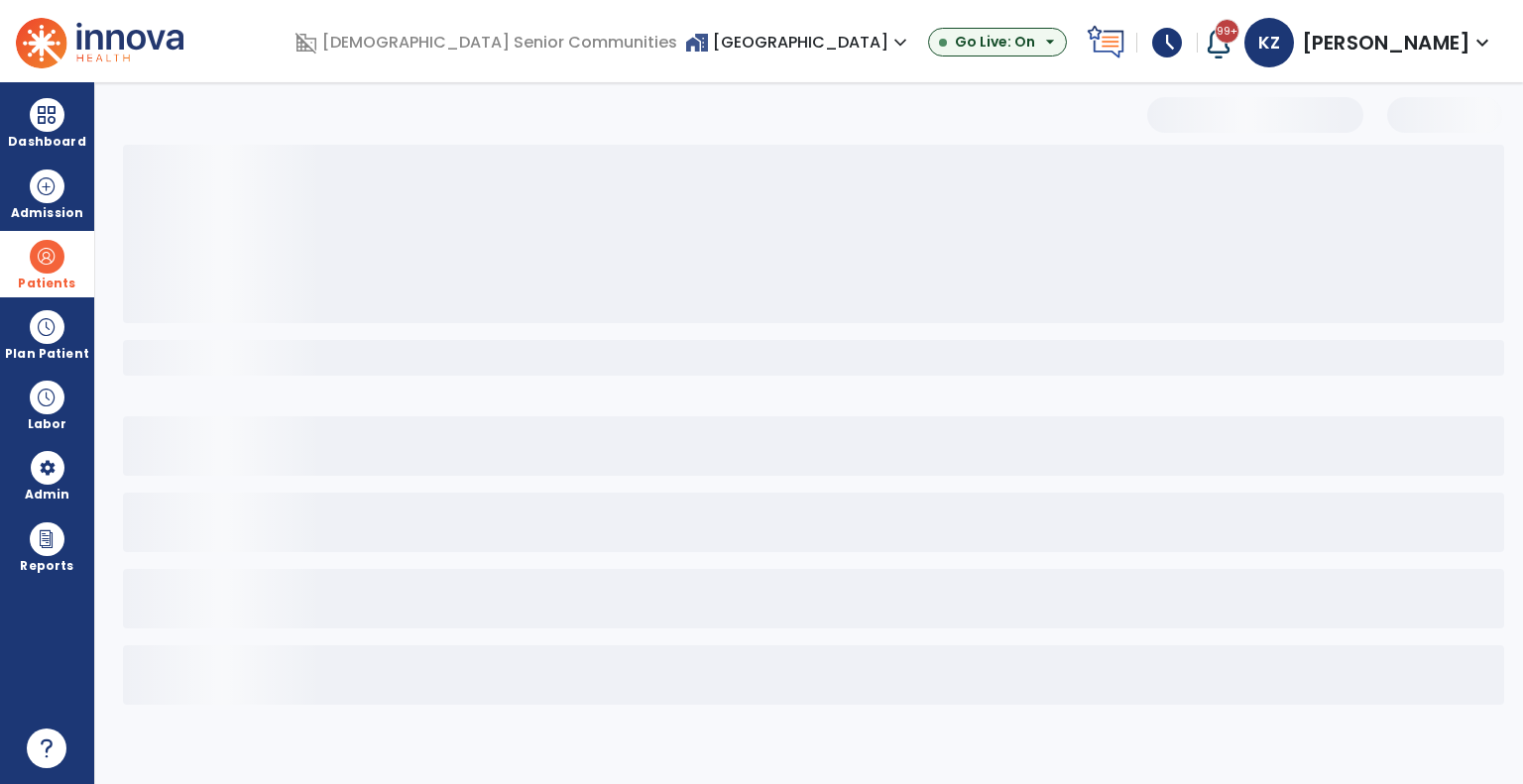 select on "***" 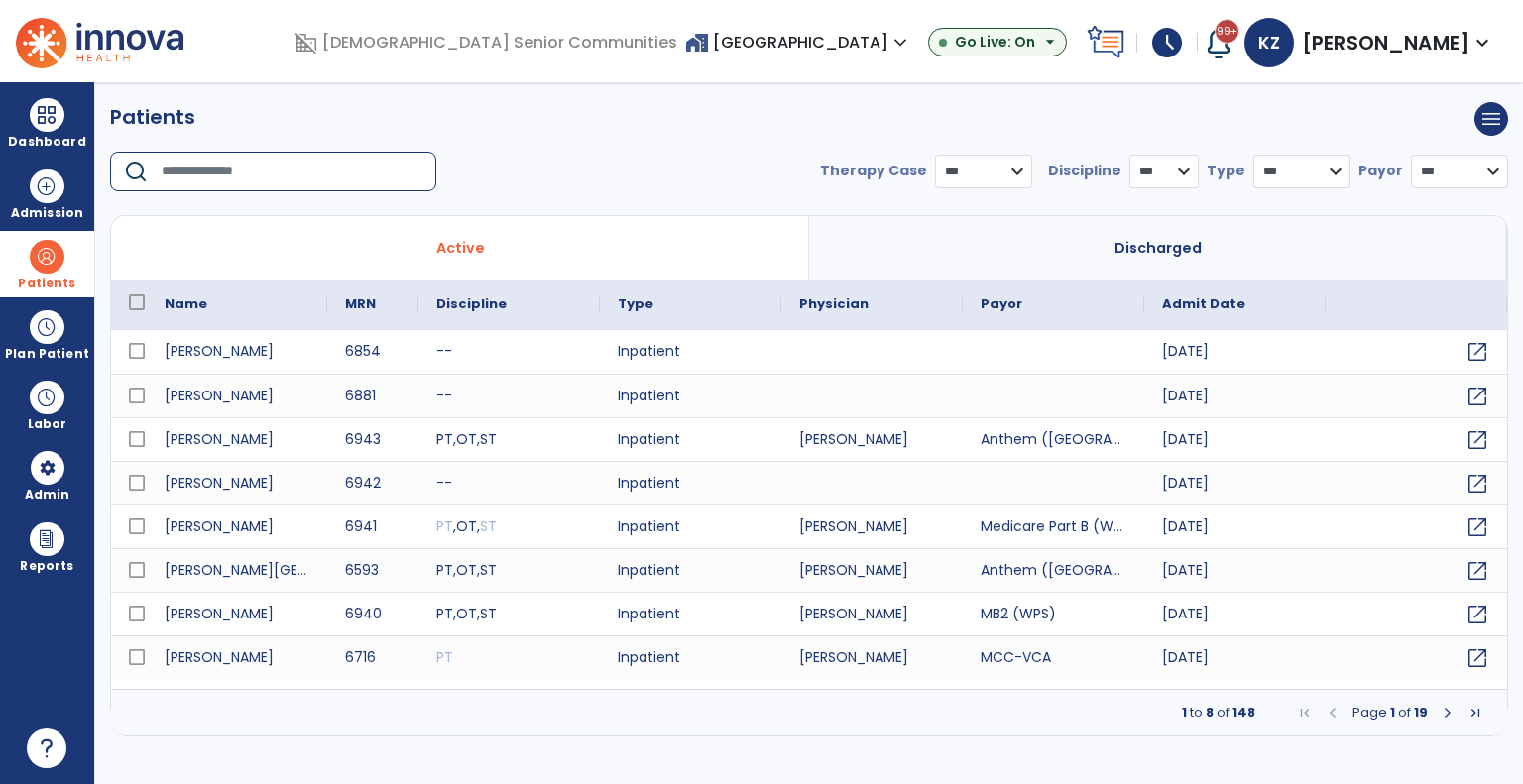 click at bounding box center (292, 171) 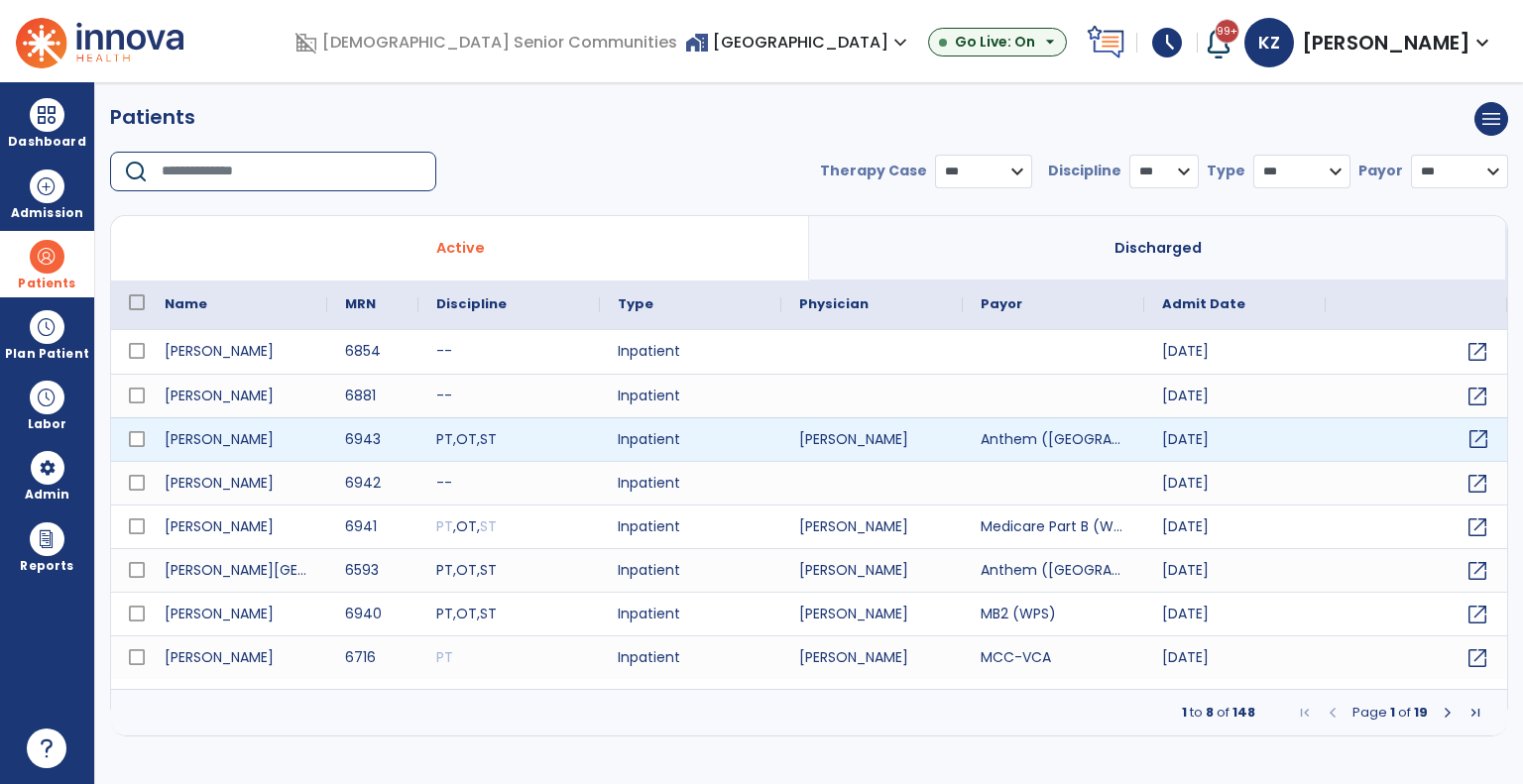 click on "open_in_new" at bounding box center (1478, 439) 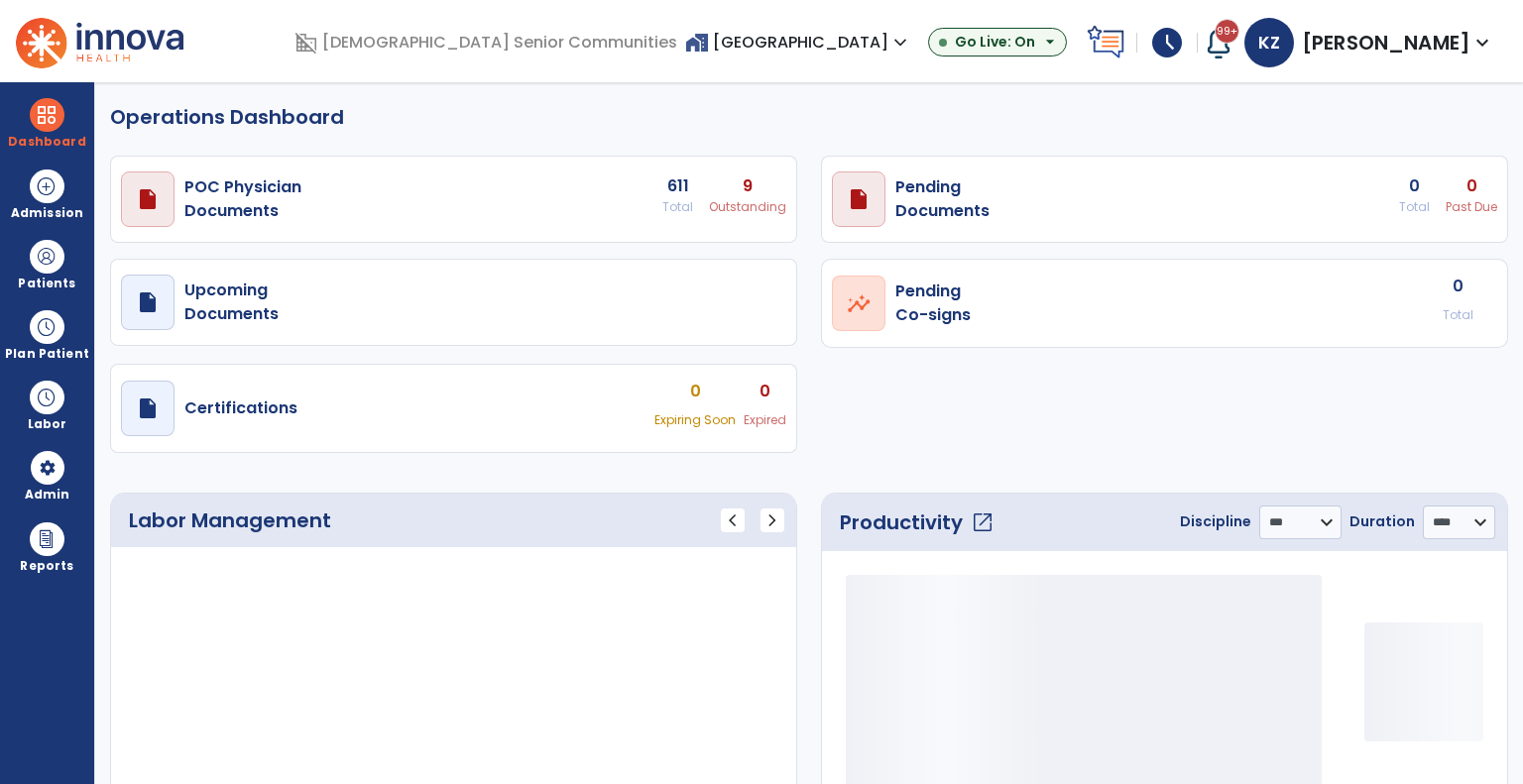 select on "***" 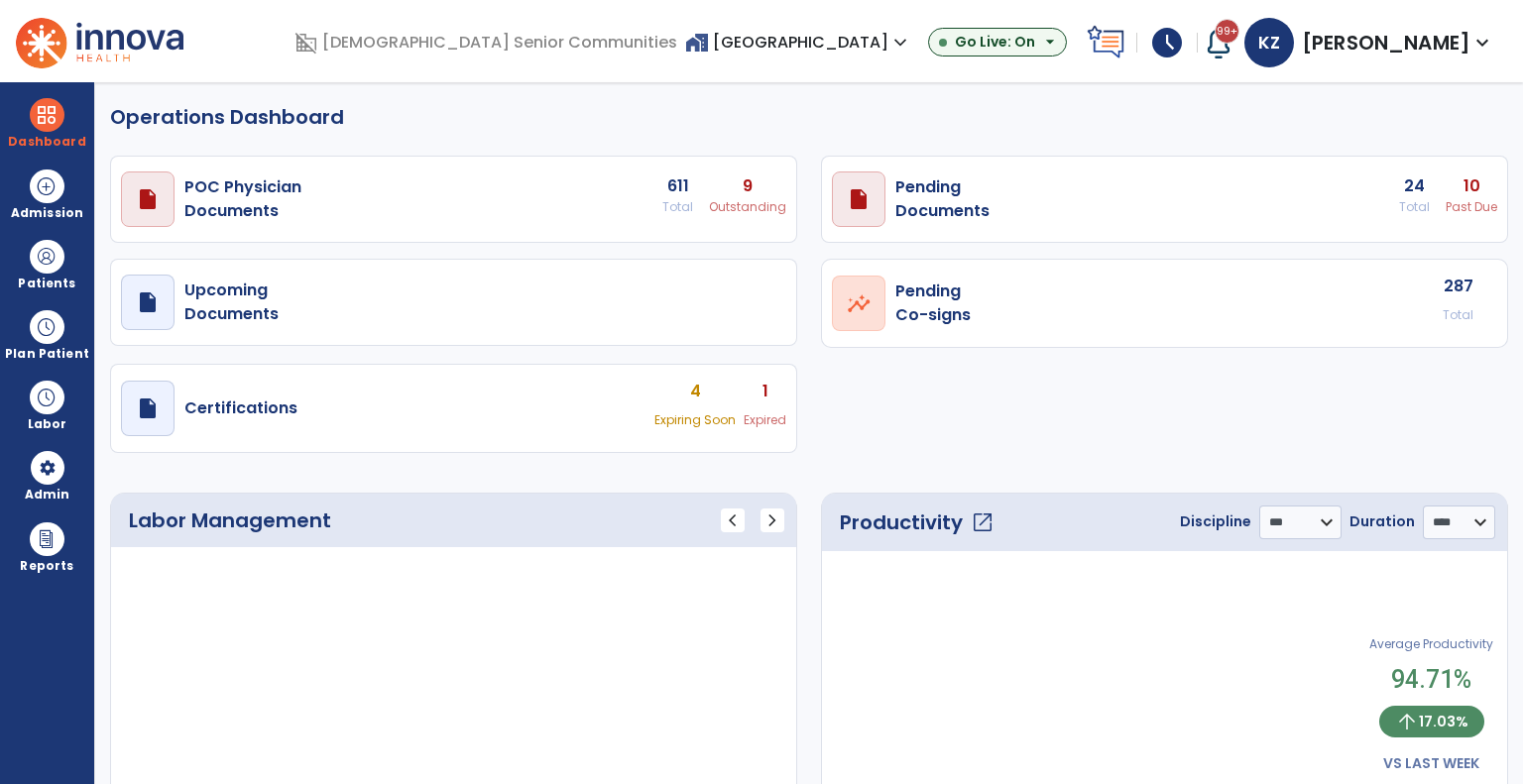 scroll, scrollTop: 0, scrollLeft: 0, axis: both 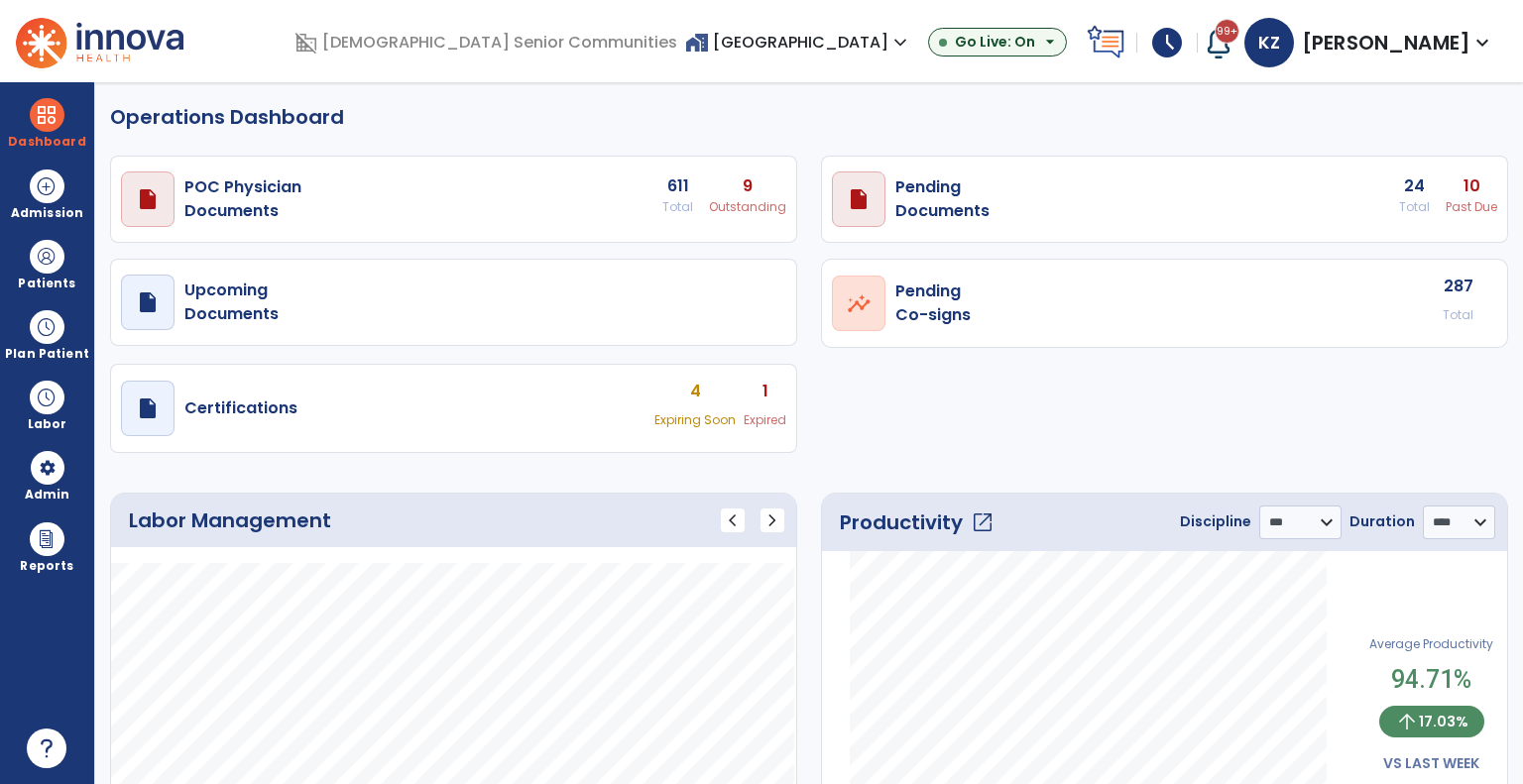 click on "home_work   [GEOGRAPHIC_DATA]   expand_more" at bounding box center (798, 42) 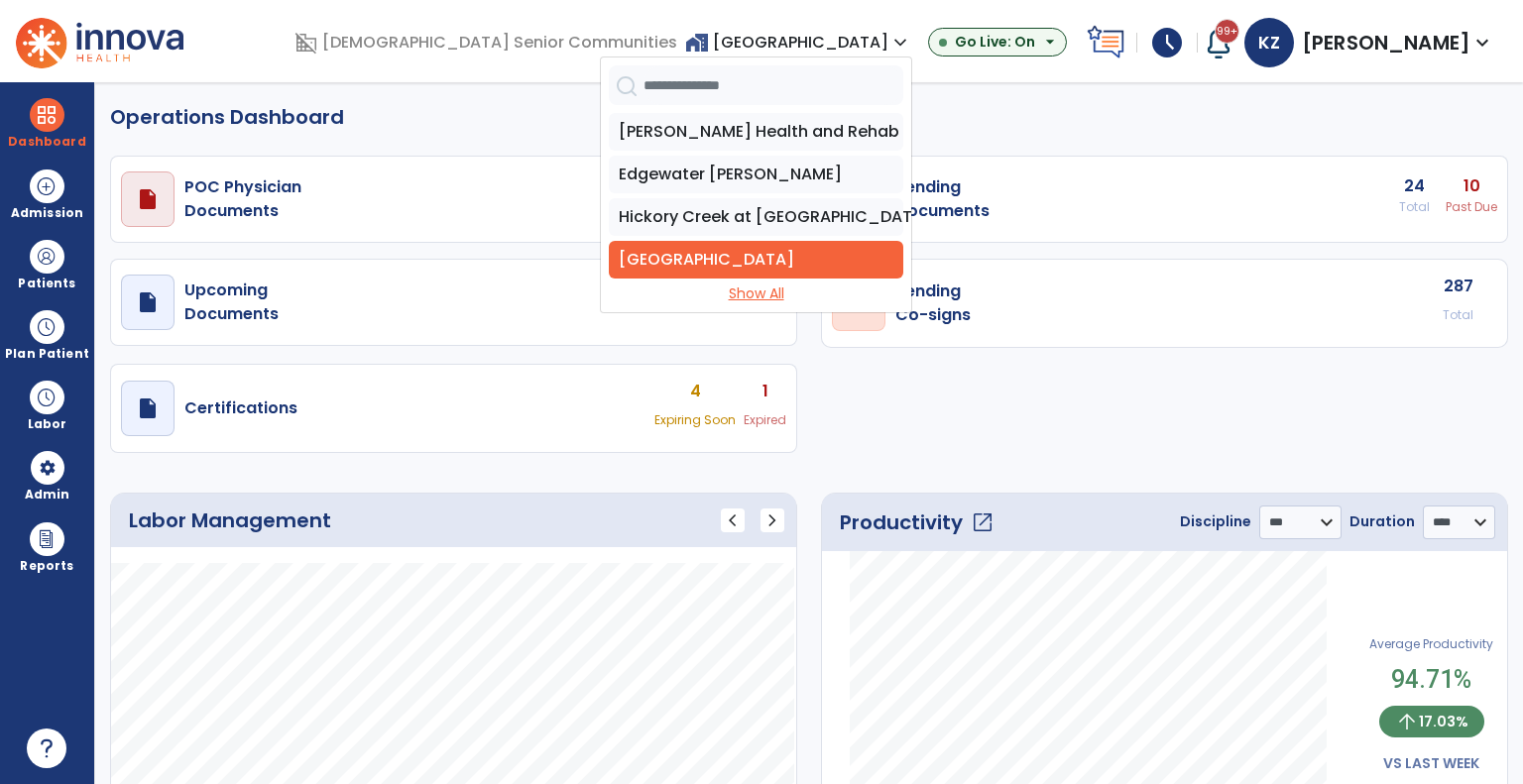 click on "Ben Hur Health and [GEOGRAPHIC_DATA][PERSON_NAME]   [GEOGRAPHIC_DATA] at [GEOGRAPHIC_DATA]  Show All" at bounding box center [756, 208] 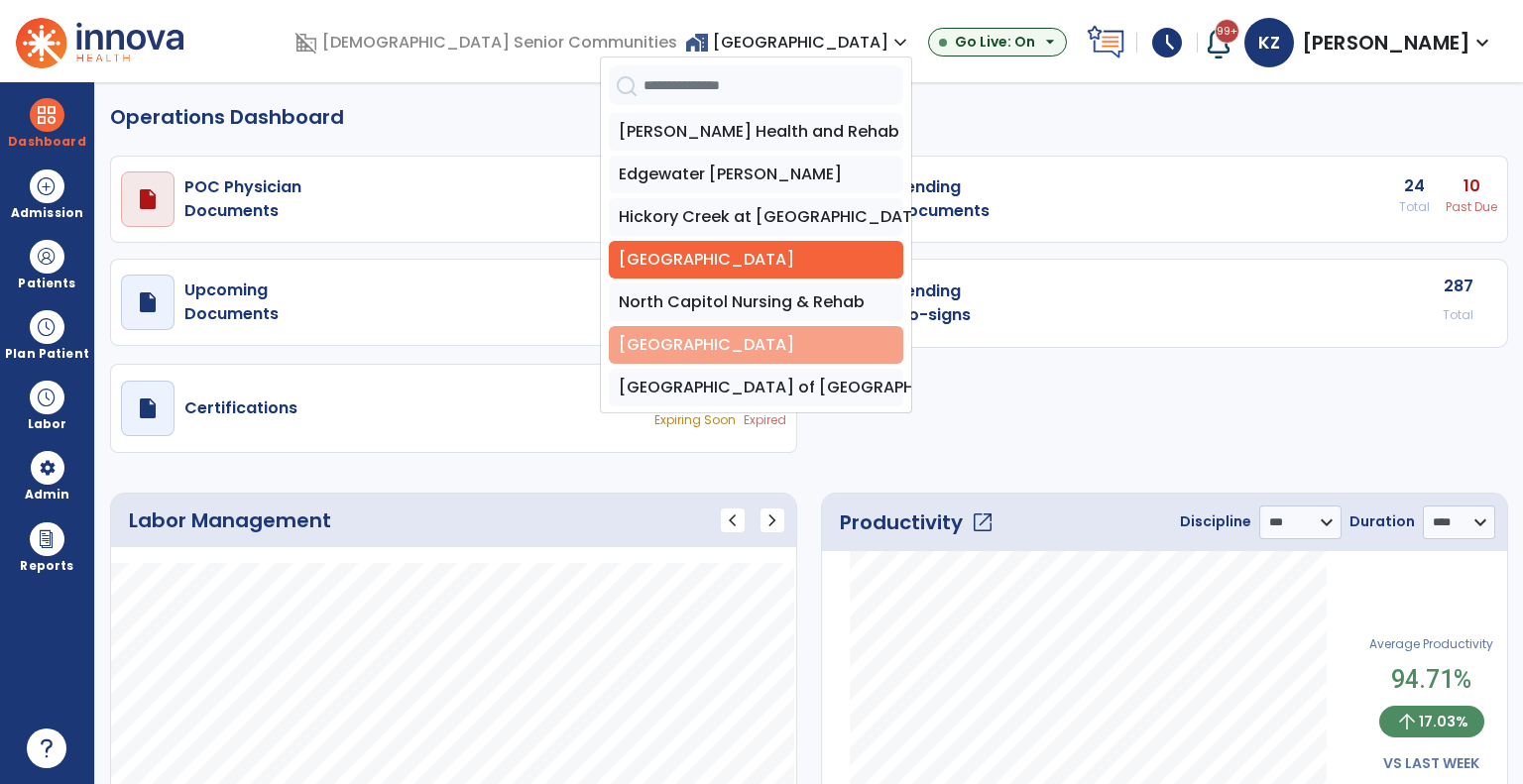 click on "[GEOGRAPHIC_DATA]" at bounding box center [756, 345] 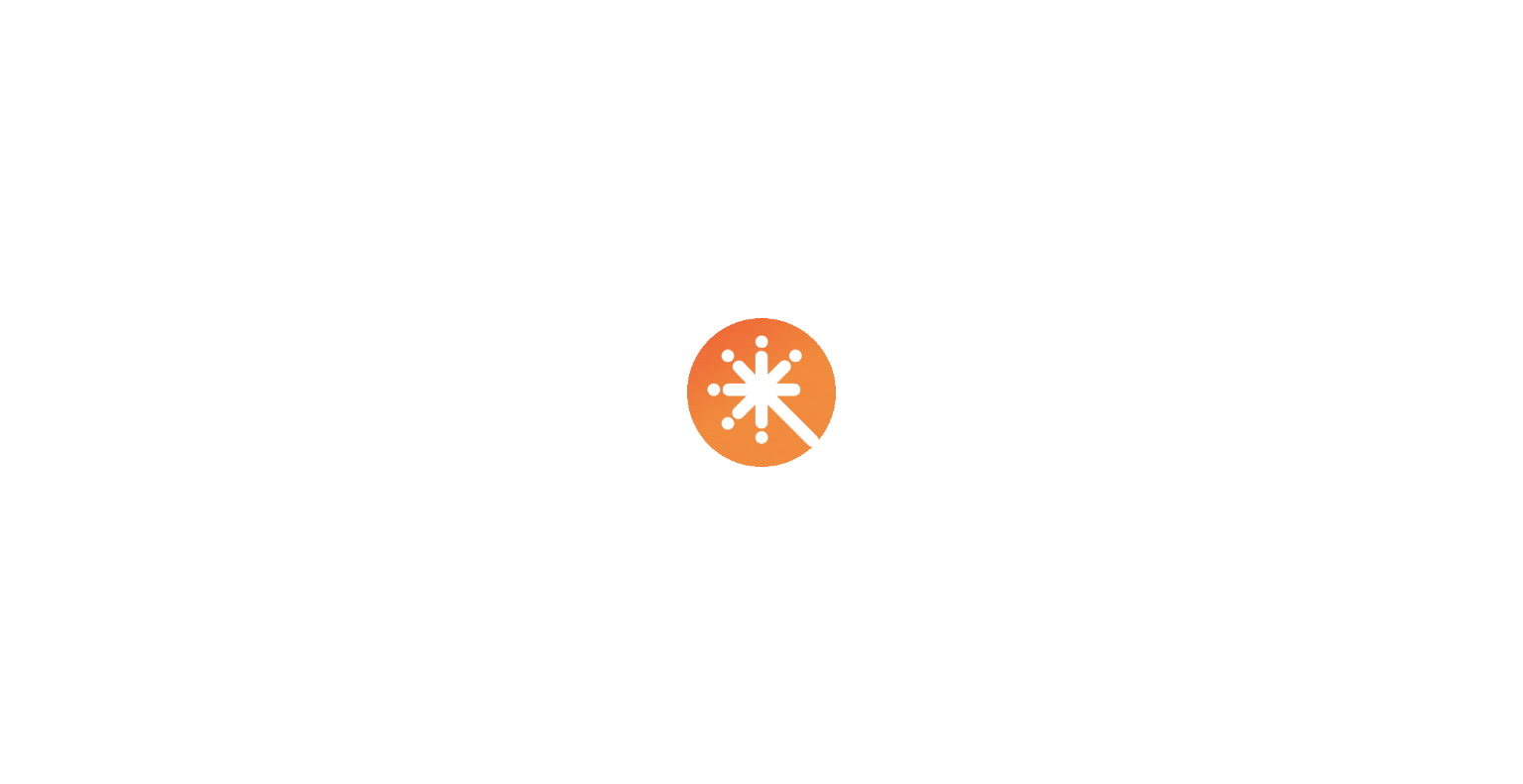 scroll, scrollTop: 0, scrollLeft: 0, axis: both 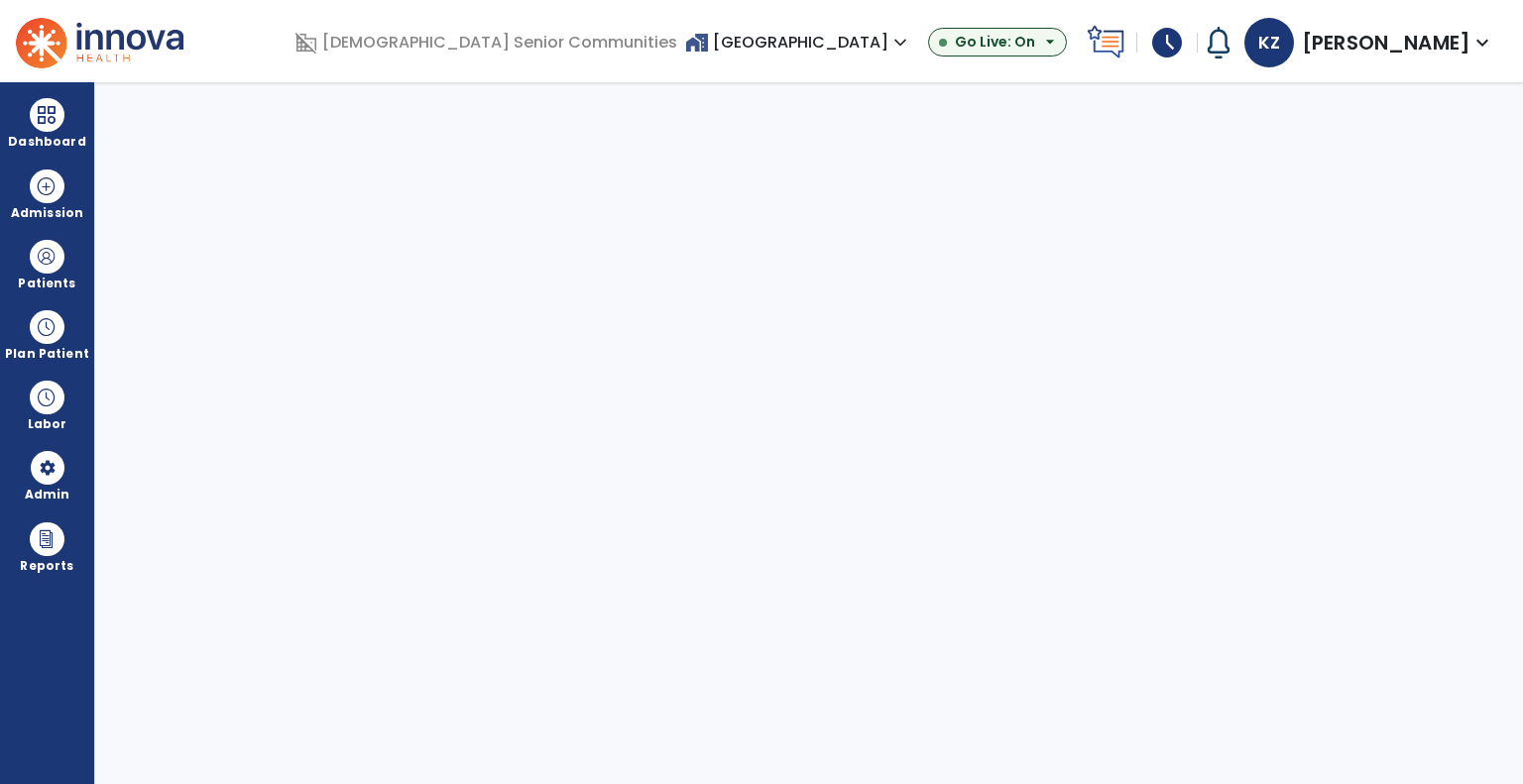 select on "***" 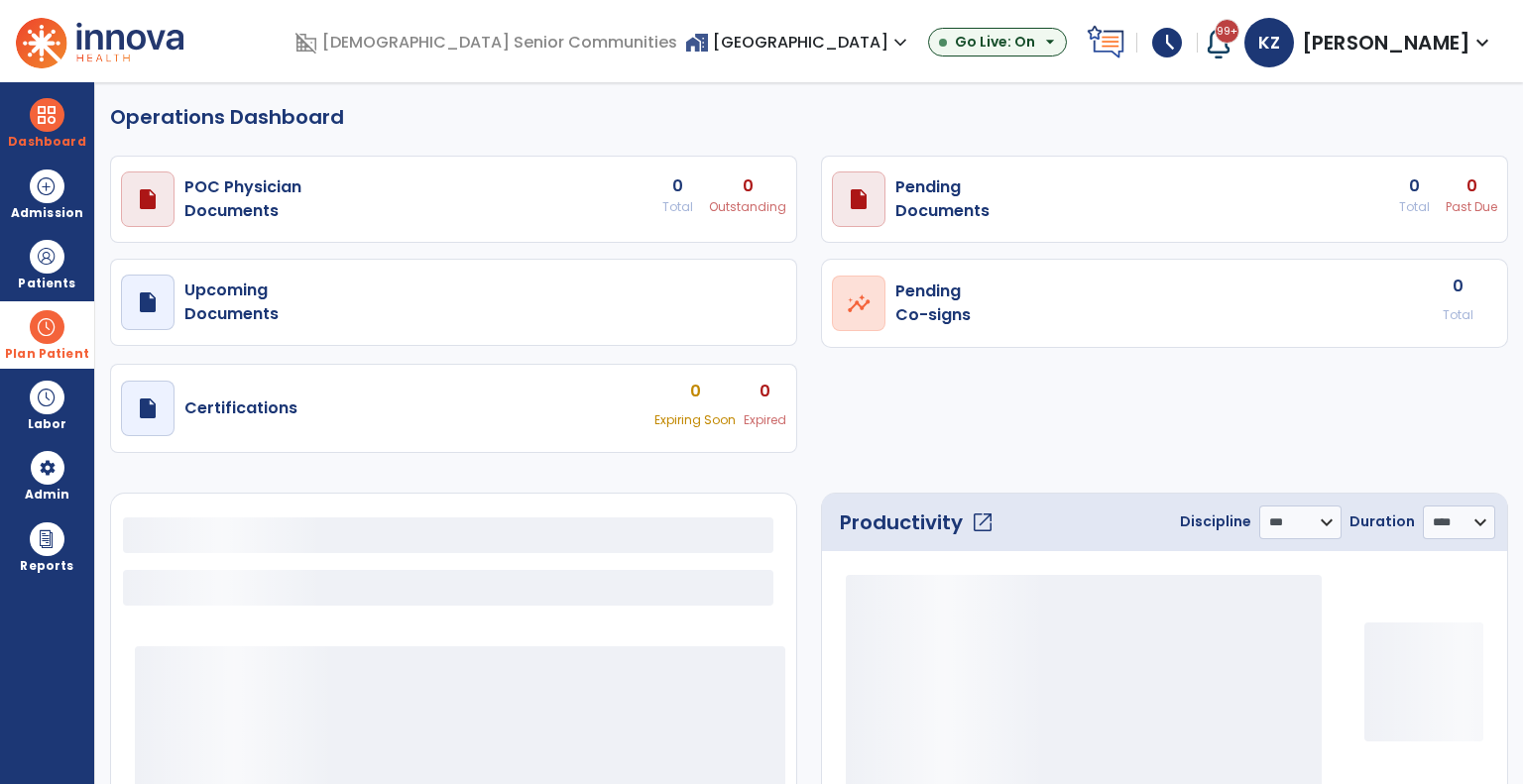 select on "***" 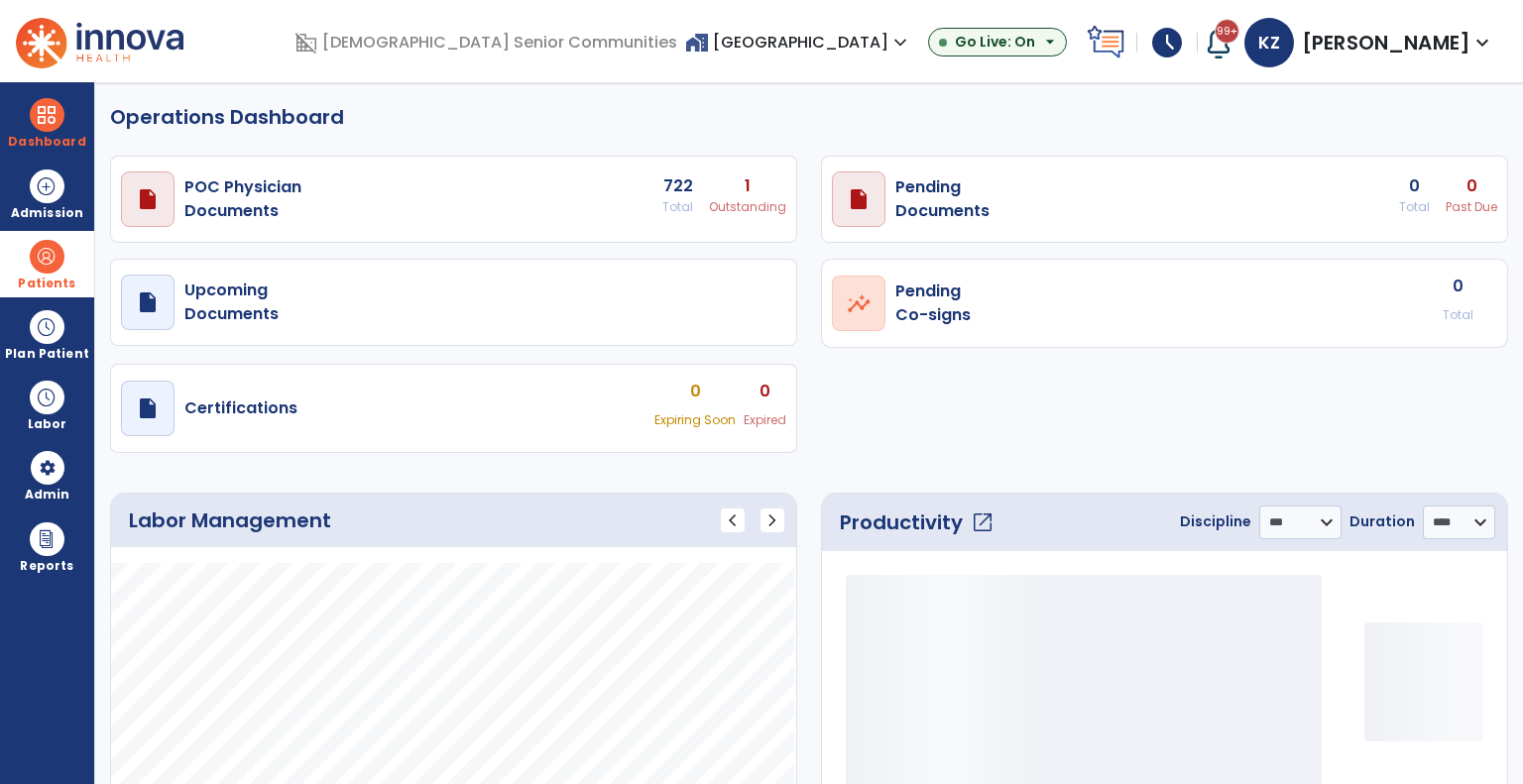 click at bounding box center [47, 257] 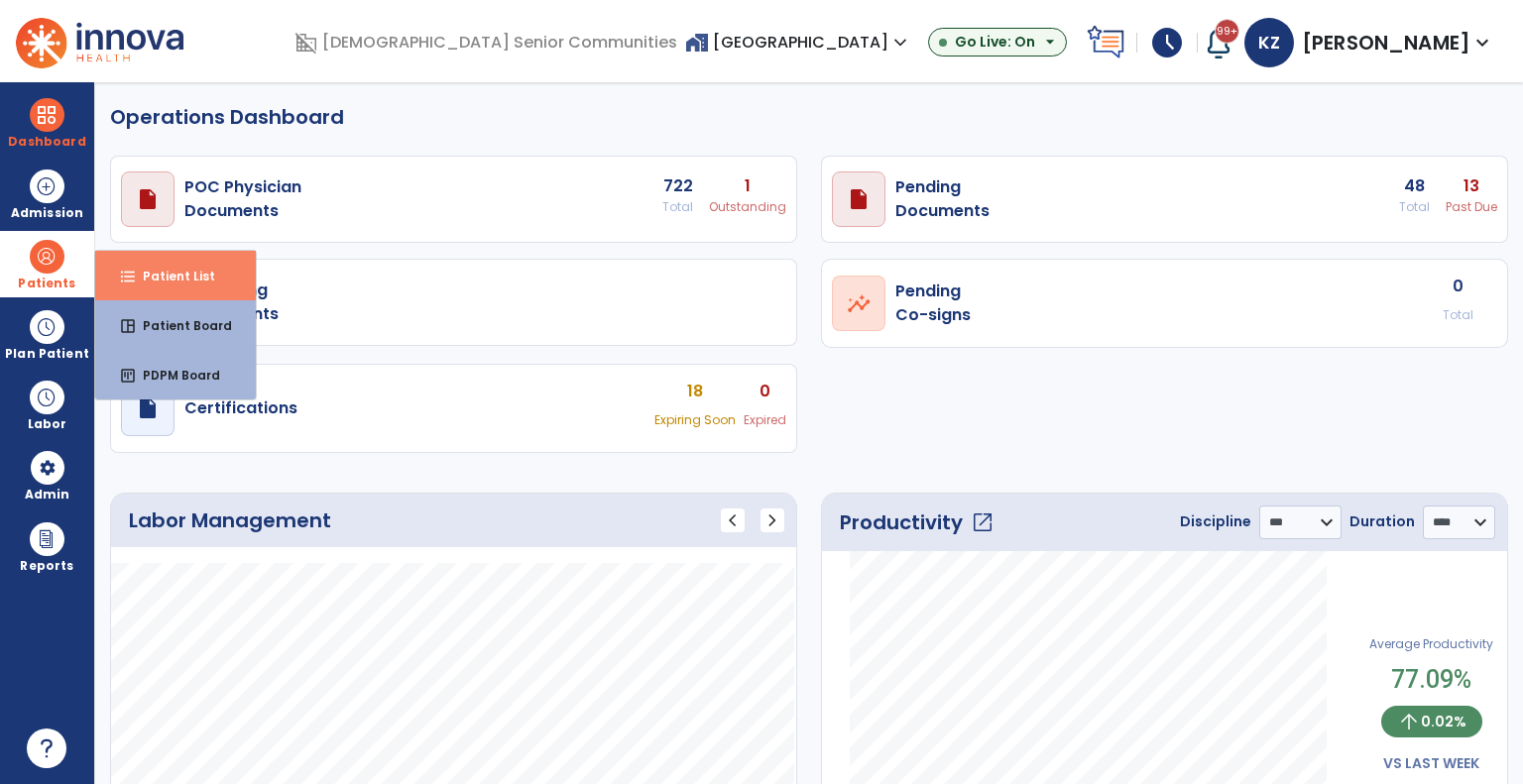 click on "Patient List" at bounding box center (171, 276) 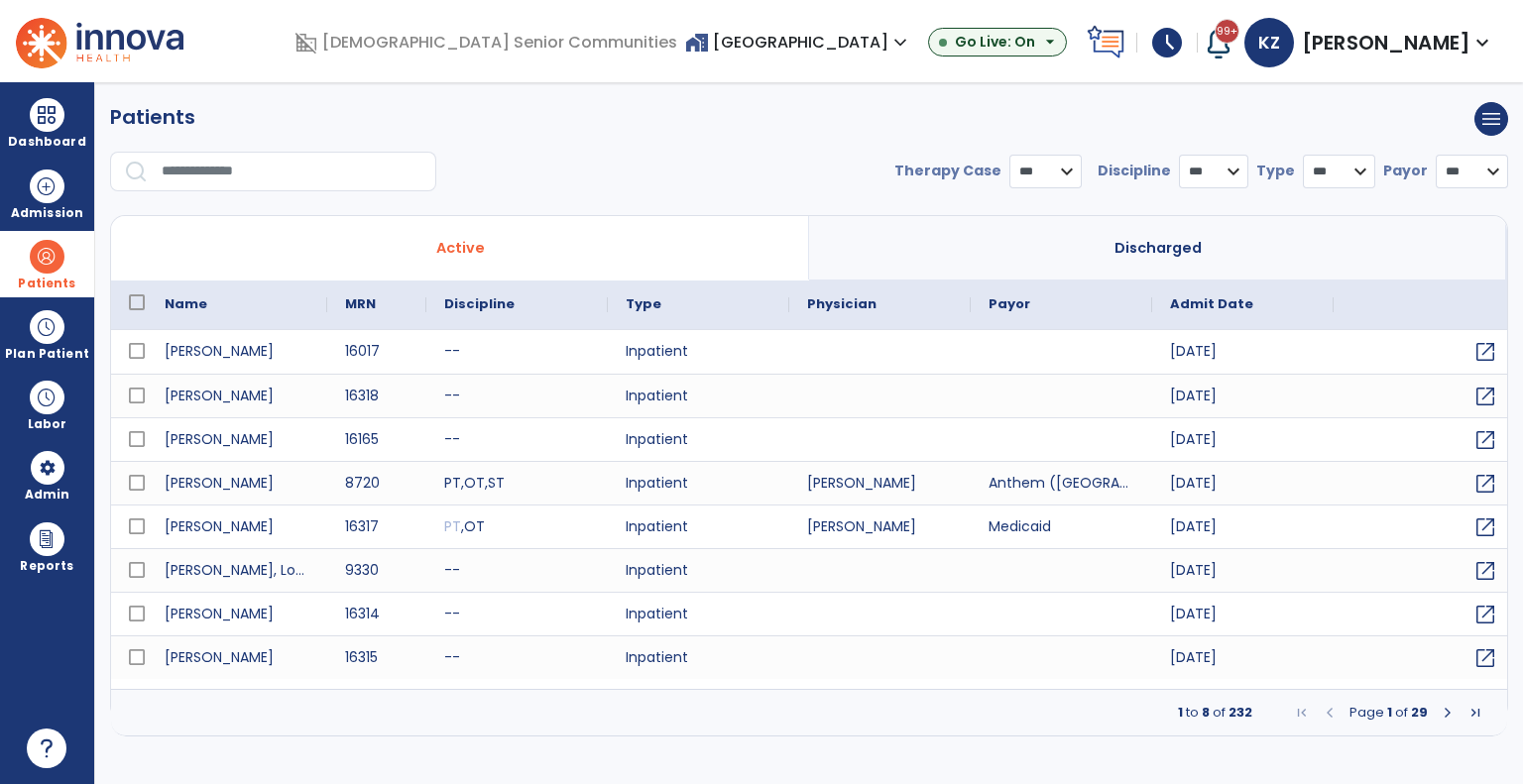 select on "***" 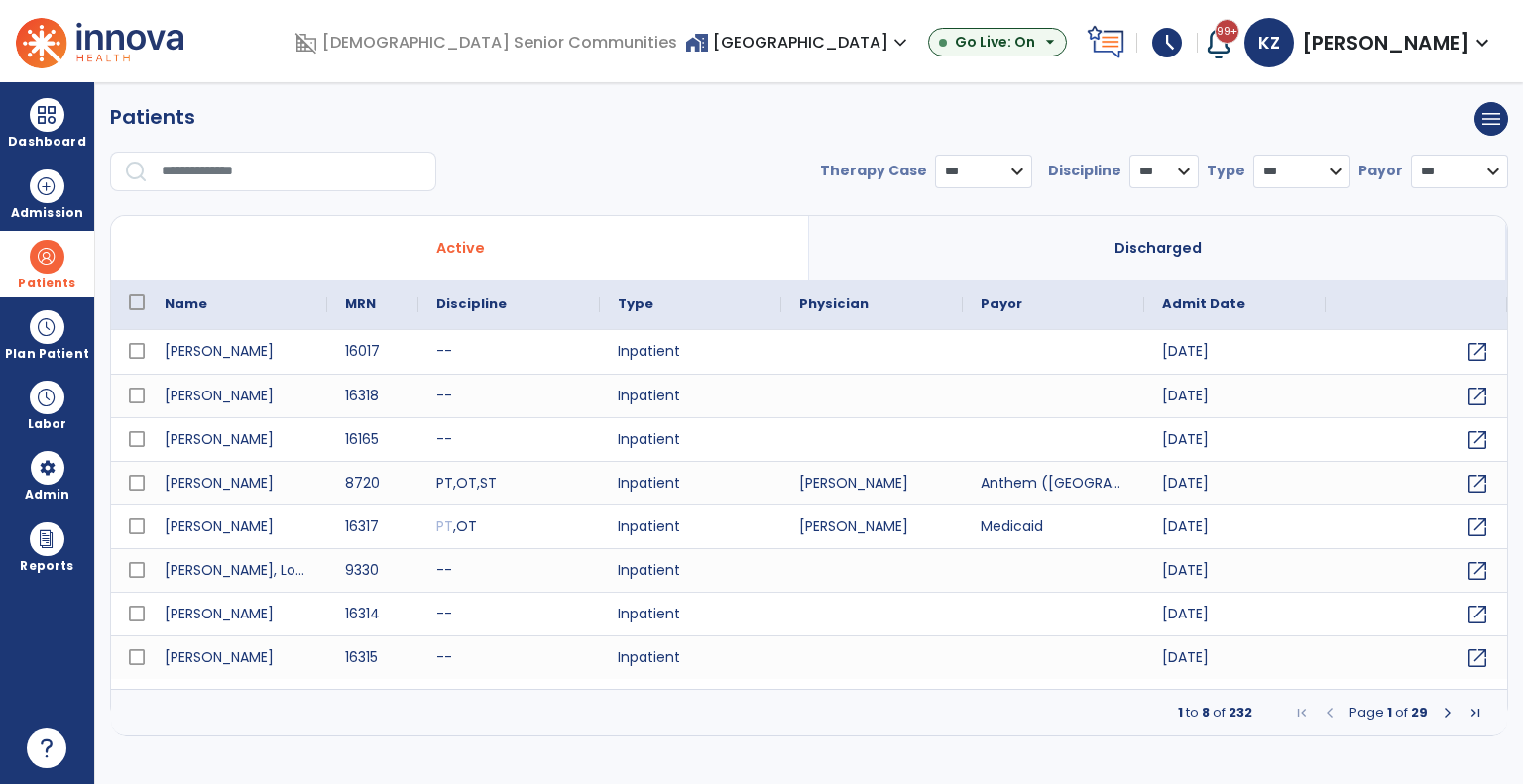 click at bounding box center (292, 171) 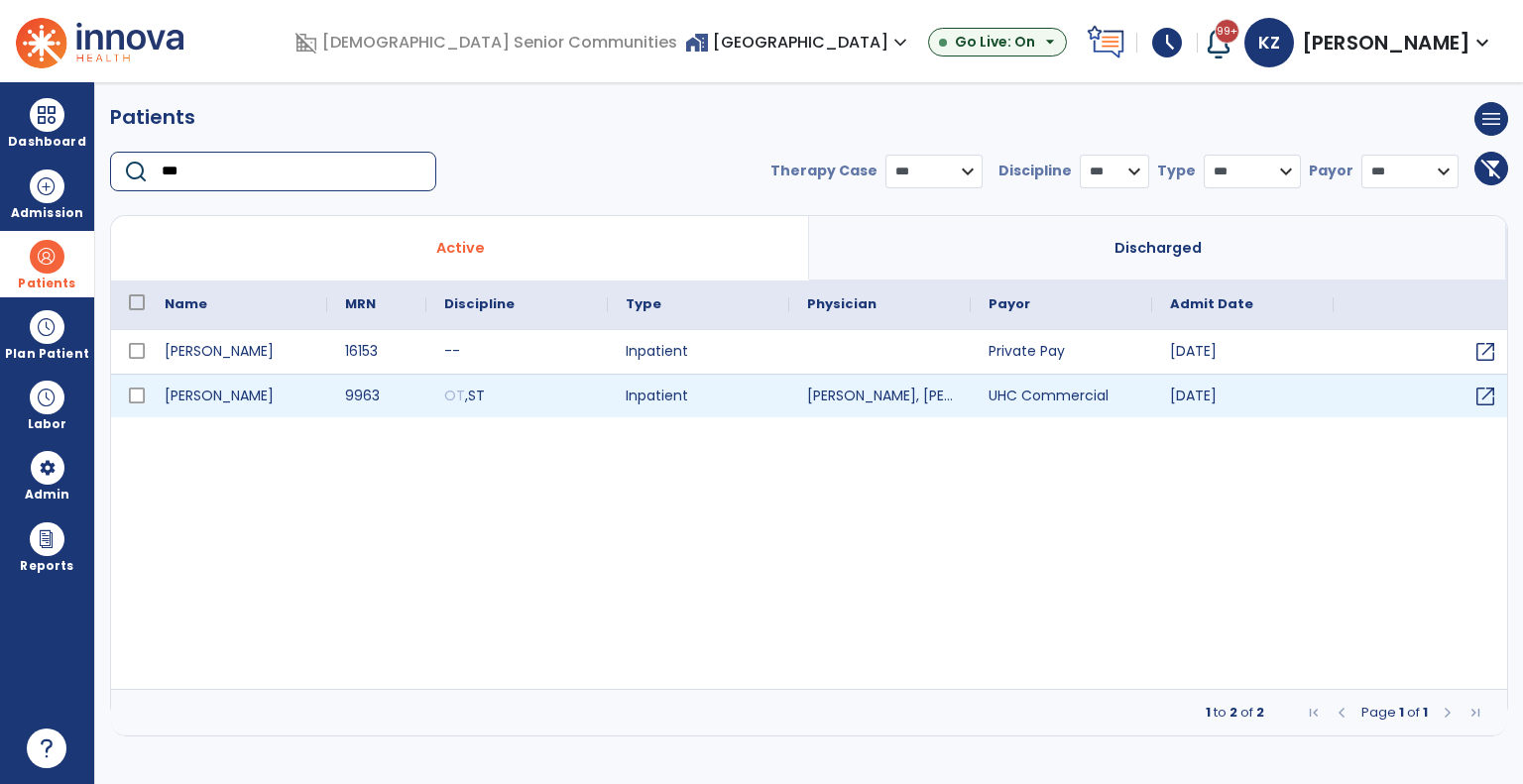 type on "***" 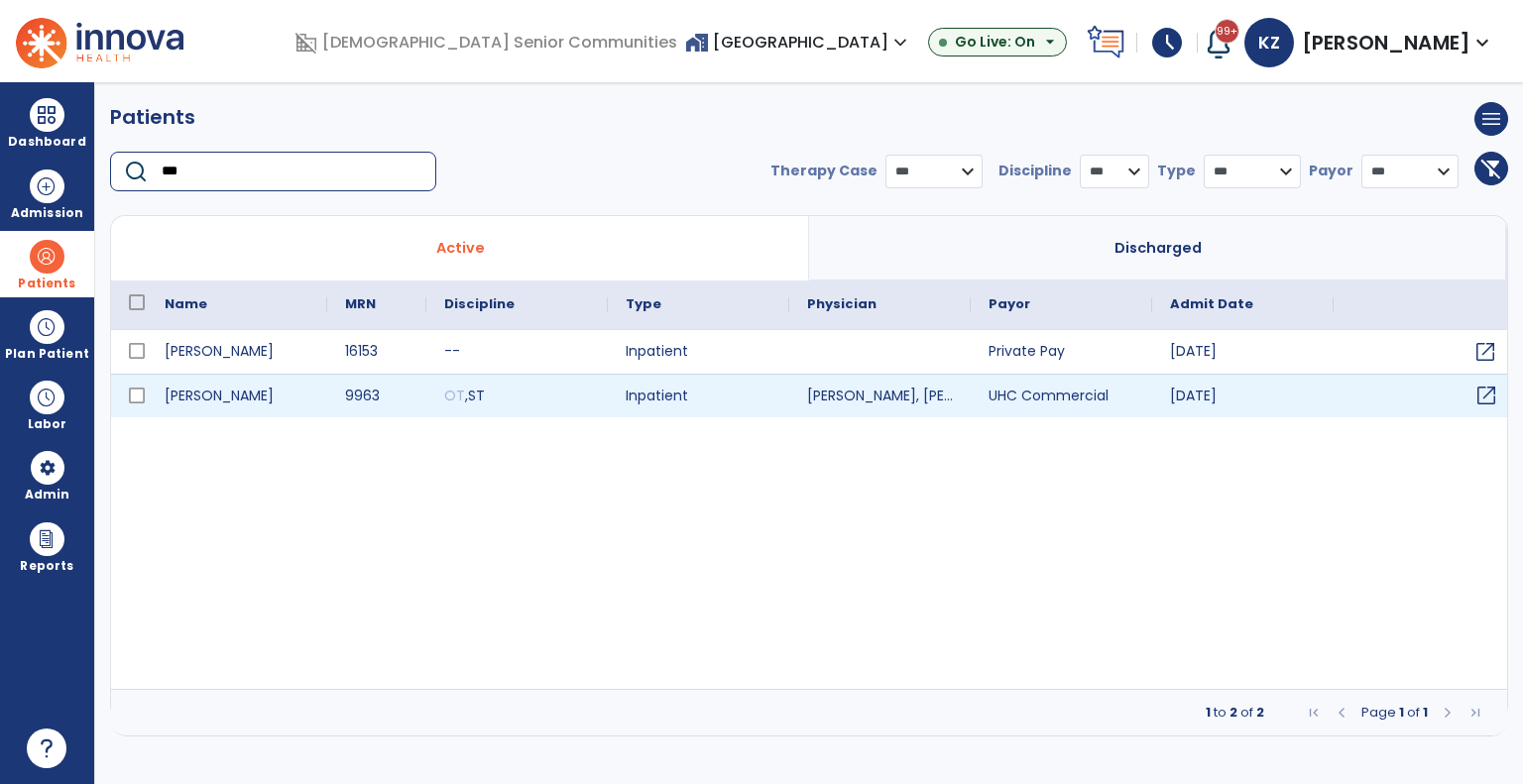 click on "open_in_new" at bounding box center (1486, 395) 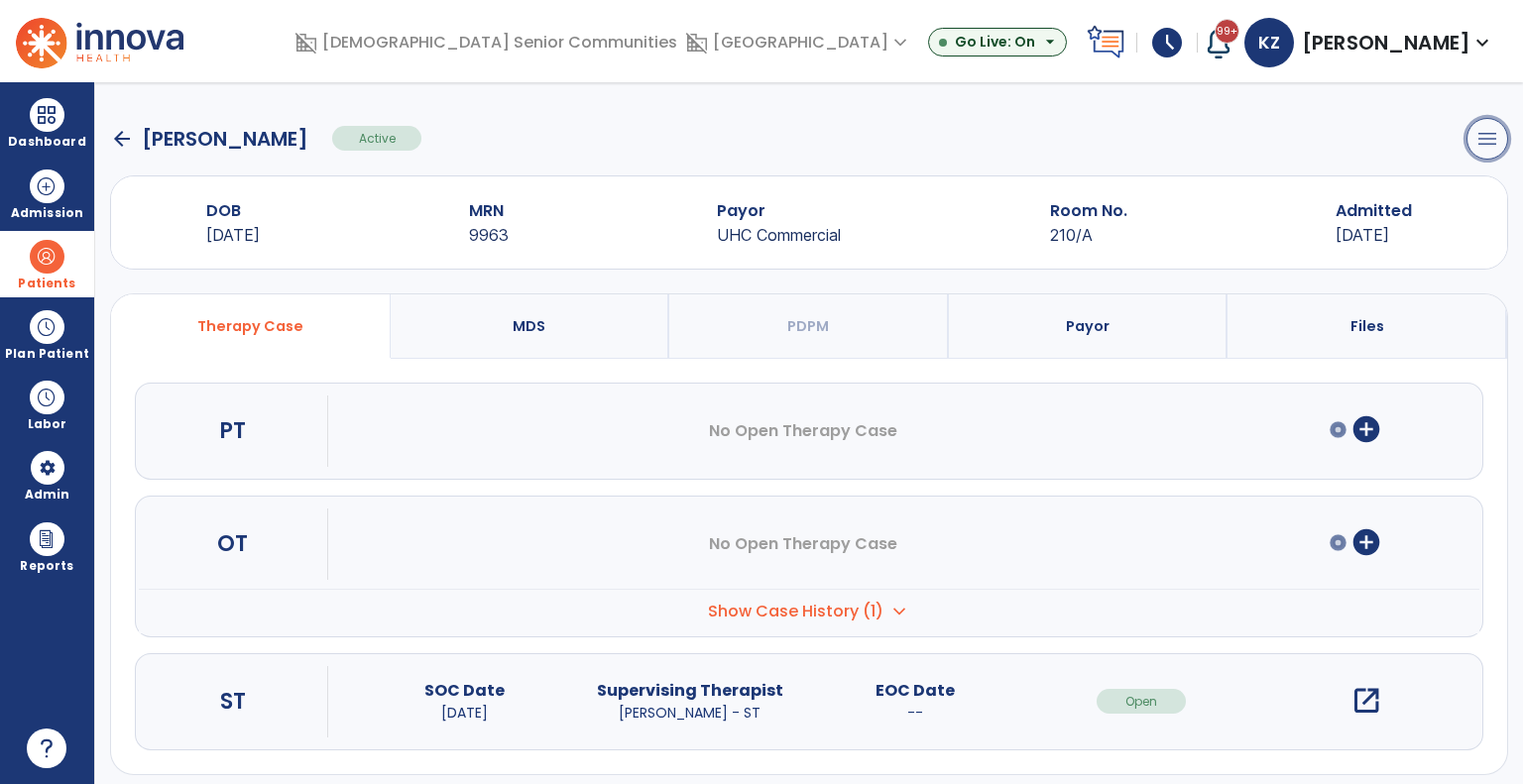 click on "menu" at bounding box center [1487, 139] 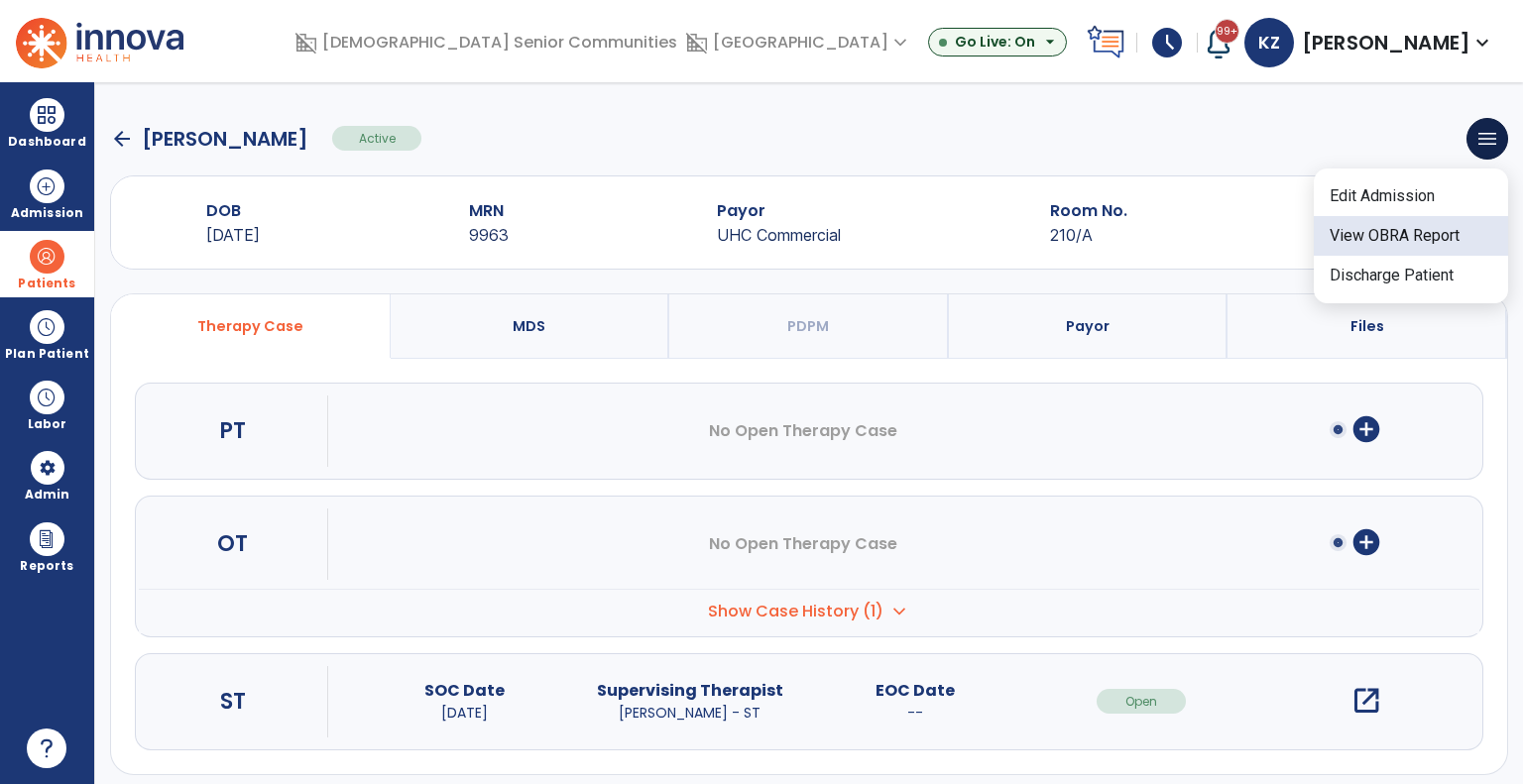 click on "View OBRA Report" 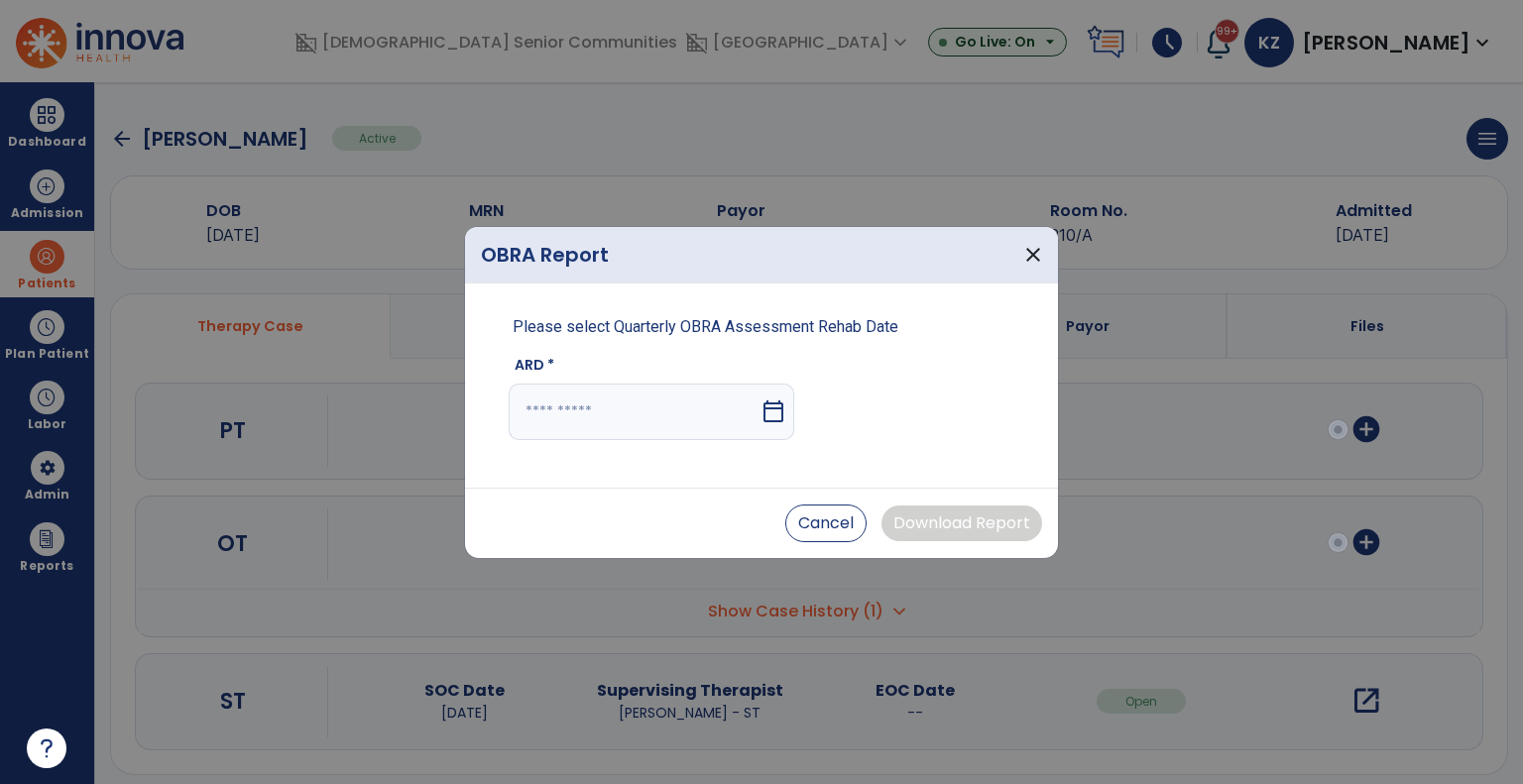 click on "calendar_today" at bounding box center [773, 411] 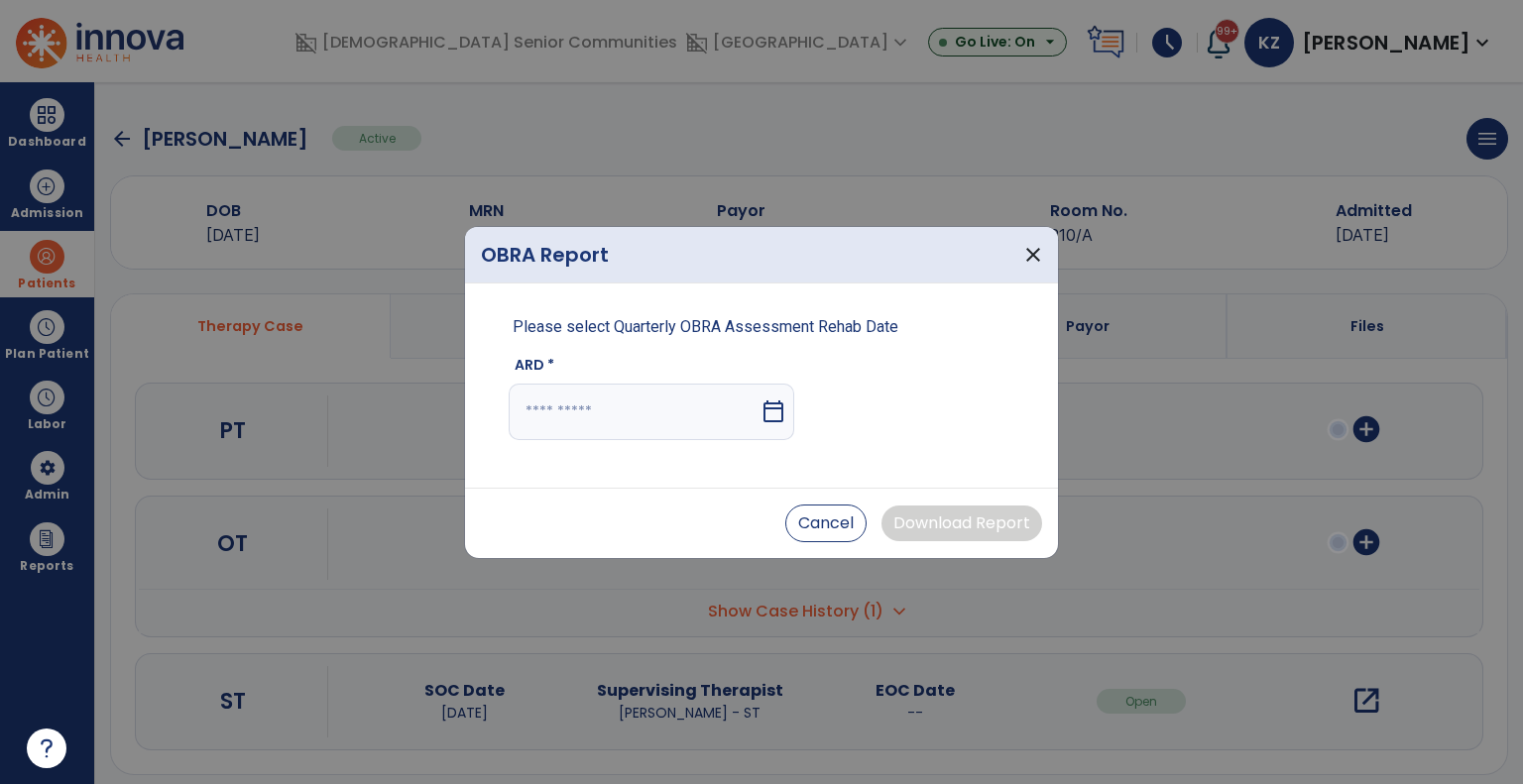 select on "*" 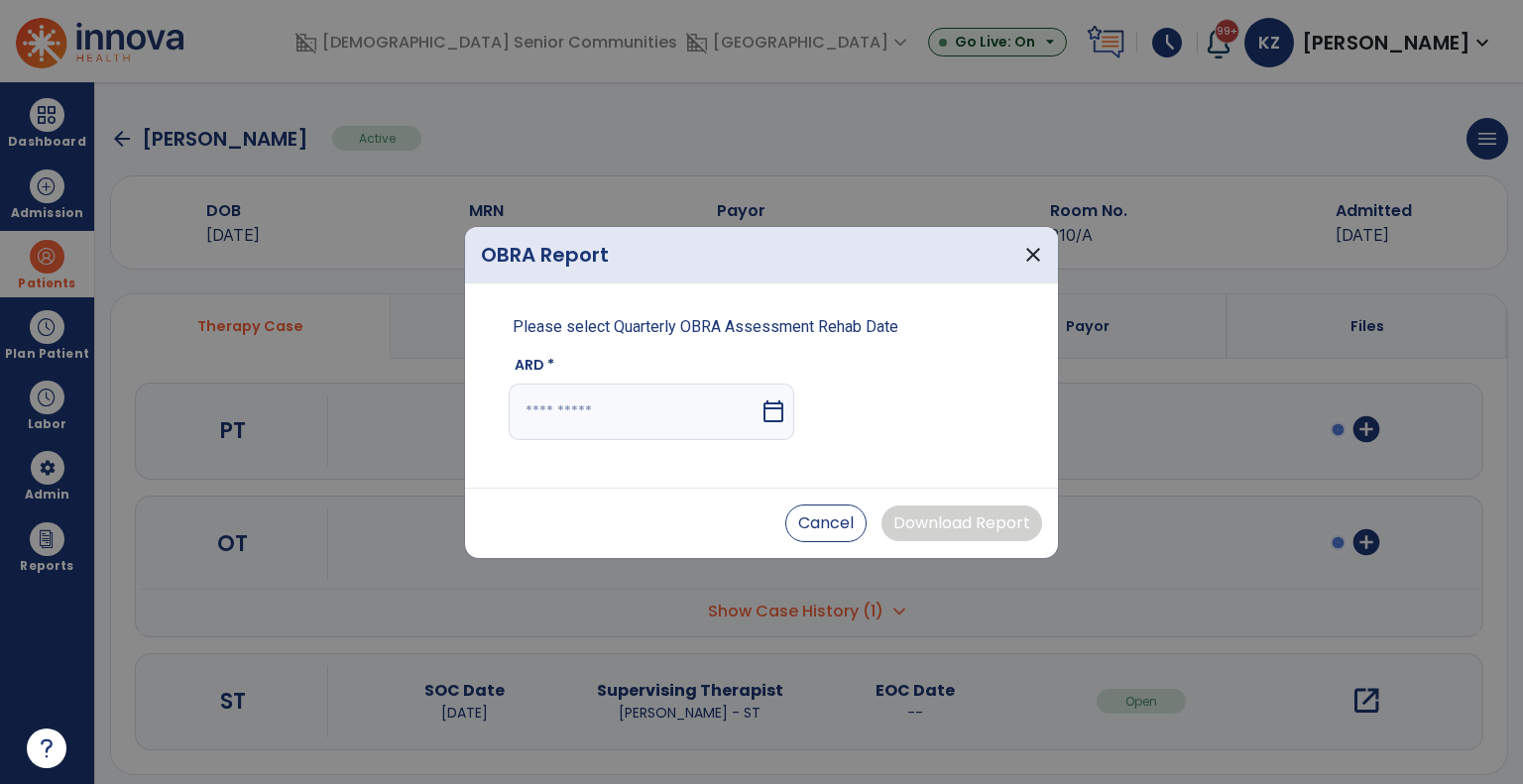 select on "****" 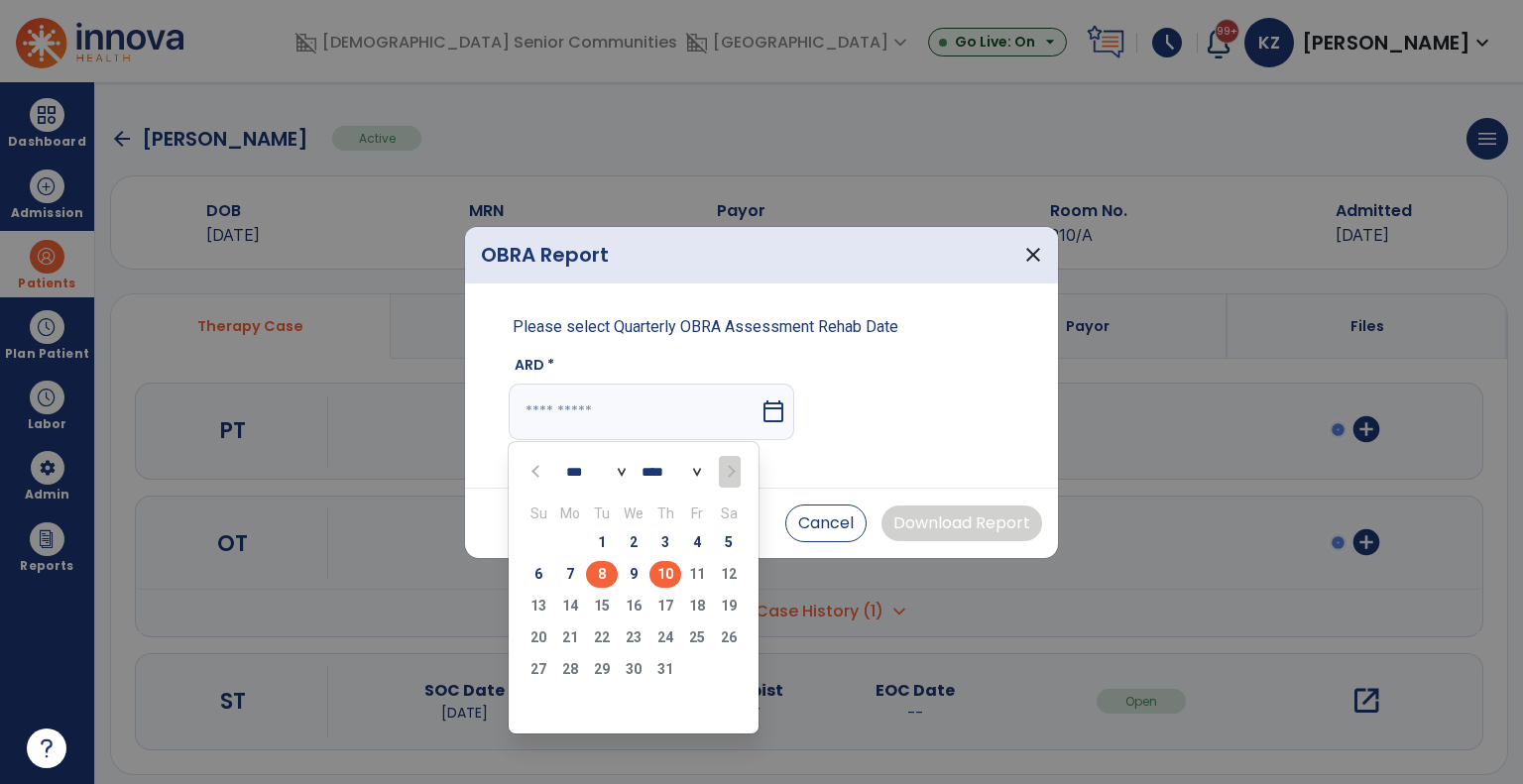 click on "8" at bounding box center [602, 574] 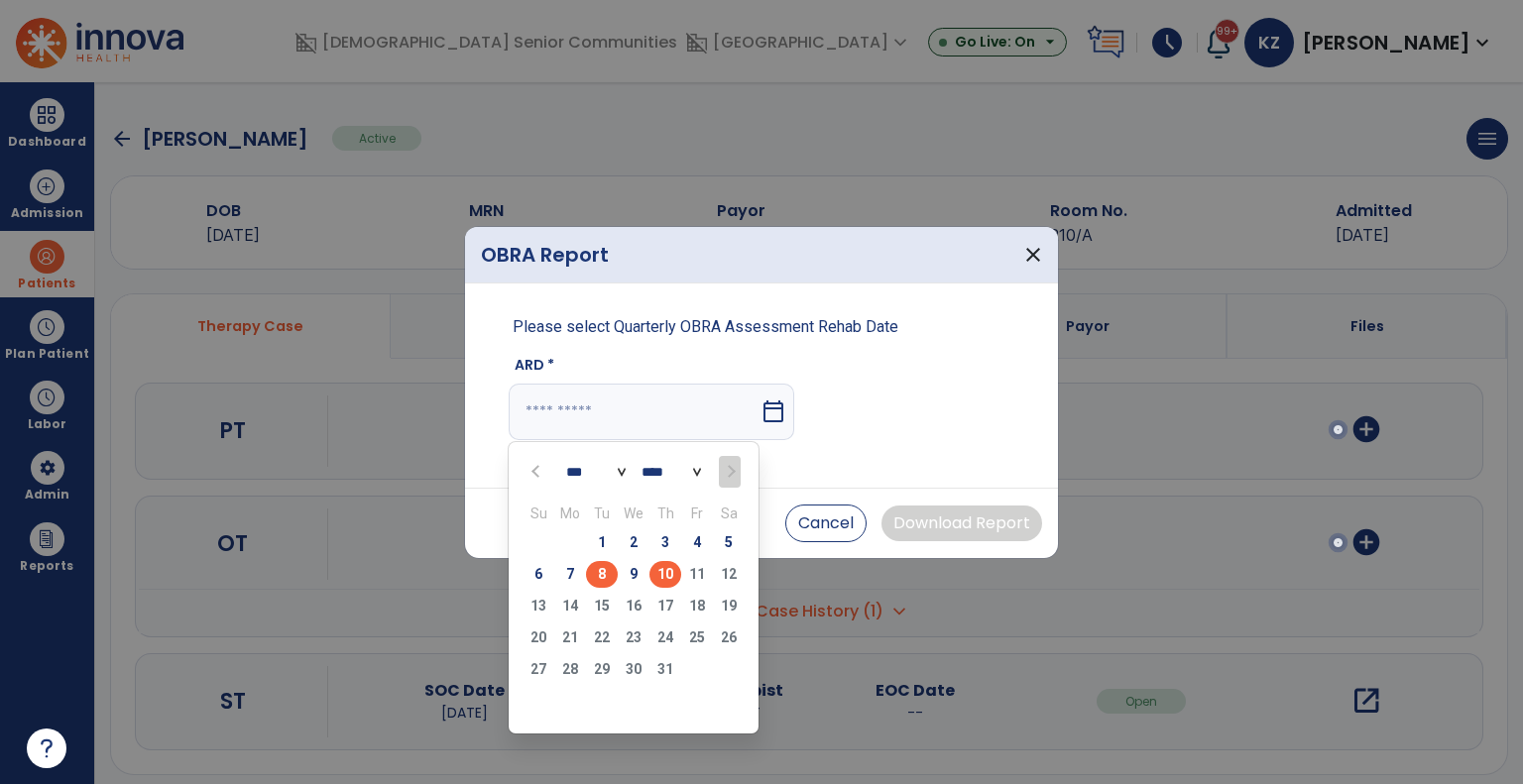 type on "********" 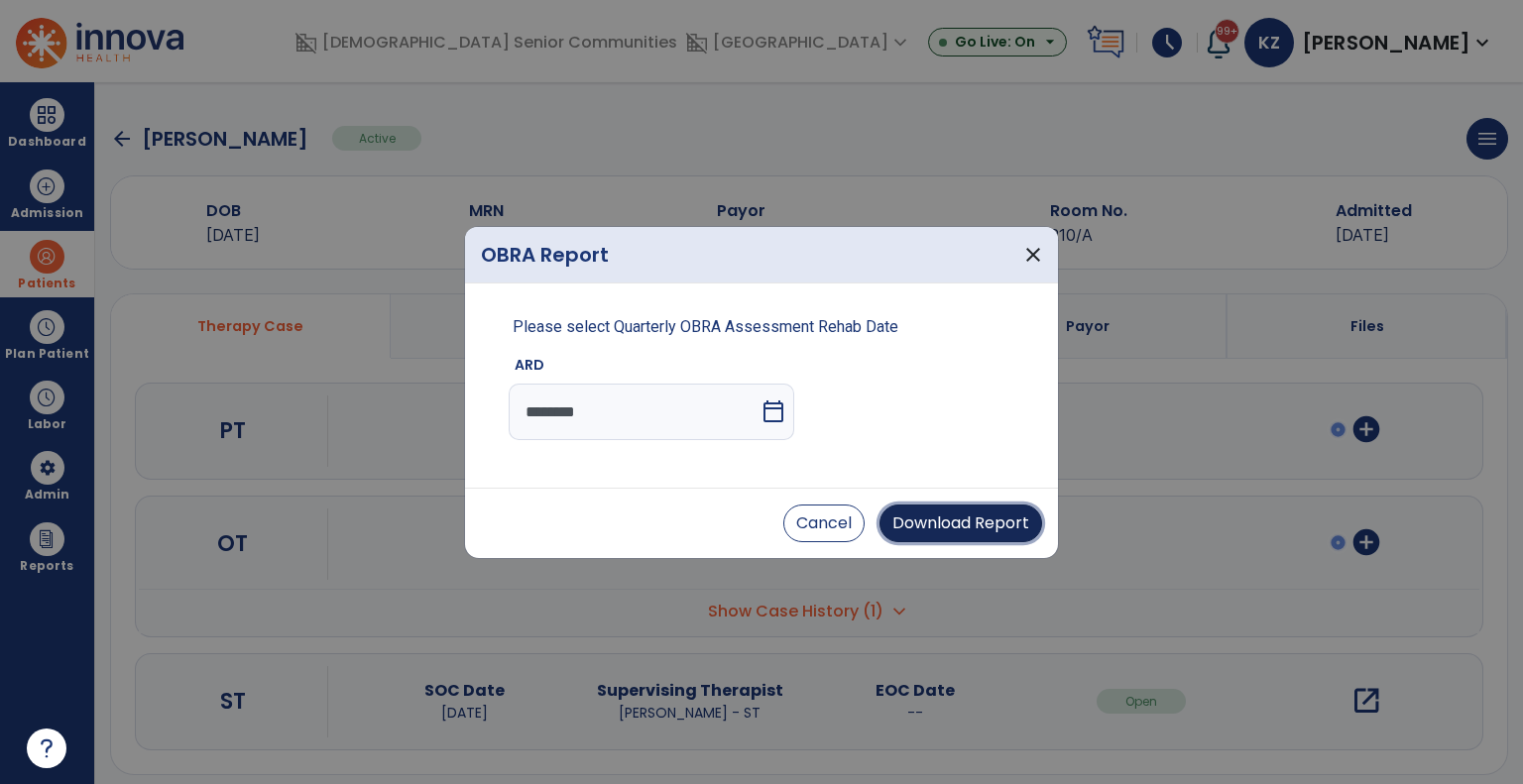 click on "Download Report" at bounding box center [961, 523] 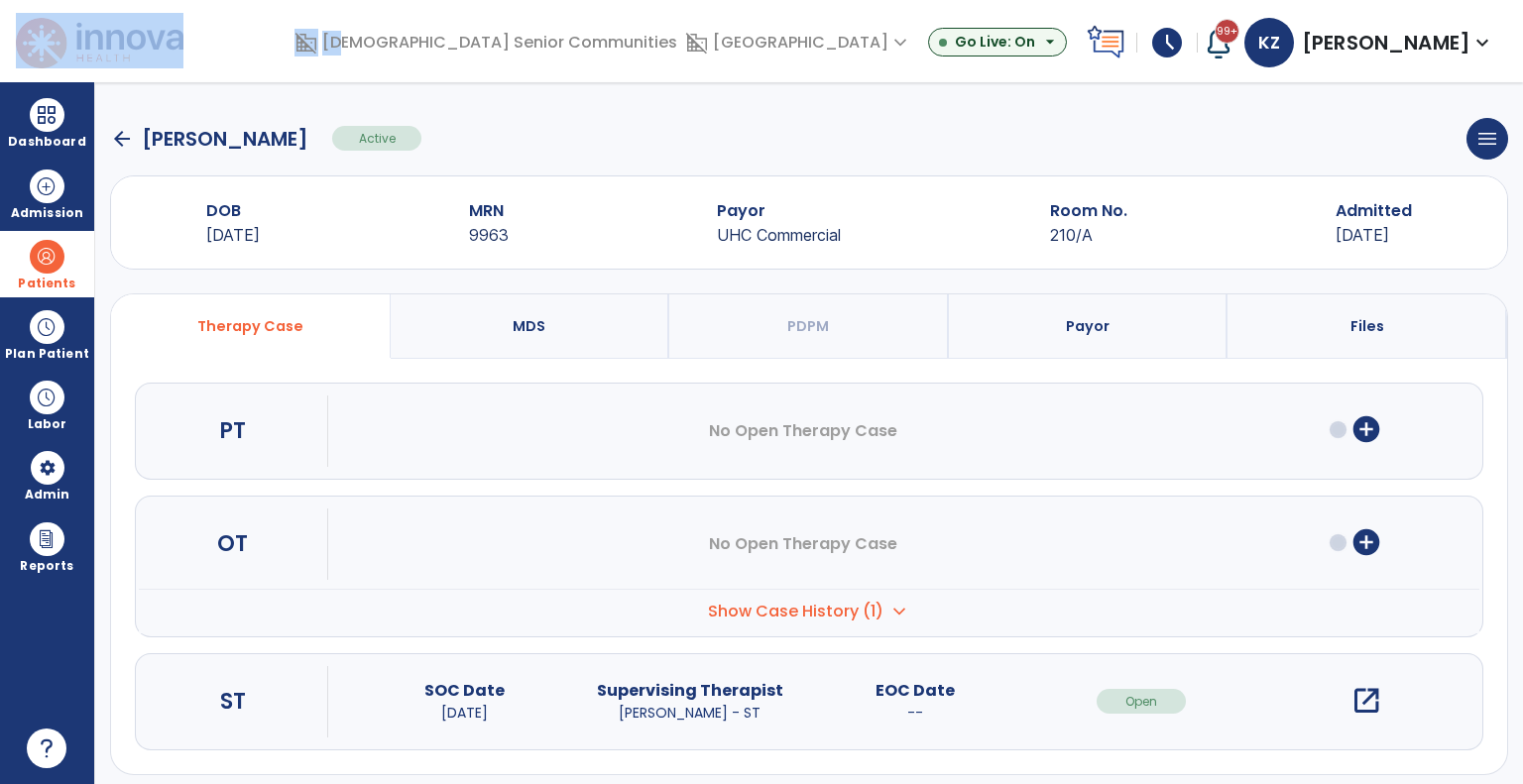 drag, startPoint x: 428, startPoint y: 43, endPoint x: 135, endPoint y: -116, distance: 333.36167 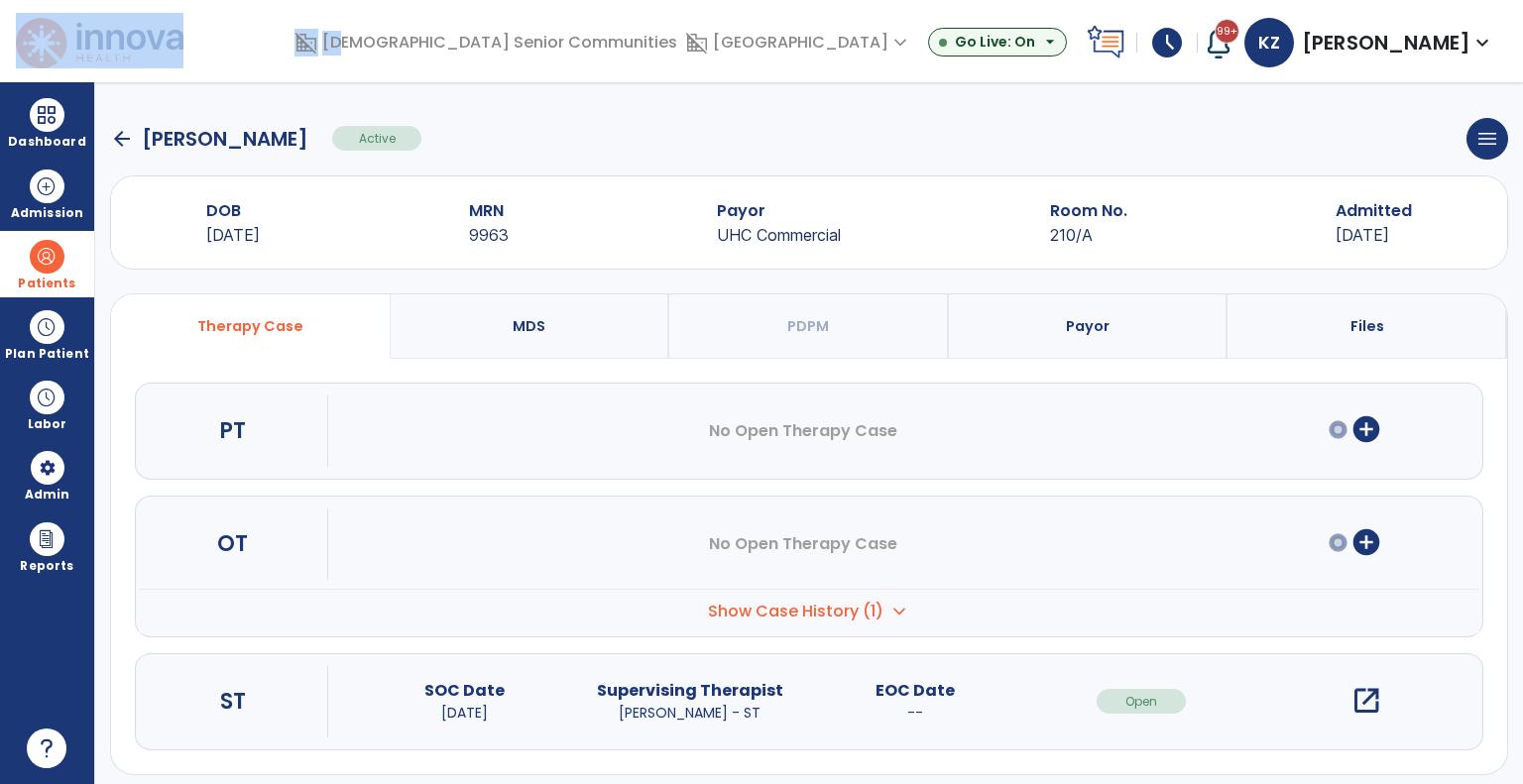 click on "domain_disabled   American Senior Communities   domain_disabled   [GEOGRAPHIC_DATA]   expand_more   Ben Hur Health and [GEOGRAPHIC_DATA][PERSON_NAME]   [GEOGRAPHIC_DATA] at [GEOGRAPHIC_DATA]  Show All Go Live: On  arrow_drop_down  schedule My Time:   [DATE]   Open your timecard  arrow_right 99+ Notifications Mark as read Census Alert - A01 [DATE] at 11:52 AM | [GEOGRAPHIC_DATA] of Indy Census Alert - A08 [DATE] at 11:32 AM | [GEOGRAPHIC_DATA] at Sunset Census Alert - A02 [DATE] at 10:02 AM | [GEOGRAPHIC_DATA] of Indy Census Alert - A03 [DATE] at 8:32 AM | [GEOGRAPHIC_DATA][PERSON_NAME] Census Alert - A08 [DATE] at 8:22 AM | [GEOGRAPHIC_DATA] of Indy See all Notifications  [GEOGRAPHIC_DATA][PERSON_NAME]   expand_more   home   Home   person   Profile   manage_accounts   Admin   help   Help   logout   Log out  Dashboard  dashboard  Therapist Dashboard  view_quilt  Operations Dashboard Admission Patients  format_list_bulleted  Patient List  space_dashboard  Patient Board  insert_chart  PDPM Board Plan Patient Planner" at bounding box center (762, 392) 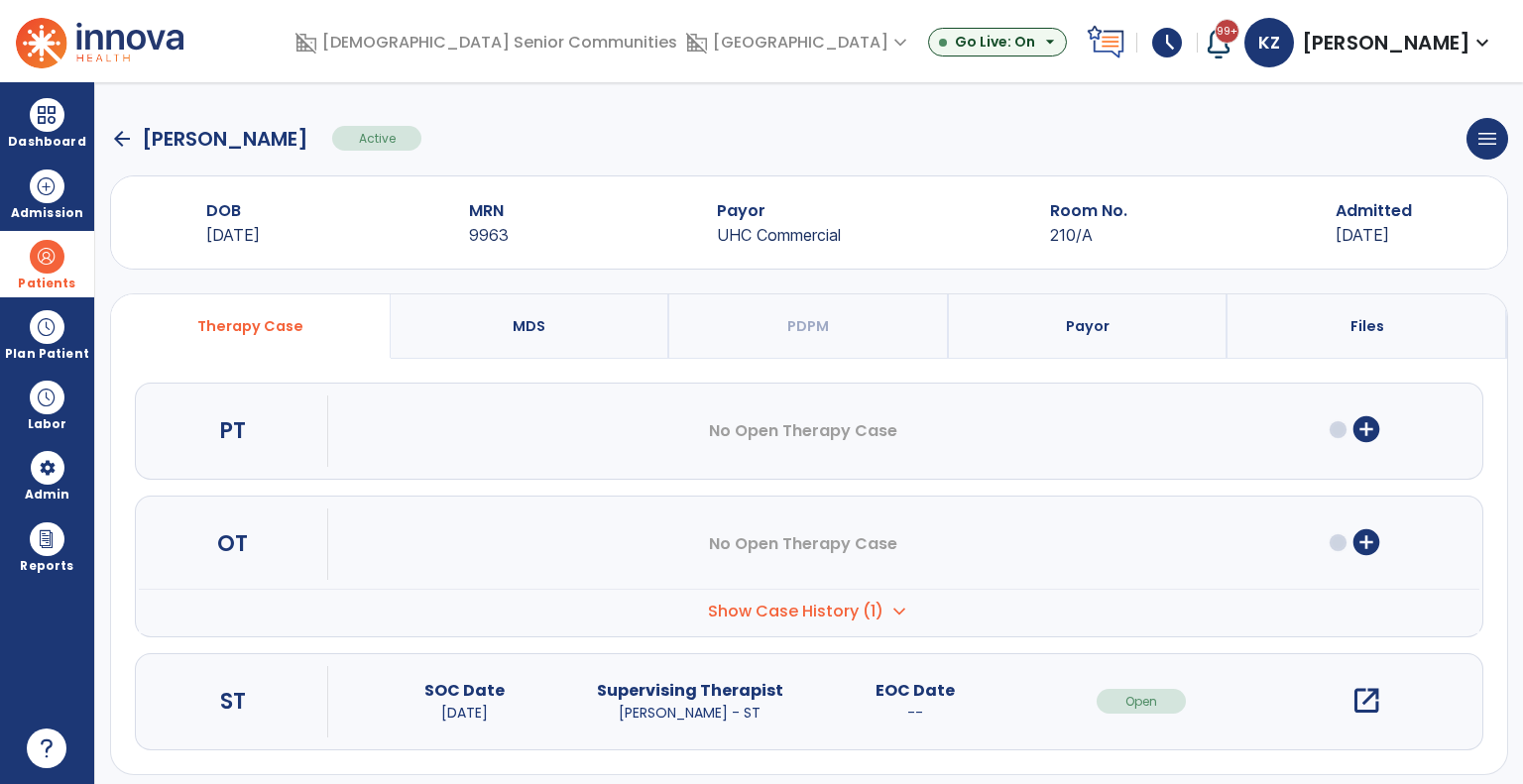 click at bounding box center [47, 257] 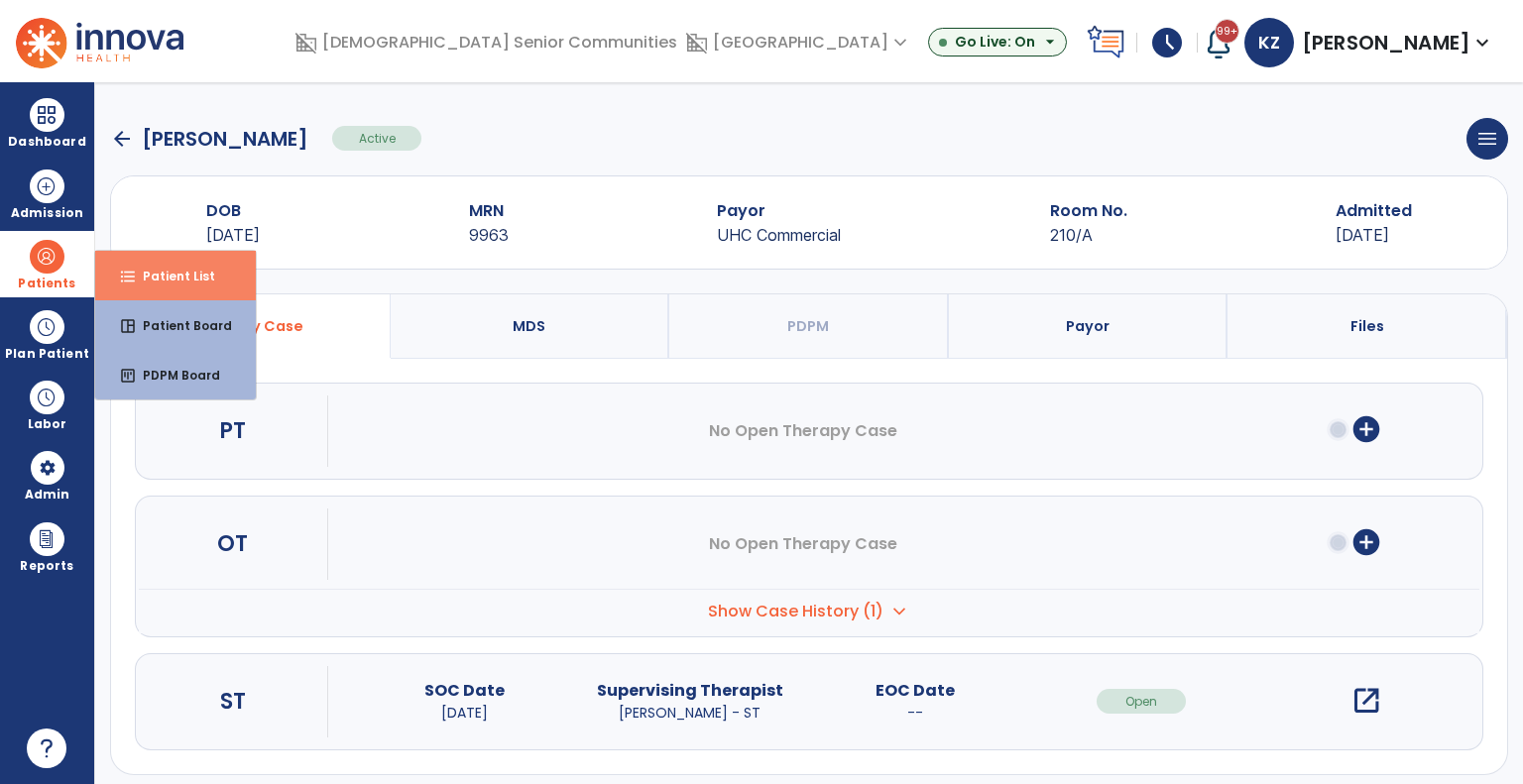 click on "Patient List" at bounding box center [171, 276] 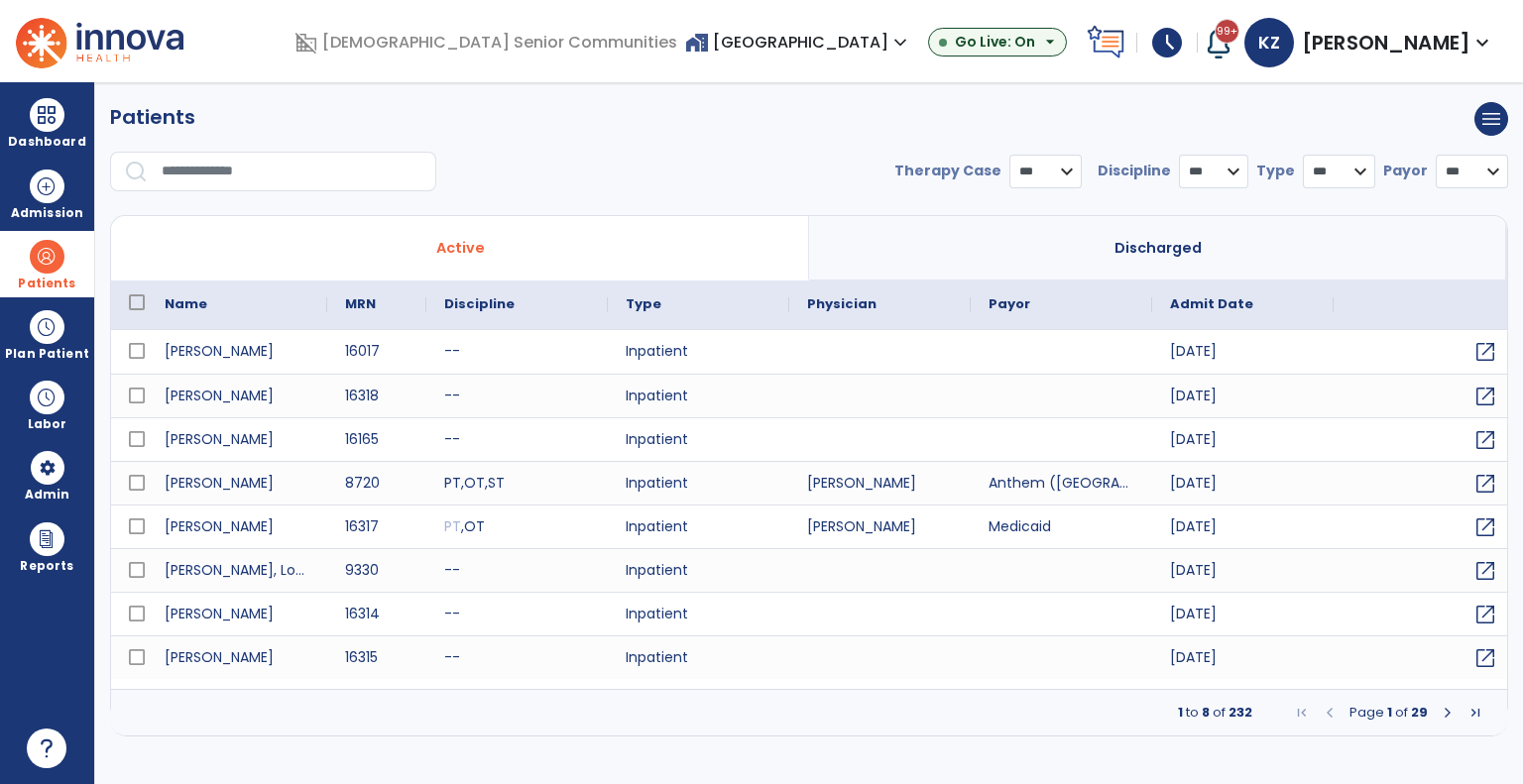 select on "***" 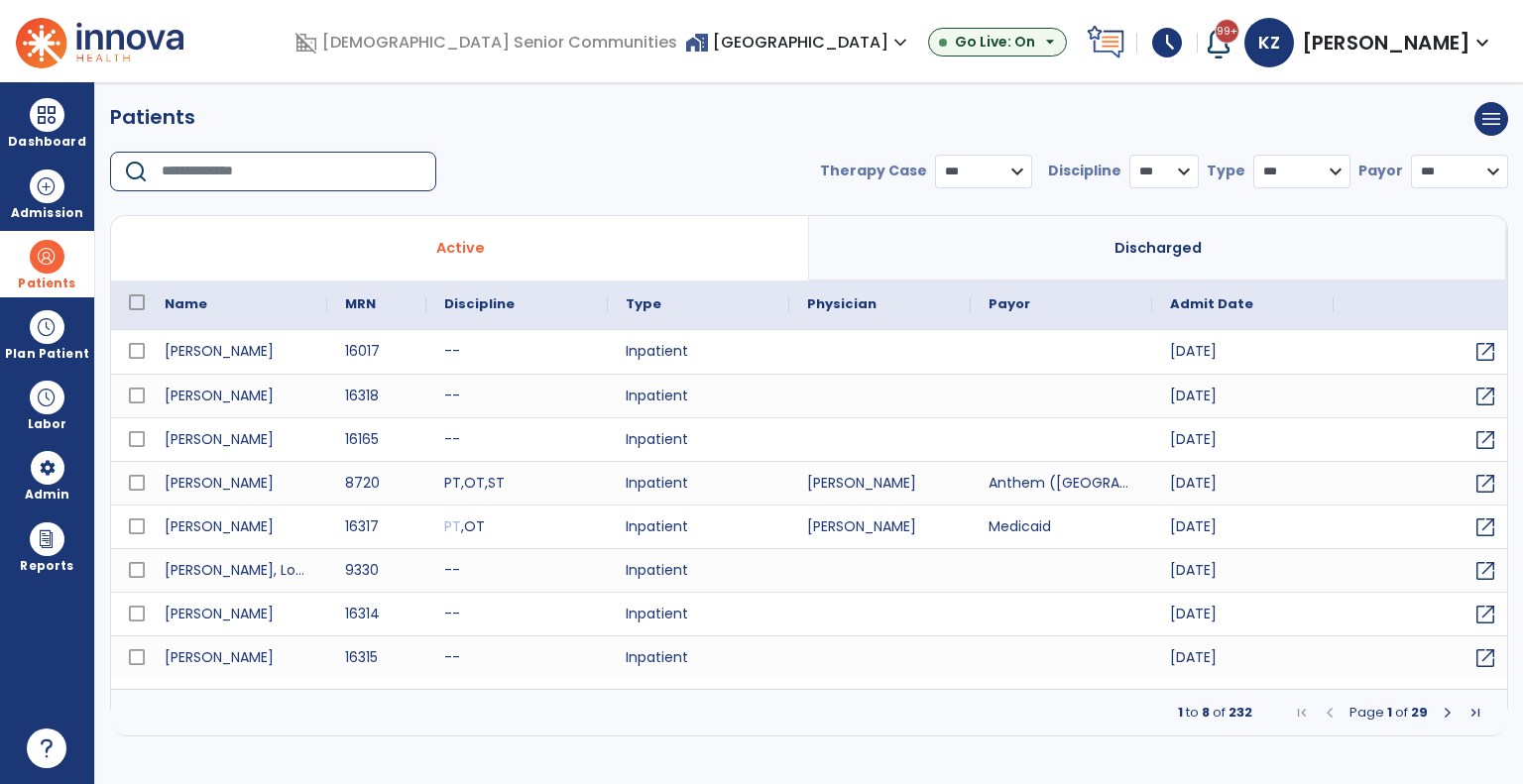 click at bounding box center [292, 171] 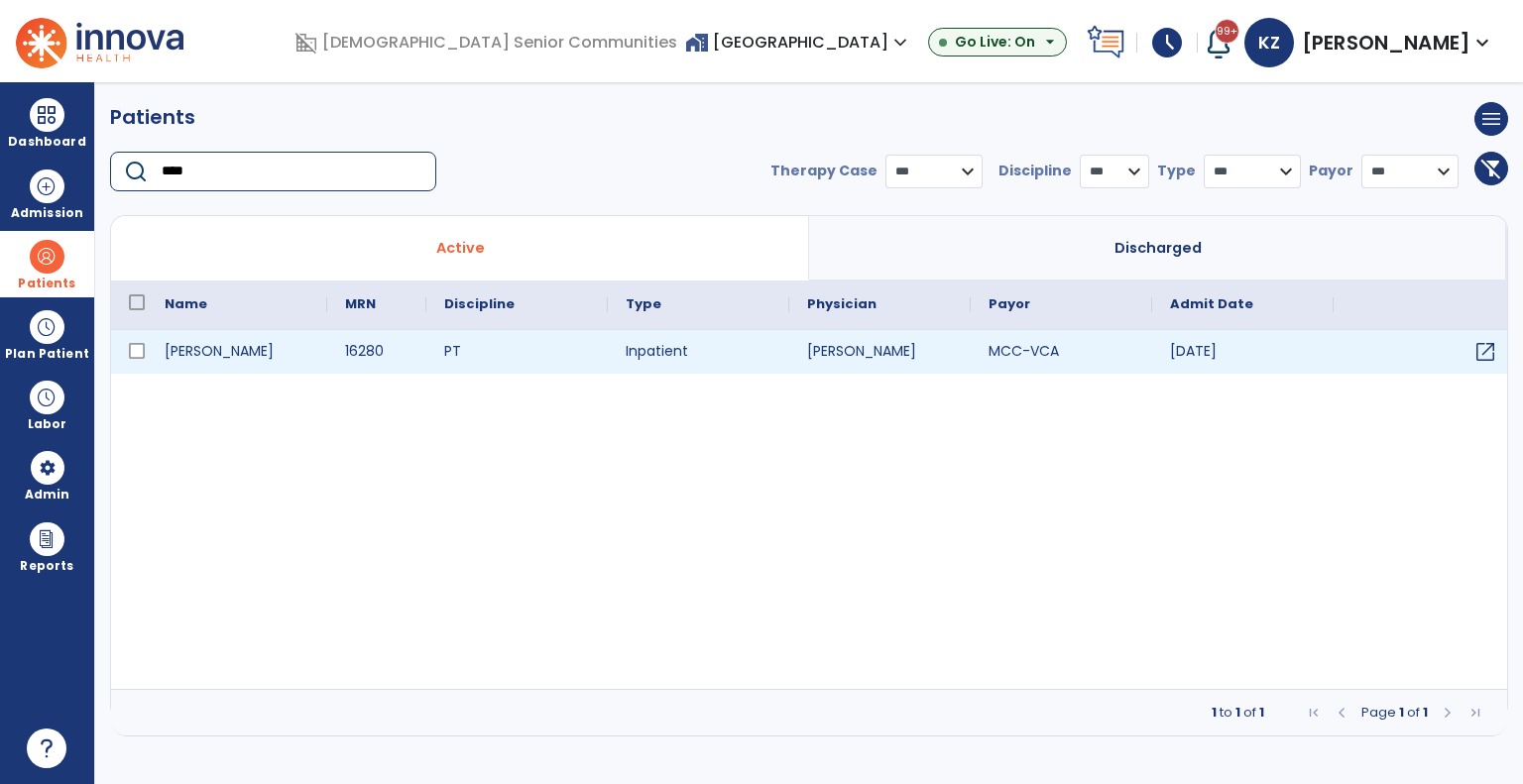type on "****" 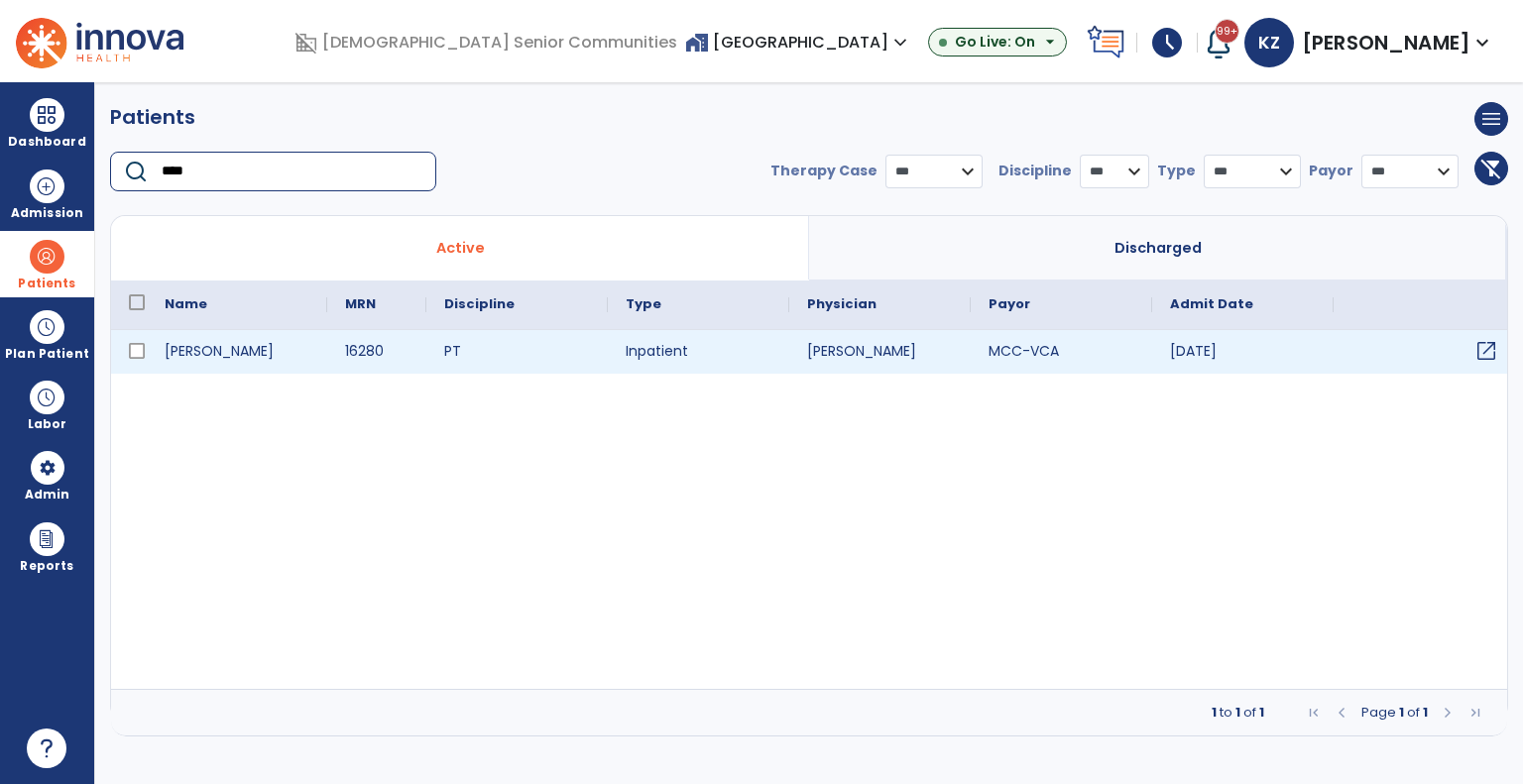click on "open_in_new" at bounding box center (1486, 351) 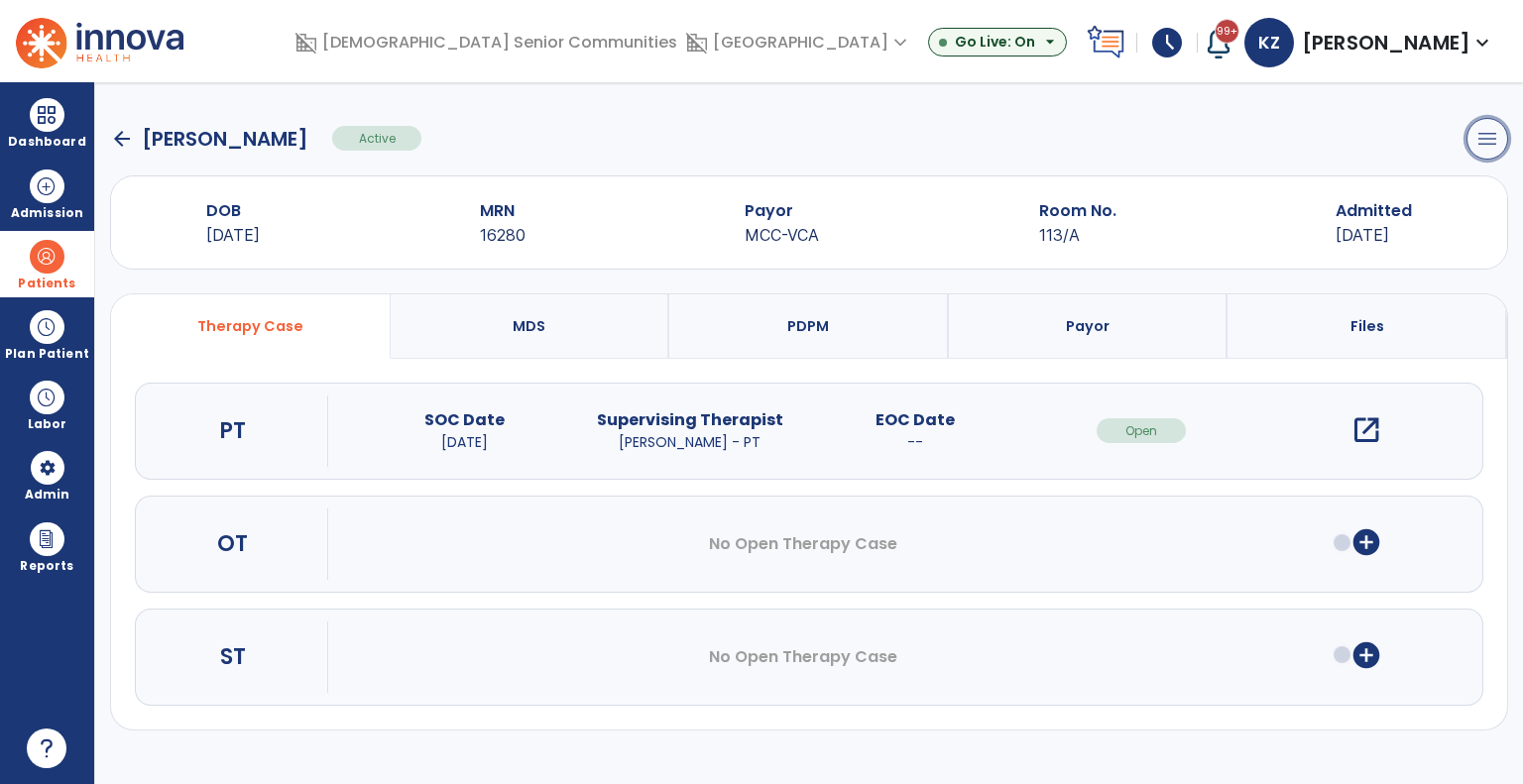 click on "menu" at bounding box center [1487, 139] 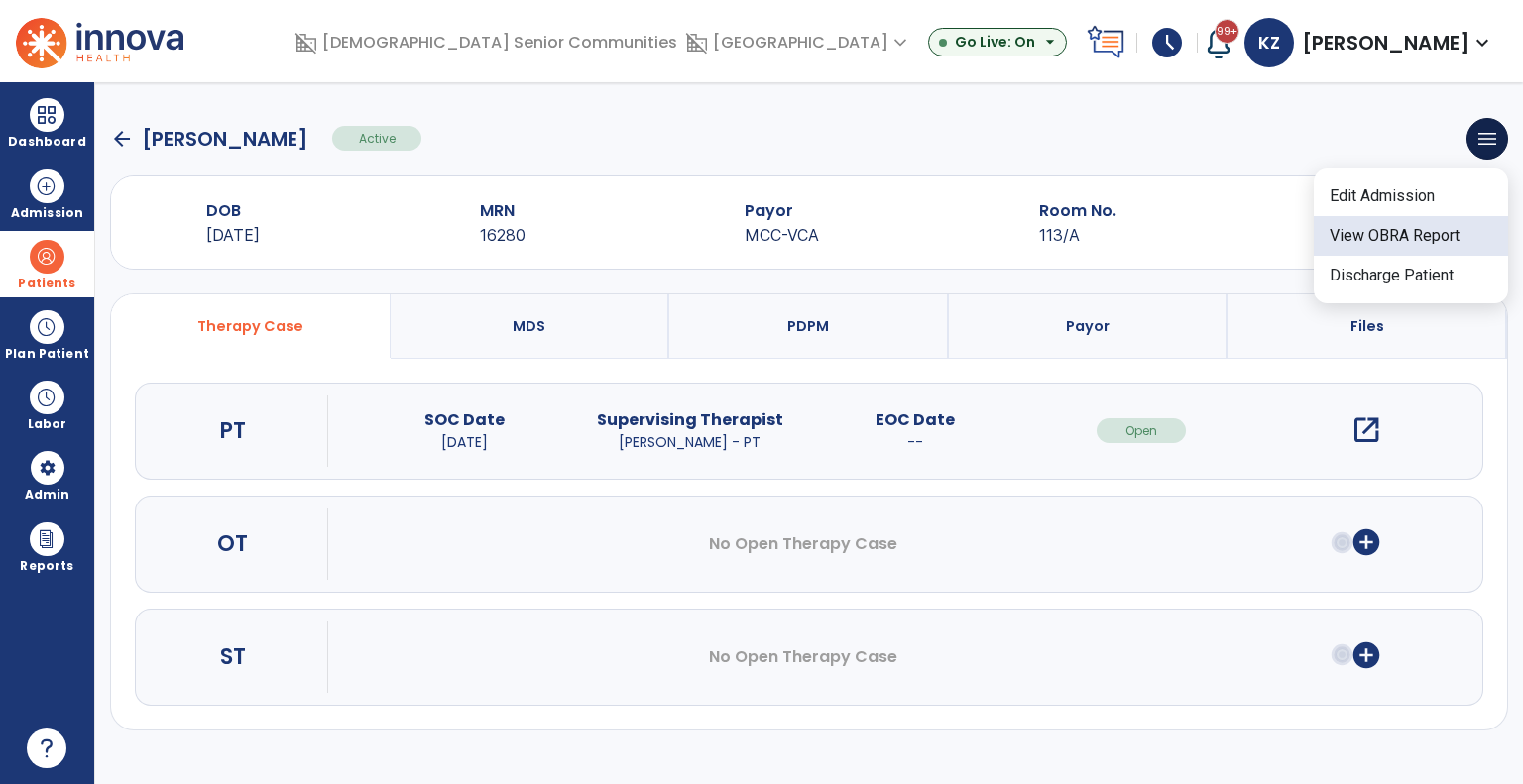 click on "View OBRA Report" 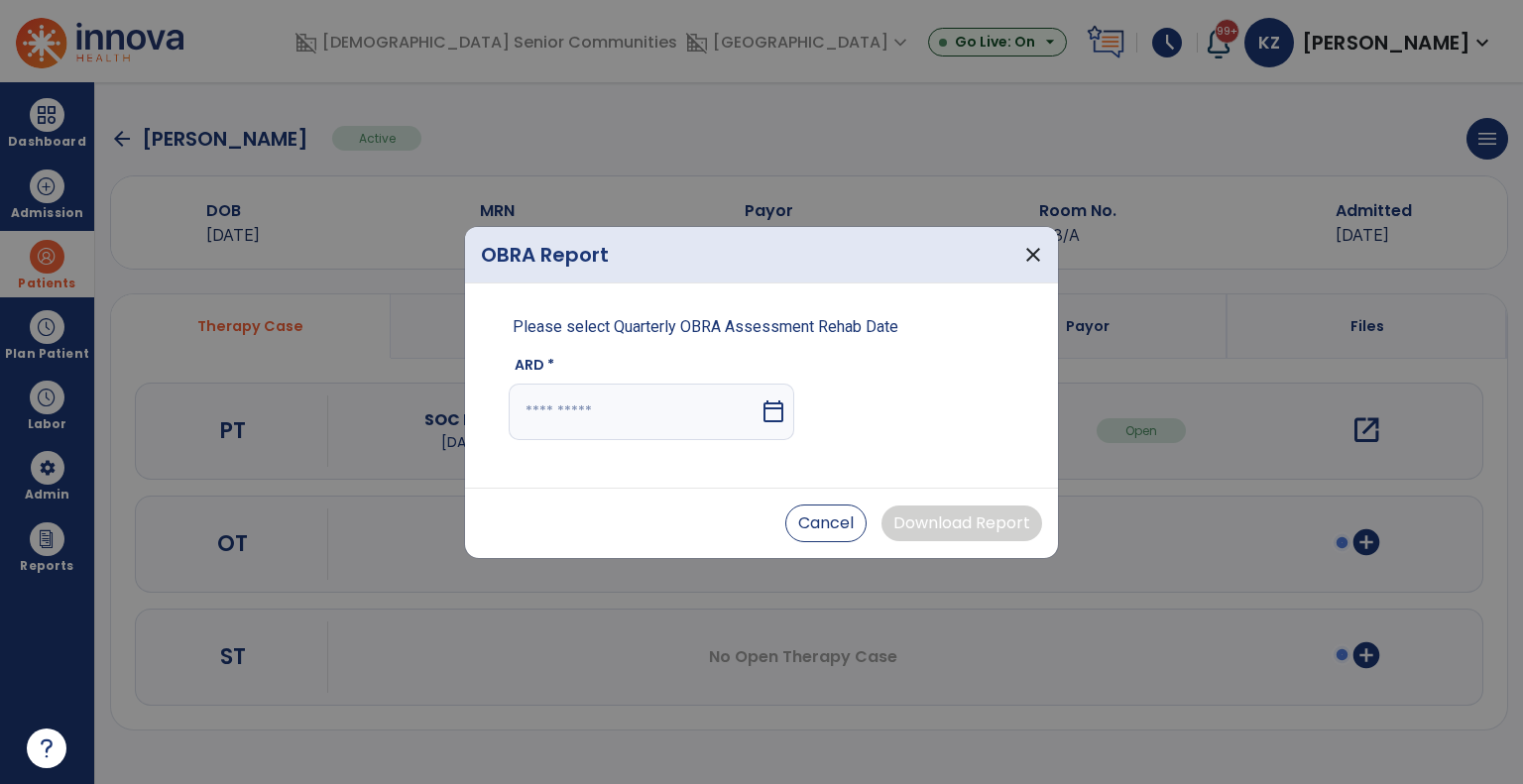 click on "calendar_today" at bounding box center [773, 411] 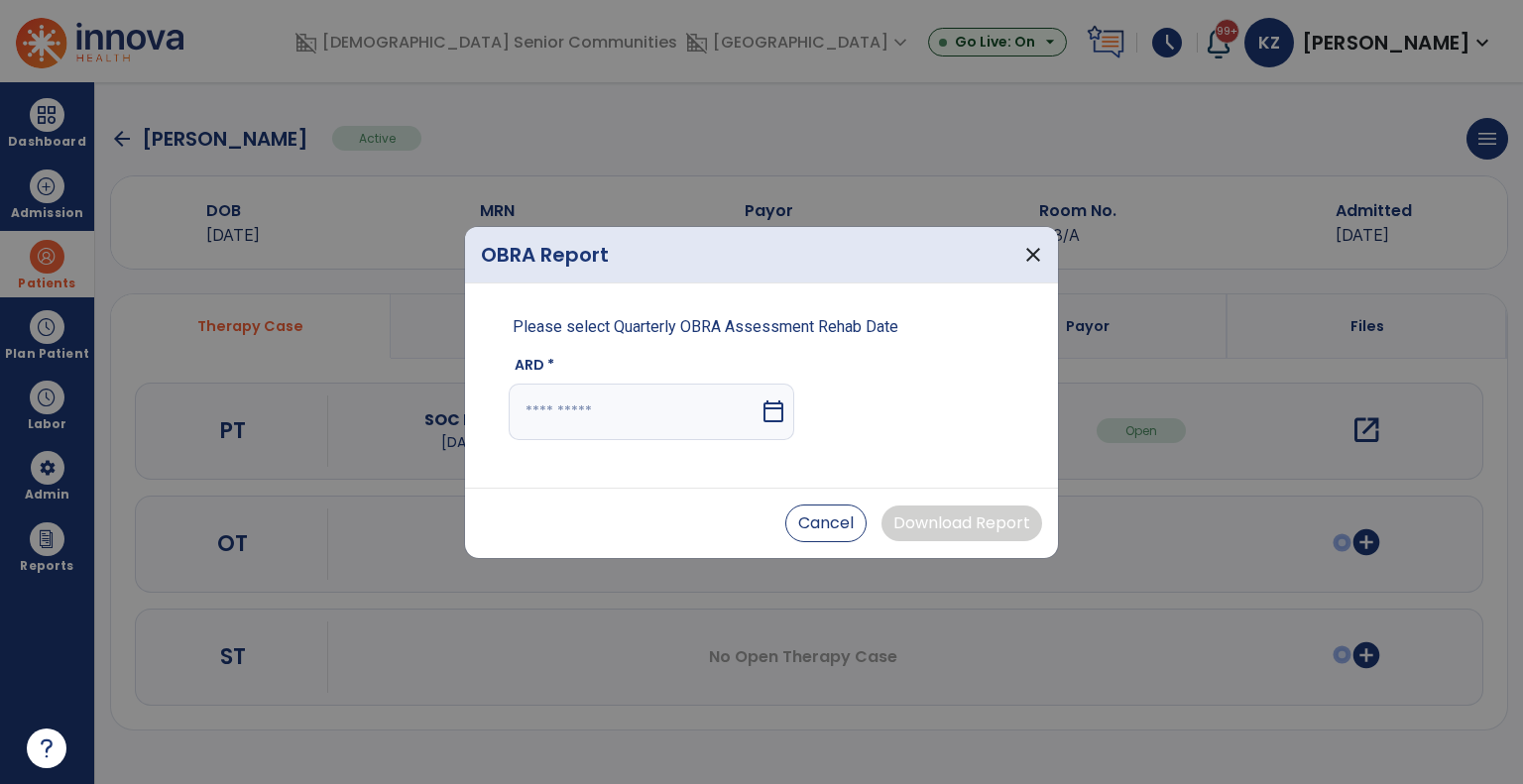 select on "*" 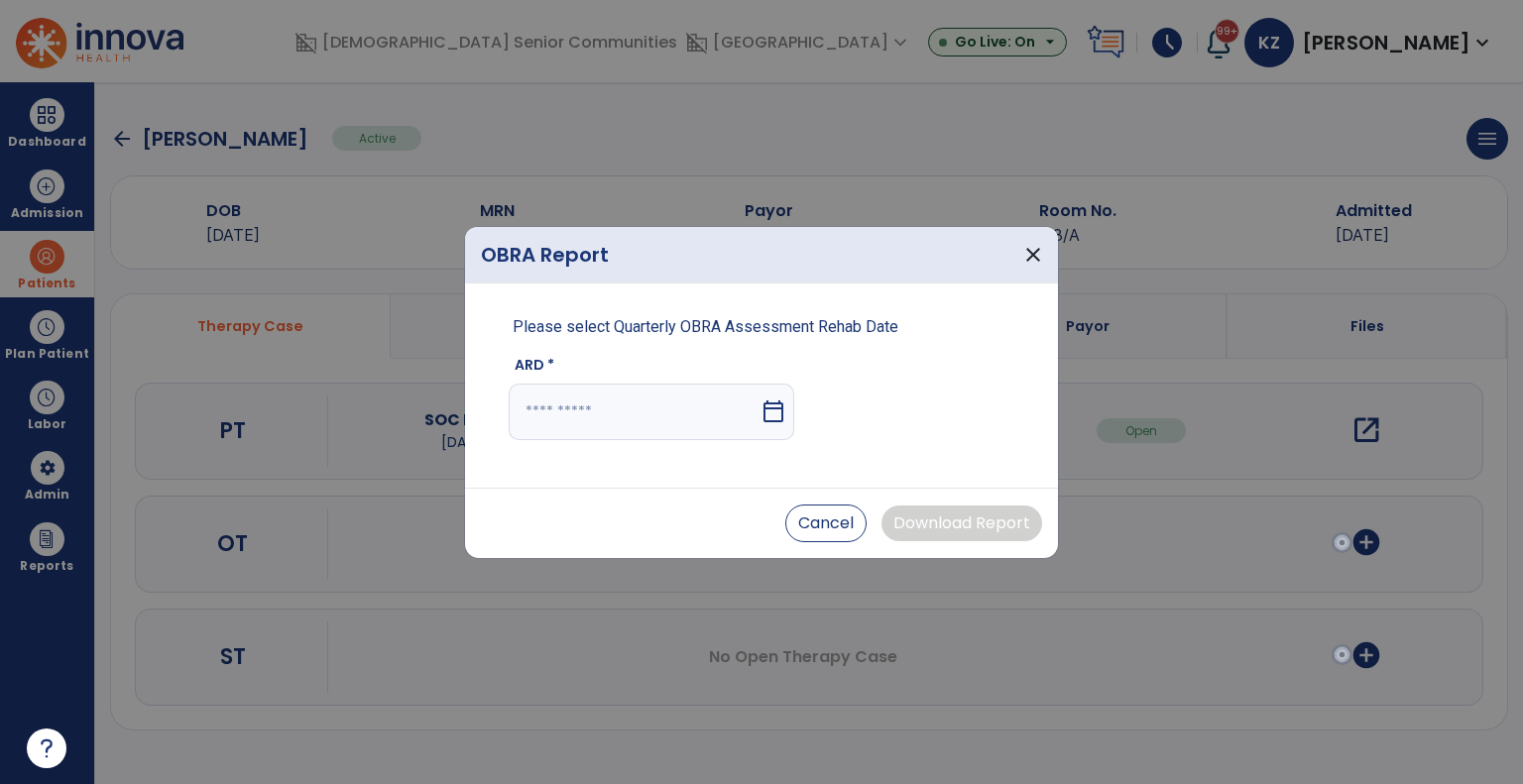 select on "****" 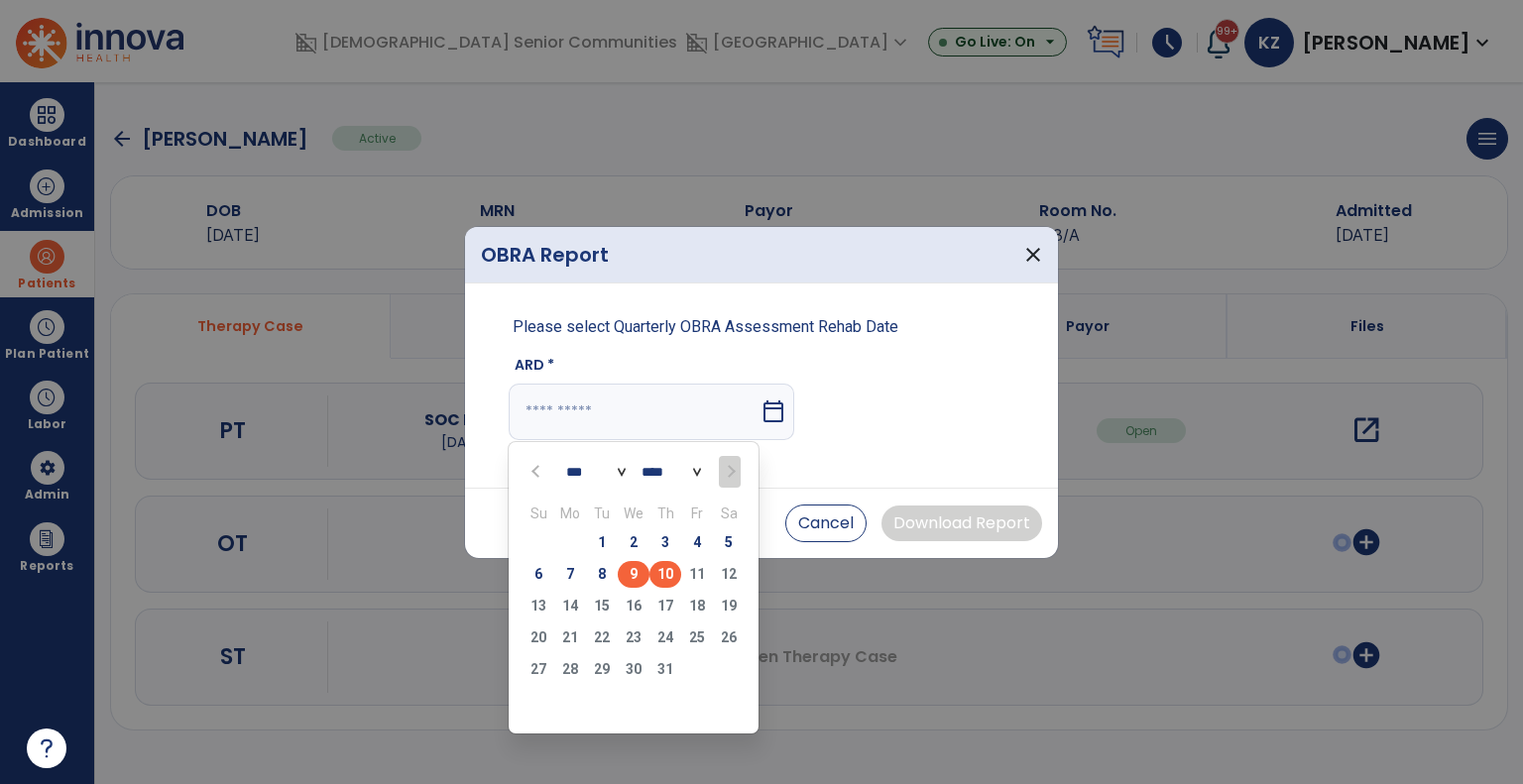 click on "9" at bounding box center (634, 574) 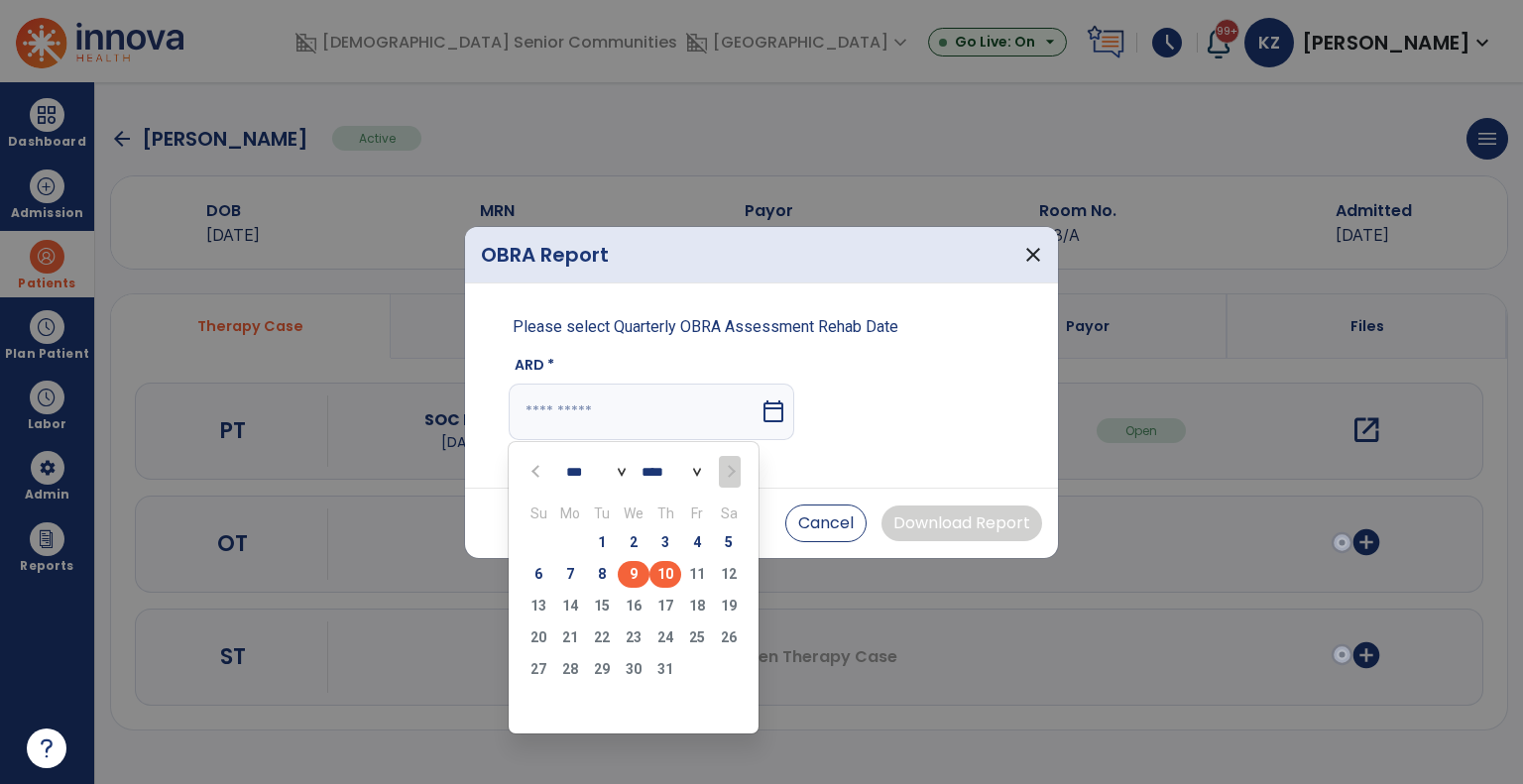 type on "********" 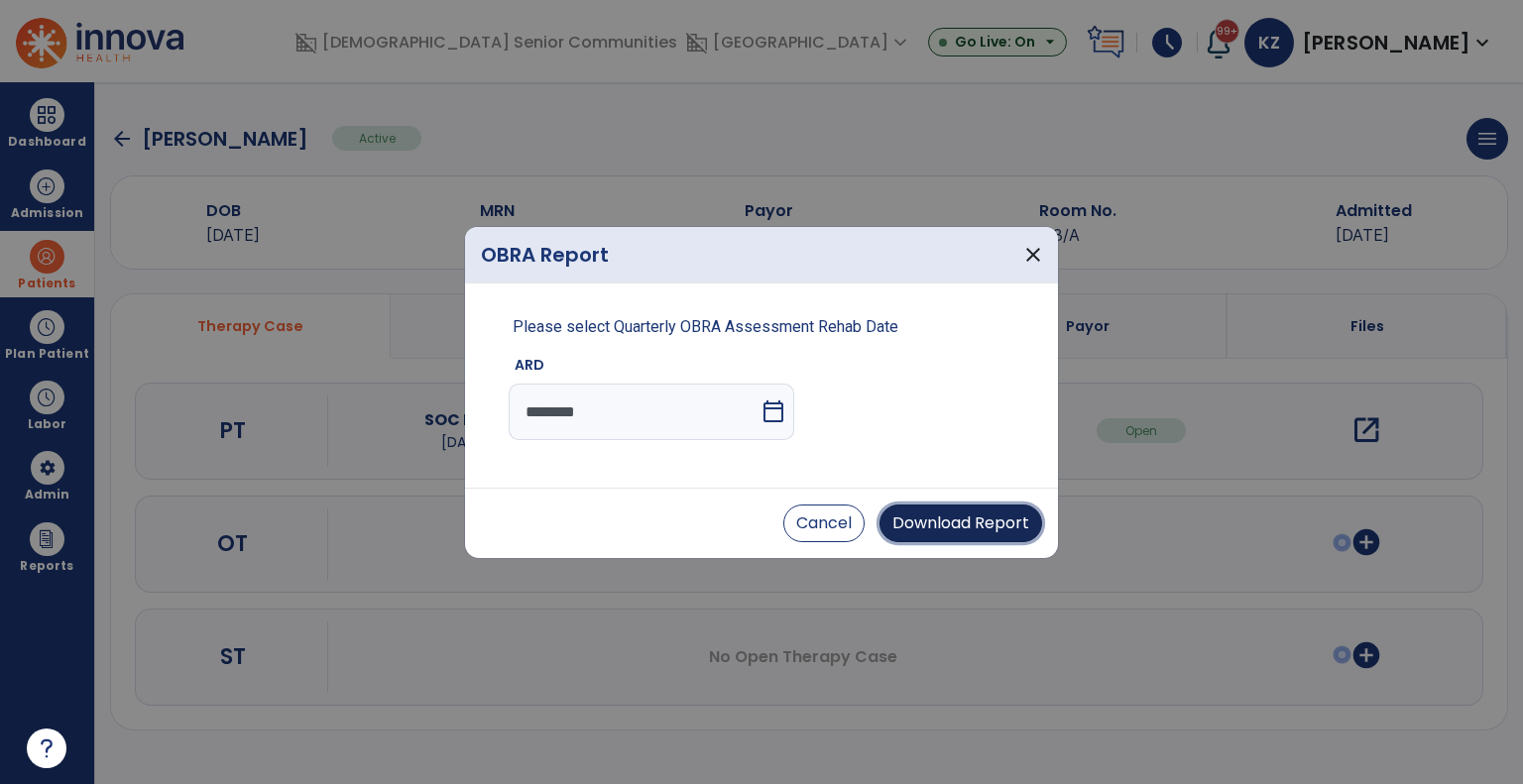 click on "Download Report" at bounding box center (961, 523) 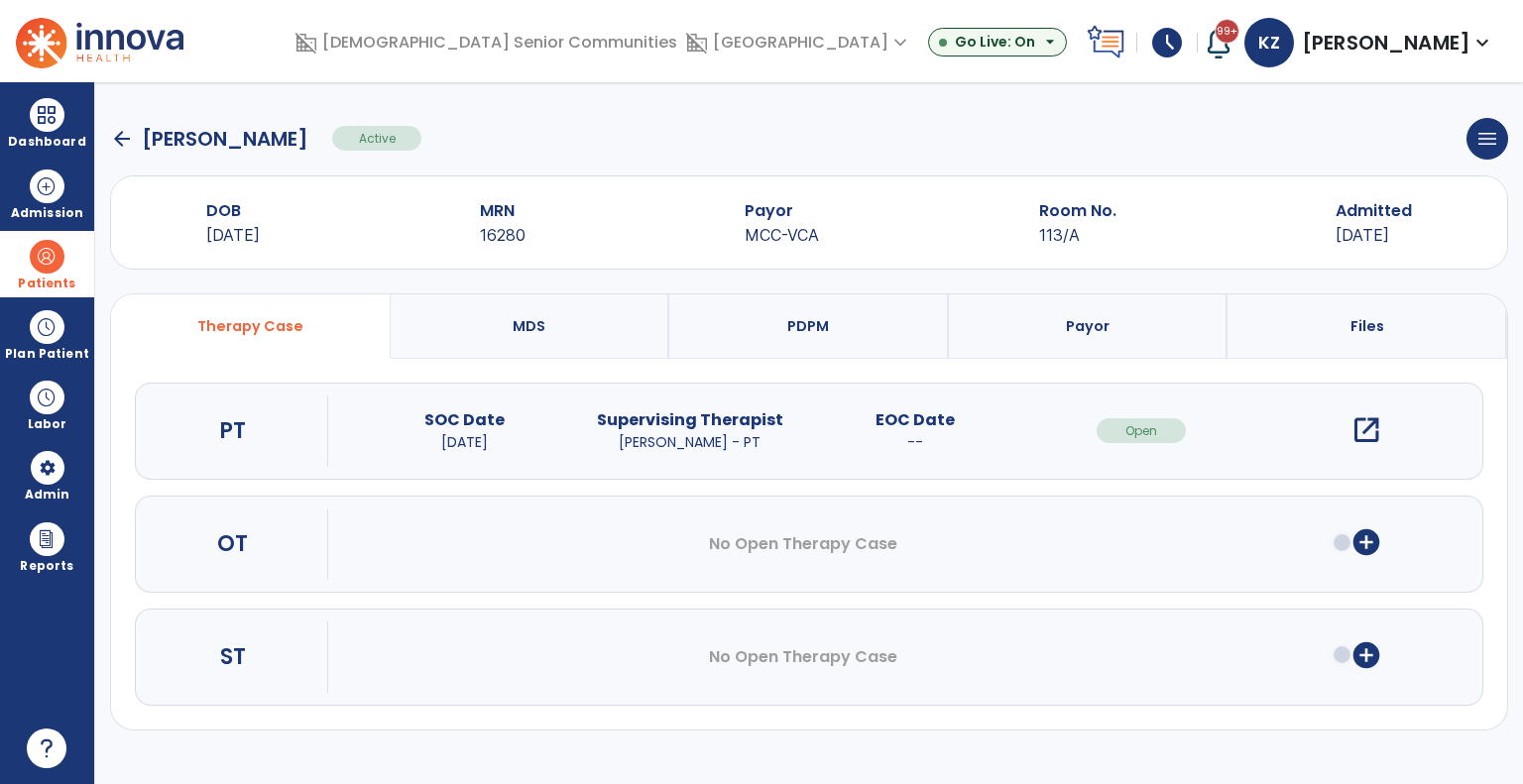 click at bounding box center [47, 257] 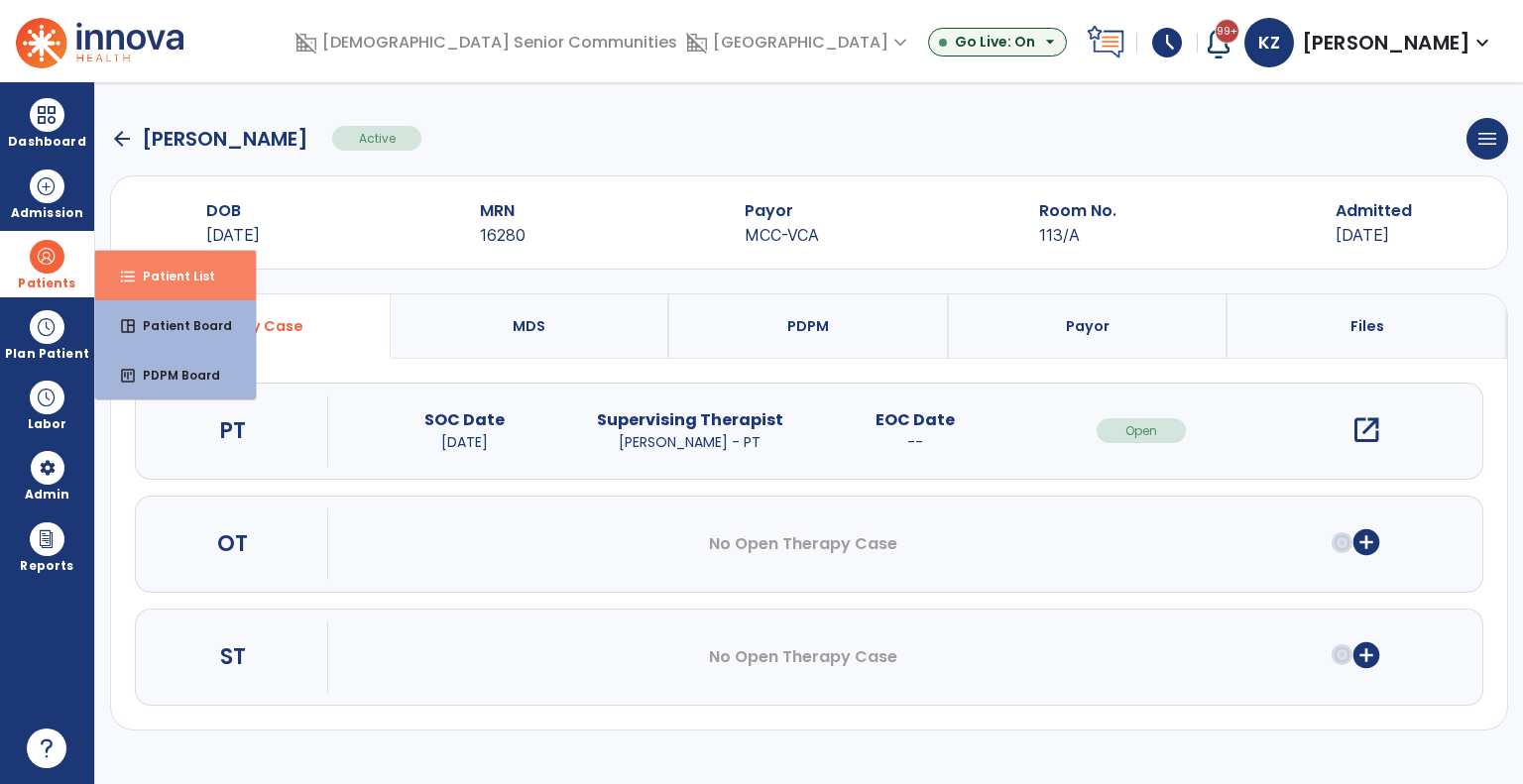 click on "format_list_bulleted" at bounding box center [128, 277] 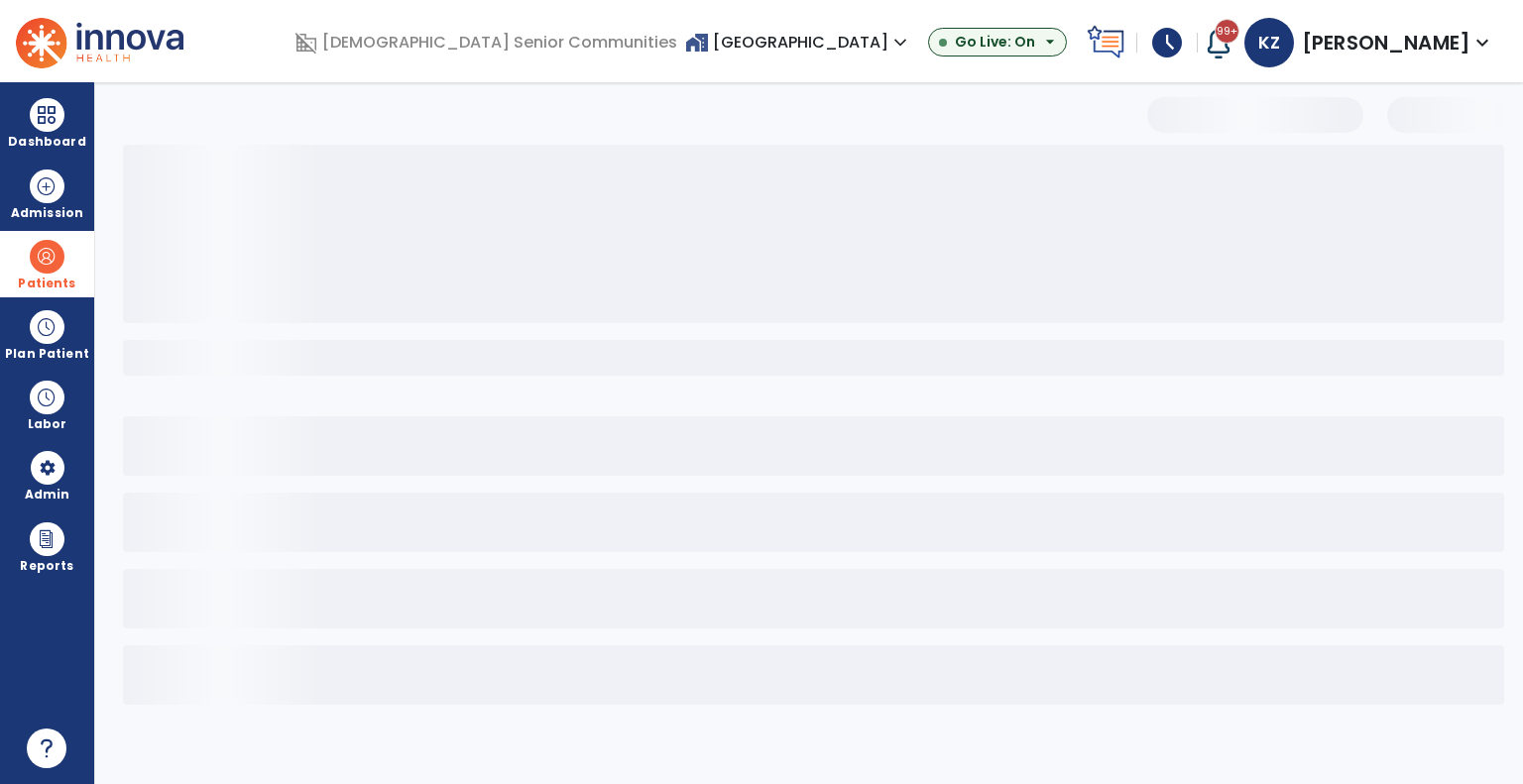select on "***" 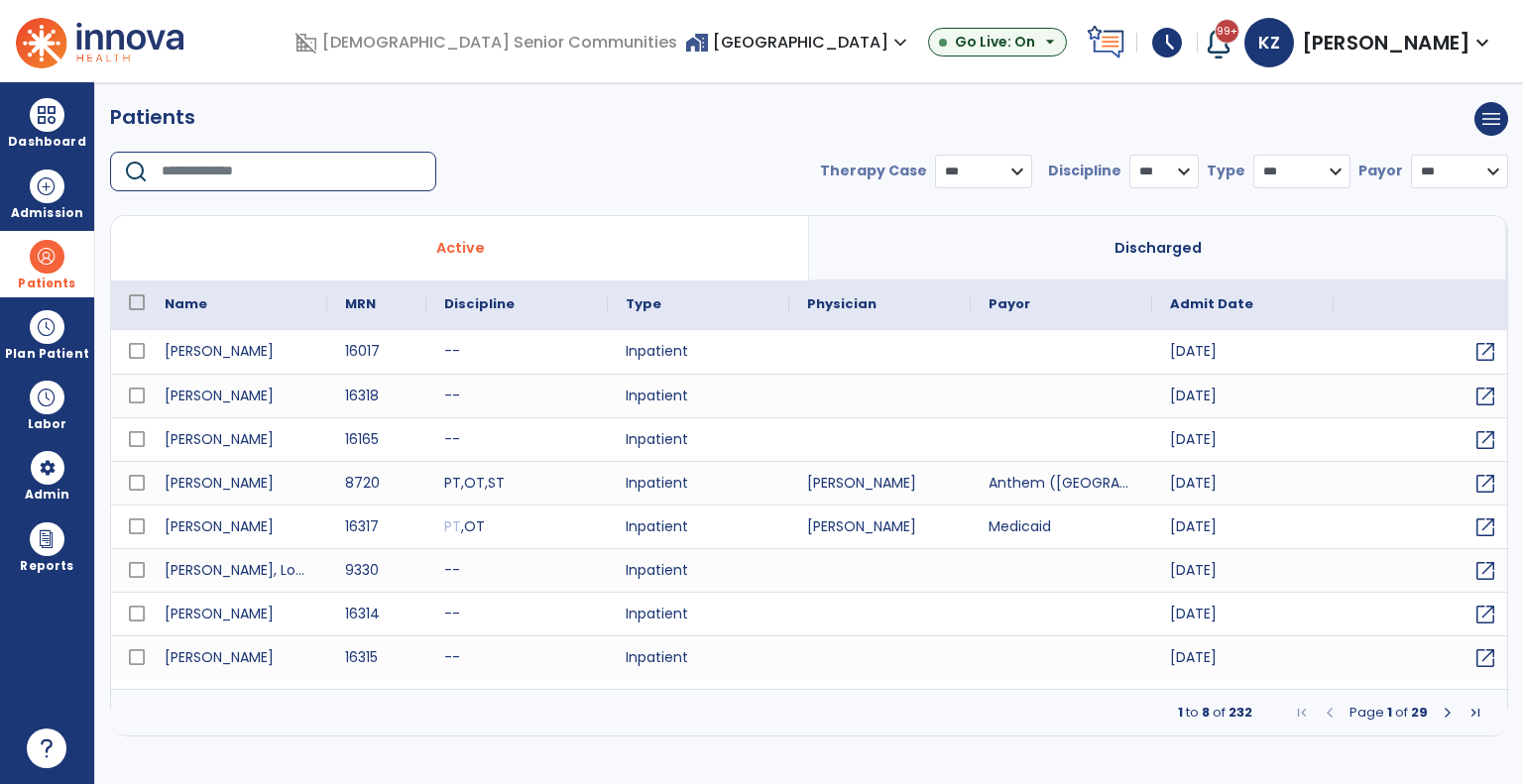 click at bounding box center [292, 171] 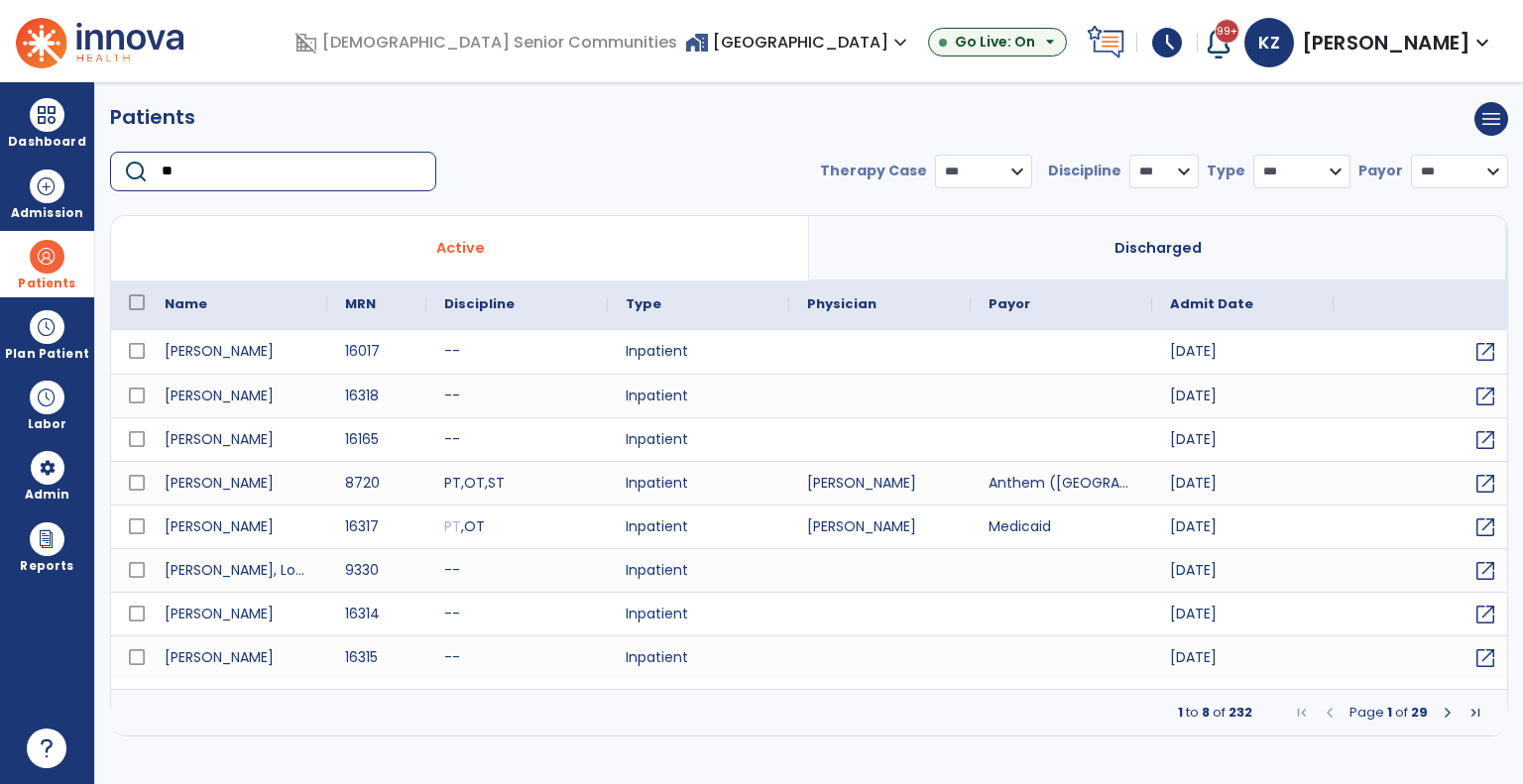 type on "*" 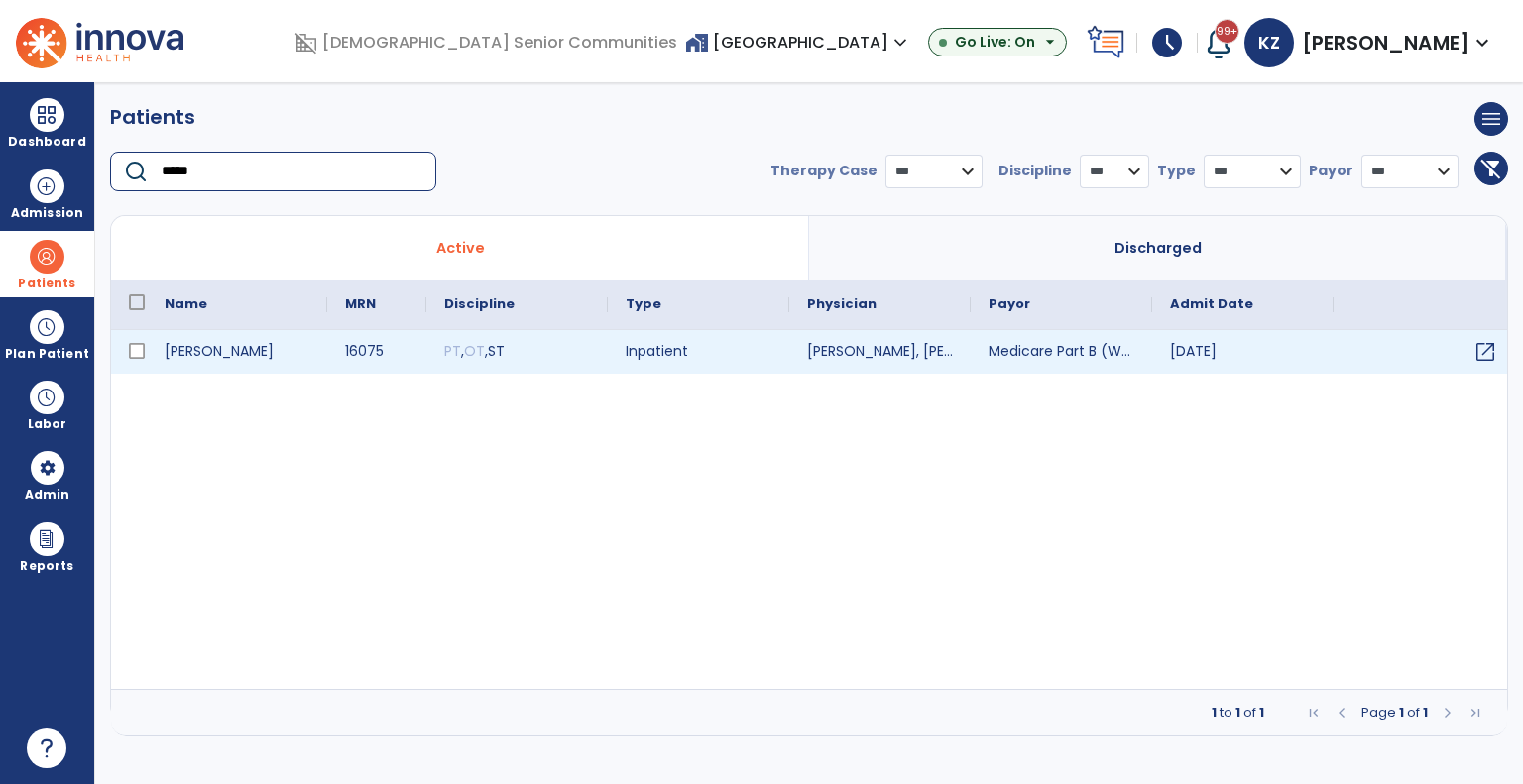 type on "*****" 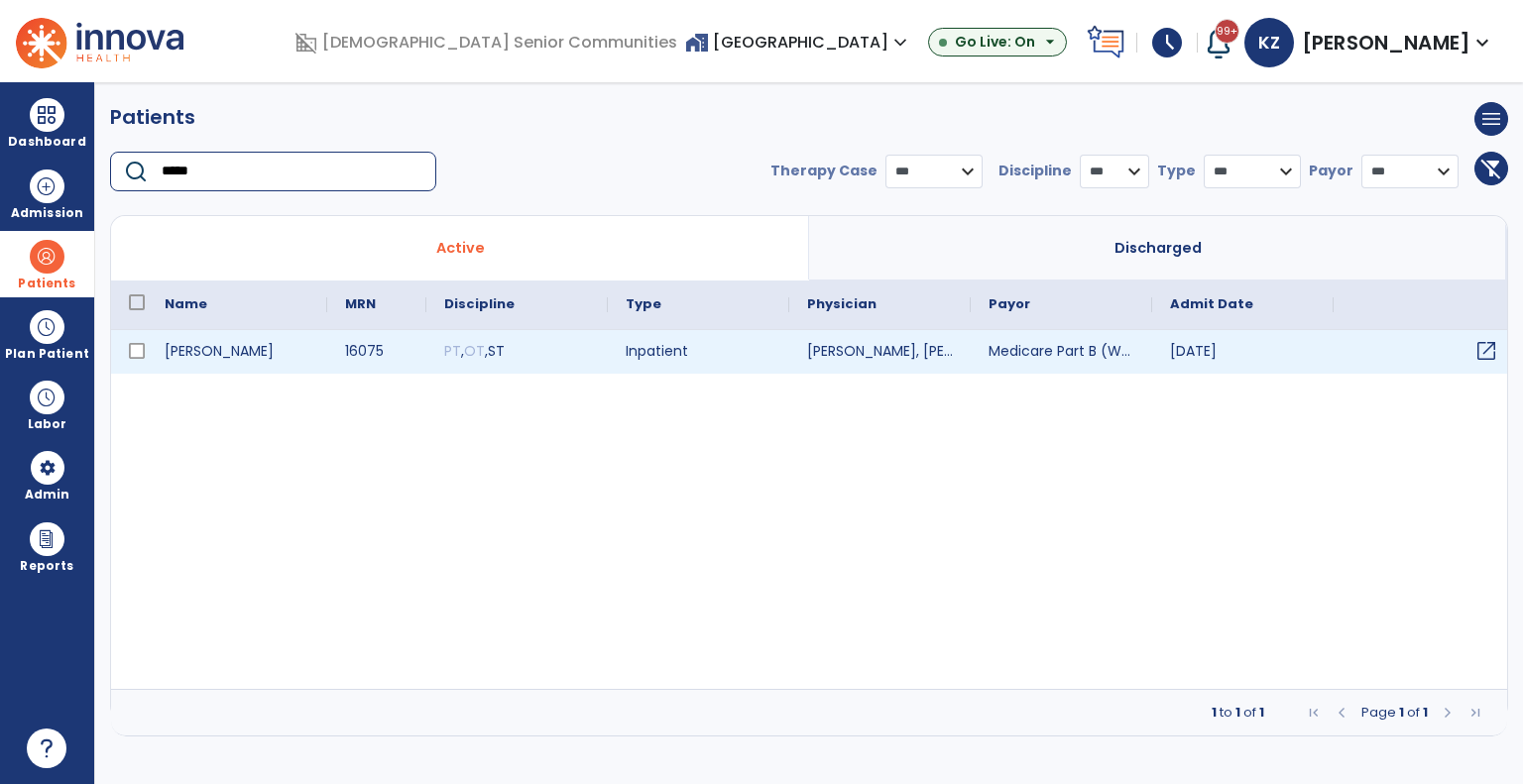 click on "open_in_new" at bounding box center [1486, 351] 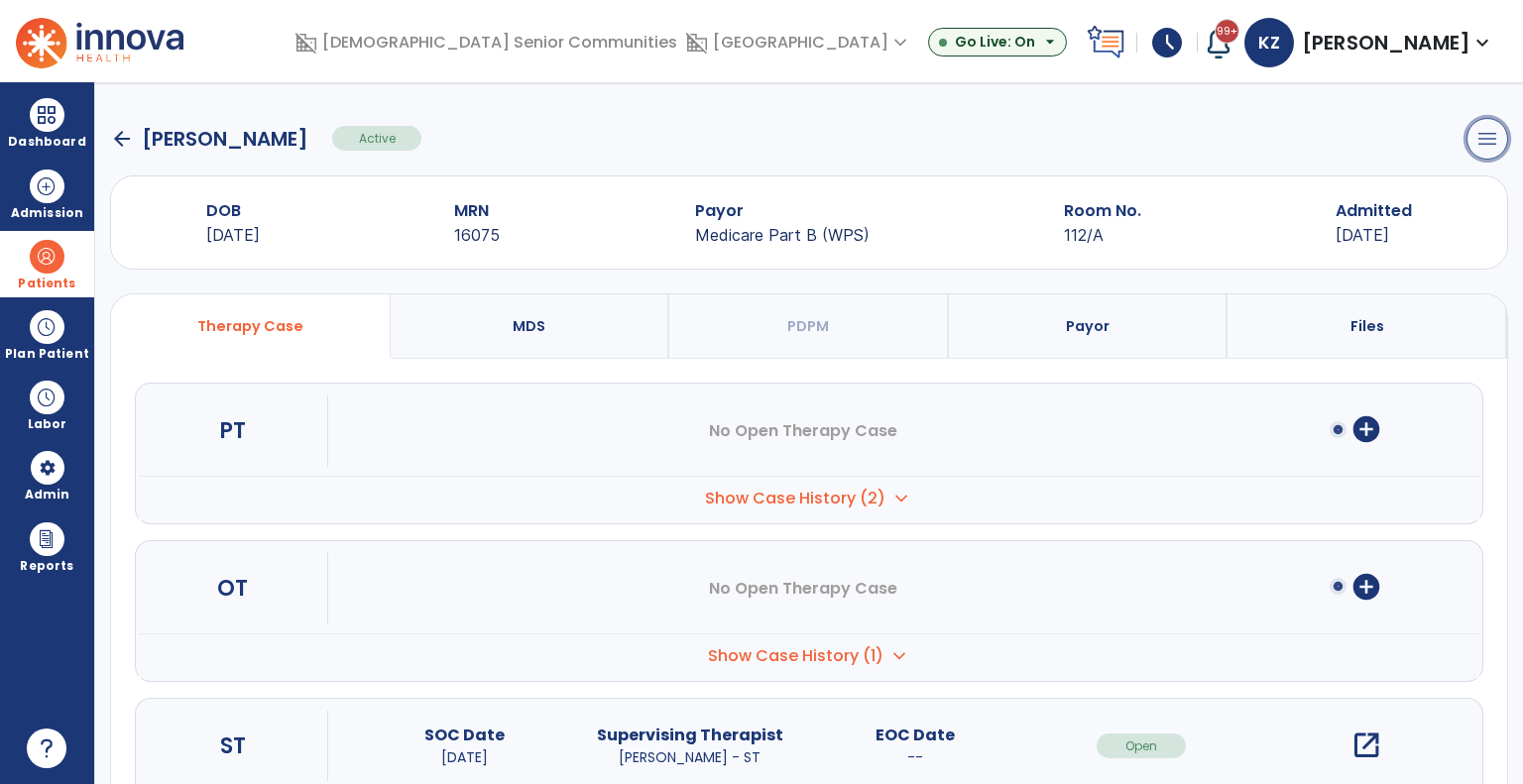 click on "menu" at bounding box center (1487, 139) 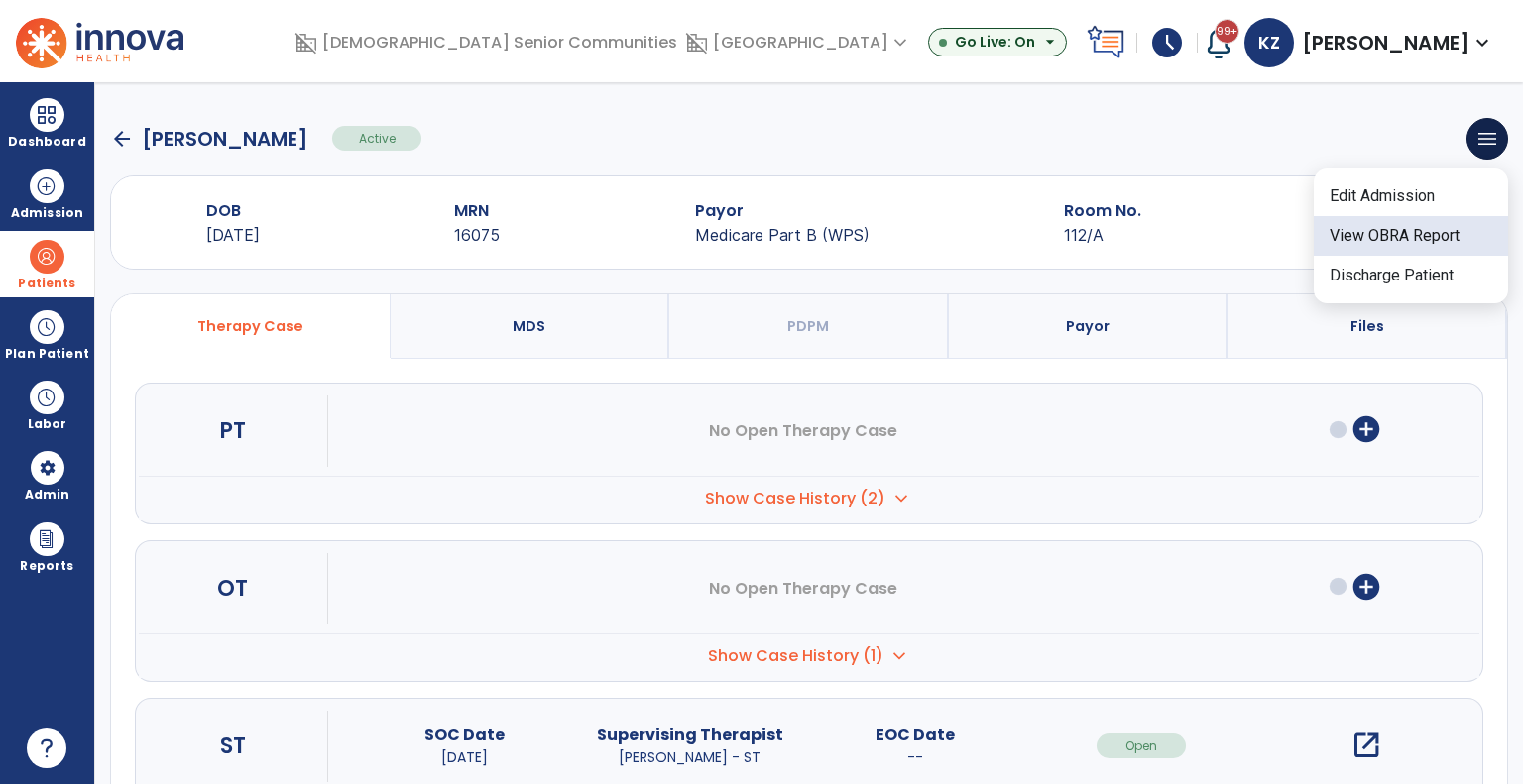 click on "View OBRA Report" 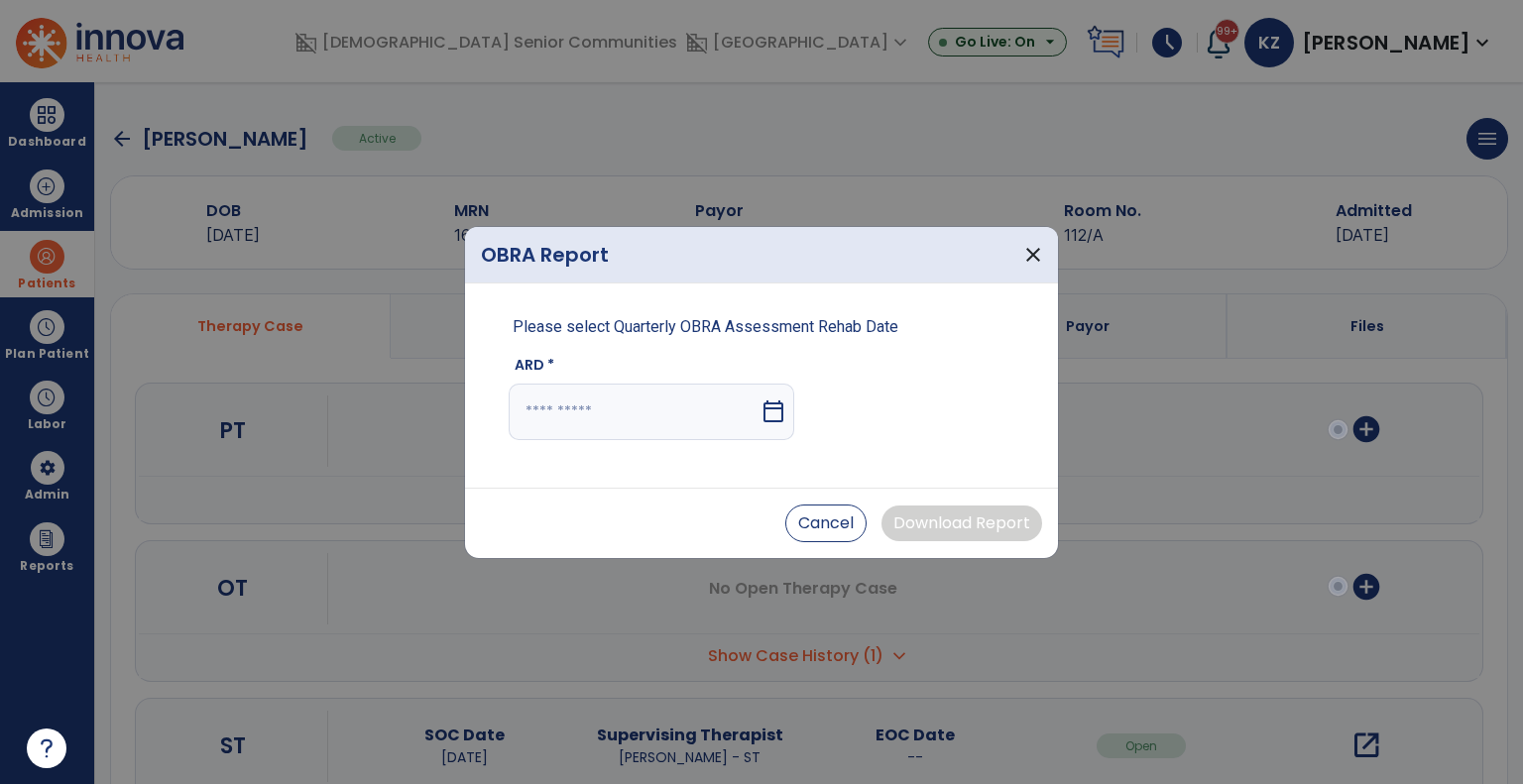 click on "calendar_today" at bounding box center [773, 411] 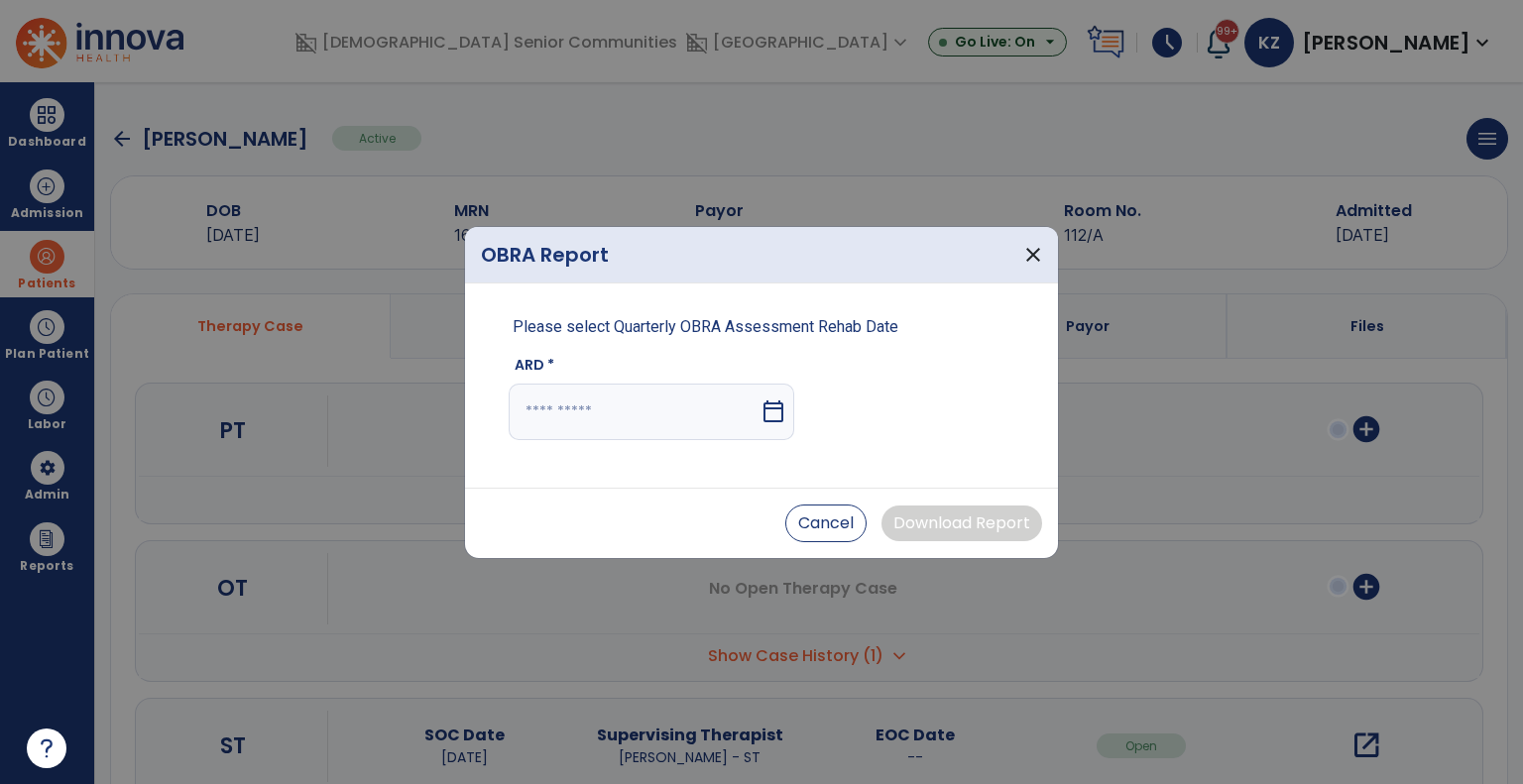 select on "*" 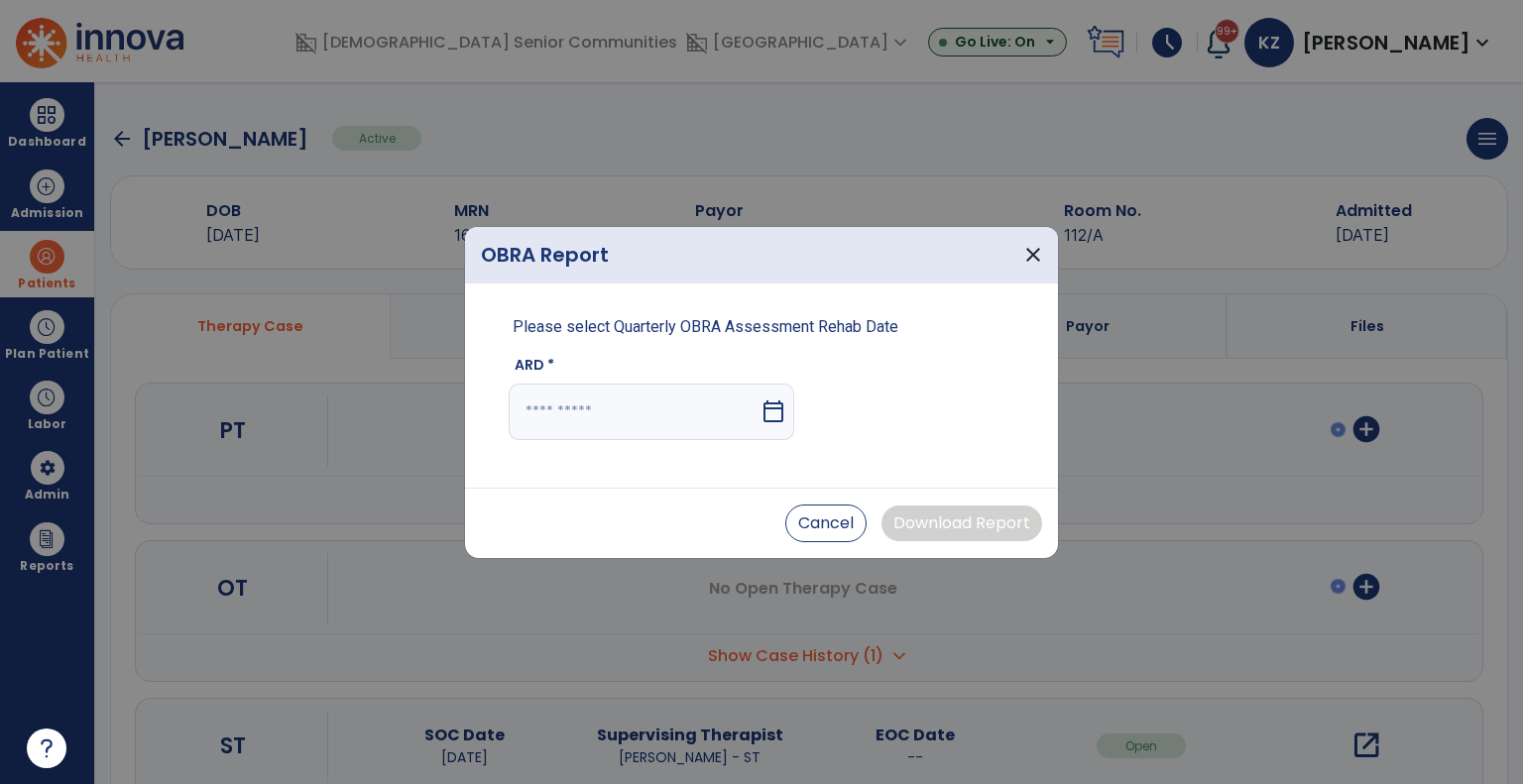 select on "****" 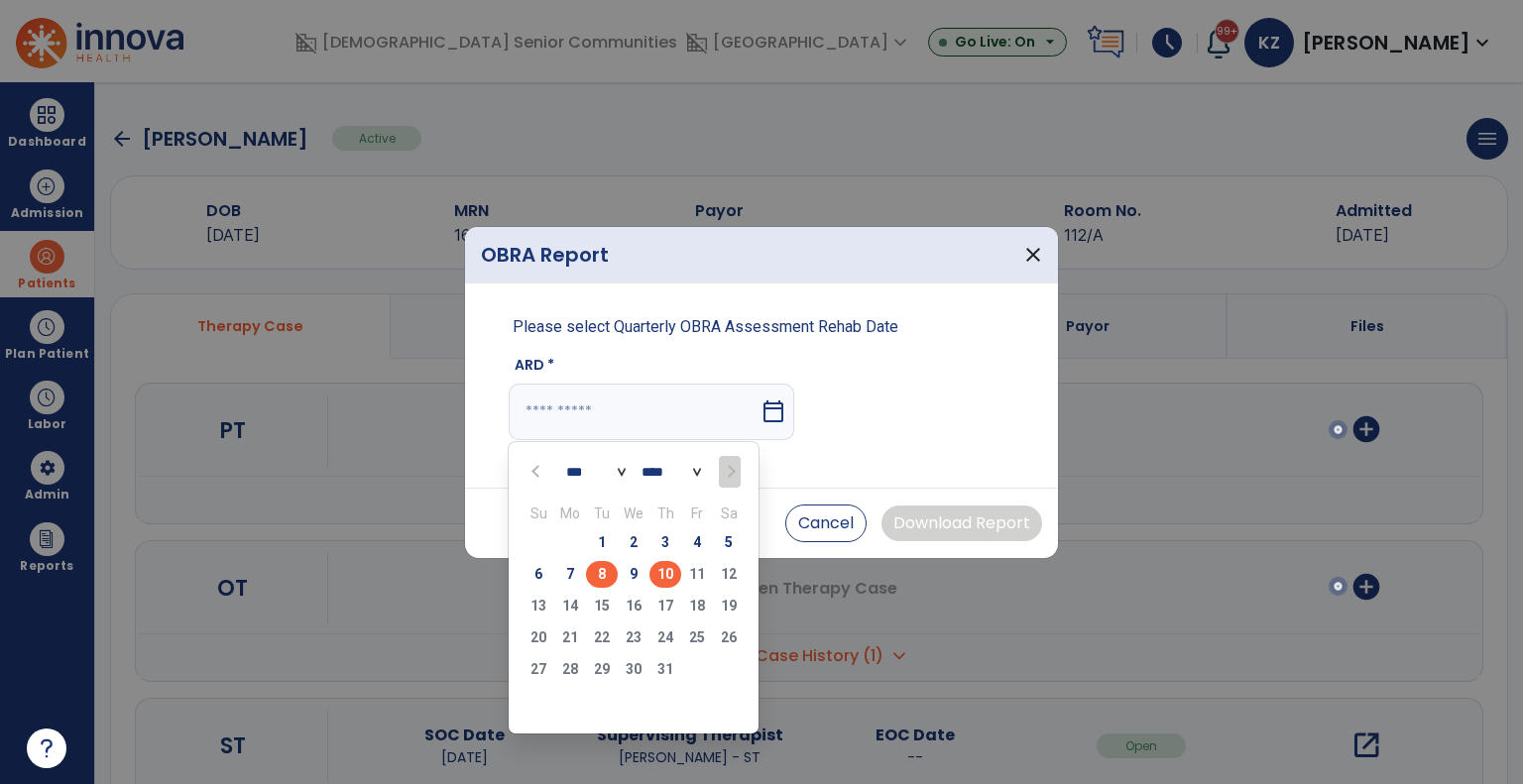 click on "8" at bounding box center (602, 574) 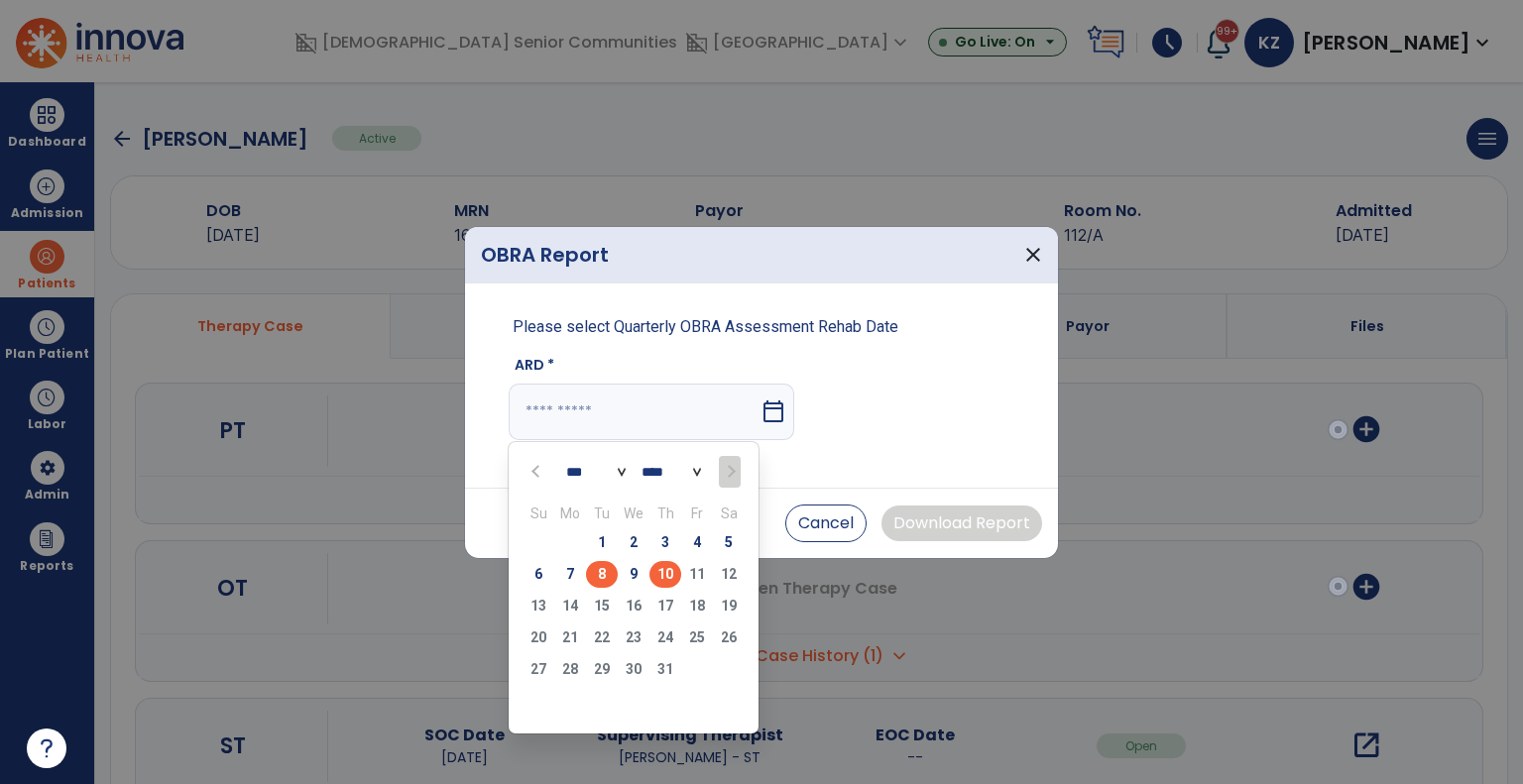 type on "********" 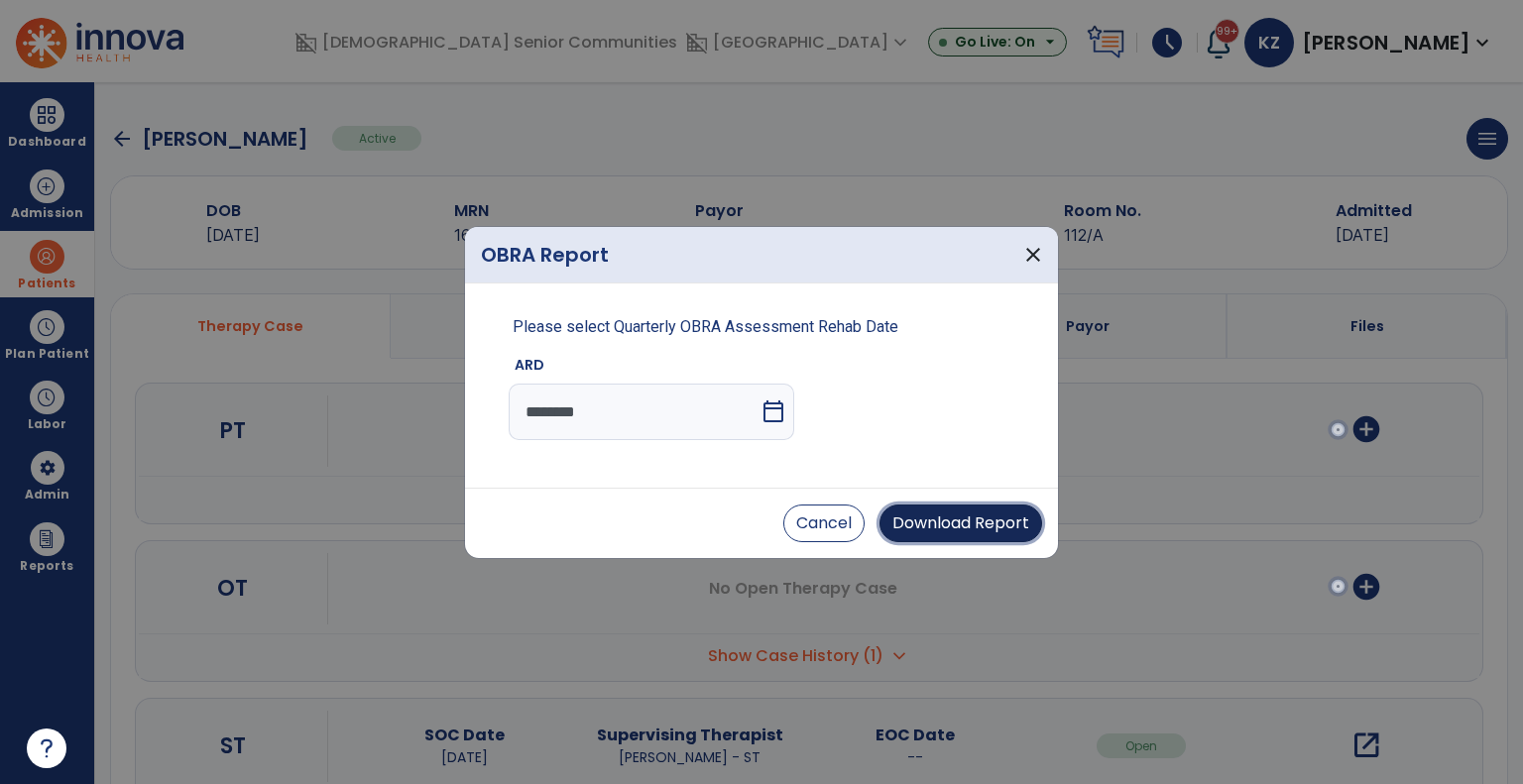 click on "Download Report" at bounding box center (961, 523) 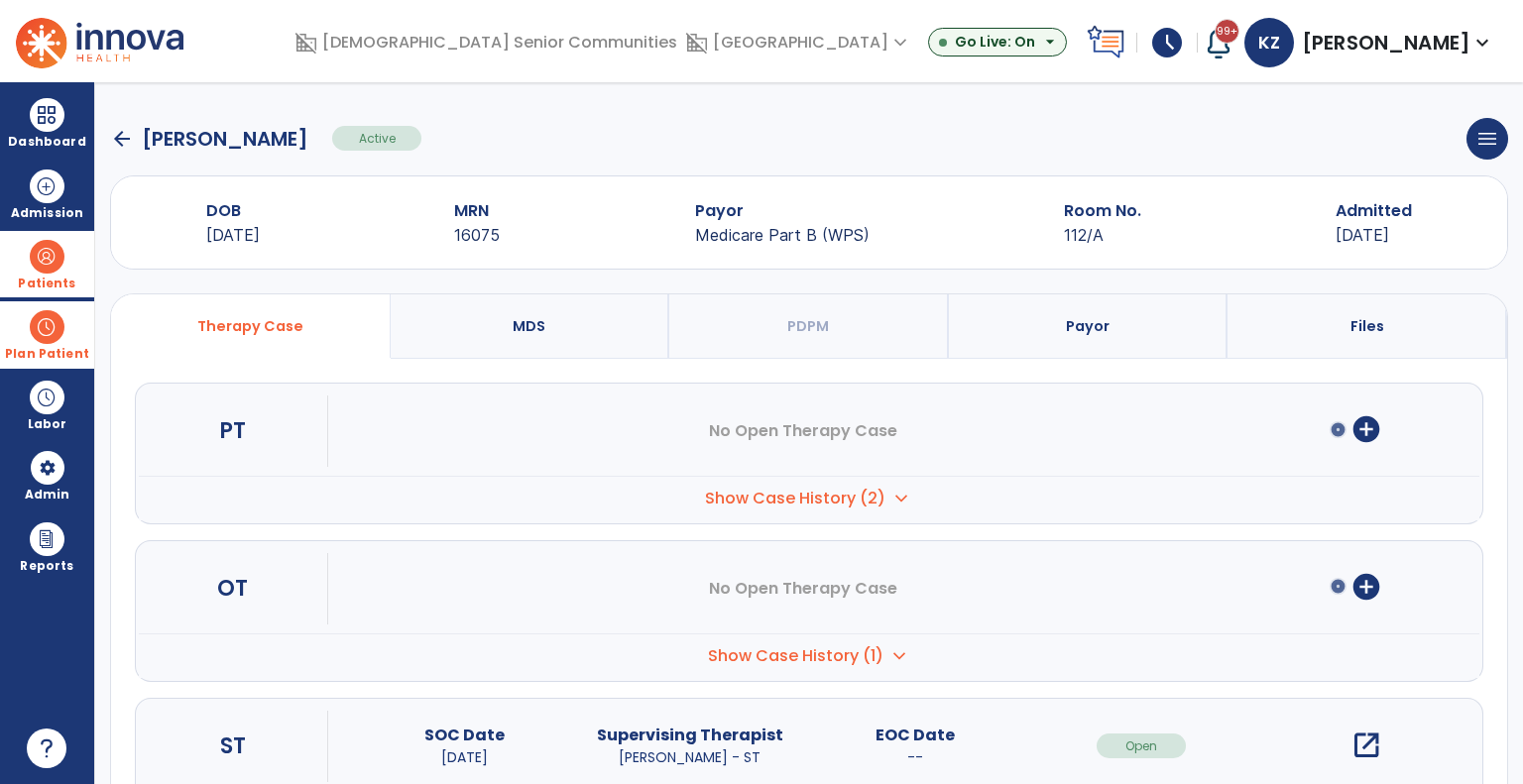 click at bounding box center [47, 327] 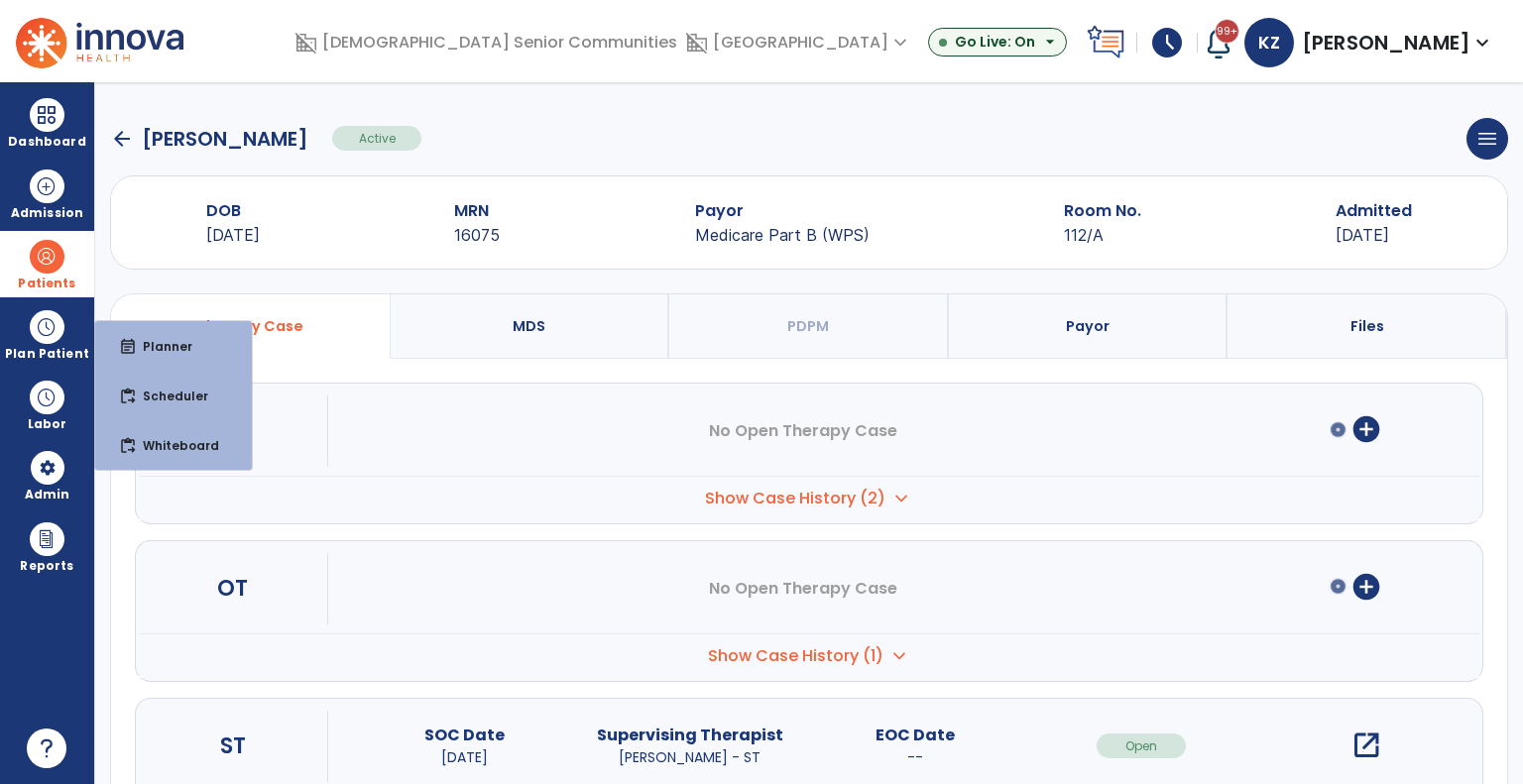 click at bounding box center (47, 257) 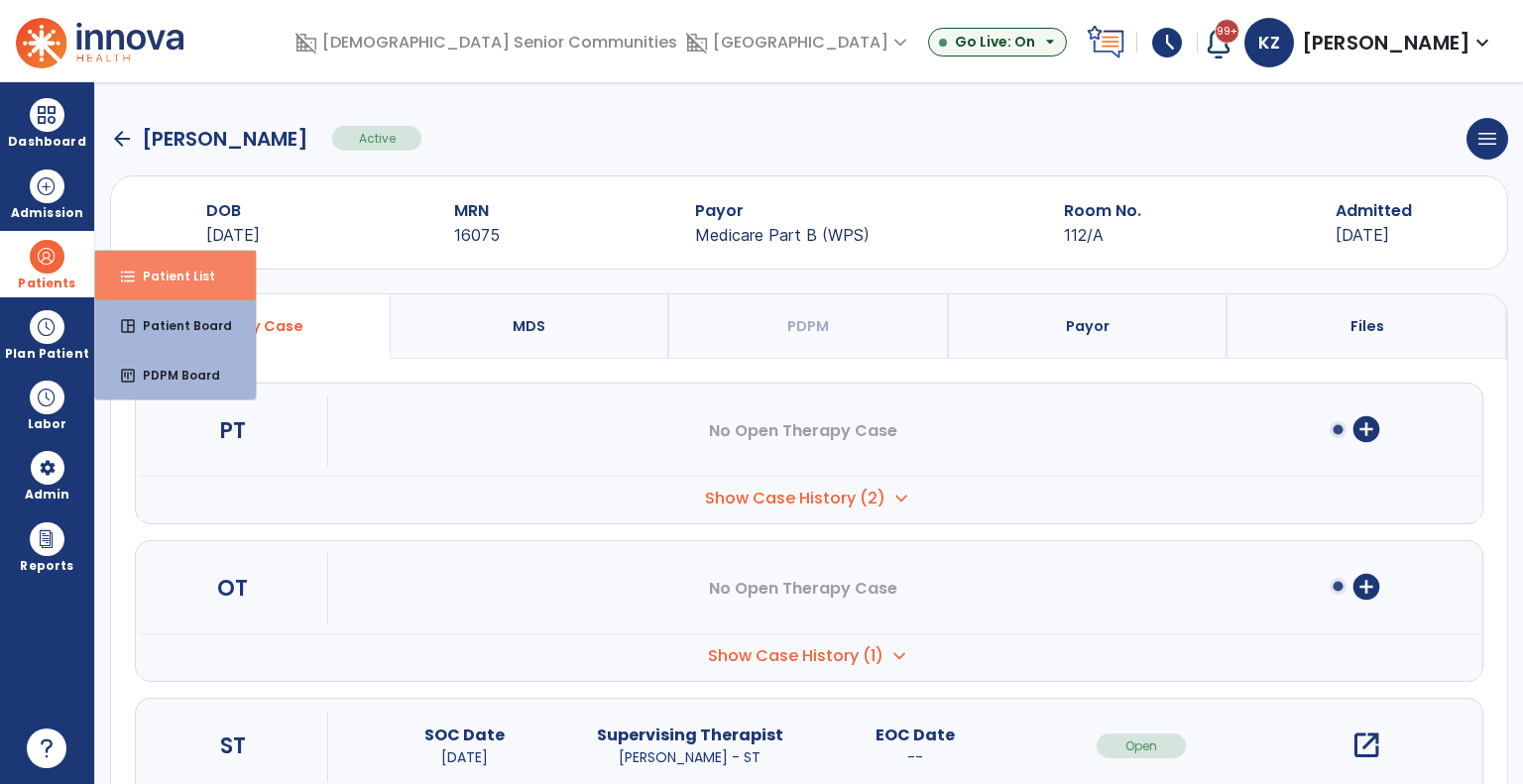 click on "format_list_bulleted" at bounding box center (128, 277) 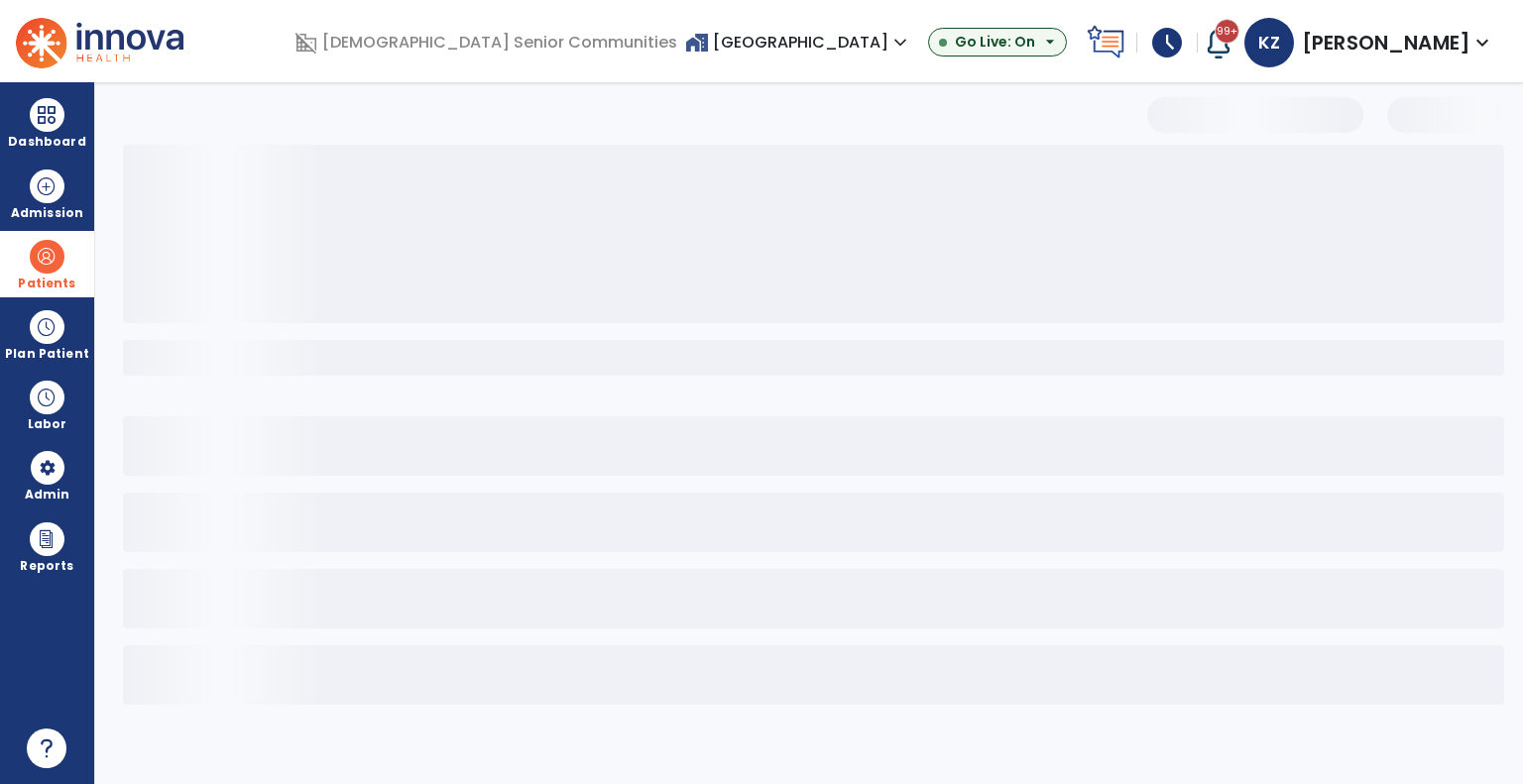 select on "***" 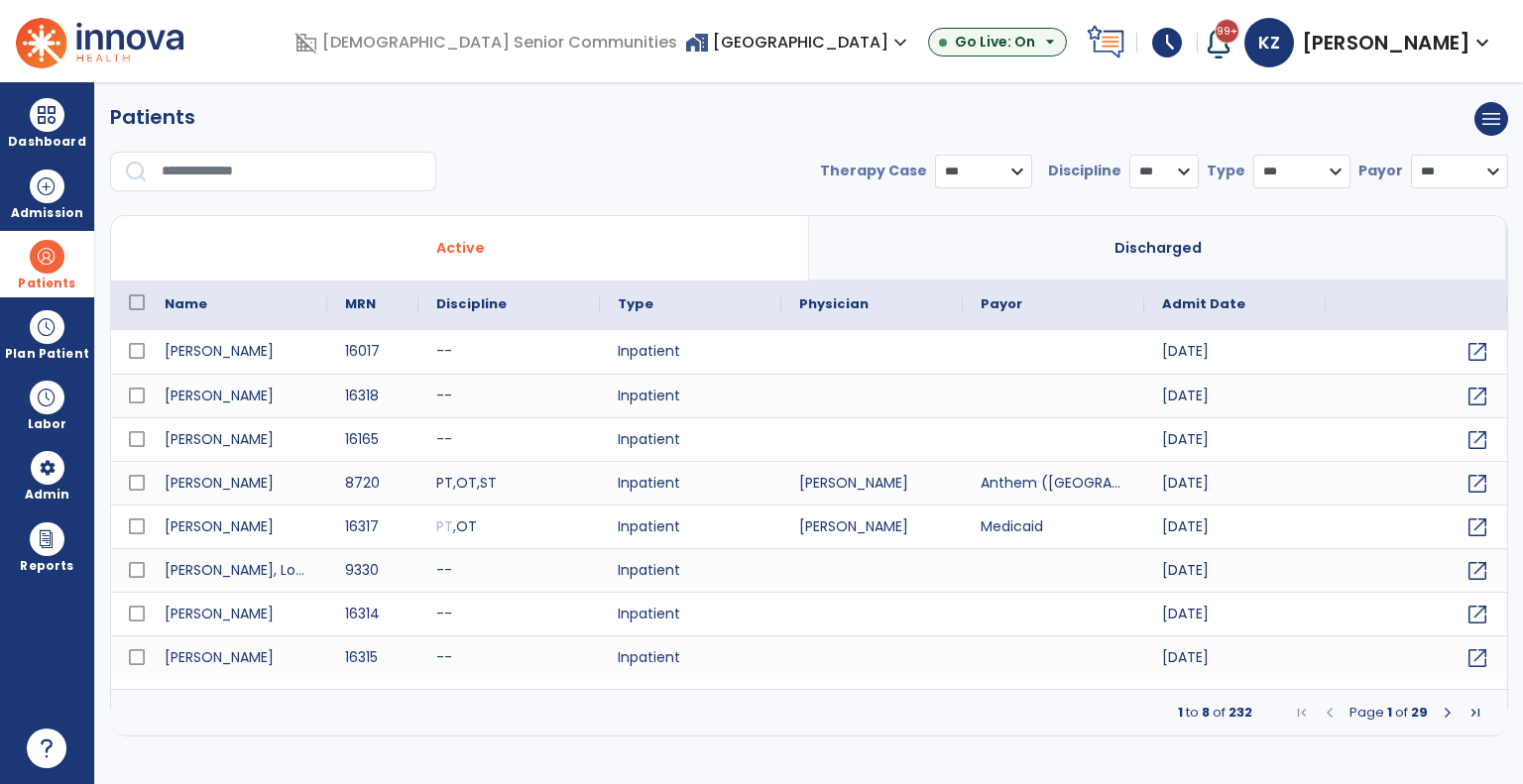 click at bounding box center (292, 171) 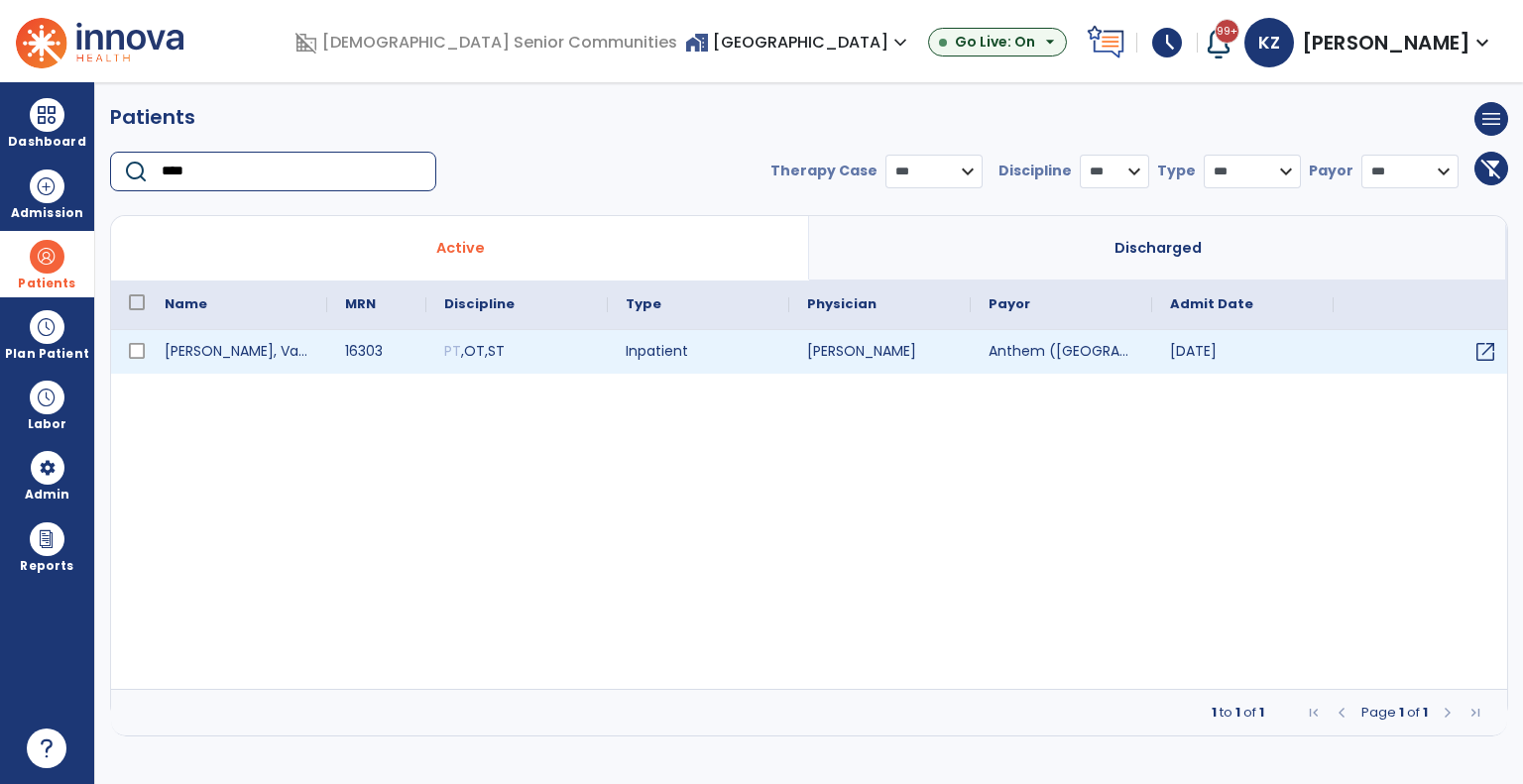 type on "****" 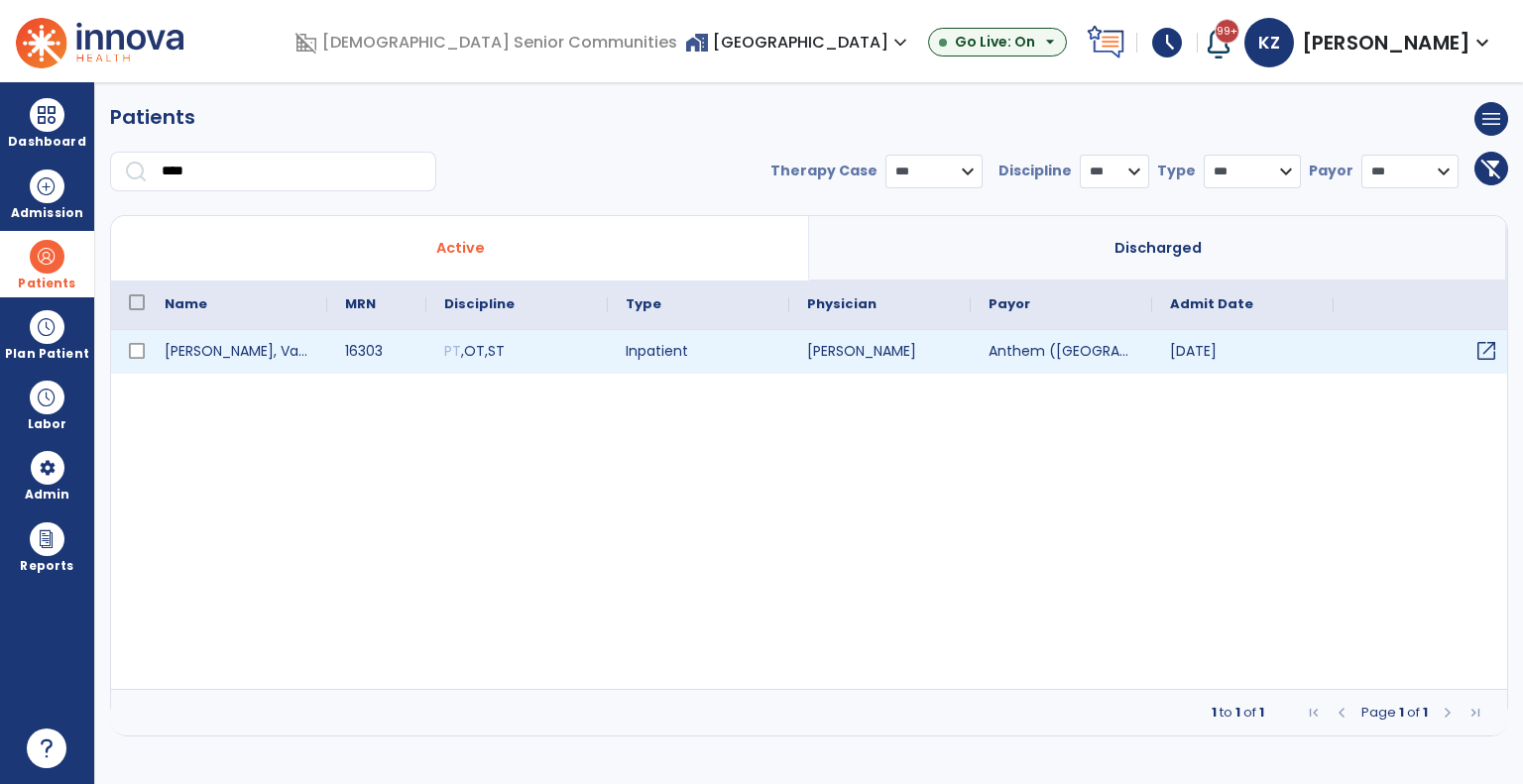 click on "open_in_new" at bounding box center [1486, 351] 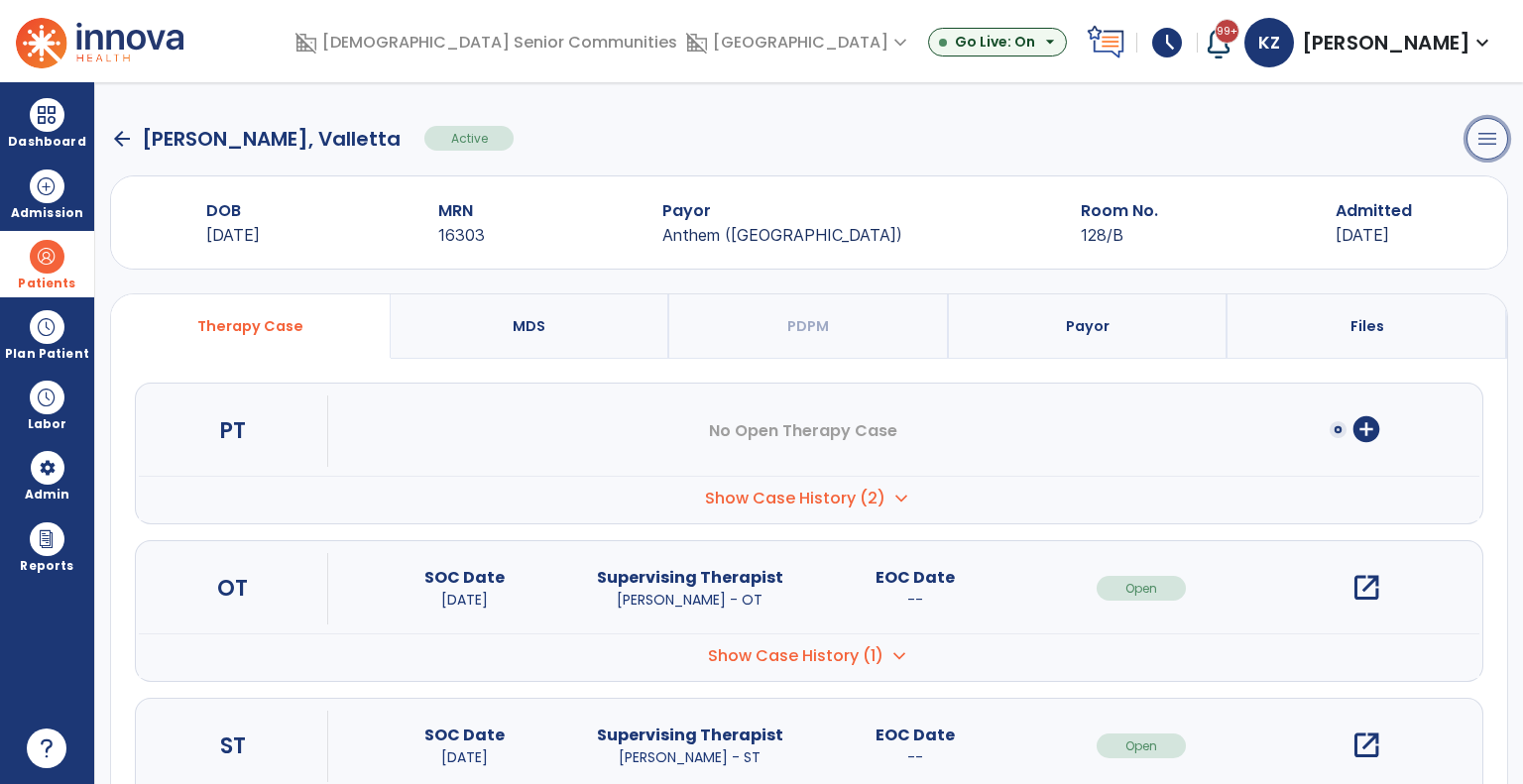 click on "menu" at bounding box center [1487, 139] 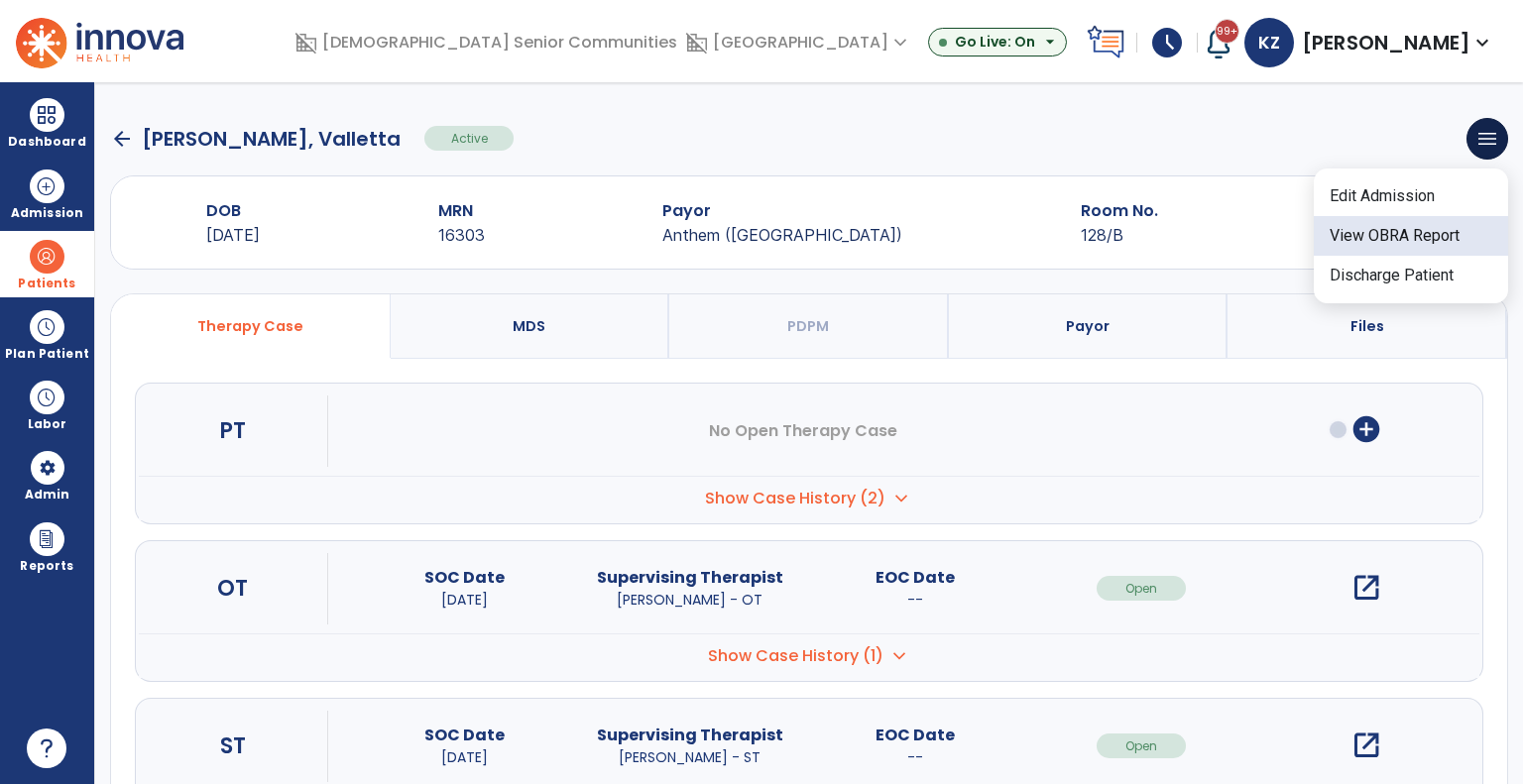 click on "View OBRA Report" 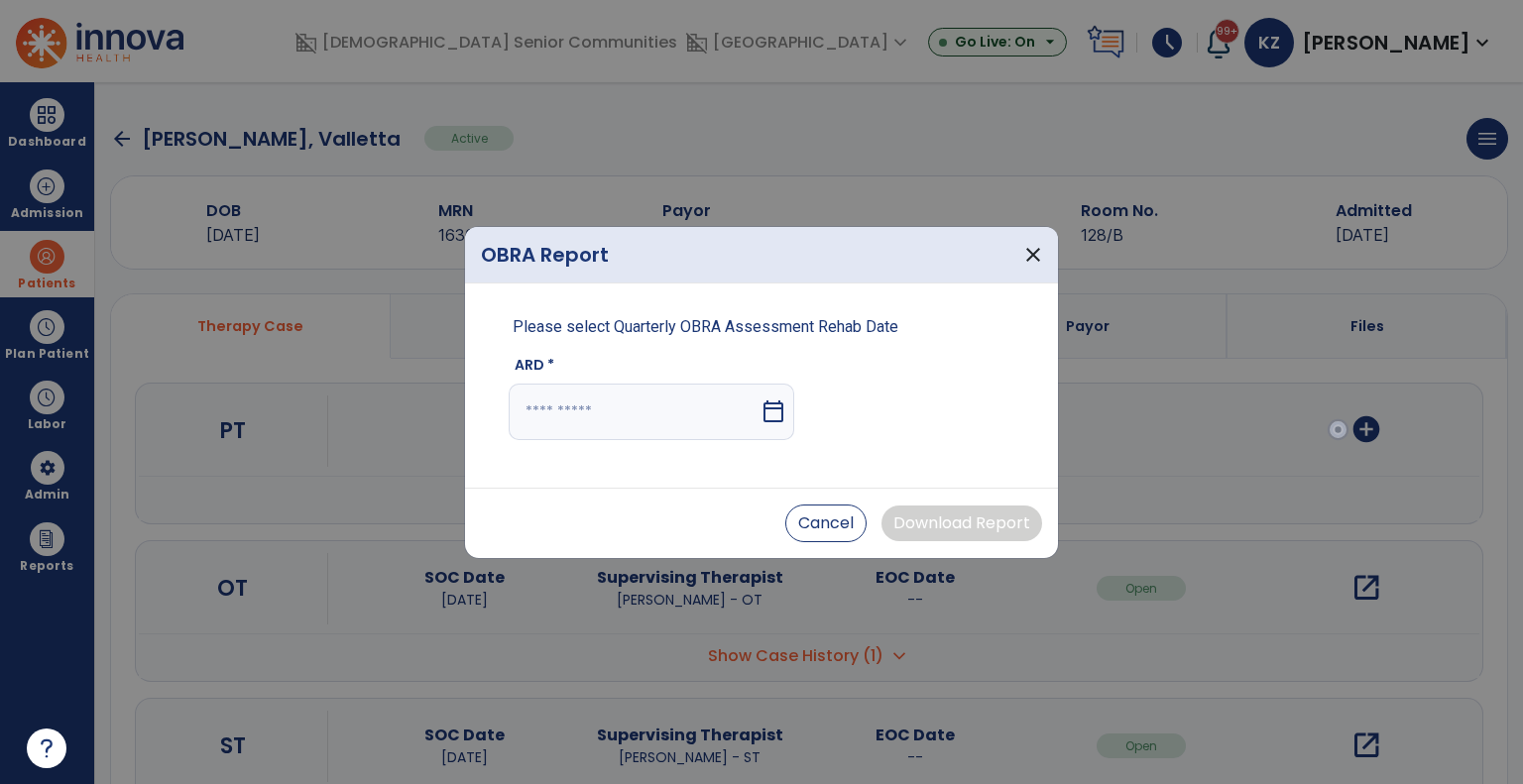 click on "calendar_today" at bounding box center (773, 411) 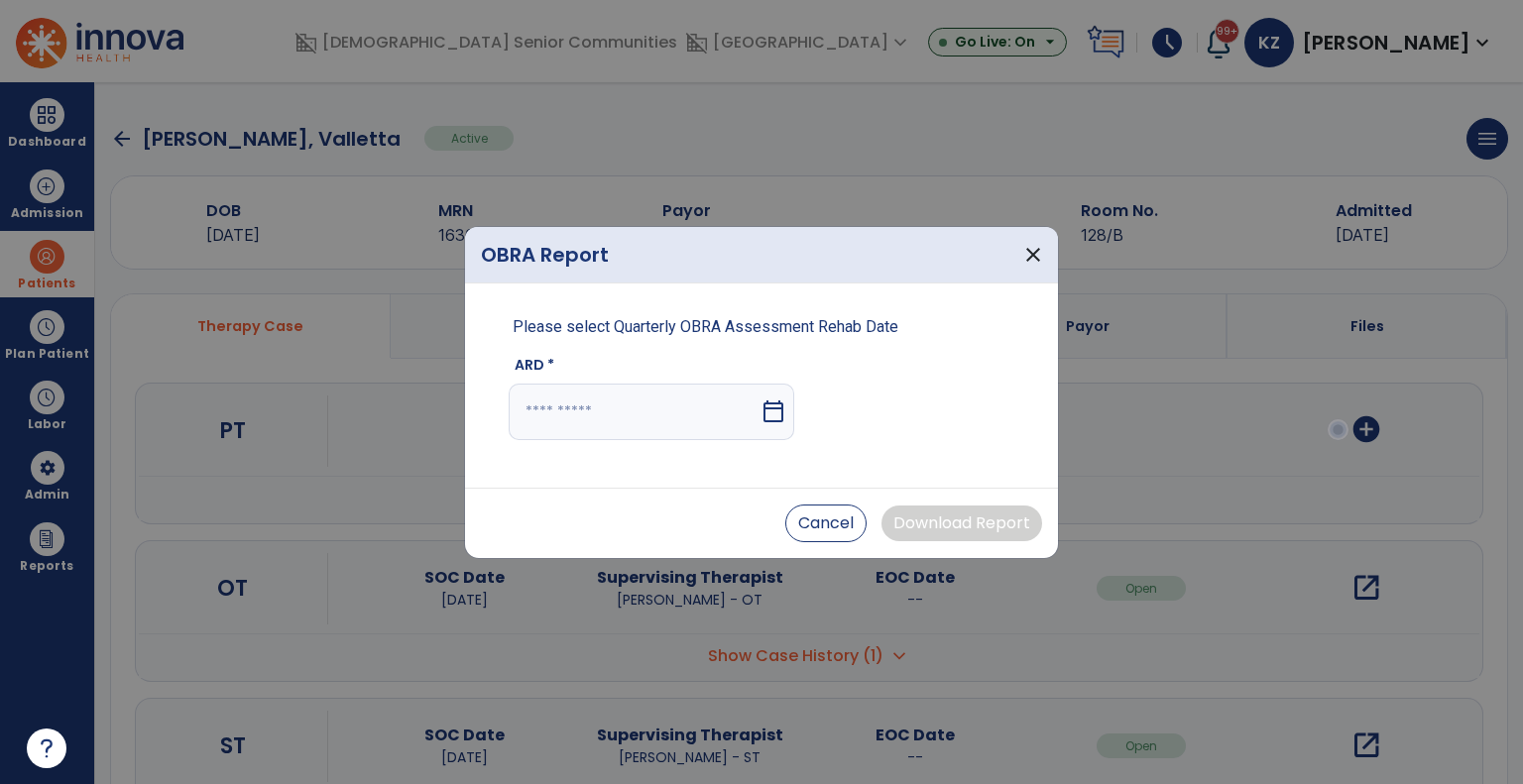 select on "*" 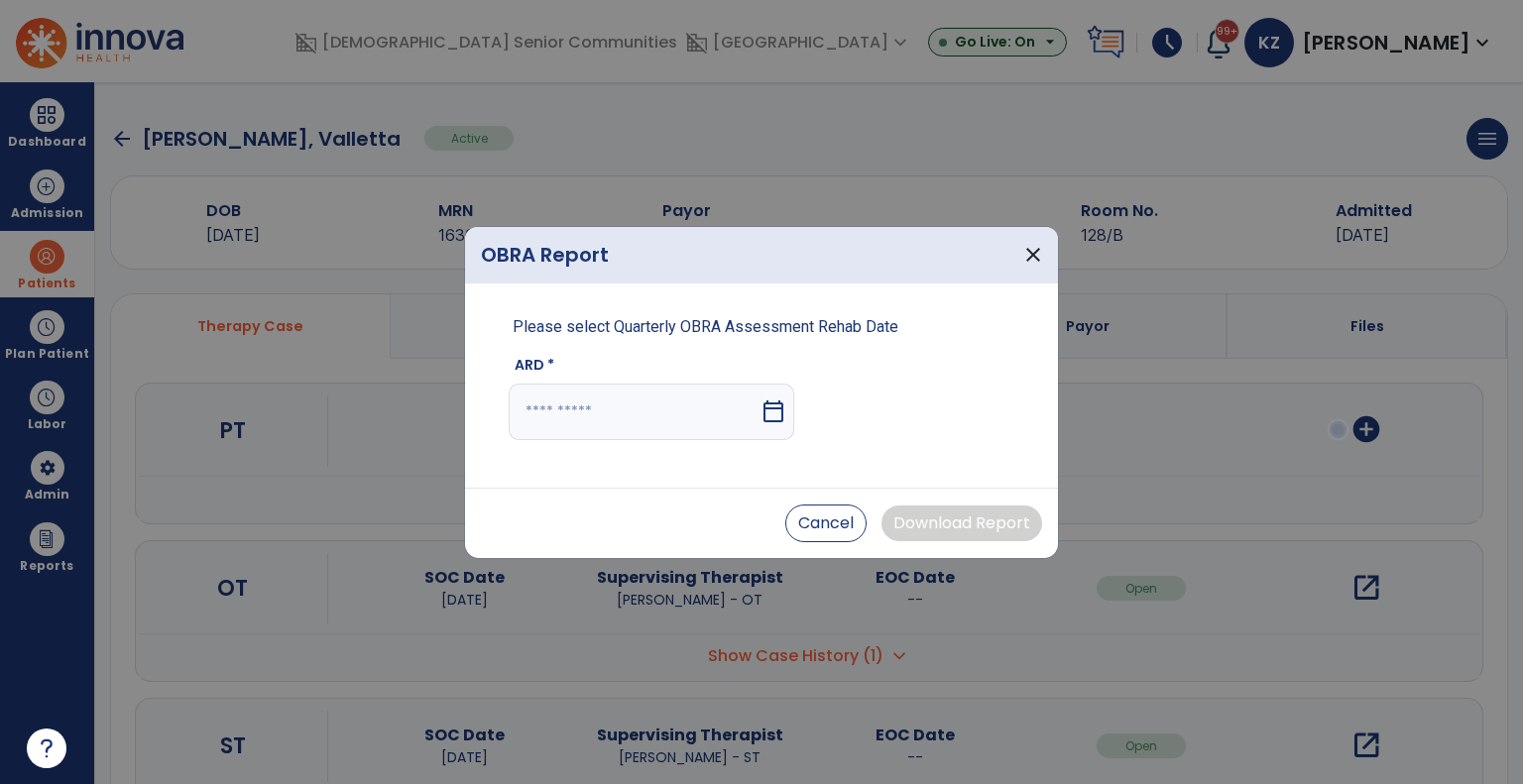 select on "****" 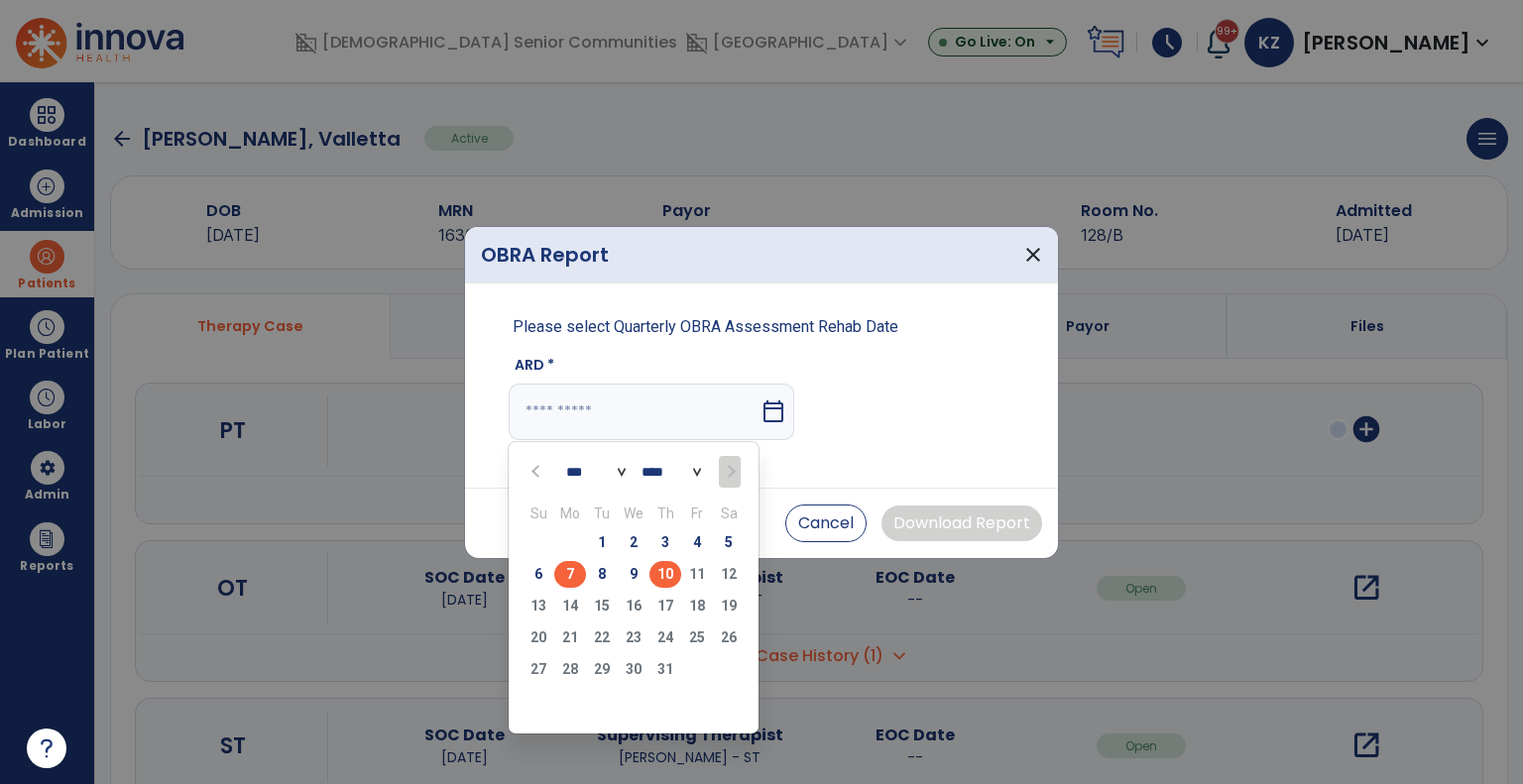 click on "7" at bounding box center (570, 574) 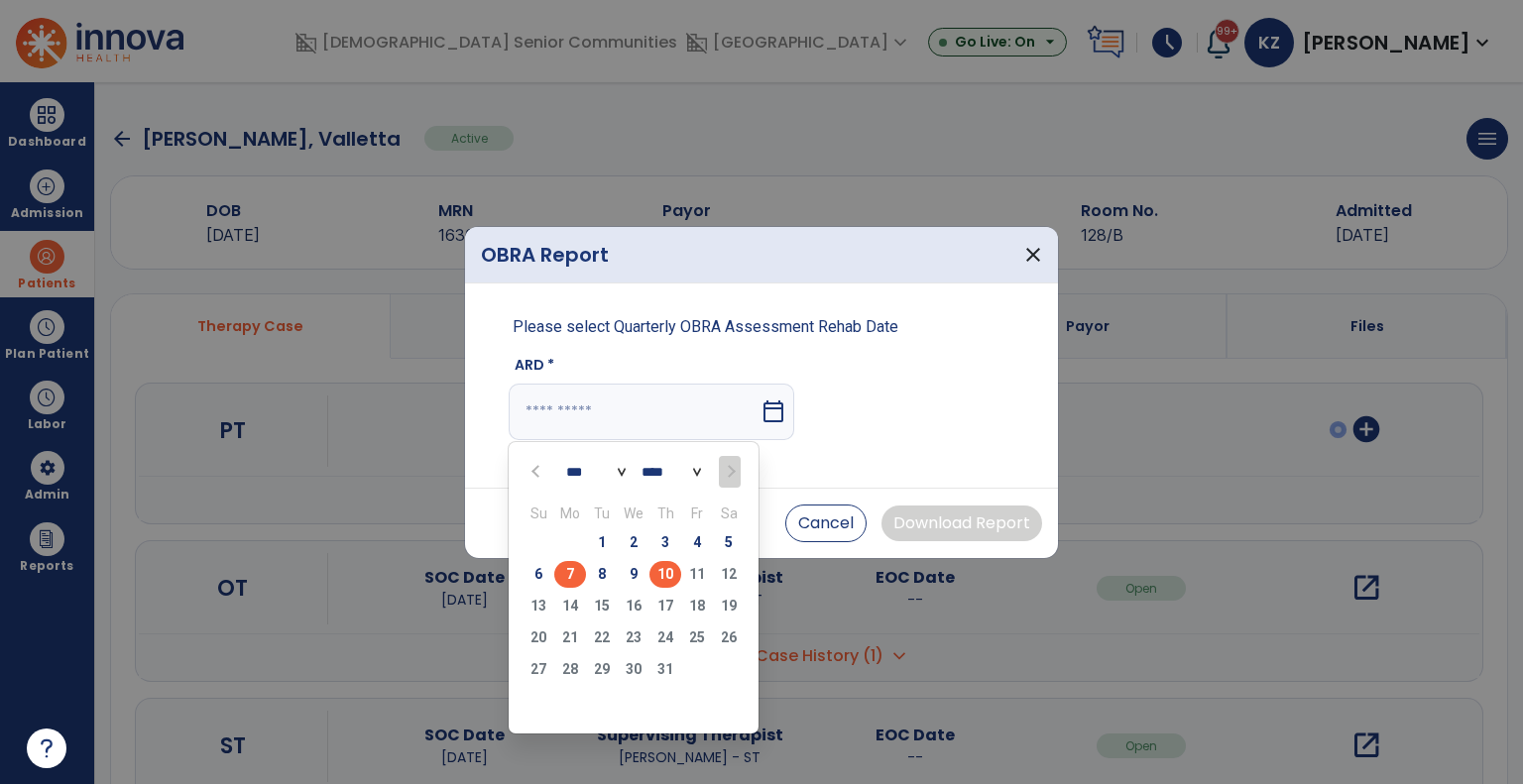 type on "********" 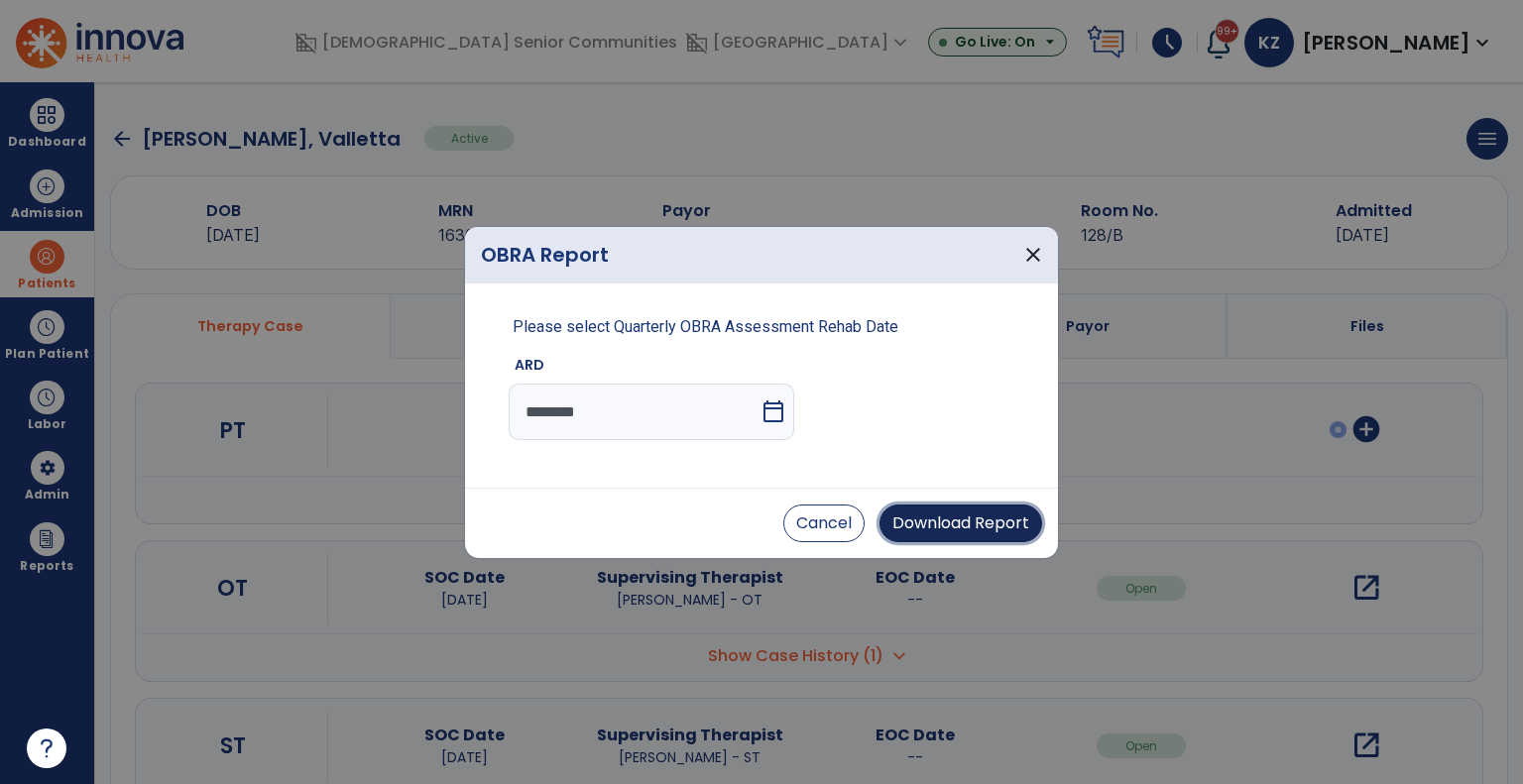 click on "Download Report" at bounding box center (961, 523) 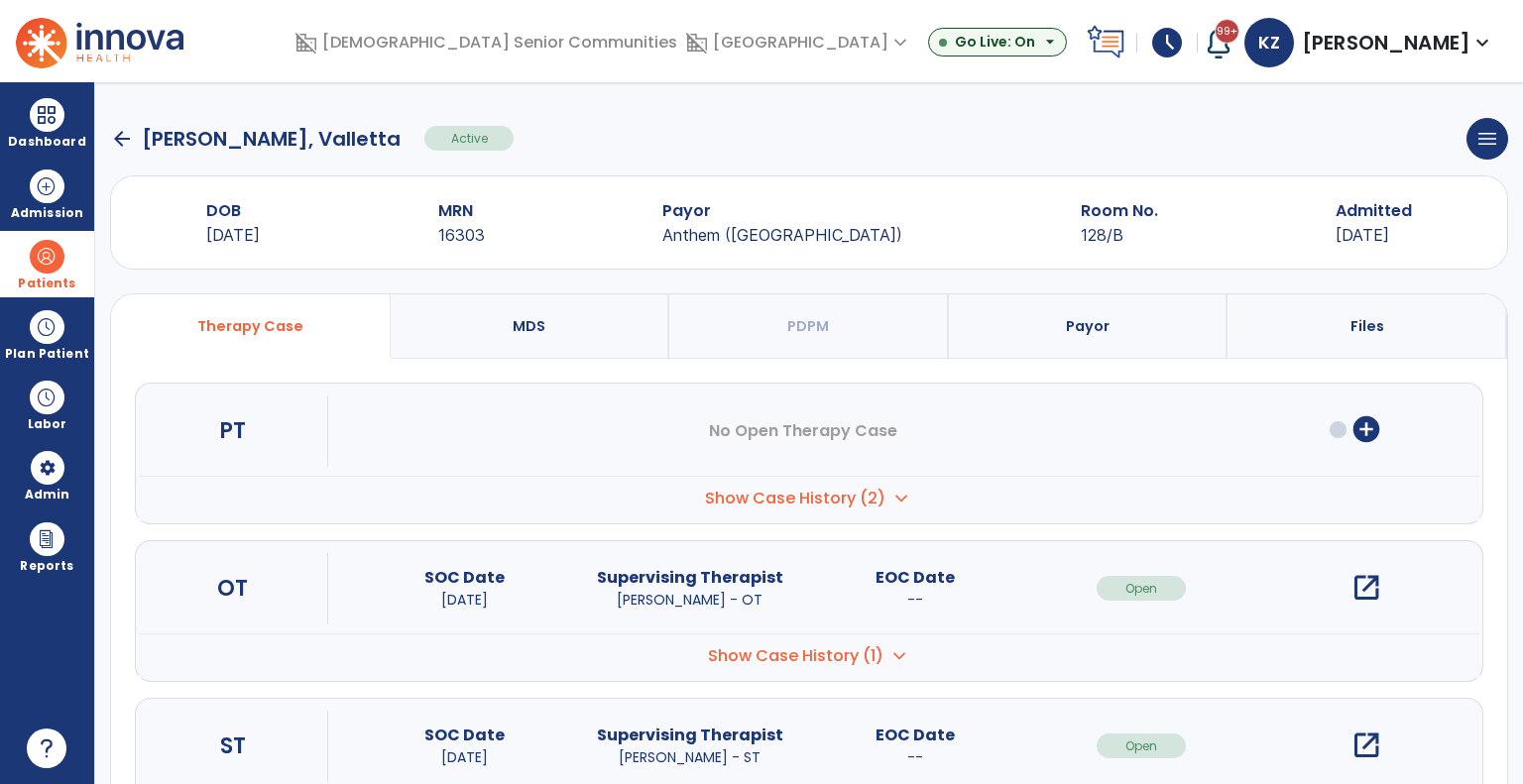click on "open_in_new" at bounding box center (1366, 588) 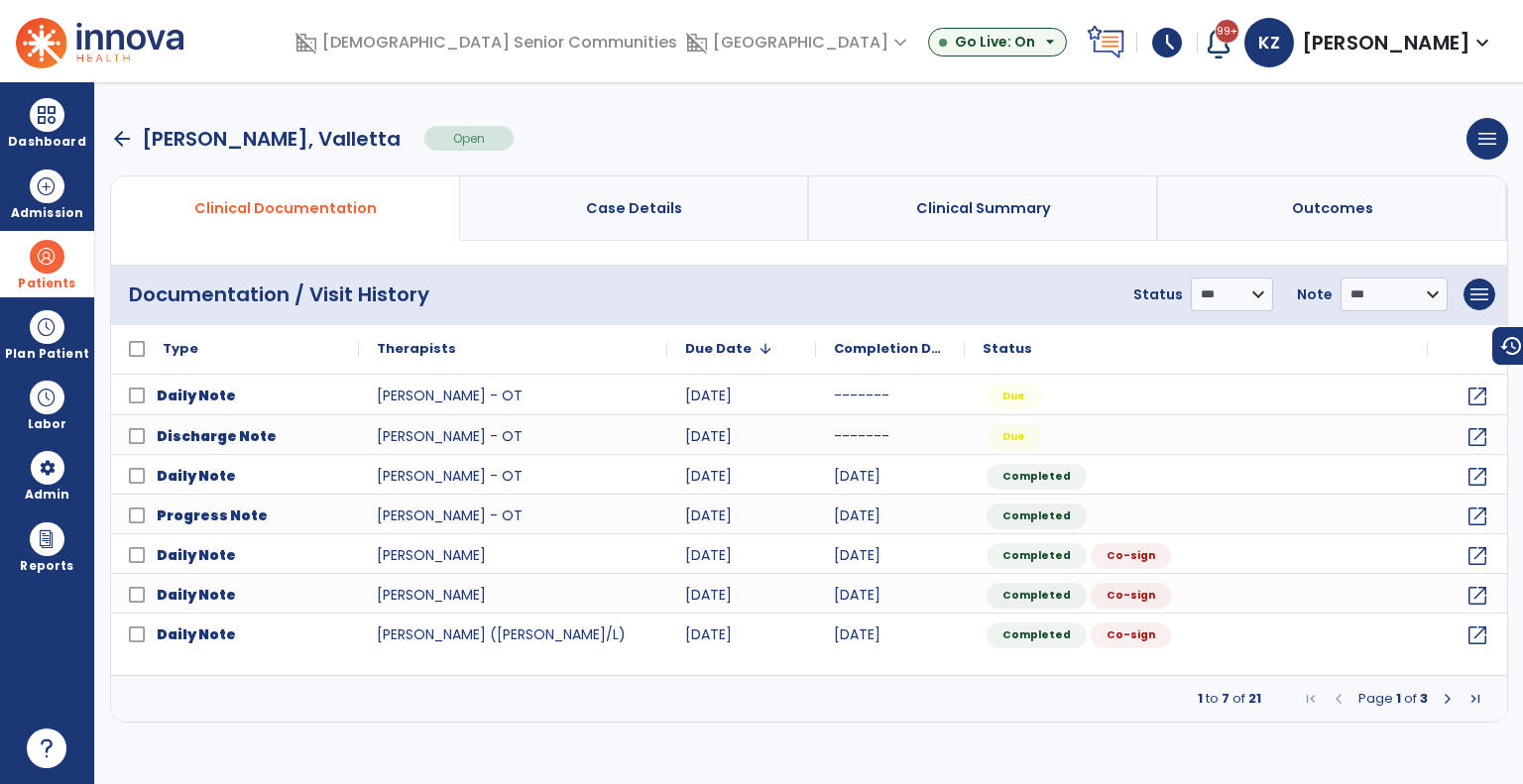 click on "arrow_back" at bounding box center (122, 139) 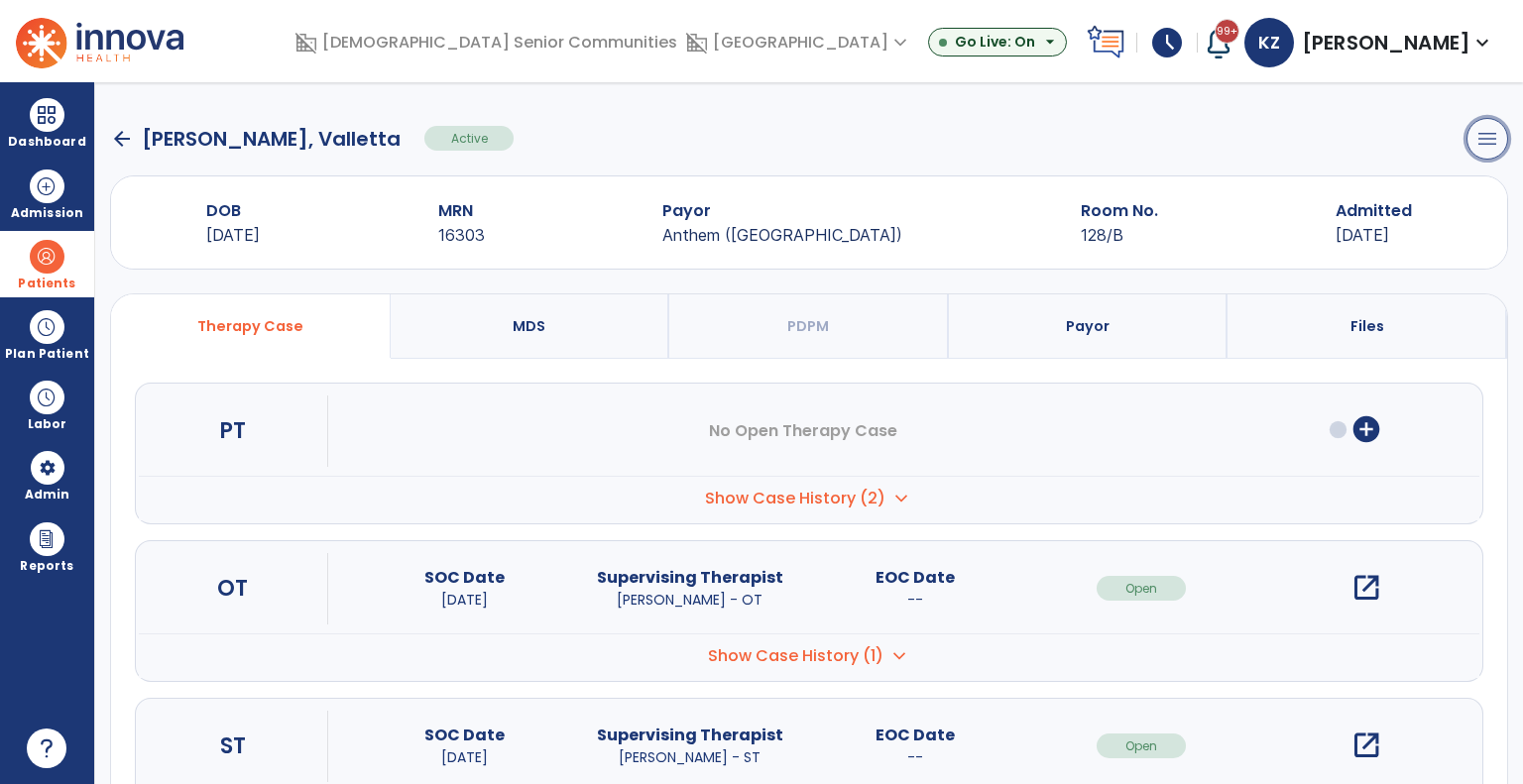 click on "menu" at bounding box center (1487, 139) 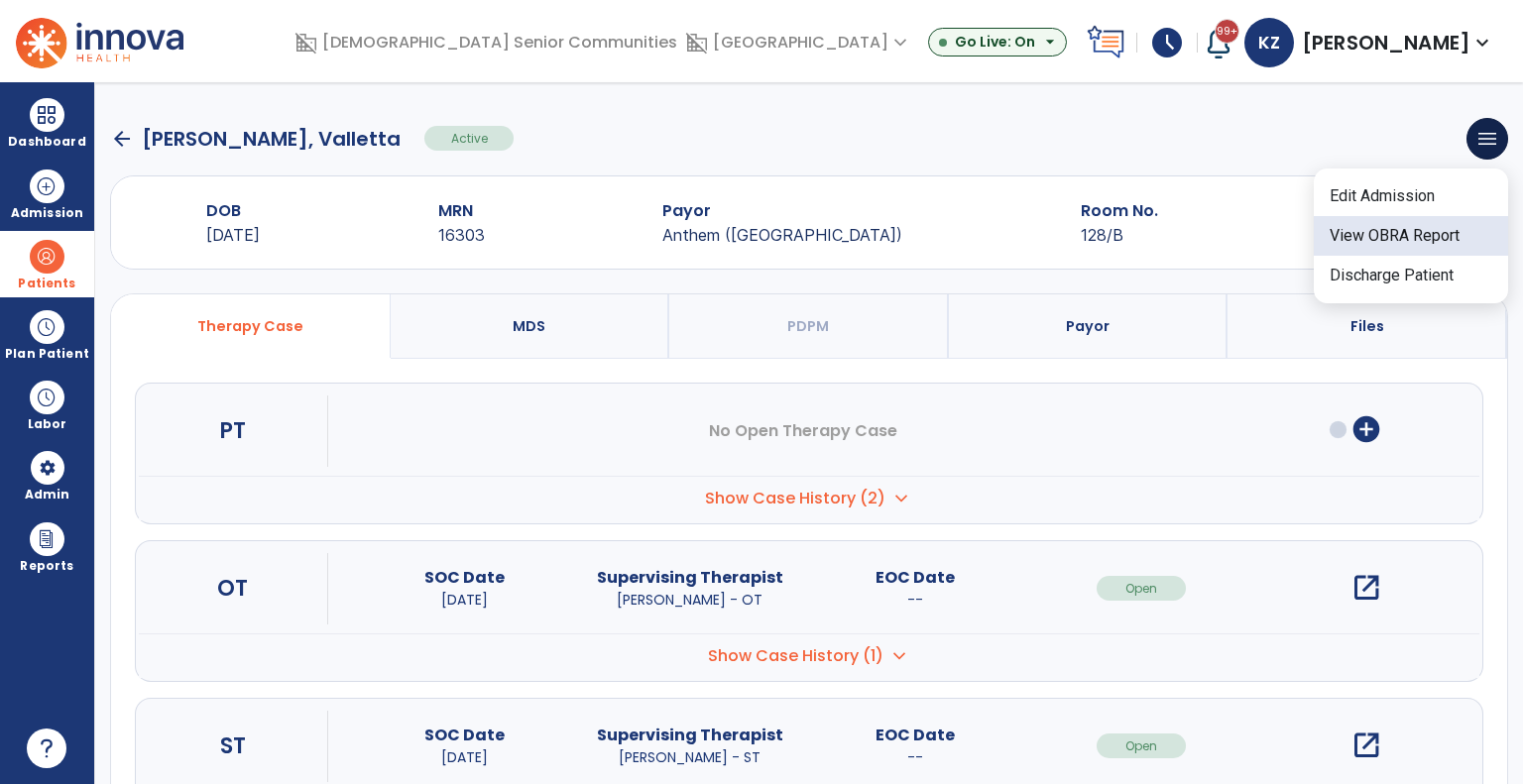click on "View OBRA Report" 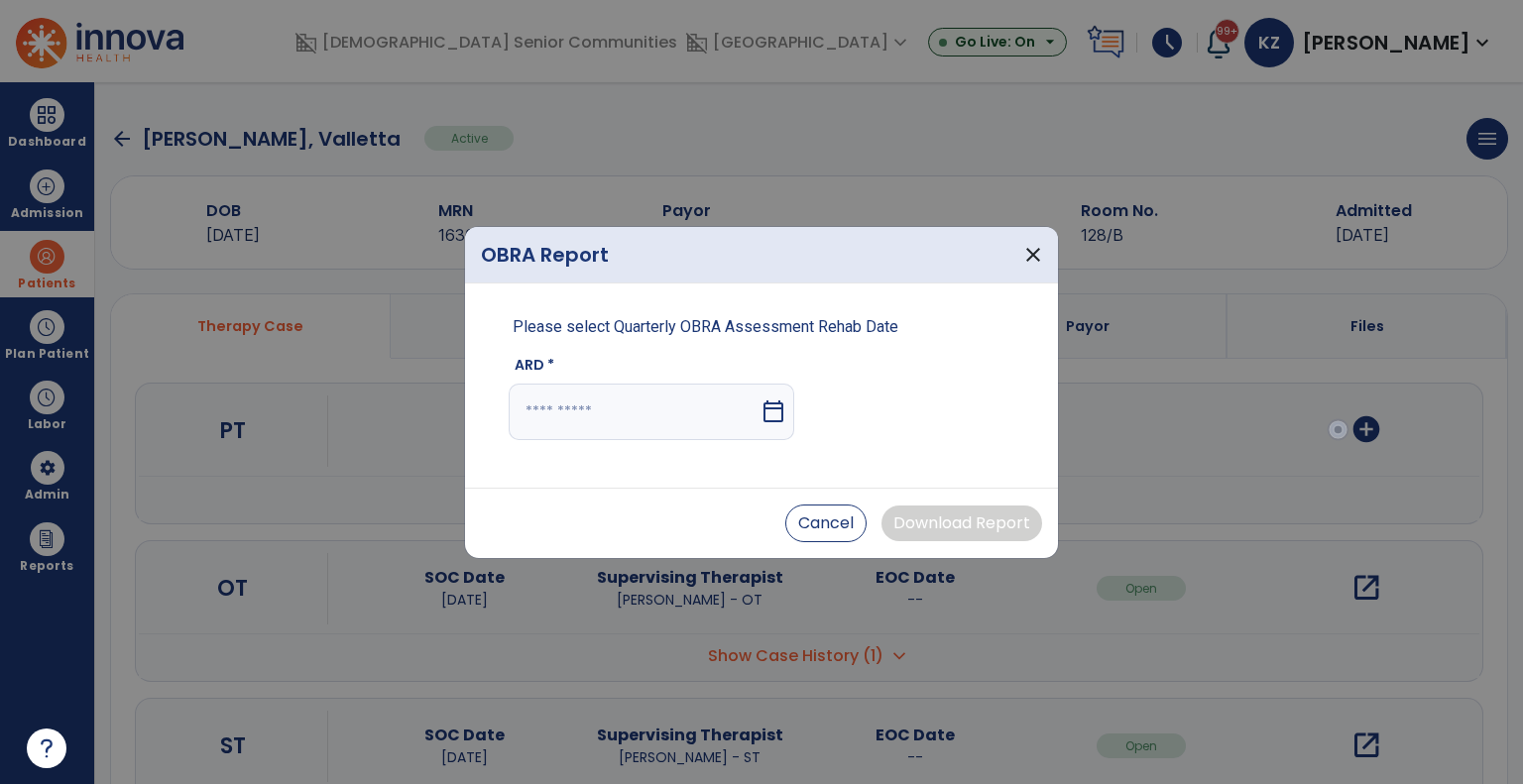 click on "calendar_today" at bounding box center (773, 411) 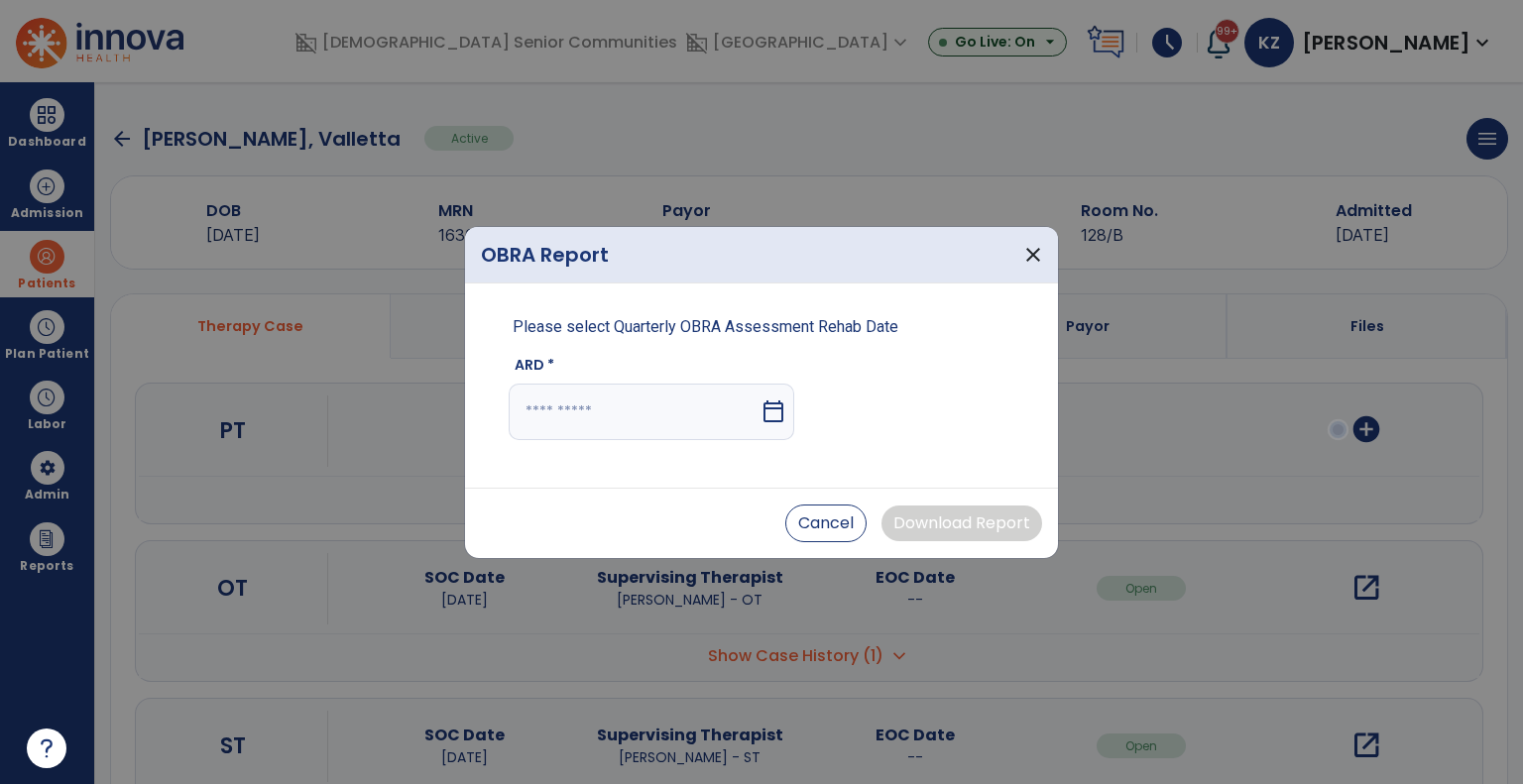 select on "*" 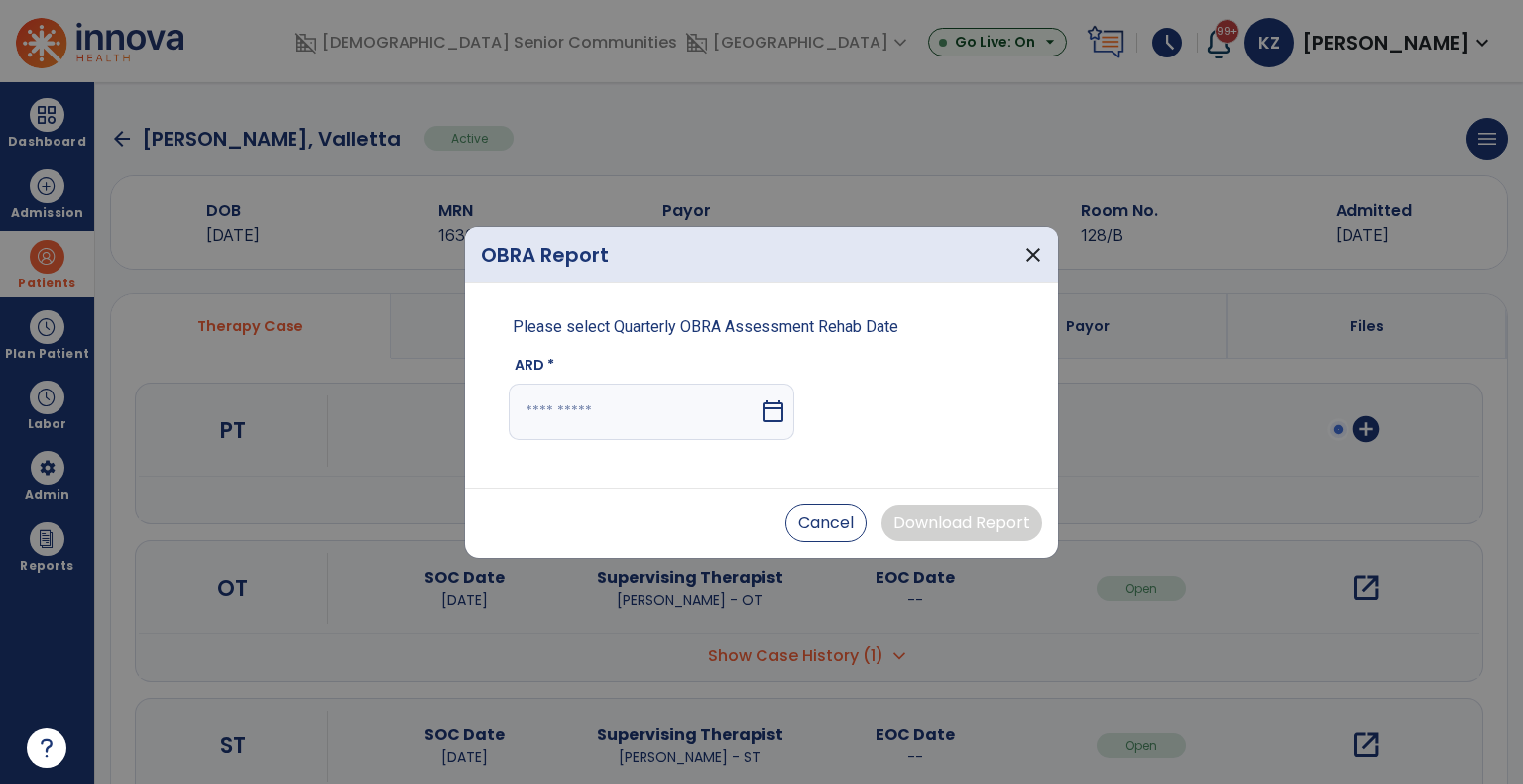 select on "****" 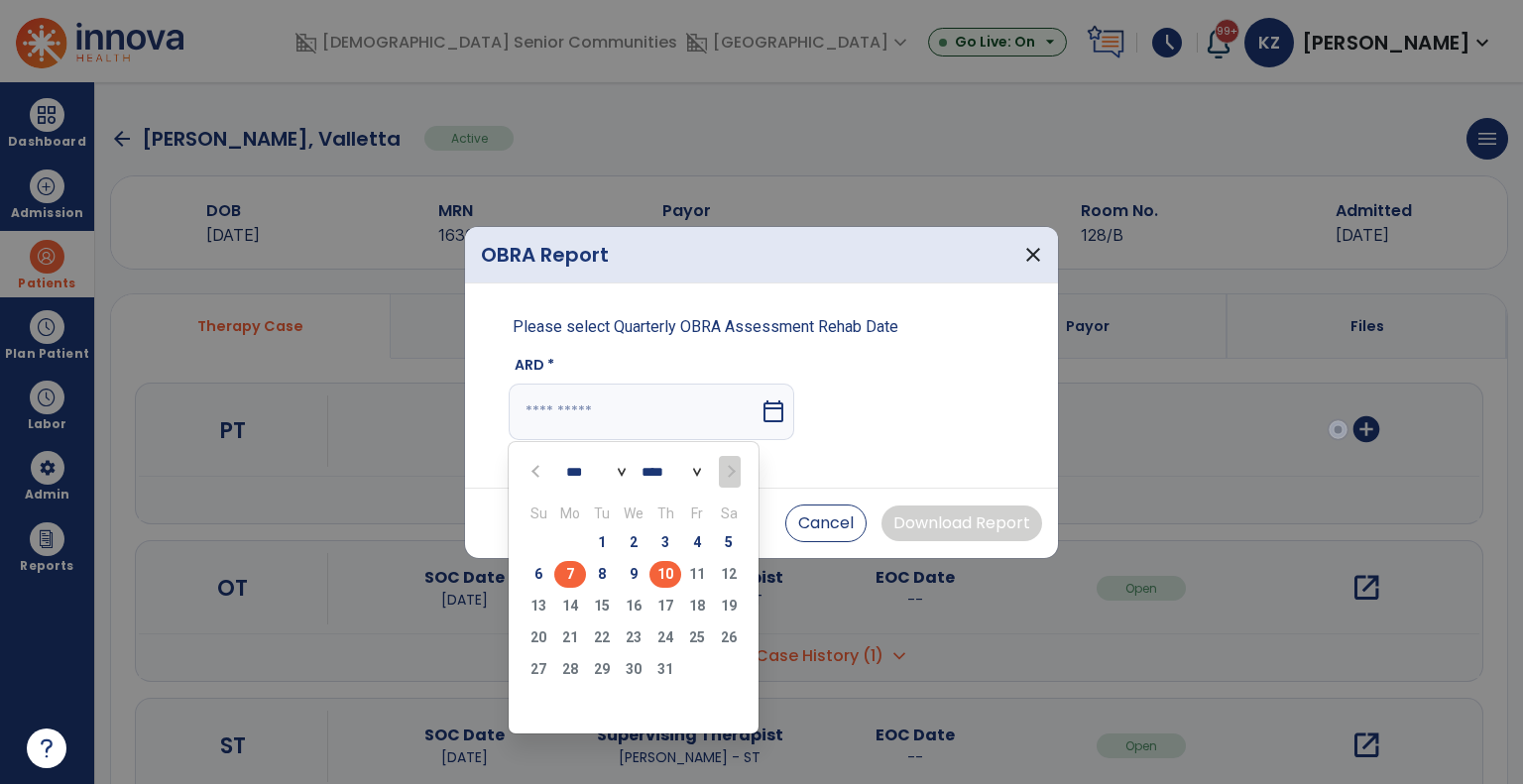 click on "7" at bounding box center (570, 574) 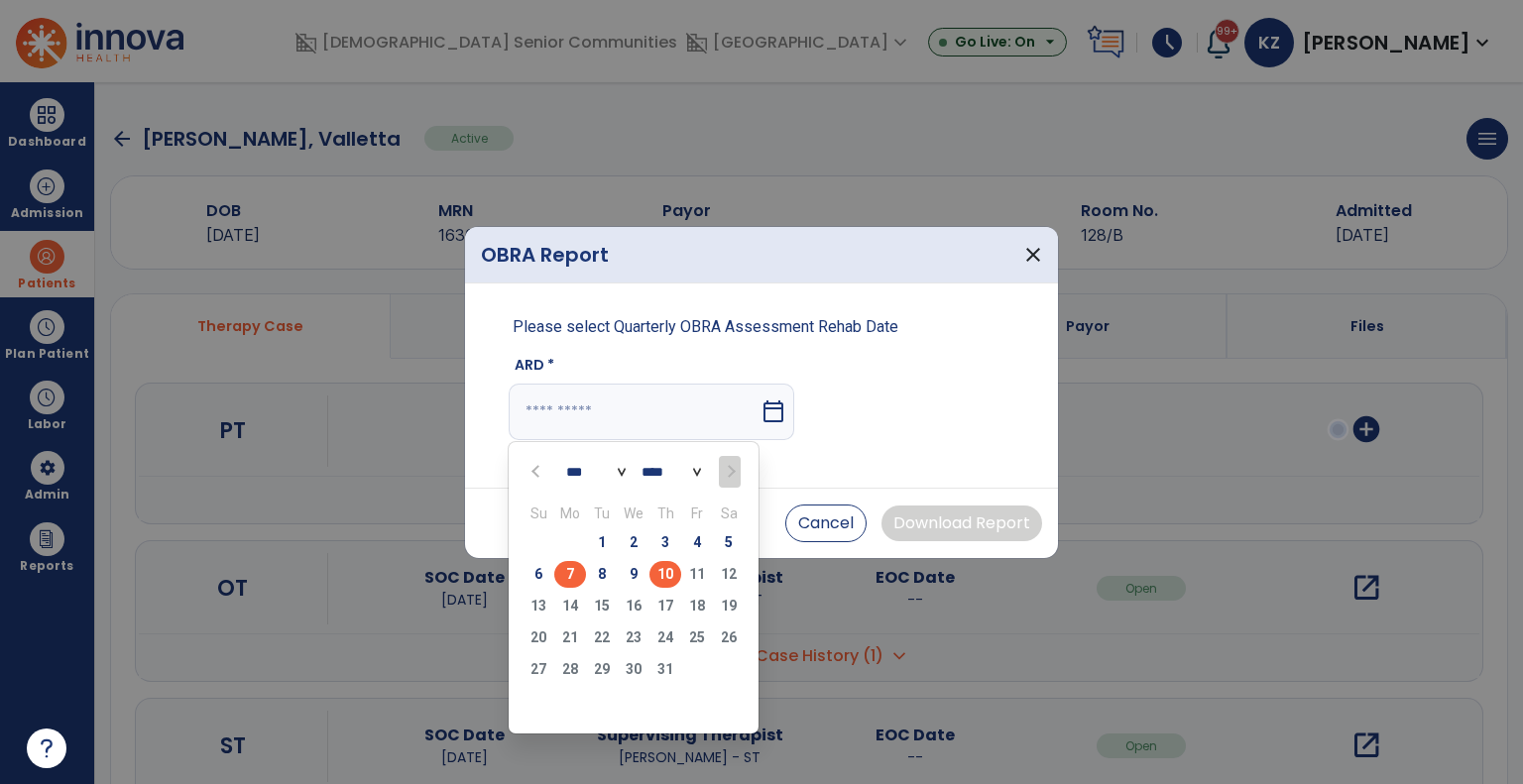 type on "********" 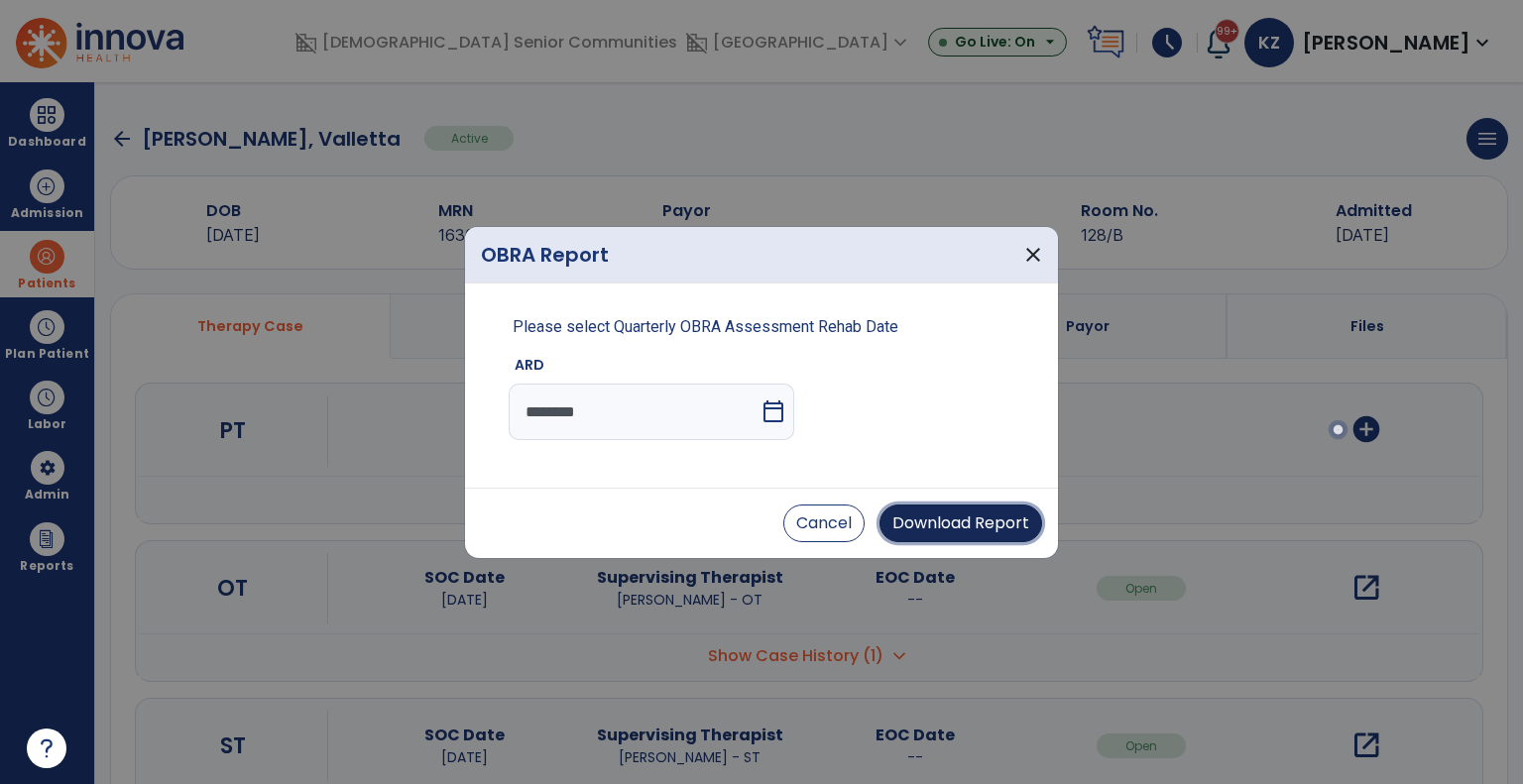 click on "Download Report" at bounding box center [961, 523] 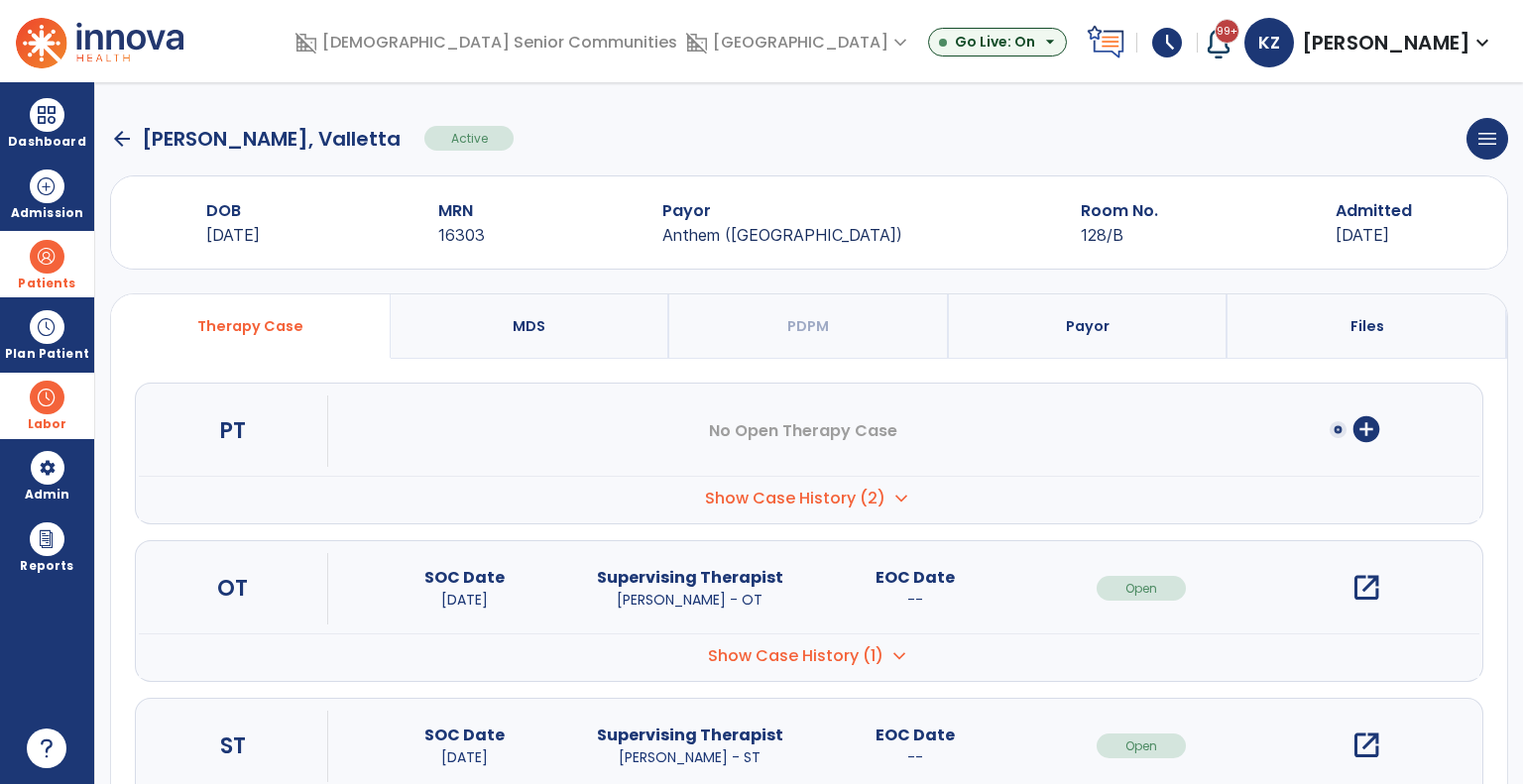 click at bounding box center (47, 397) 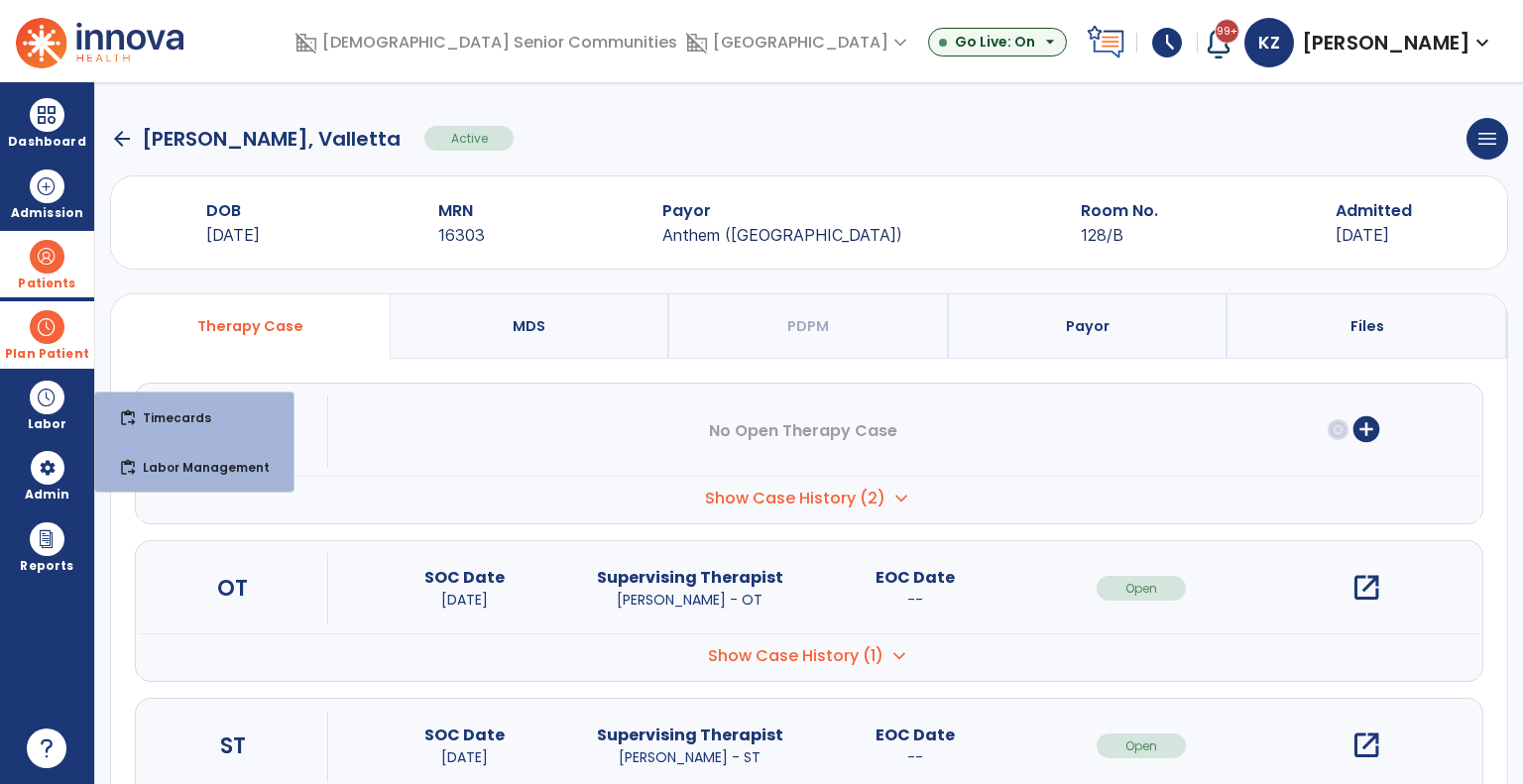 drag, startPoint x: 37, startPoint y: 316, endPoint x: 46, endPoint y: 327, distance: 14.21267 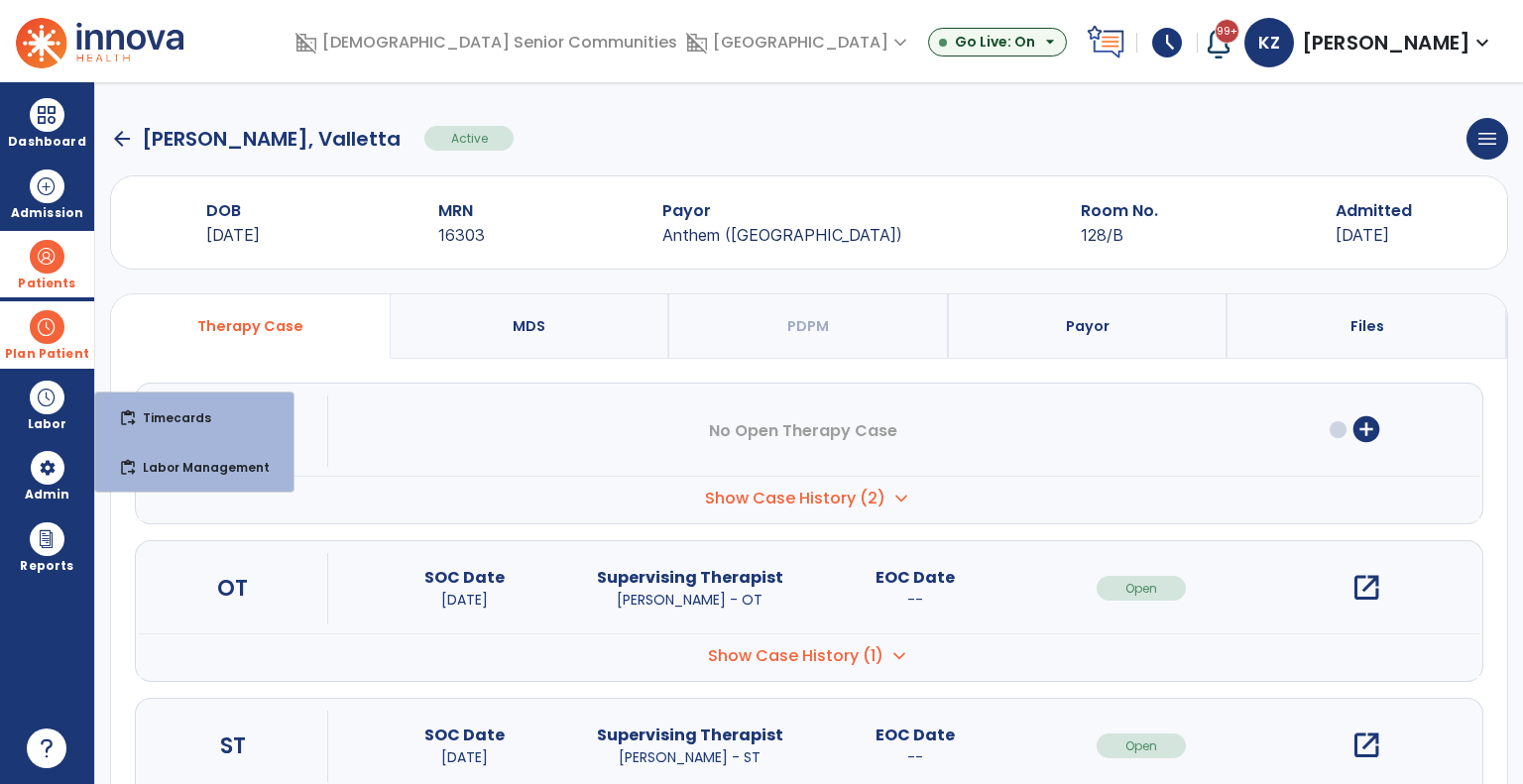 click at bounding box center [47, 327] 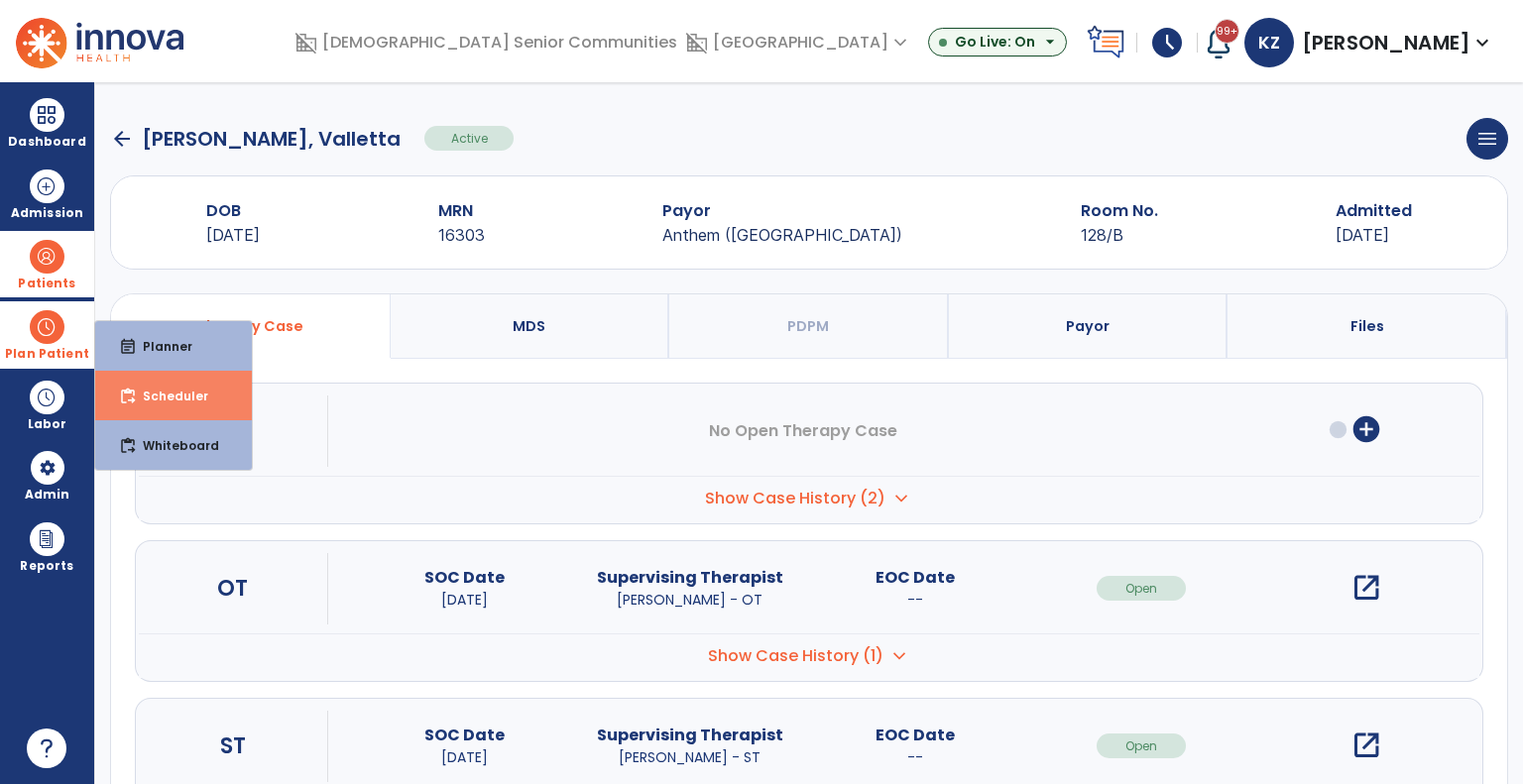 click on "content_paste_go  Scheduler" at bounding box center (174, 395) 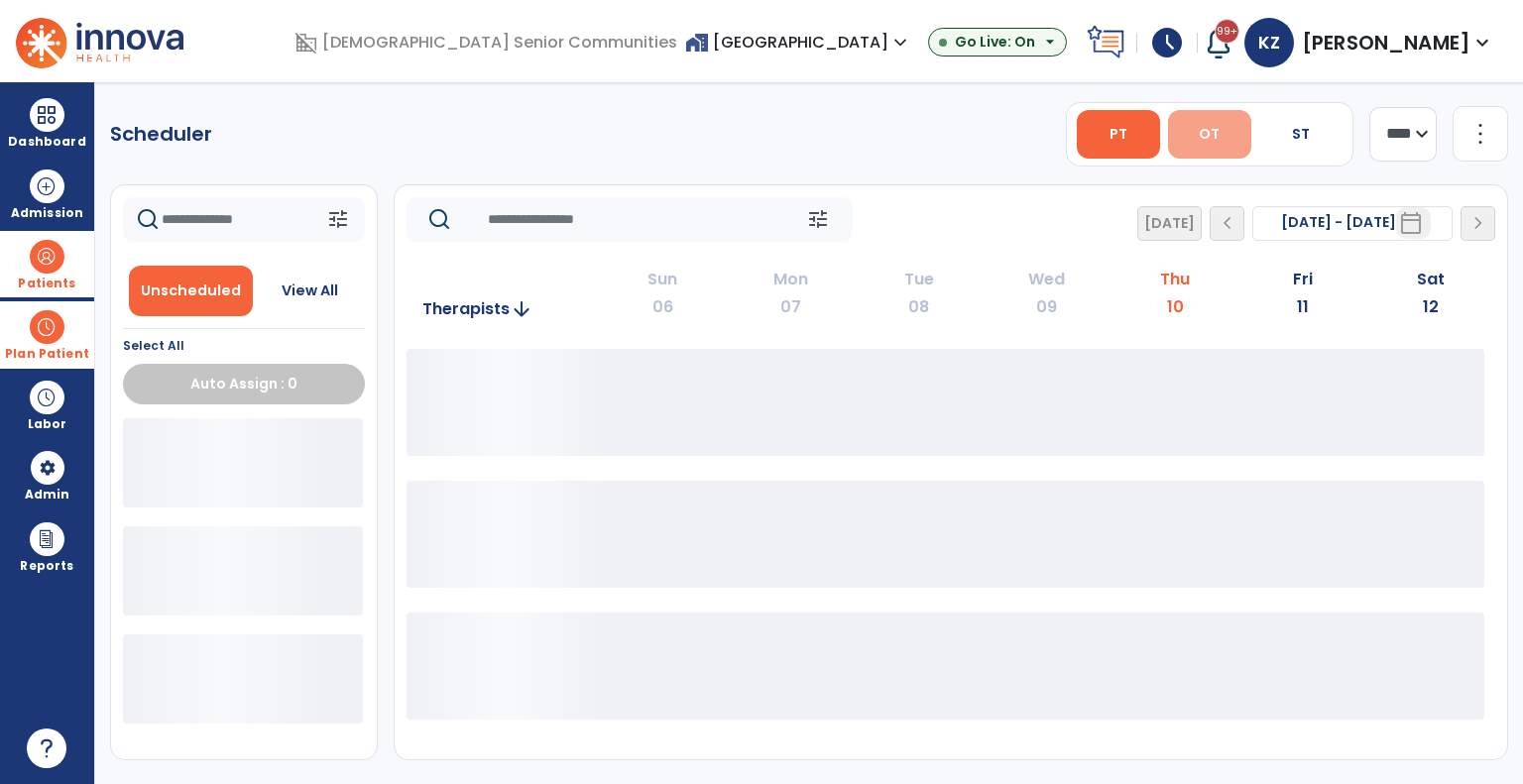 click on "OT" at bounding box center (1210, 134) 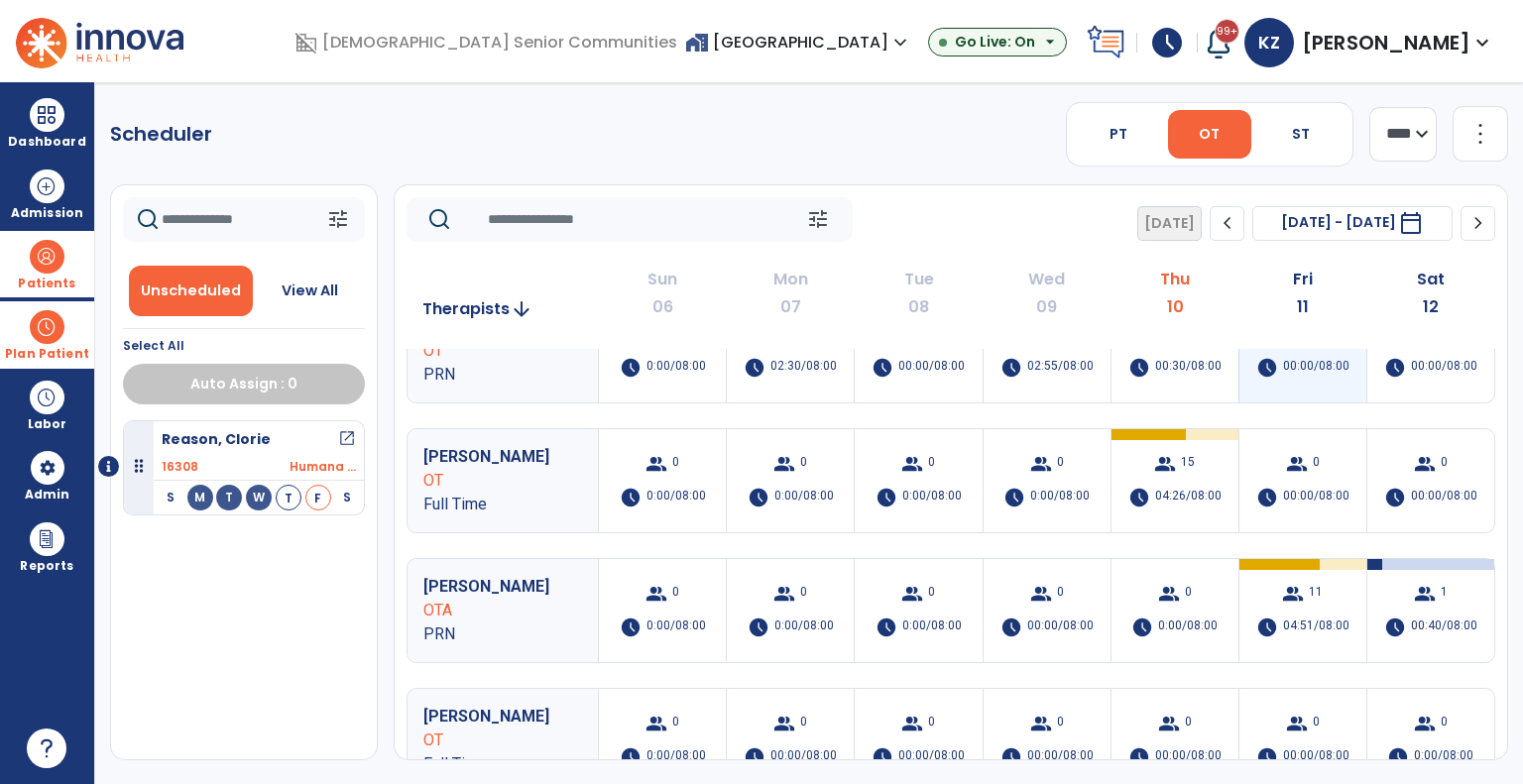 scroll, scrollTop: 198, scrollLeft: 0, axis: vertical 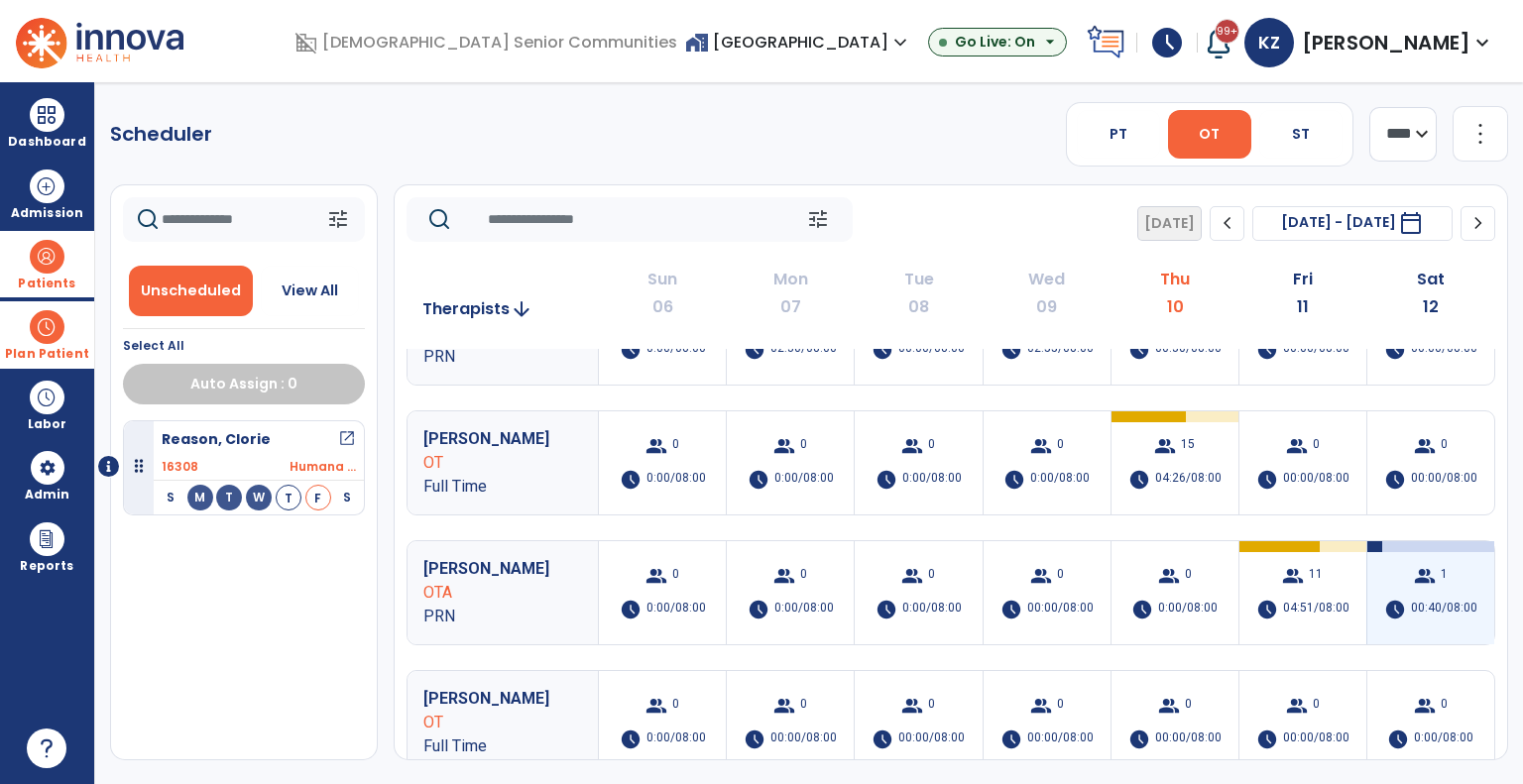 click on "group  1" at bounding box center (1431, 576) 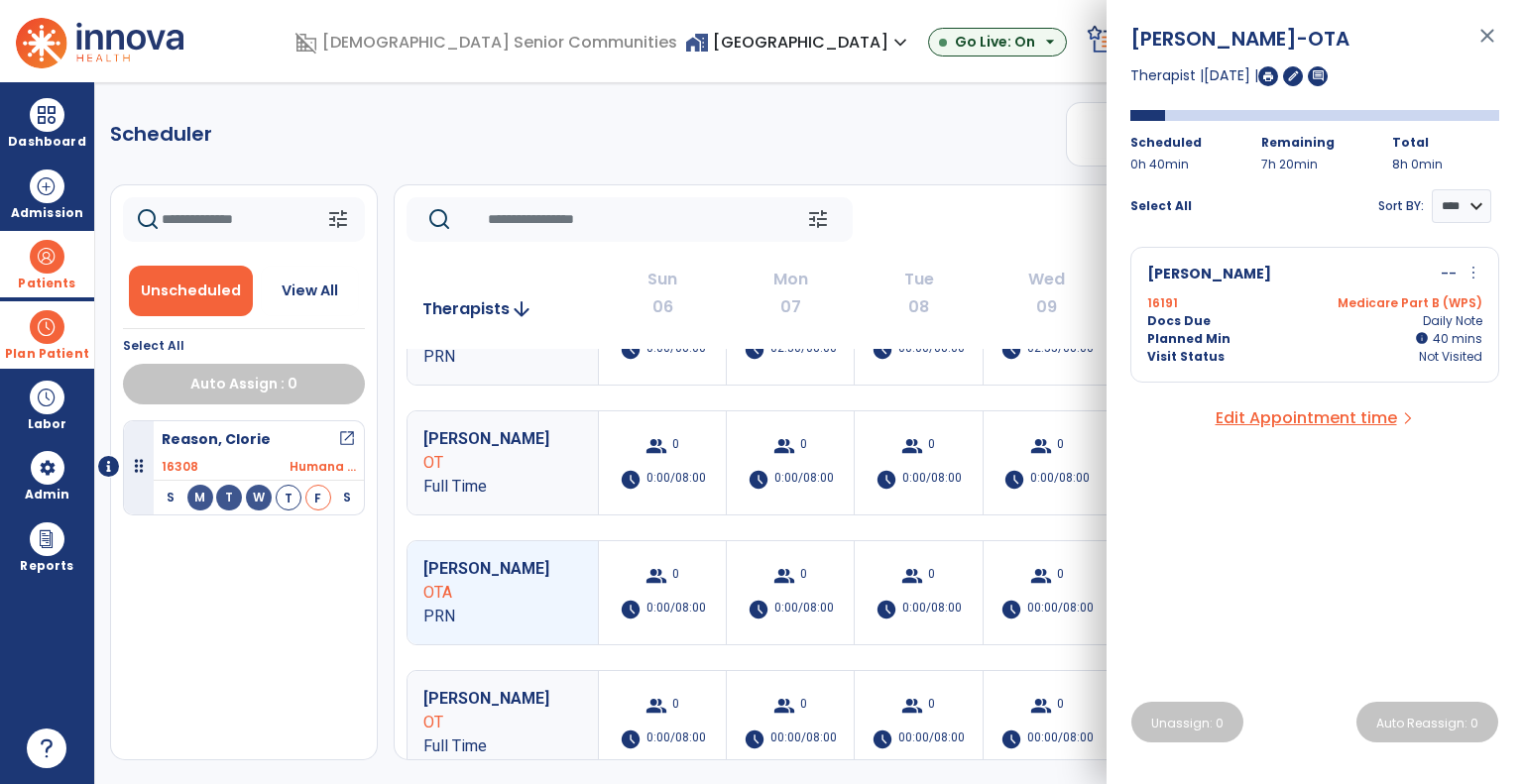 click on "Planned Min  info   40 I 40 mins" at bounding box center (1315, 339) 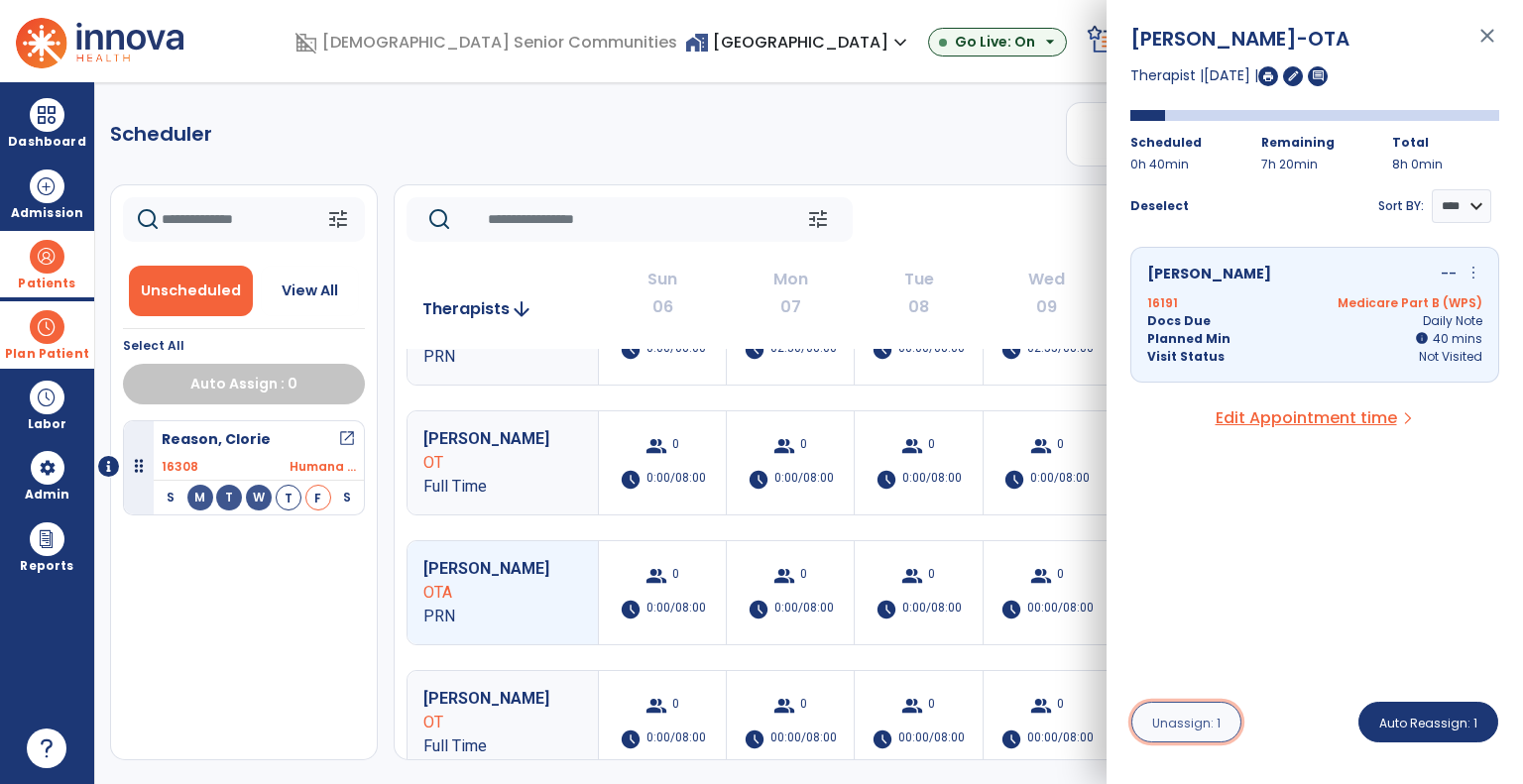 click on "Unassign: 1" at bounding box center (1186, 722) 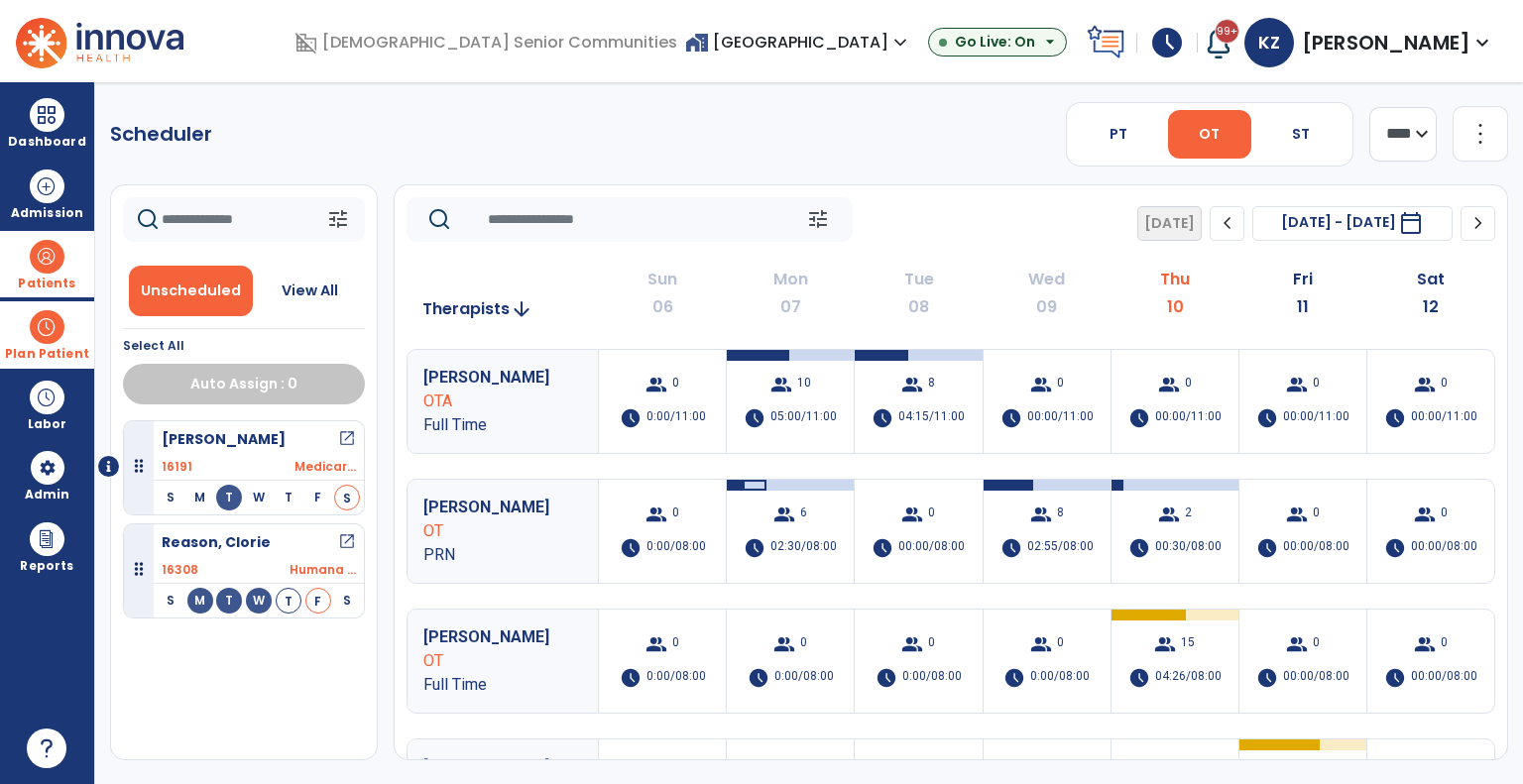 click at bounding box center [47, 327] 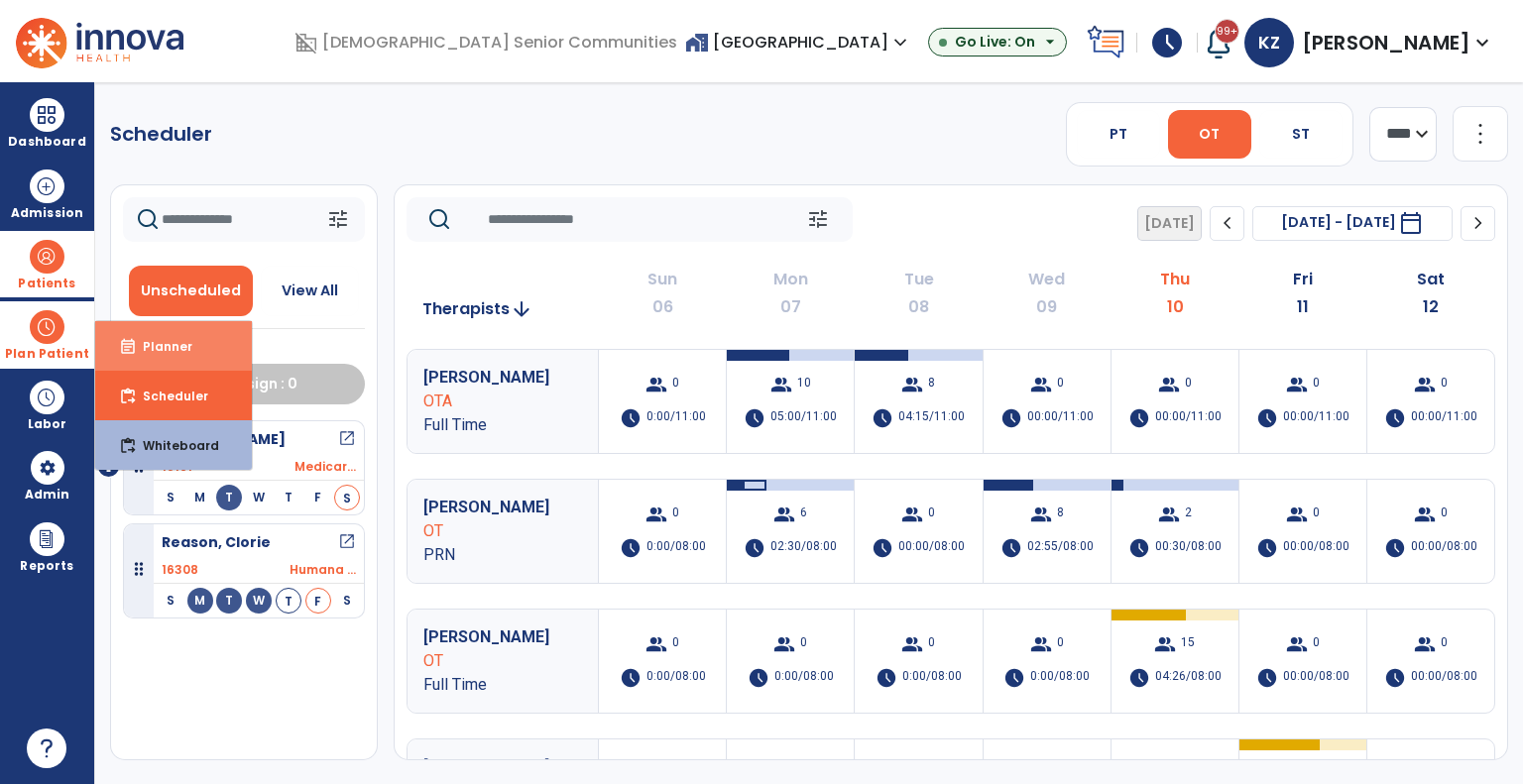 click on "Planner" at bounding box center (160, 346) 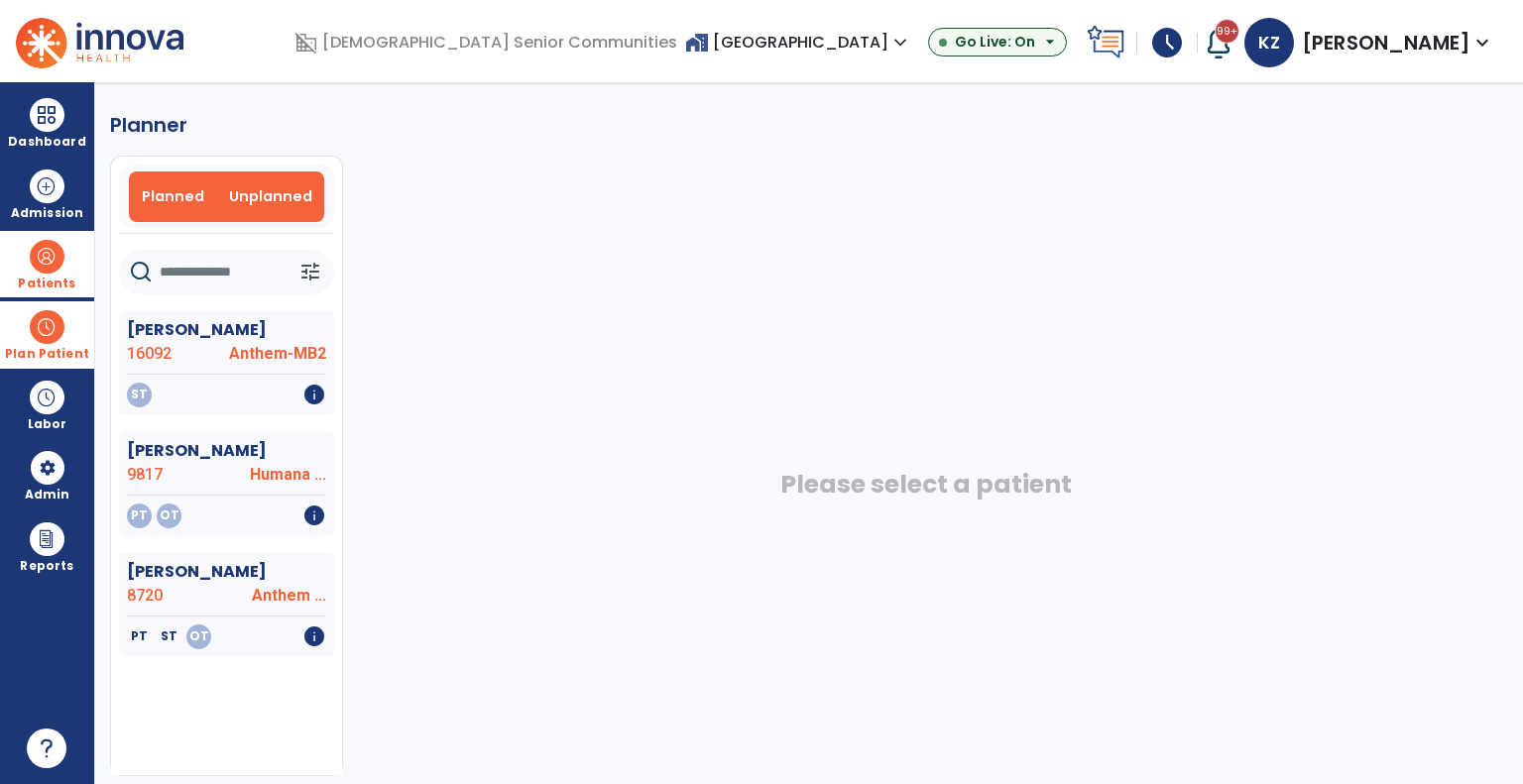 click on "Planned" at bounding box center (174, 196) 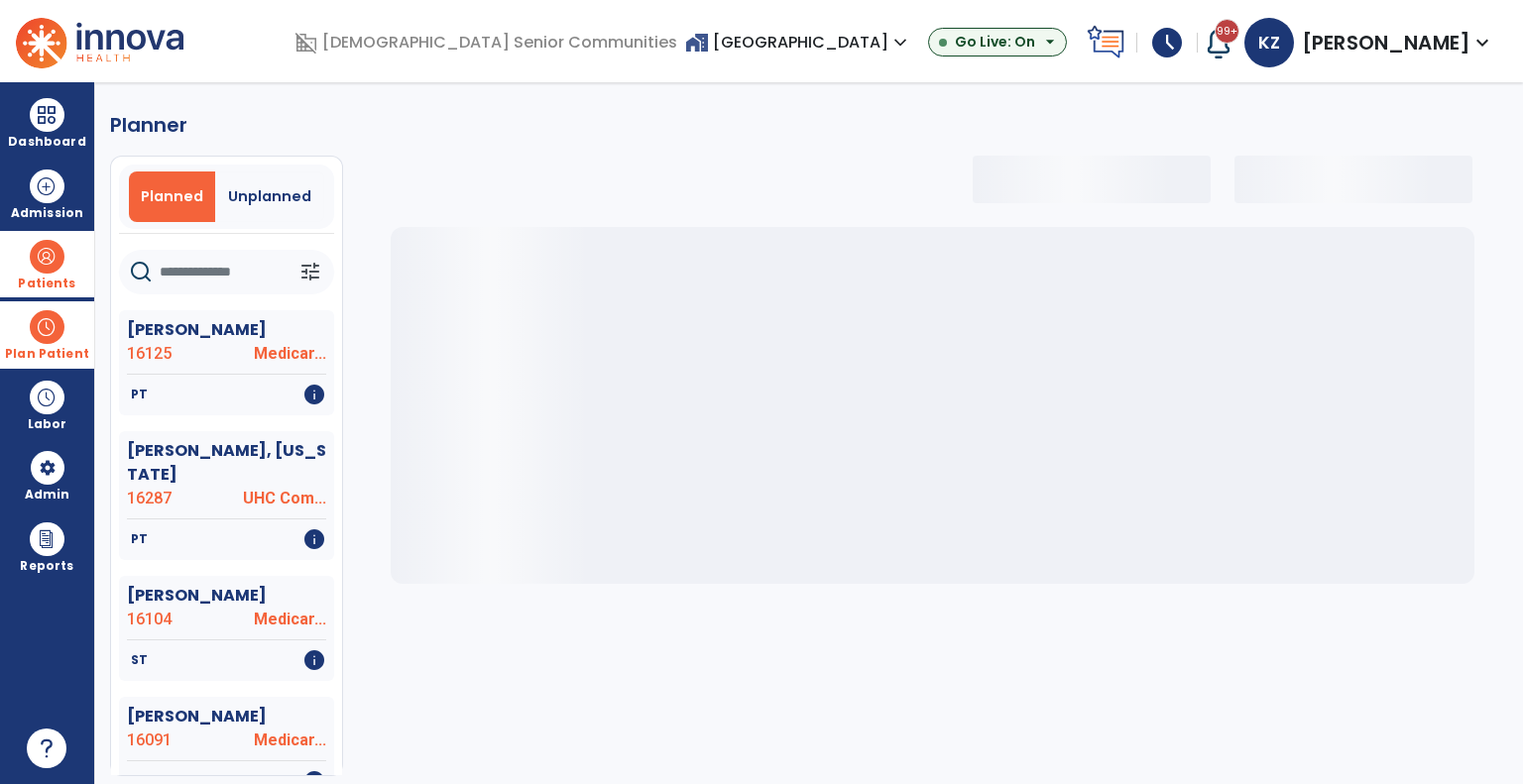 click 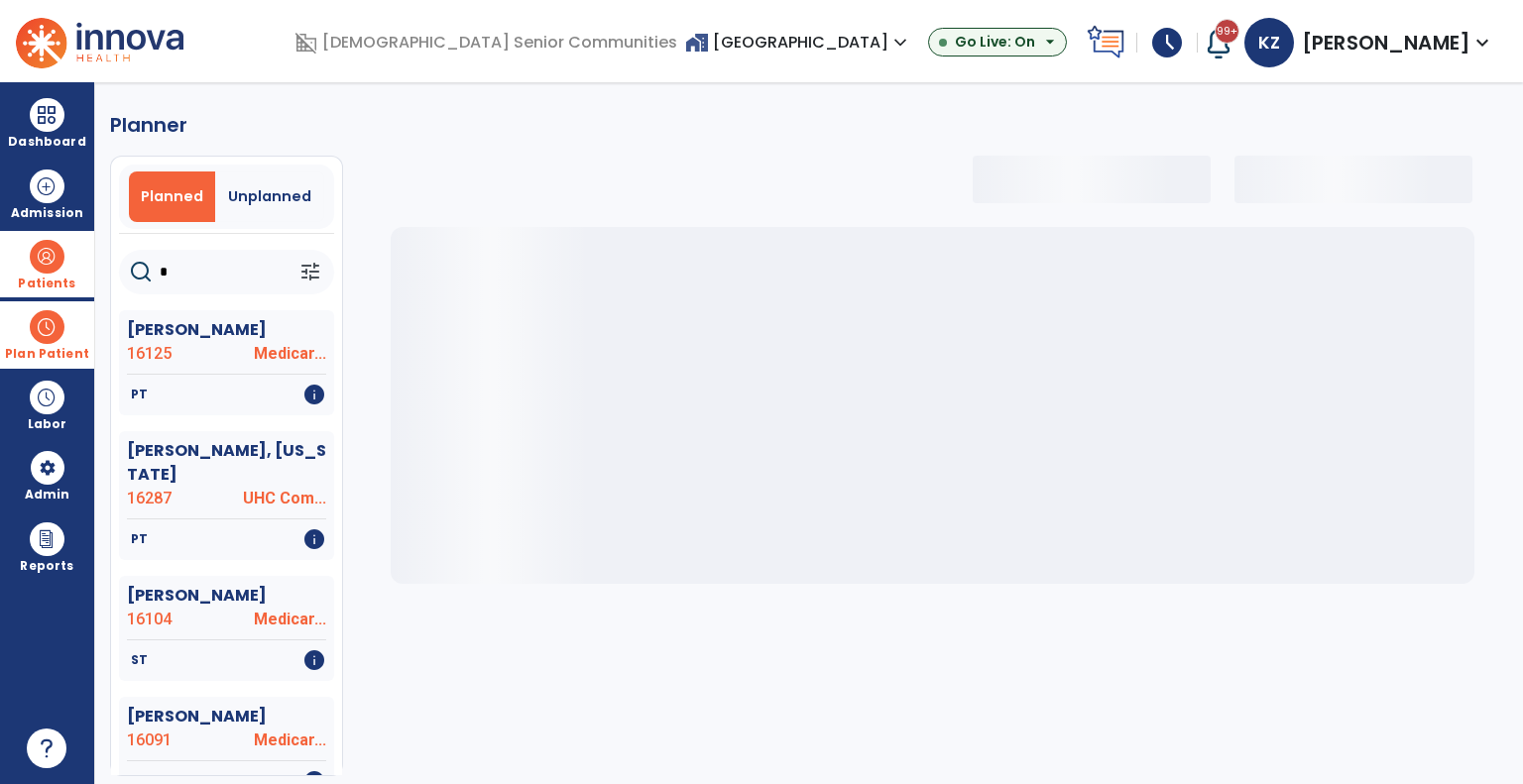 type on "**" 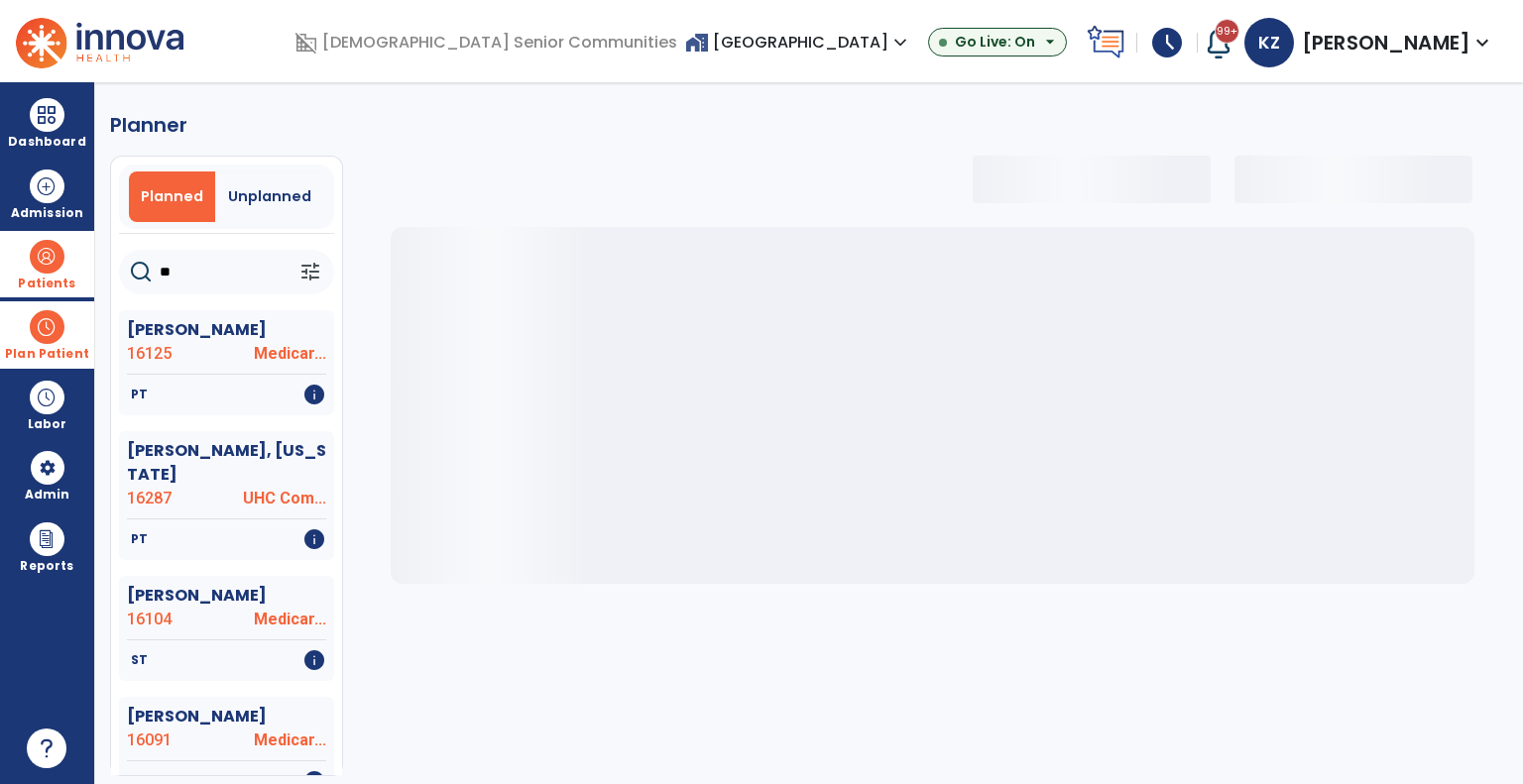 select on "***" 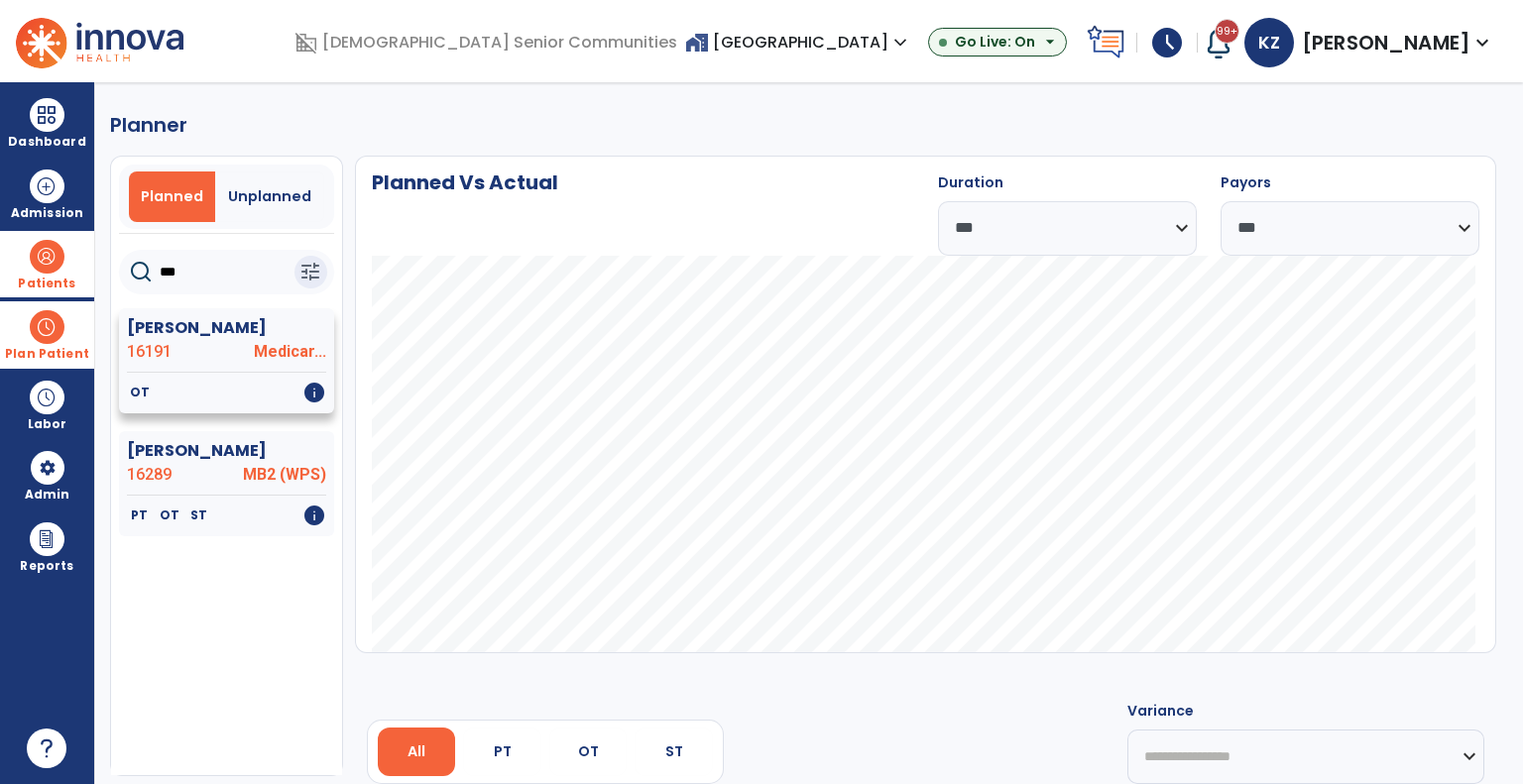 type on "***" 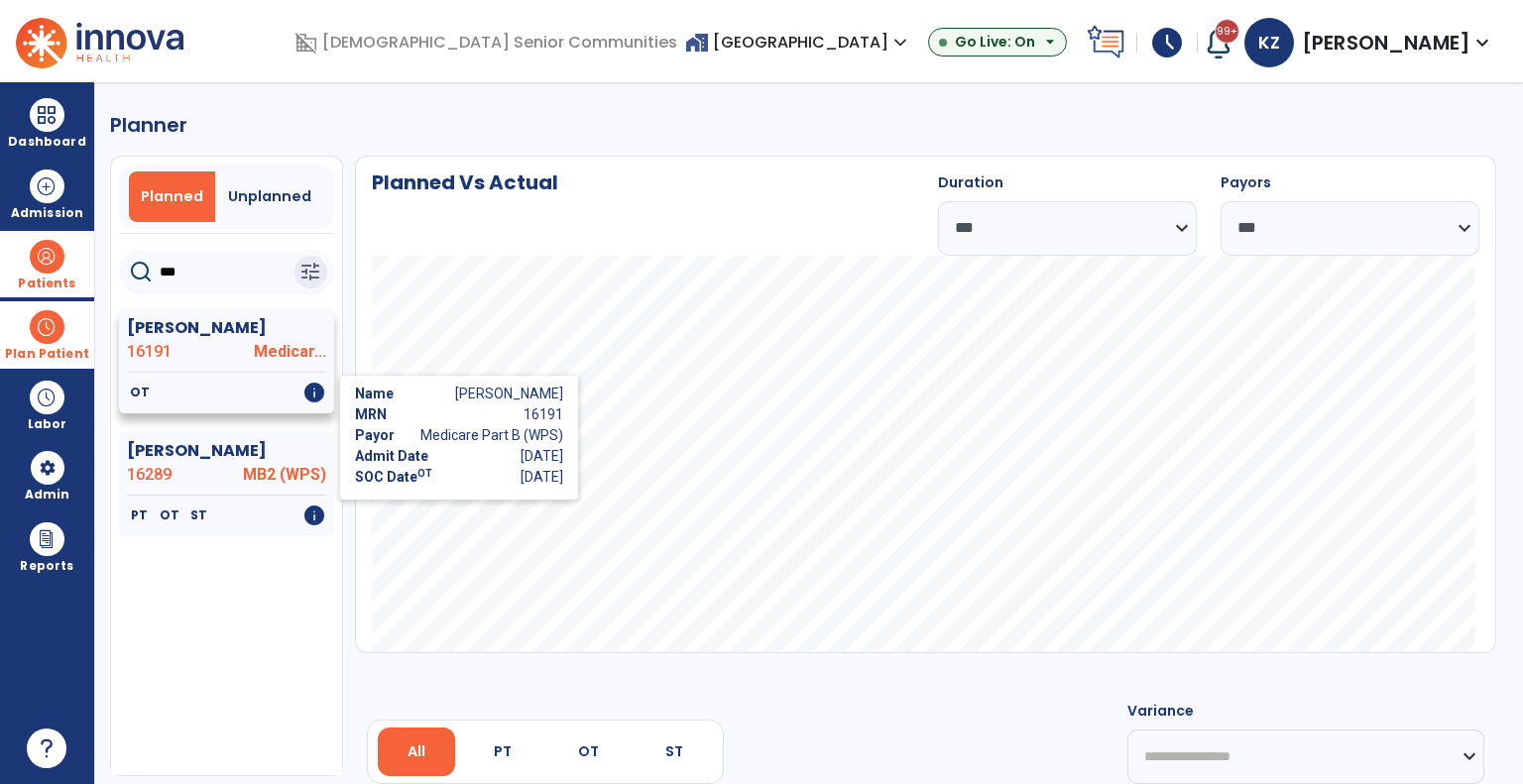 click on "info" 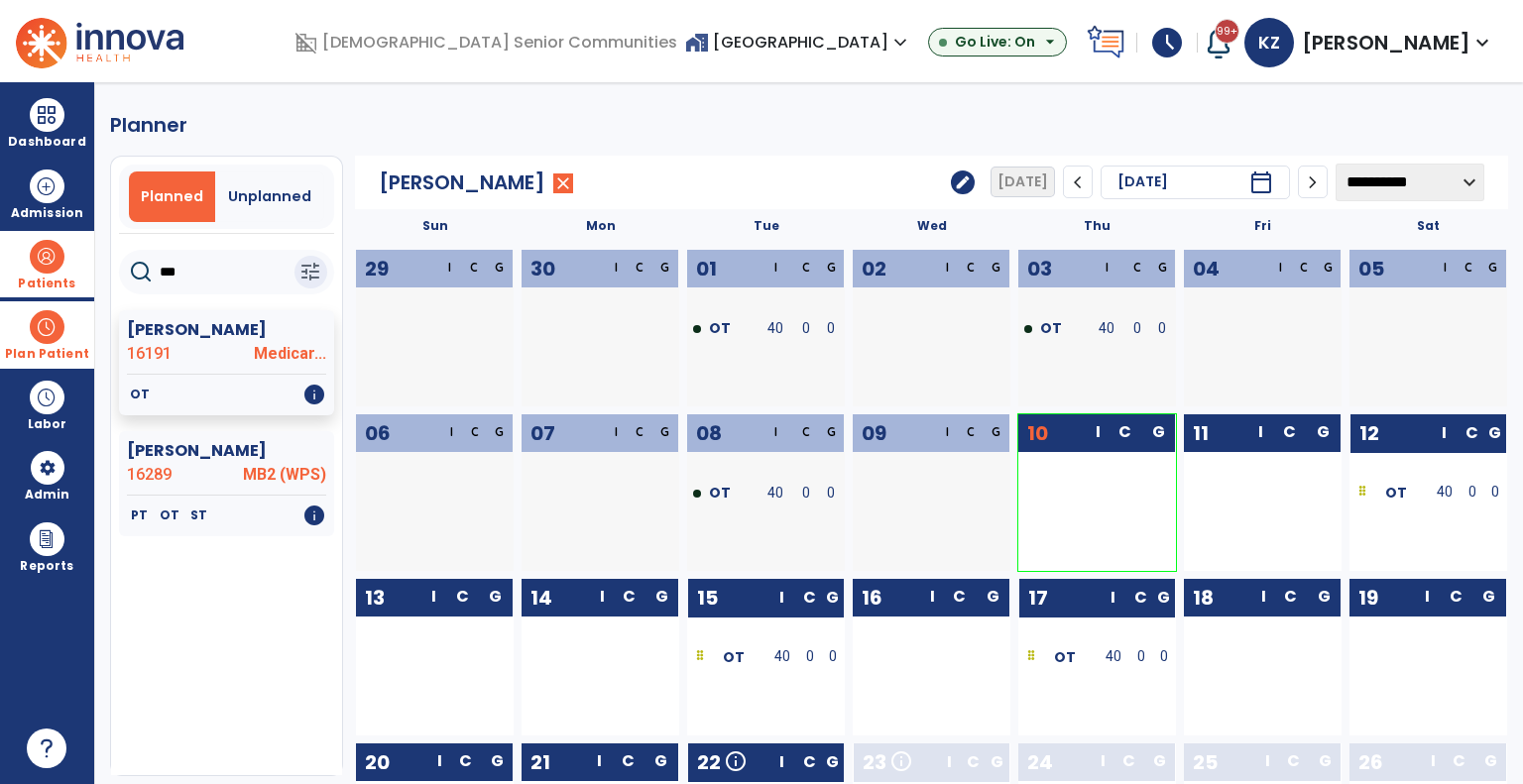 scroll, scrollTop: 99, scrollLeft: 0, axis: vertical 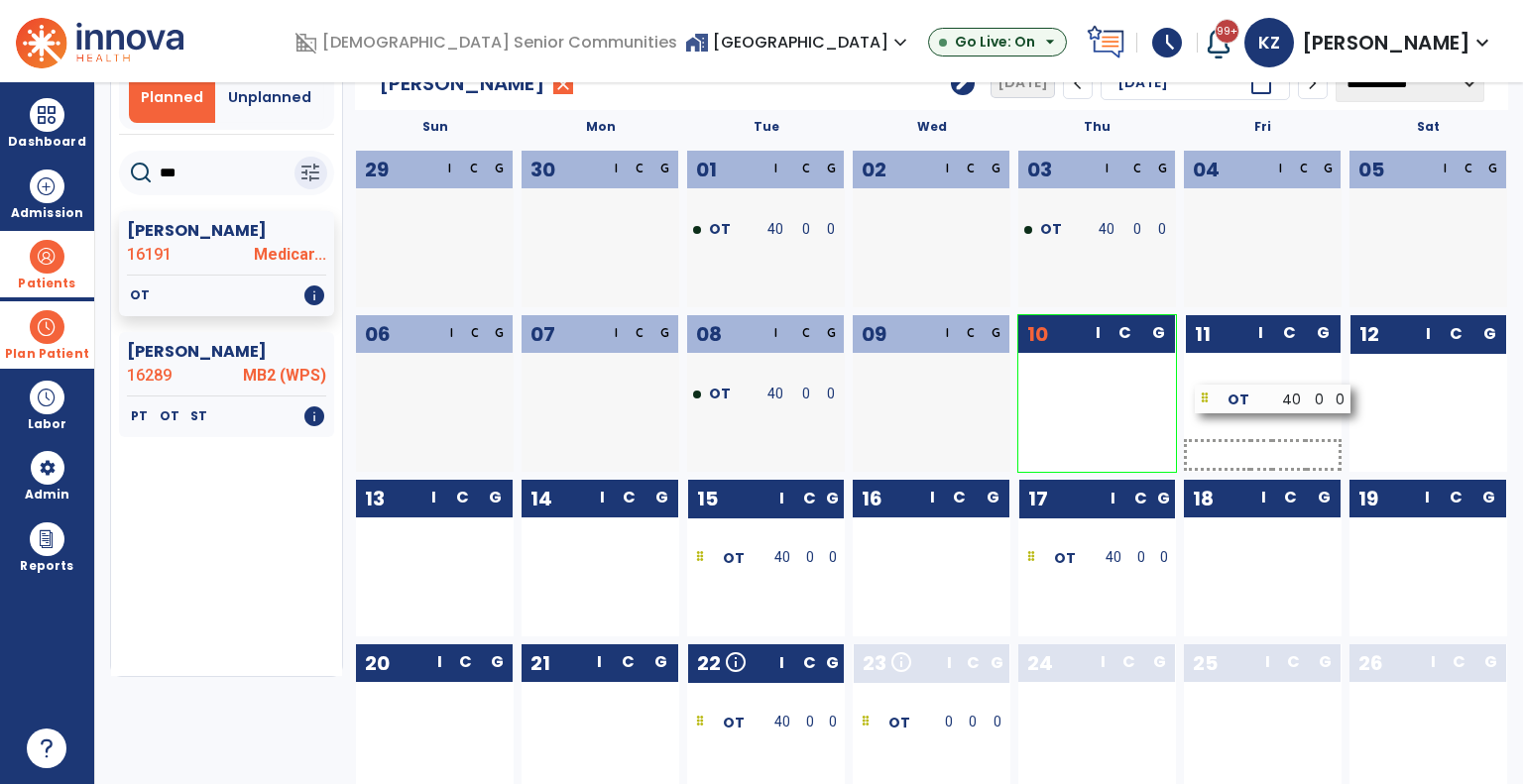 drag, startPoint x: 1381, startPoint y: 398, endPoint x: 1227, endPoint y: 403, distance: 154.08115 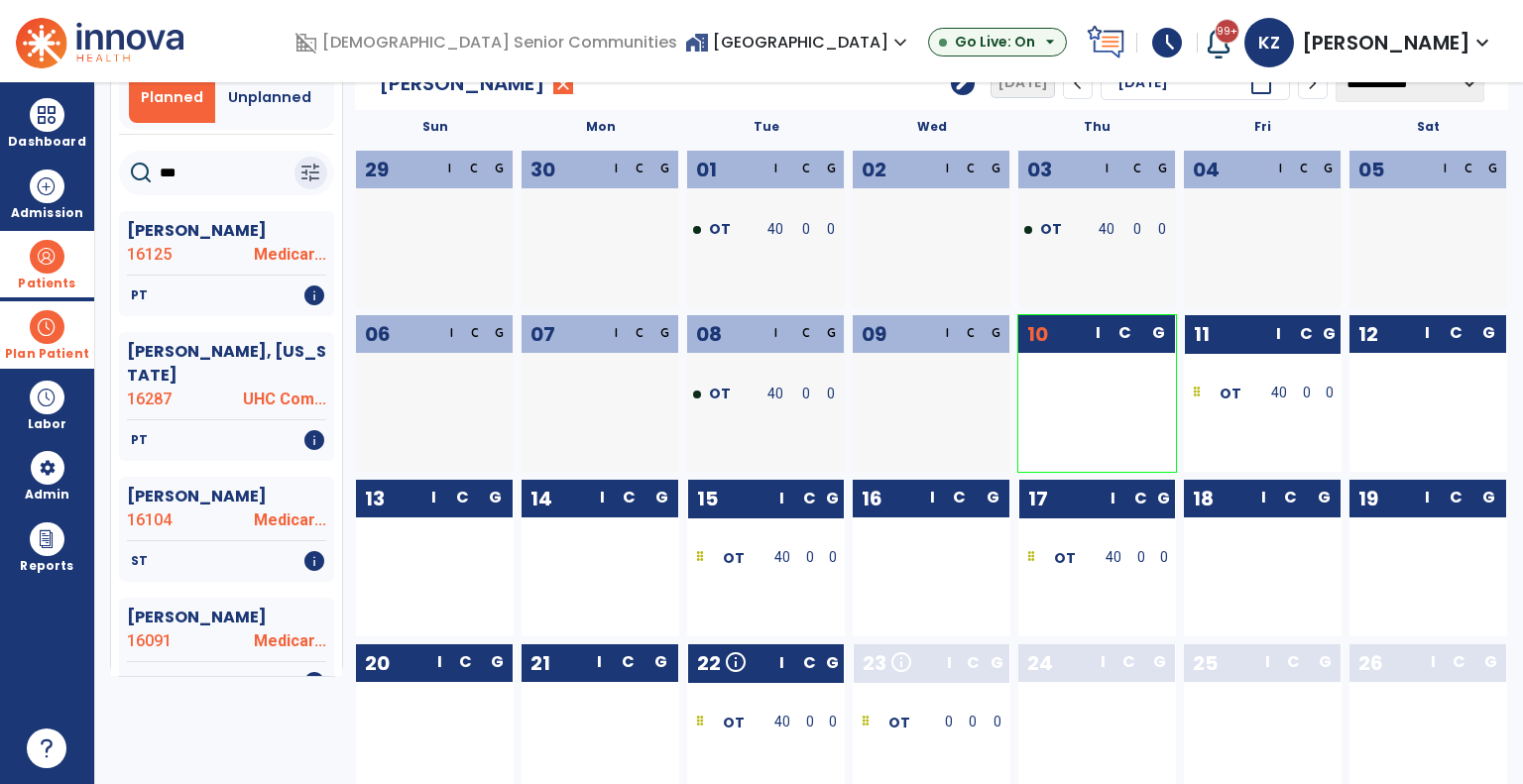 click at bounding box center [47, 327] 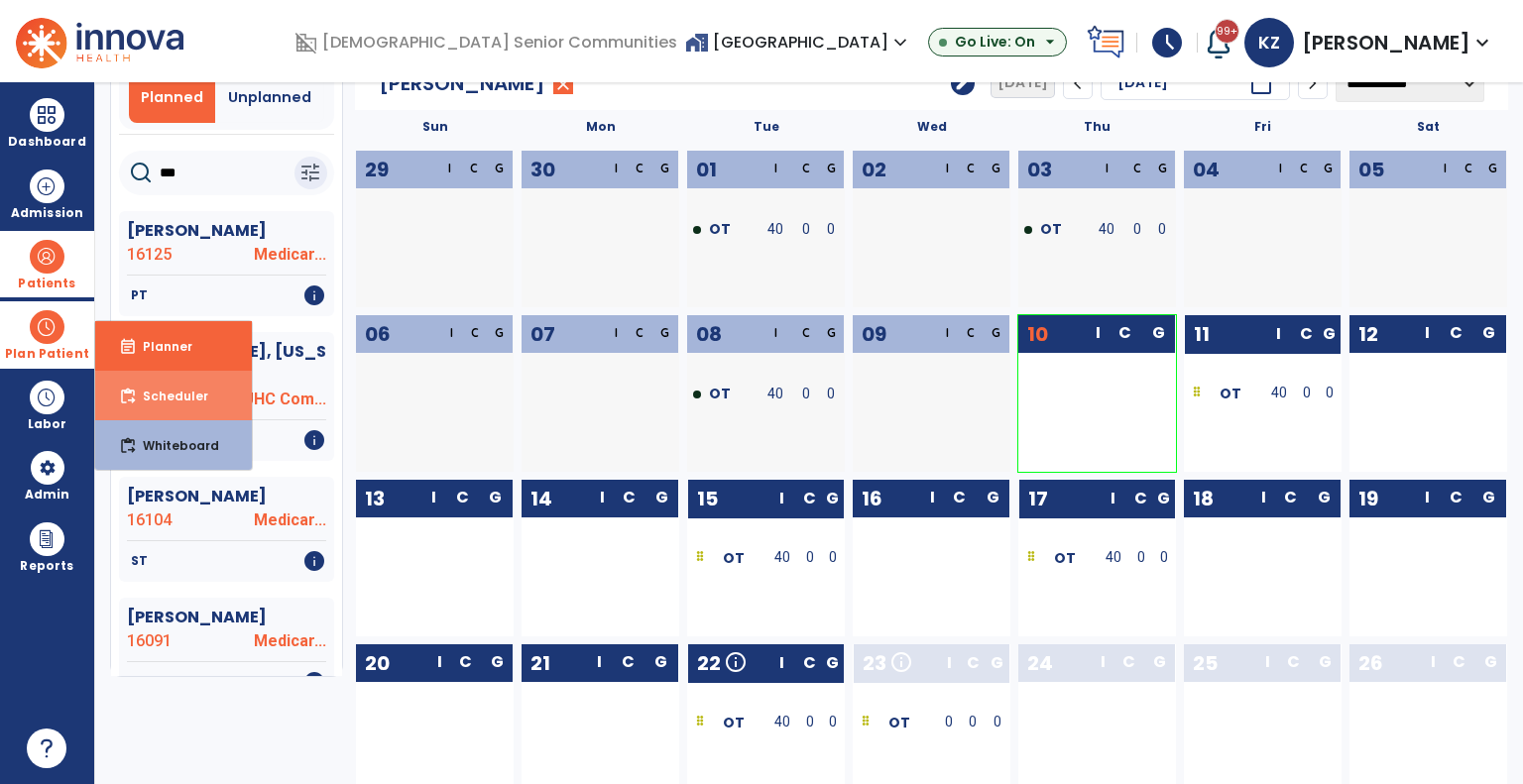 click on "Scheduler" at bounding box center (168, 395) 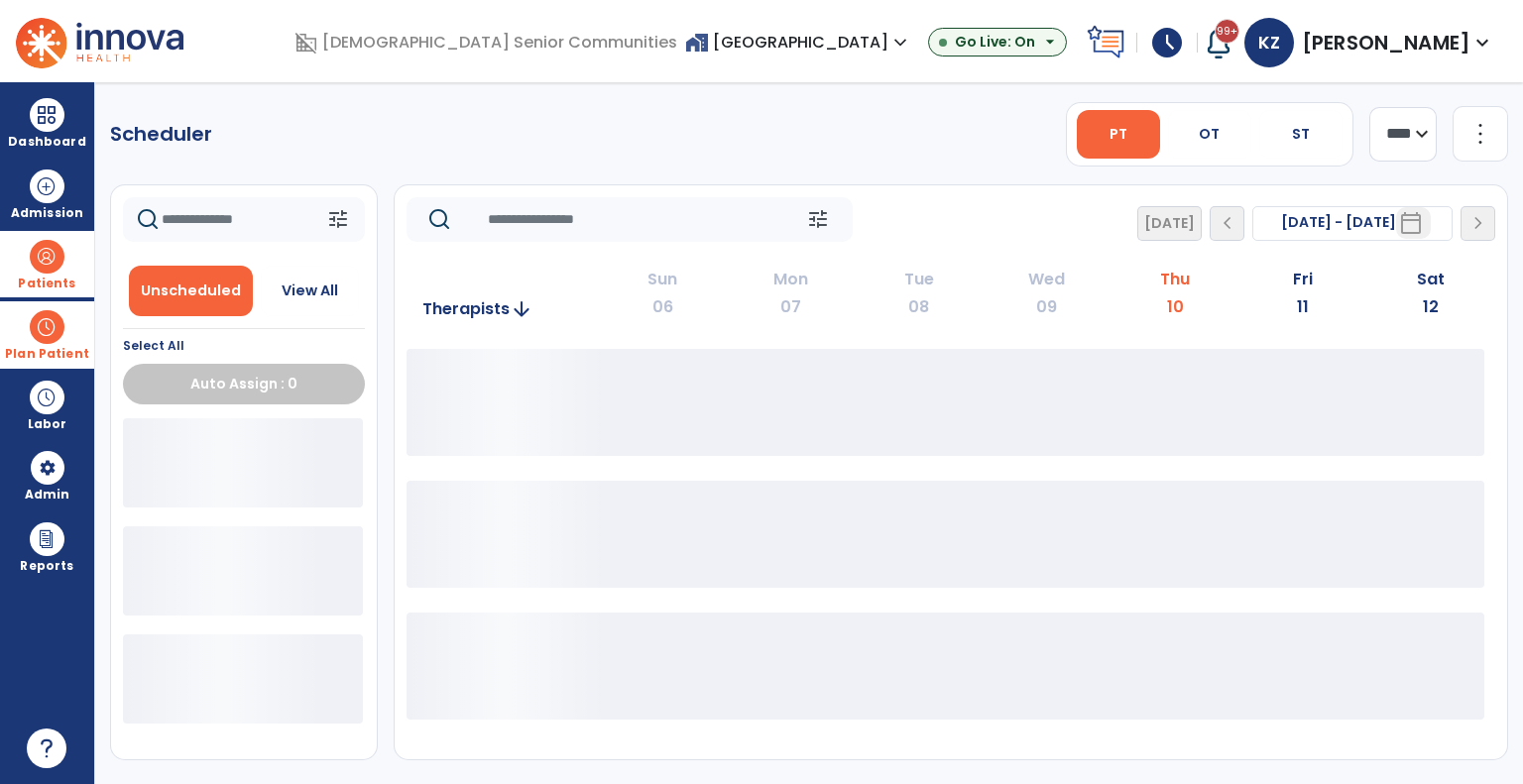 scroll, scrollTop: 0, scrollLeft: 0, axis: both 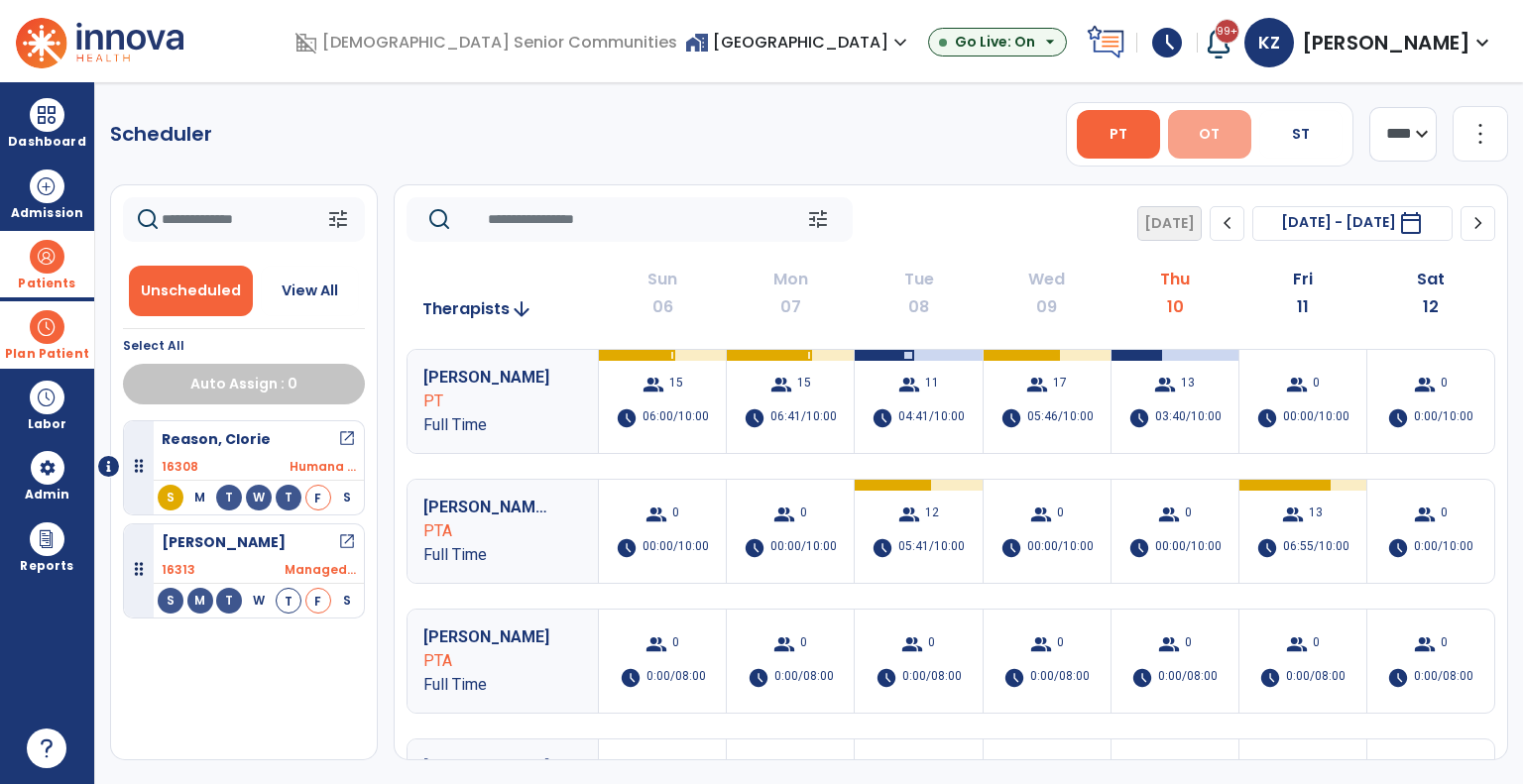 click on "OT" at bounding box center (1210, 134) 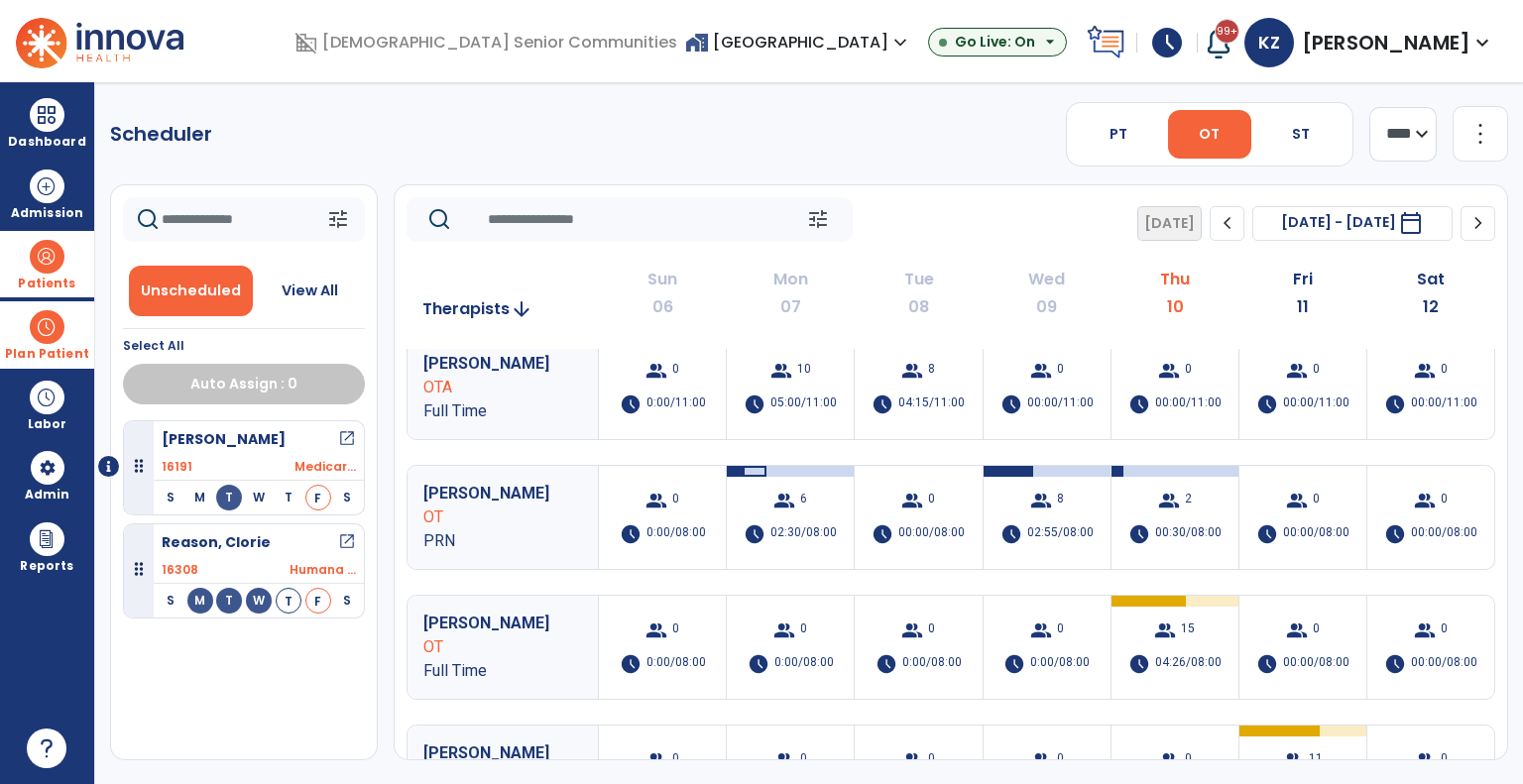 scroll, scrollTop: 0, scrollLeft: 0, axis: both 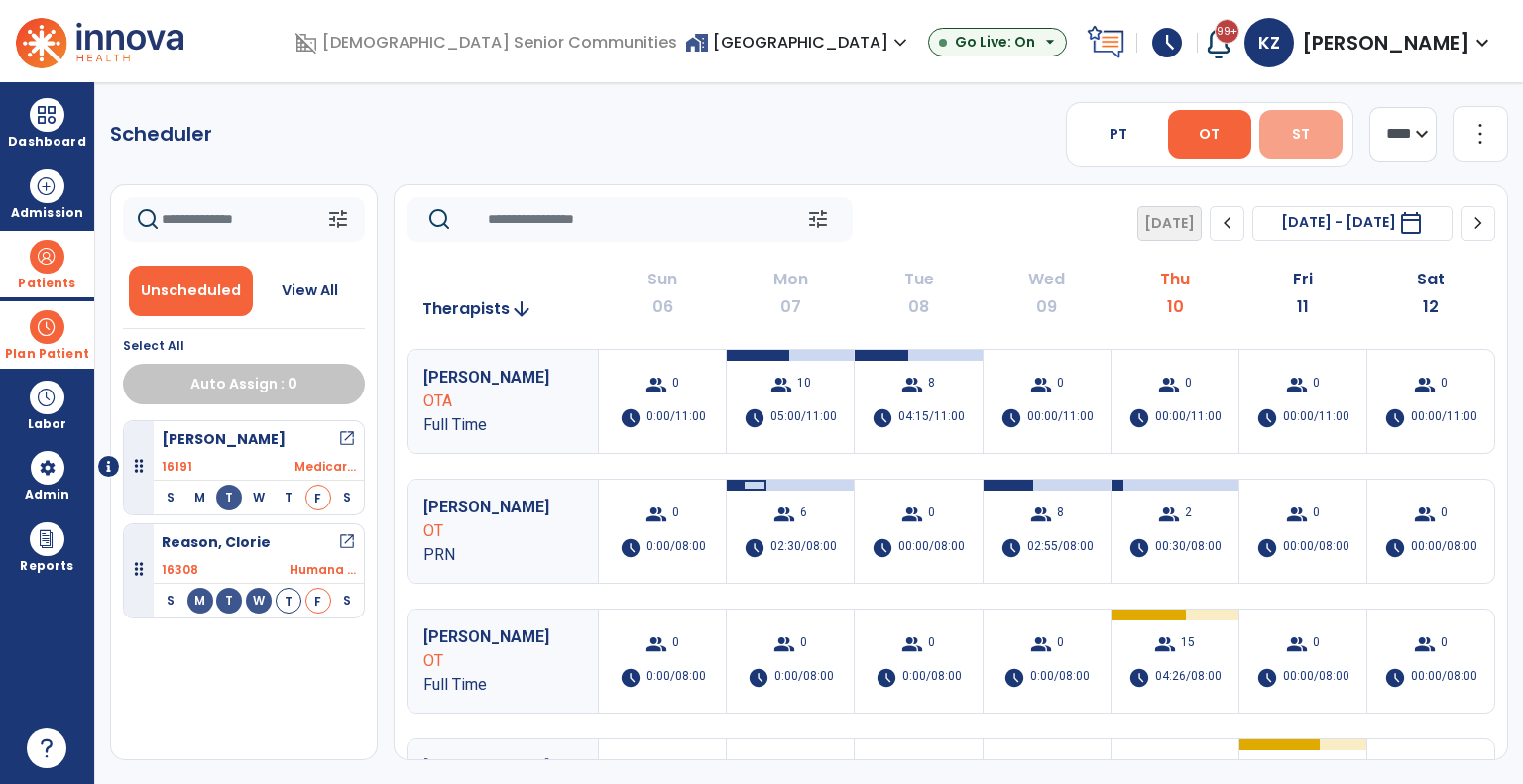 click on "ST" at bounding box center [1301, 134] 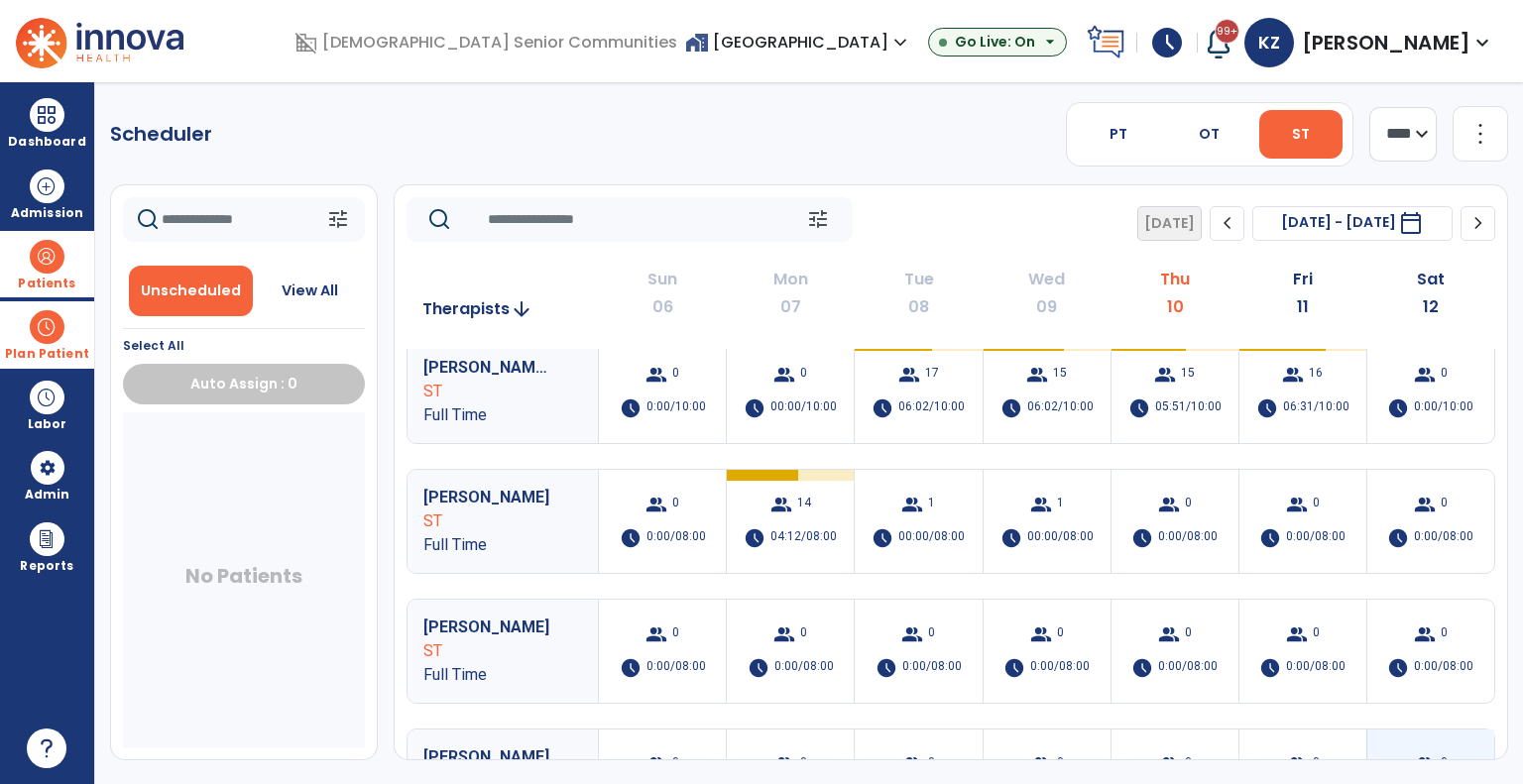 scroll, scrollTop: 0, scrollLeft: 0, axis: both 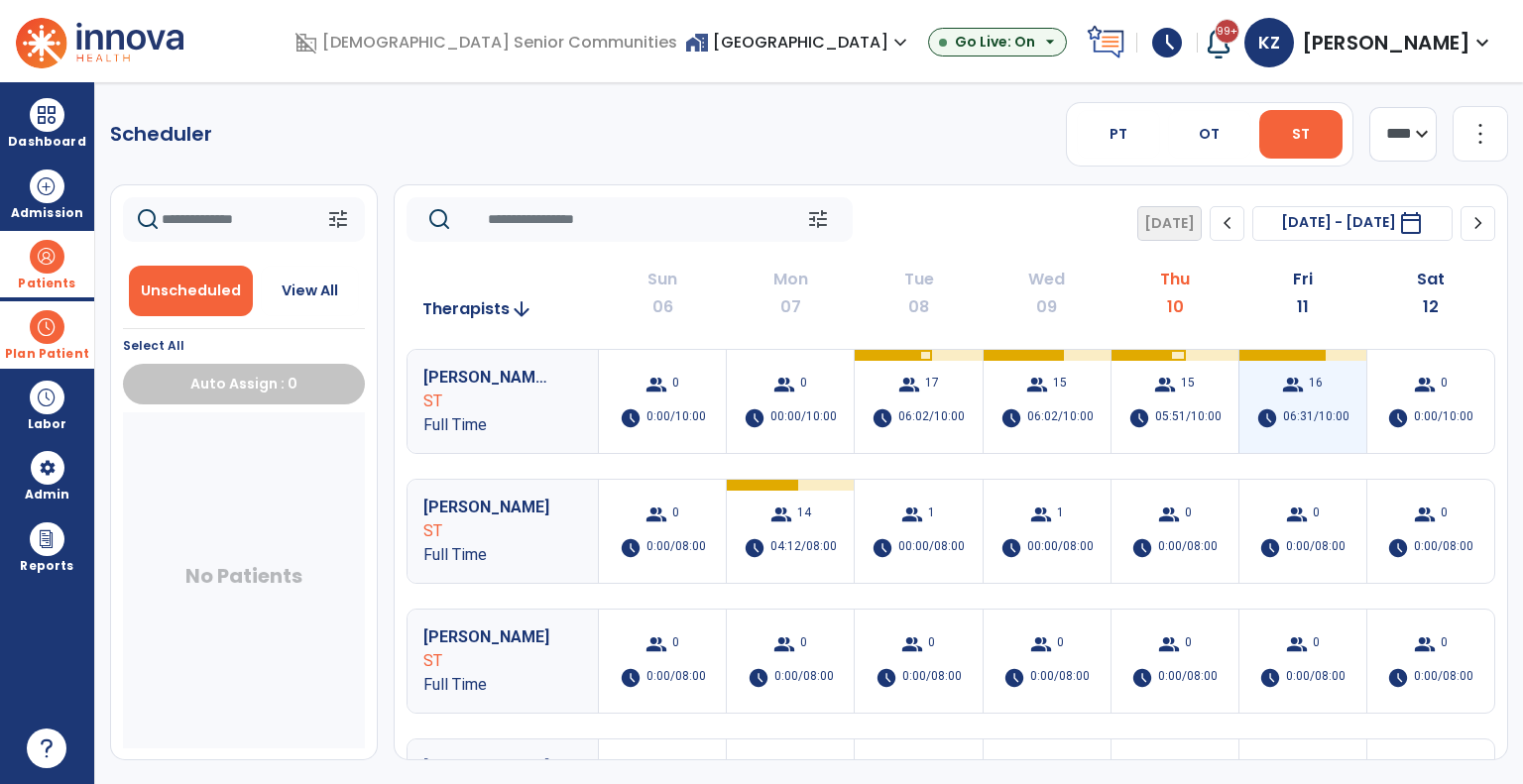 click on "group  16  schedule  06:31/10:00" at bounding box center [1303, 401] 